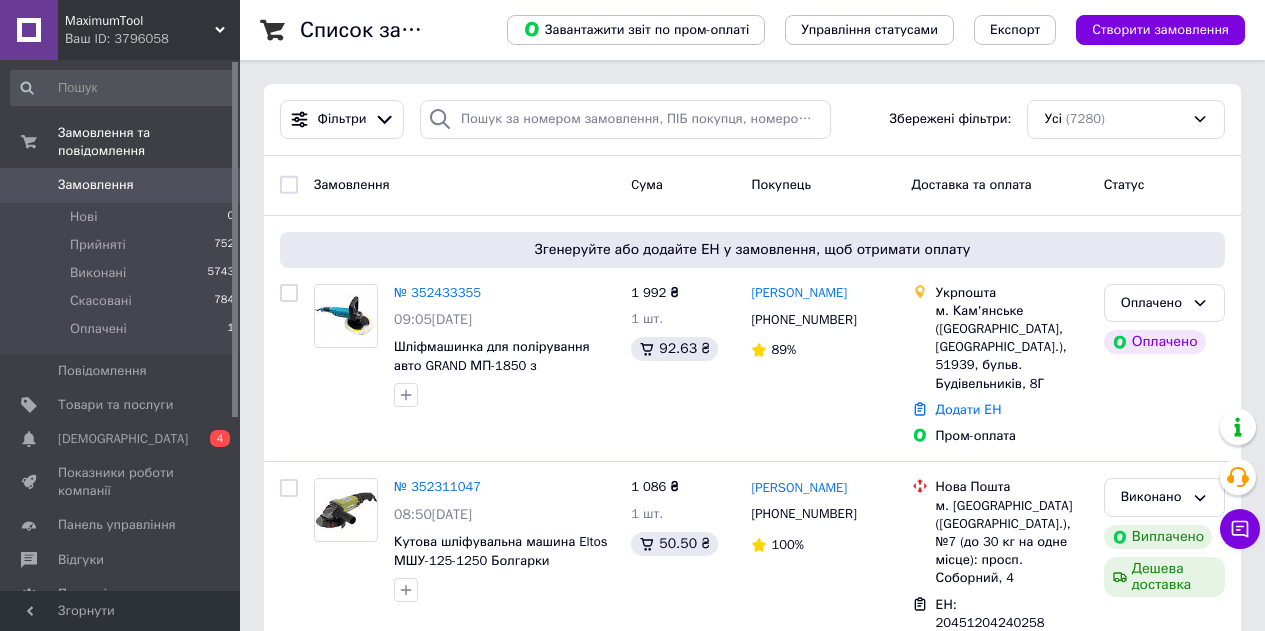 scroll, scrollTop: 0, scrollLeft: 0, axis: both 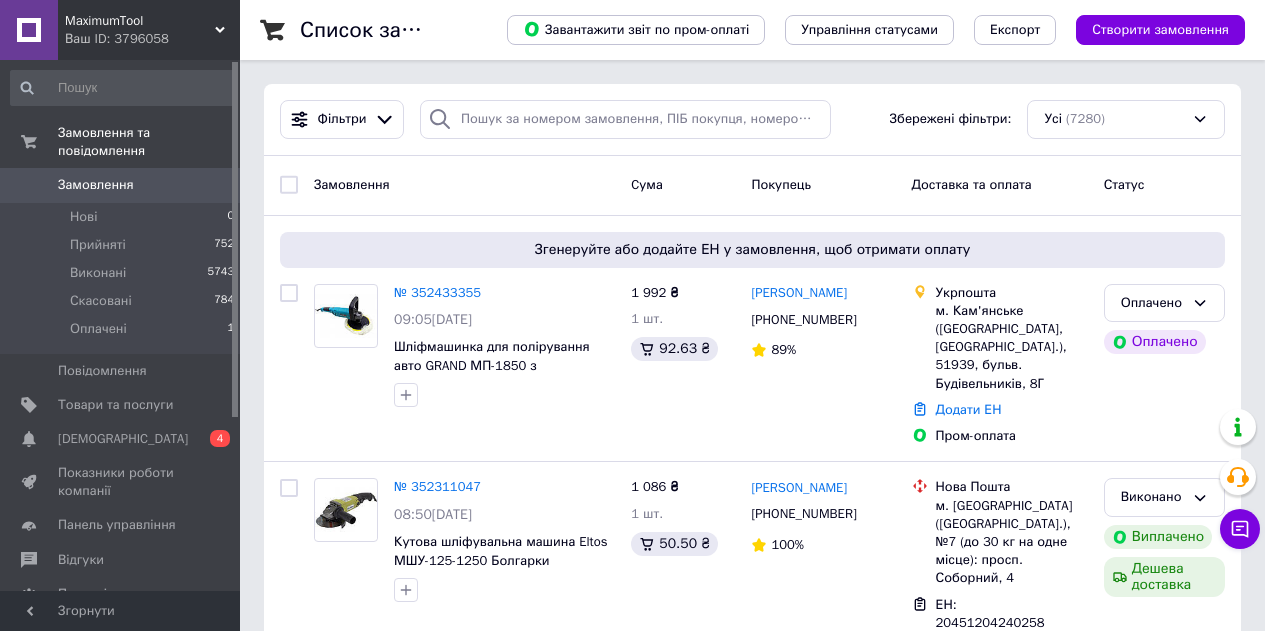 click on "Замовлення" at bounding box center (121, 185) 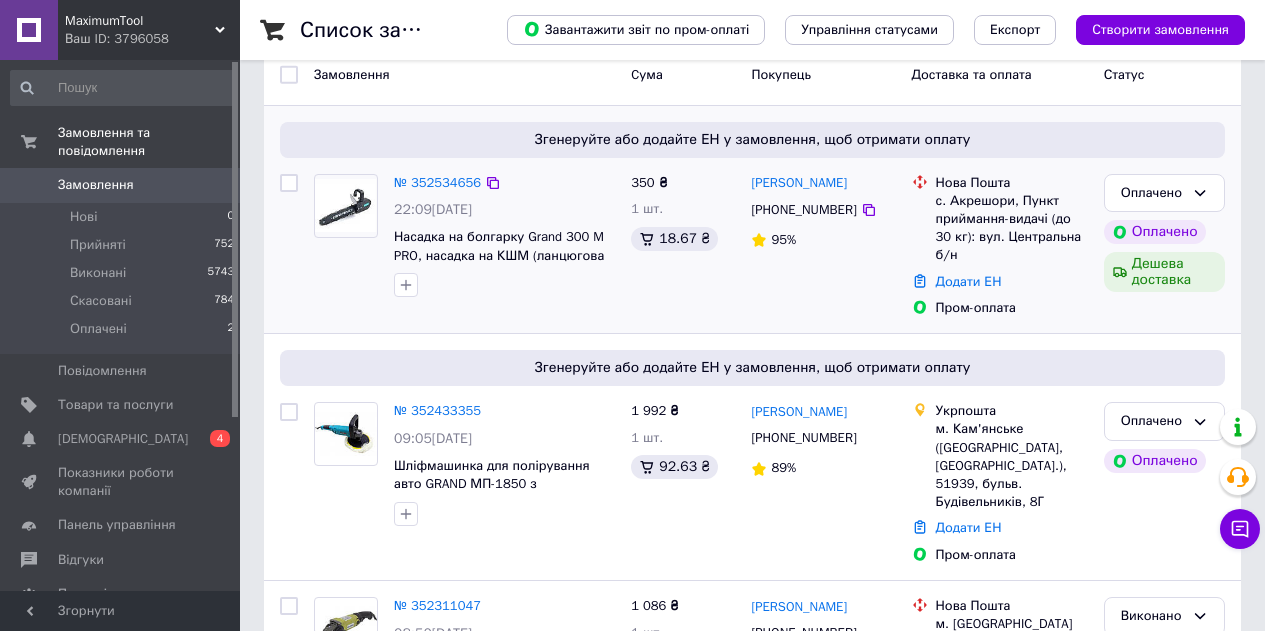 scroll, scrollTop: 0, scrollLeft: 0, axis: both 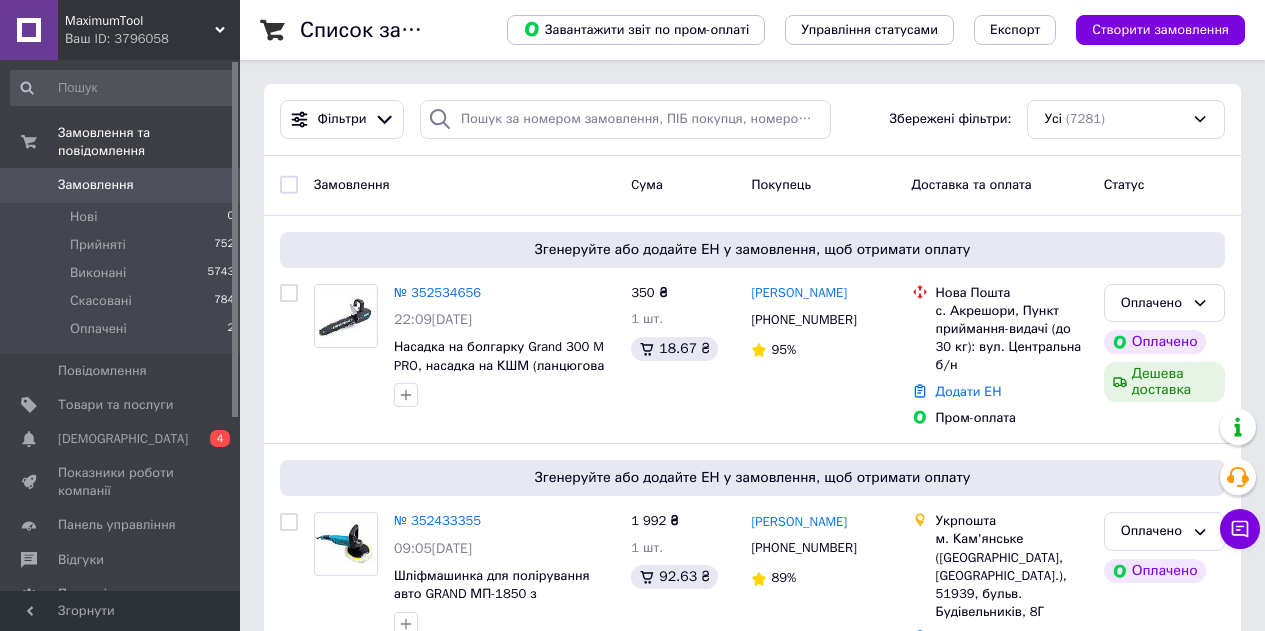 click on "Ваш ID: 3796058" at bounding box center [152, 39] 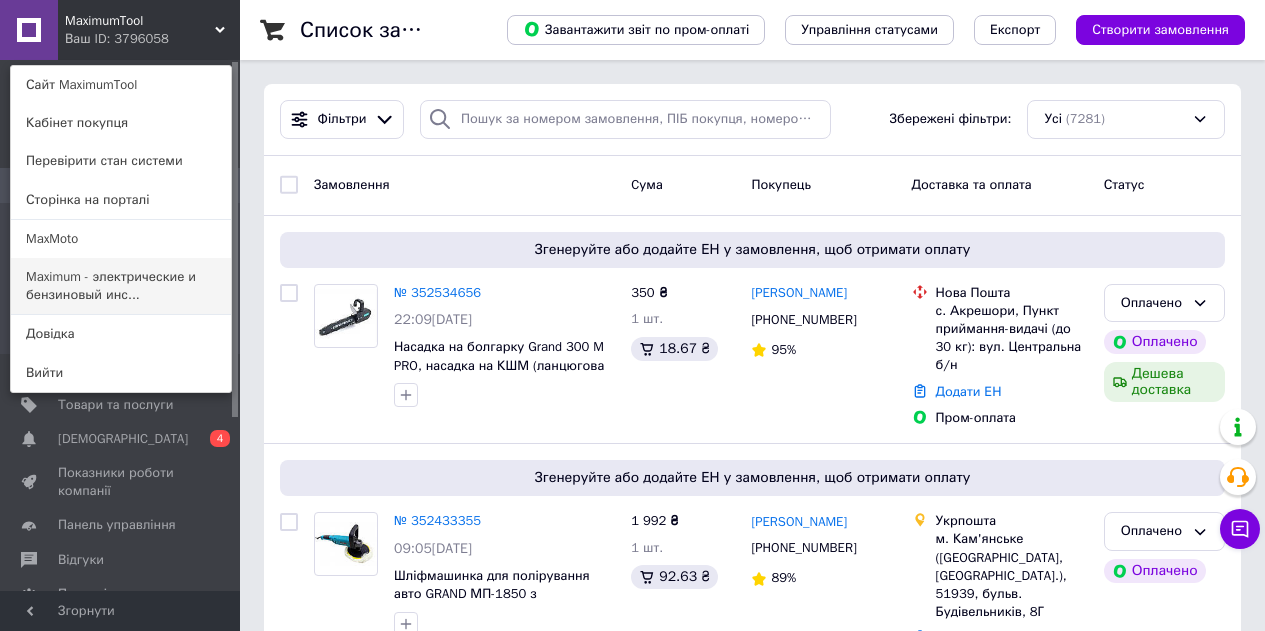 click on "Maximum - электрические и бензиновый инс..." at bounding box center [121, 286] 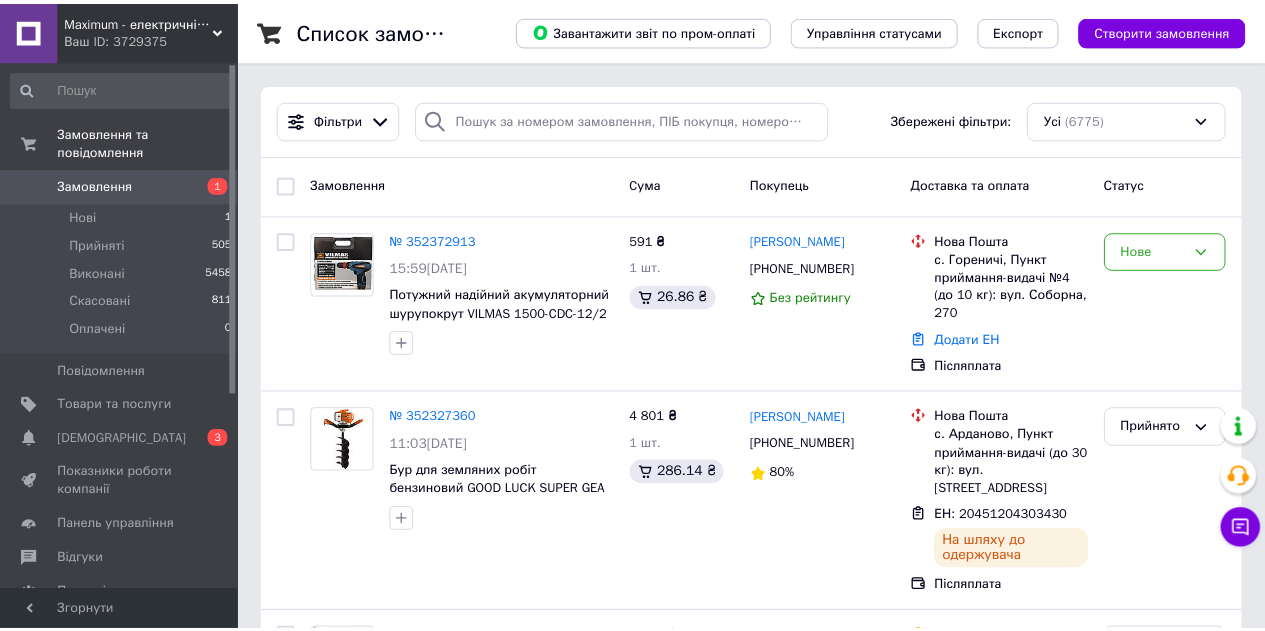 scroll, scrollTop: 0, scrollLeft: 0, axis: both 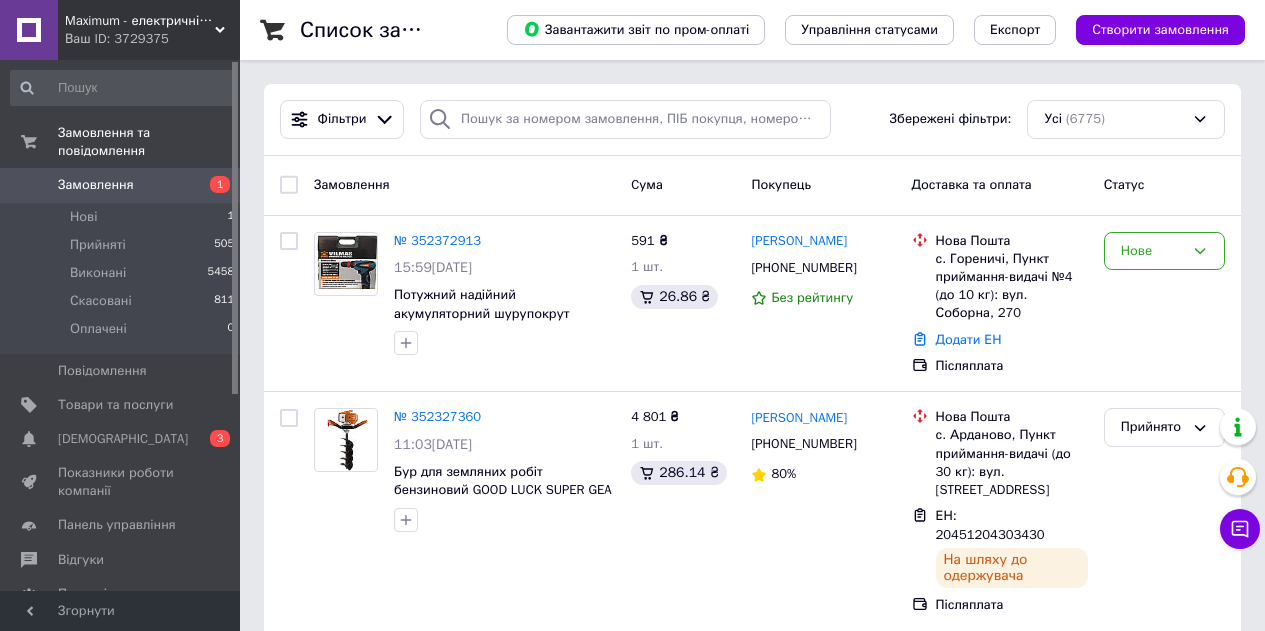 click on "Maximum - електричні та бензиновий інструмент" at bounding box center [140, 21] 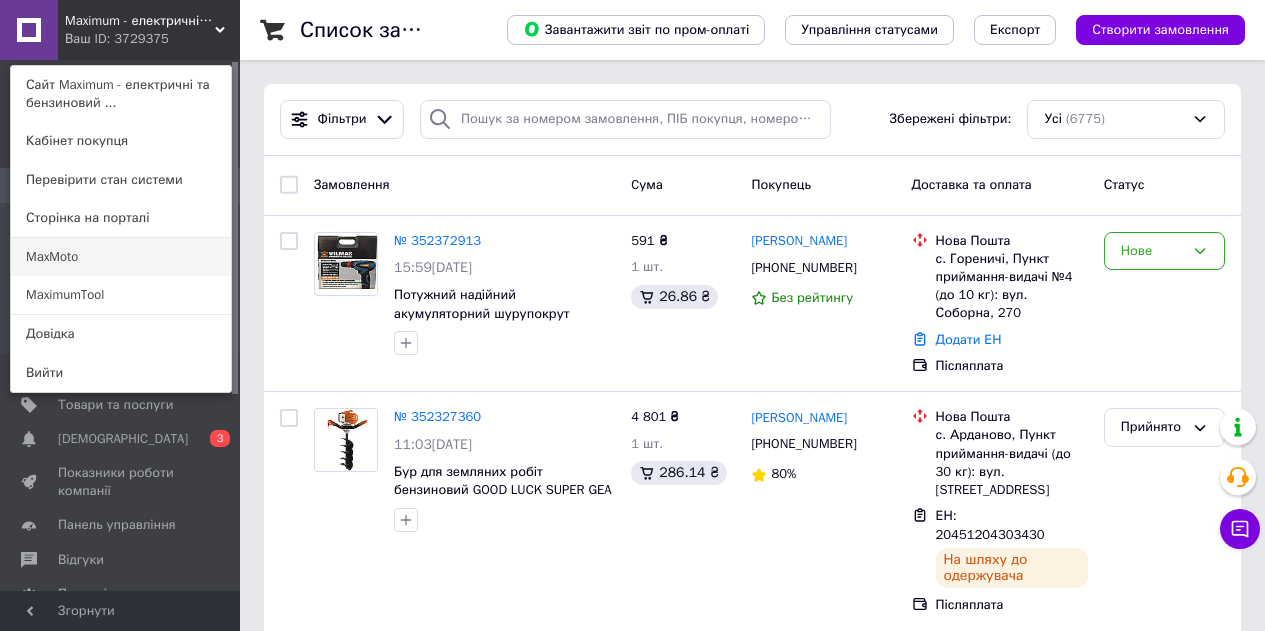 click on "MaxMoto" at bounding box center (121, 257) 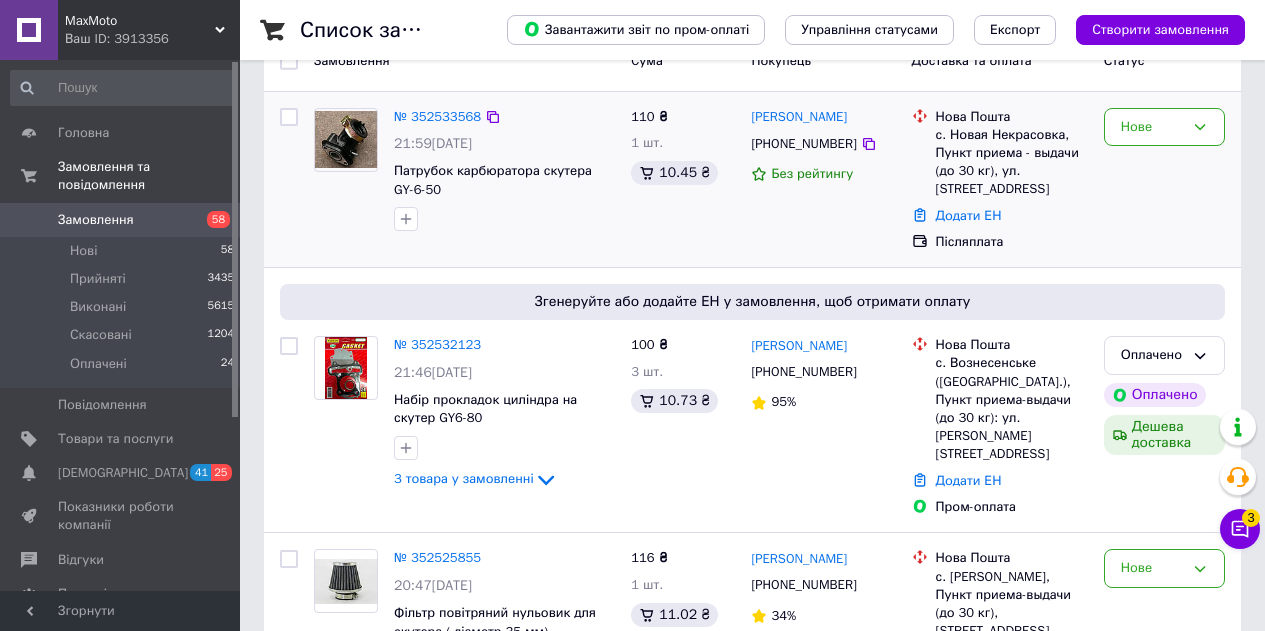 scroll, scrollTop: 100, scrollLeft: 0, axis: vertical 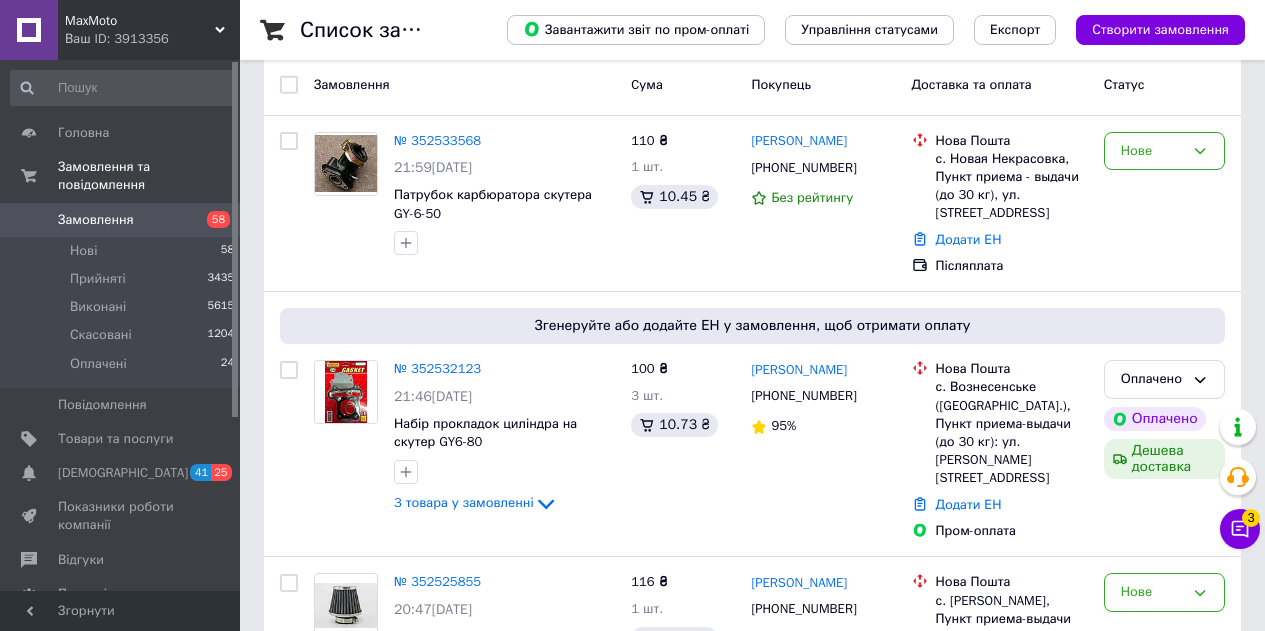 click on "Замовлення" at bounding box center (96, 220) 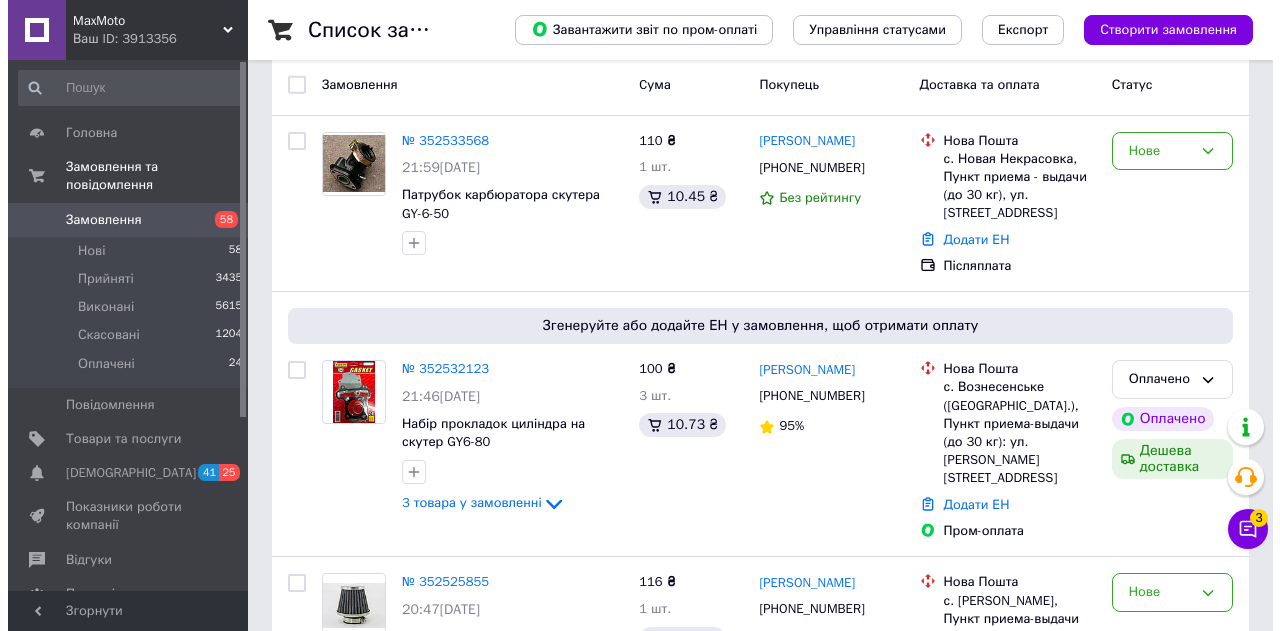 scroll, scrollTop: 0, scrollLeft: 0, axis: both 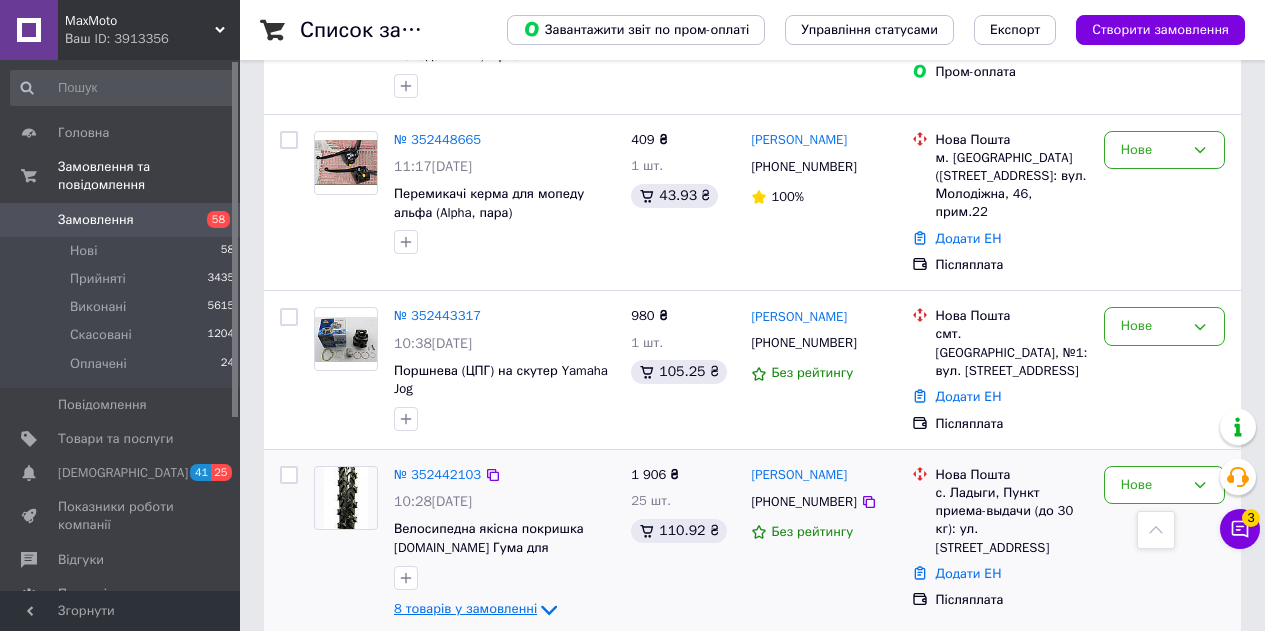 click on "8 товарів у замовленні" at bounding box center [465, 608] 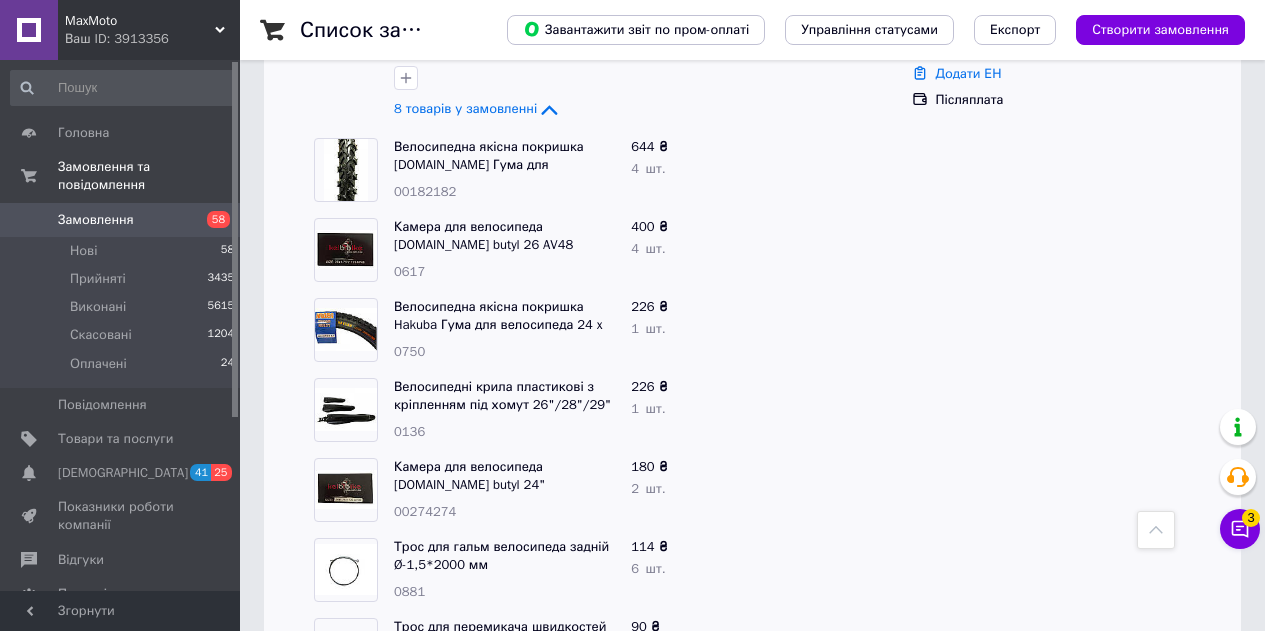 scroll, scrollTop: 7500, scrollLeft: 0, axis: vertical 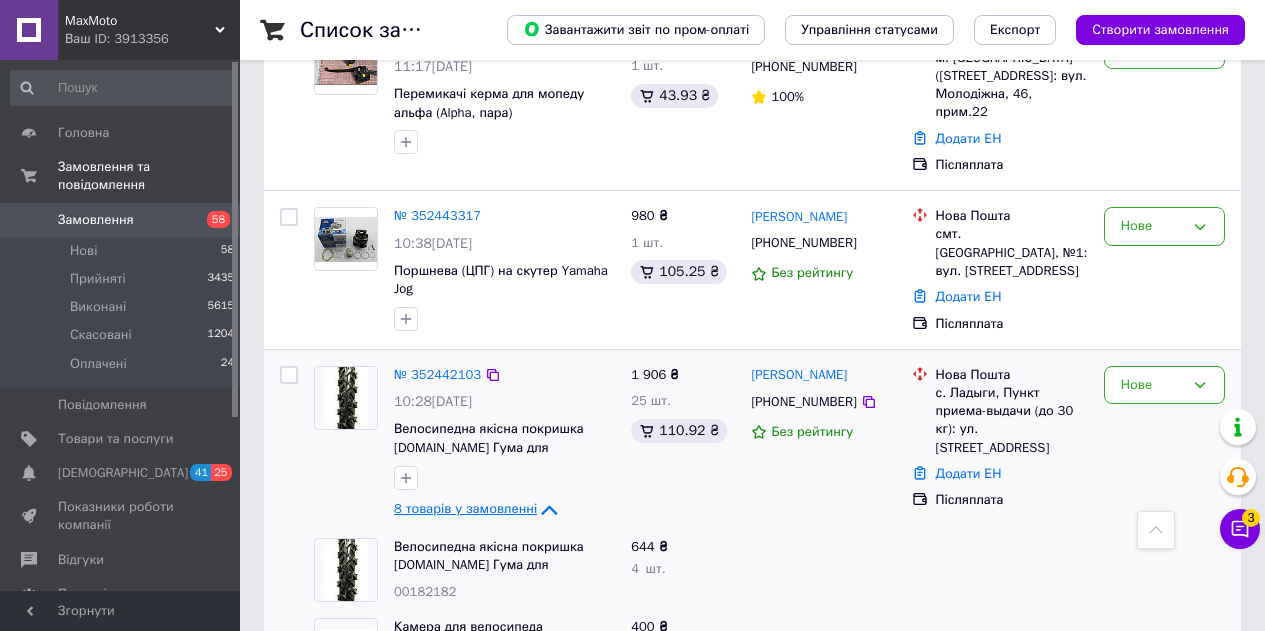 click on "8 товарів у замовленні" at bounding box center [465, 508] 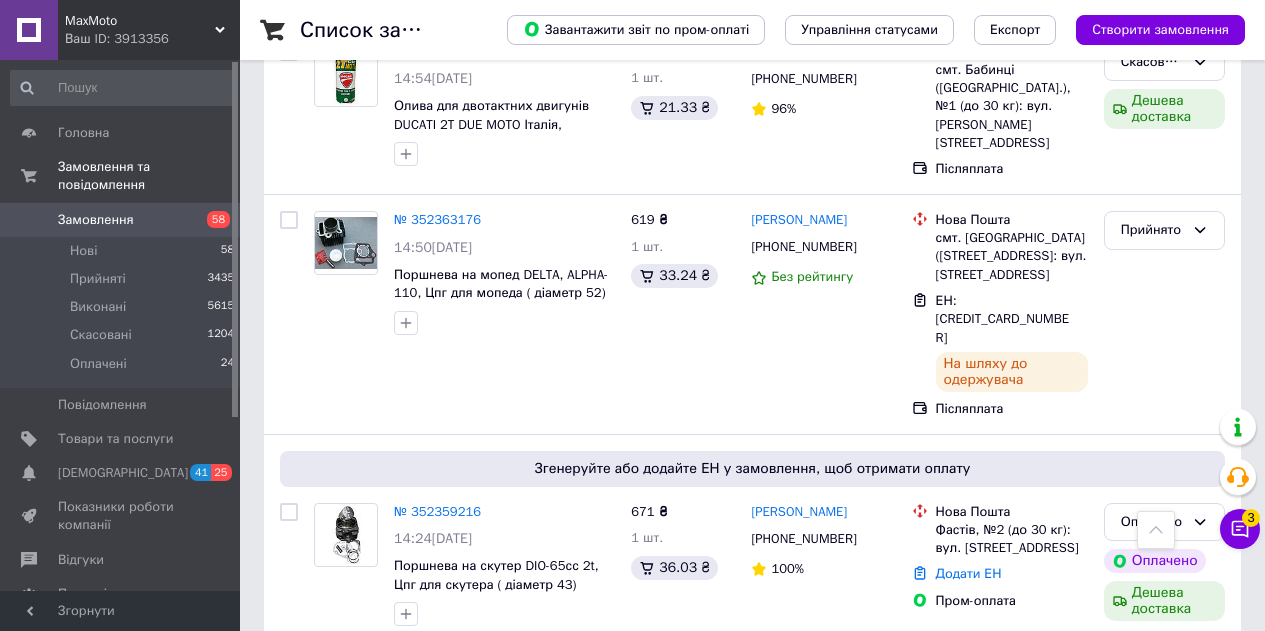 scroll, scrollTop: 13300, scrollLeft: 0, axis: vertical 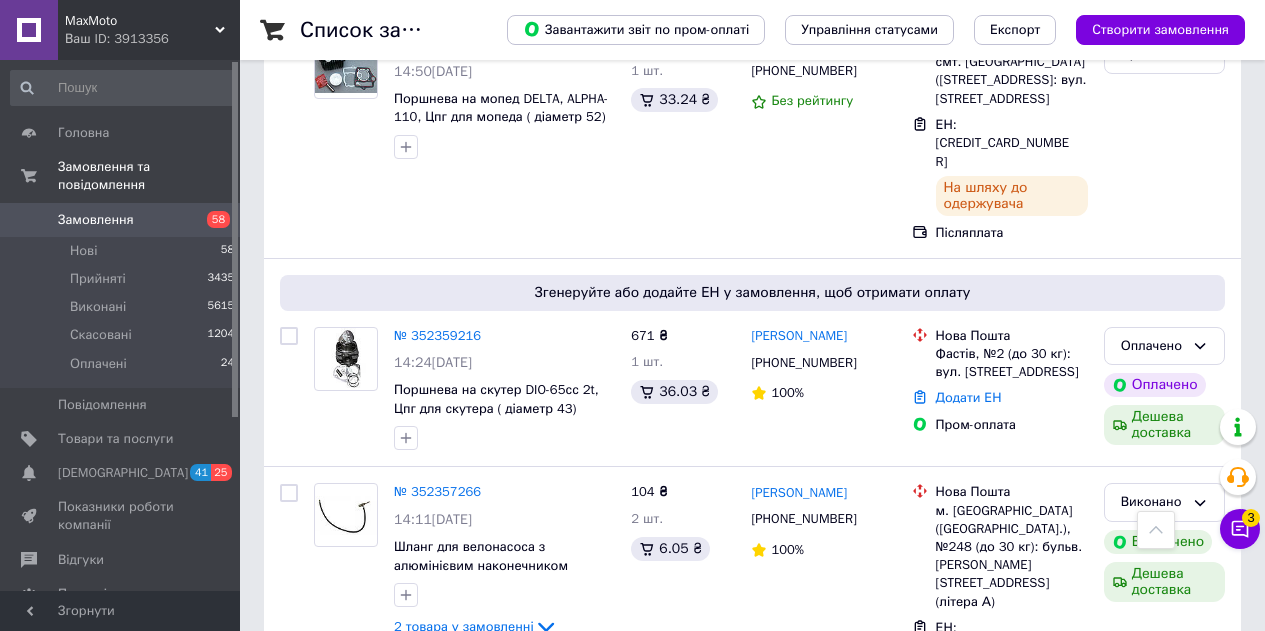 click 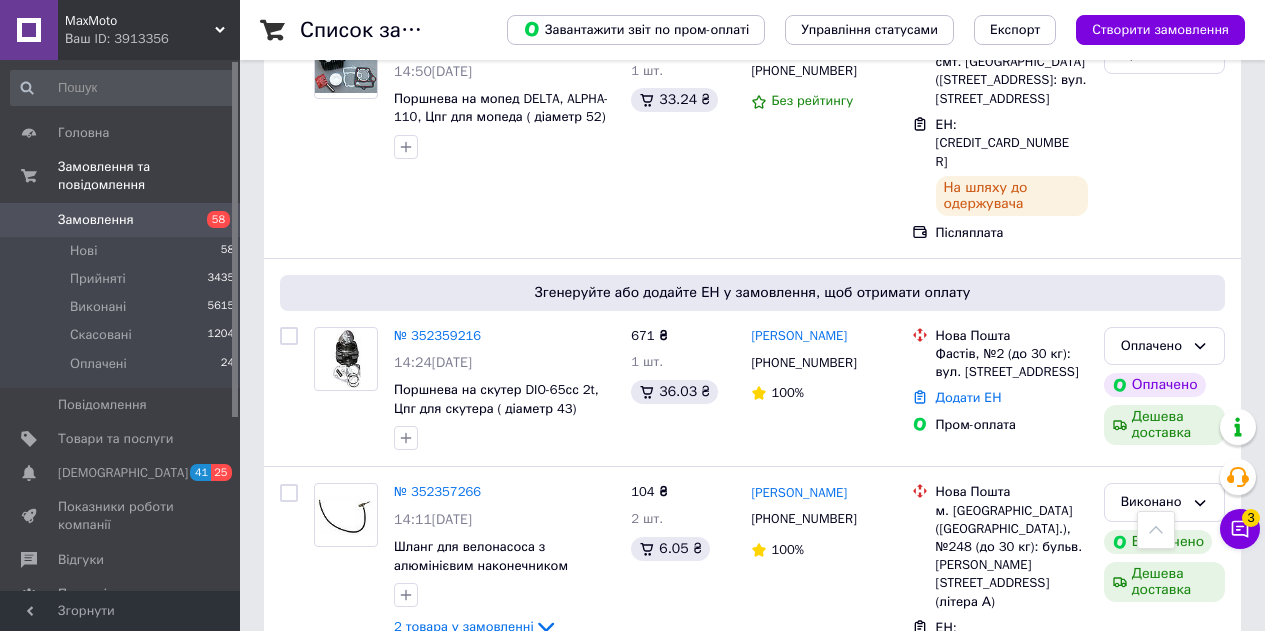 click on "Прийнято" at bounding box center (1164, 804) 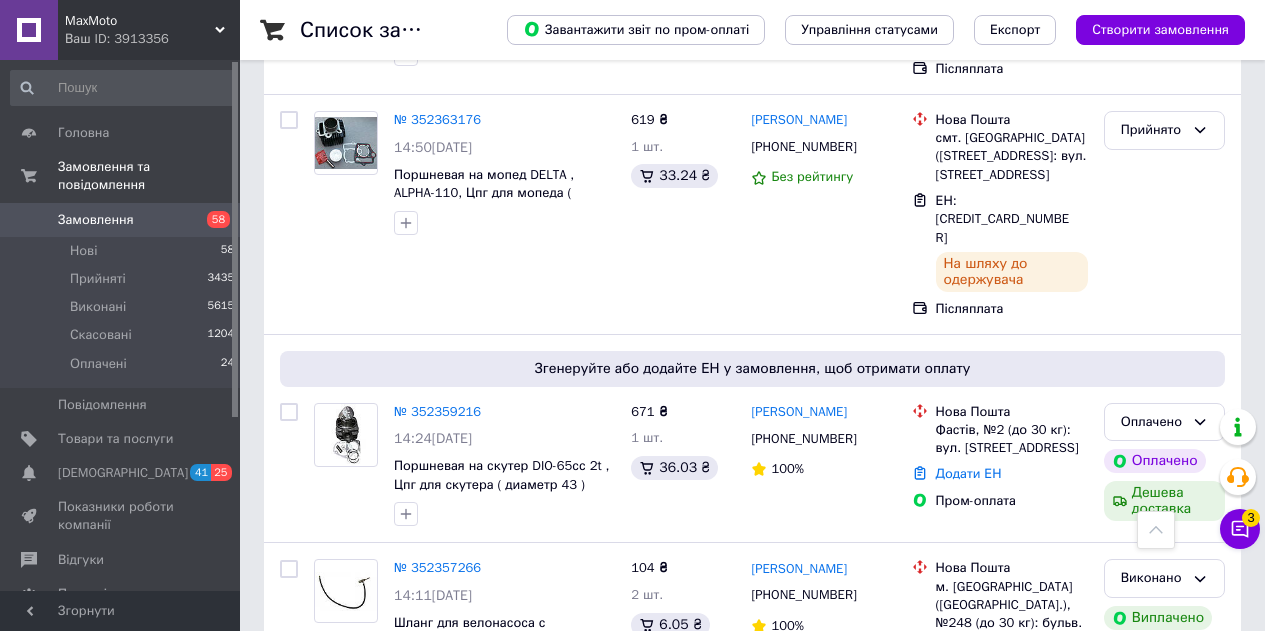 scroll, scrollTop: 13400, scrollLeft: 0, axis: vertical 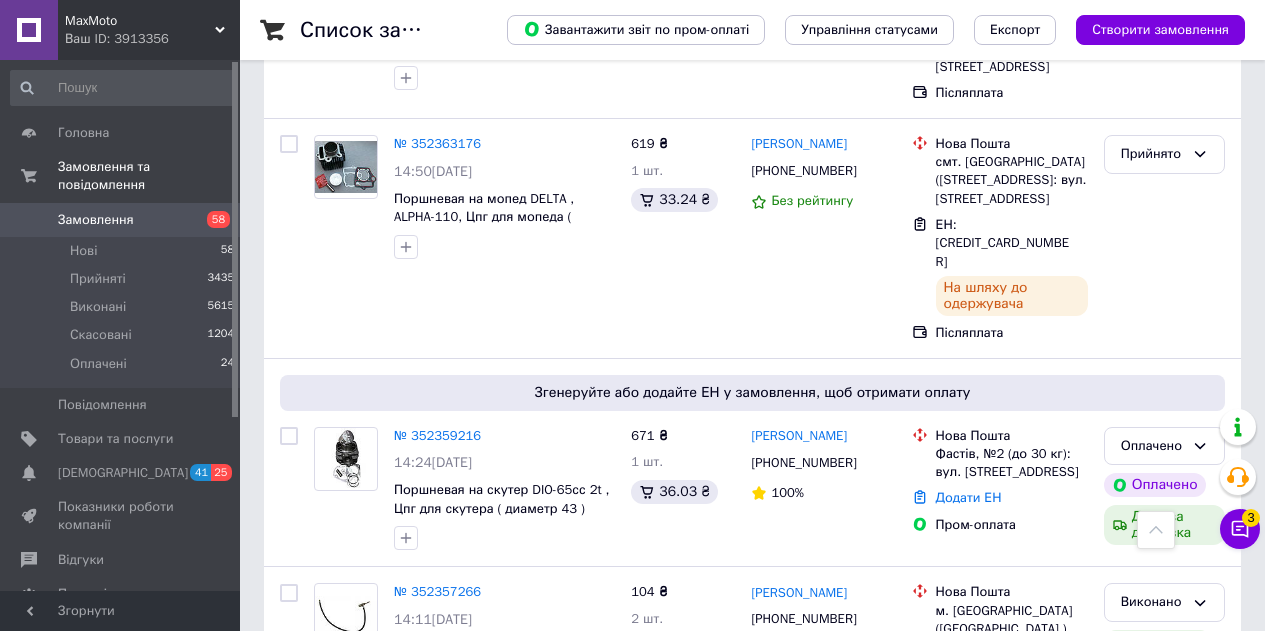 click 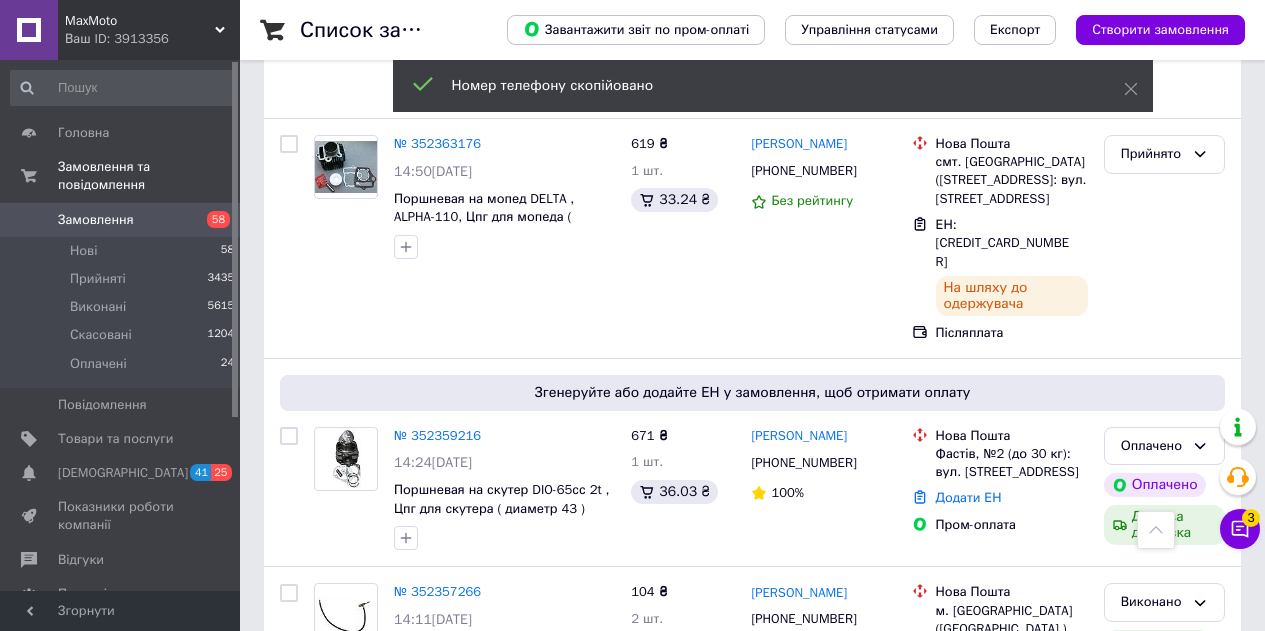 drag, startPoint x: 850, startPoint y: 184, endPoint x: 821, endPoint y: 184, distance: 29 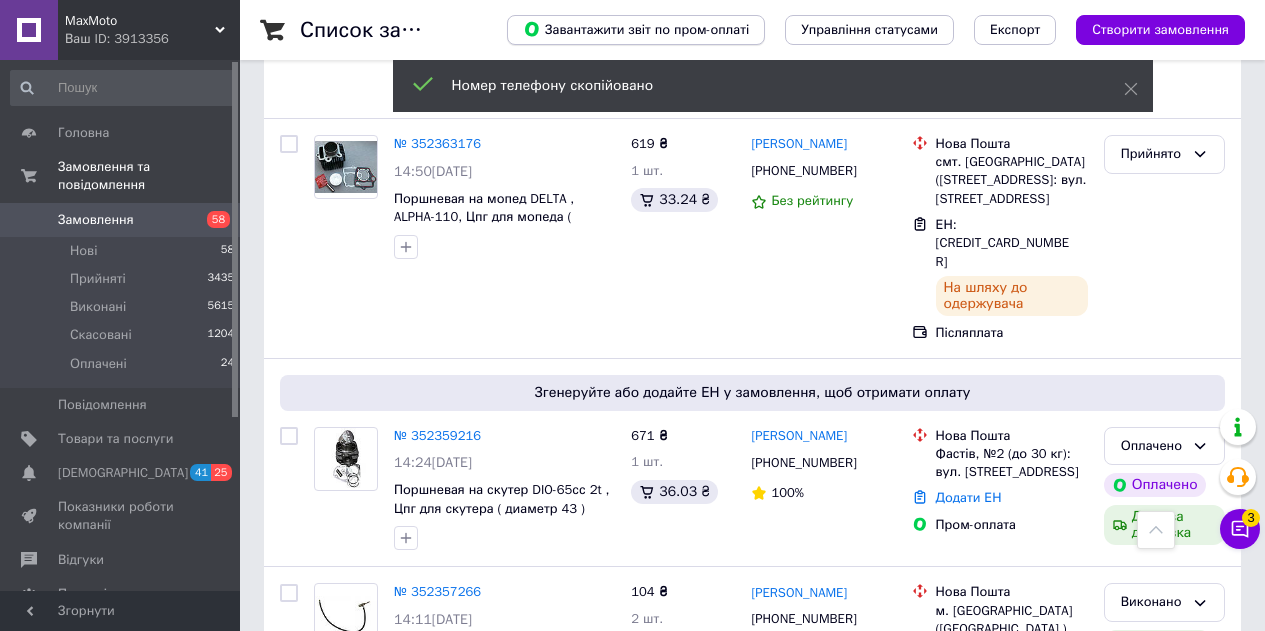 copy on "Соломонов" 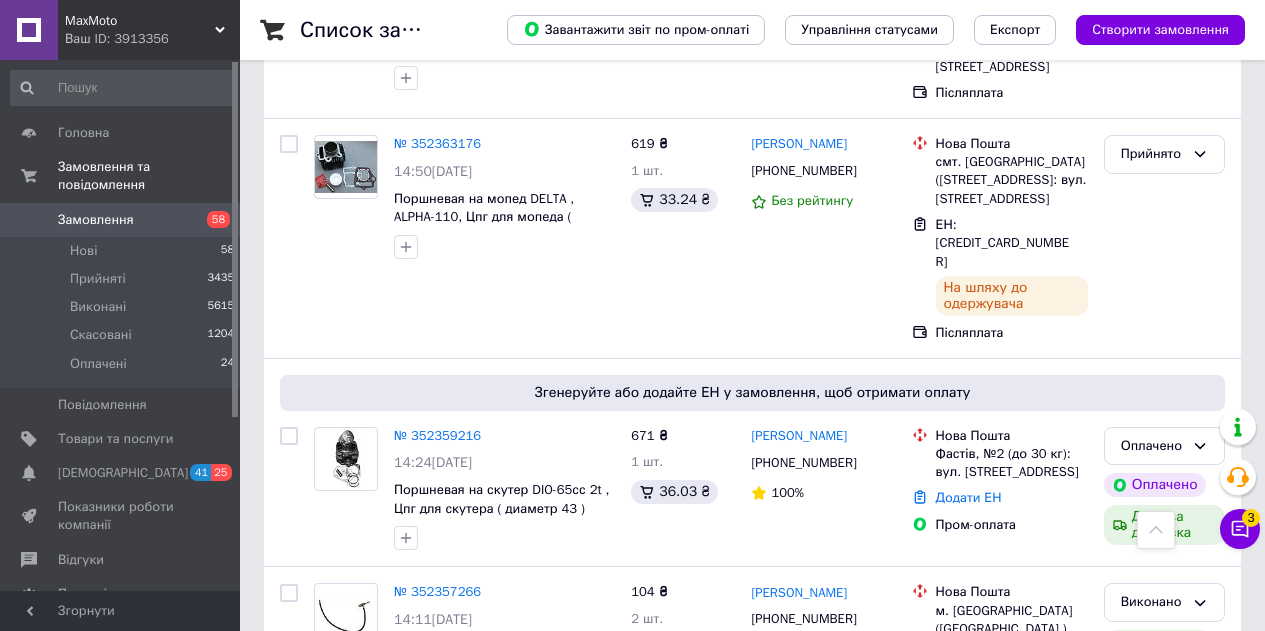 drag, startPoint x: 1010, startPoint y: 201, endPoint x: 947, endPoint y: 197, distance: 63.126858 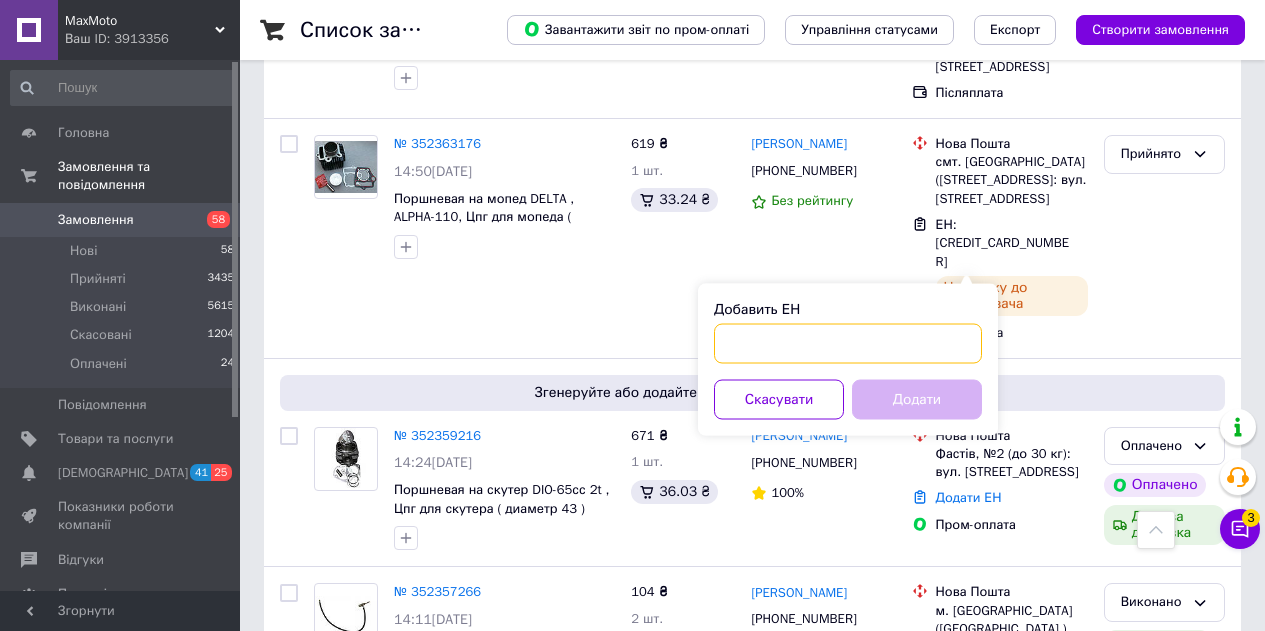 click on "Добавить ЕН" at bounding box center (848, 344) 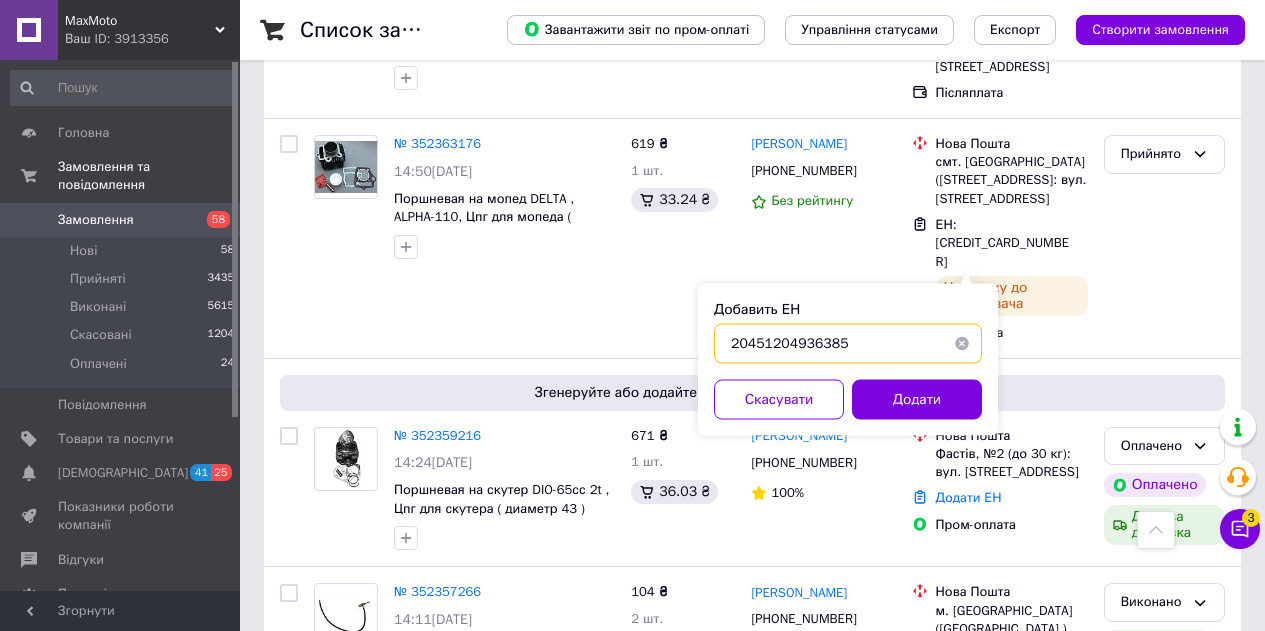 type on "20451204936385" 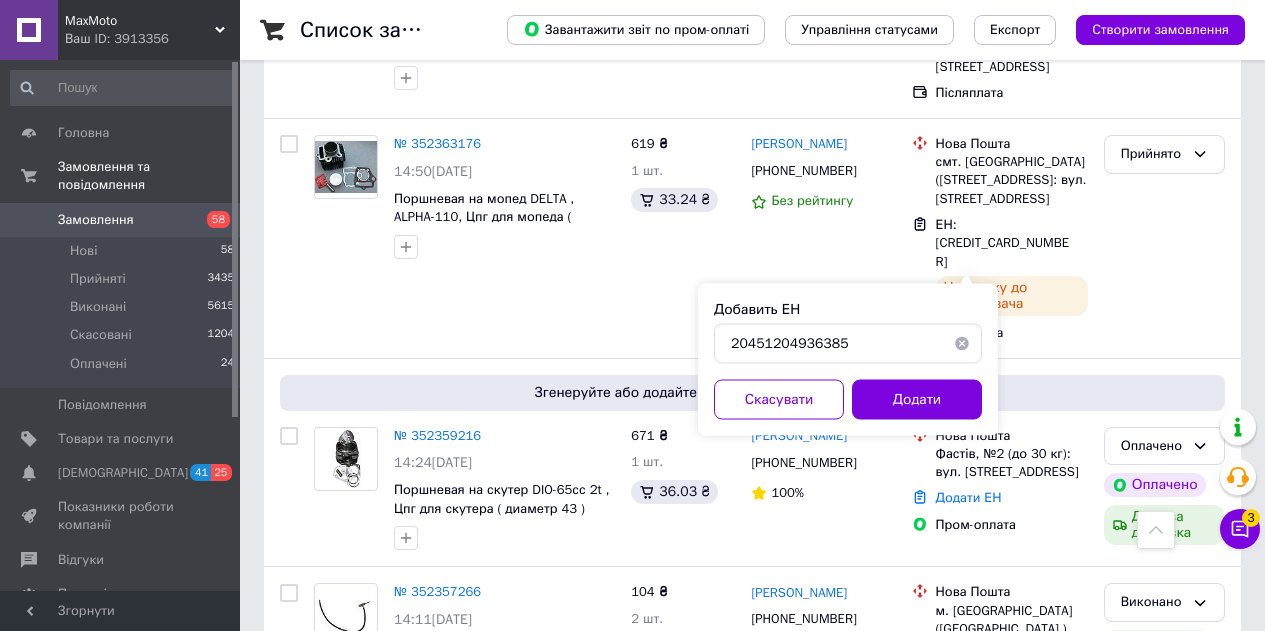 click on "Додати" at bounding box center (917, 400) 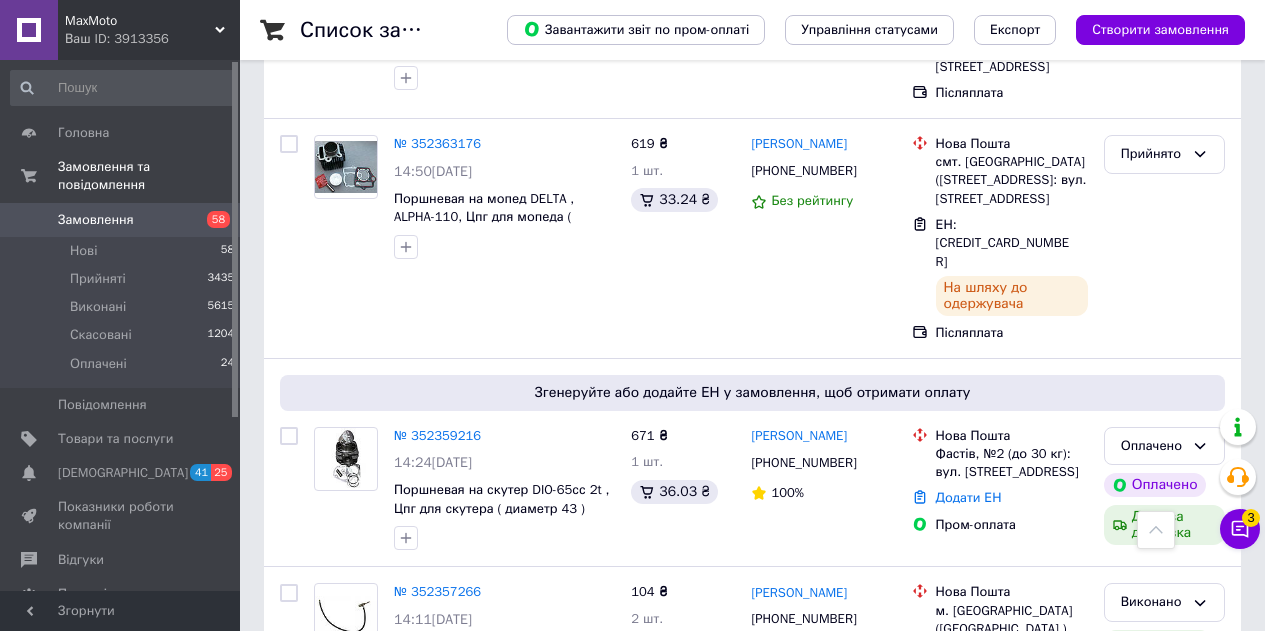 drag, startPoint x: 584, startPoint y: 328, endPoint x: 597, endPoint y: 338, distance: 16.40122 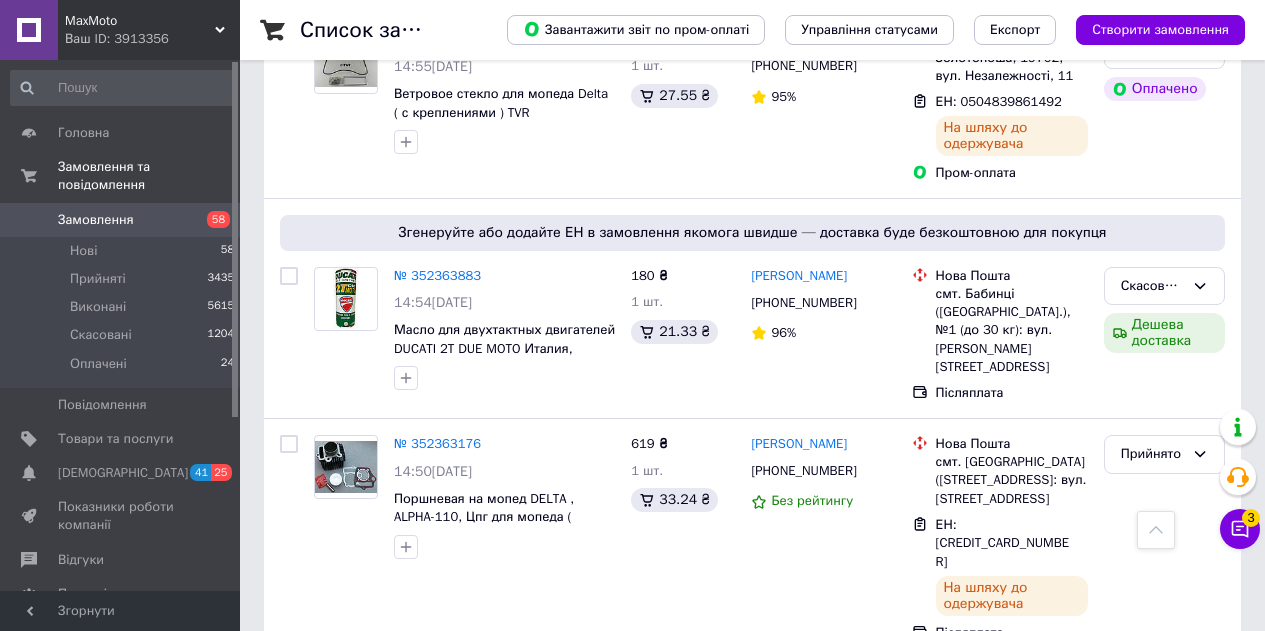 scroll, scrollTop: 13000, scrollLeft: 0, axis: vertical 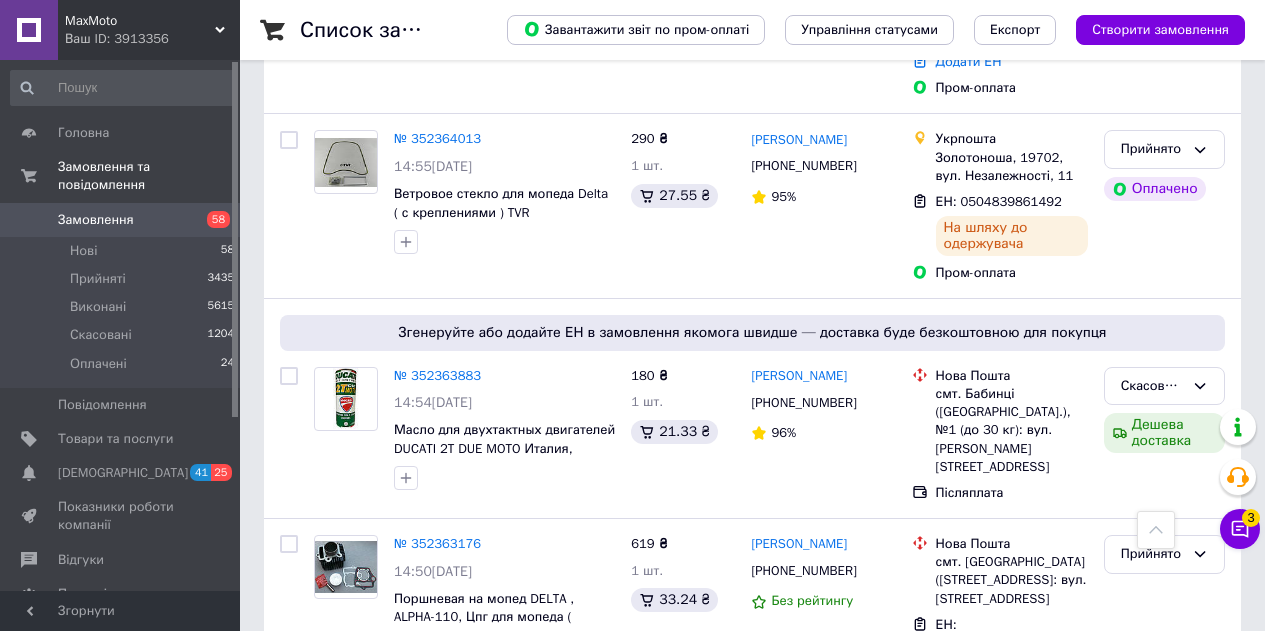click on "Оплачено" at bounding box center [1164, 846] 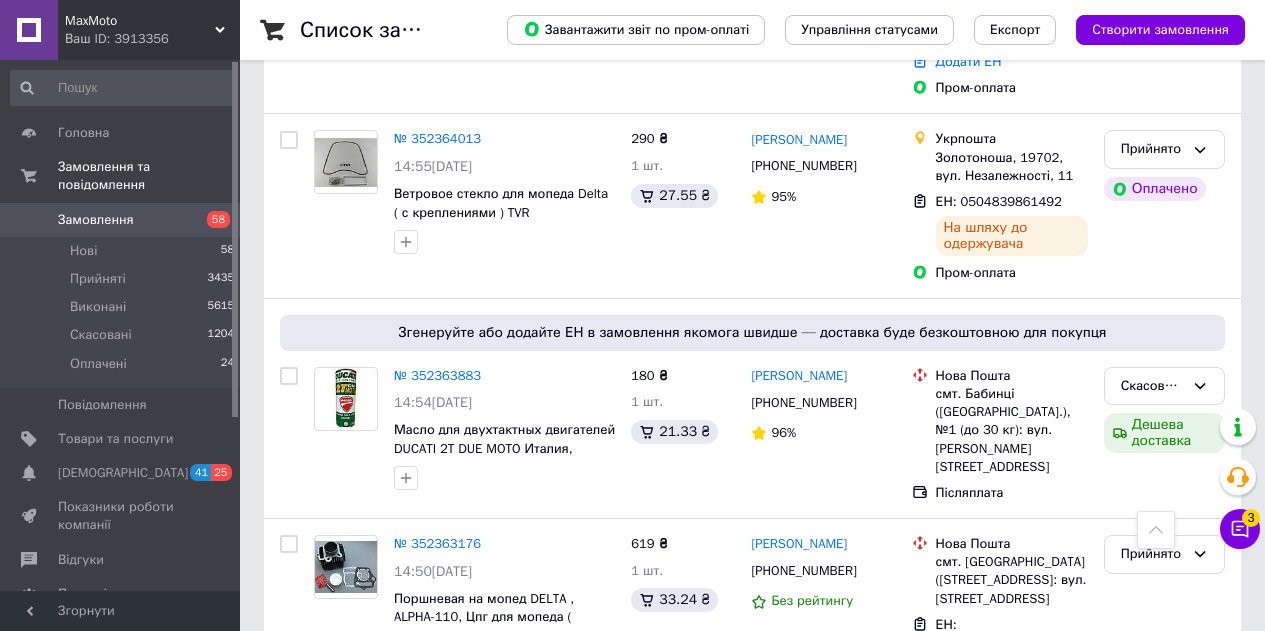 click 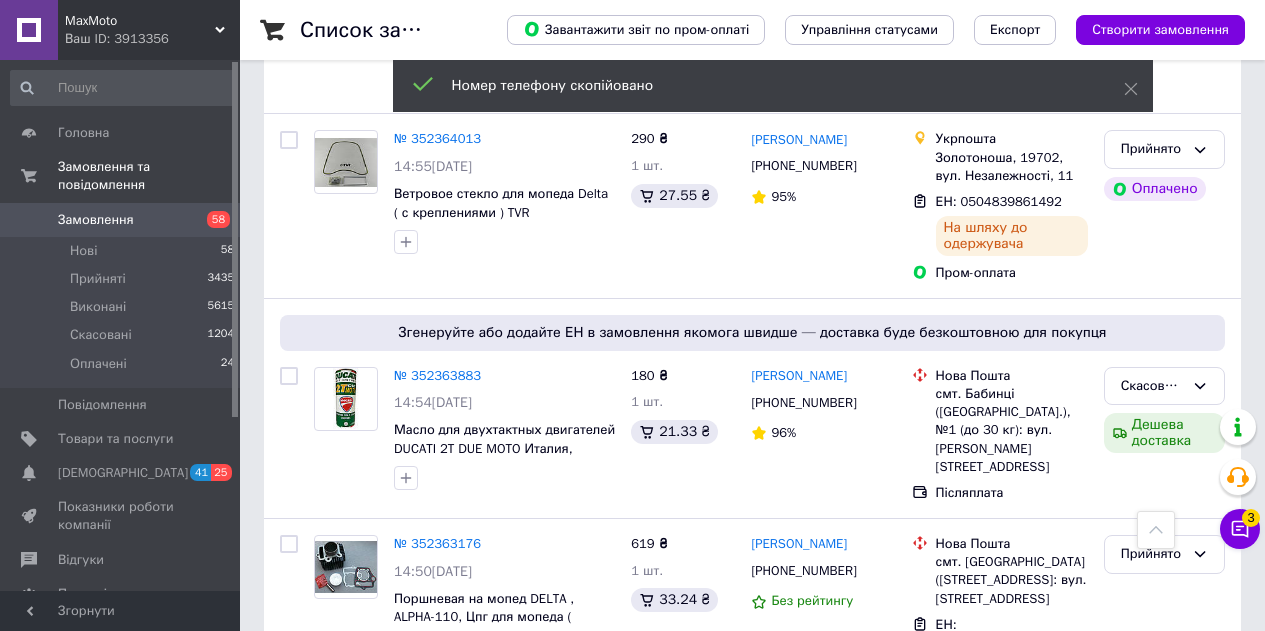 drag, startPoint x: 892, startPoint y: 218, endPoint x: 819, endPoint y: 221, distance: 73.061615 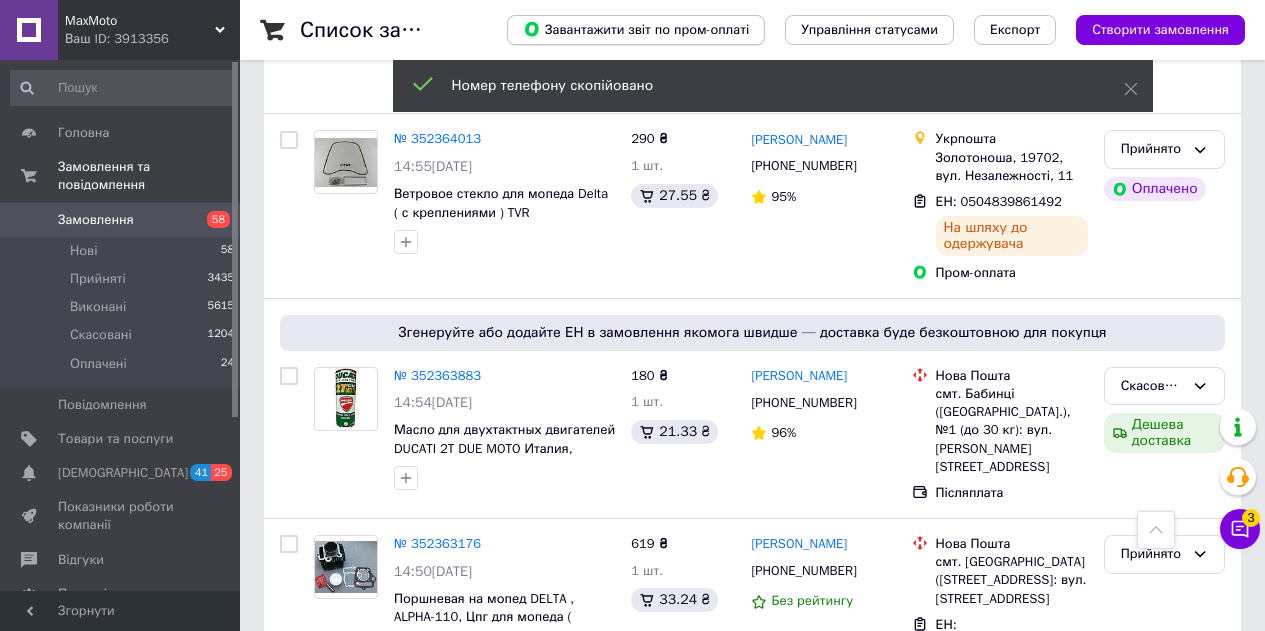 copy on "Скрипченко" 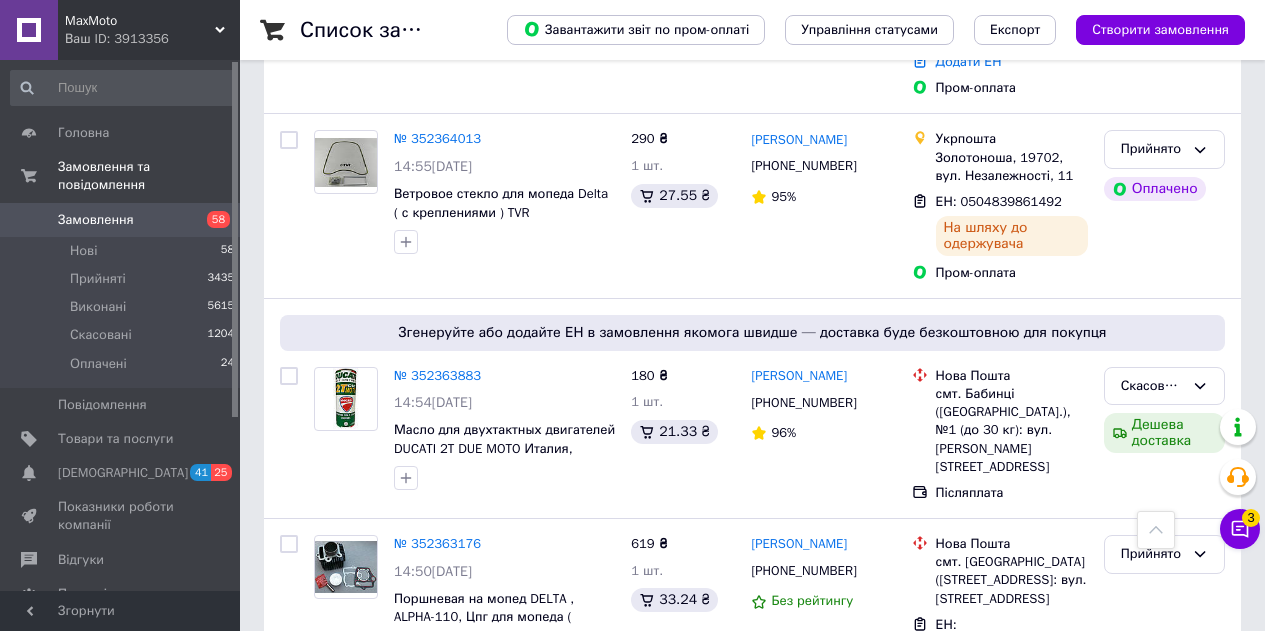 click on "Додати ЕН" at bounding box center (969, 897) 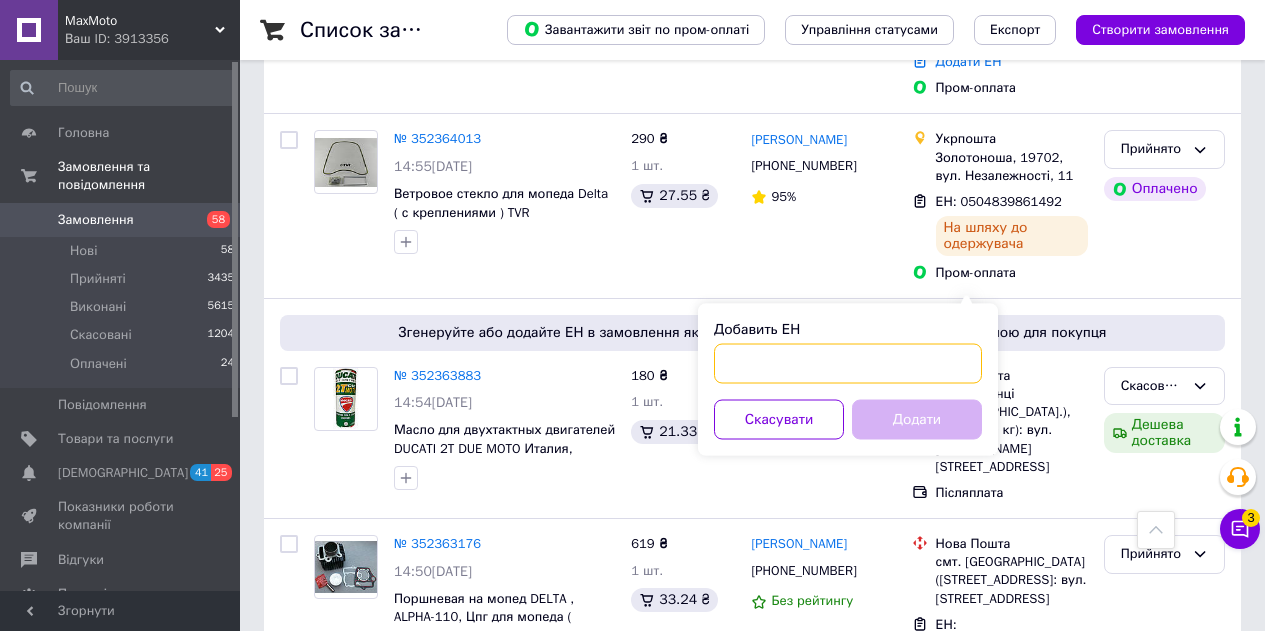 click on "Добавить ЕН" at bounding box center (848, 364) 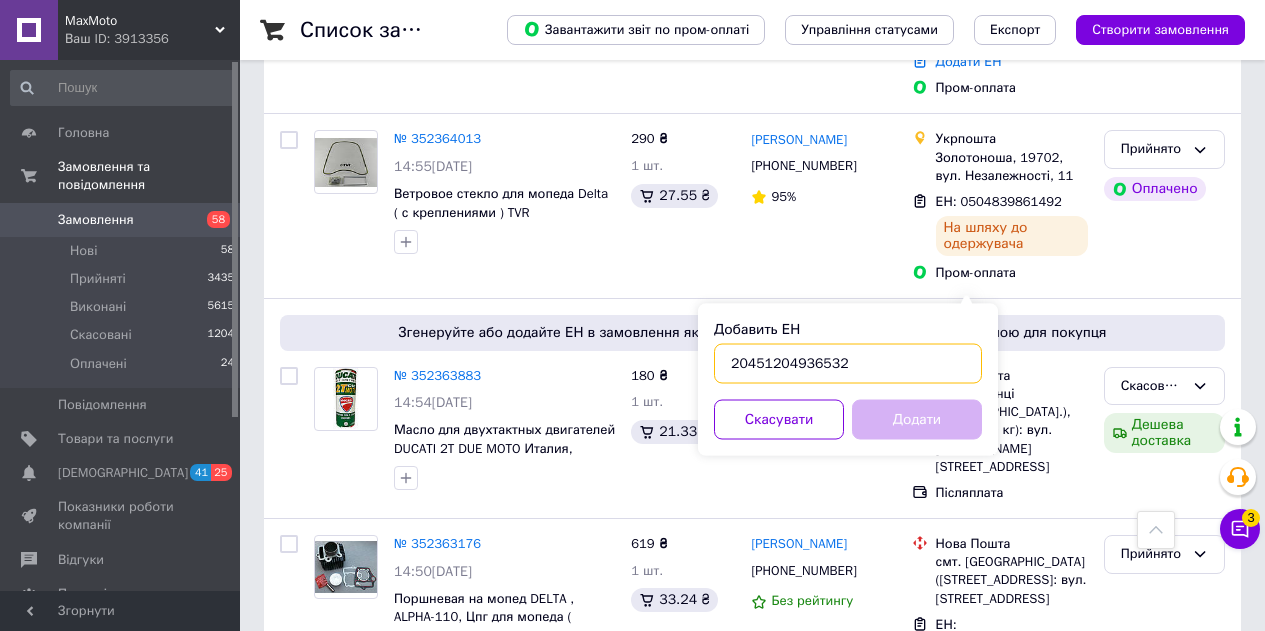 type on "20451204936532" 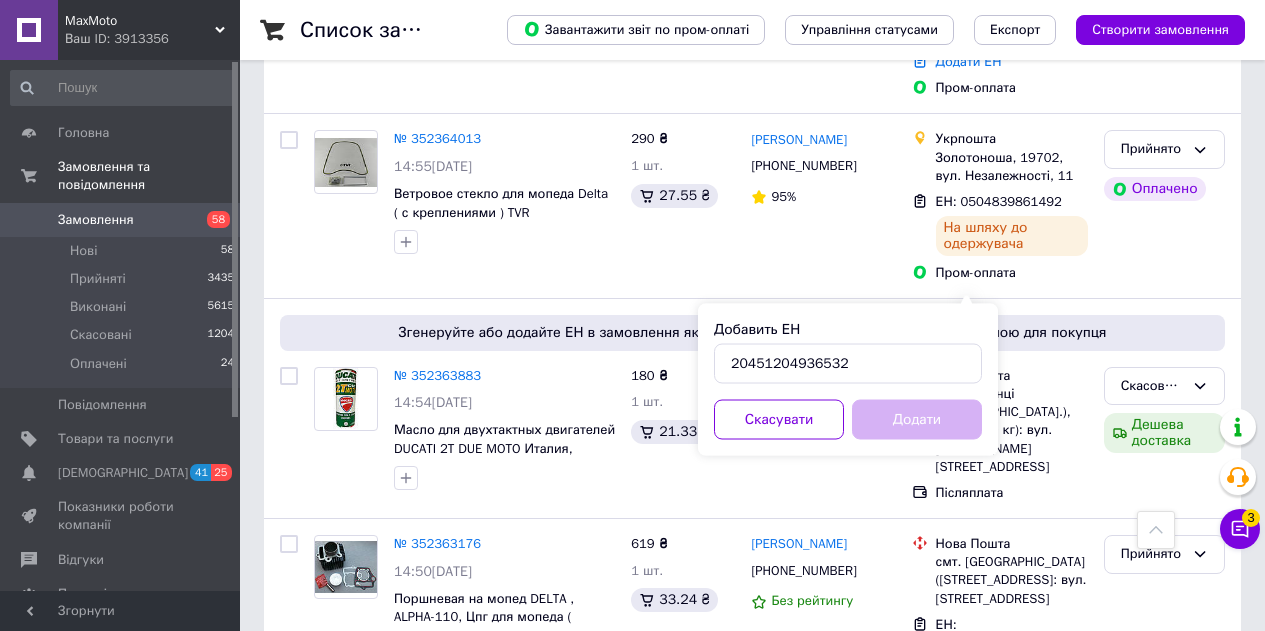 click on "Додати" at bounding box center (917, 420) 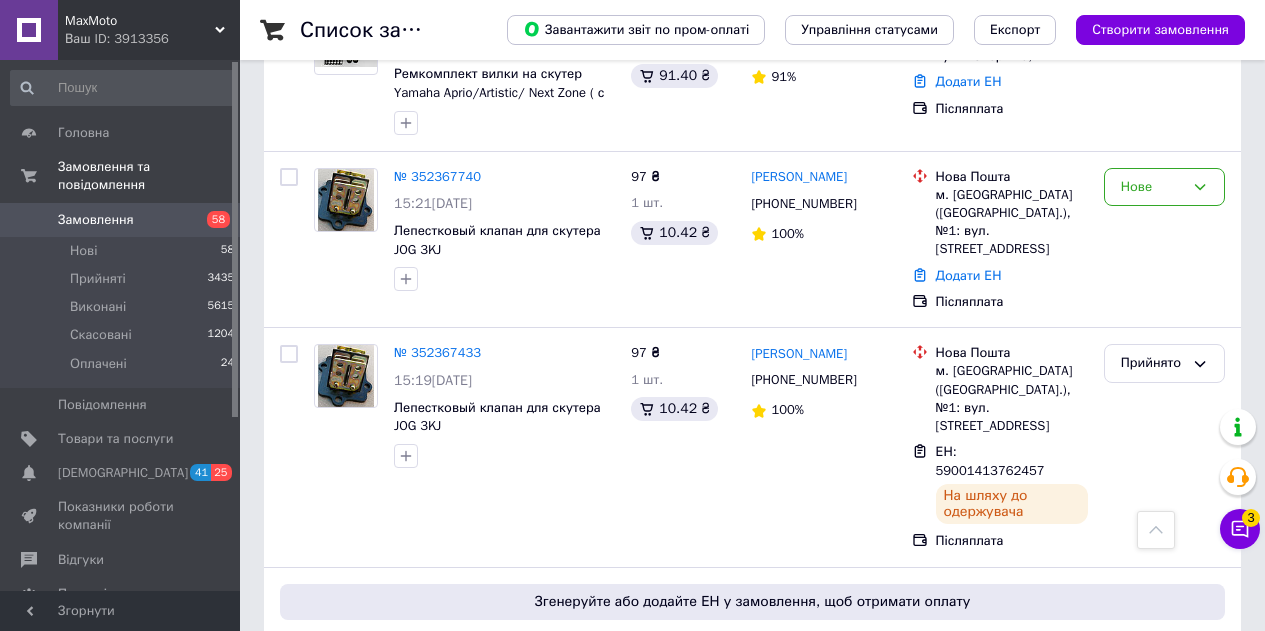 scroll, scrollTop: 12200, scrollLeft: 0, axis: vertical 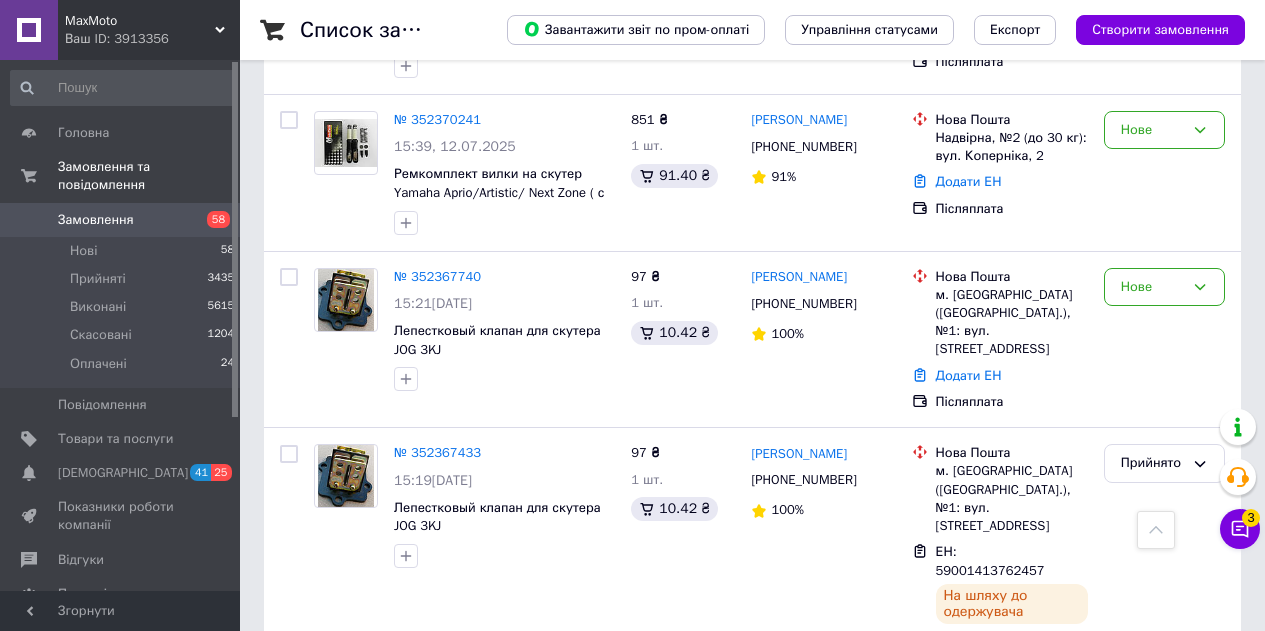 click on "Оплачено" at bounding box center (1152, 755) 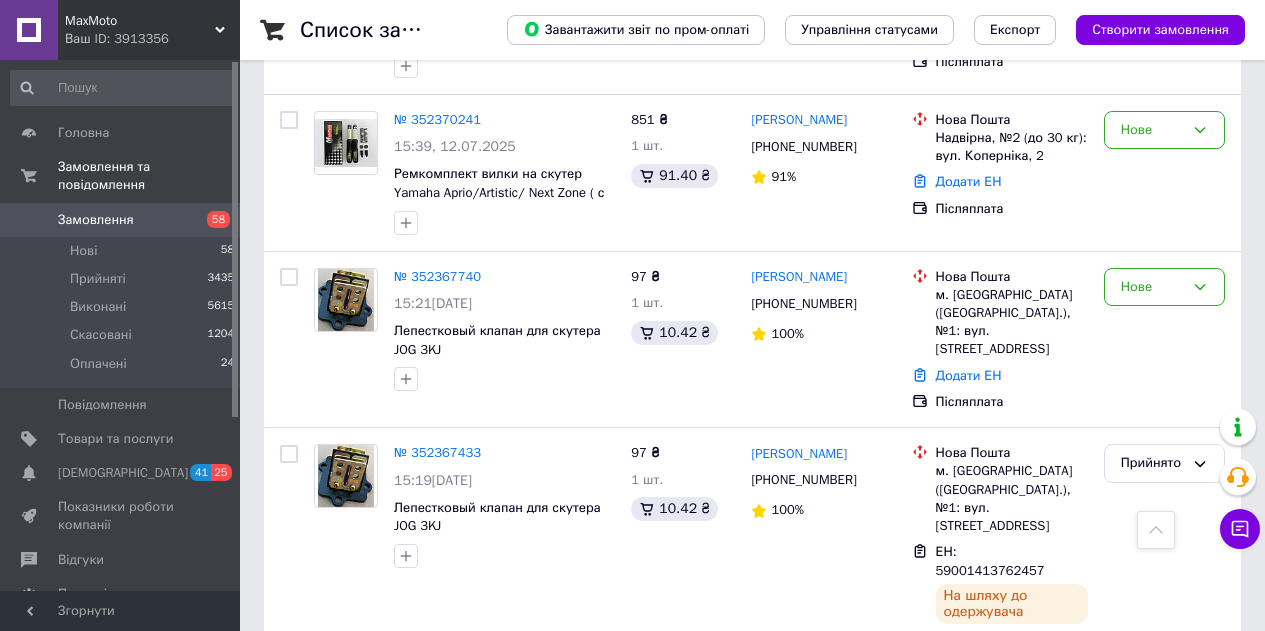 click 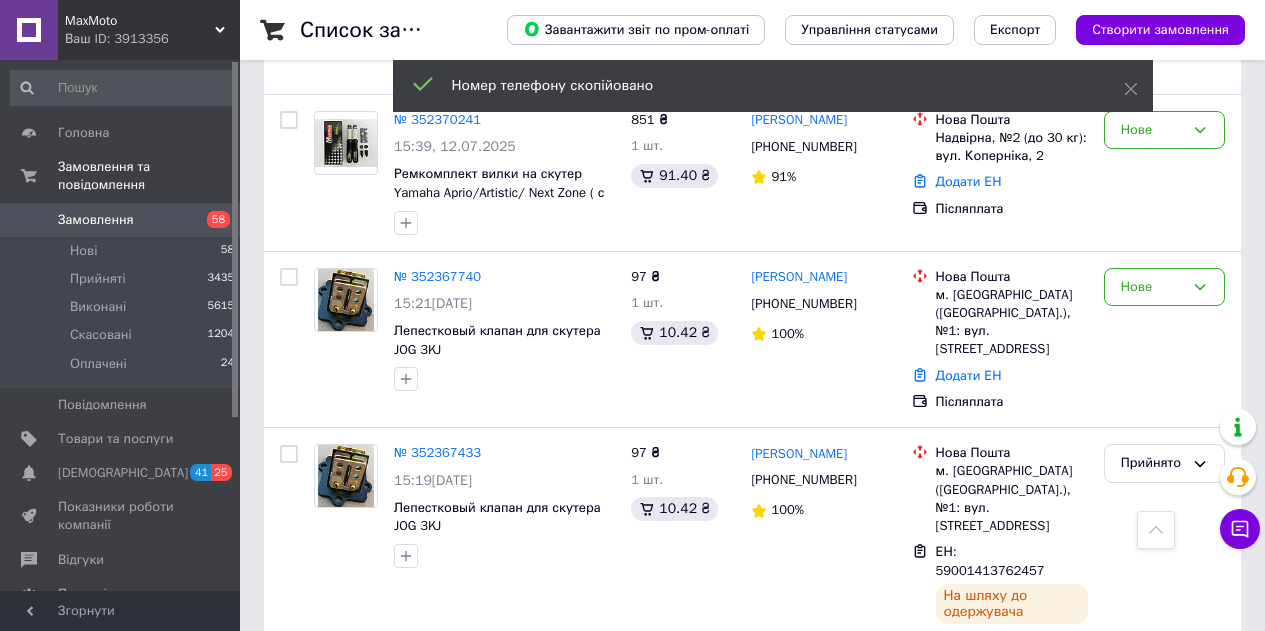 drag, startPoint x: 873, startPoint y: 198, endPoint x: 788, endPoint y: 195, distance: 85.052925 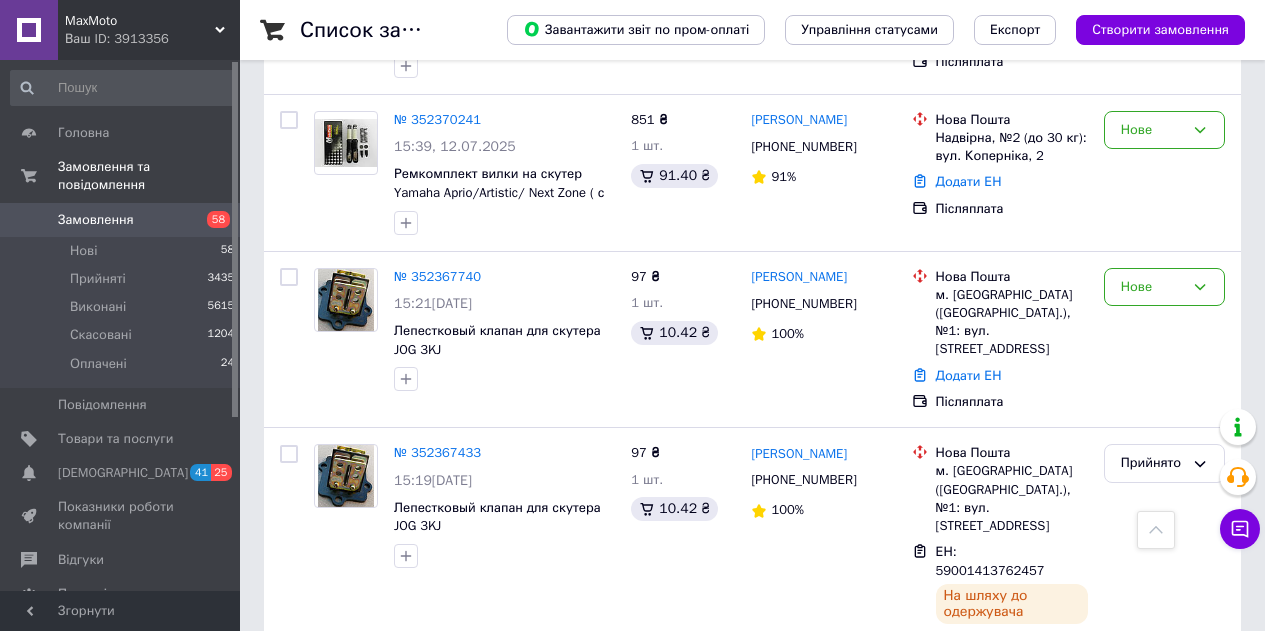 drag, startPoint x: 1010, startPoint y: 213, endPoint x: 962, endPoint y: 207, distance: 48.373547 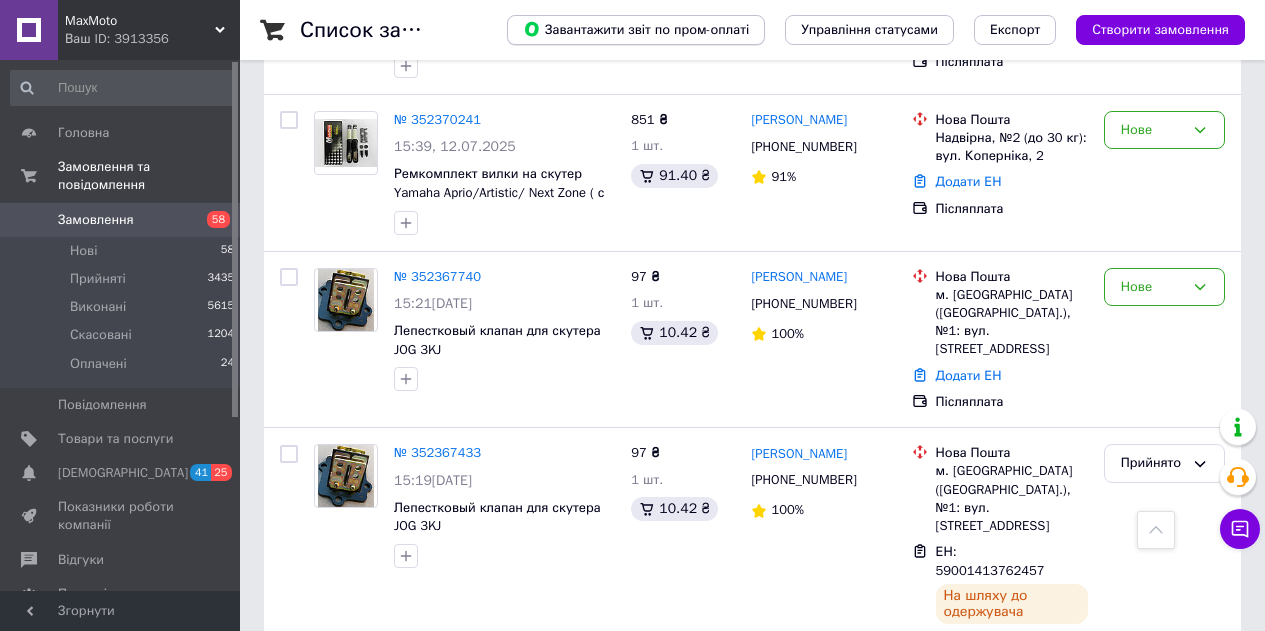 copy on "25530" 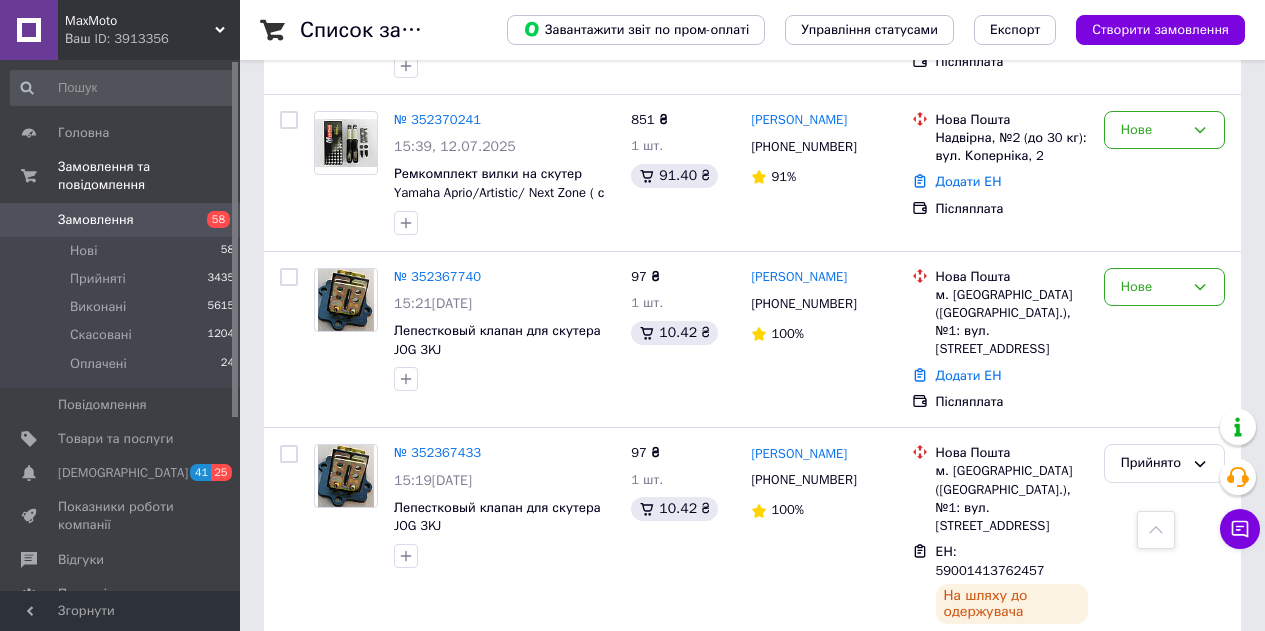 click on "Додати ЕН" at bounding box center [969, 861] 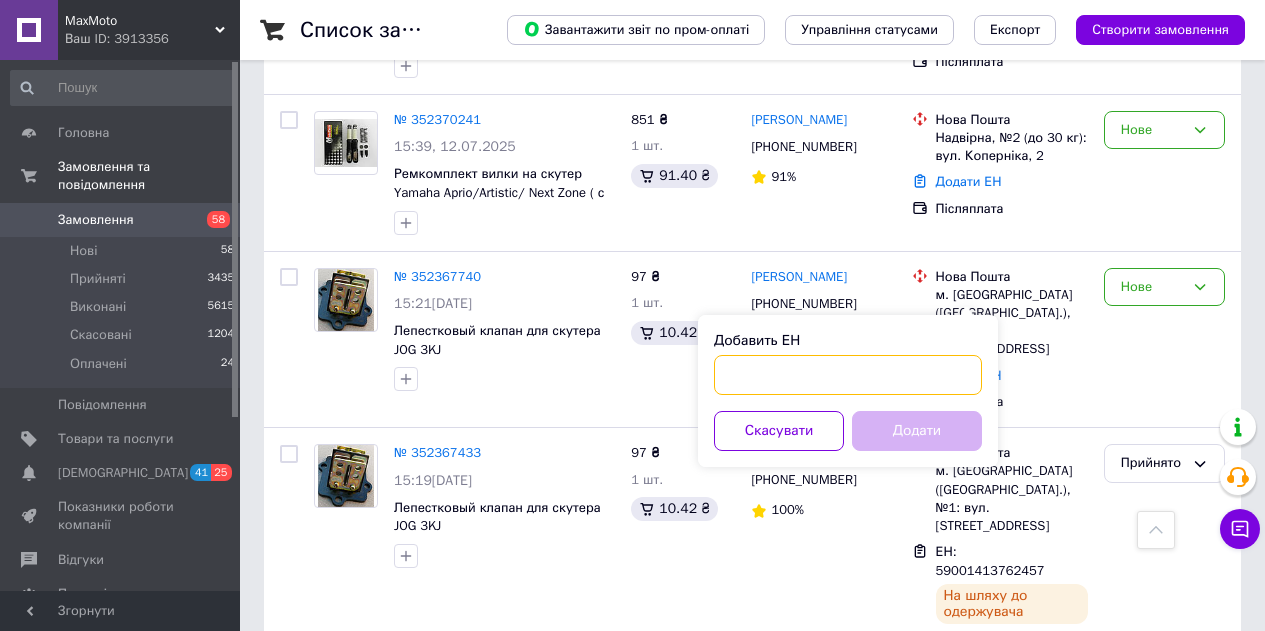 click on "Добавить ЕН" at bounding box center [848, 375] 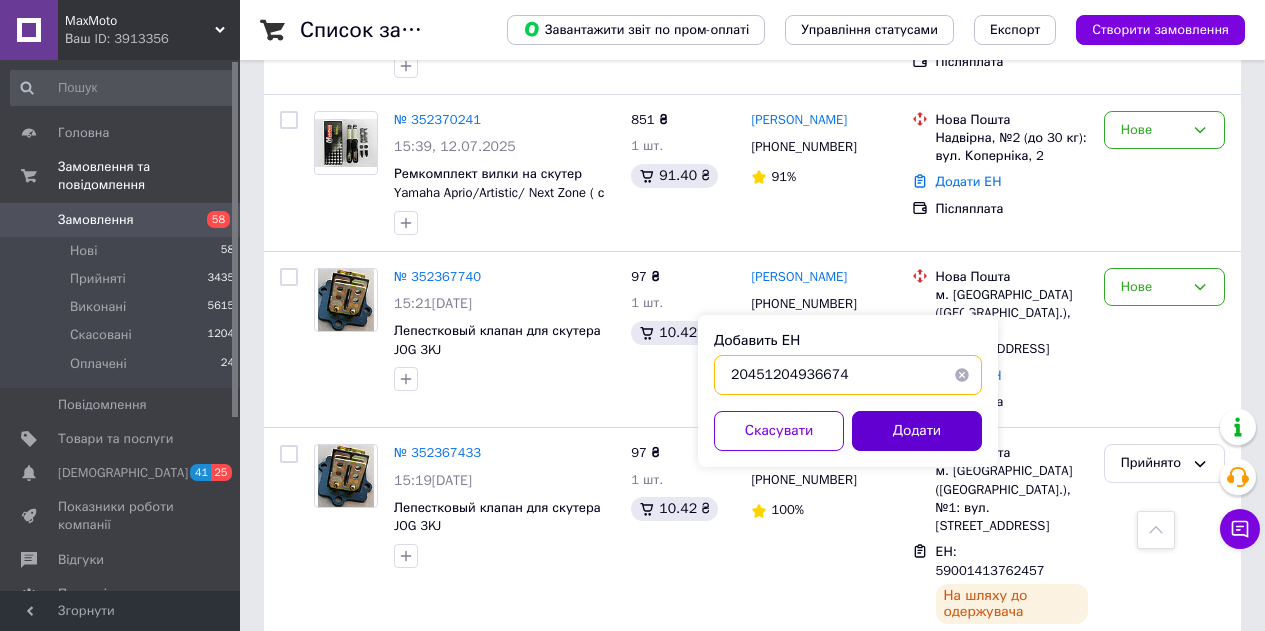 type on "20451204936674" 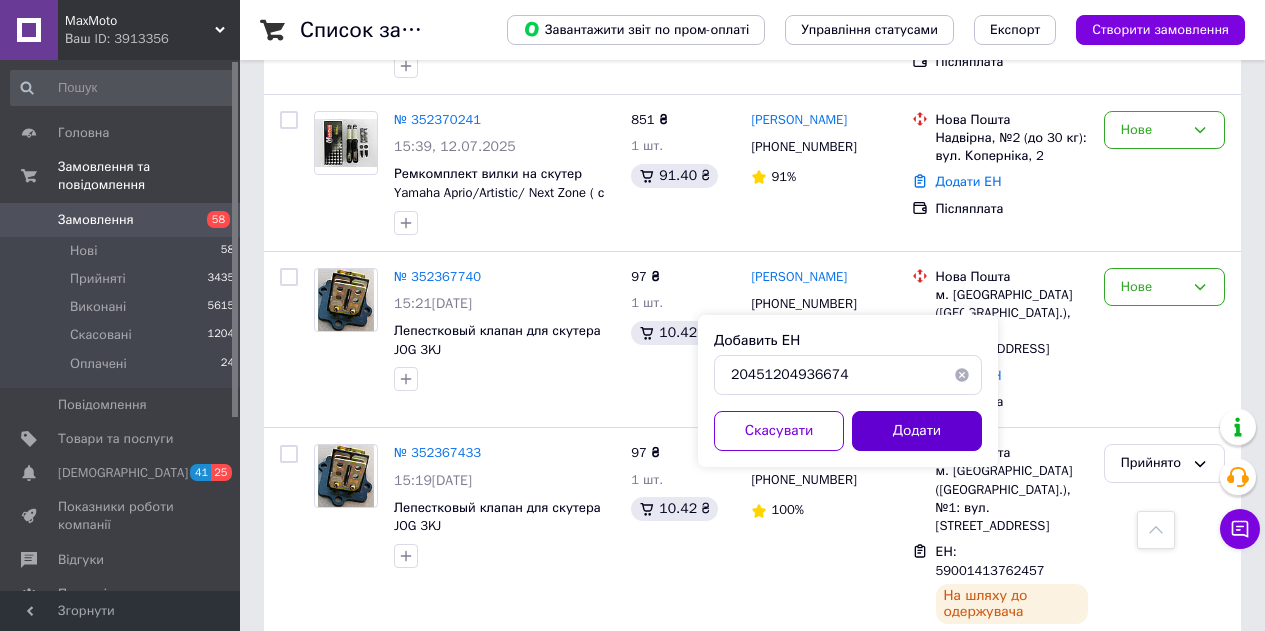click on "Додати" at bounding box center (917, 431) 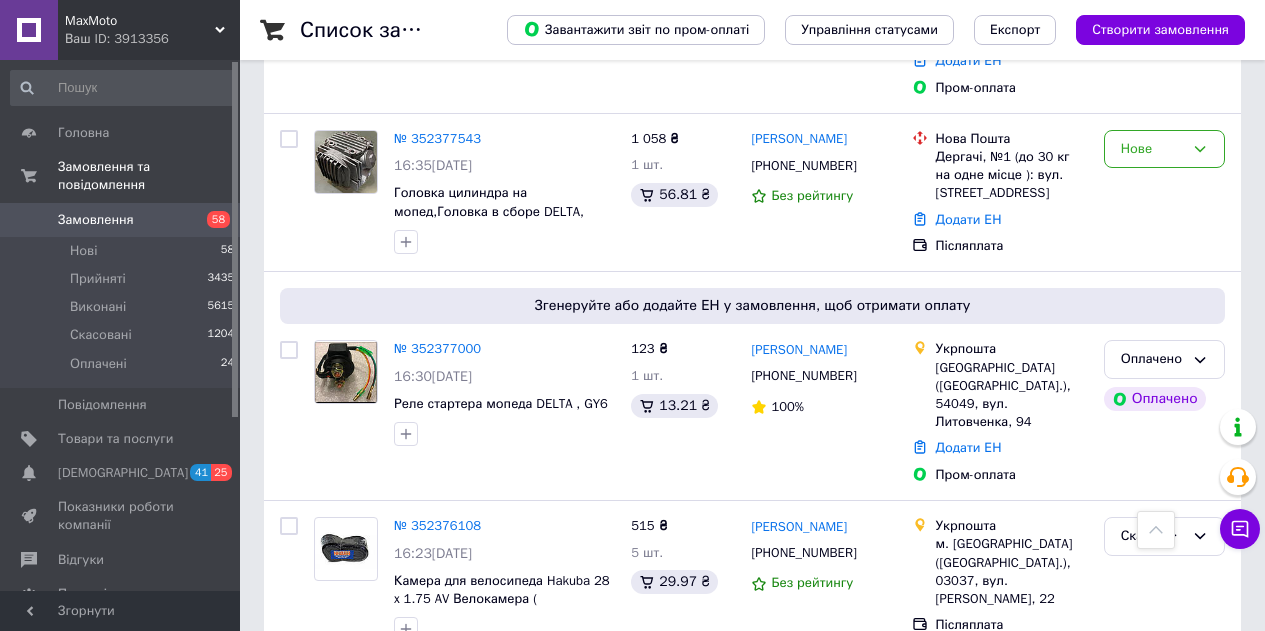 scroll, scrollTop: 11600, scrollLeft: 0, axis: vertical 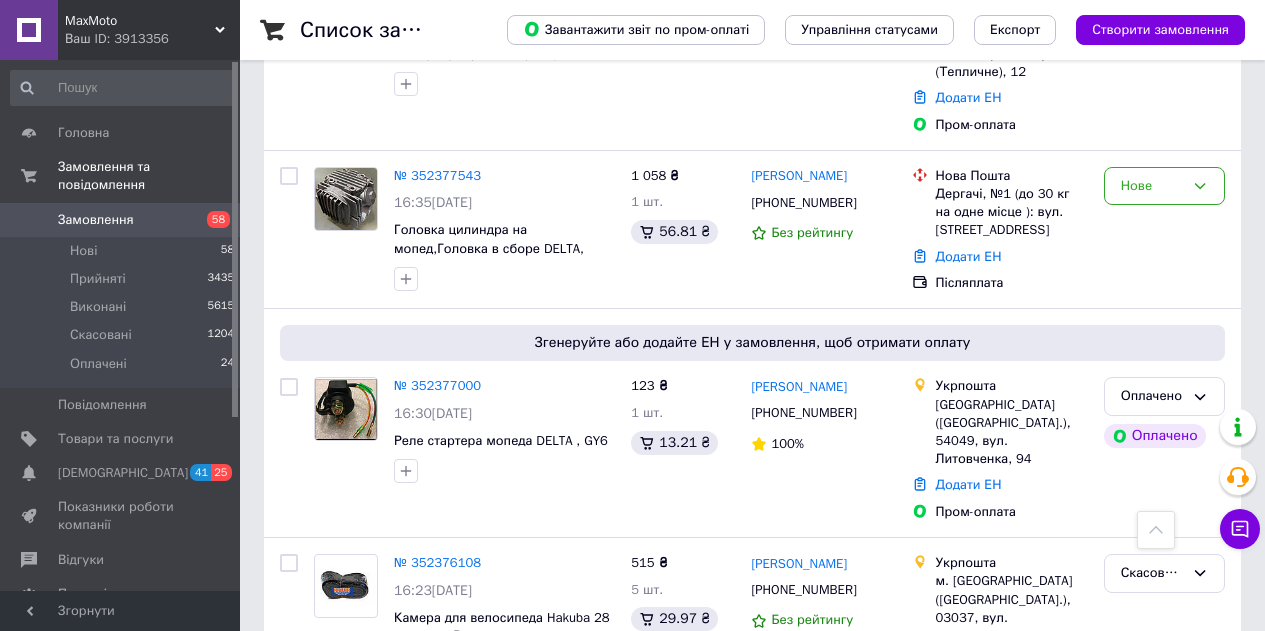 click on "Нове" at bounding box center (1152, 730) 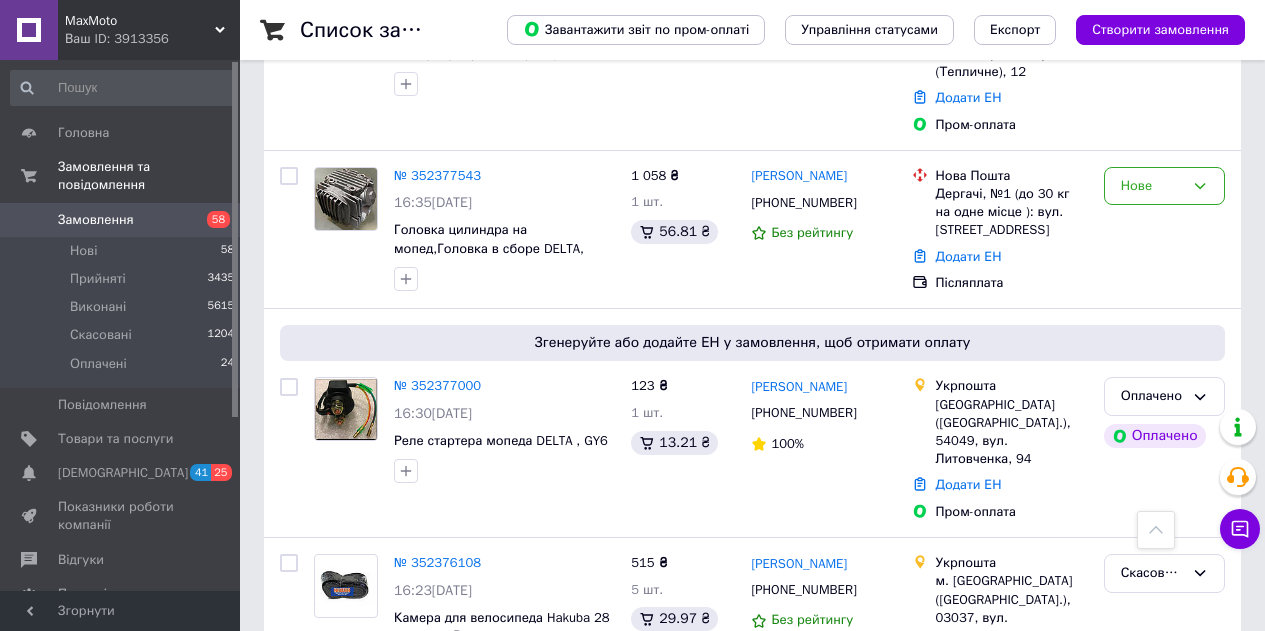 click 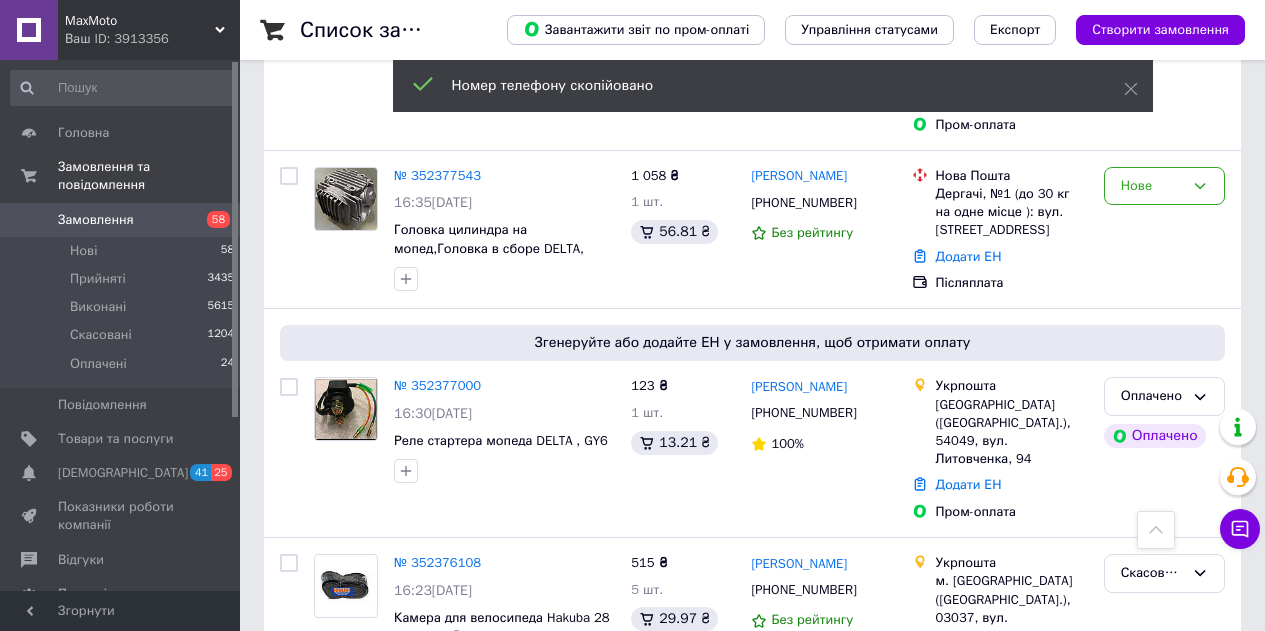 drag, startPoint x: 872, startPoint y: 226, endPoint x: 793, endPoint y: 231, distance: 79.15807 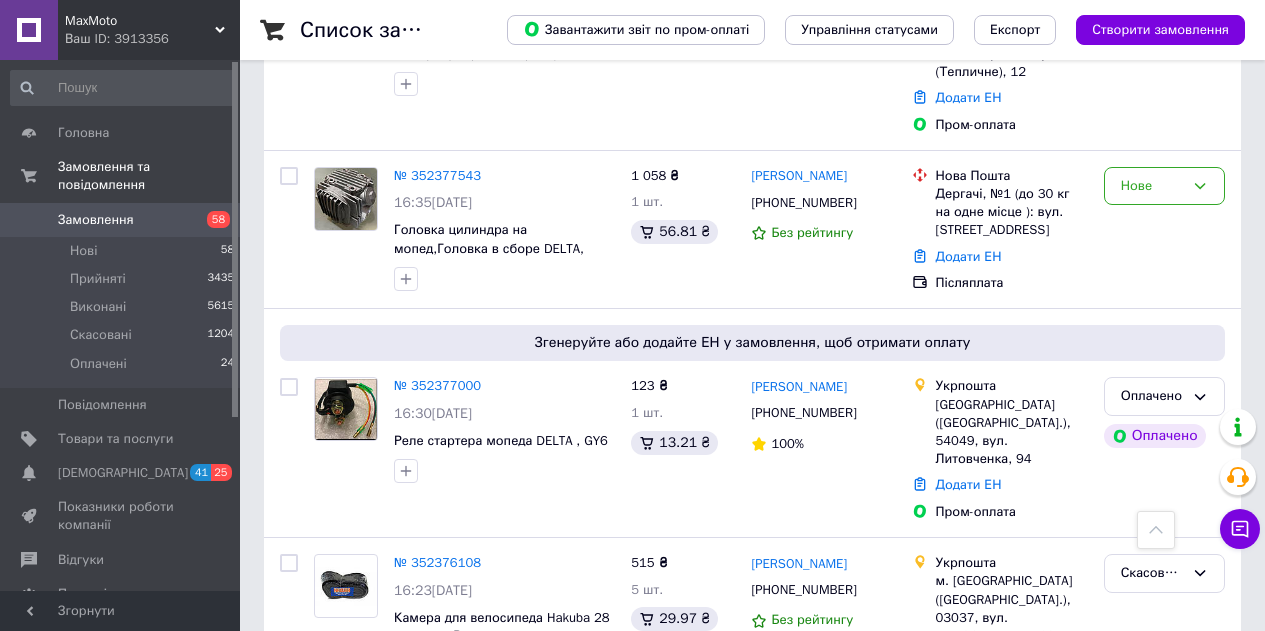 drag, startPoint x: 987, startPoint y: 244, endPoint x: 932, endPoint y: 244, distance: 55 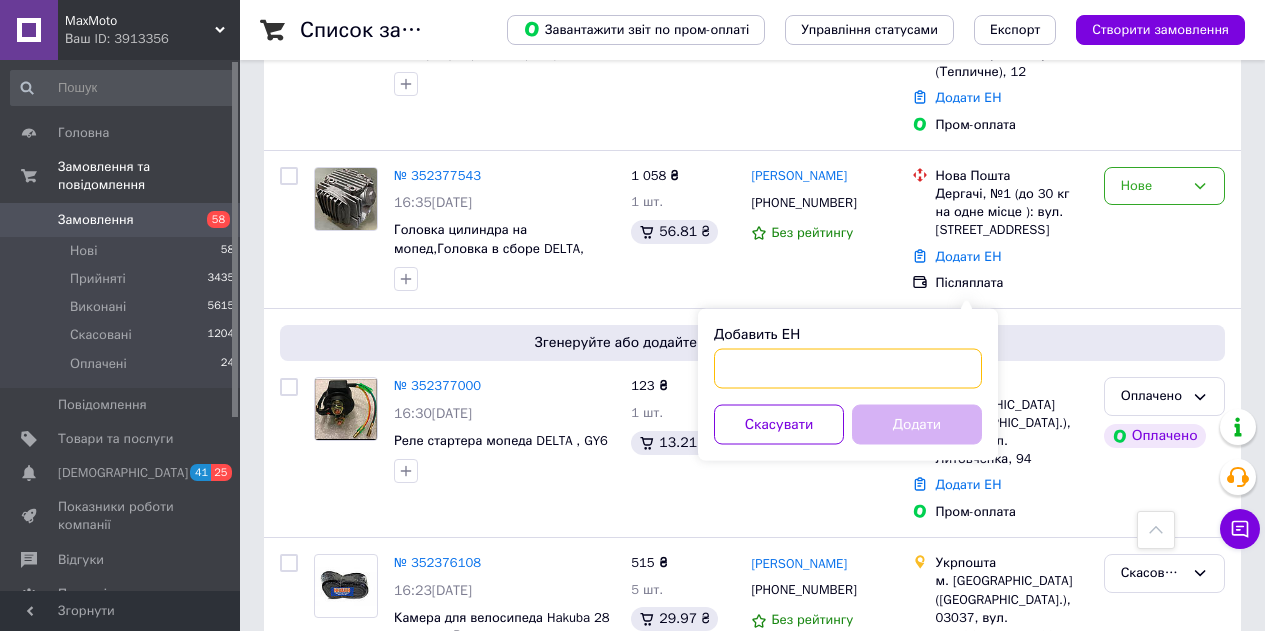 click on "Добавить ЕН" at bounding box center [848, 369] 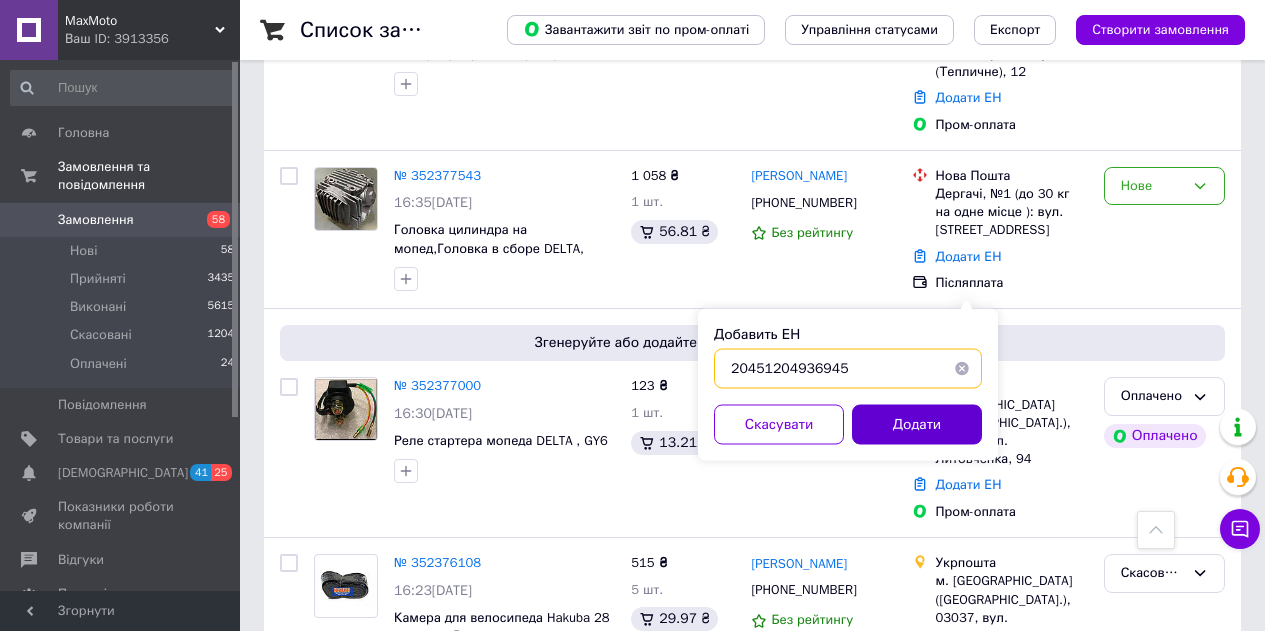 type on "20451204936945" 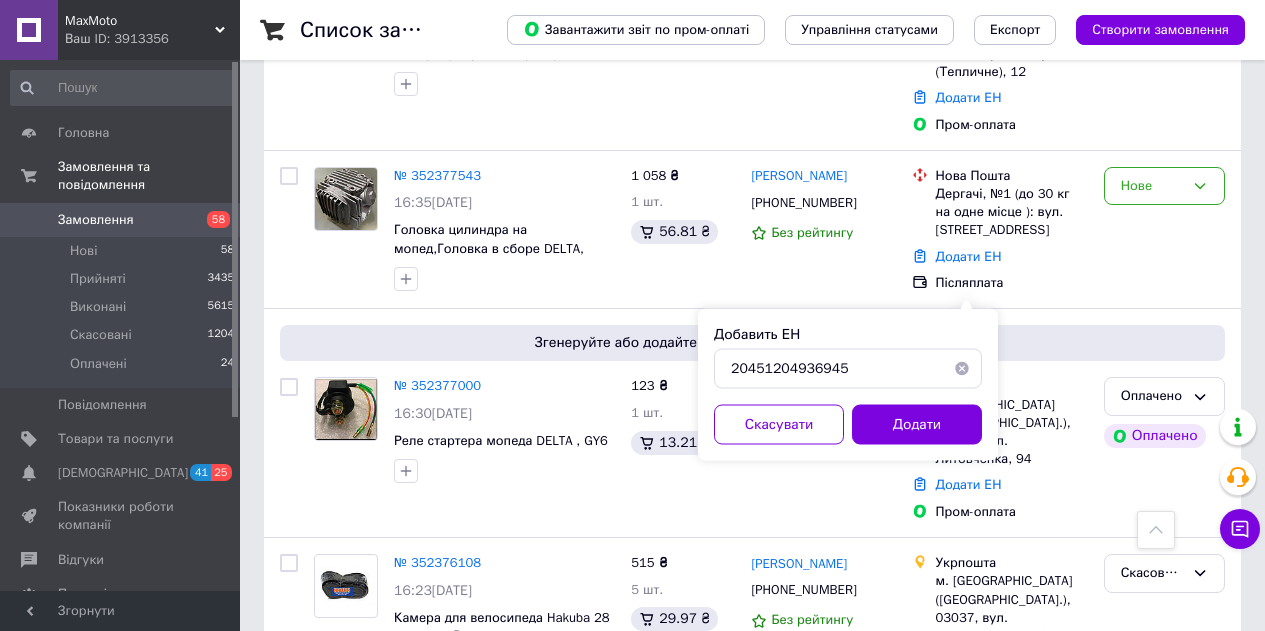 drag, startPoint x: 901, startPoint y: 418, endPoint x: 882, endPoint y: 417, distance: 19.026299 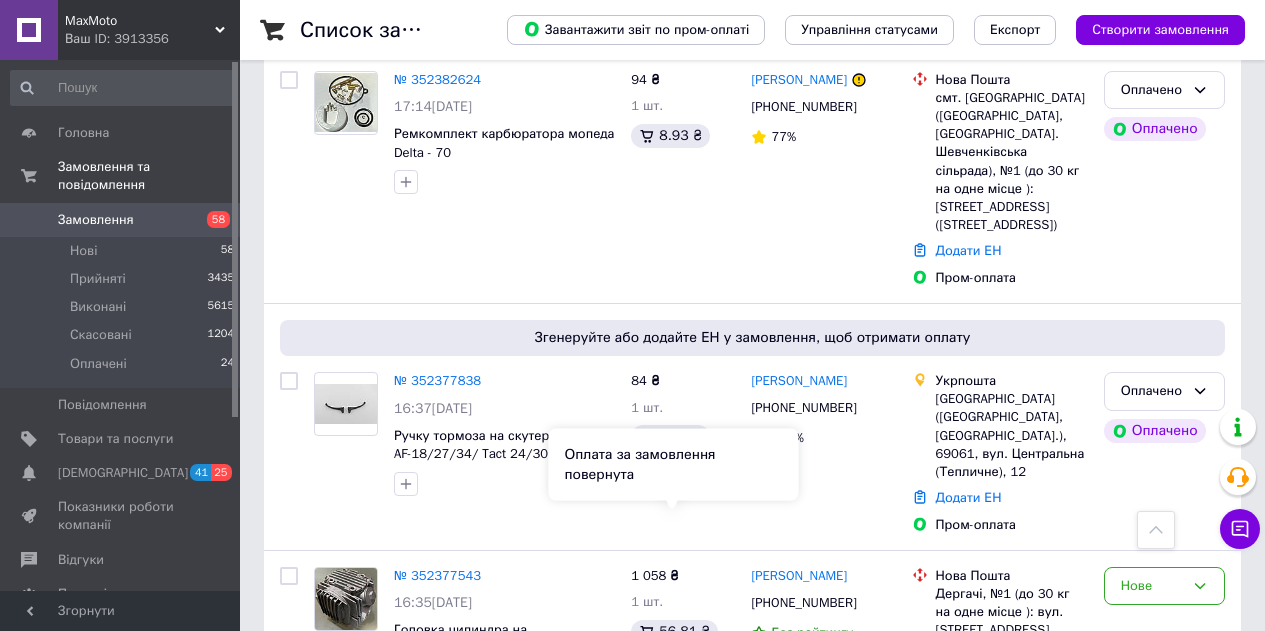 scroll, scrollTop: 11100, scrollLeft: 0, axis: vertical 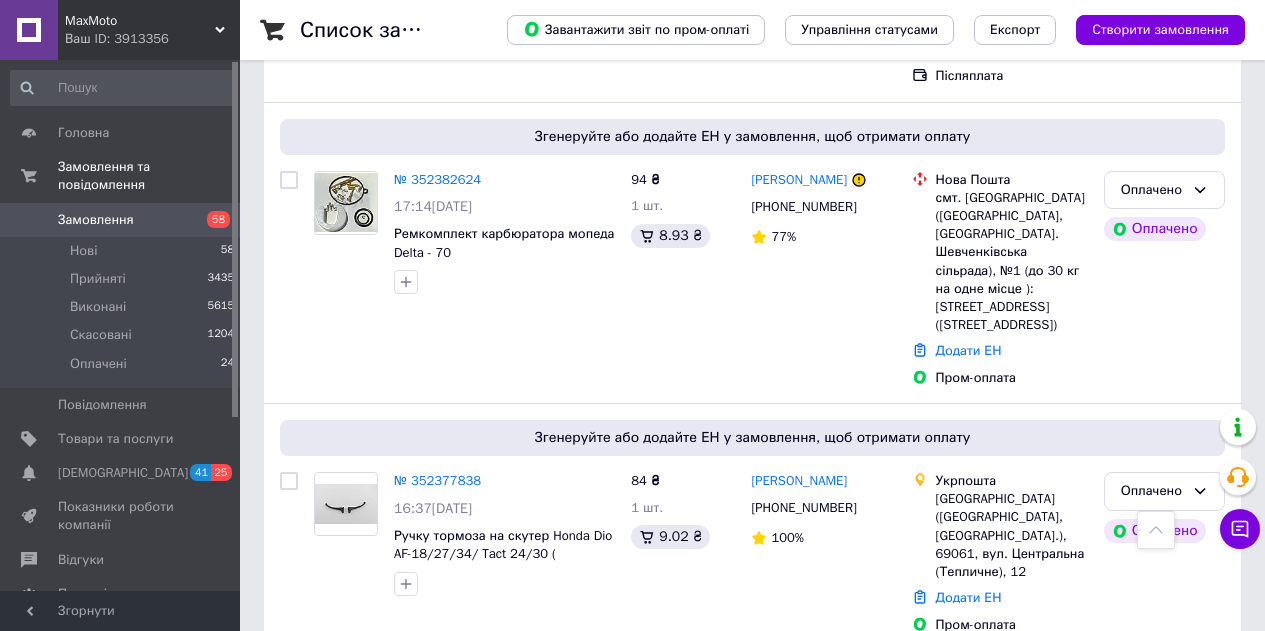 click on "Нове" at bounding box center [1152, 686] 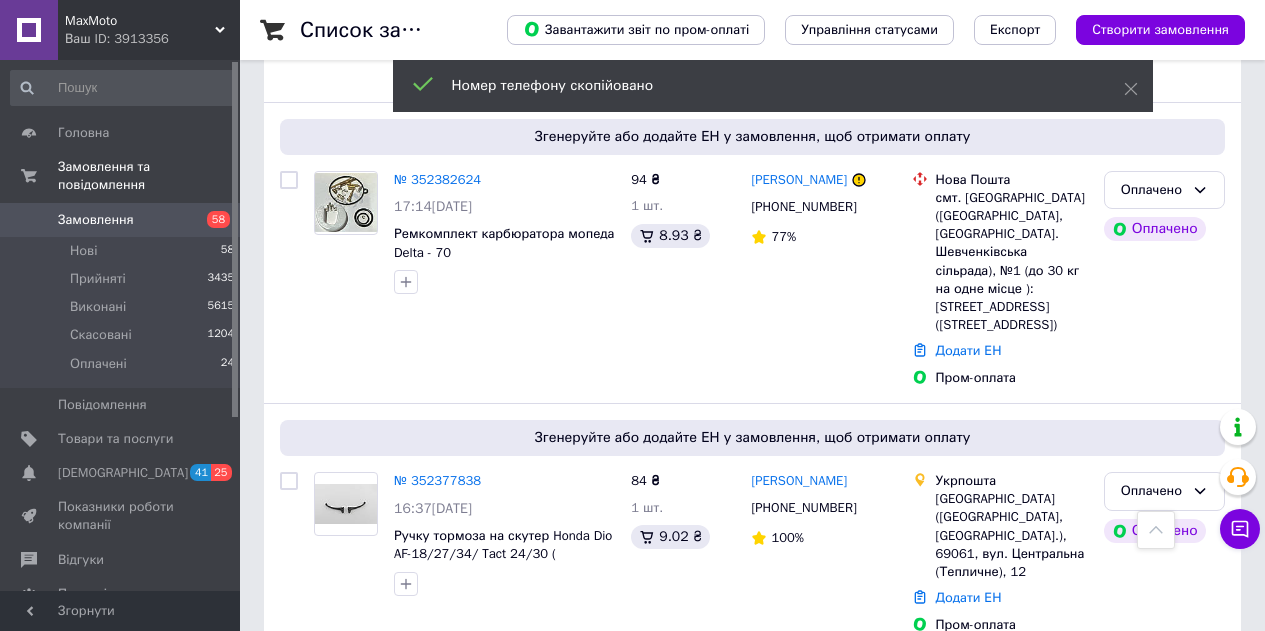 drag, startPoint x: 818, startPoint y: 190, endPoint x: 806, endPoint y: 200, distance: 15.6205 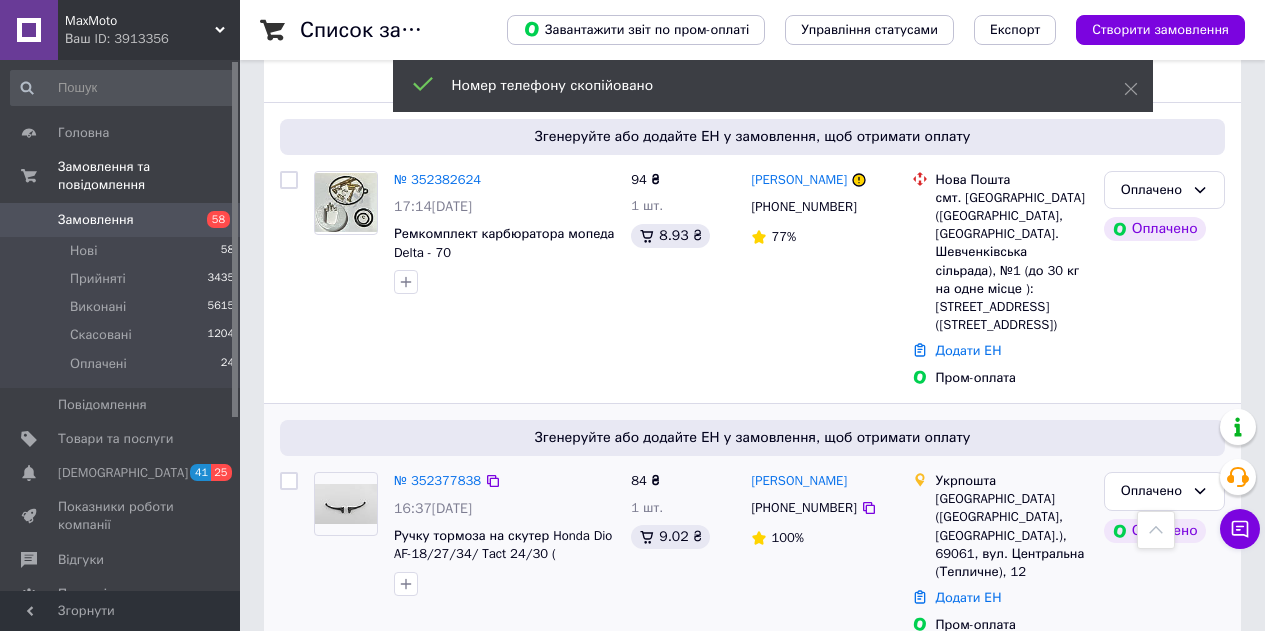 copy on "Манько" 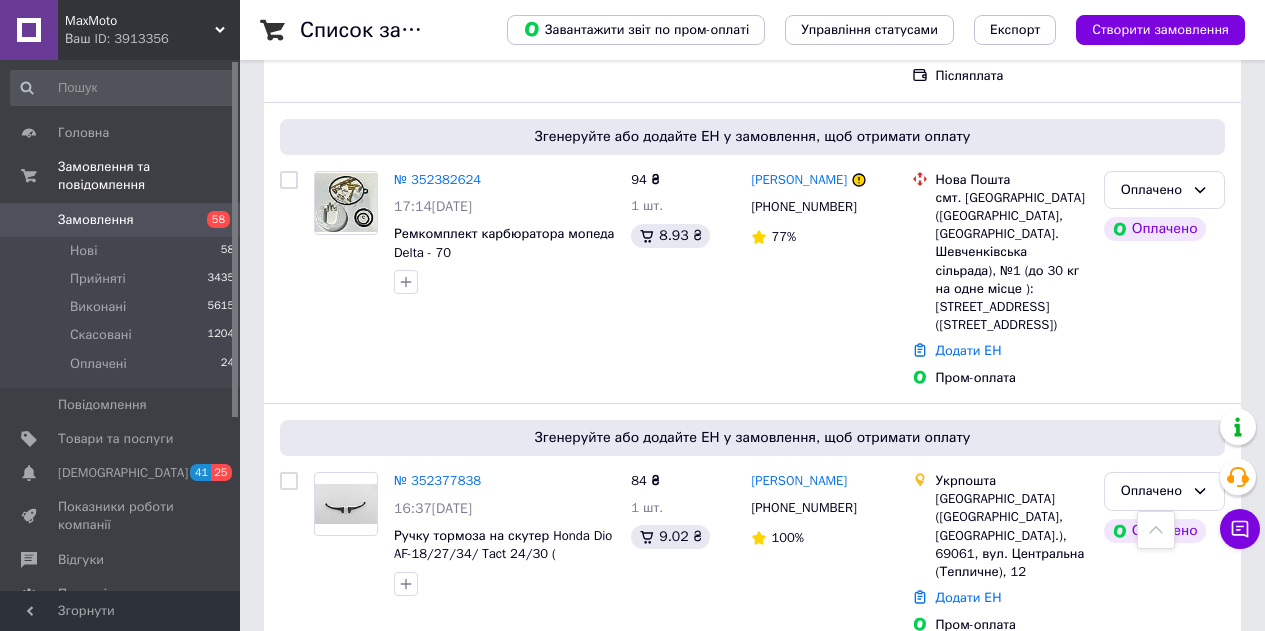 drag, startPoint x: 983, startPoint y: 212, endPoint x: 936, endPoint y: 215, distance: 47.095646 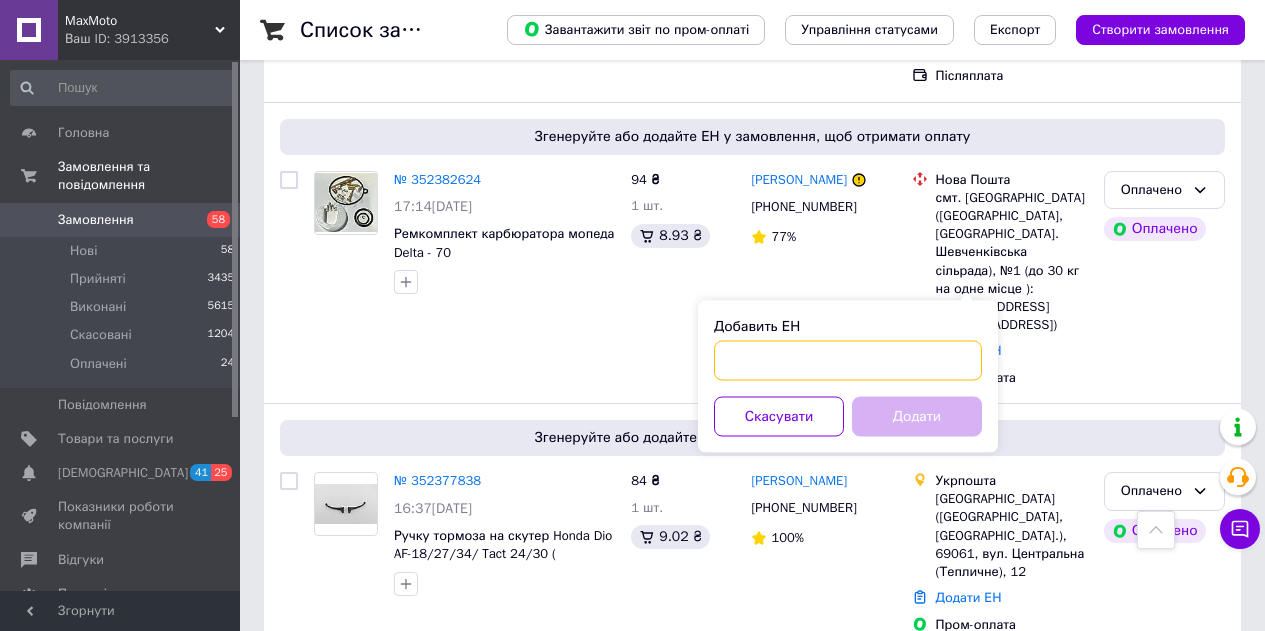 click on "Добавить ЕН" at bounding box center (848, 361) 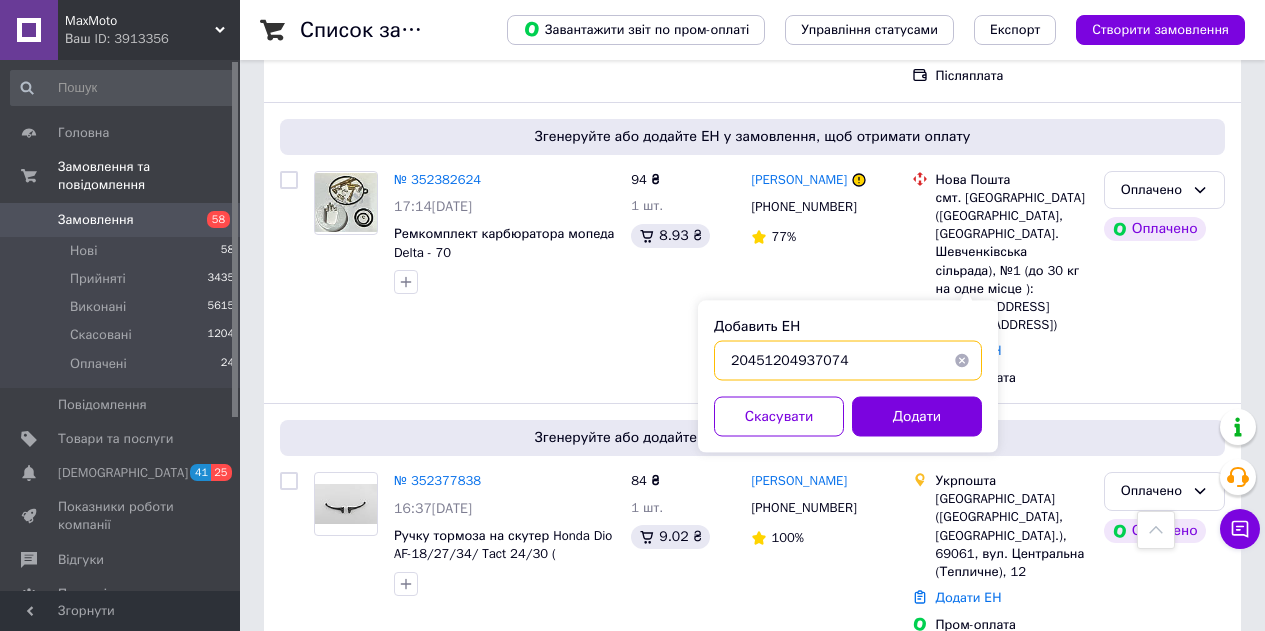 type on "20451204937074" 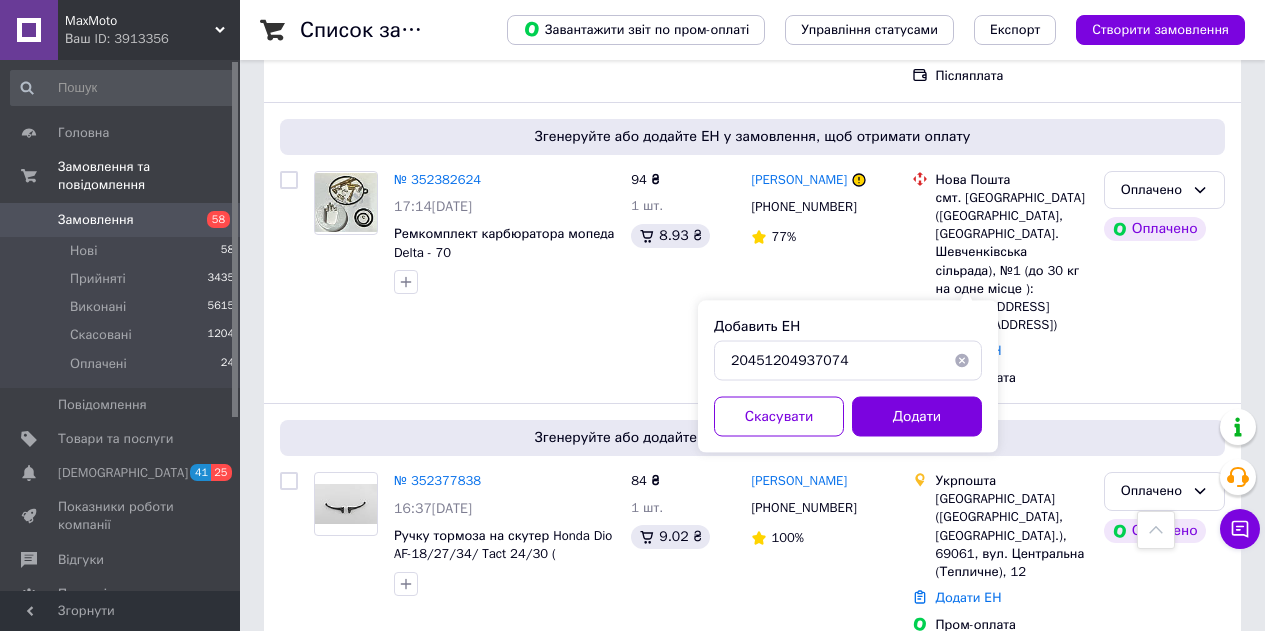 click on "Додати" at bounding box center (917, 417) 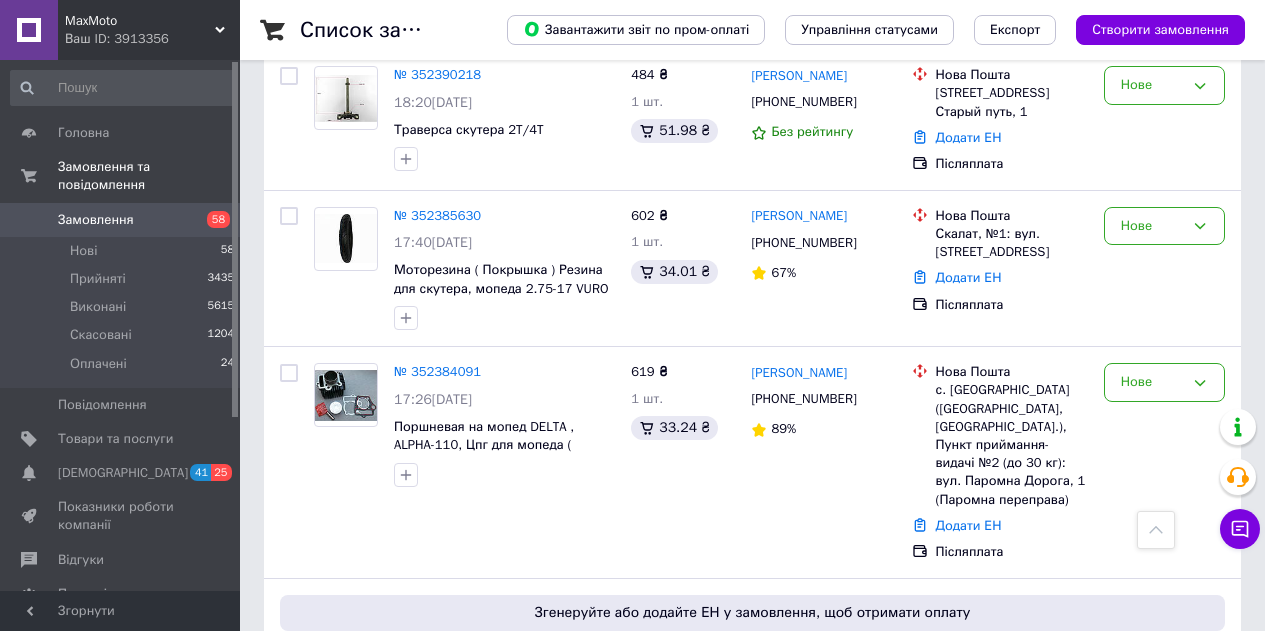 scroll, scrollTop: 10600, scrollLeft: 0, axis: vertical 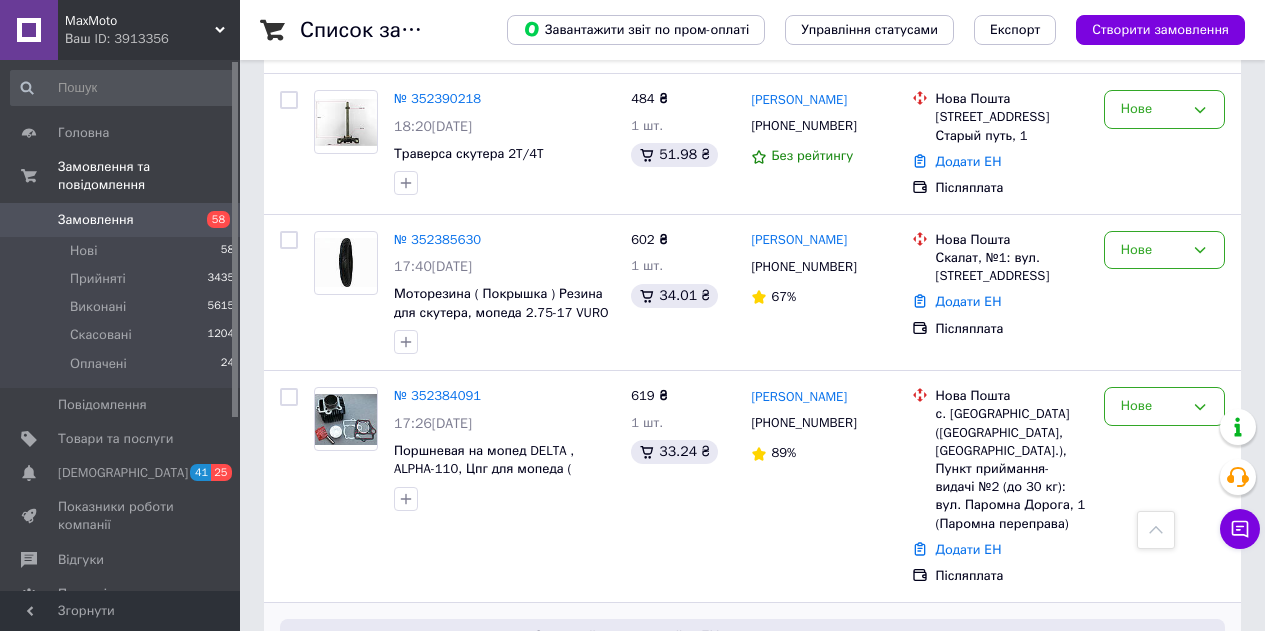 click on "Оплачено" at bounding box center [1152, 690] 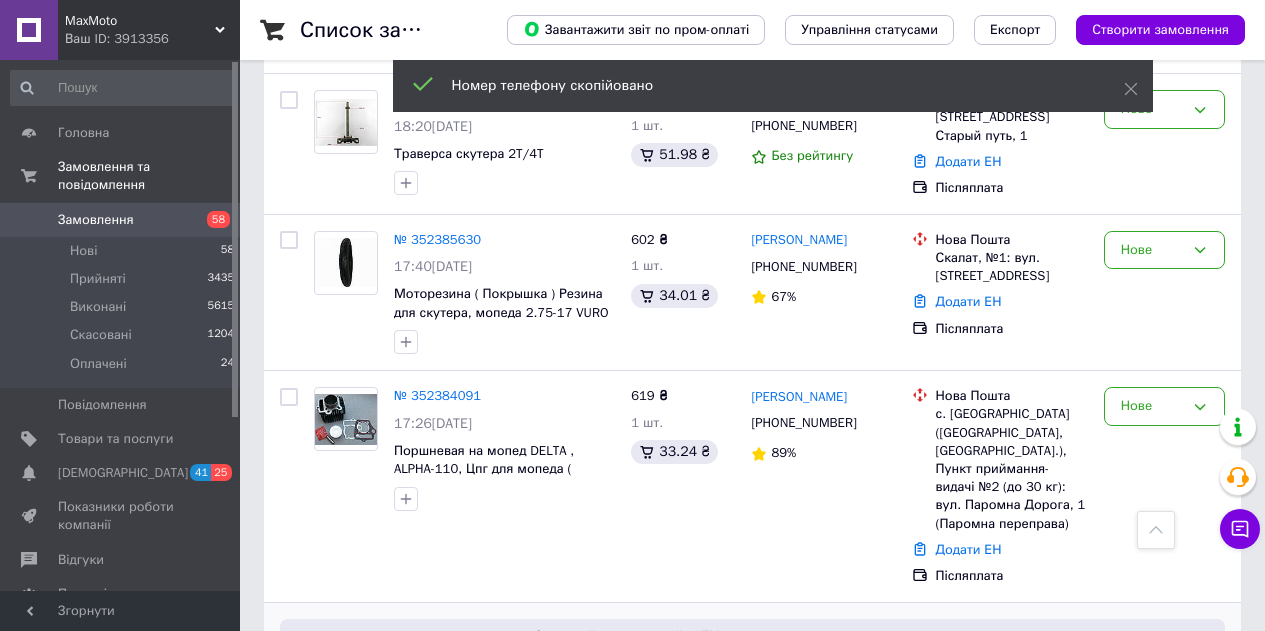 drag, startPoint x: 902, startPoint y: 223, endPoint x: 823, endPoint y: 221, distance: 79.025314 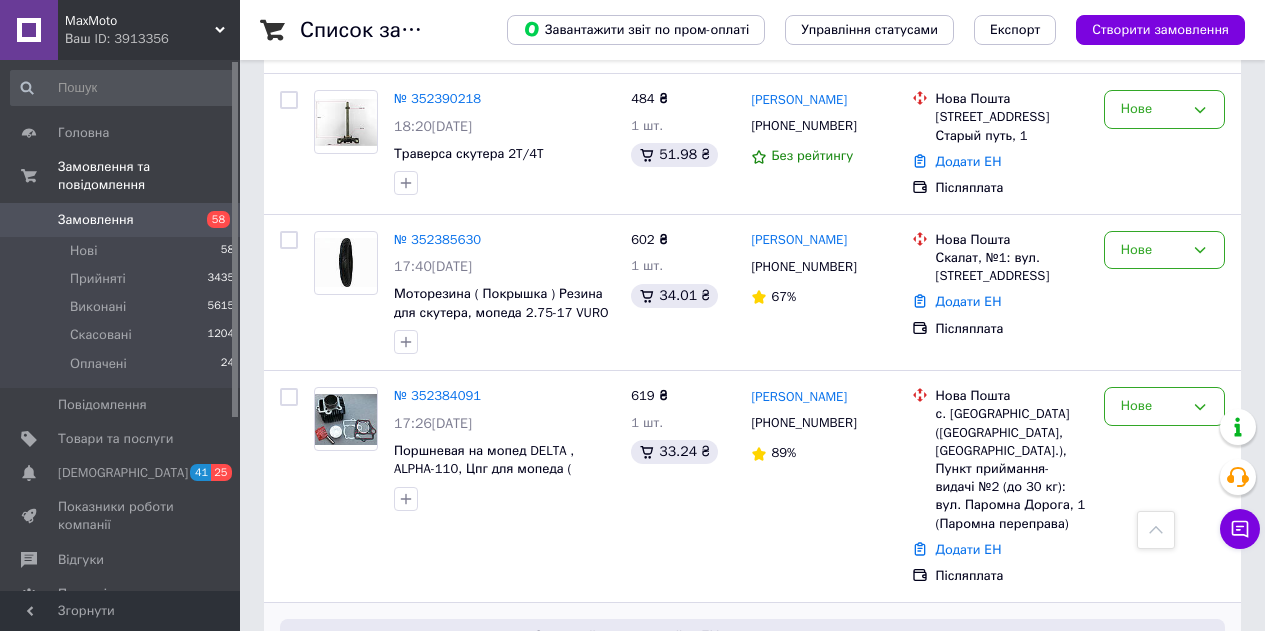 drag, startPoint x: 1035, startPoint y: 232, endPoint x: 966, endPoint y: 229, distance: 69.065186 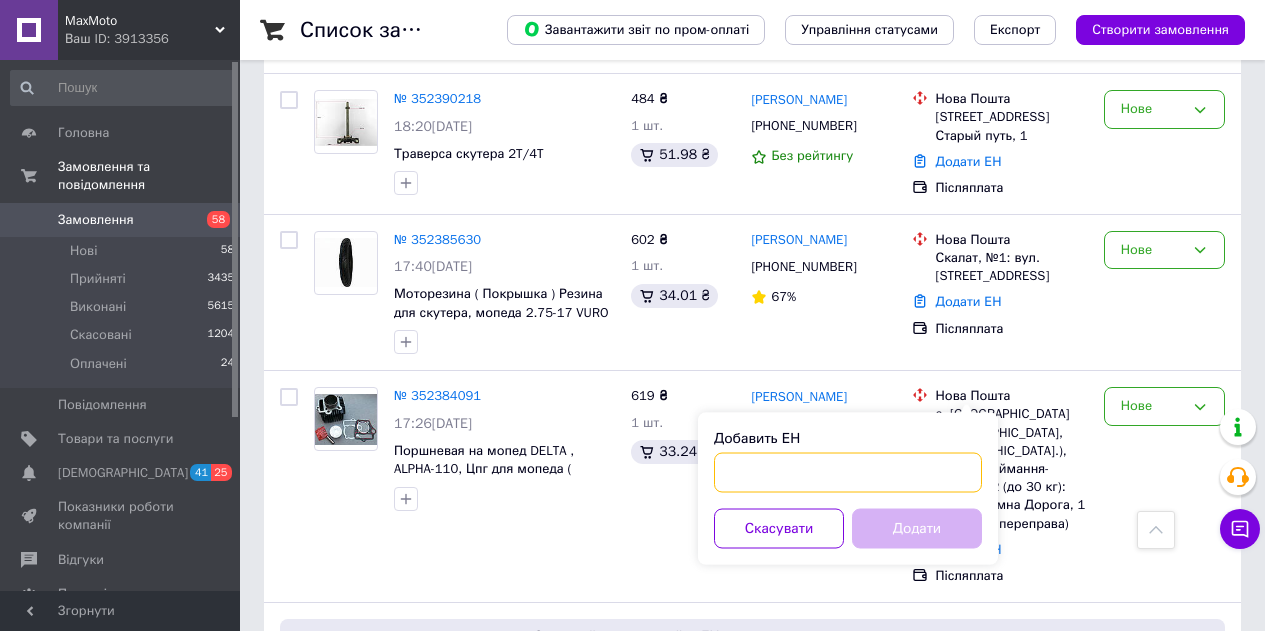 click on "Добавить ЕН" at bounding box center [848, 473] 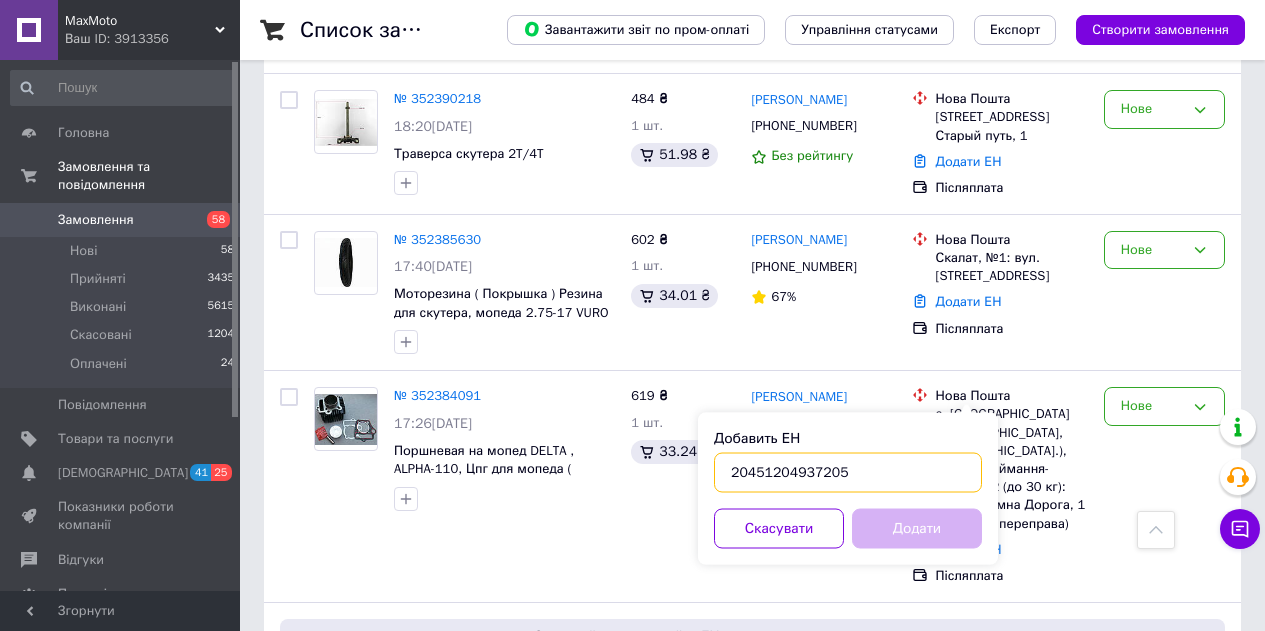 type on "20451204937205" 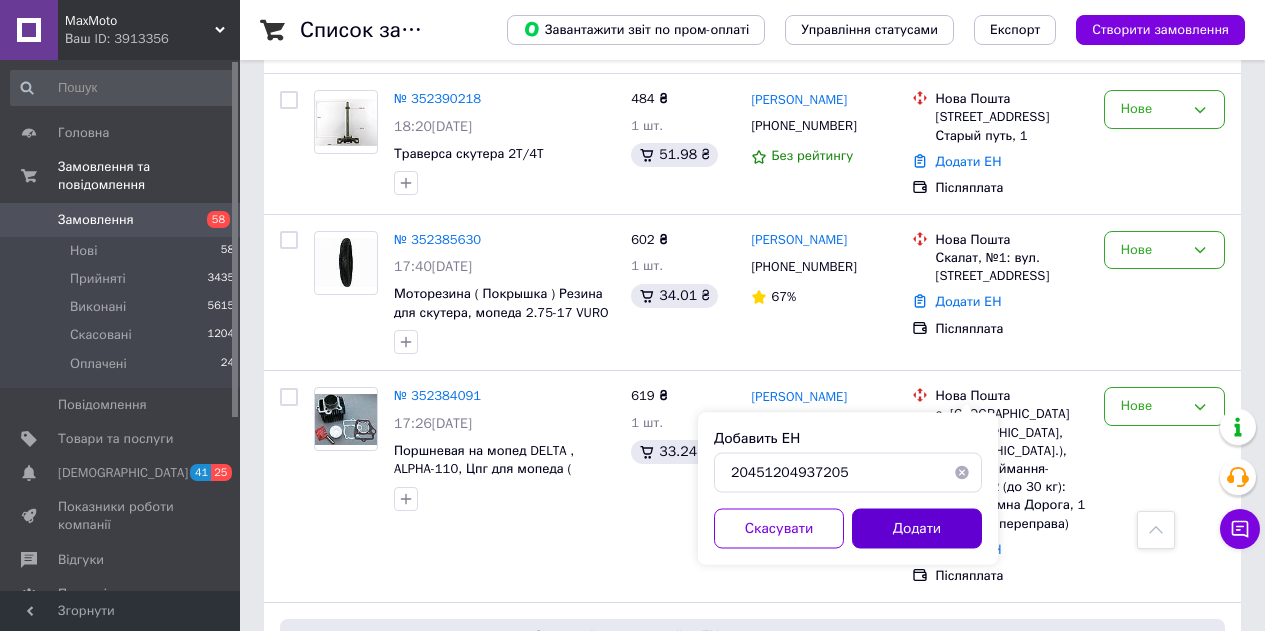 click on "Додати" at bounding box center [917, 529] 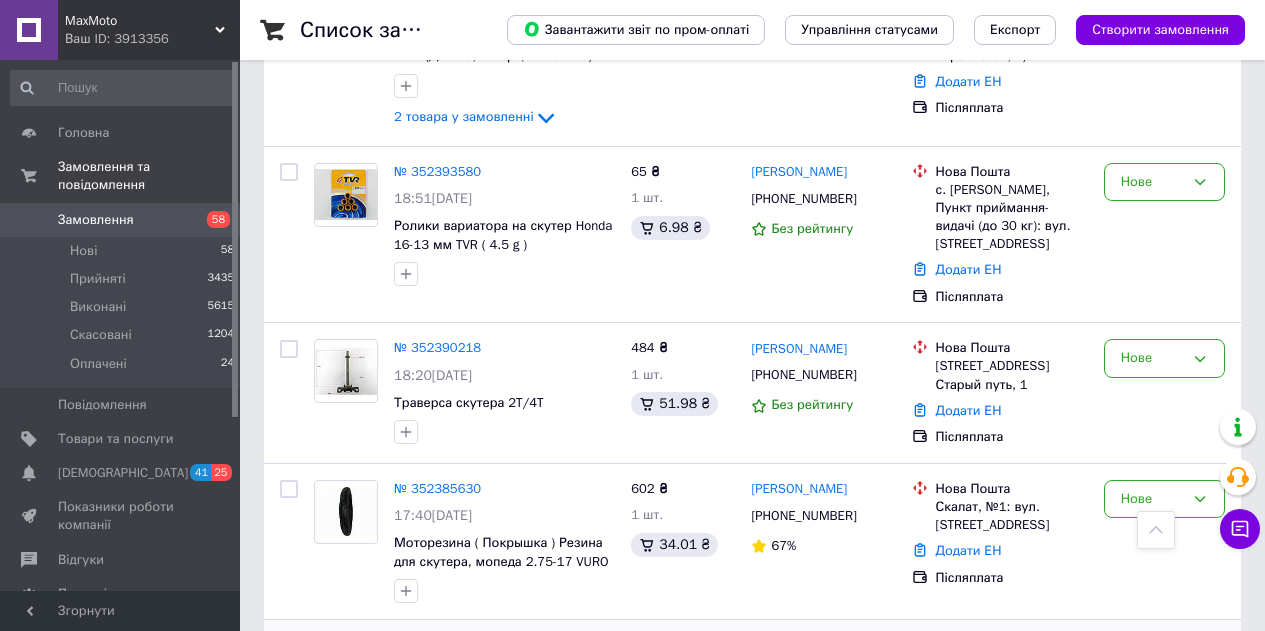 scroll, scrollTop: 10300, scrollLeft: 0, axis: vertical 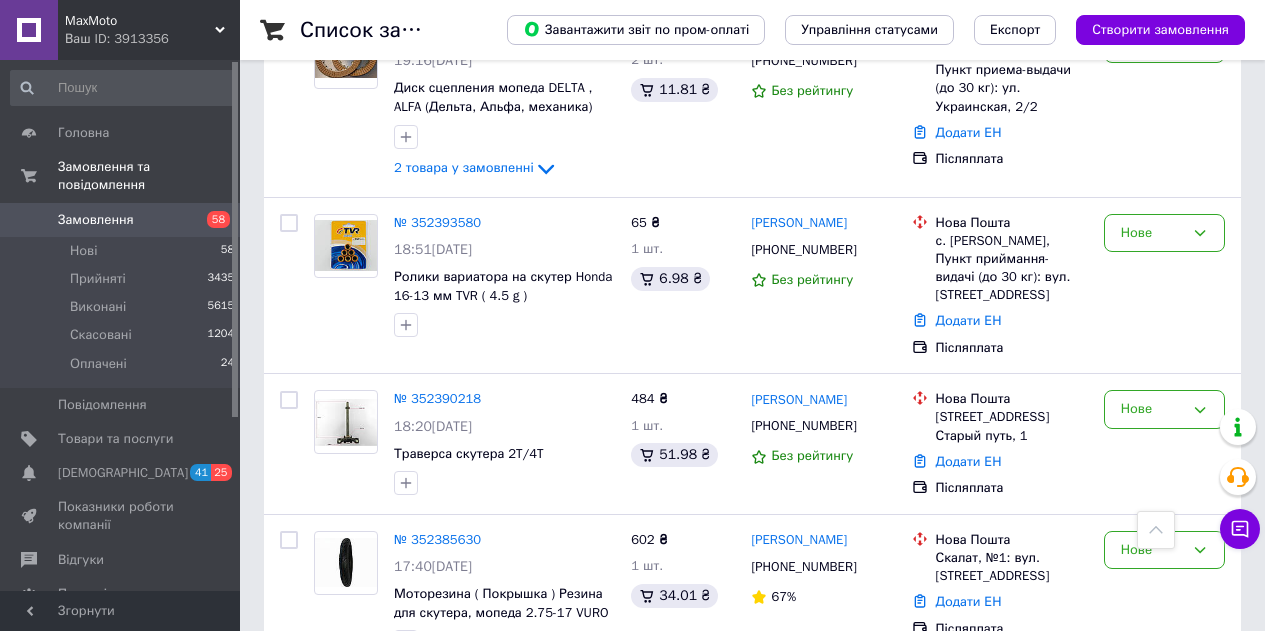 click on "Нове" at bounding box center [1152, 706] 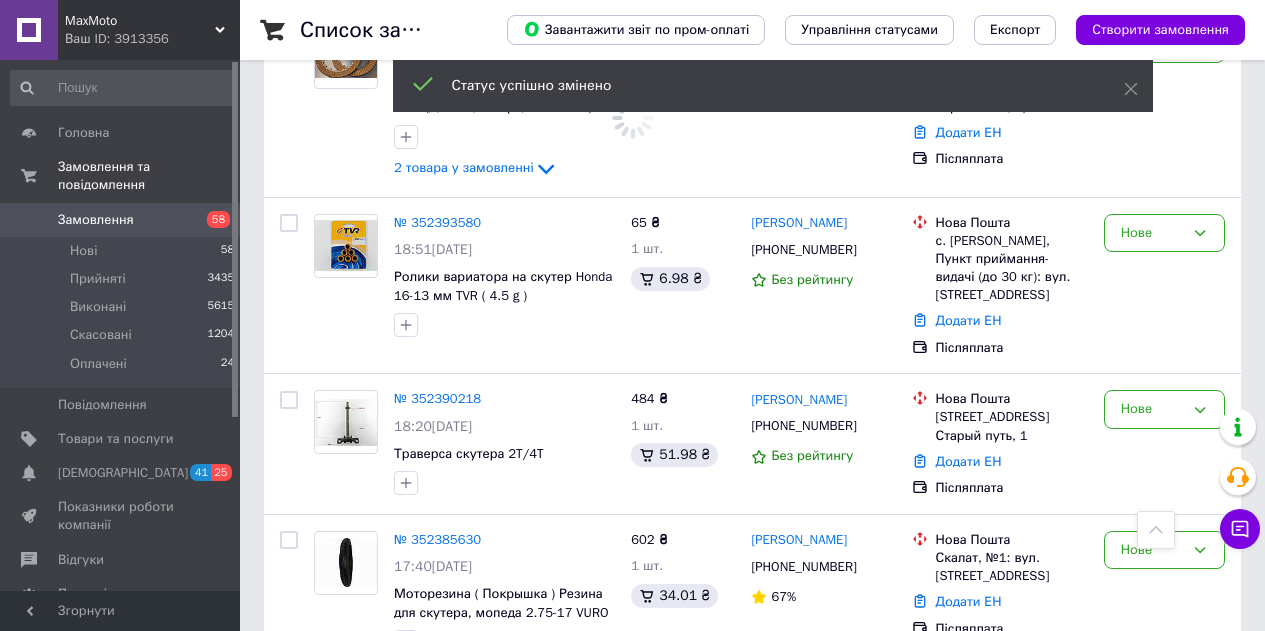 scroll, scrollTop: 10200, scrollLeft: 0, axis: vertical 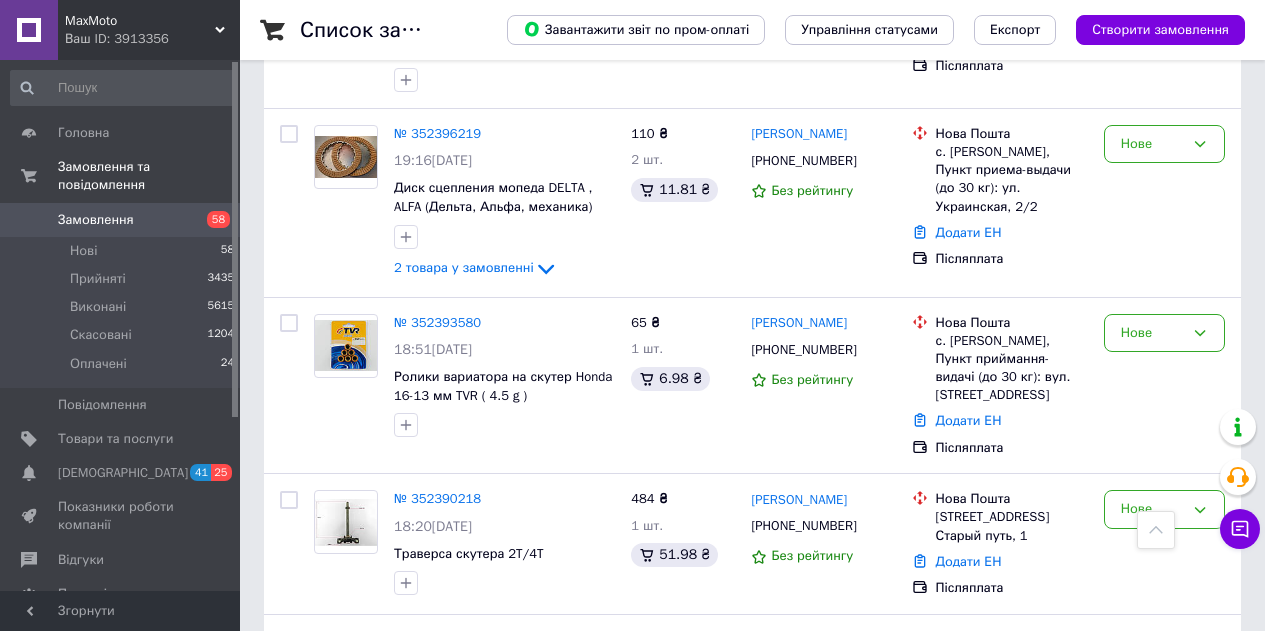 click 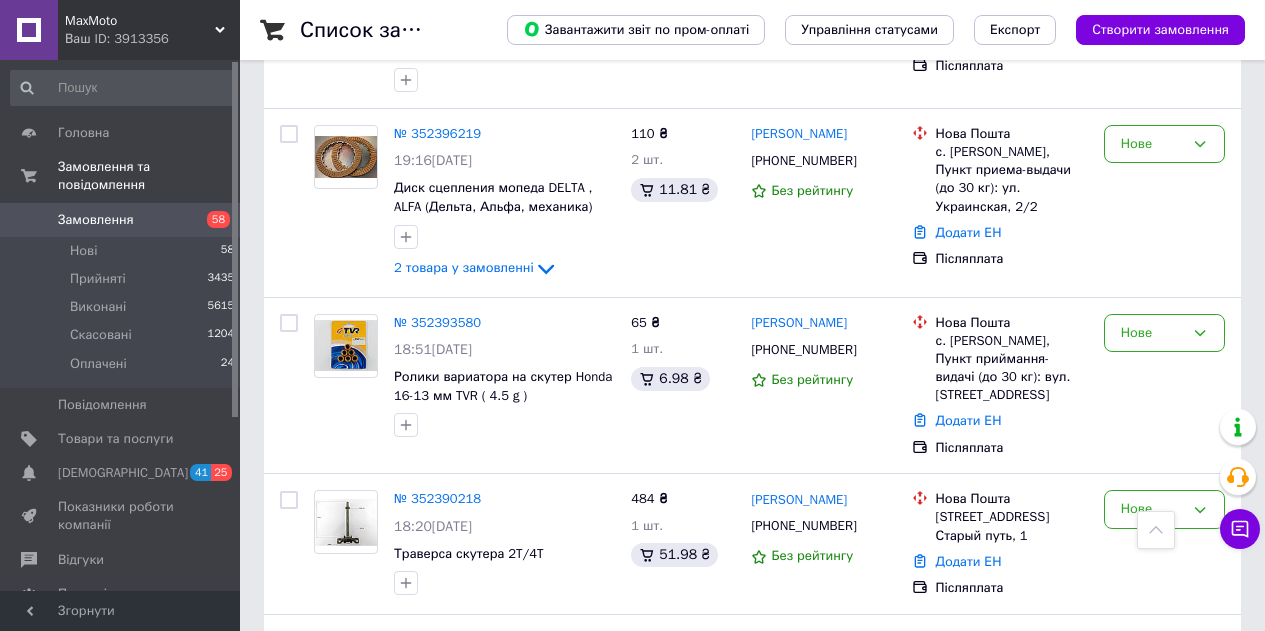 drag, startPoint x: 852, startPoint y: 358, endPoint x: 792, endPoint y: 358, distance: 60 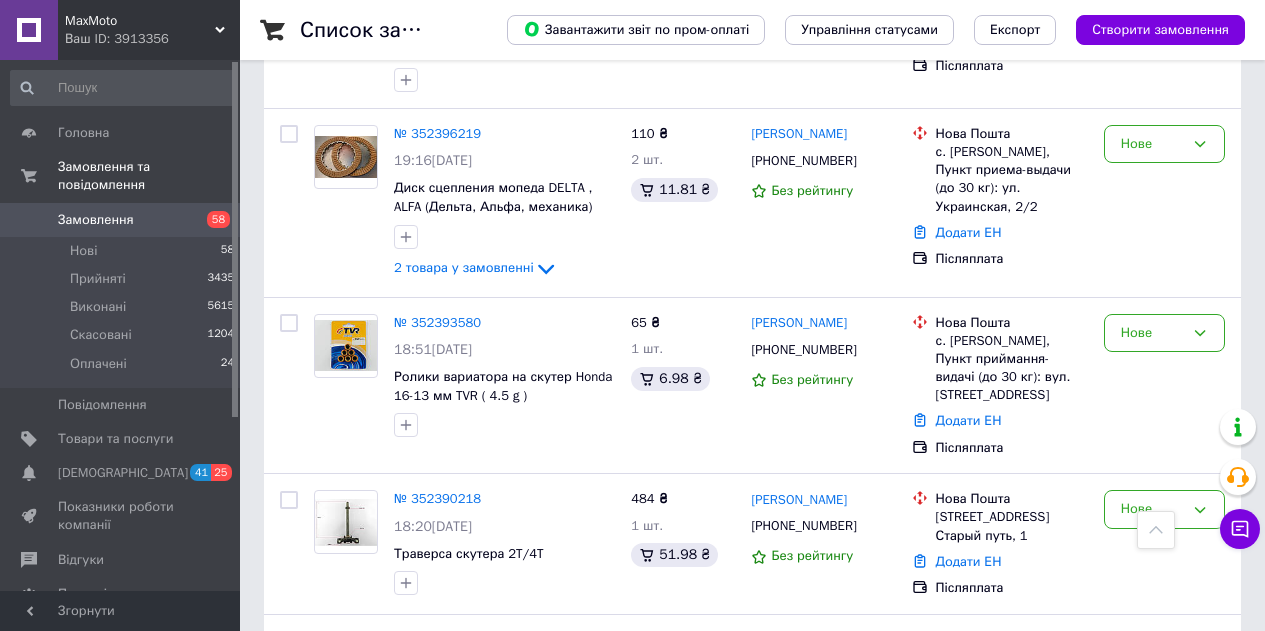 drag, startPoint x: 995, startPoint y: 369, endPoint x: 467, endPoint y: 26, distance: 629.6293 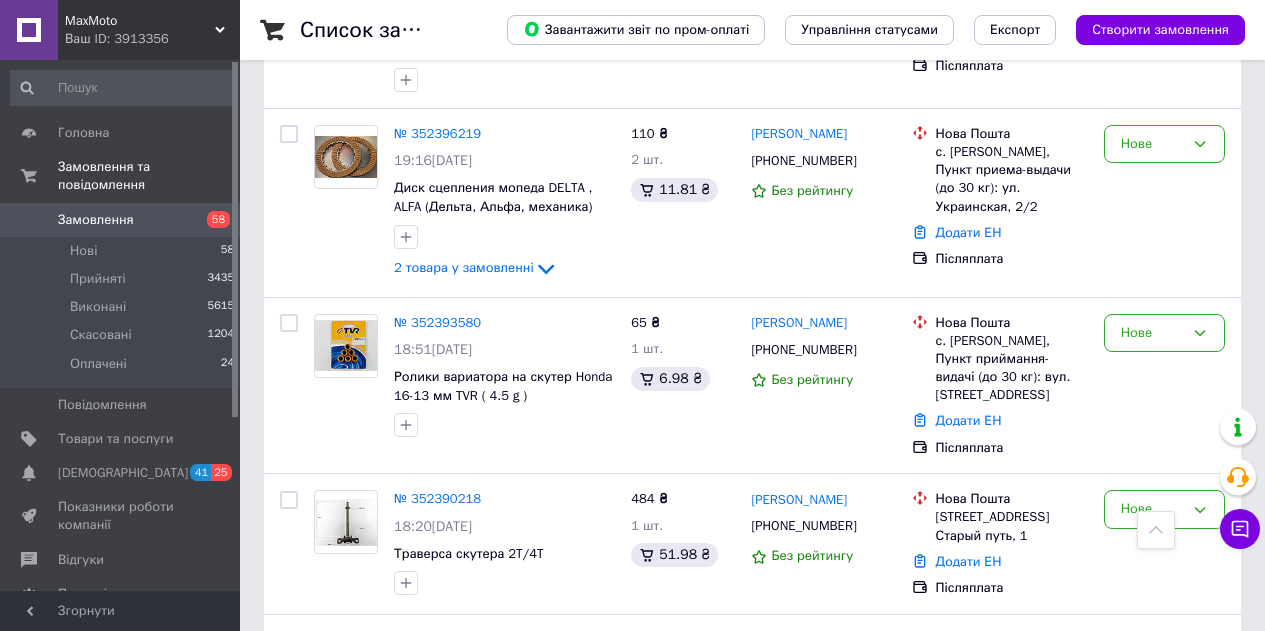 click on "Додати ЕН" at bounding box center [969, 949] 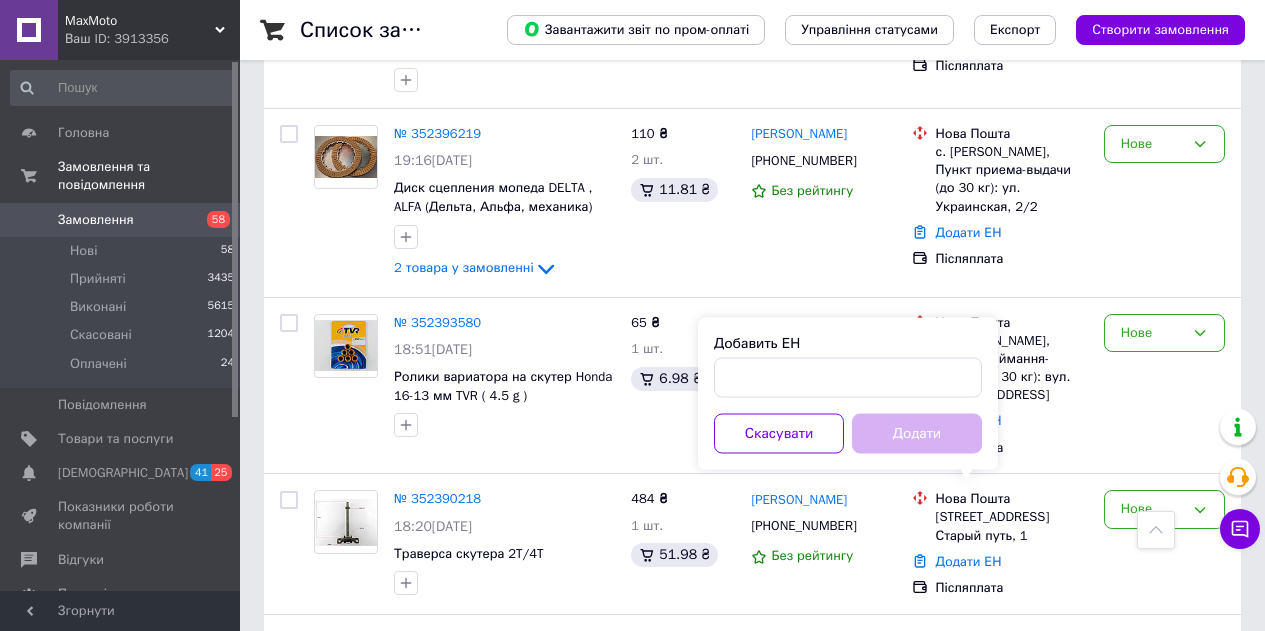 click on "Добавить ЕН" at bounding box center [848, 366] 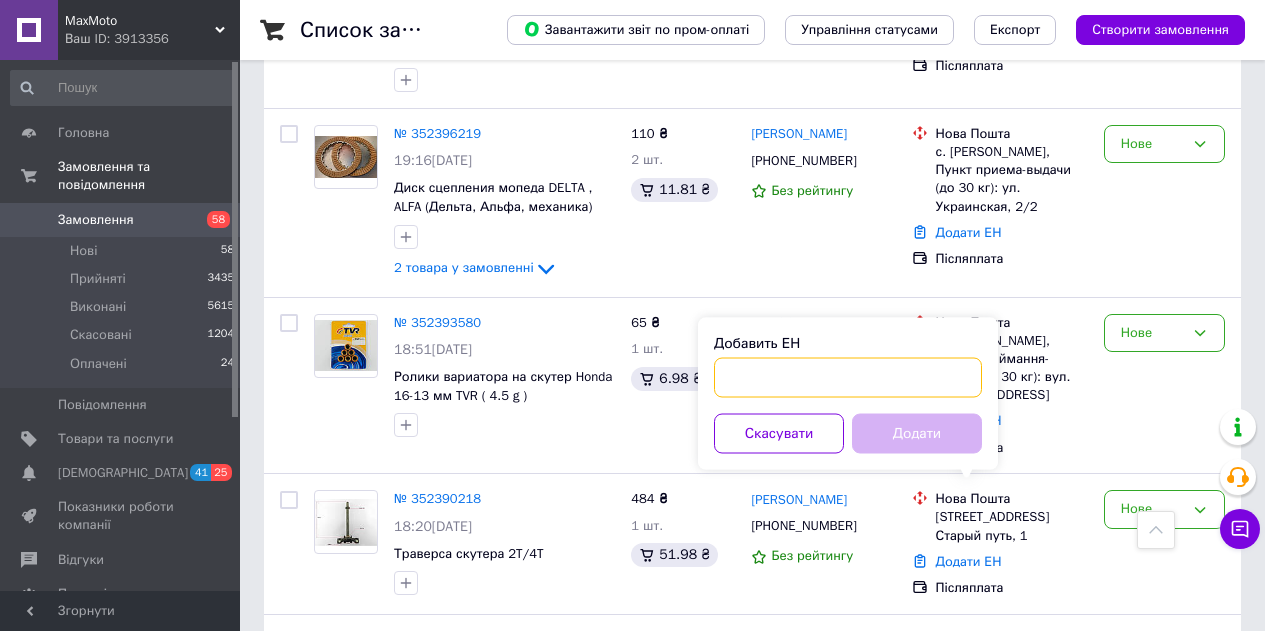 click on "Добавить ЕН" at bounding box center [848, 378] 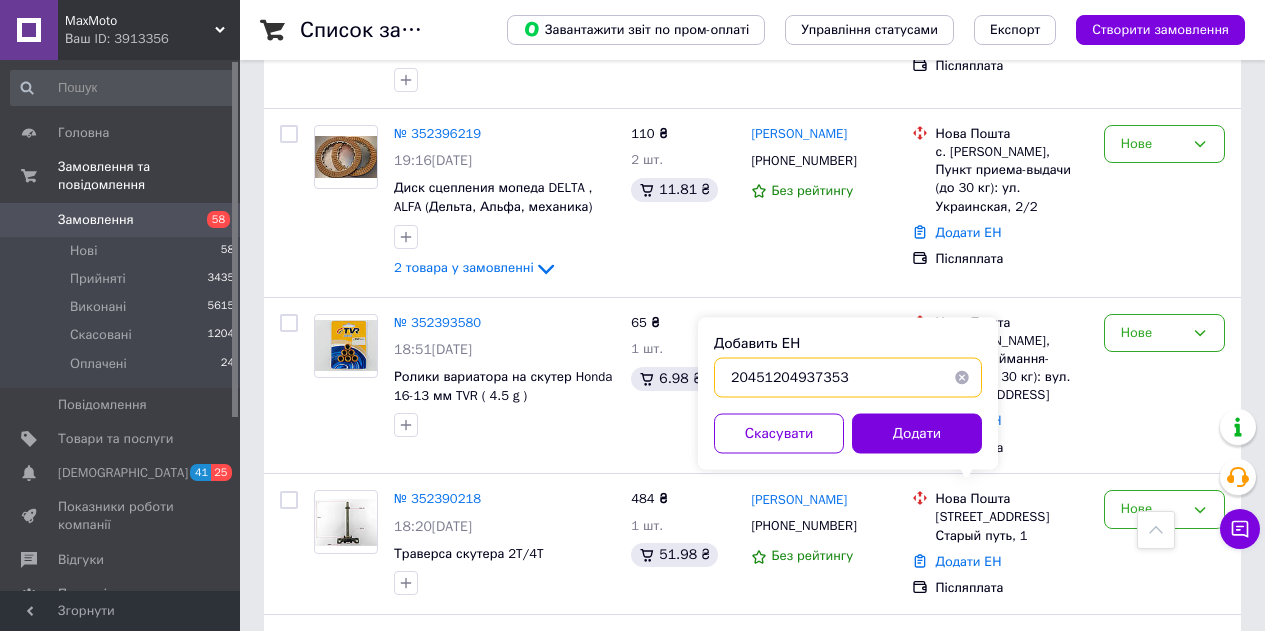 type on "20451204937353" 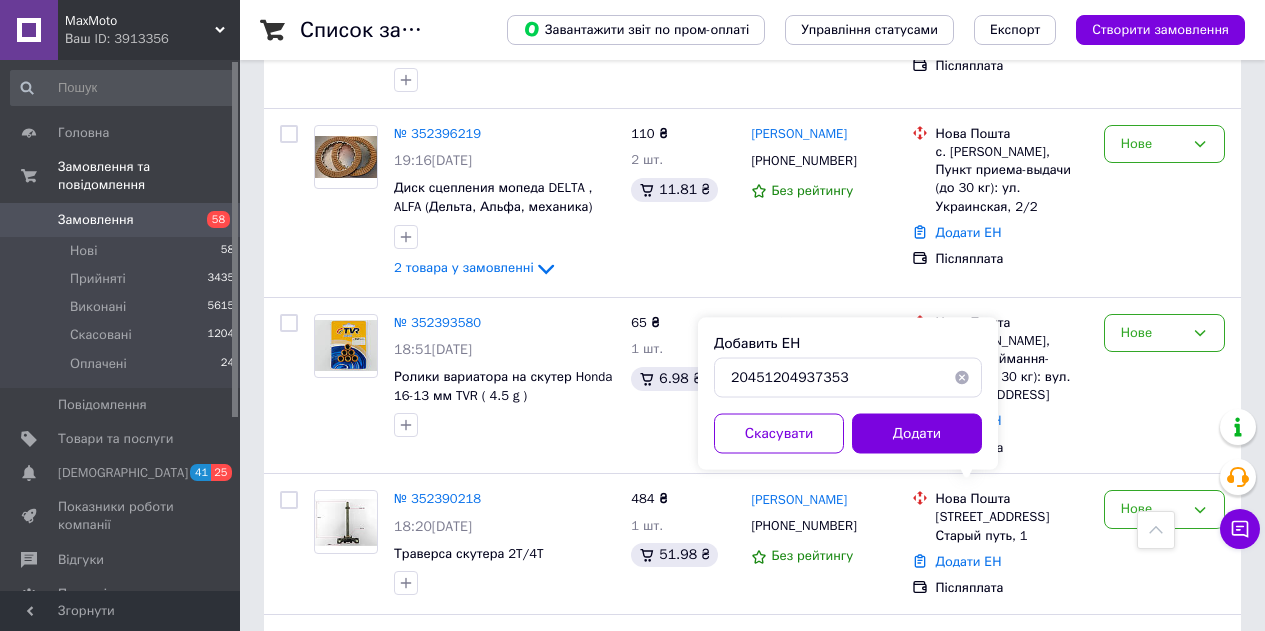 click on "Додати" at bounding box center (917, 434) 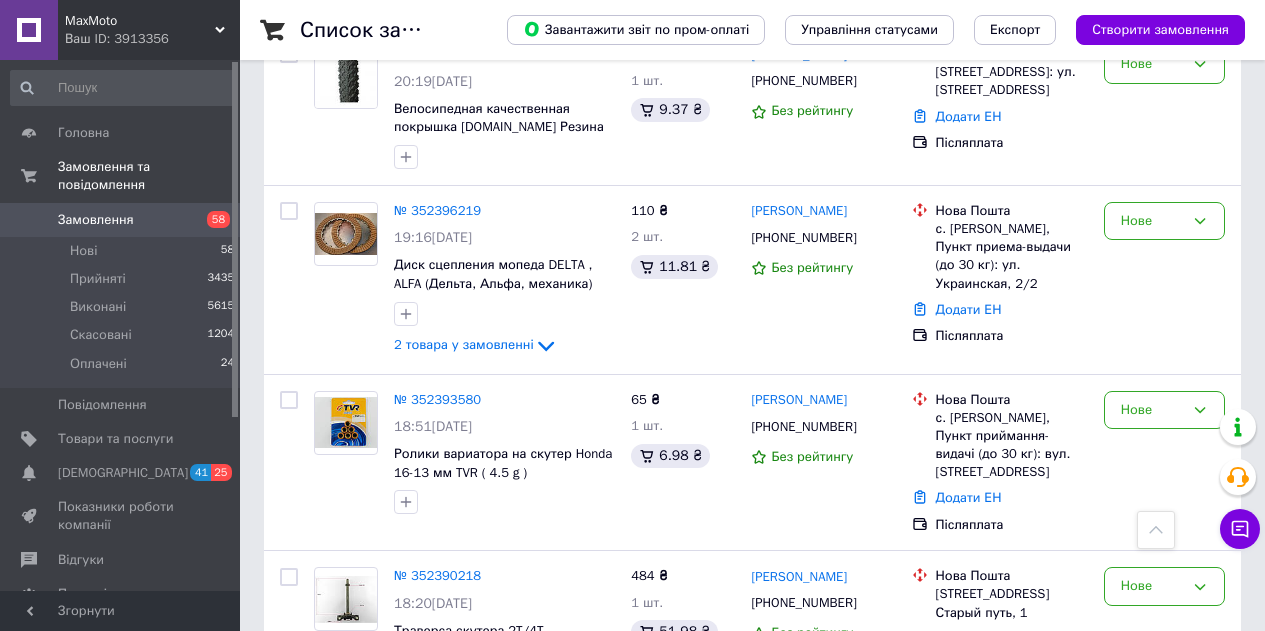scroll, scrollTop: 10100, scrollLeft: 0, axis: vertical 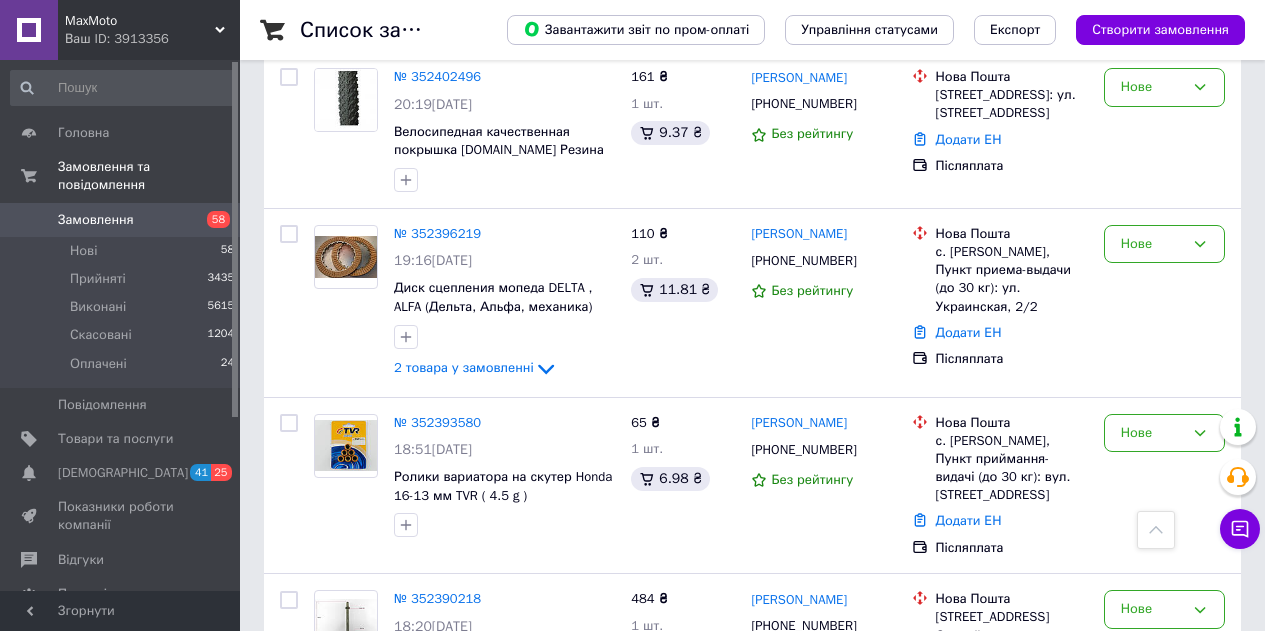 click on "Нове" at bounding box center (1152, 750) 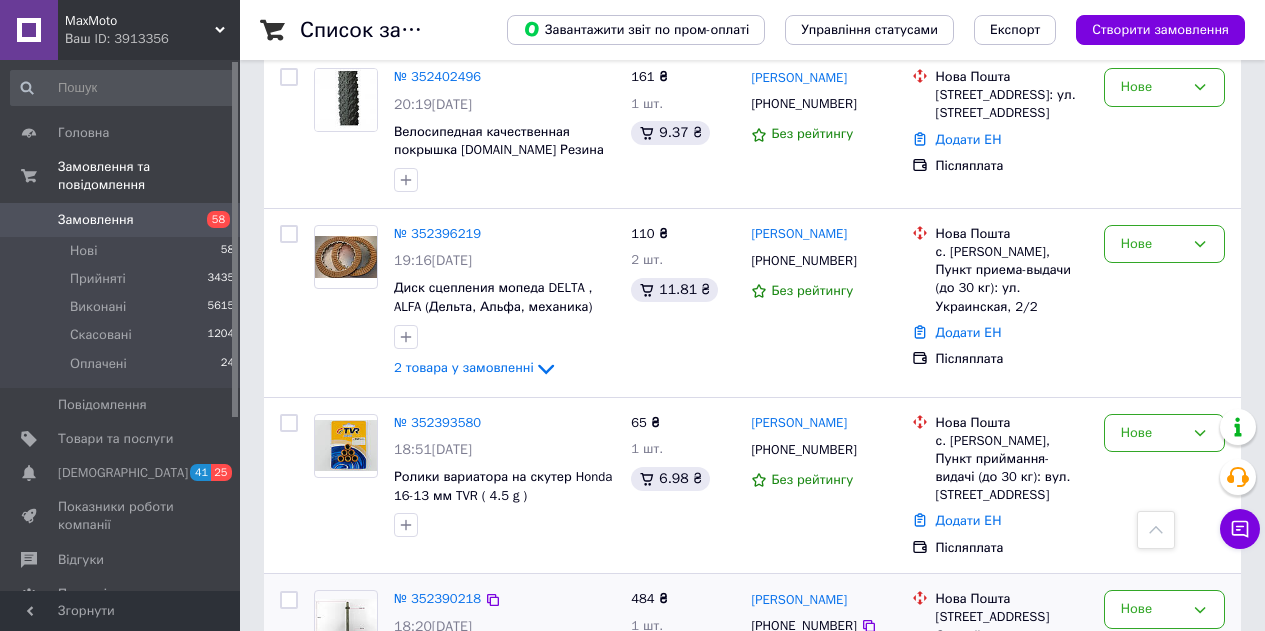 click on "Прийнято" at bounding box center [1164, 791] 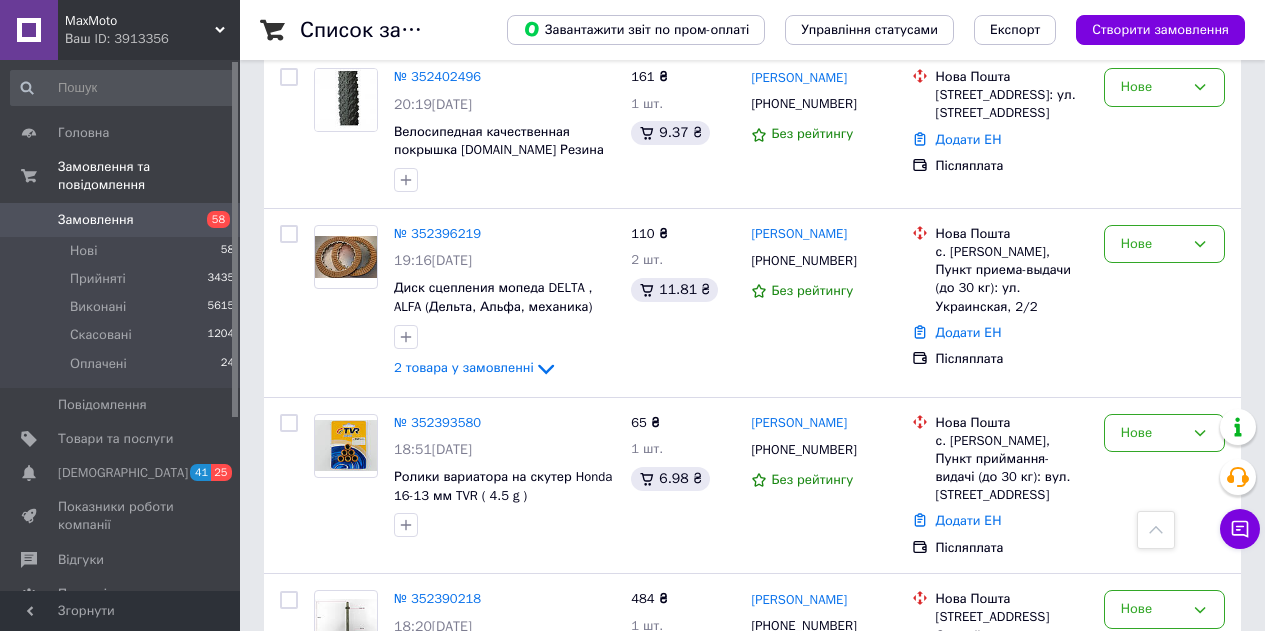 click 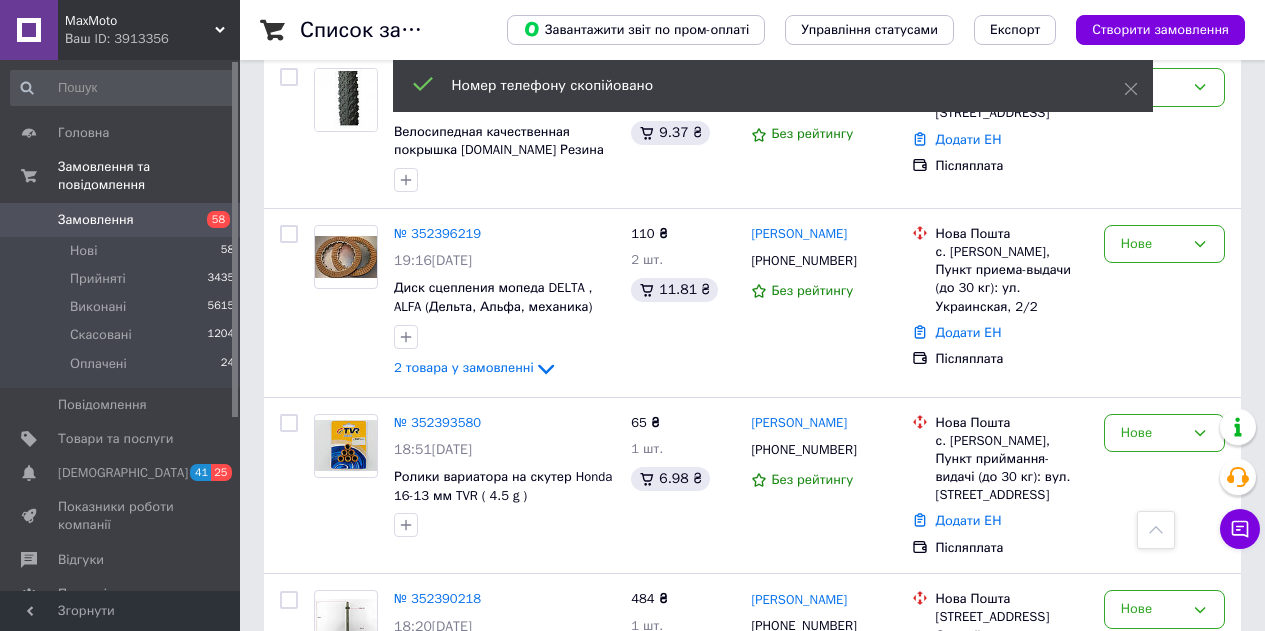 drag, startPoint x: 872, startPoint y: 297, endPoint x: 809, endPoint y: 300, distance: 63.07139 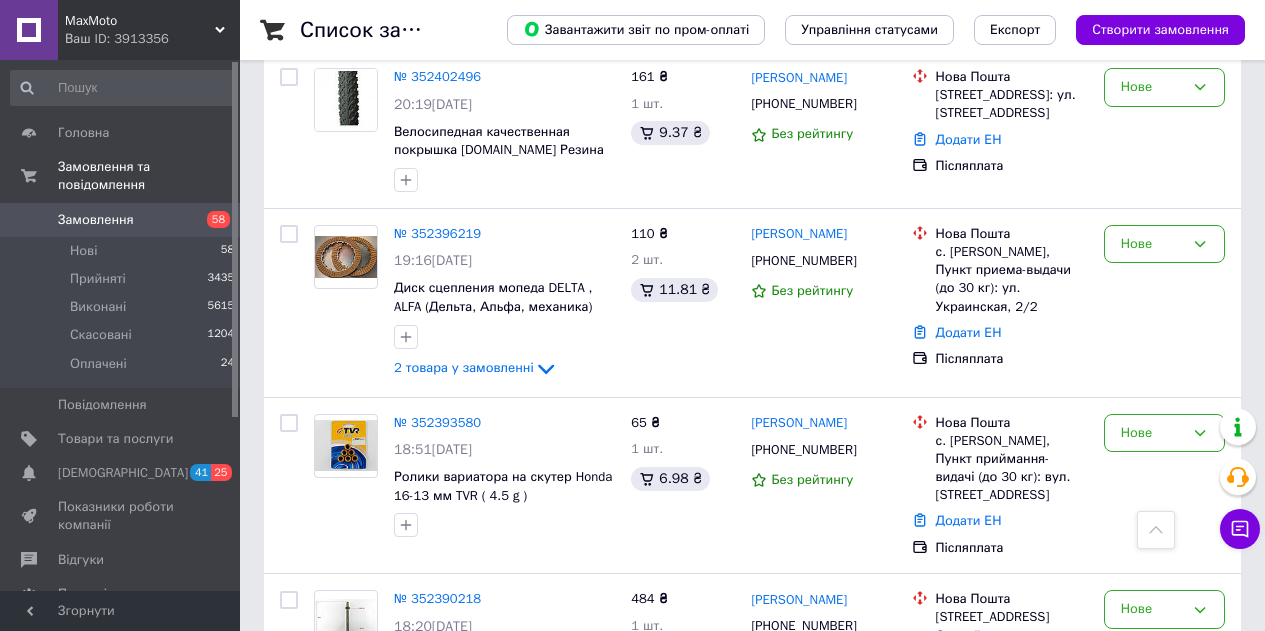 drag, startPoint x: 974, startPoint y: 315, endPoint x: 938, endPoint y: 317, distance: 36.05551 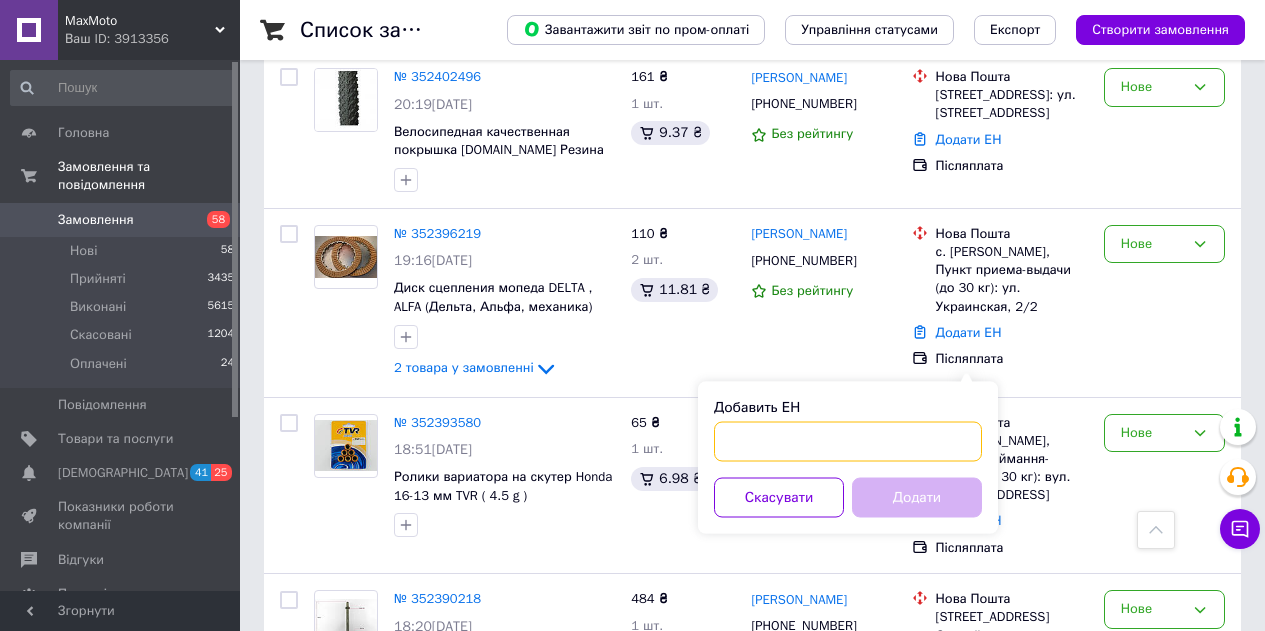 click on "Добавить ЕН" at bounding box center [848, 442] 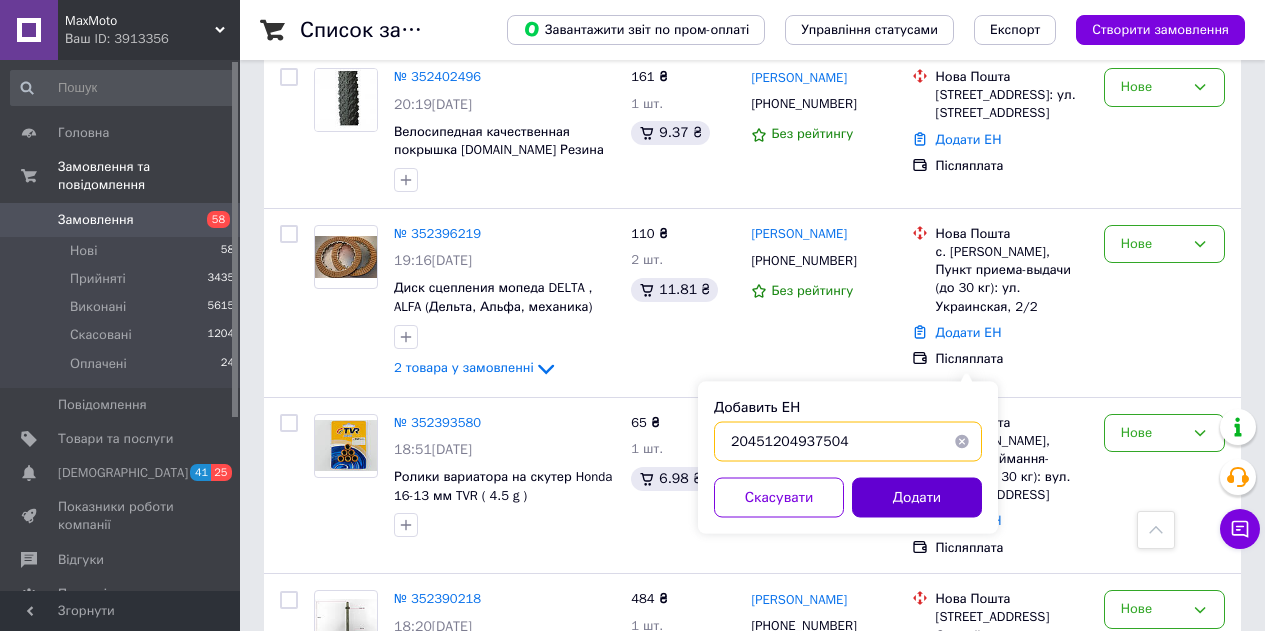 type on "20451204937504" 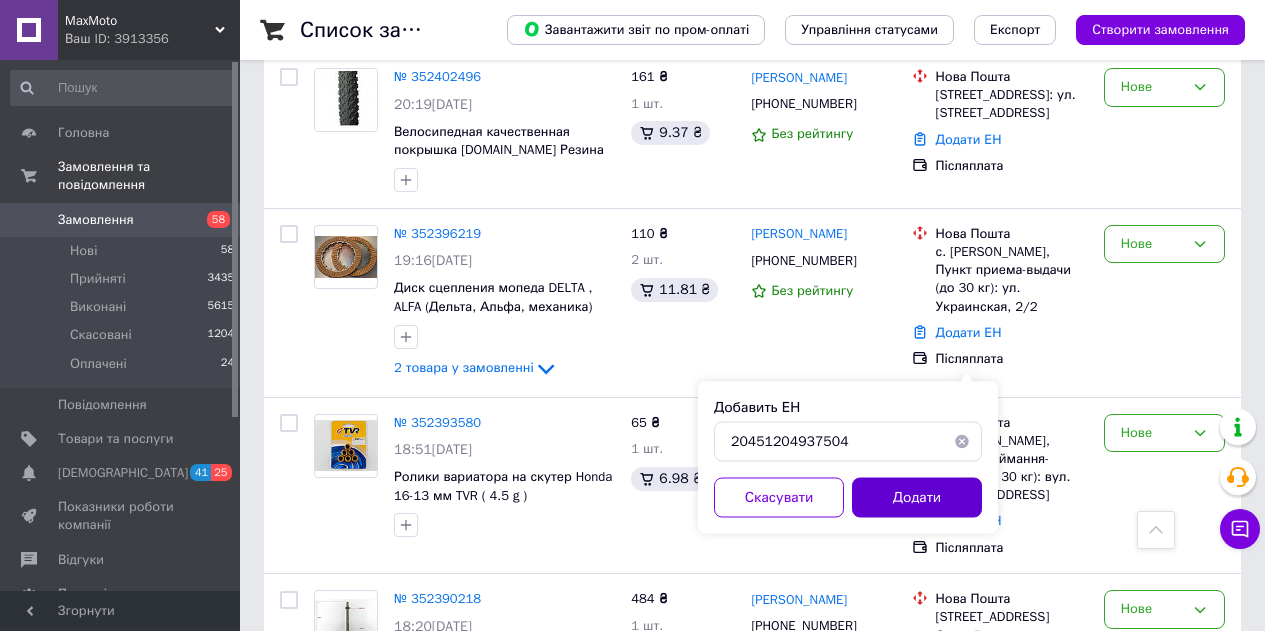 click on "Додати" at bounding box center [917, 498] 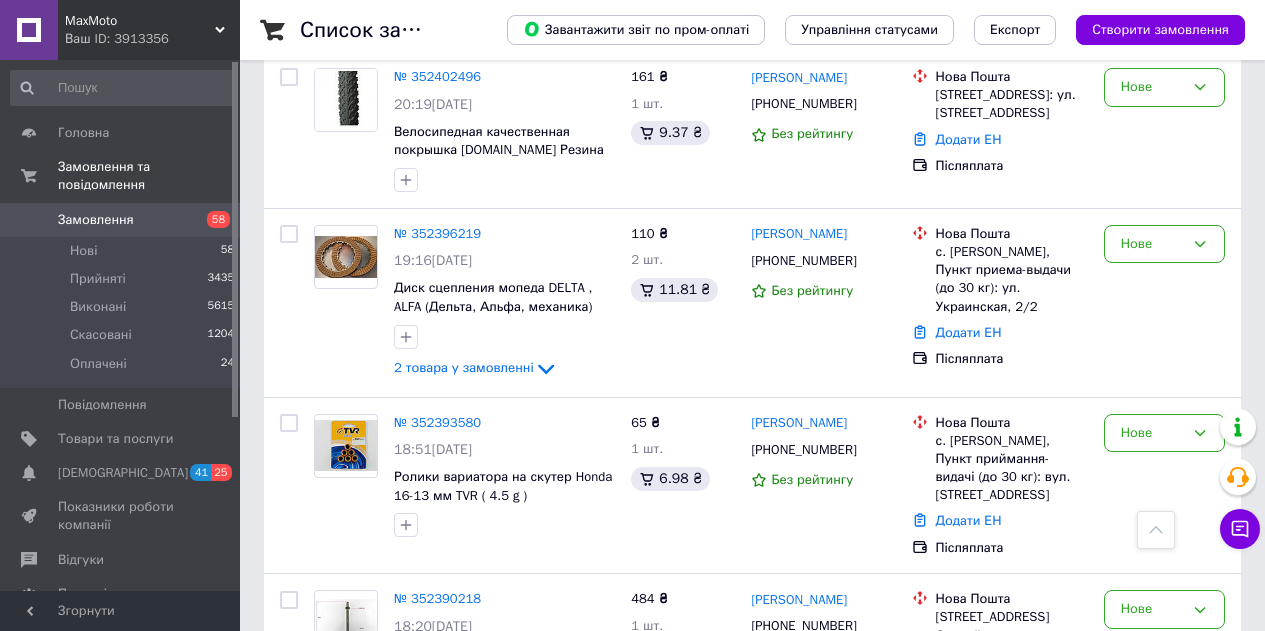 drag, startPoint x: 536, startPoint y: 416, endPoint x: 564, endPoint y: 421, distance: 28.442924 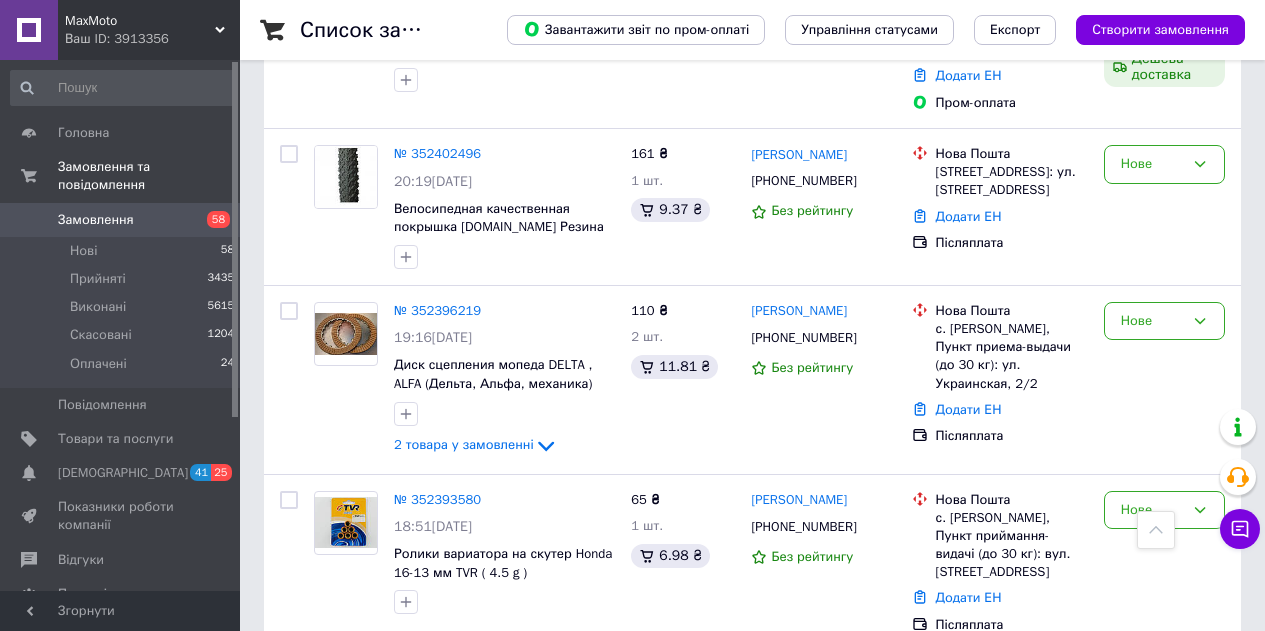 scroll, scrollTop: 10000, scrollLeft: 0, axis: vertical 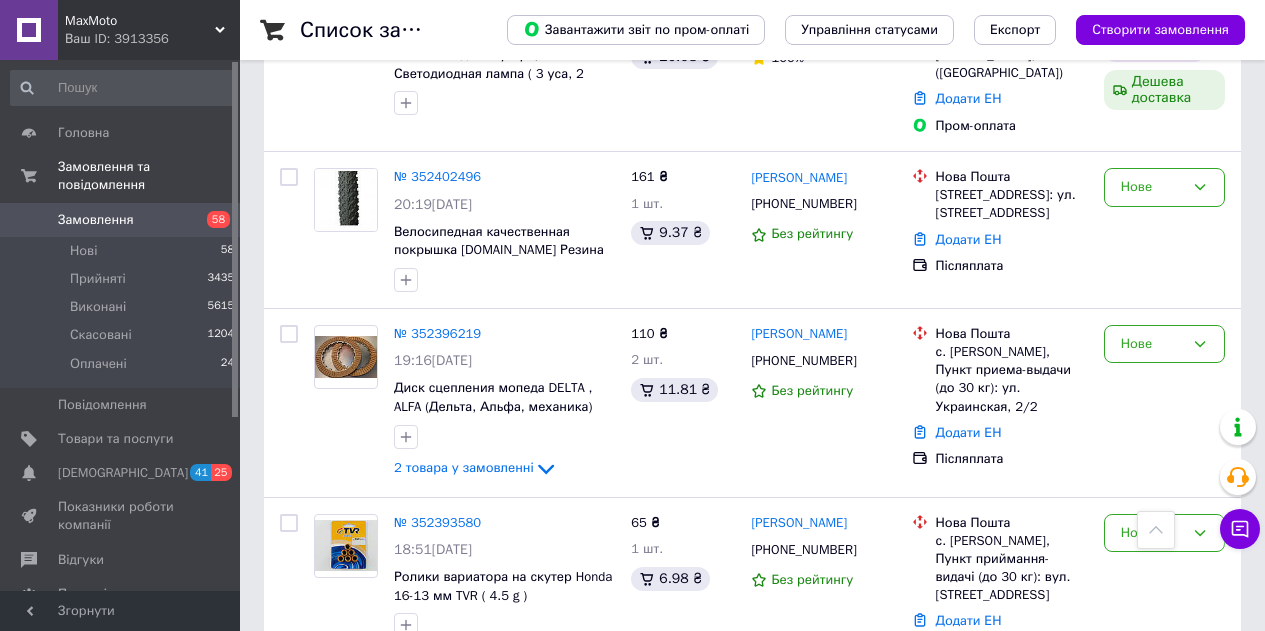 click on "Нове" at bounding box center [1164, 709] 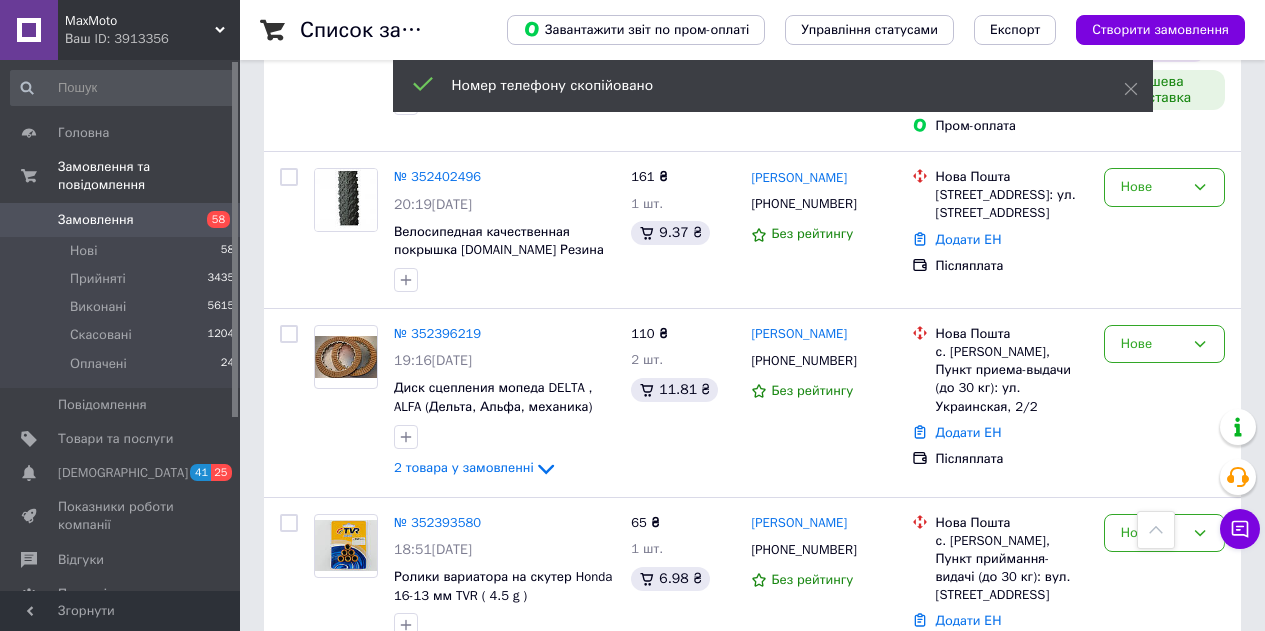 drag, startPoint x: 868, startPoint y: 252, endPoint x: 800, endPoint y: 258, distance: 68.26419 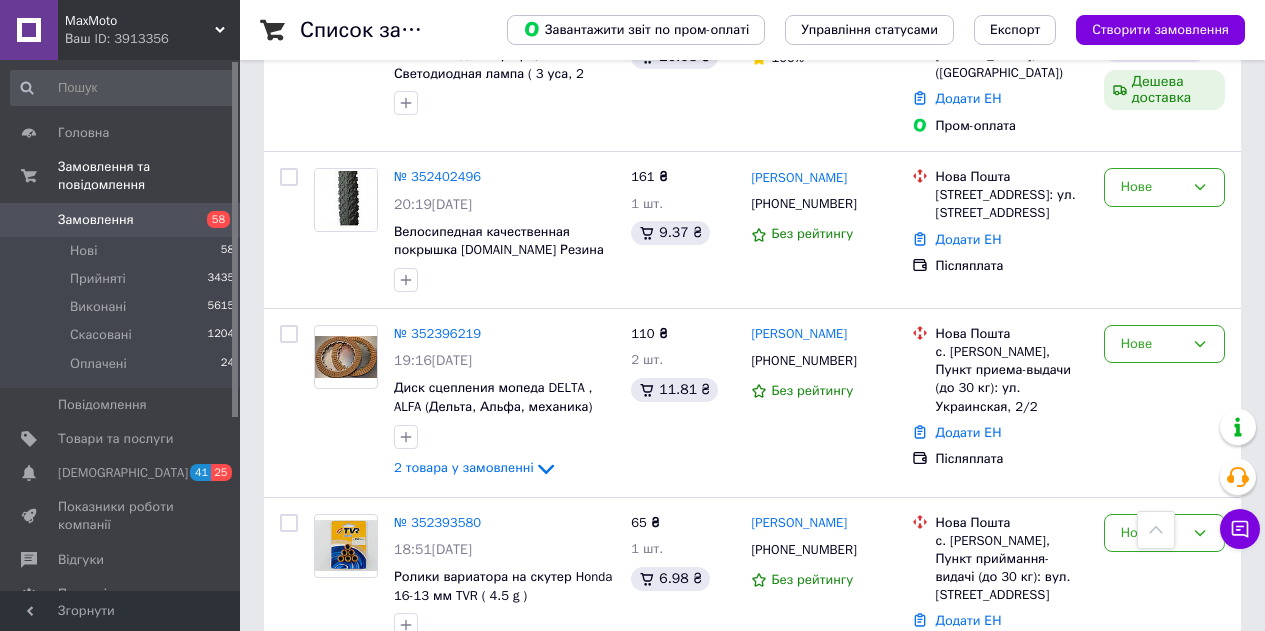 drag, startPoint x: 1000, startPoint y: 278, endPoint x: 934, endPoint y: 272, distance: 66.27216 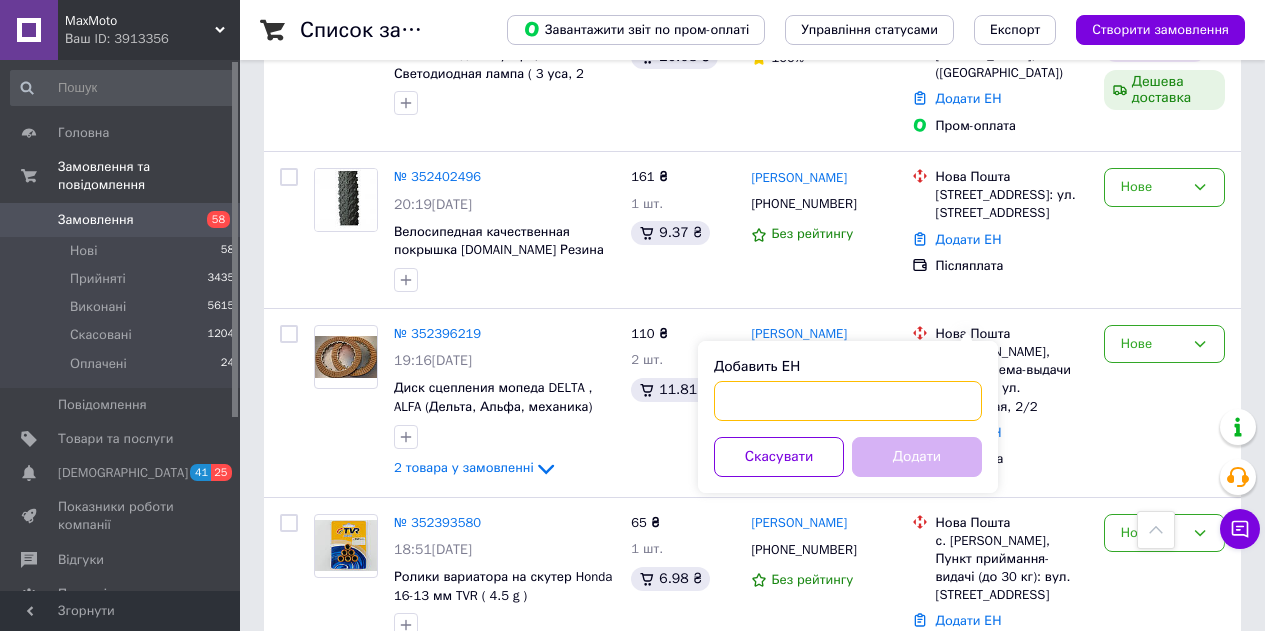click on "Добавить ЕН" at bounding box center (848, 401) 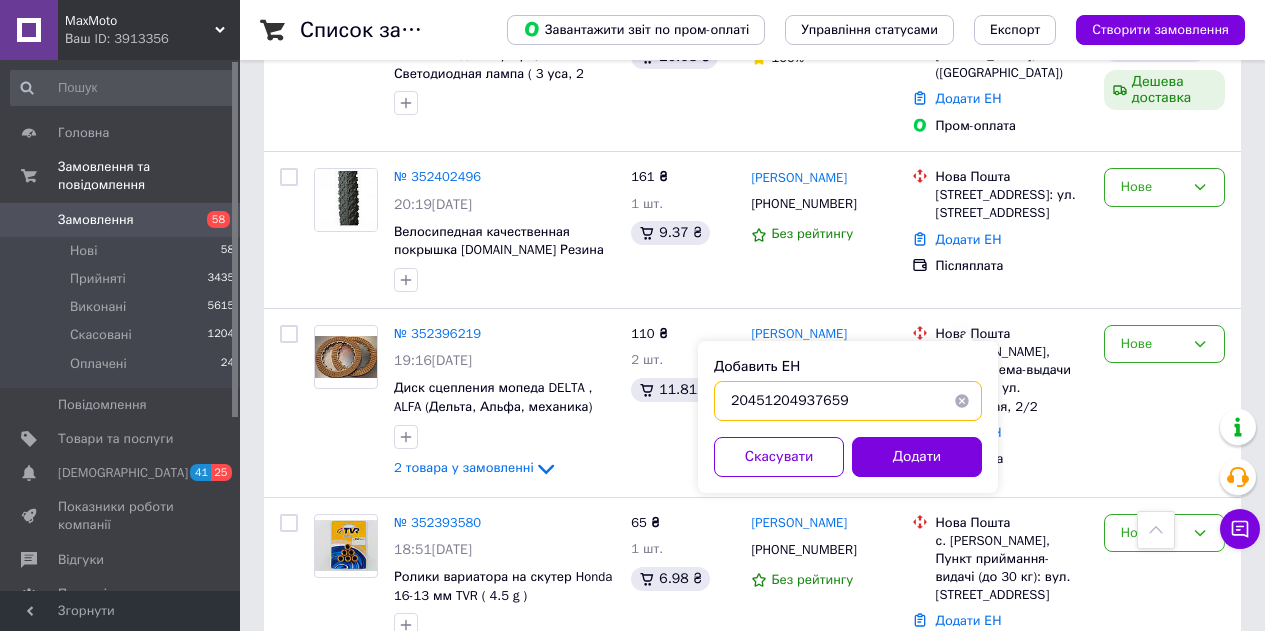 type on "20451204937659" 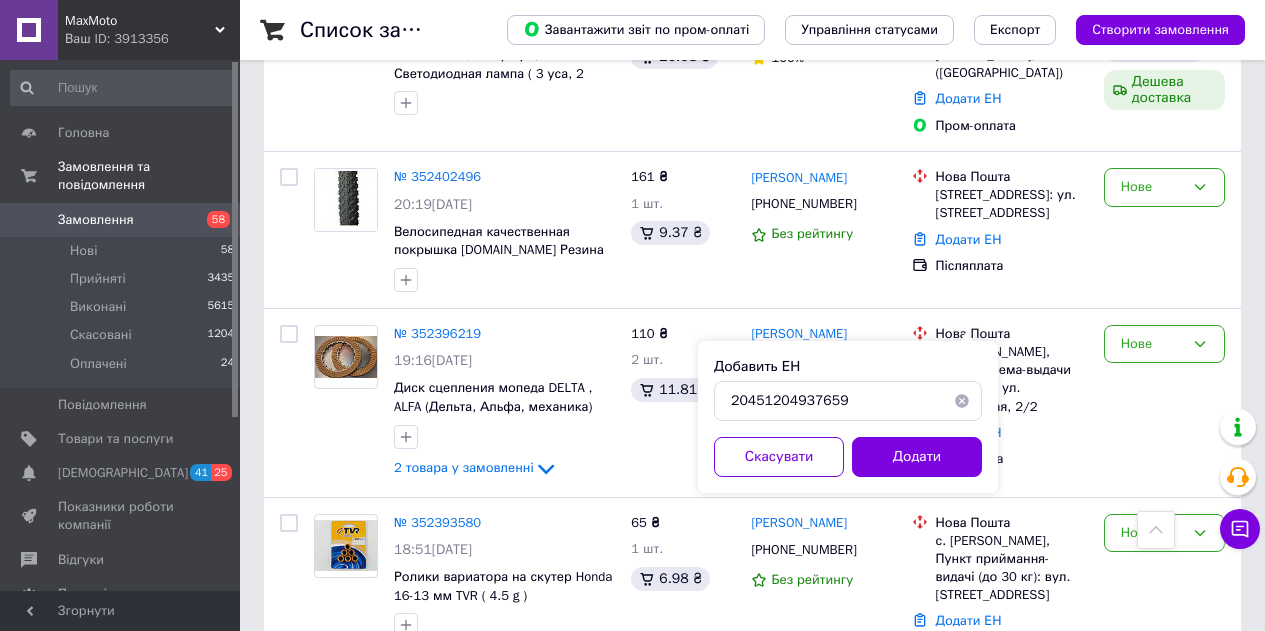 click on "Додати" at bounding box center [917, 457] 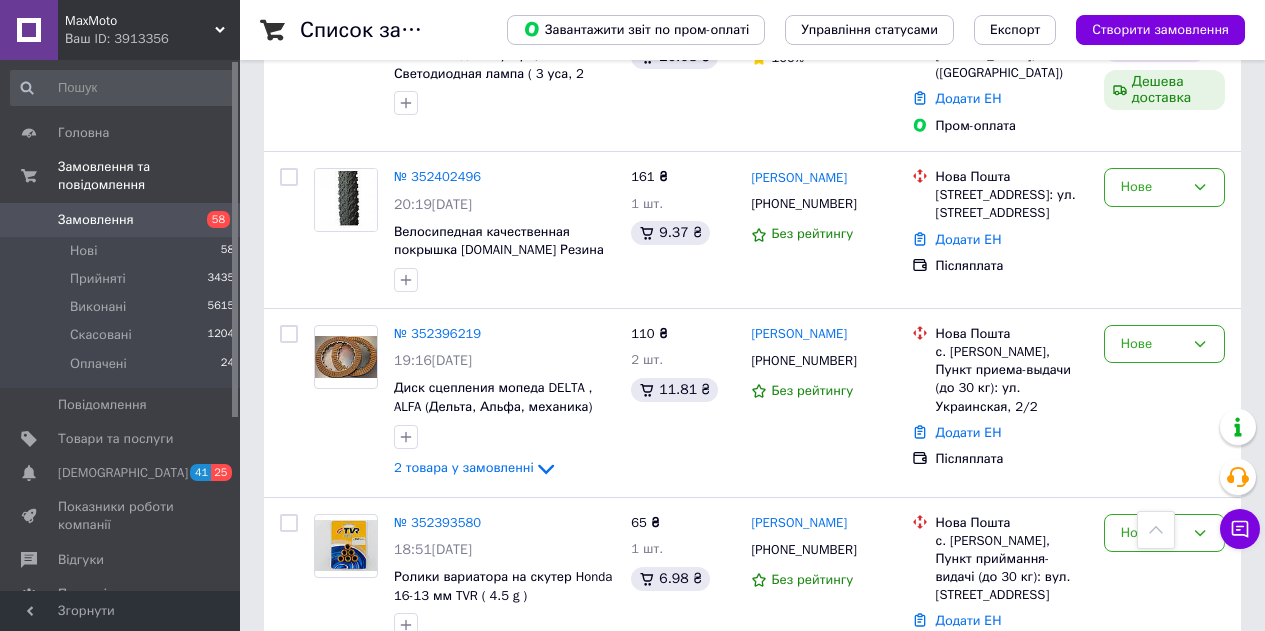 click on "Замовлення" at bounding box center [96, 220] 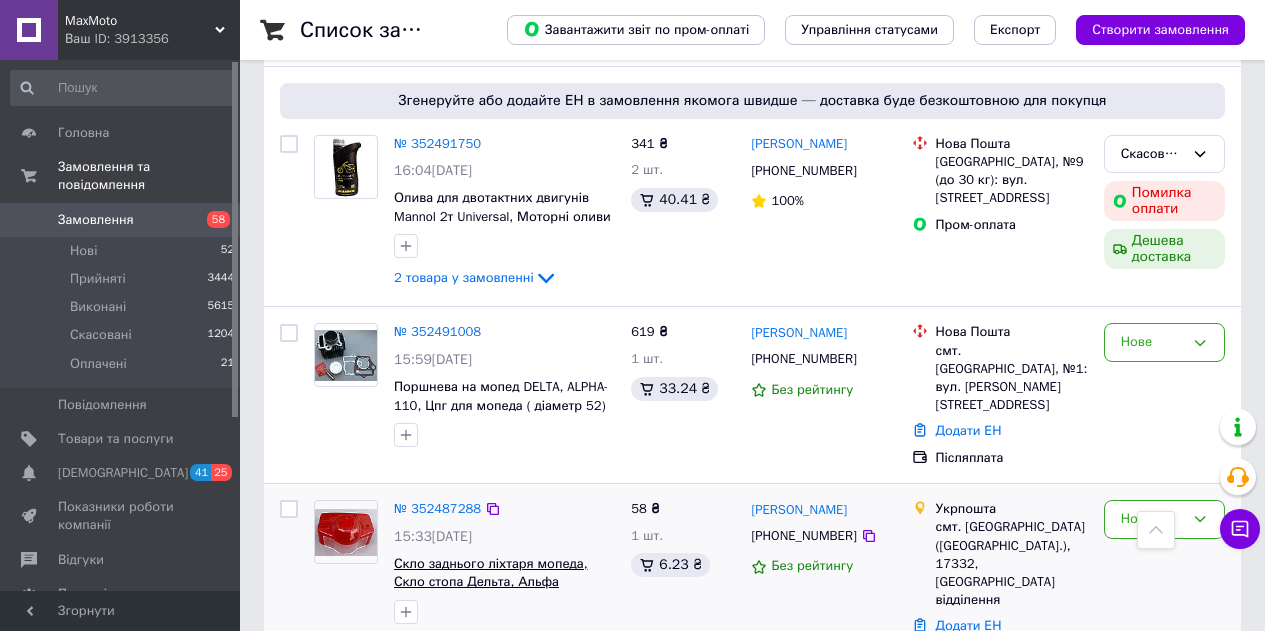 scroll, scrollTop: 4200, scrollLeft: 0, axis: vertical 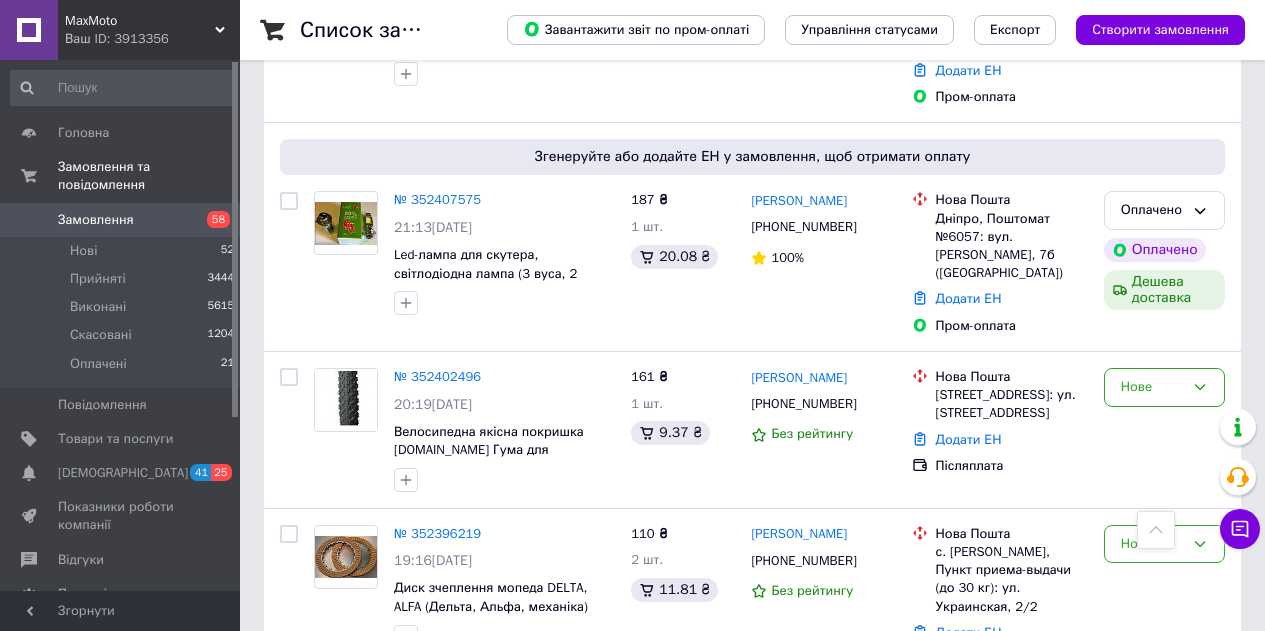 click on "Нове" at bounding box center [1152, 733] 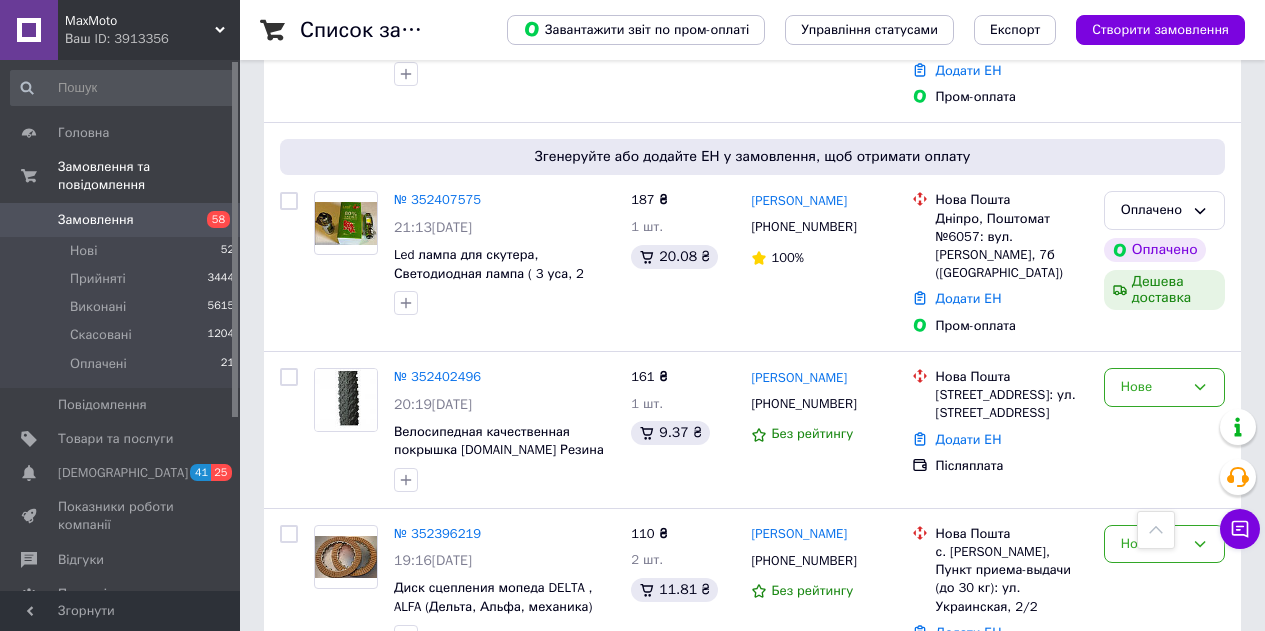 click 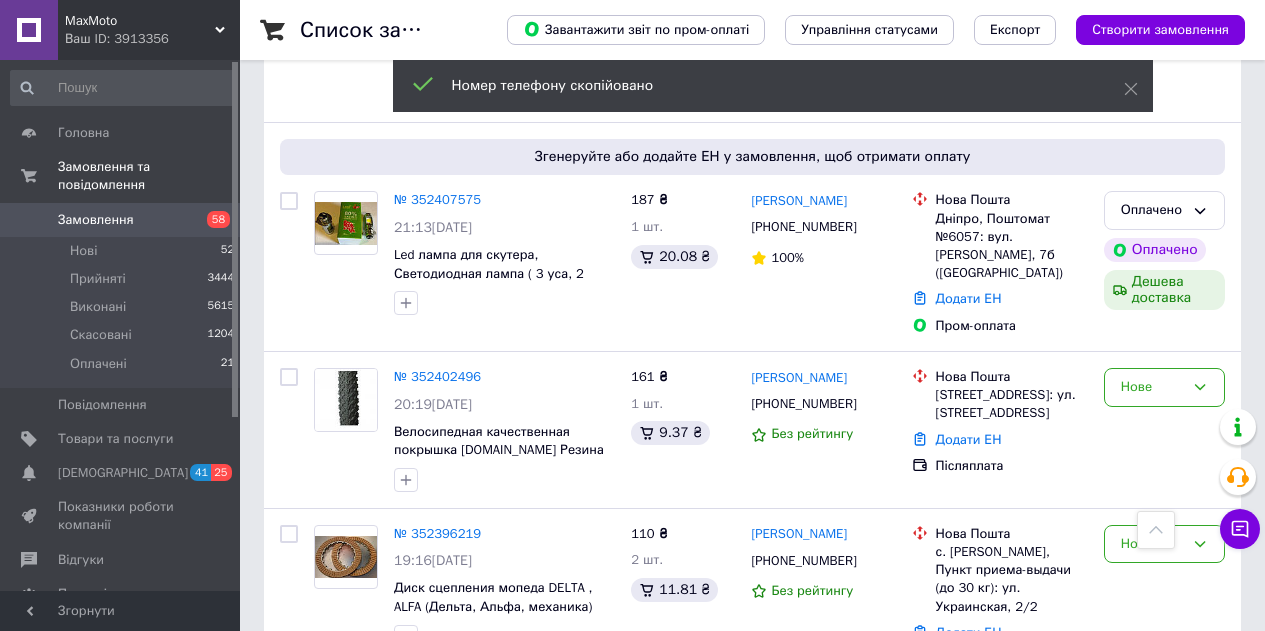 drag, startPoint x: 853, startPoint y: 300, endPoint x: 803, endPoint y: 298, distance: 50.039986 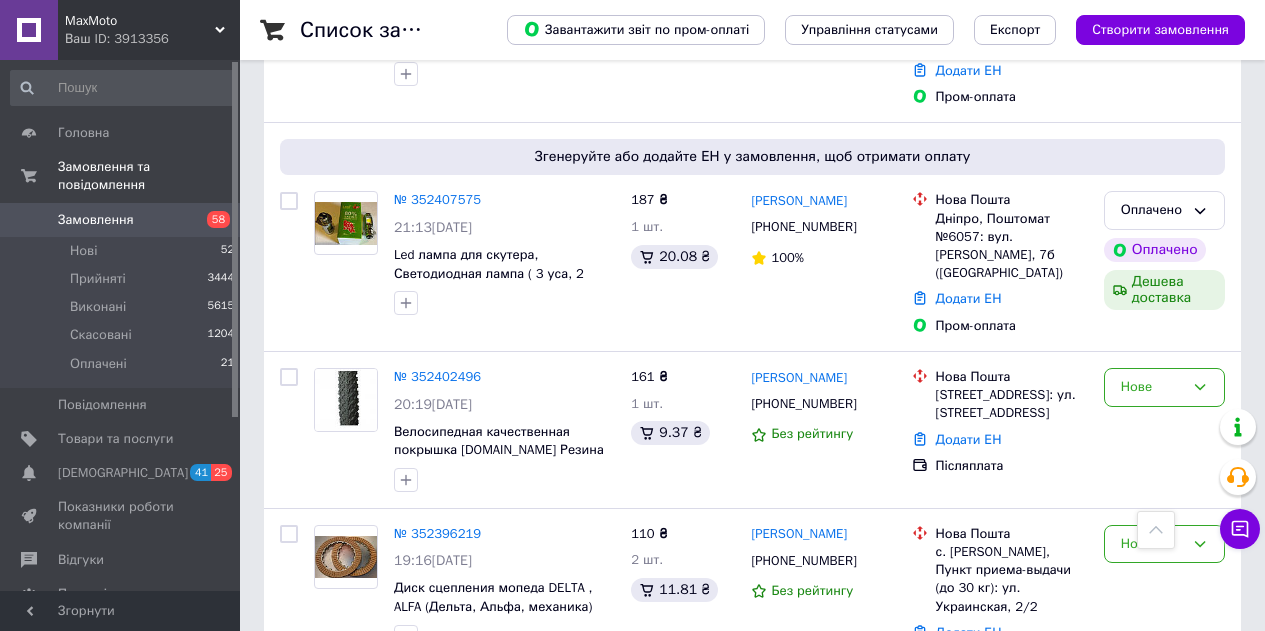 drag, startPoint x: 1004, startPoint y: 316, endPoint x: 947, endPoint y: 312, distance: 57.14018 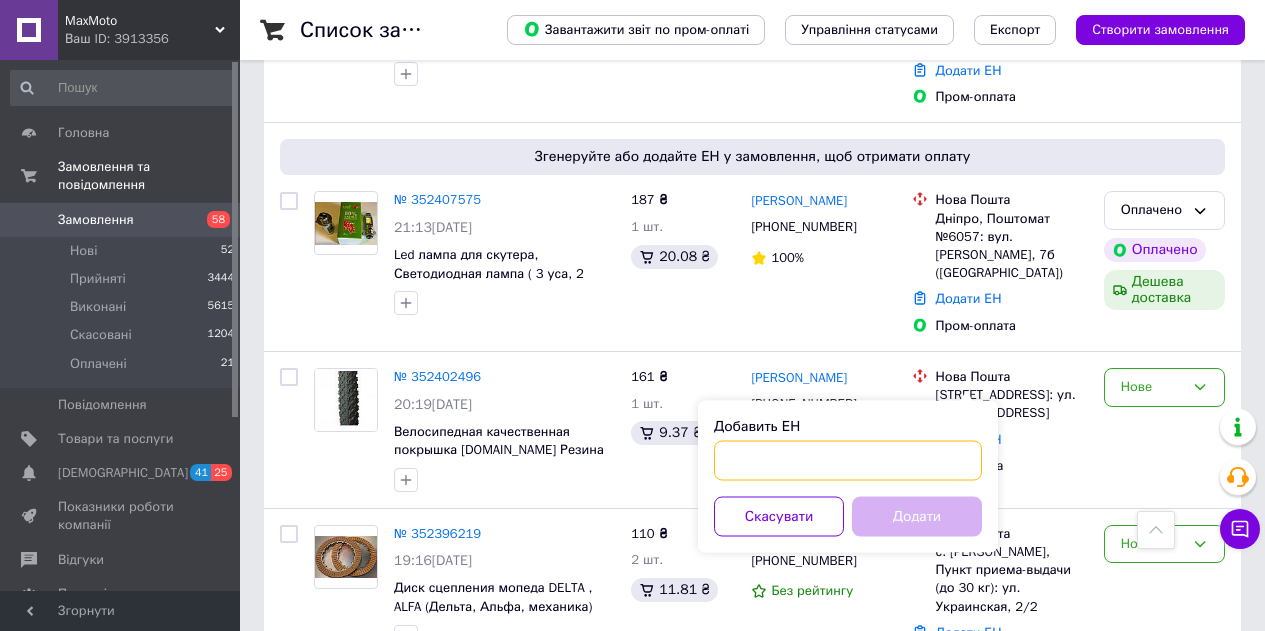 click on "Добавить ЕН" at bounding box center (848, 461) 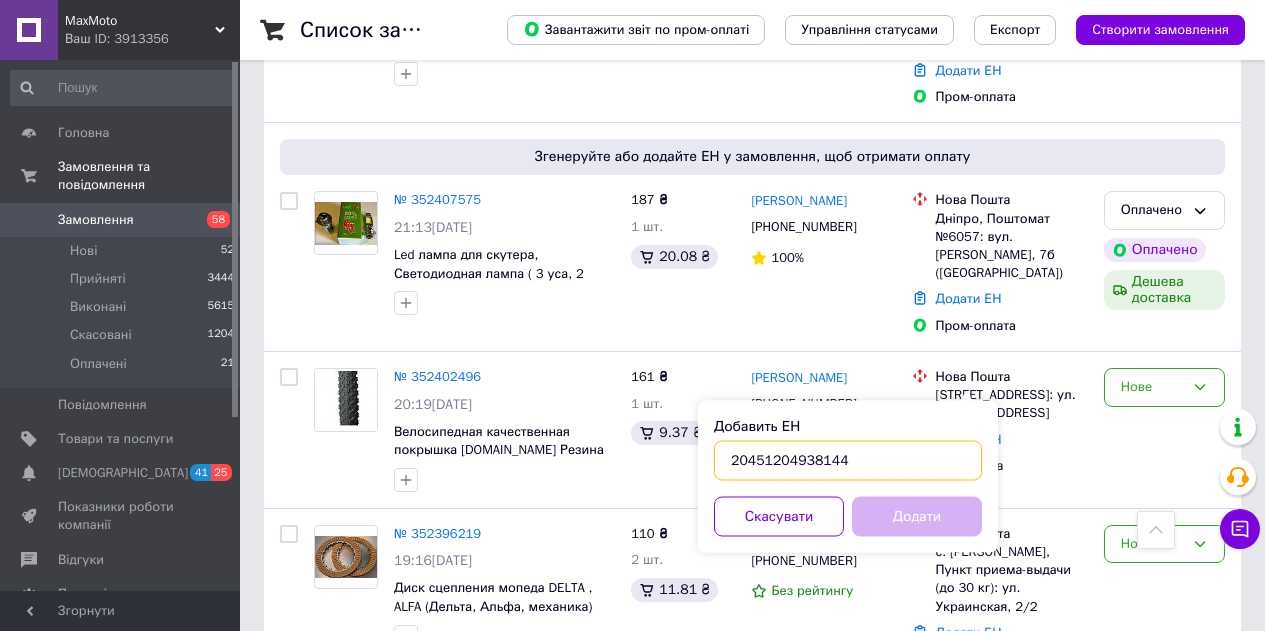 type on "20451204938144" 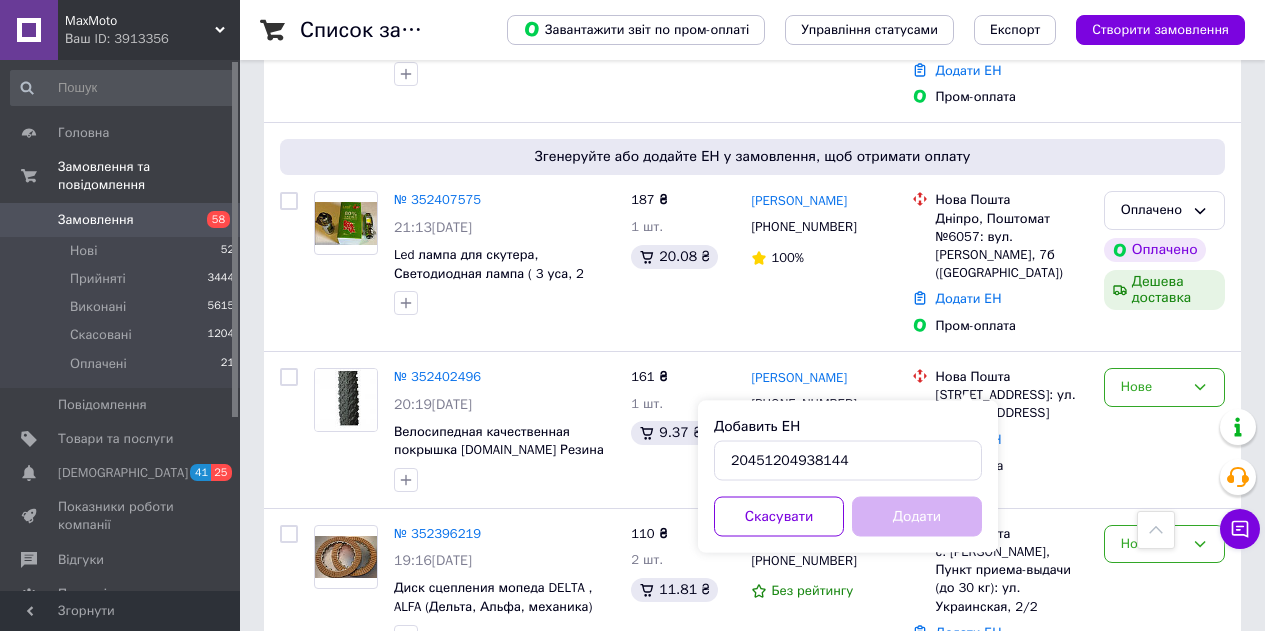 click on "Додати" at bounding box center (917, 517) 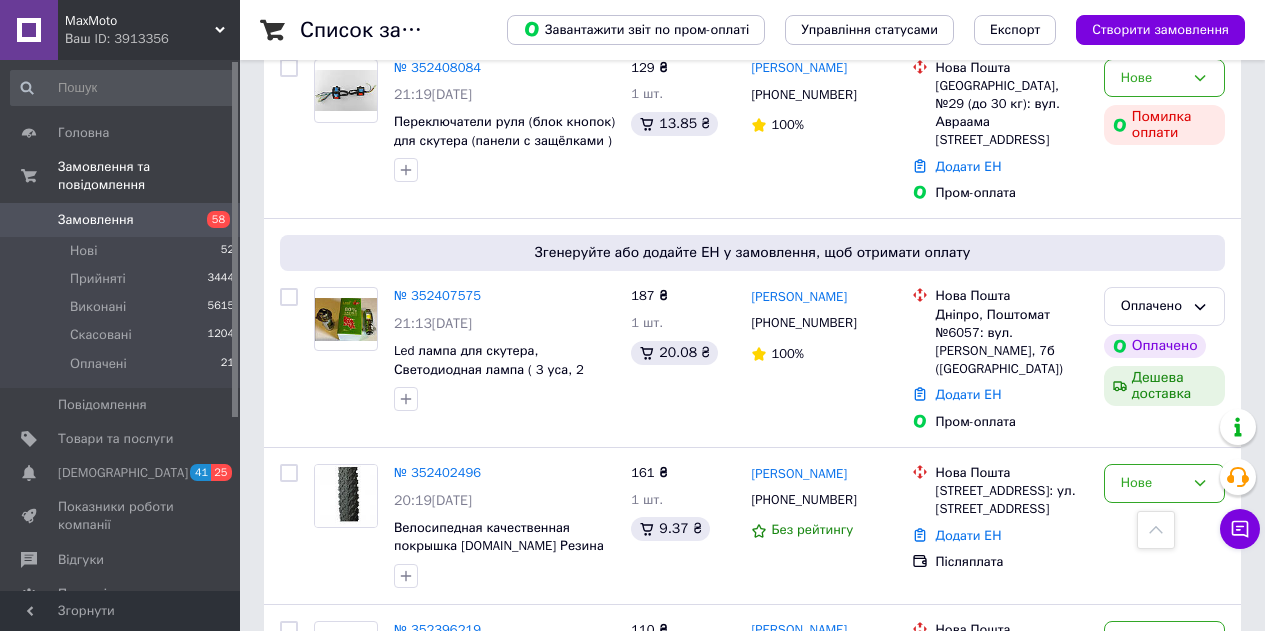 scroll, scrollTop: 9700, scrollLeft: 0, axis: vertical 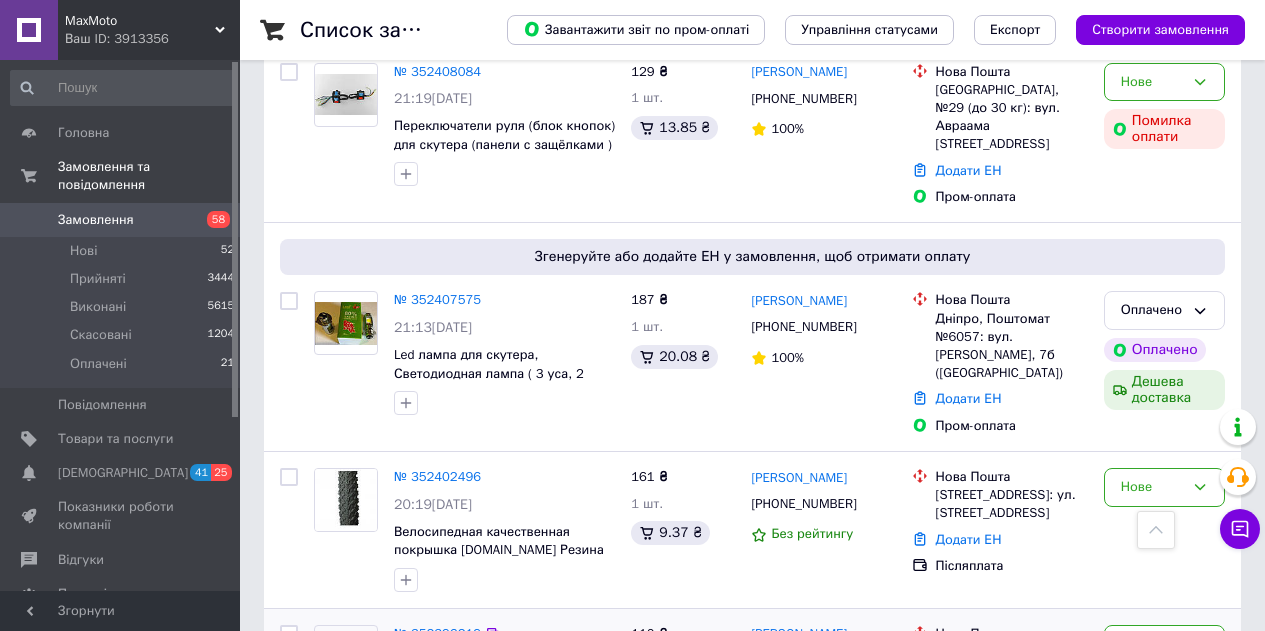 click on "2 товара у замовленні" at bounding box center (464, 767) 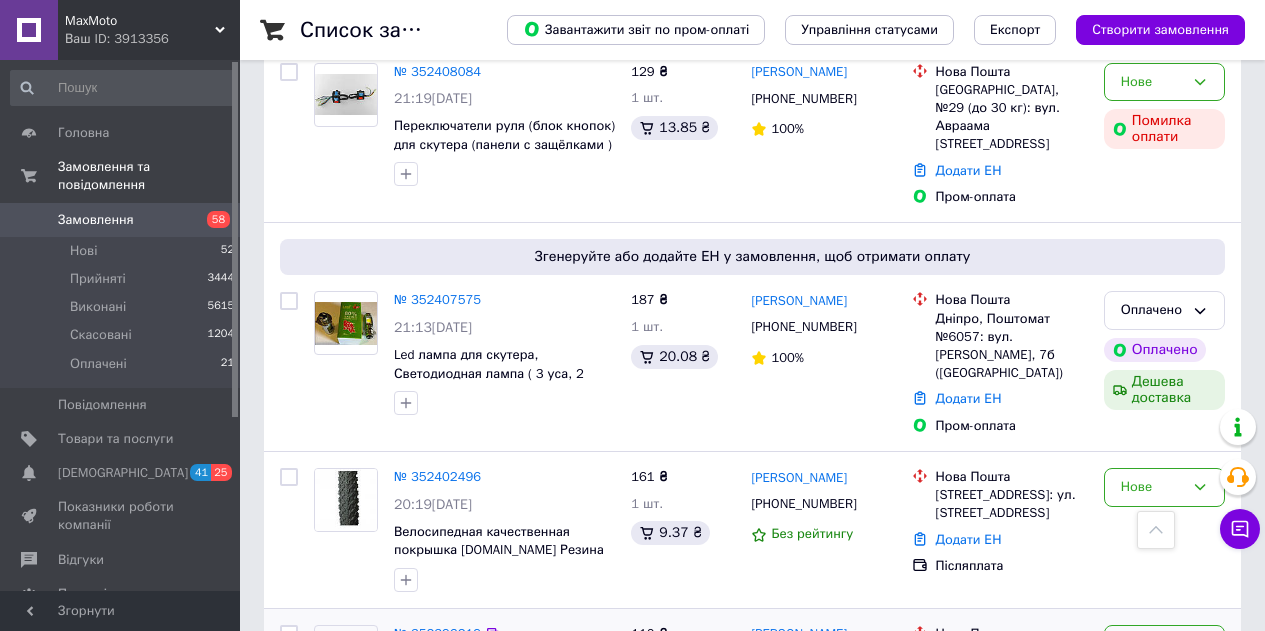 click on "Нове" at bounding box center (1152, 644) 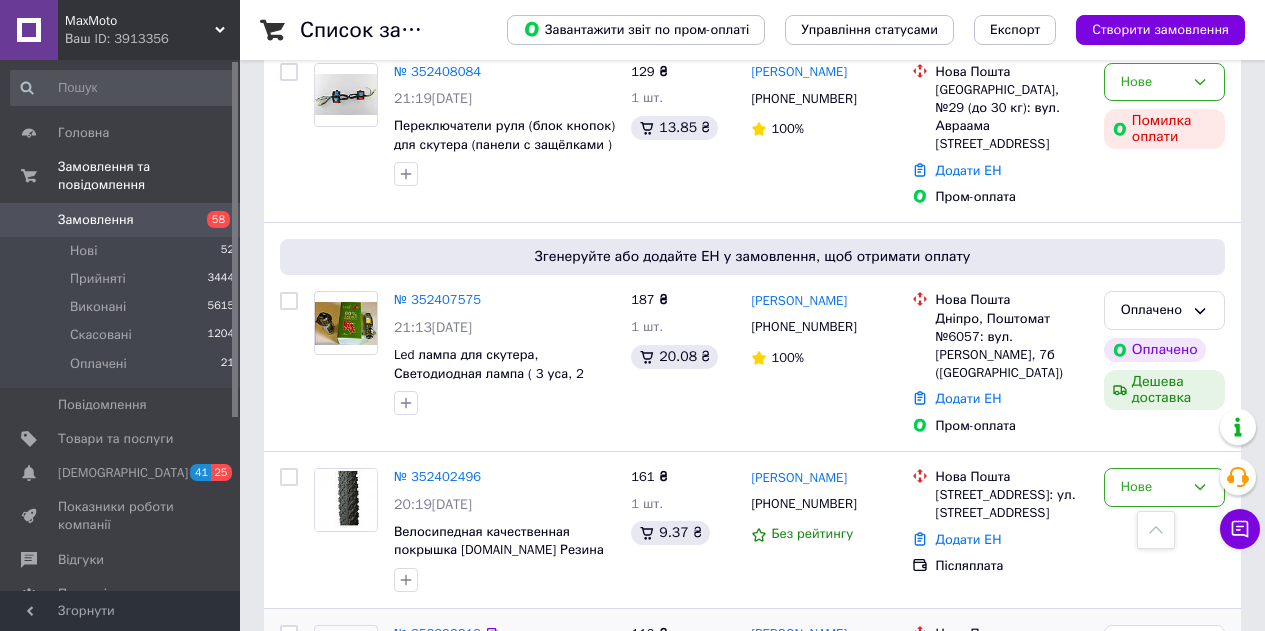 click 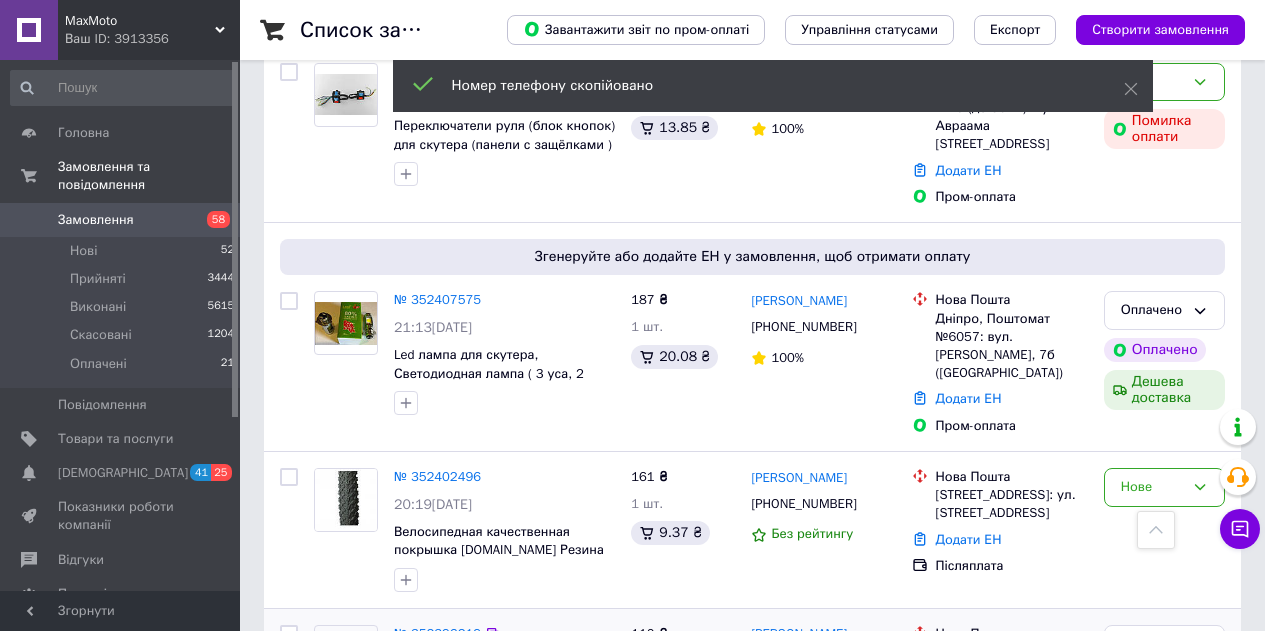 drag, startPoint x: 825, startPoint y: 216, endPoint x: 799, endPoint y: 214, distance: 26.076809 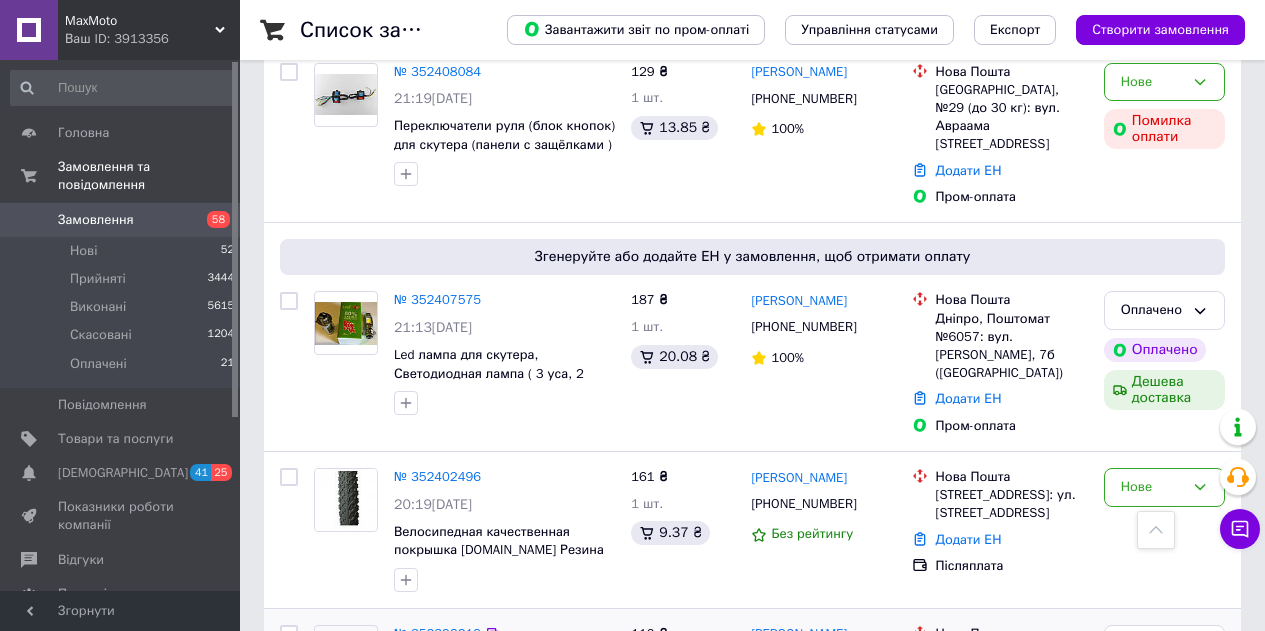 drag, startPoint x: 1078, startPoint y: 228, endPoint x: 948, endPoint y: 226, distance: 130.01538 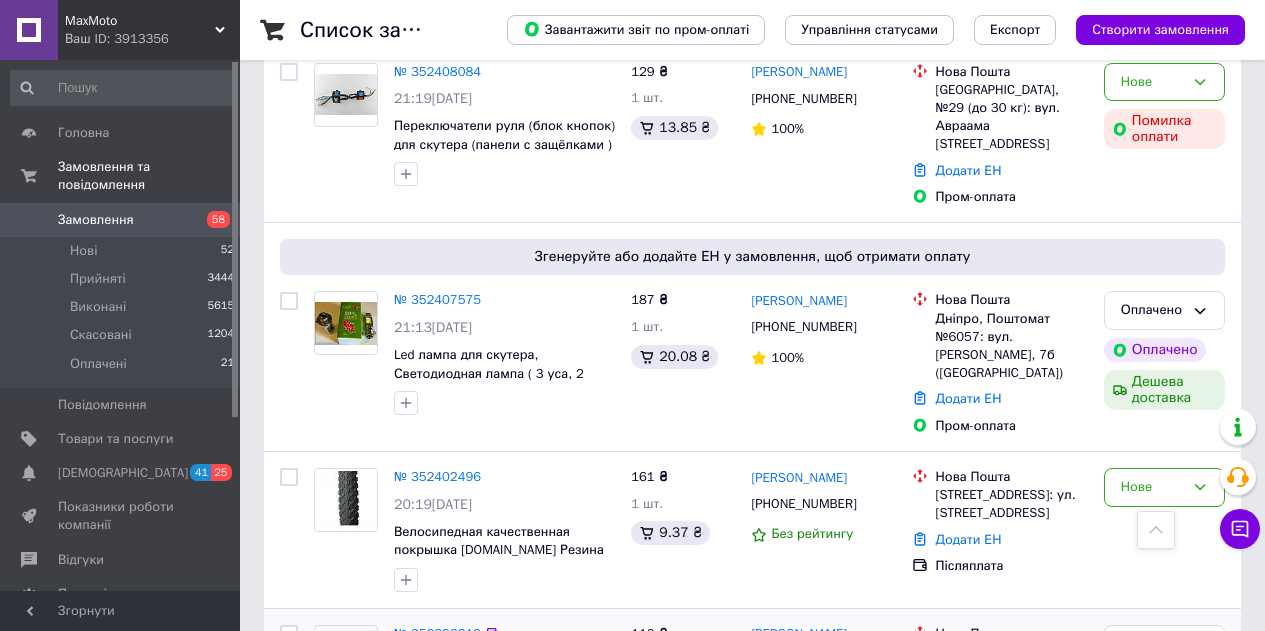 click on "Додати ЕН" at bounding box center (969, 732) 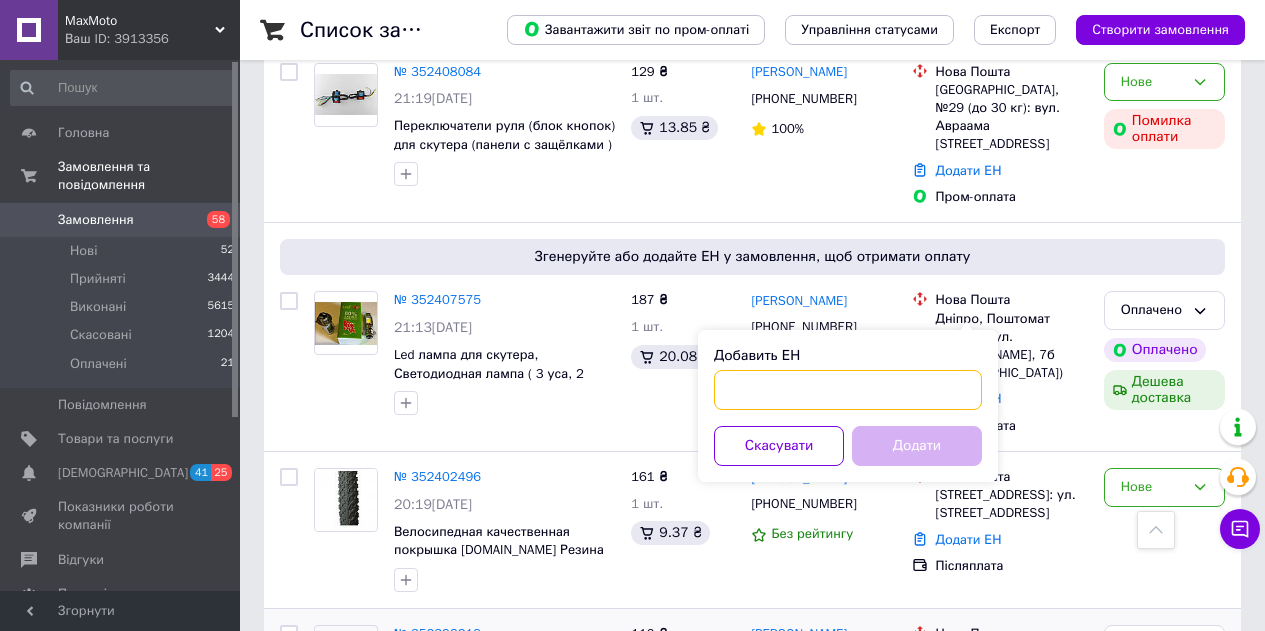 click on "Добавить ЕН" at bounding box center (848, 390) 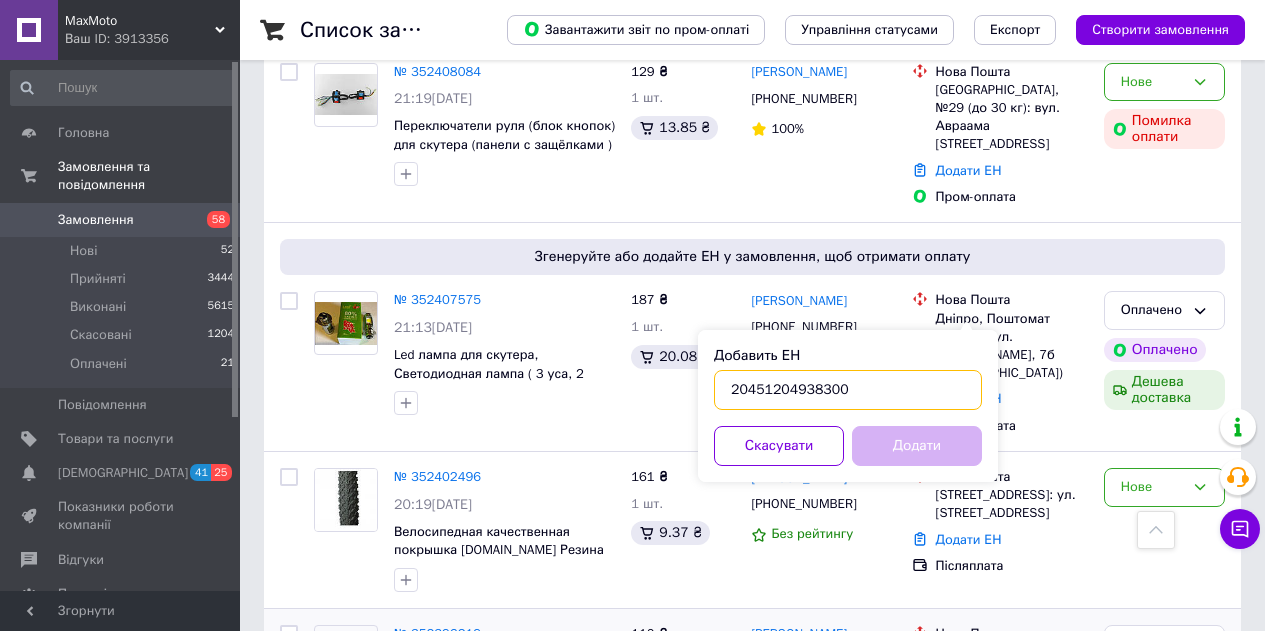 type on "20451204938300" 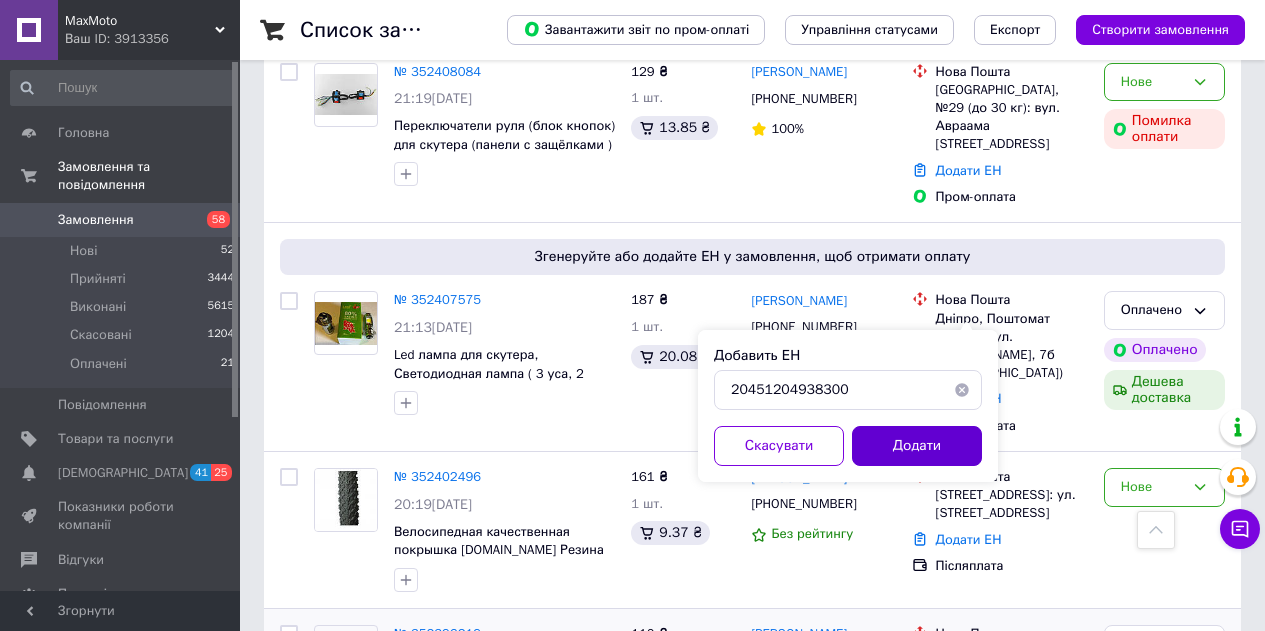 click on "Додати" at bounding box center [917, 446] 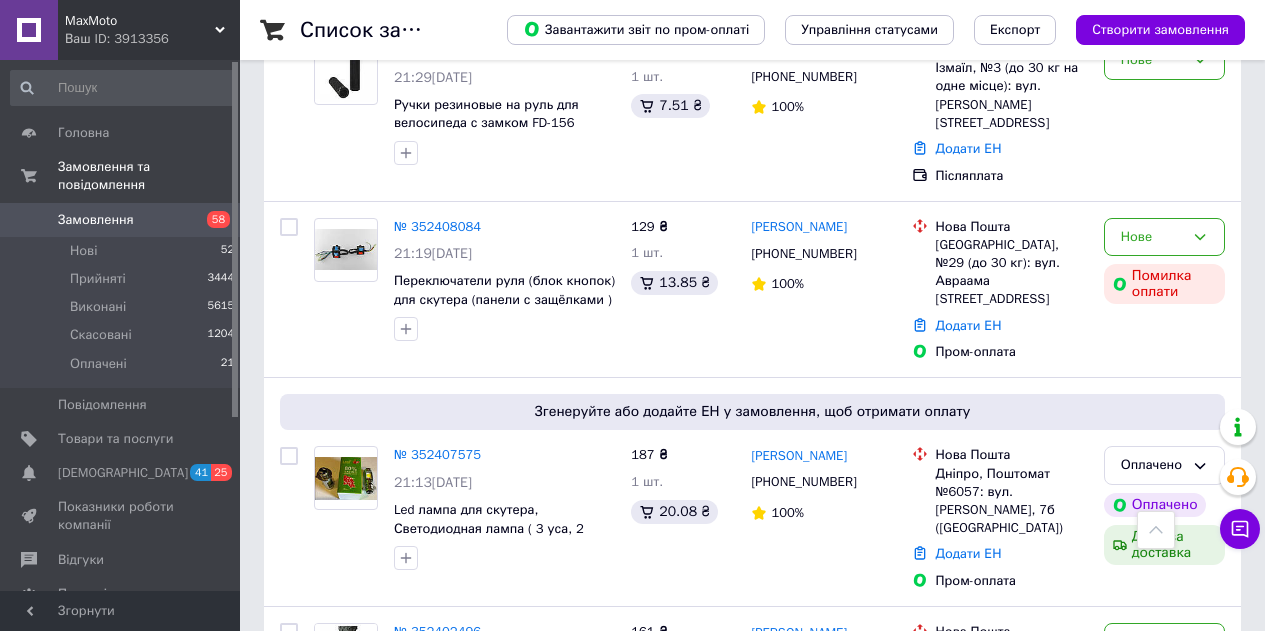 scroll, scrollTop: 9500, scrollLeft: 0, axis: vertical 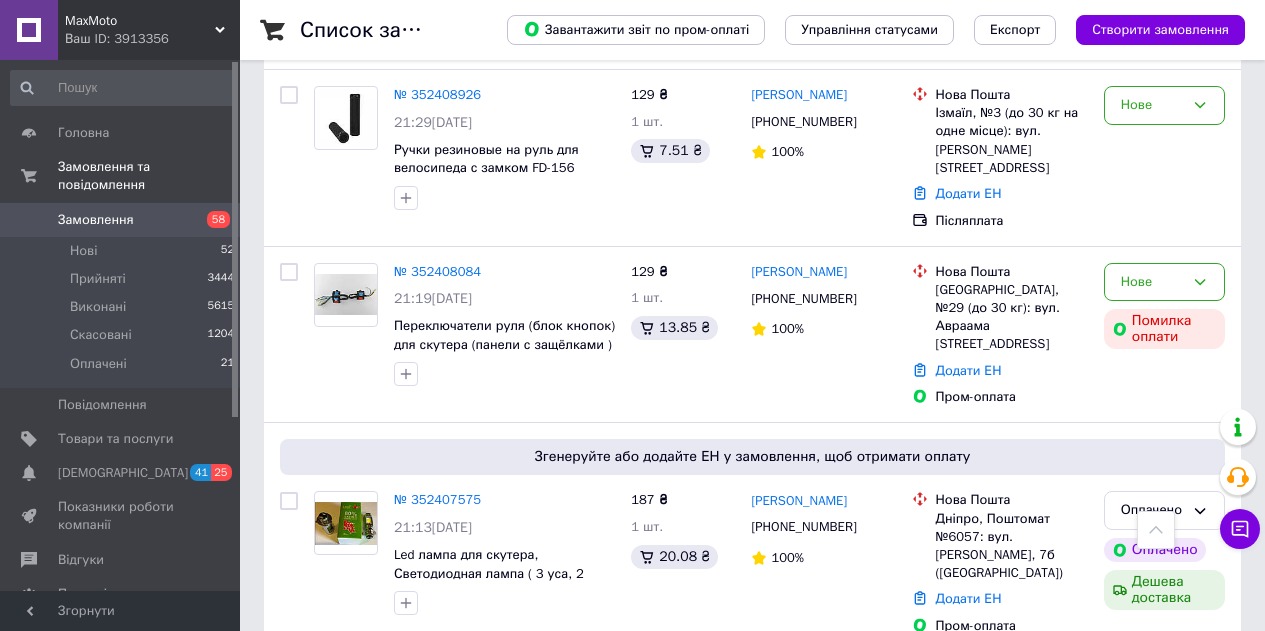 click at bounding box center [504, 780] 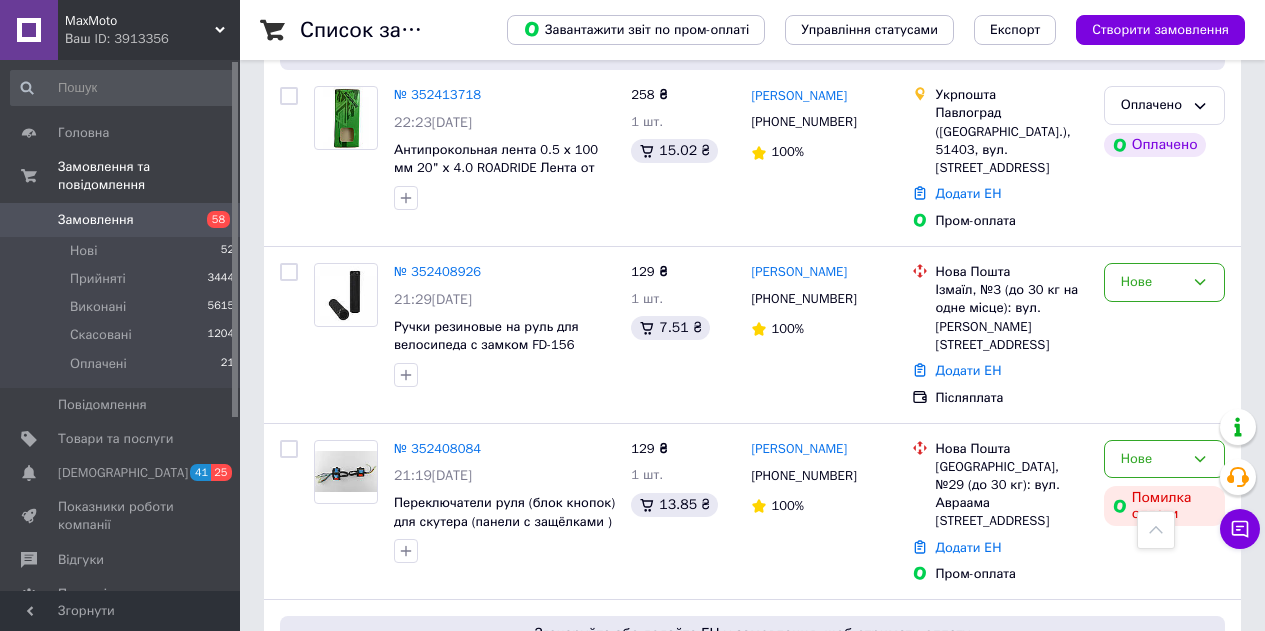scroll, scrollTop: 9300, scrollLeft: 0, axis: vertical 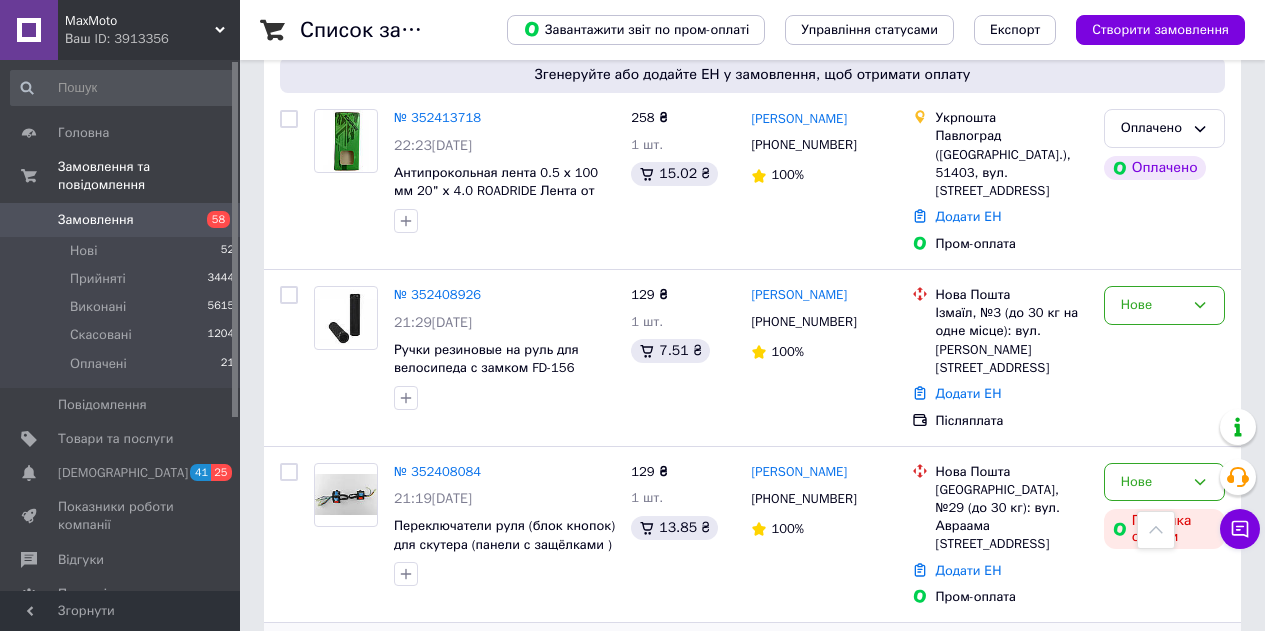 click on "Оплачено" at bounding box center (1164, 710) 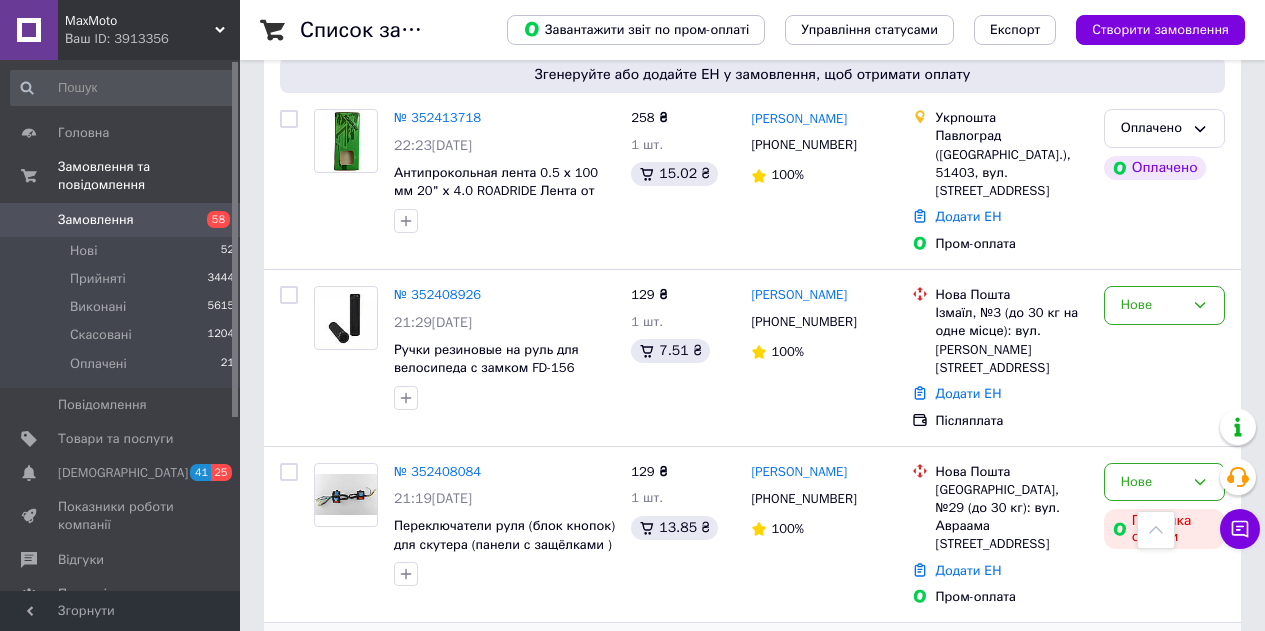 click 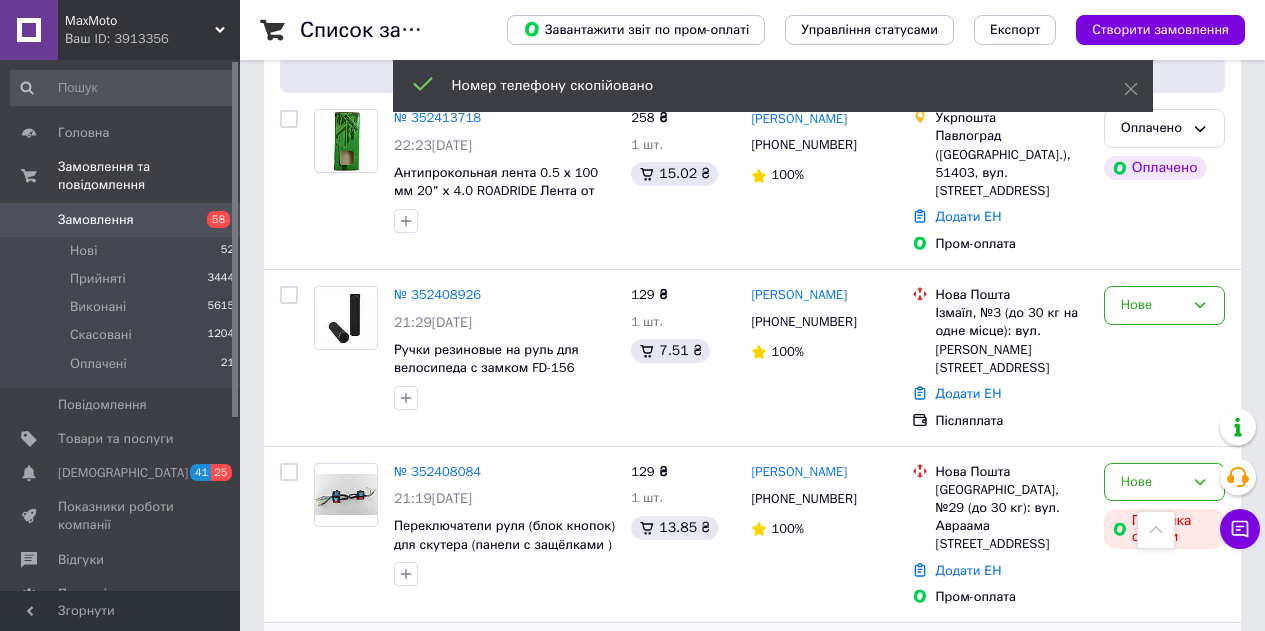 drag, startPoint x: 874, startPoint y: 282, endPoint x: 801, endPoint y: 275, distance: 73.33485 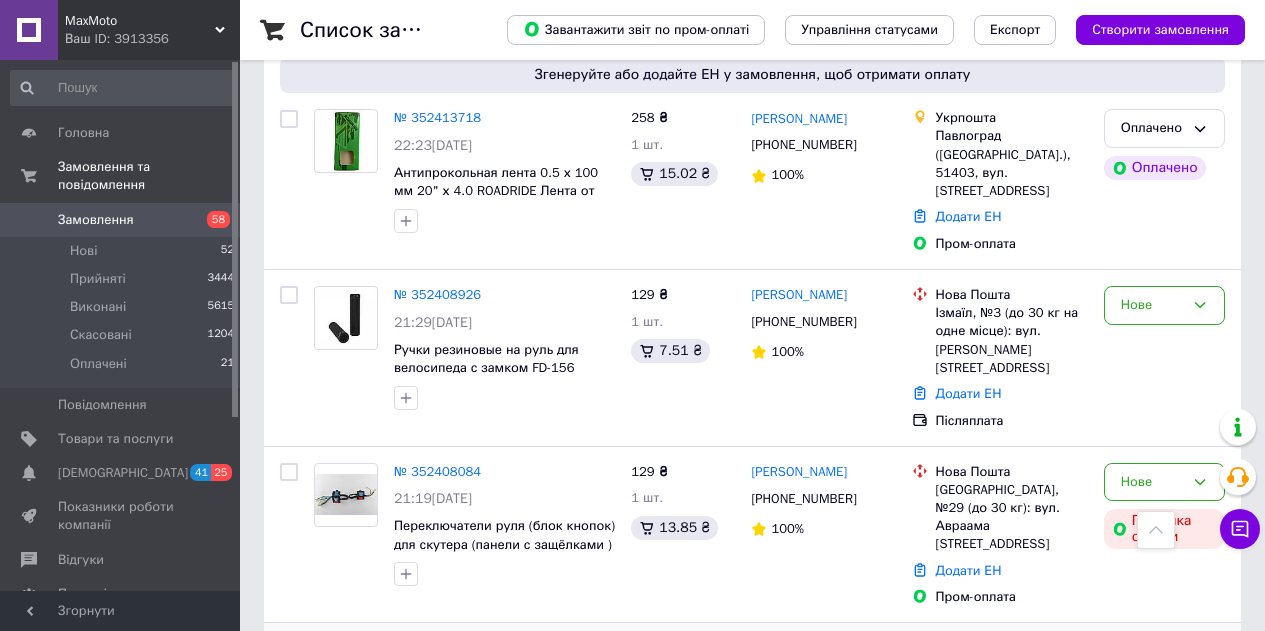drag, startPoint x: 979, startPoint y: 300, endPoint x: 933, endPoint y: 286, distance: 48.08326 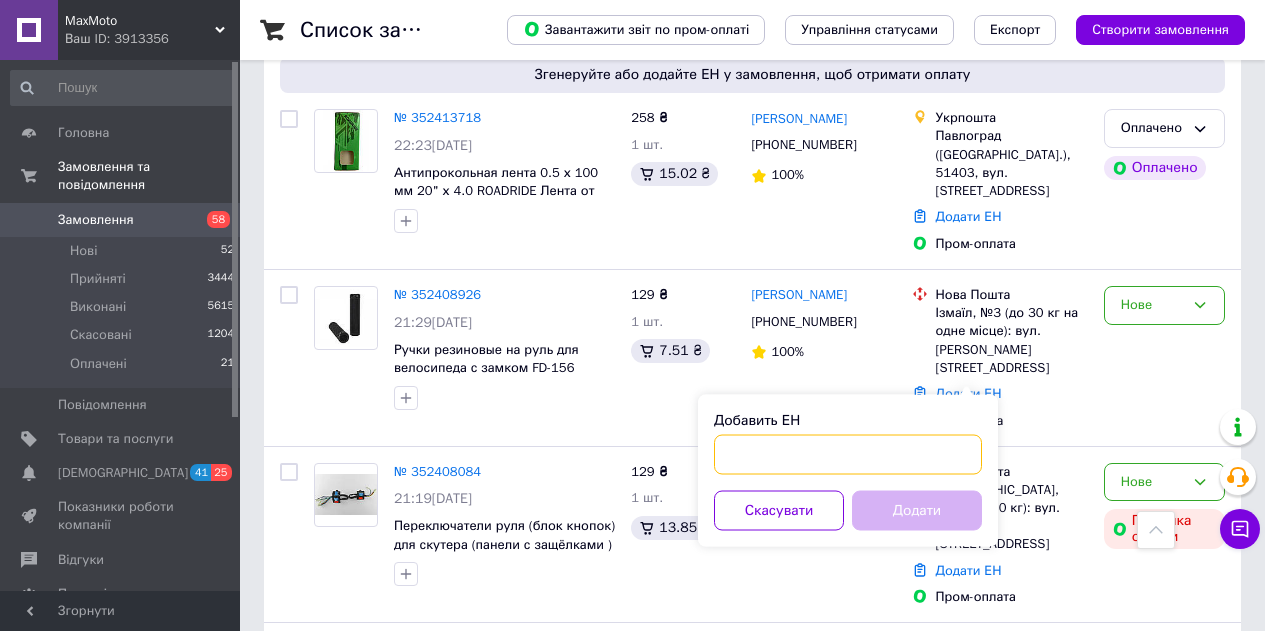 click on "Добавить ЕН Скасувати Додати" at bounding box center (848, 471) 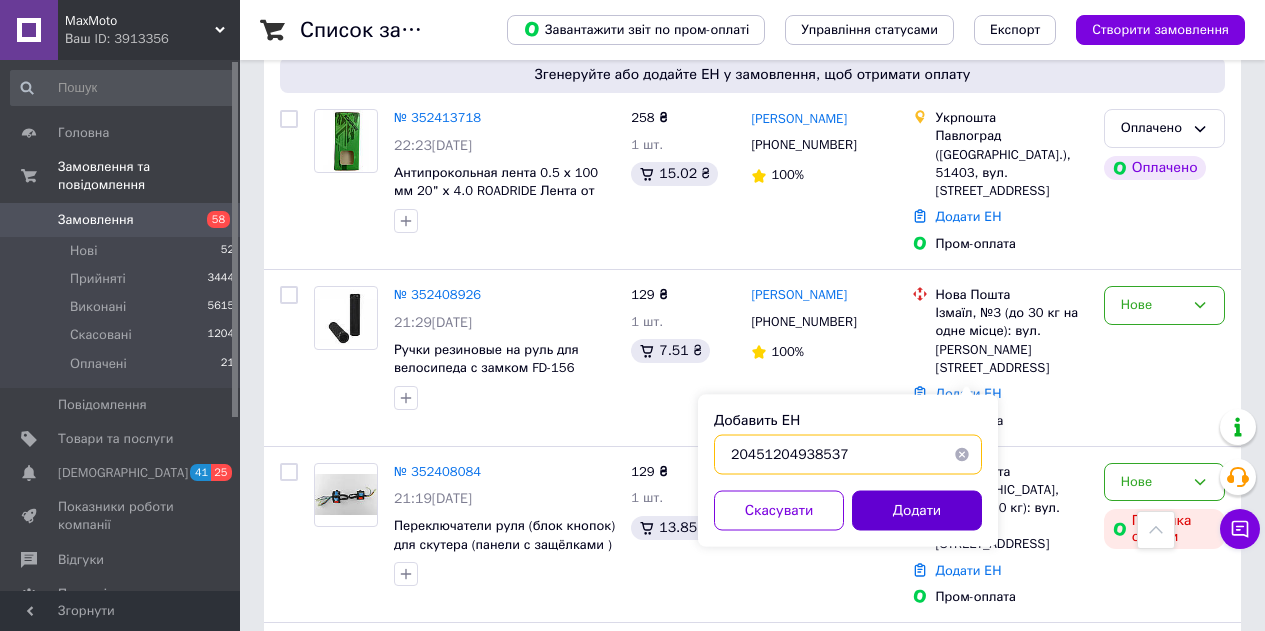 type on "20451204938537" 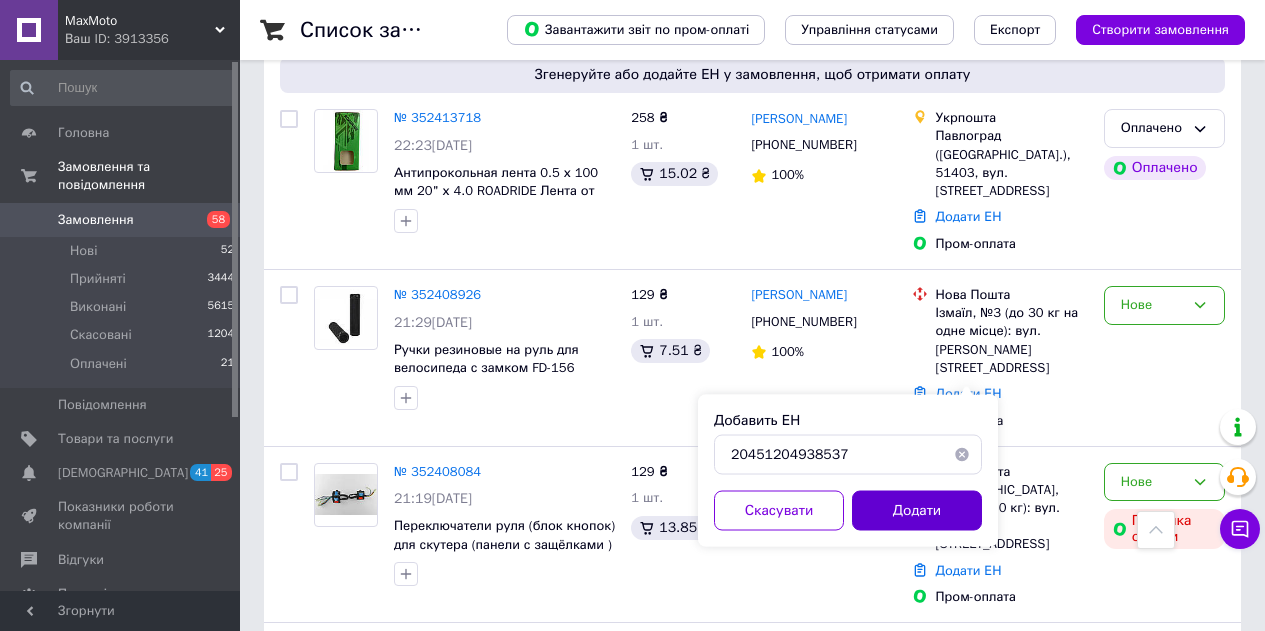 click on "Додати" at bounding box center (917, 511) 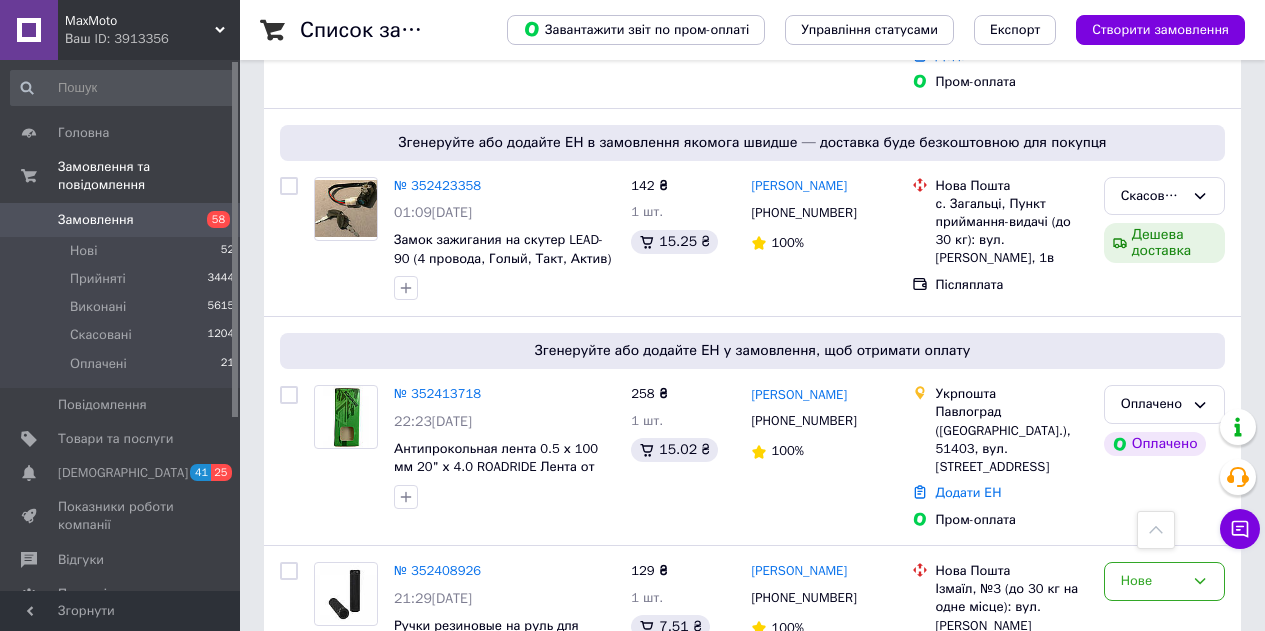 scroll, scrollTop: 9000, scrollLeft: 0, axis: vertical 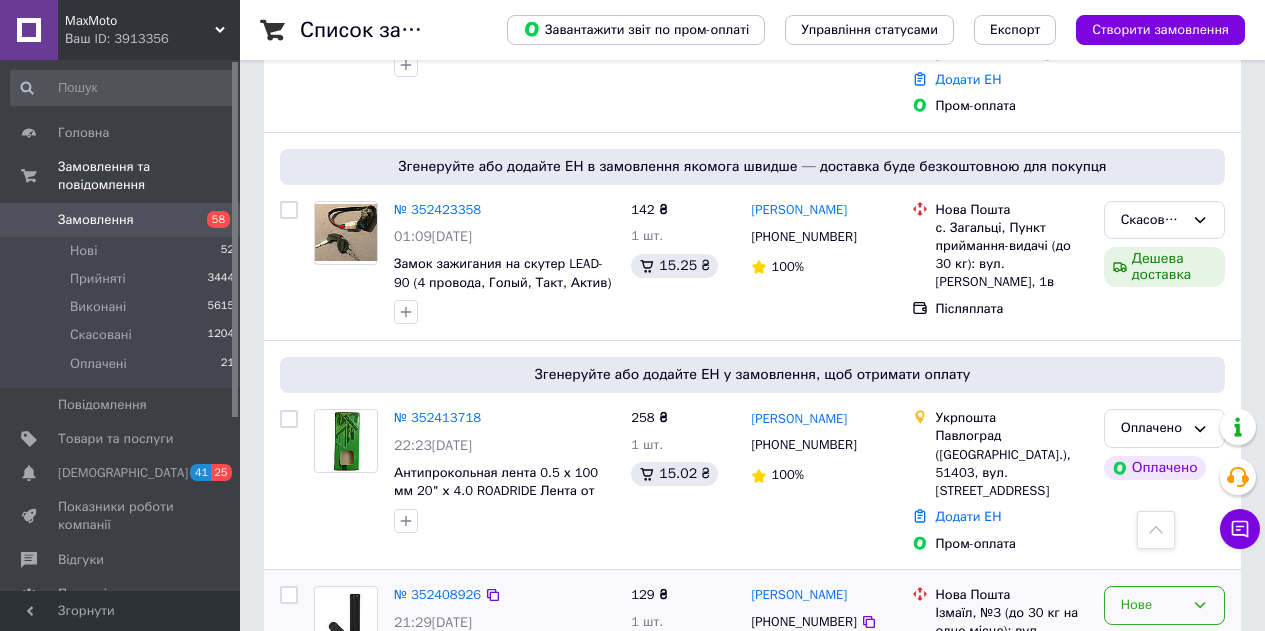 click on "Нове" at bounding box center (1152, 605) 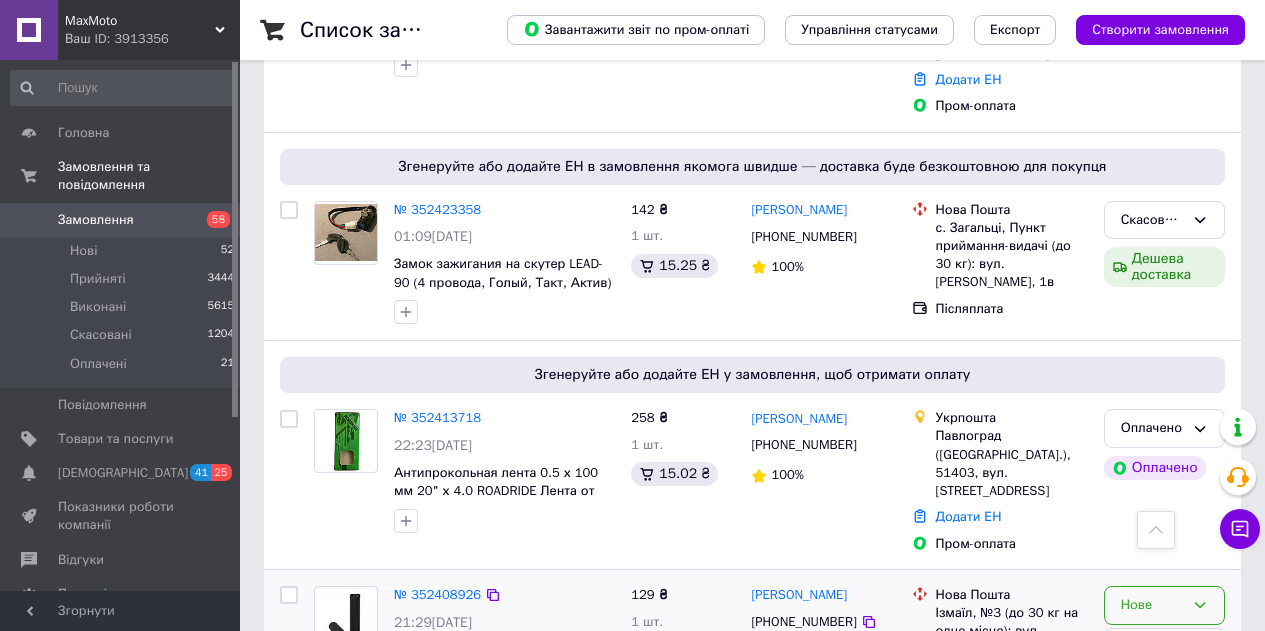 click on "Прийнято" at bounding box center (1164, 647) 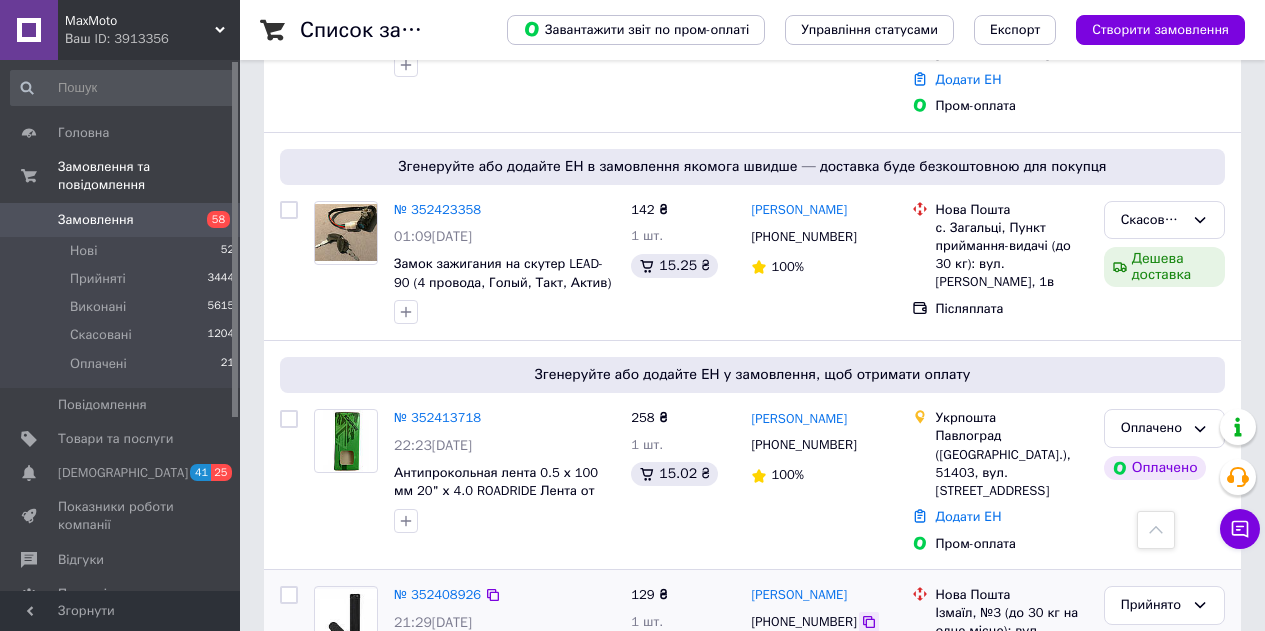 click 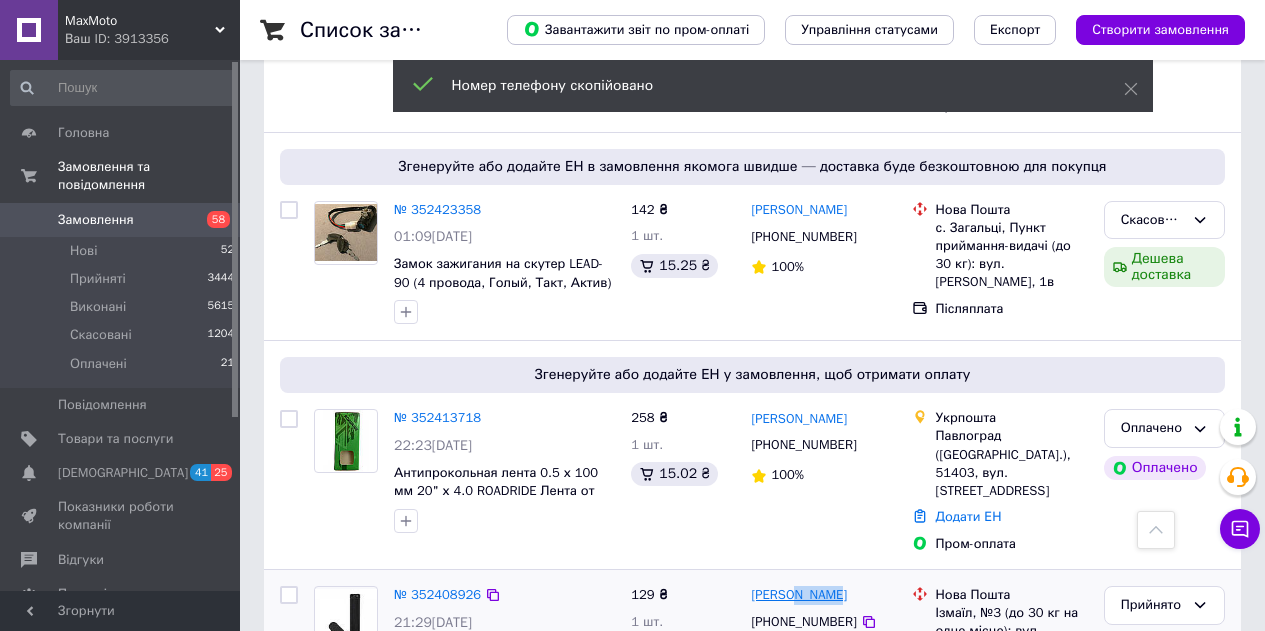 click on "[PERSON_NAME]" at bounding box center (823, 595) 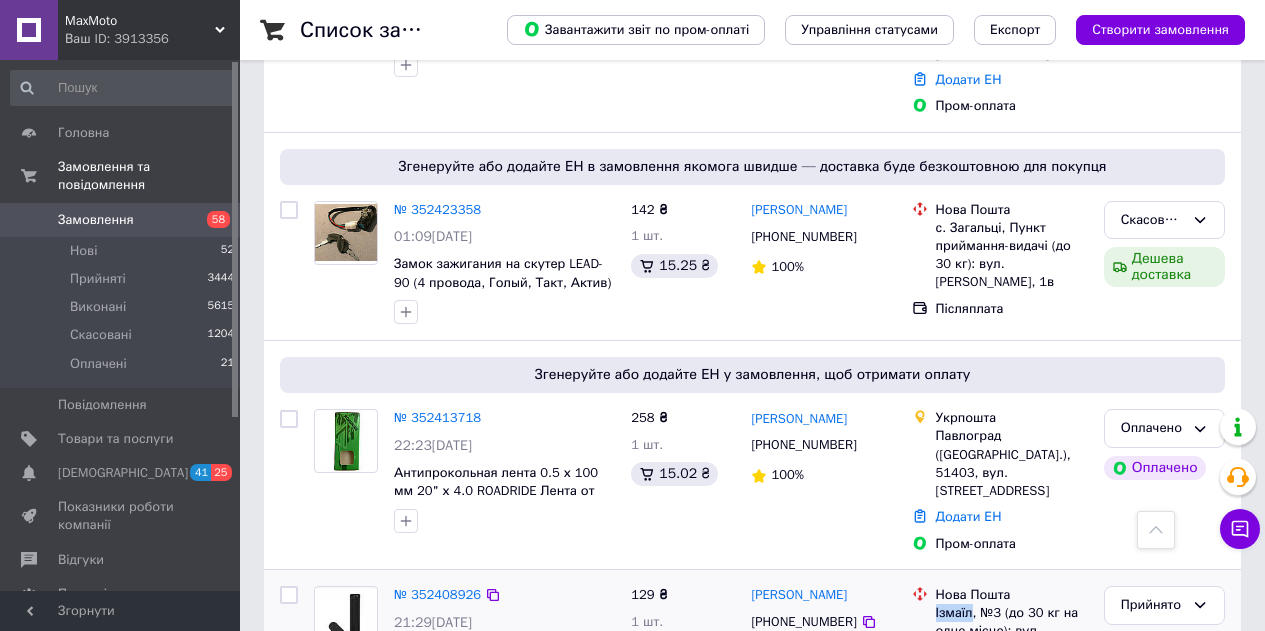 drag, startPoint x: 971, startPoint y: 224, endPoint x: 936, endPoint y: 223, distance: 35.014282 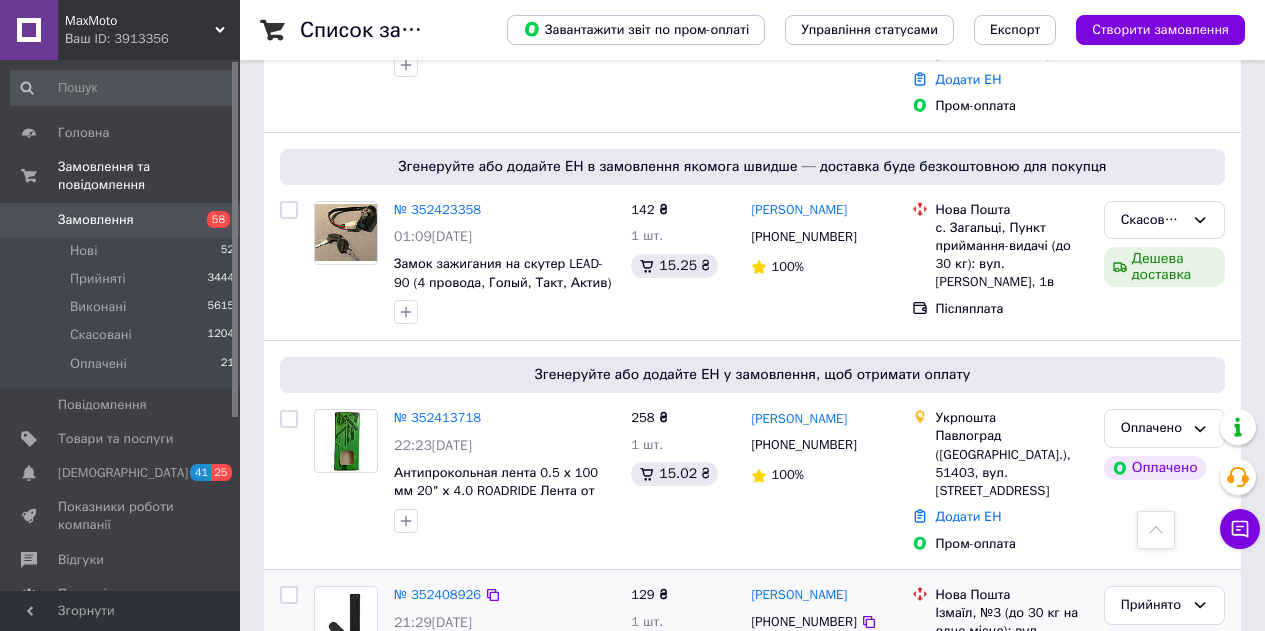 click on "Додати ЕН" at bounding box center (969, 693) 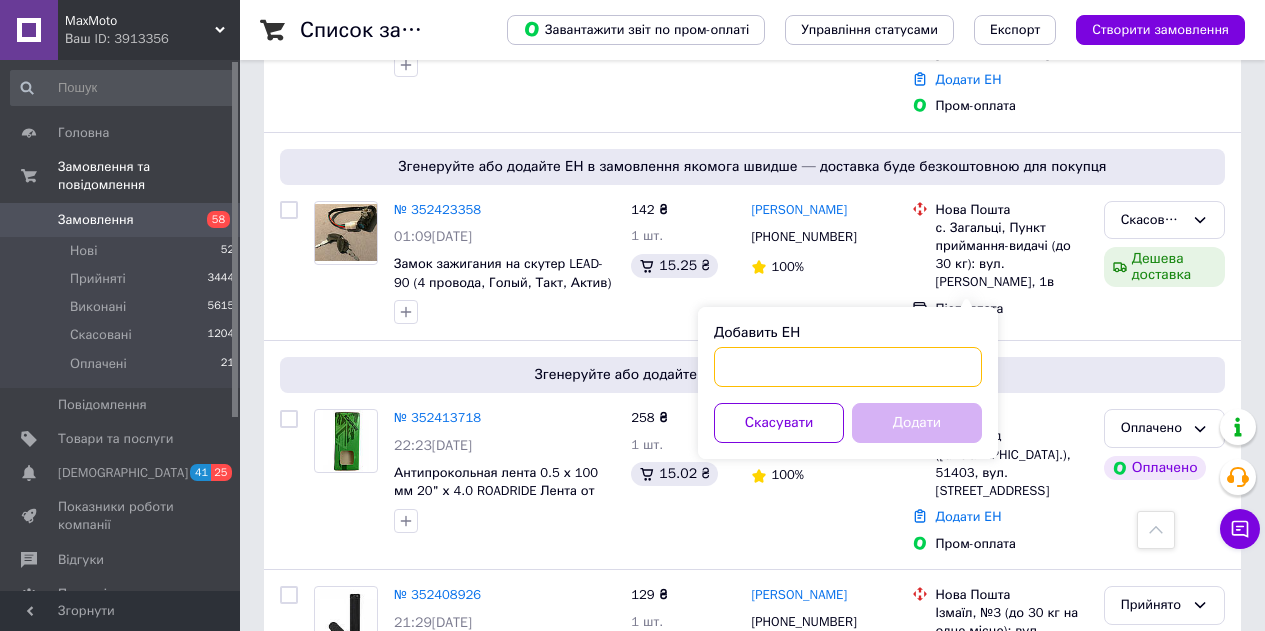 click on "Добавить ЕН" at bounding box center (848, 367) 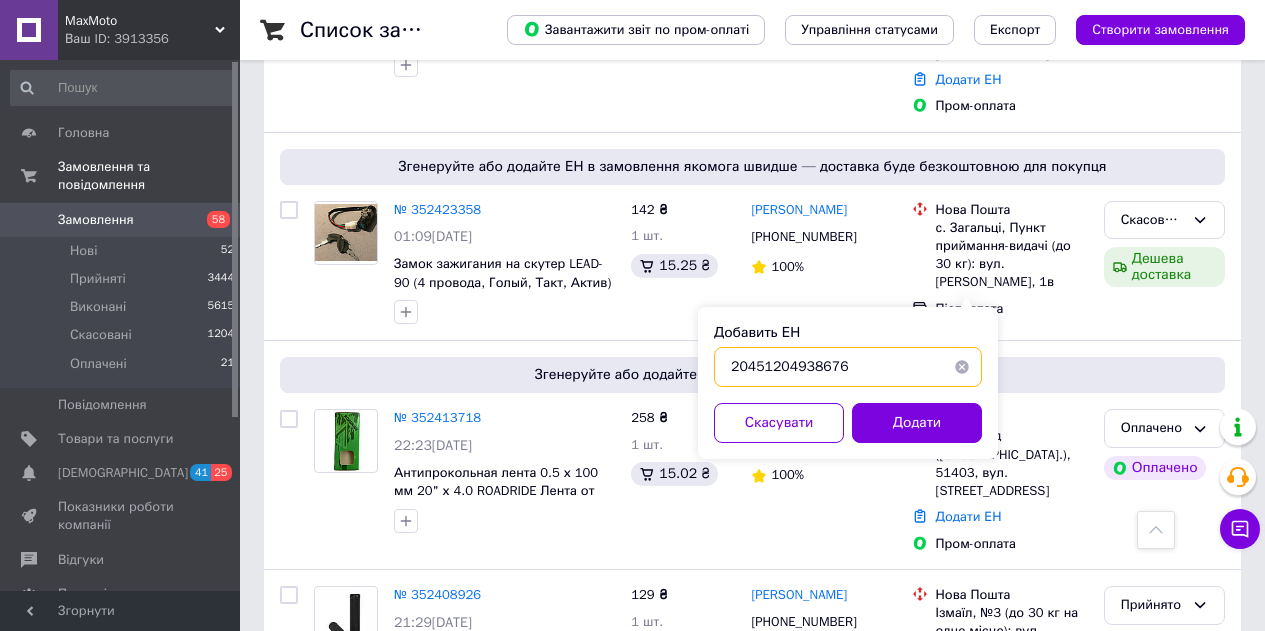 type on "20451204938676" 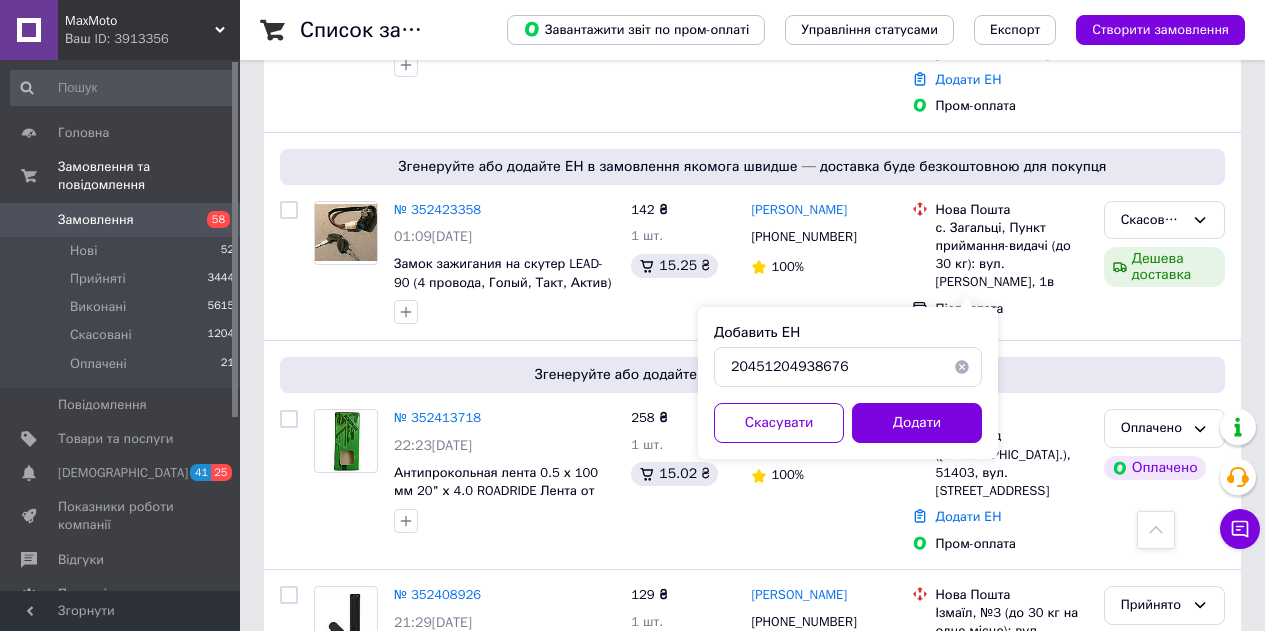 click on "Додати" at bounding box center (917, 423) 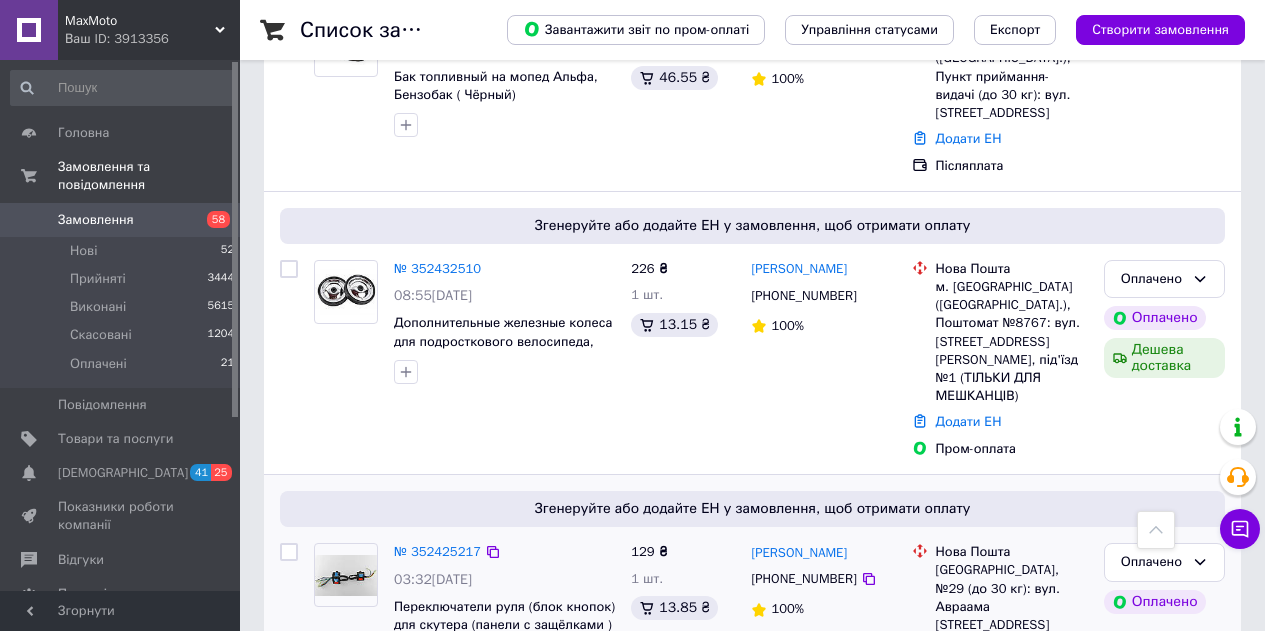 scroll, scrollTop: 8100, scrollLeft: 0, axis: vertical 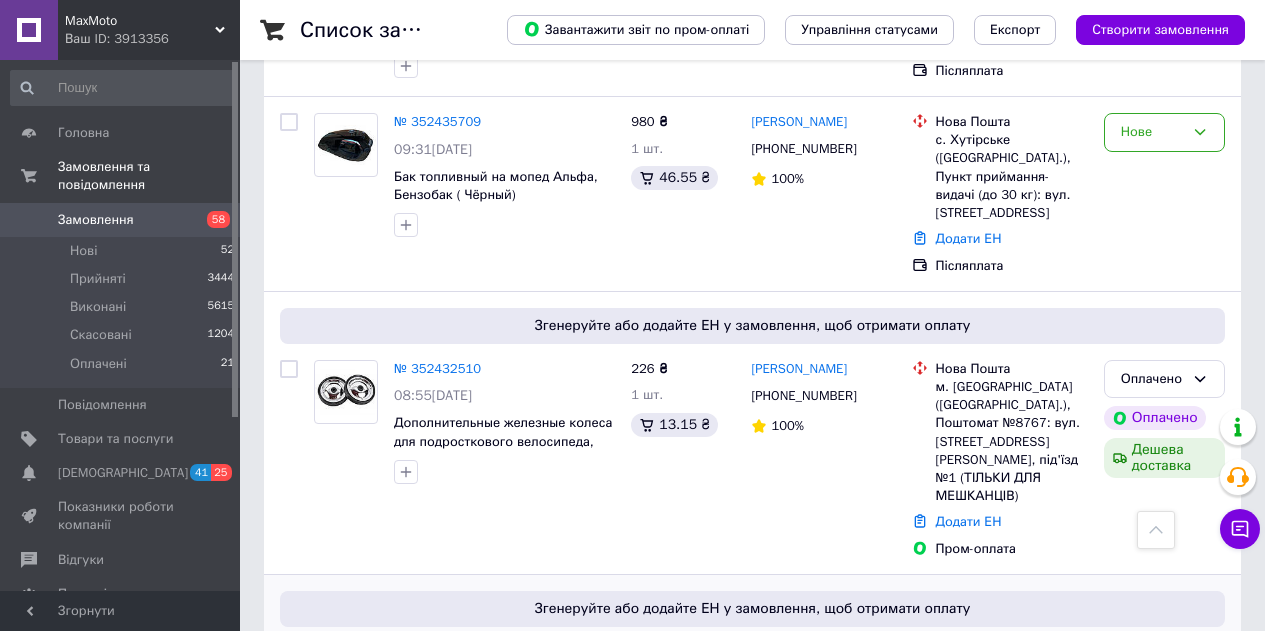 click on "Оплачено" at bounding box center [1164, 662] 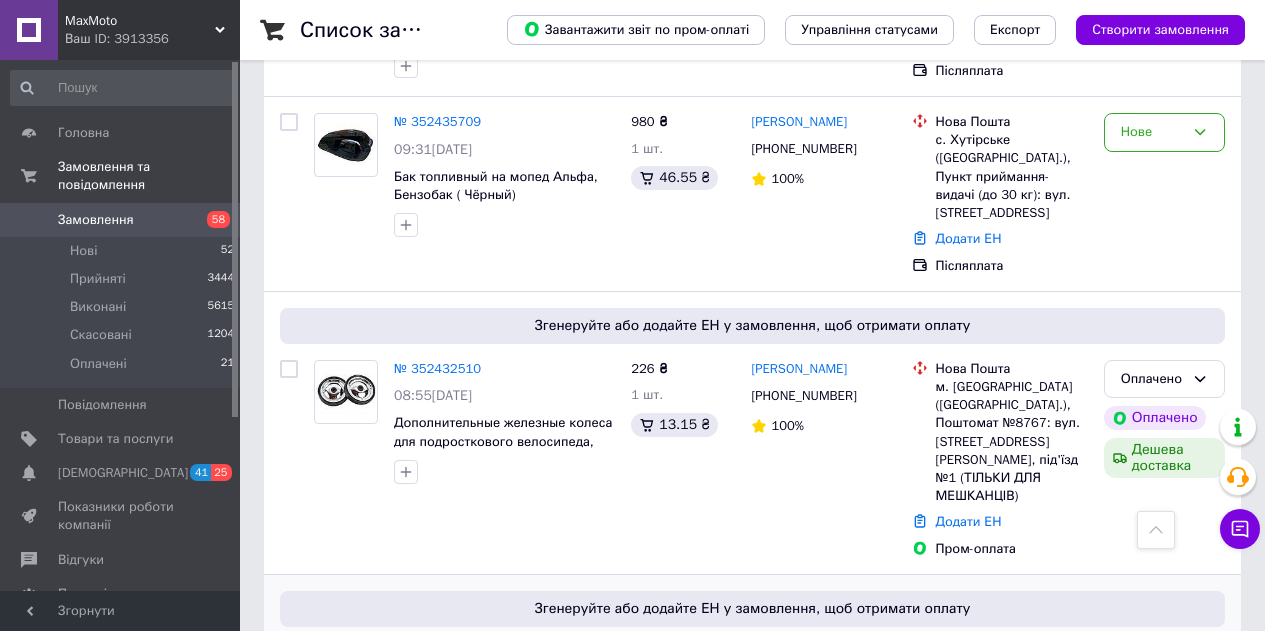 click 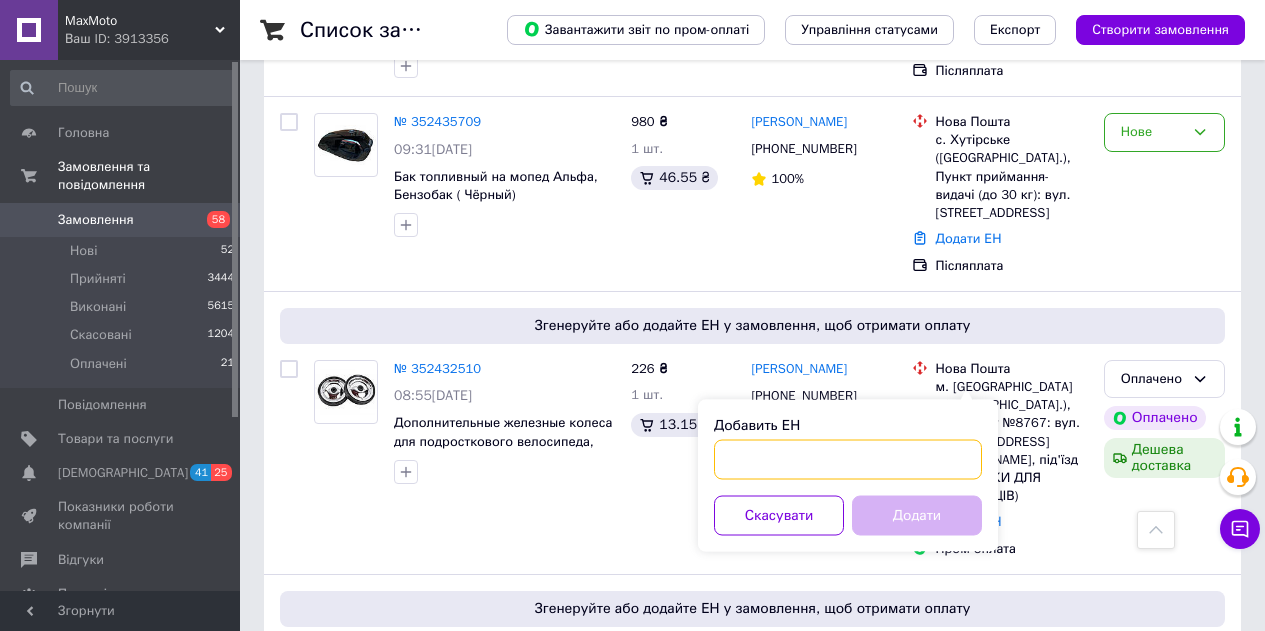 click on "Добавить ЕН" at bounding box center [848, 460] 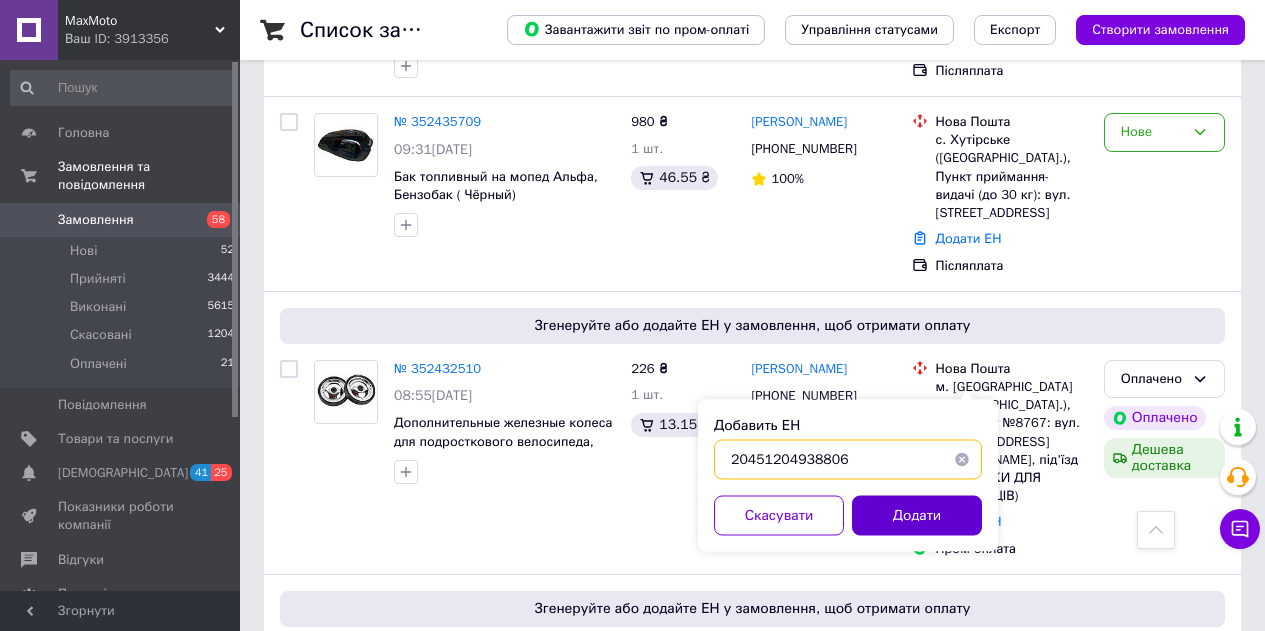type on "20451204938806" 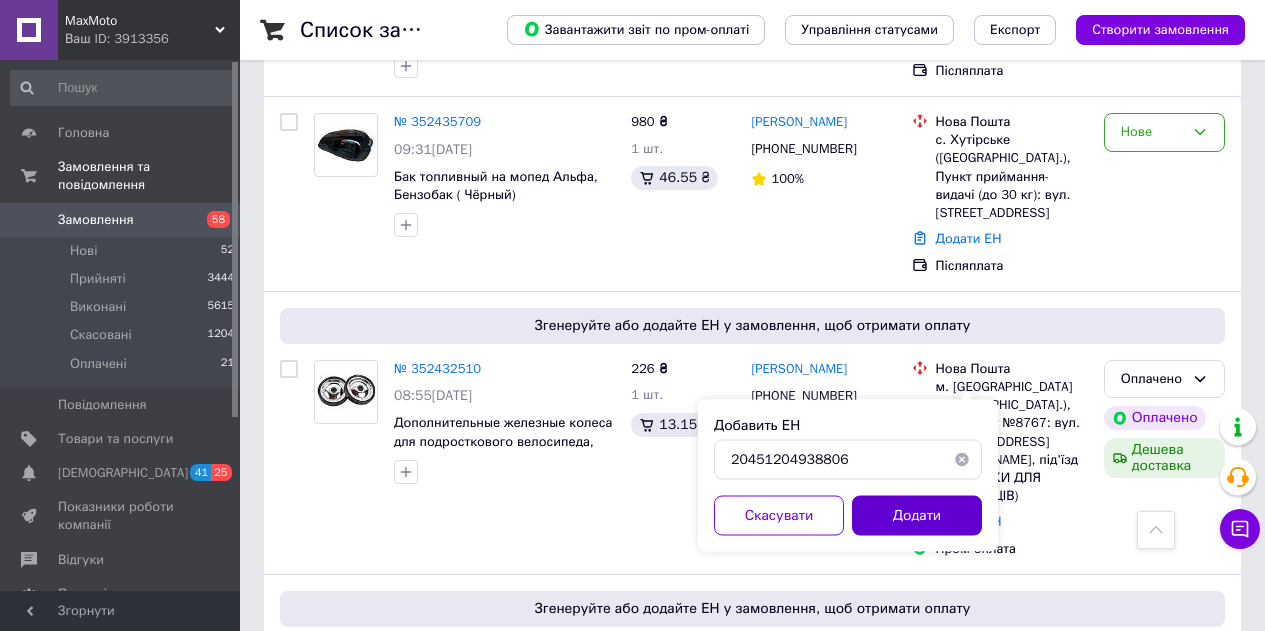 click on "Додати" at bounding box center (917, 516) 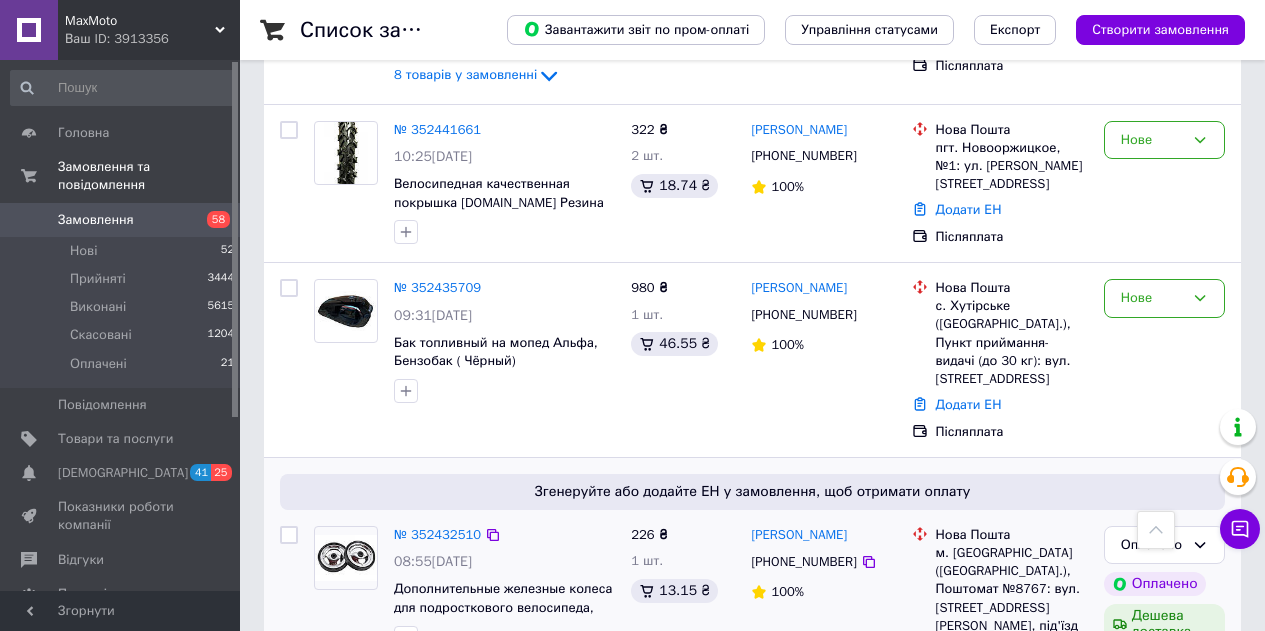 scroll, scrollTop: 7900, scrollLeft: 0, axis: vertical 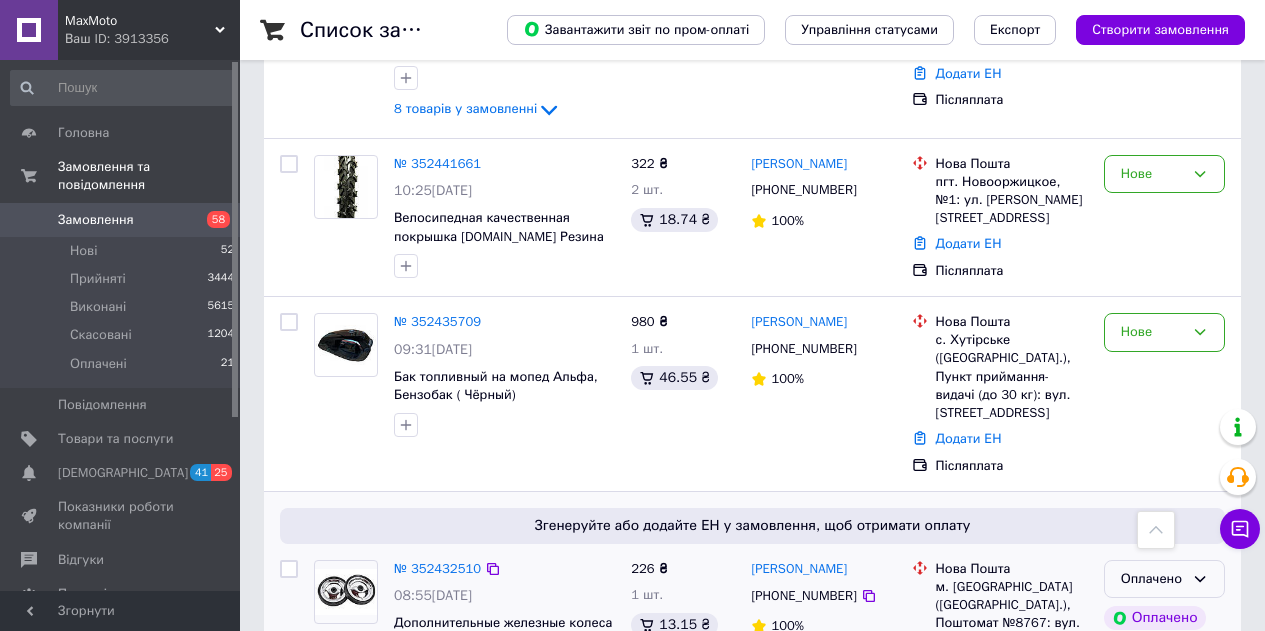 click on "Оплачено" at bounding box center [1152, 579] 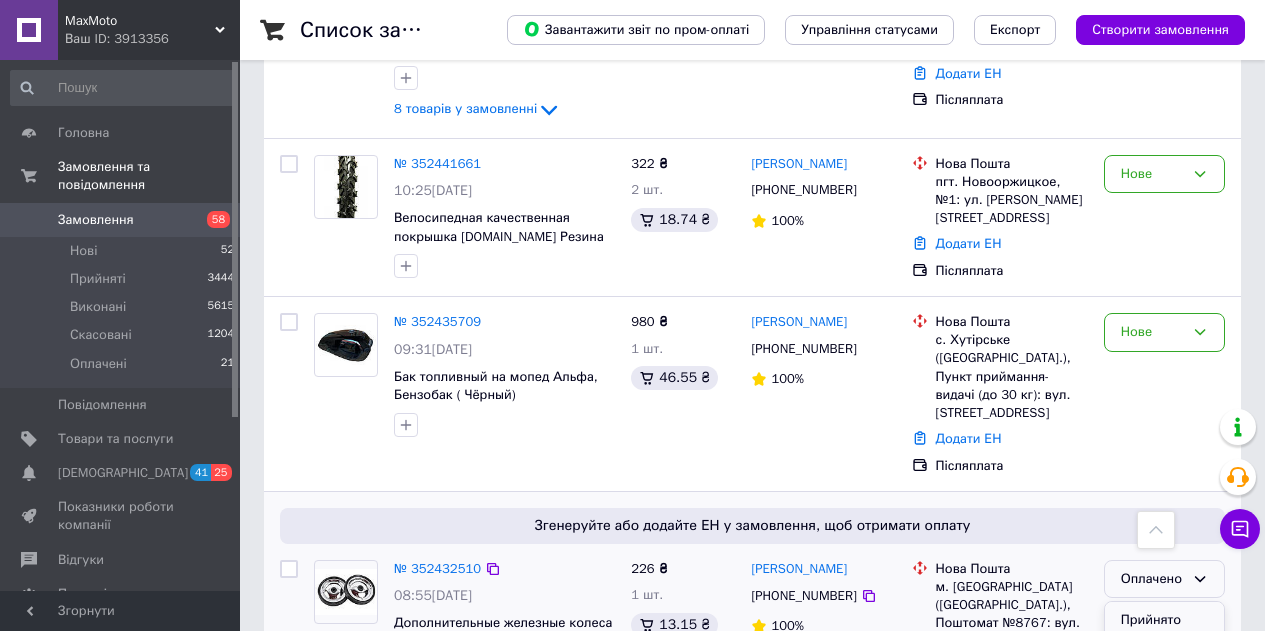 click on "Прийнято" at bounding box center (1164, 620) 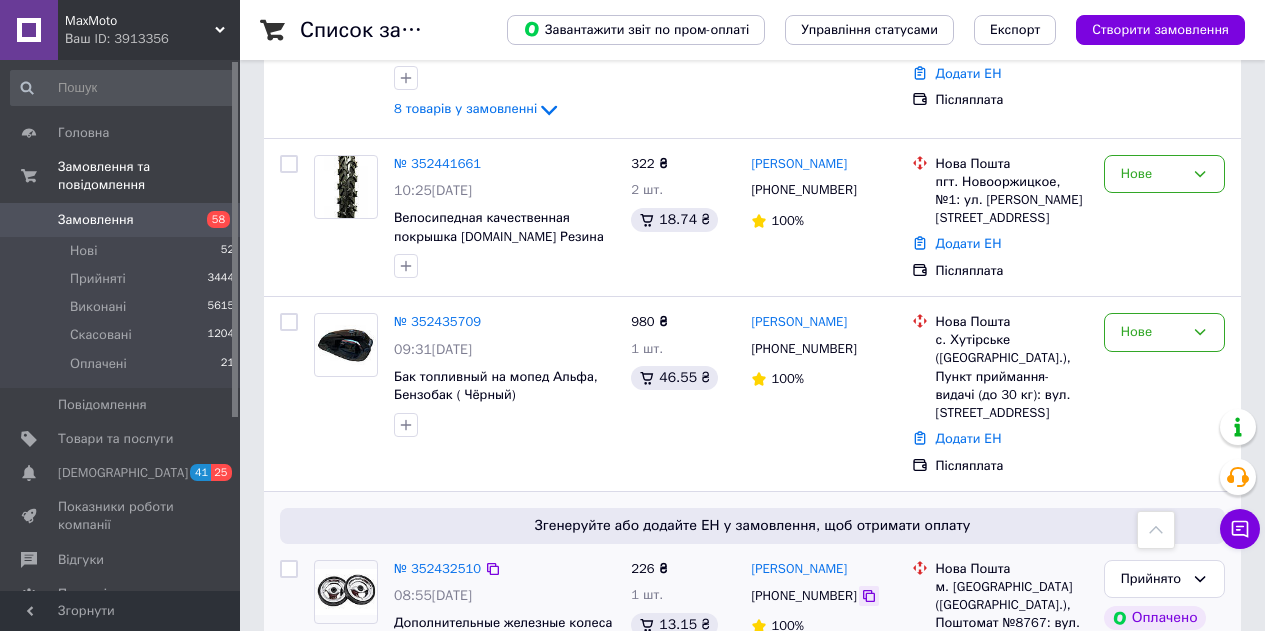 click at bounding box center (869, 596) 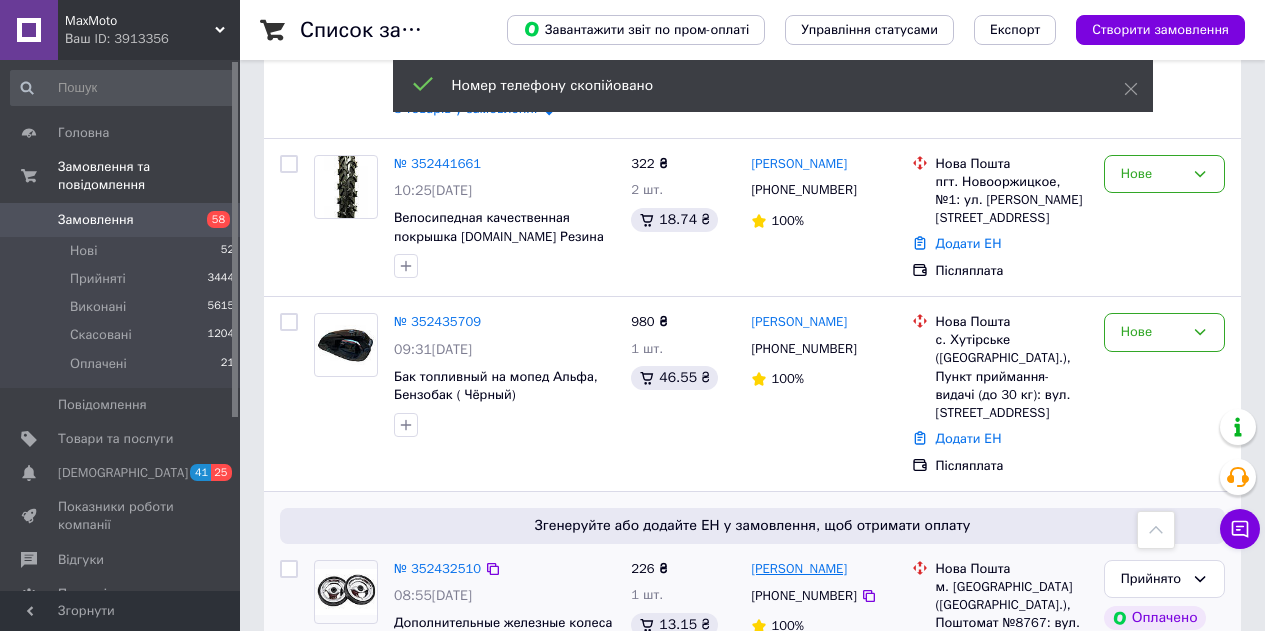 drag, startPoint x: 833, startPoint y: 237, endPoint x: 796, endPoint y: 235, distance: 37.054016 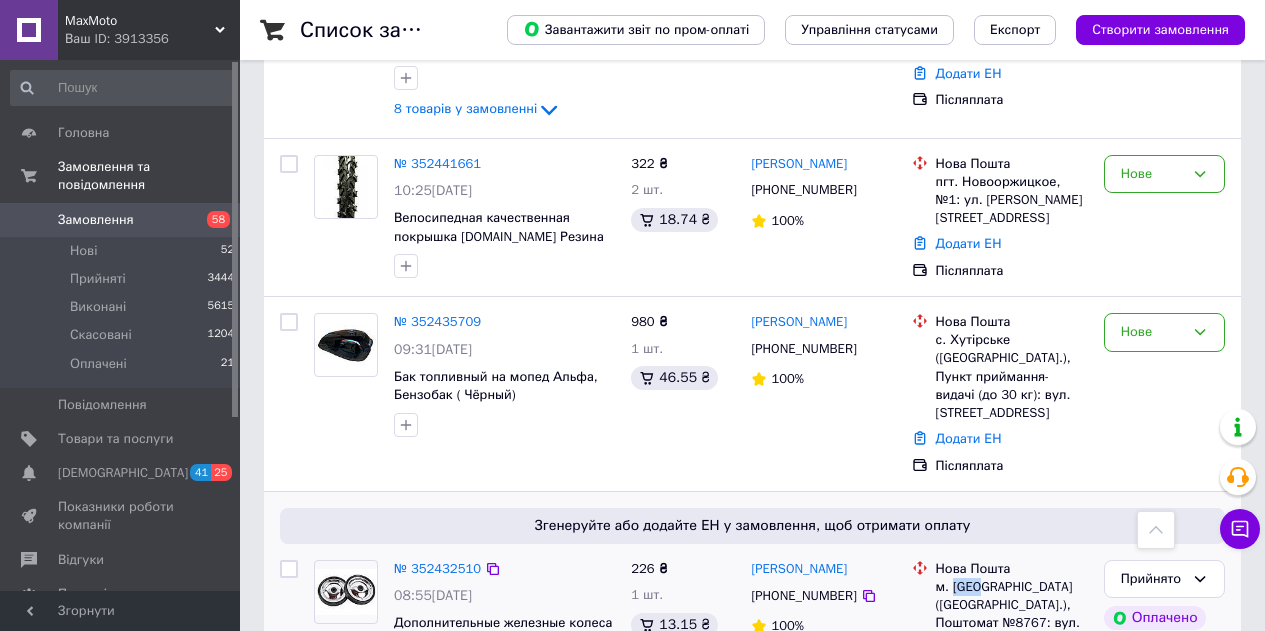 drag, startPoint x: 976, startPoint y: 247, endPoint x: 952, endPoint y: 247, distance: 24 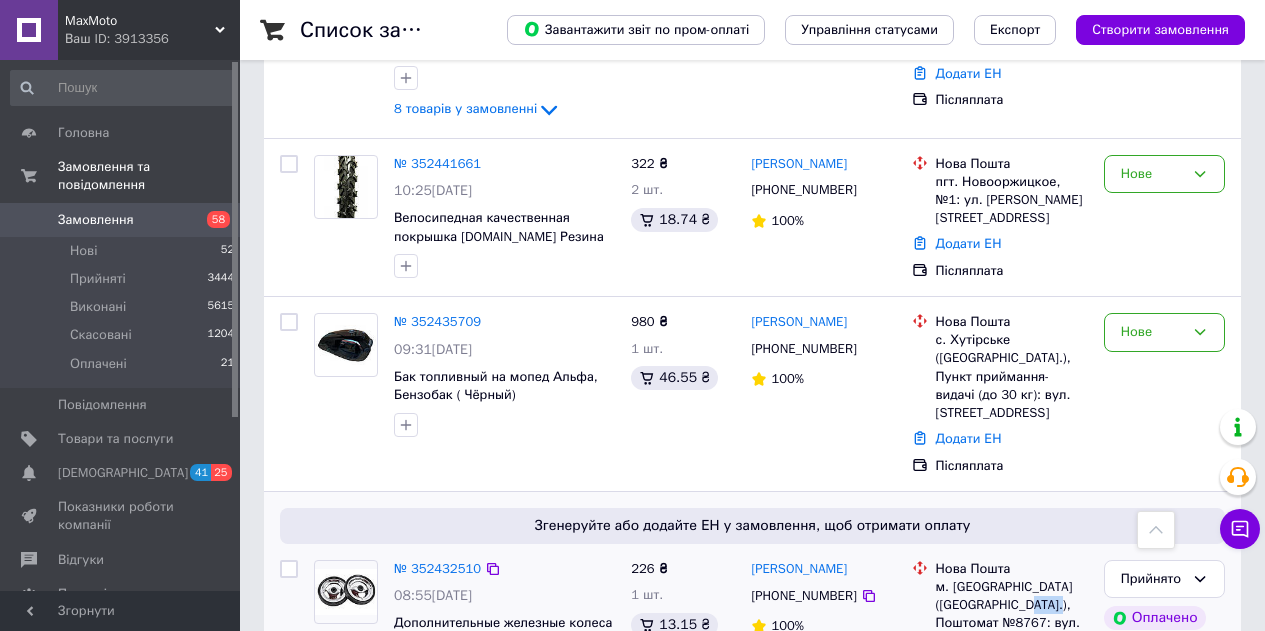 drag, startPoint x: 1045, startPoint y: 272, endPoint x: 1016, endPoint y: 267, distance: 29.427877 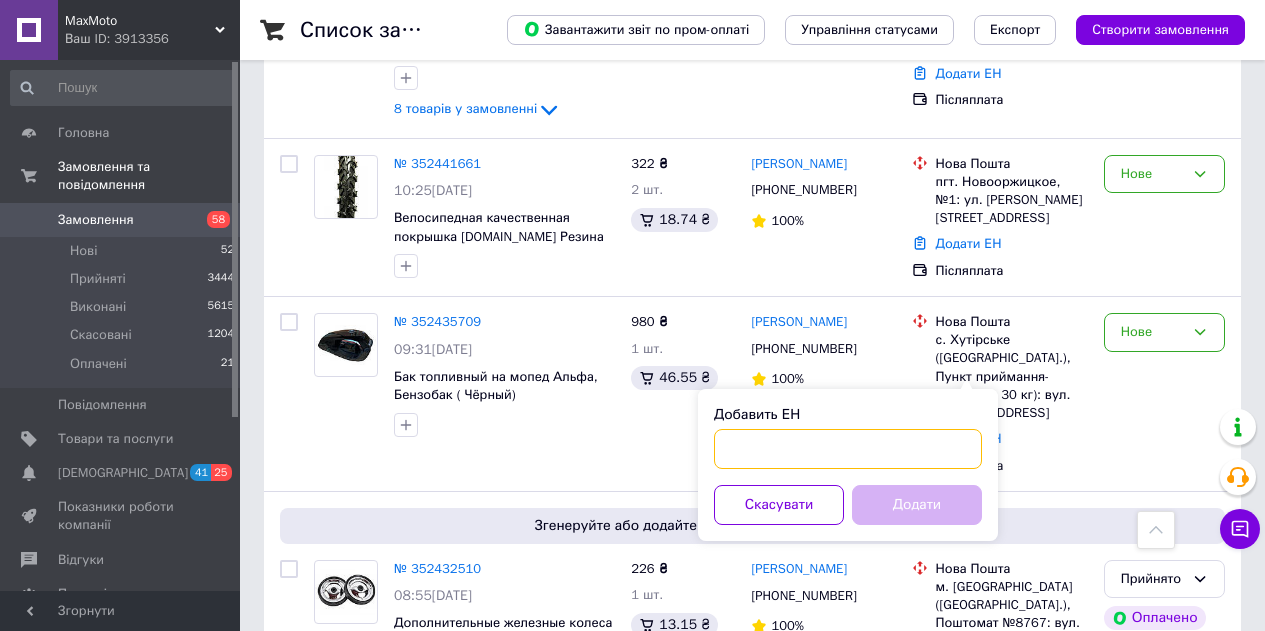 click on "Добавить ЕН" at bounding box center (848, 449) 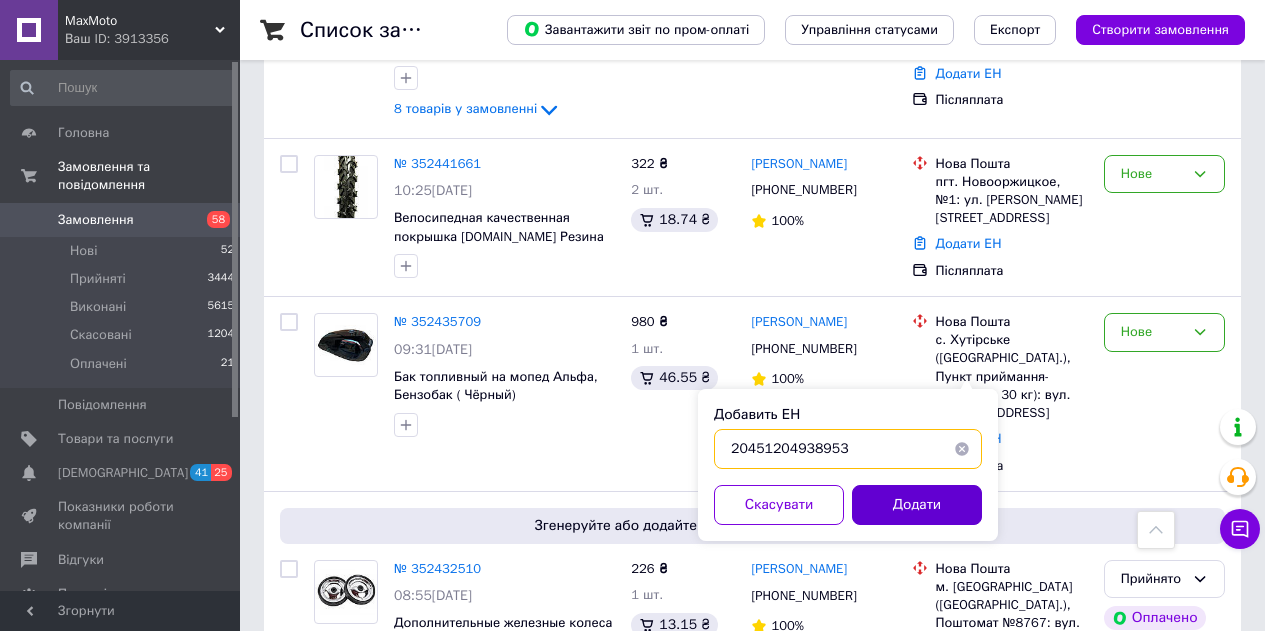 type on "20451204938953" 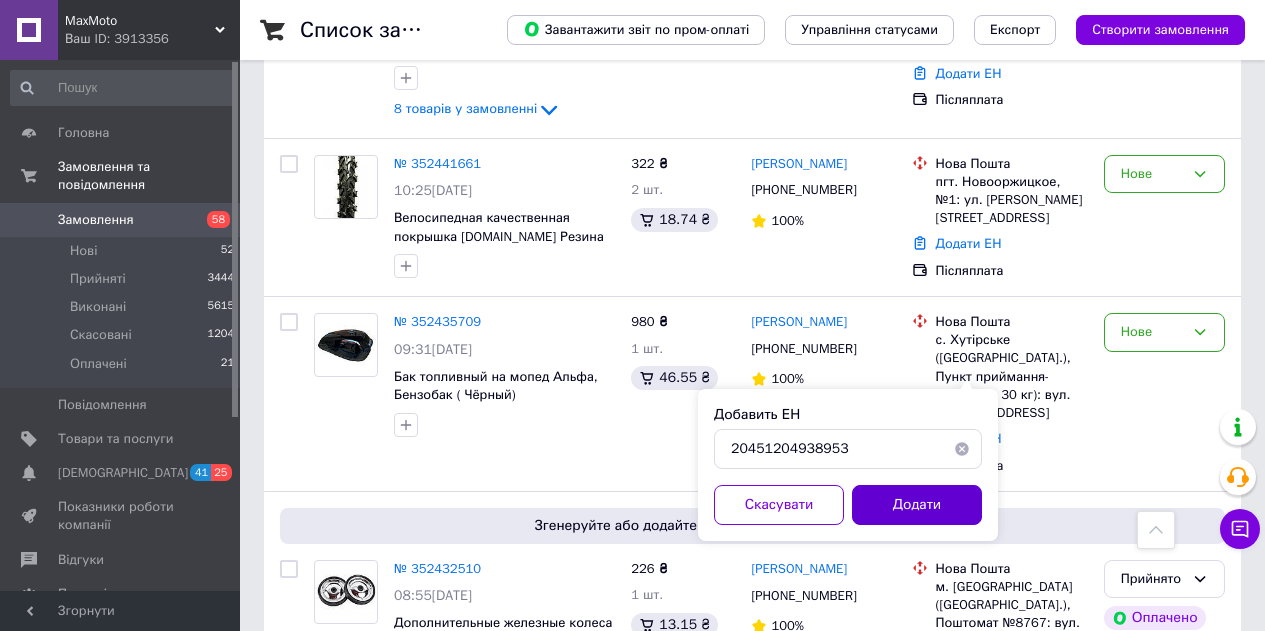 click on "Додати" at bounding box center (917, 505) 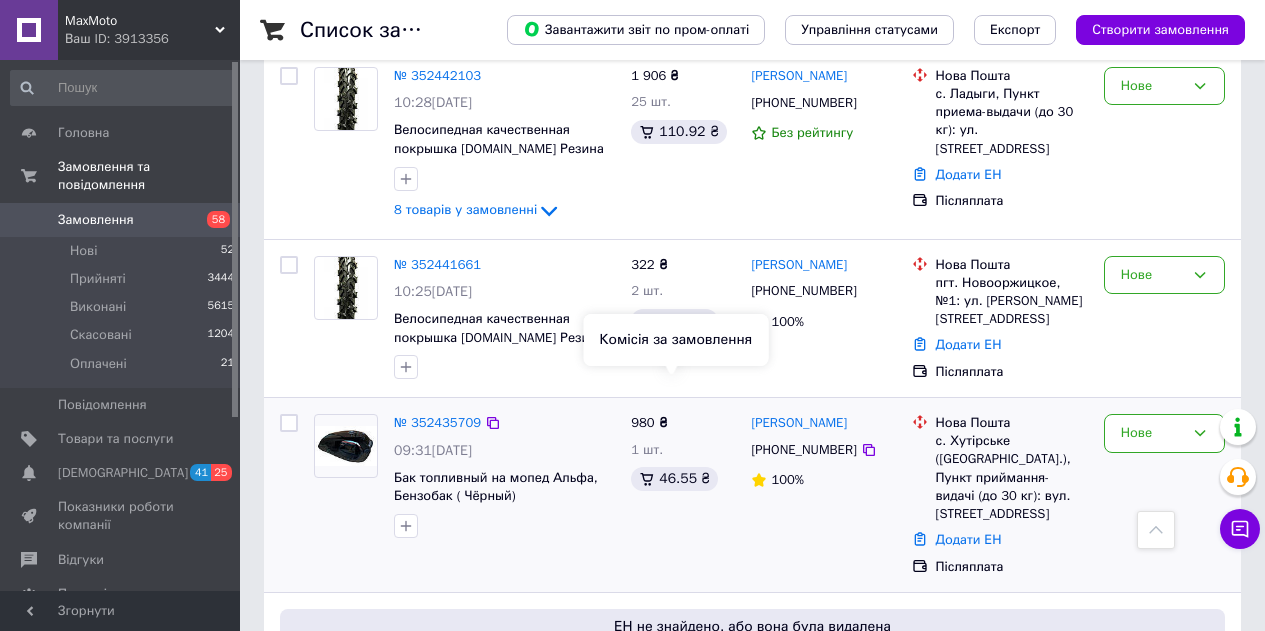 scroll, scrollTop: 7700, scrollLeft: 0, axis: vertical 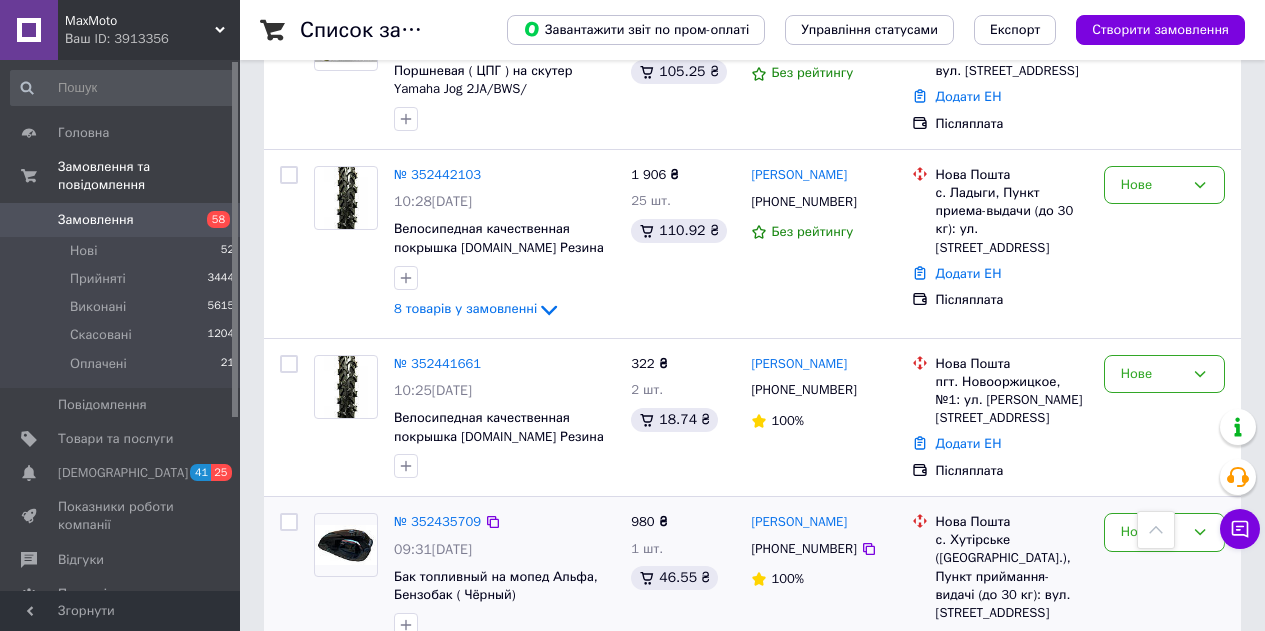 click on "№ 352435709 09:31, 13.07.2025 Бак топливный на мопед Альфа, Бензобак ( Чёрный)" at bounding box center (464, 594) 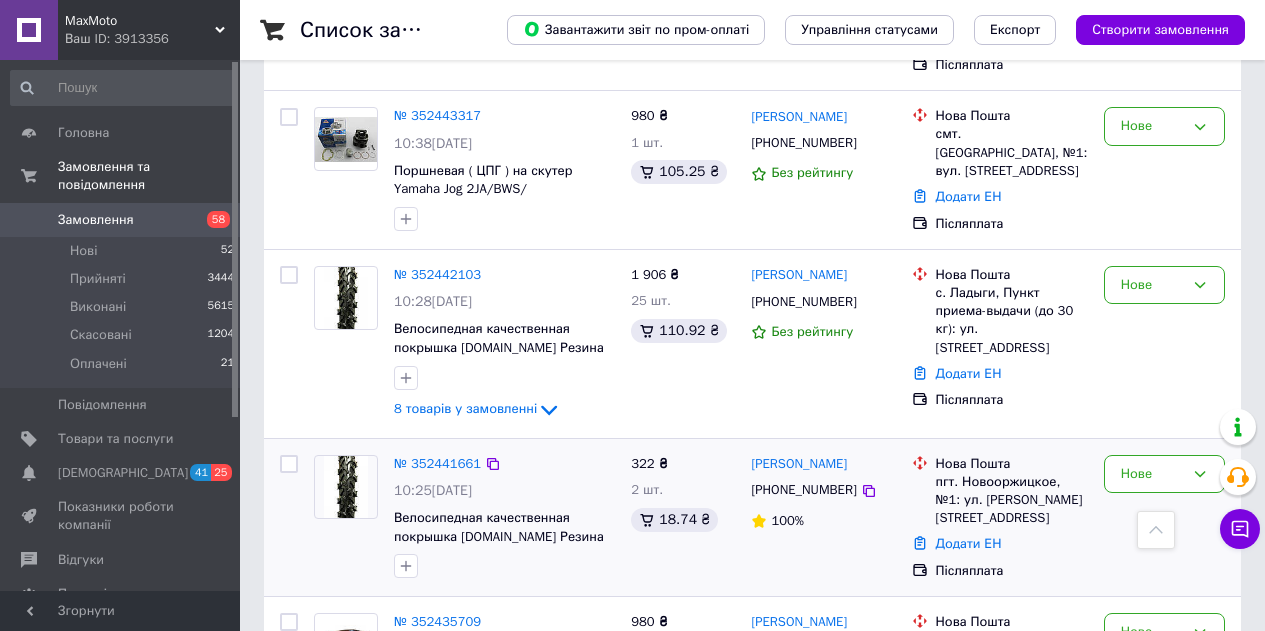 scroll, scrollTop: 7500, scrollLeft: 0, axis: vertical 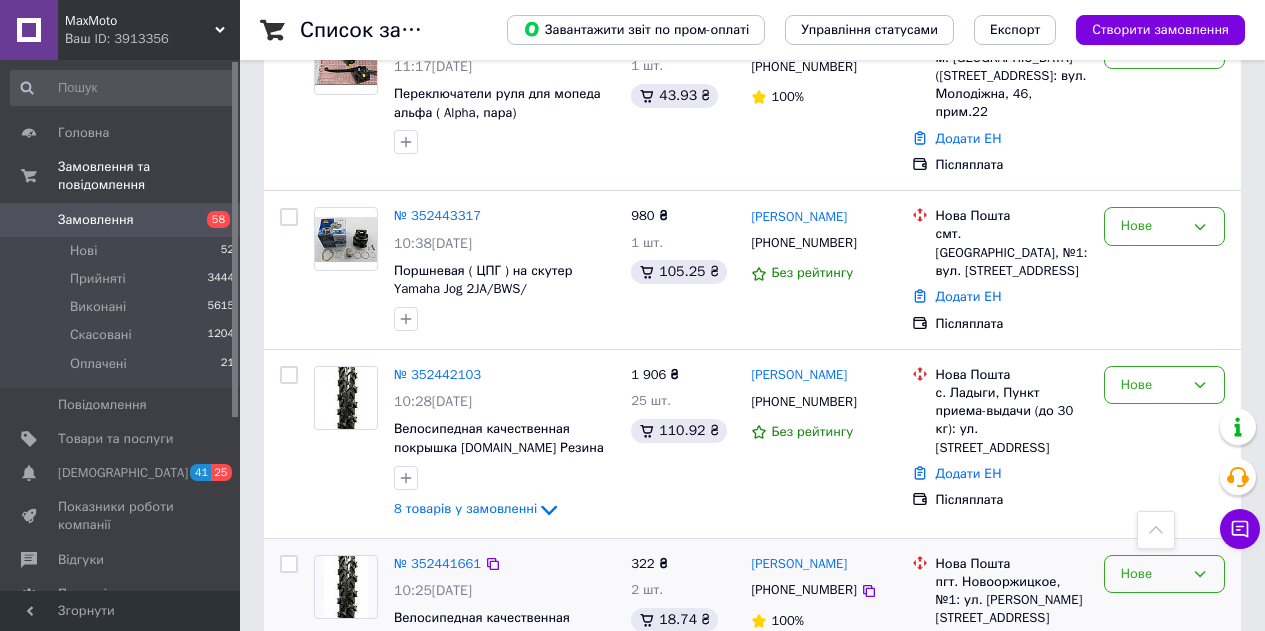 click on "Нове" at bounding box center (1164, 574) 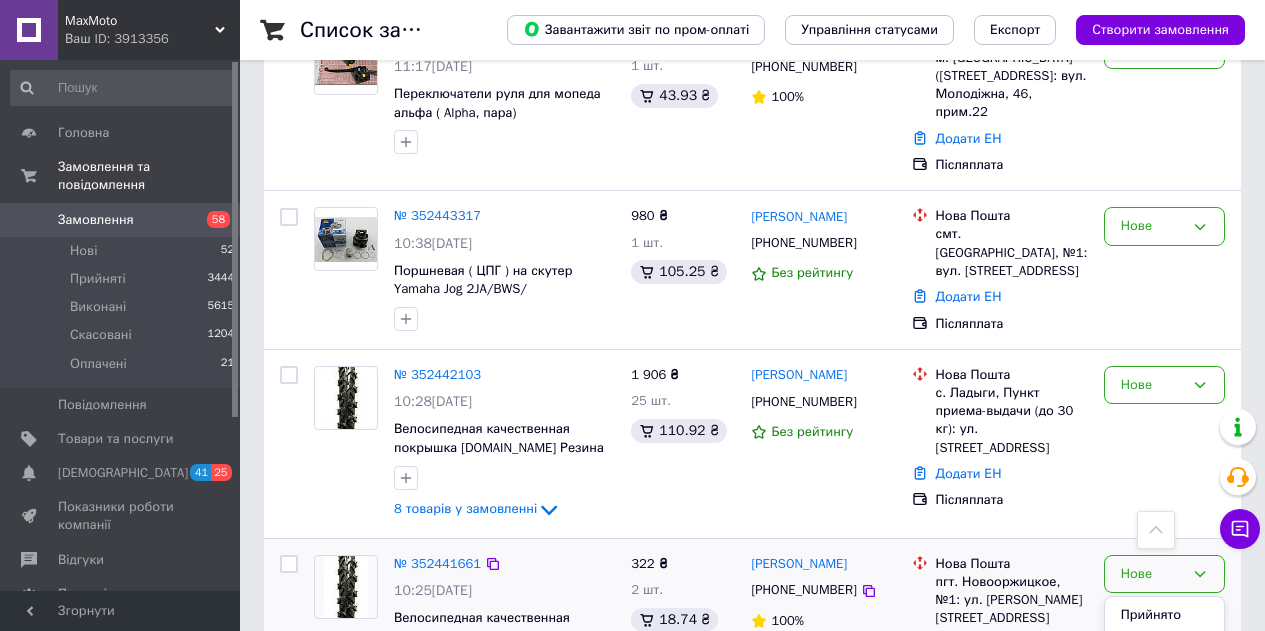 click on "Прийнято" at bounding box center (1164, 615) 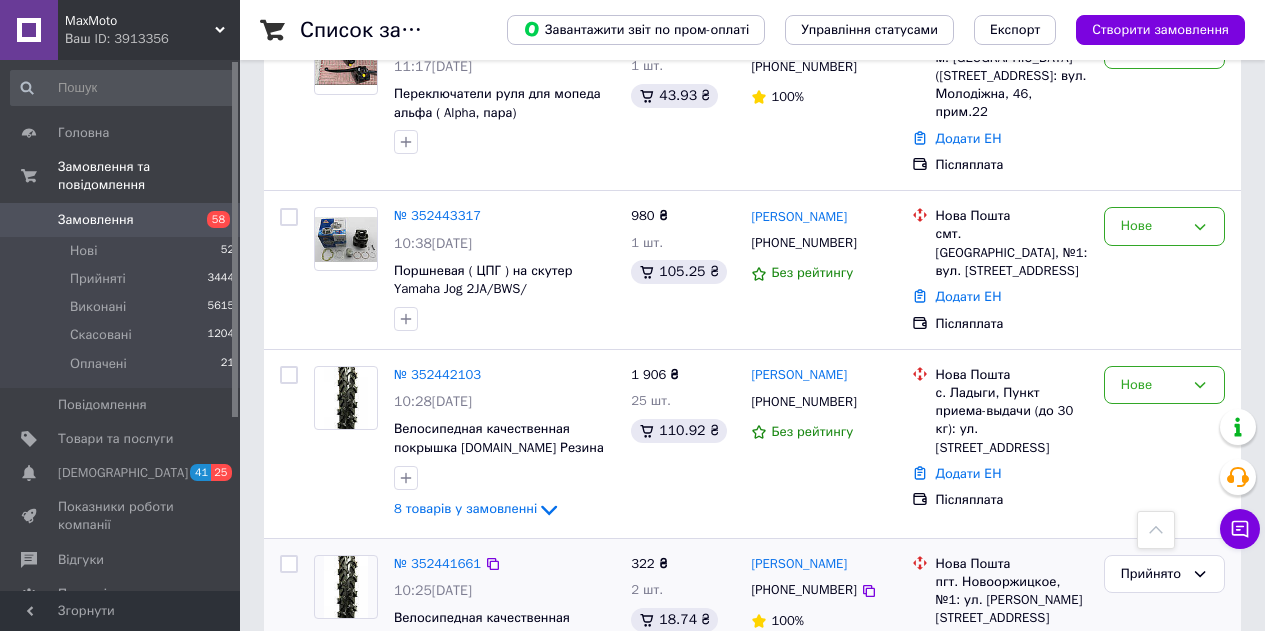 click at bounding box center [504, 666] 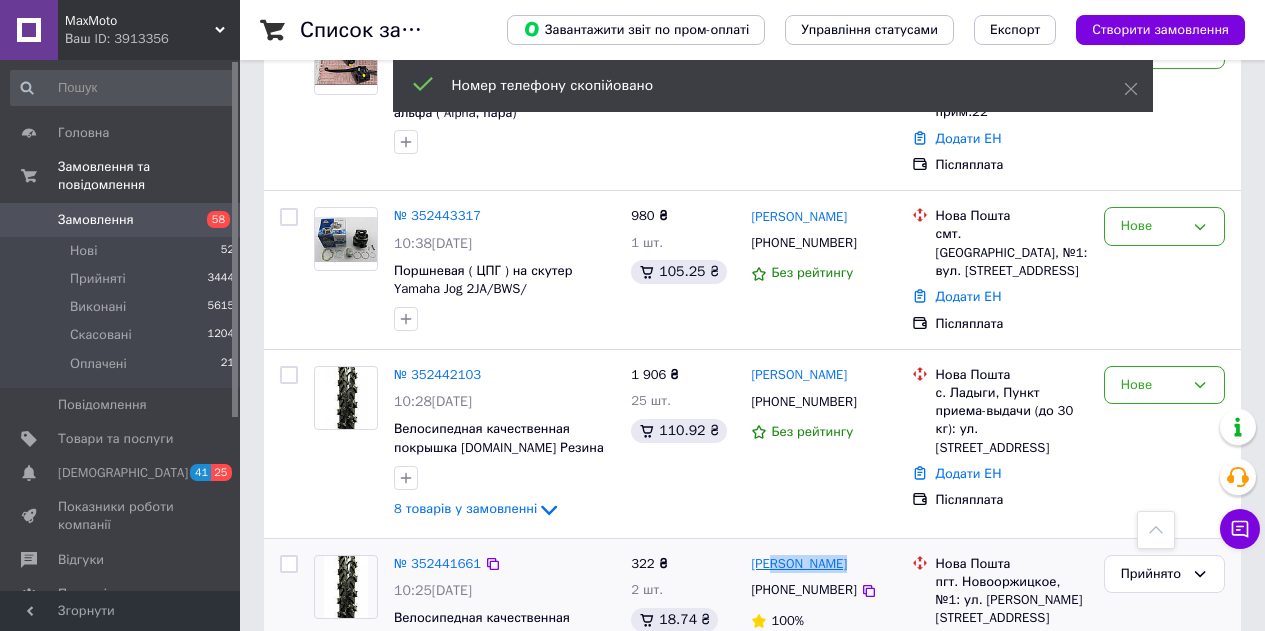 drag, startPoint x: 869, startPoint y: 229, endPoint x: 780, endPoint y: 227, distance: 89.02247 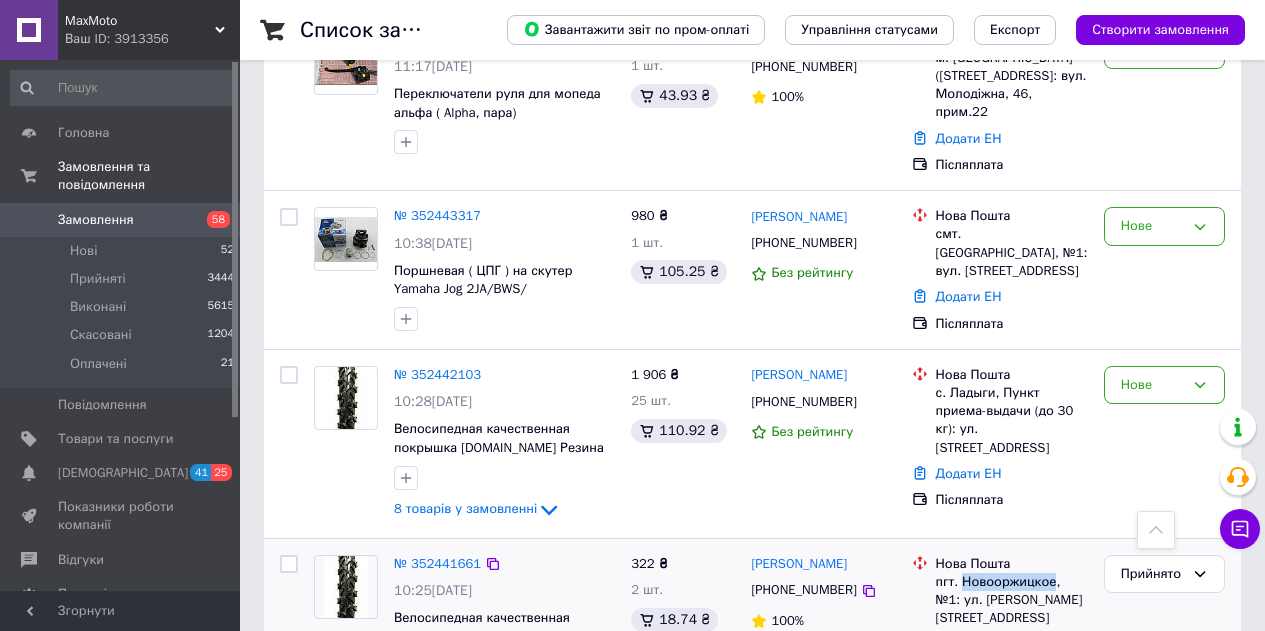 drag, startPoint x: 1053, startPoint y: 252, endPoint x: 960, endPoint y: 249, distance: 93.04838 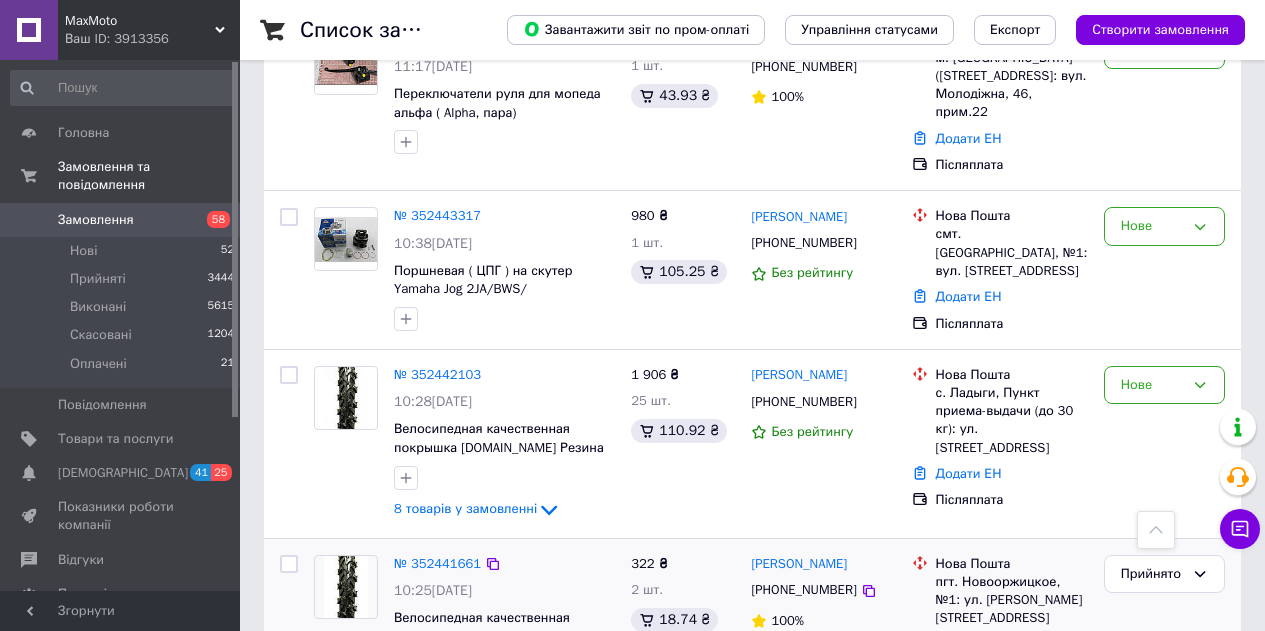 click on "Додати ЕН" at bounding box center [969, 643] 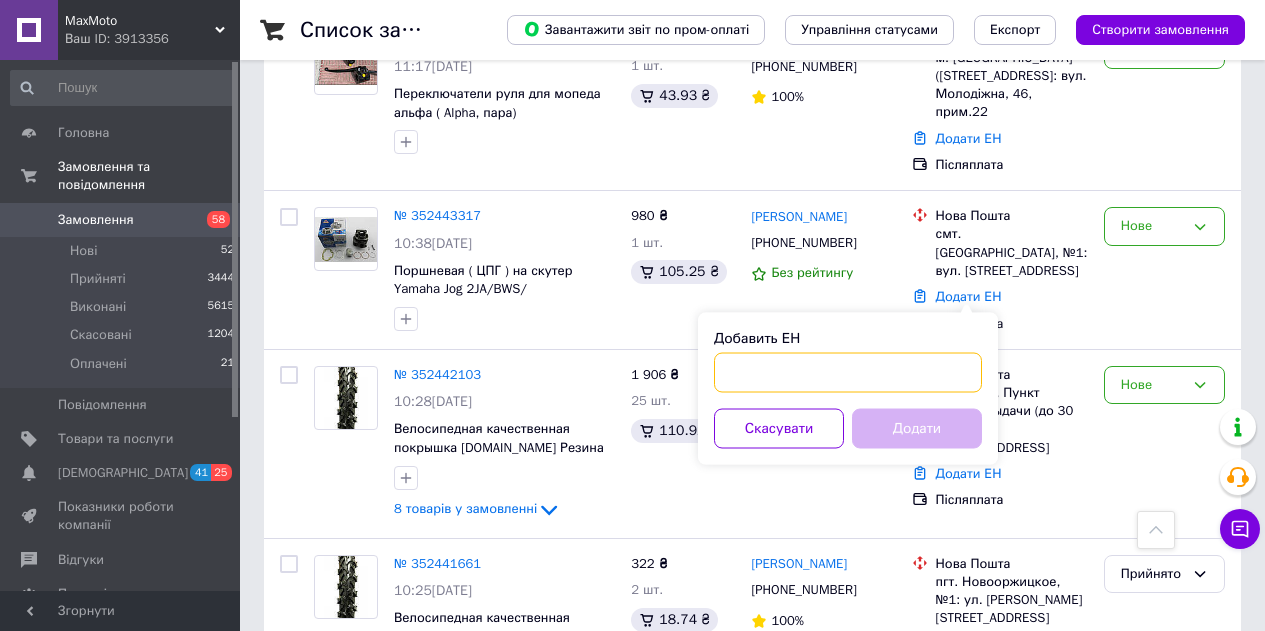 click on "Добавить ЕН" at bounding box center (848, 373) 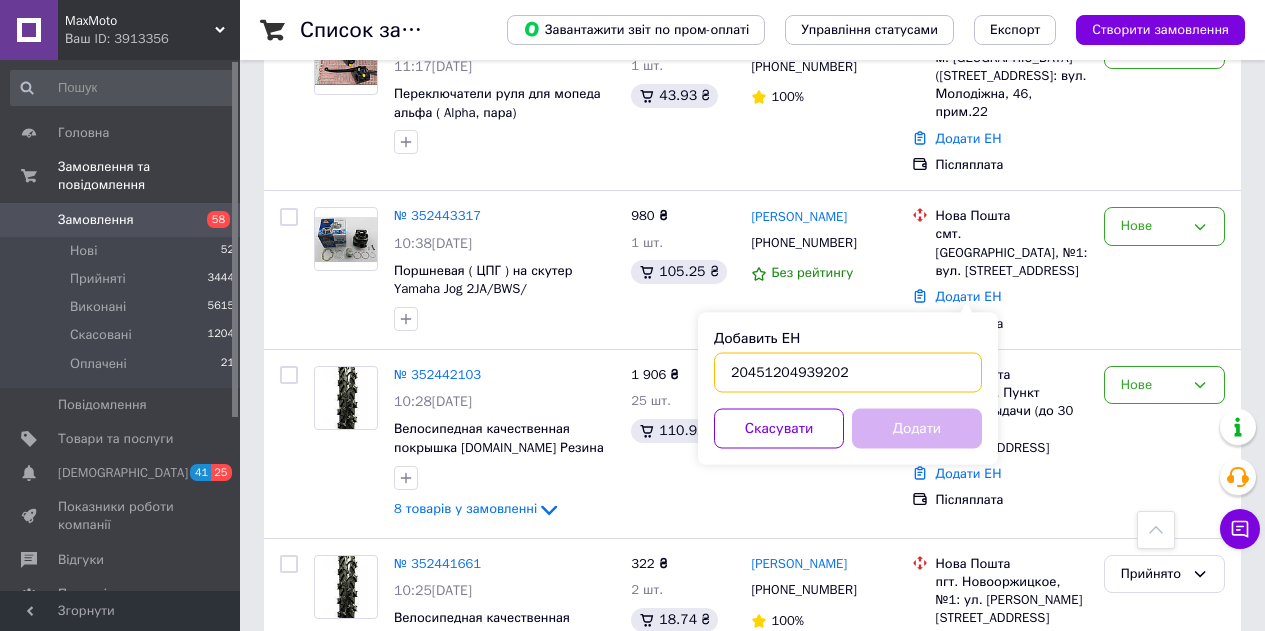type on "20451204939202" 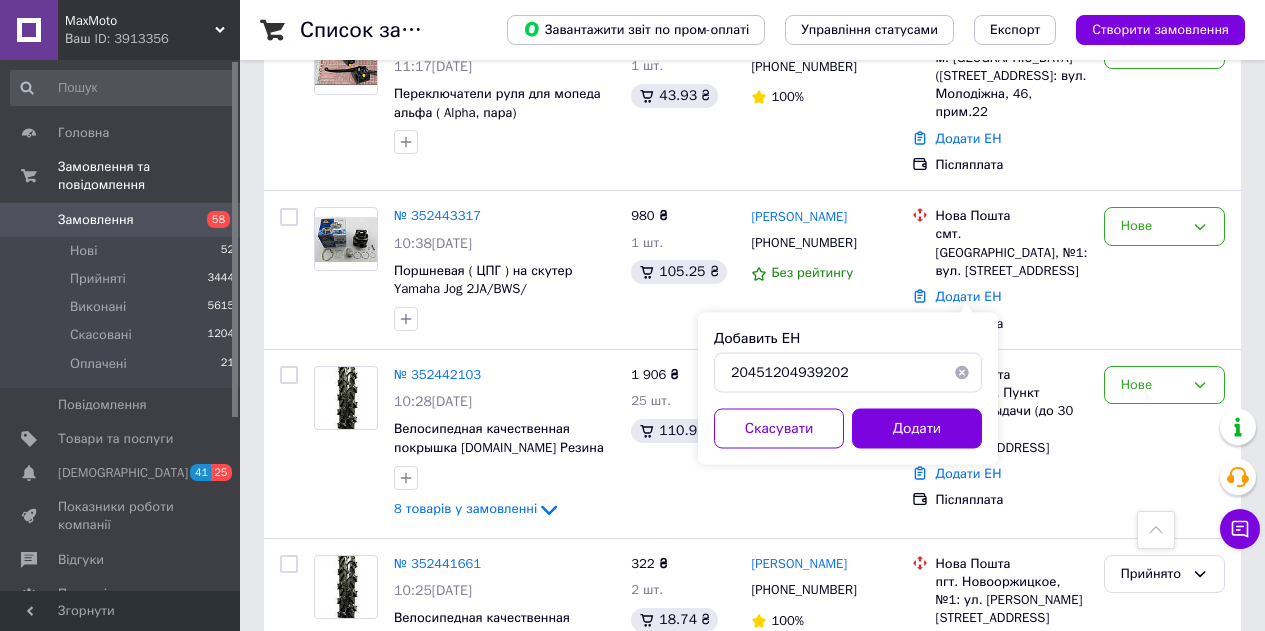 drag, startPoint x: 918, startPoint y: 421, endPoint x: 914, endPoint y: 433, distance: 12.649111 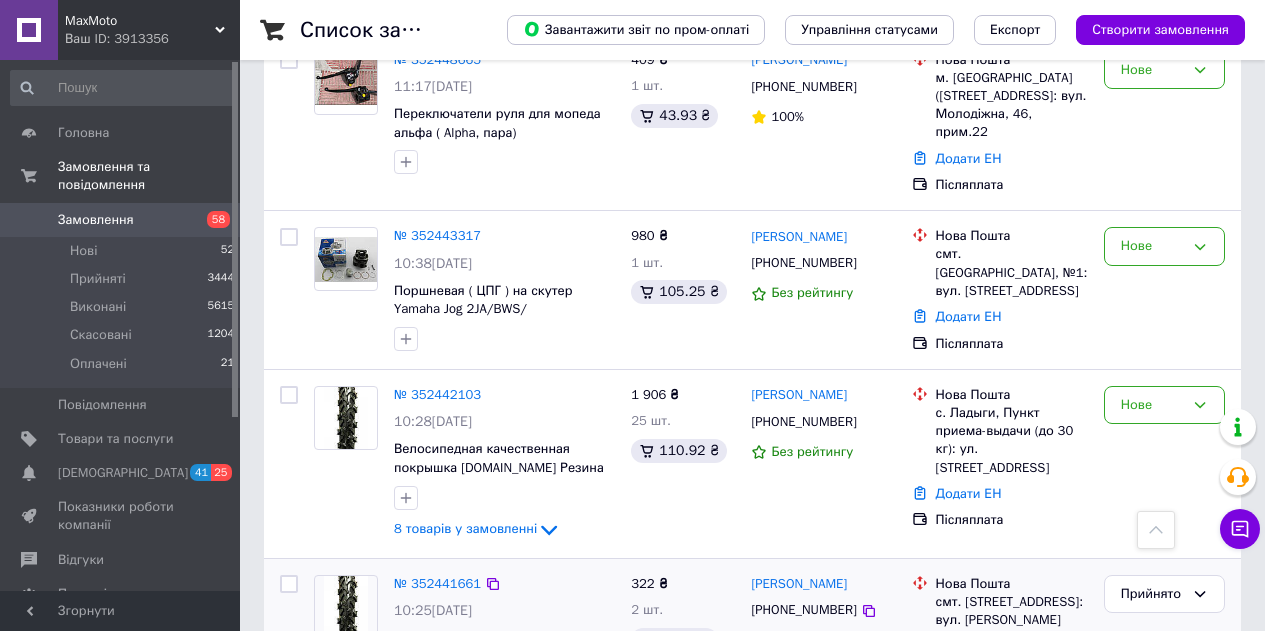 scroll, scrollTop: 7400, scrollLeft: 0, axis: vertical 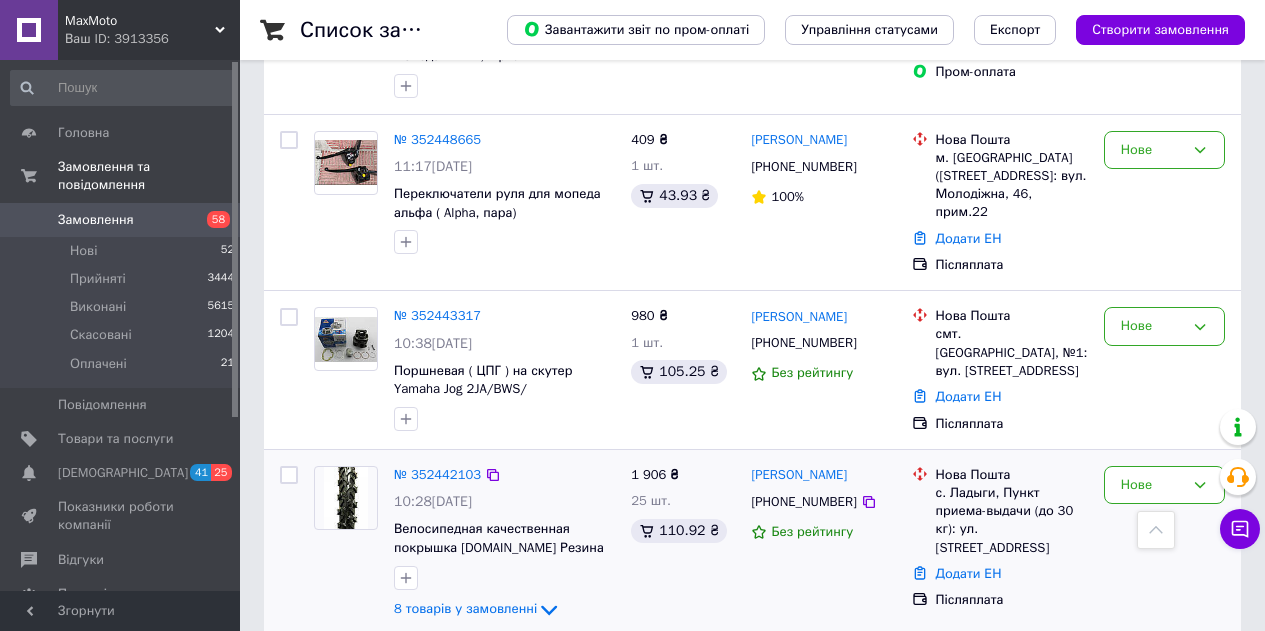 click on "8 товарів у замовленні" 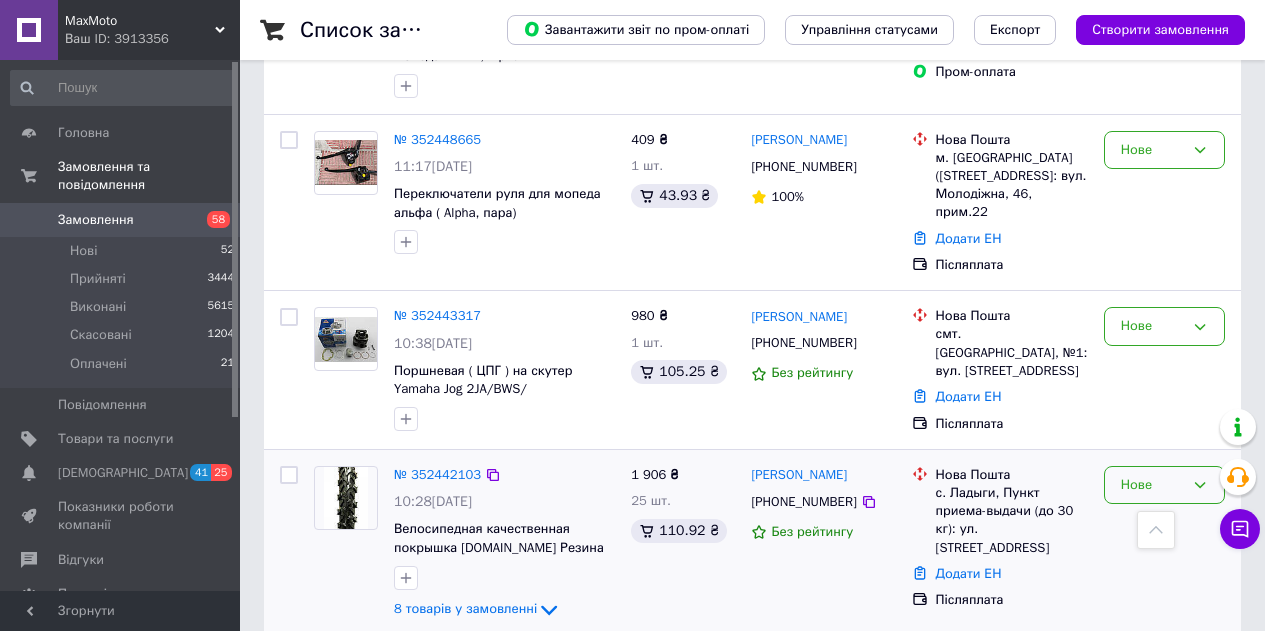 click on "Нове" at bounding box center (1152, 485) 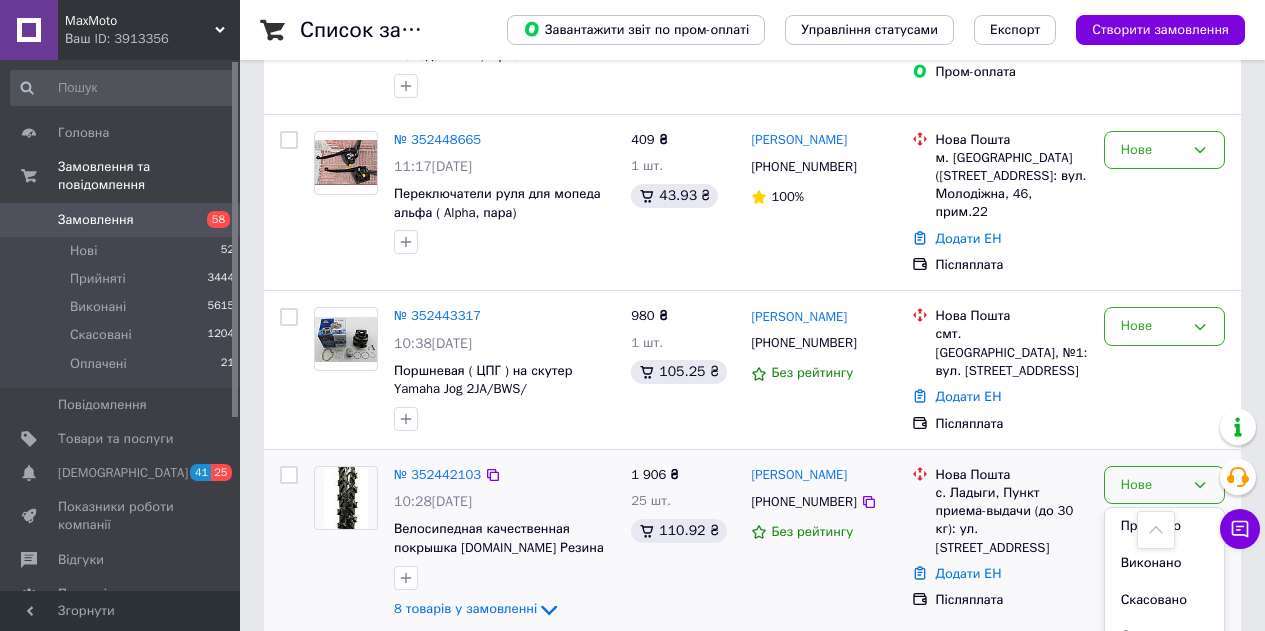 click on "Прийнято" at bounding box center (1164, 526) 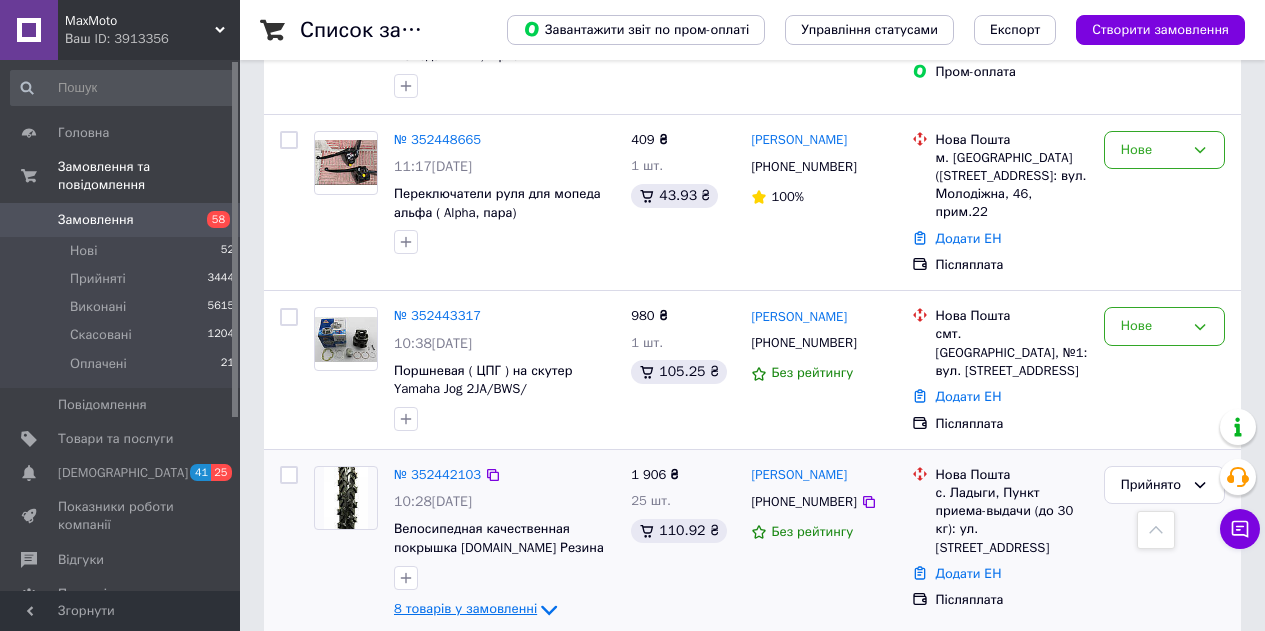 click on "8 товарів у замовленні" at bounding box center (465, 608) 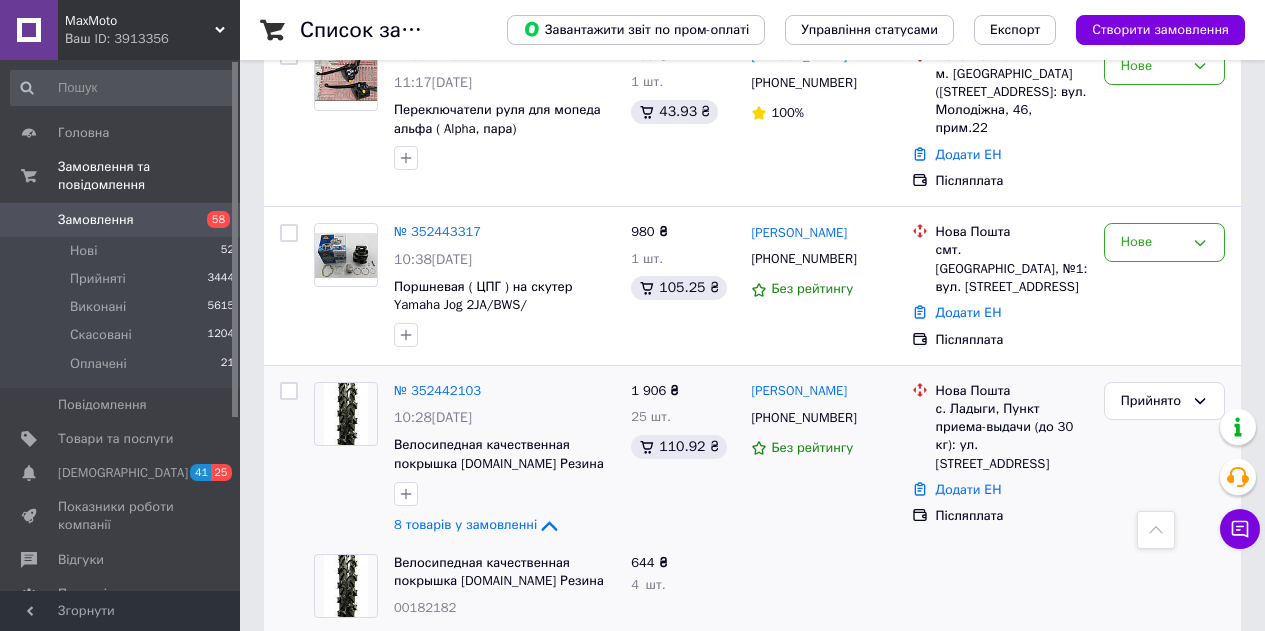 scroll, scrollTop: 7300, scrollLeft: 0, axis: vertical 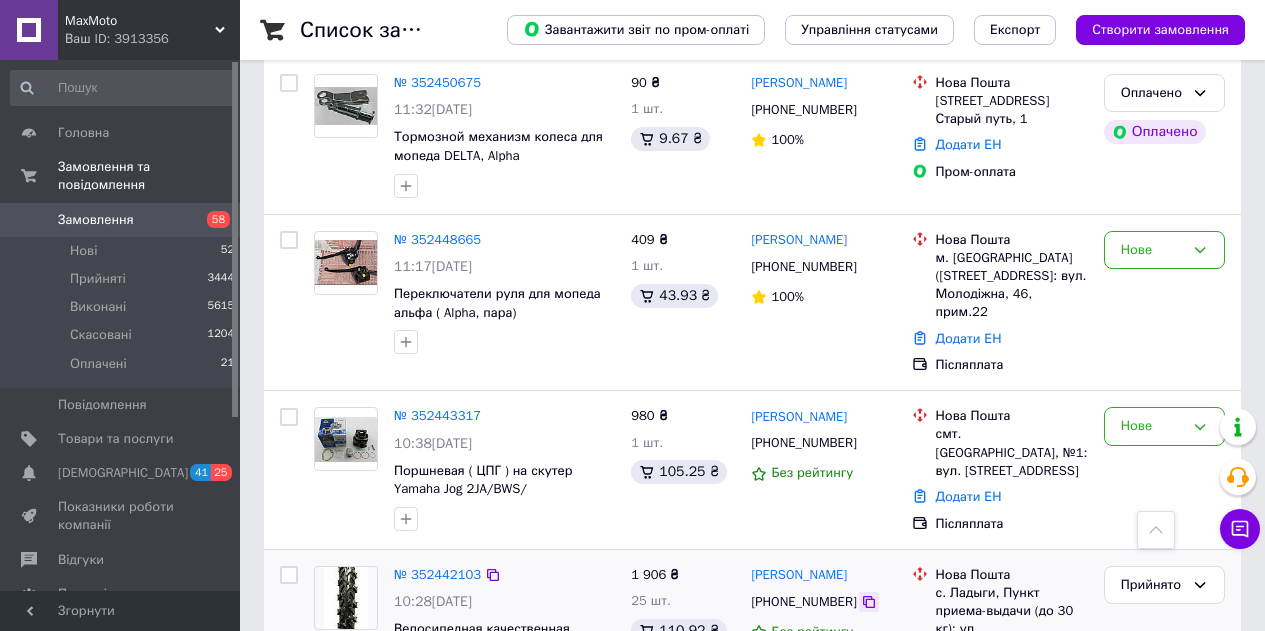 click 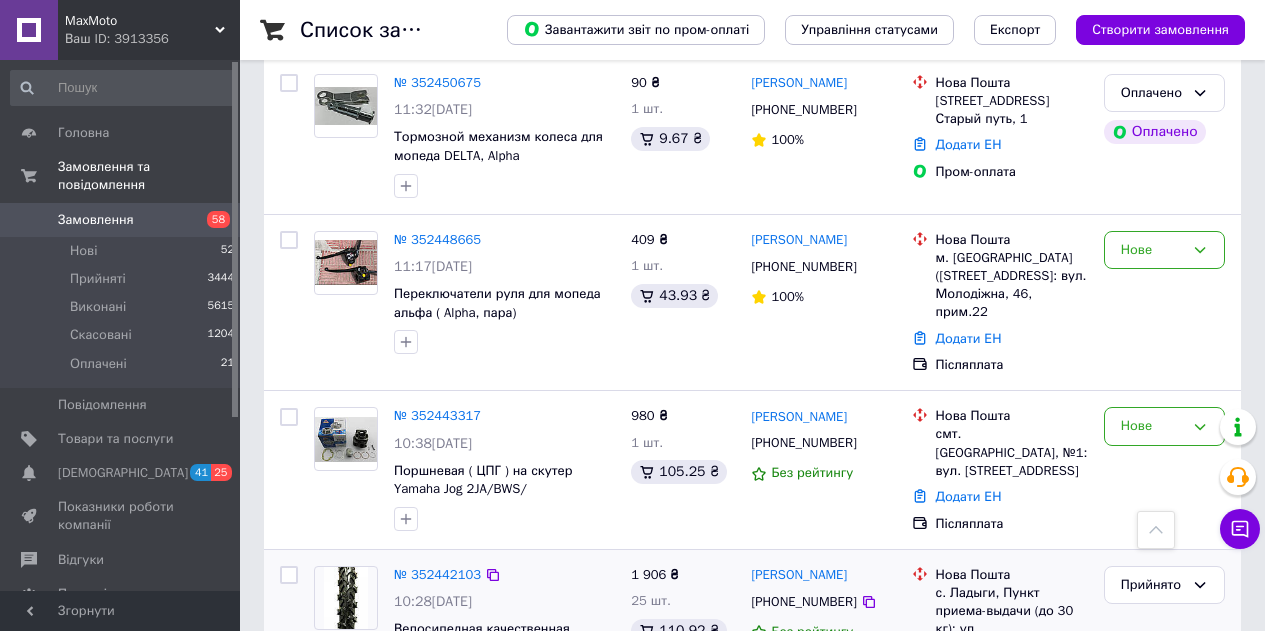 click on "Додати ЕН" at bounding box center [969, 673] 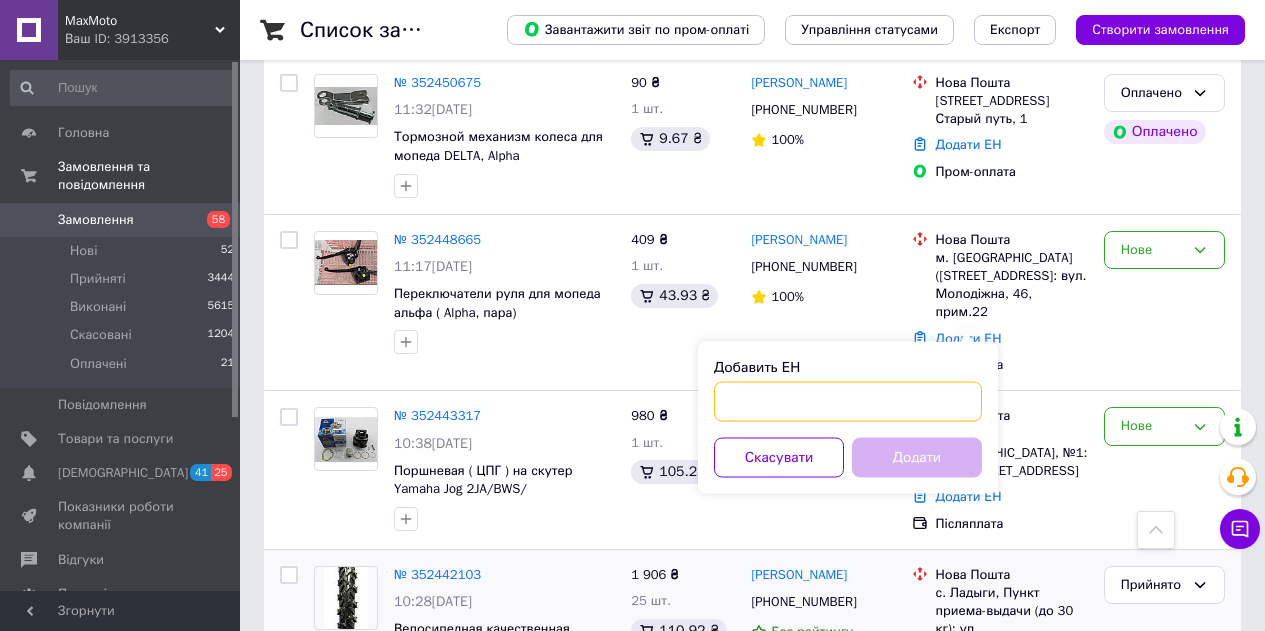 click on "Добавить ЕН" at bounding box center [848, 402] 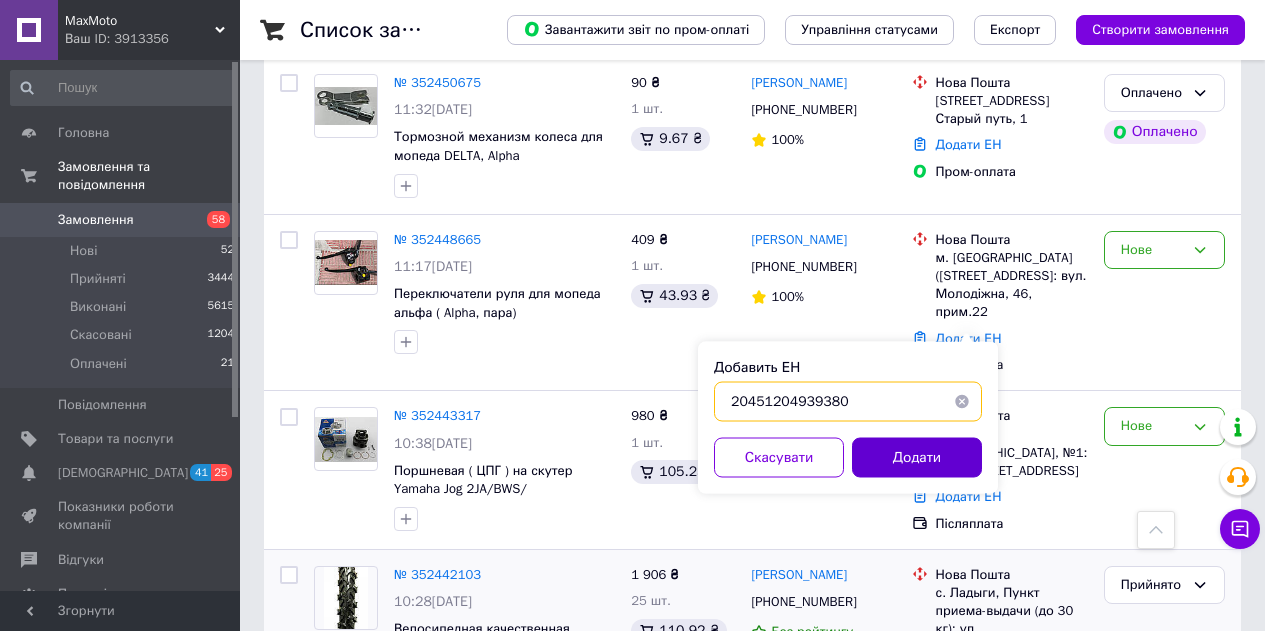 type on "20451204939380" 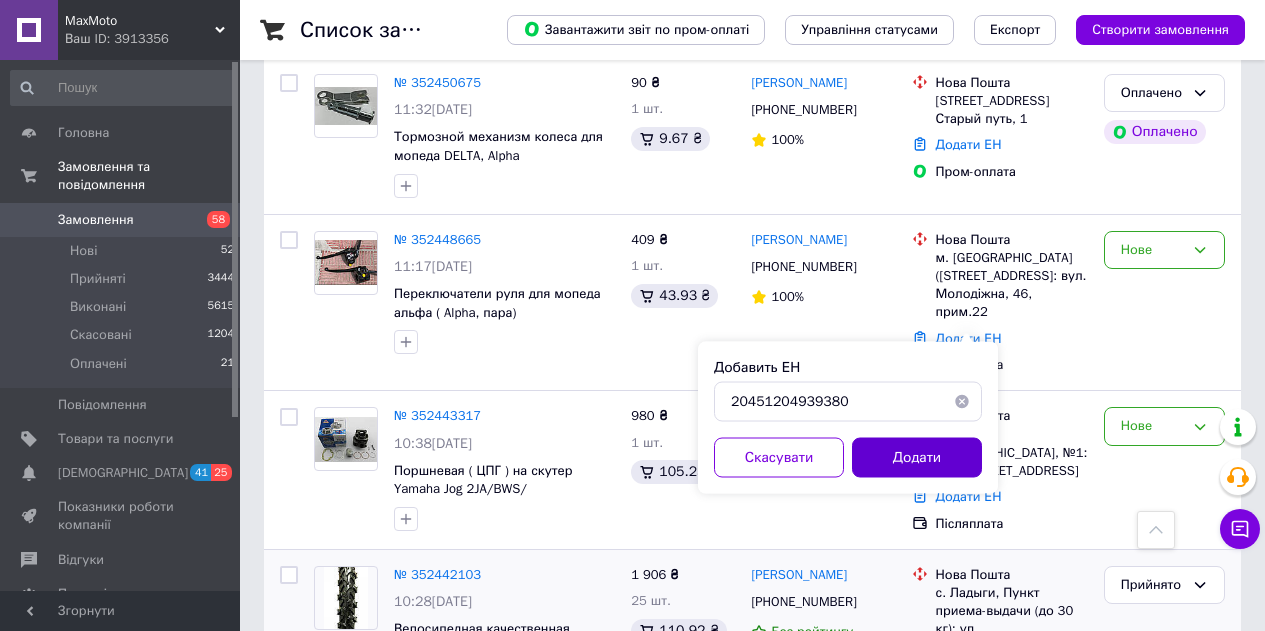 click on "Додати" at bounding box center [917, 458] 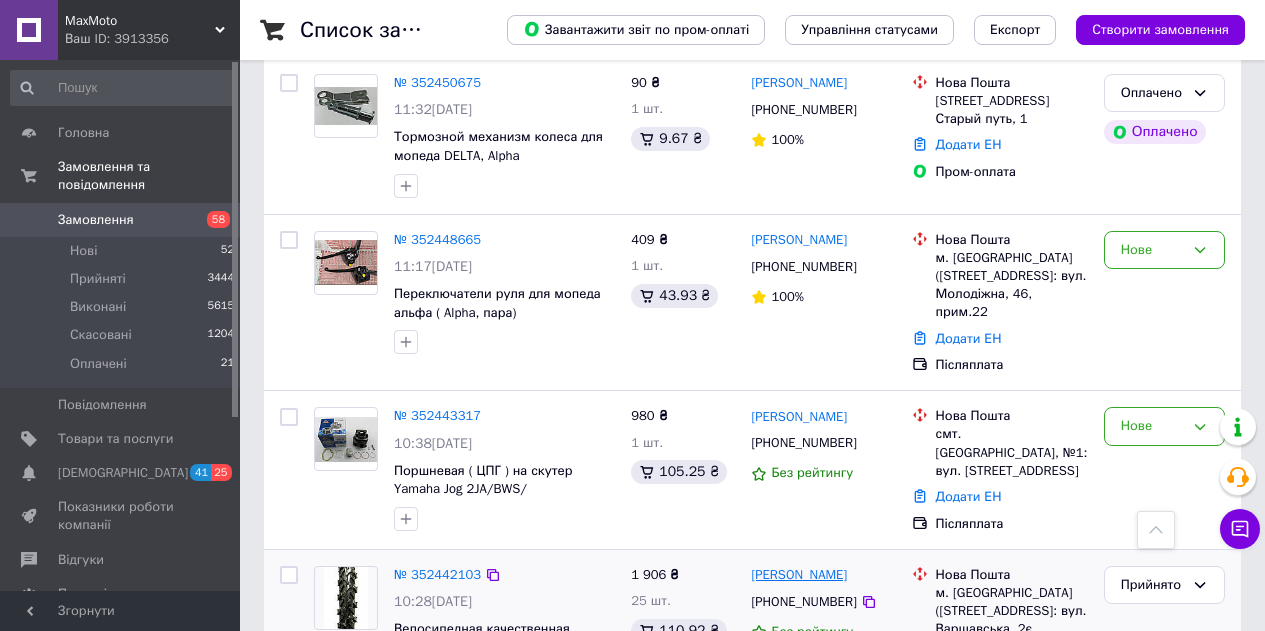 drag, startPoint x: 859, startPoint y: 240, endPoint x: 791, endPoint y: 242, distance: 68.0294 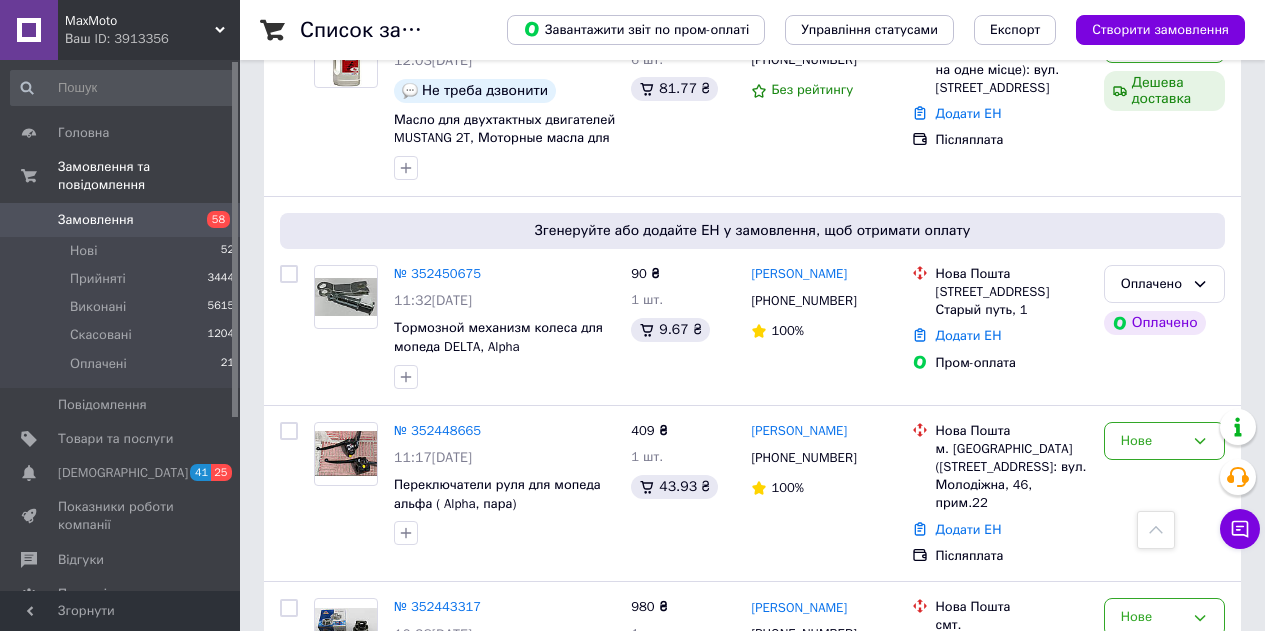 scroll, scrollTop: 7100, scrollLeft: 0, axis: vertical 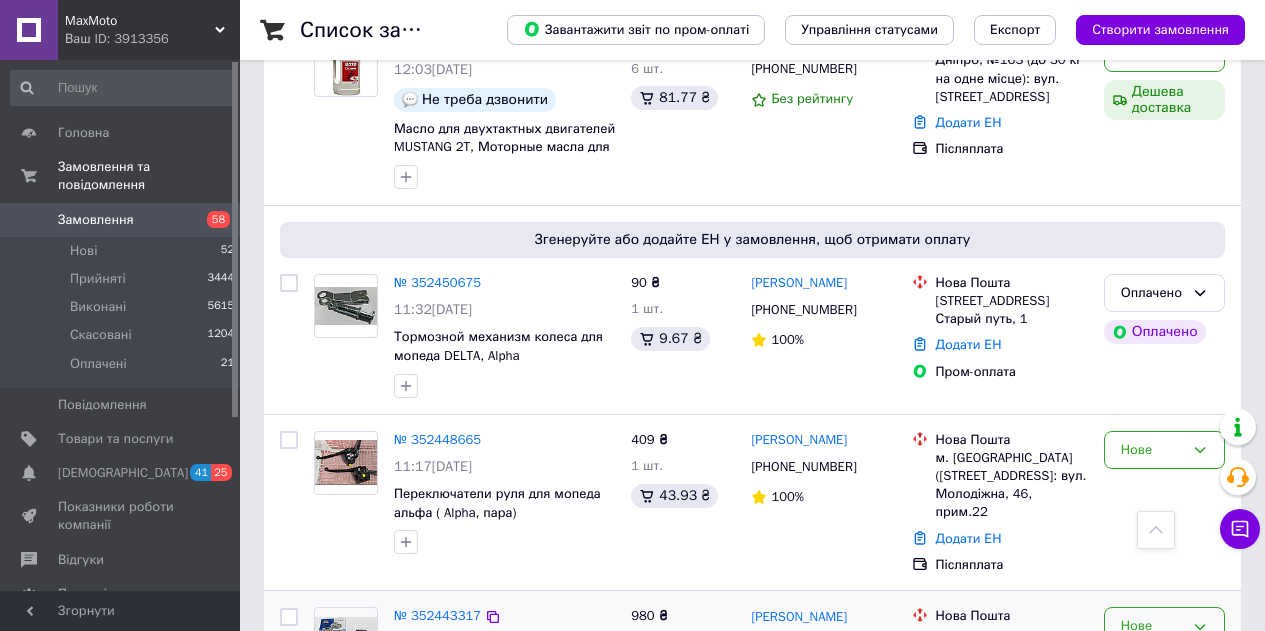 click on "Нове" at bounding box center [1152, 626] 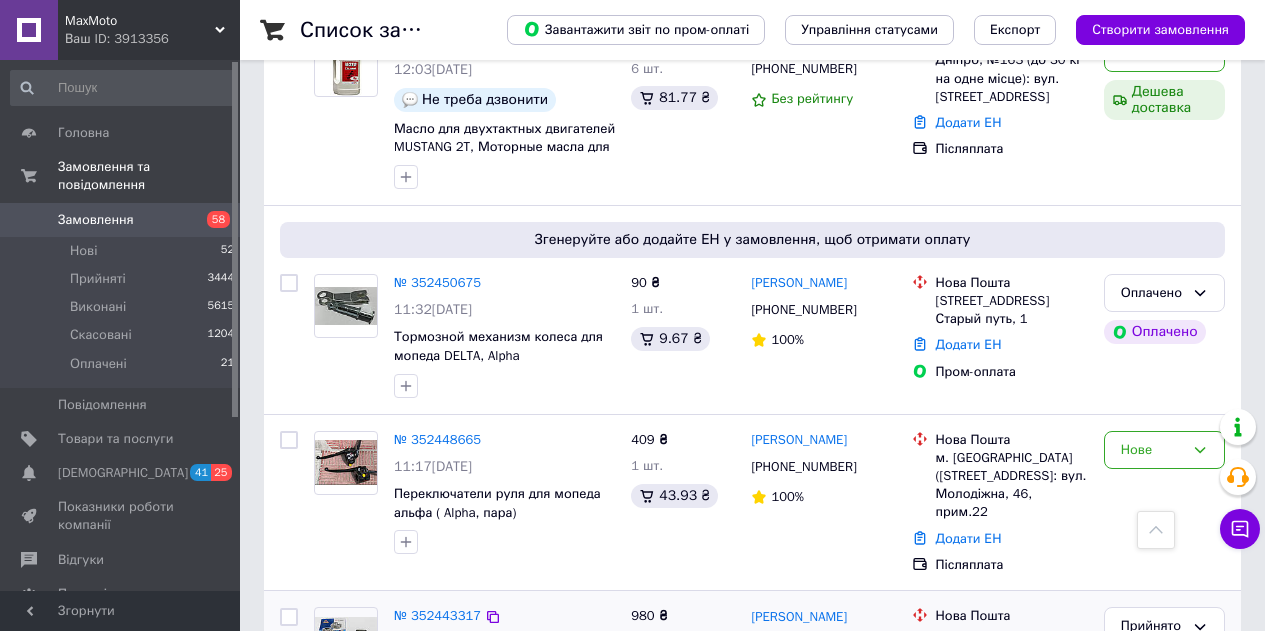 click 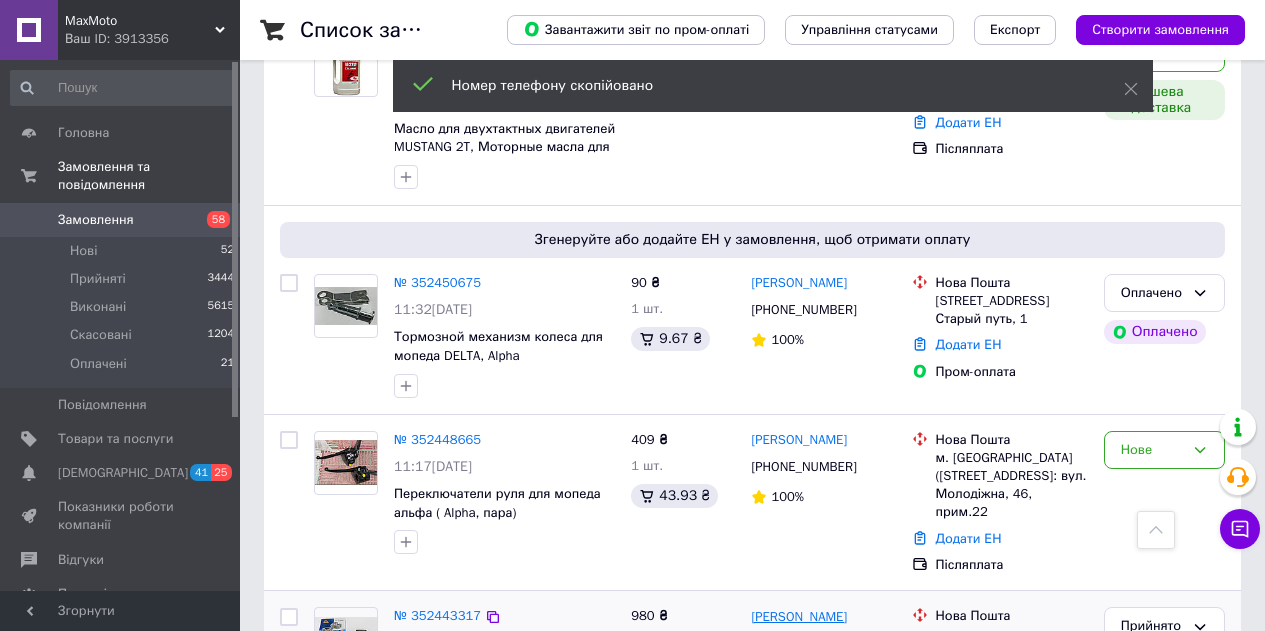 drag, startPoint x: 880, startPoint y: 281, endPoint x: 792, endPoint y: 284, distance: 88.051125 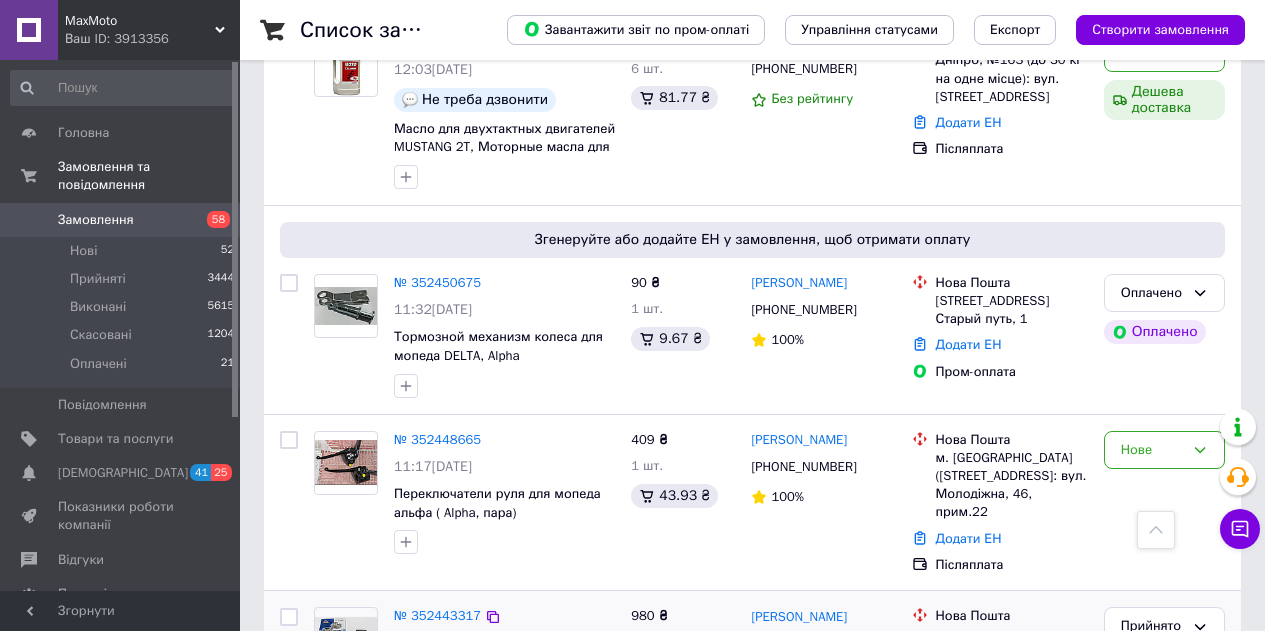 drag, startPoint x: 1079, startPoint y: 301, endPoint x: 957, endPoint y: 300, distance: 122.0041 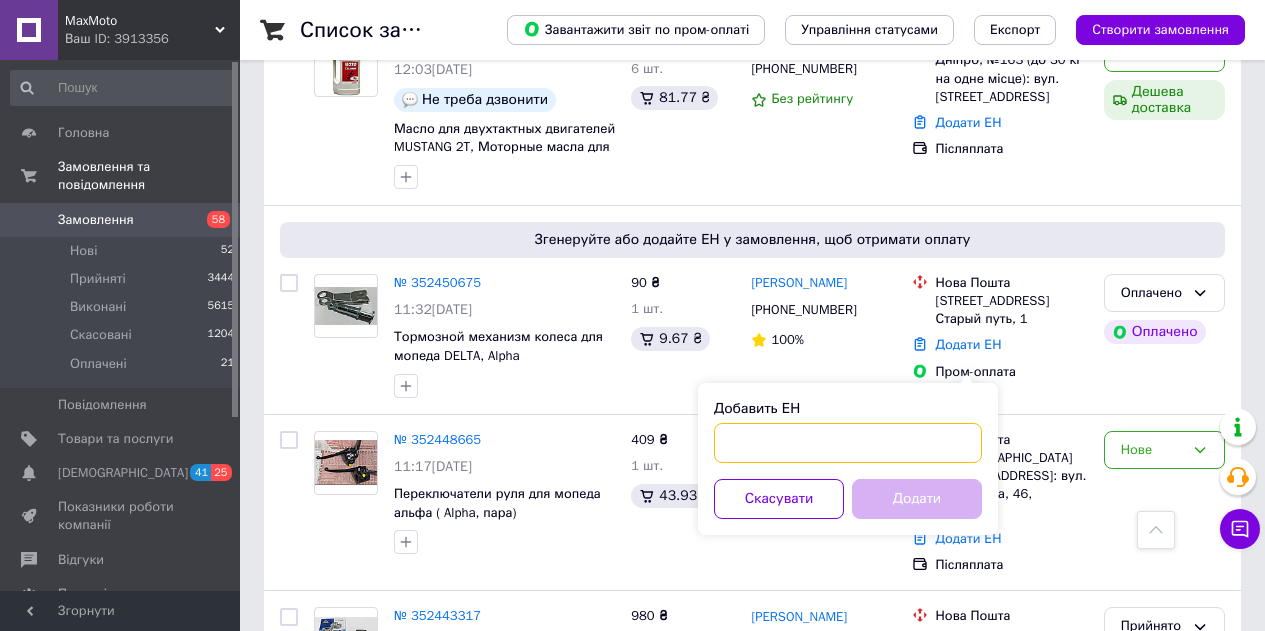 click on "Добавить ЕН" at bounding box center (848, 443) 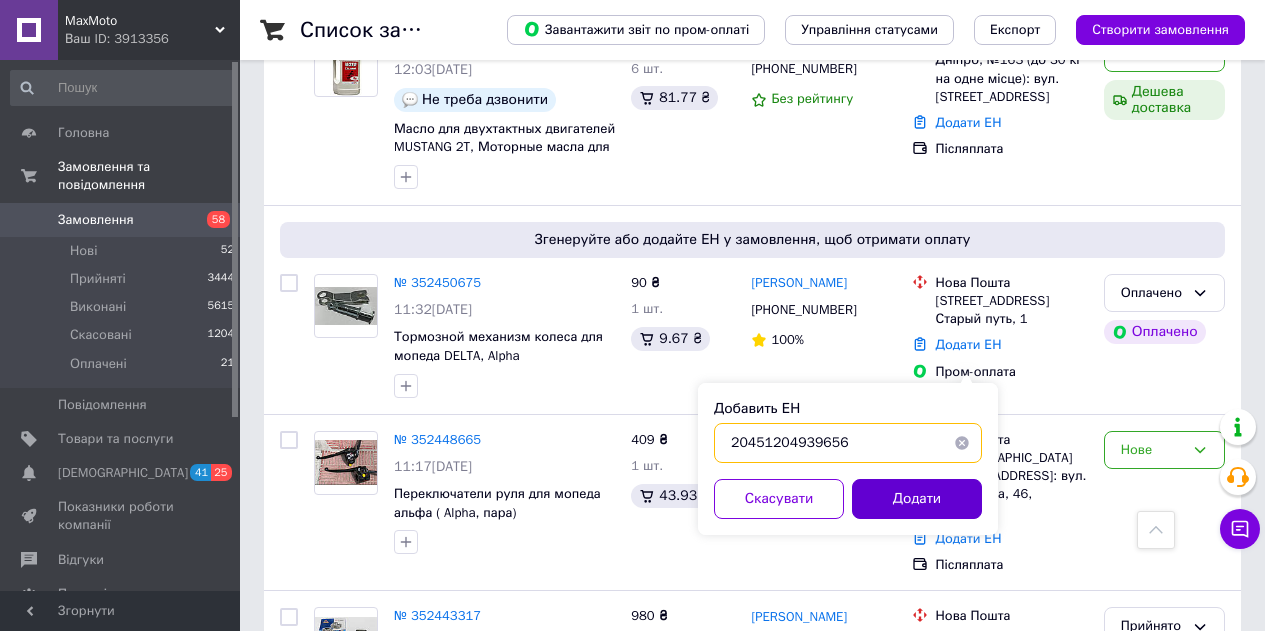 type on "20451204939656" 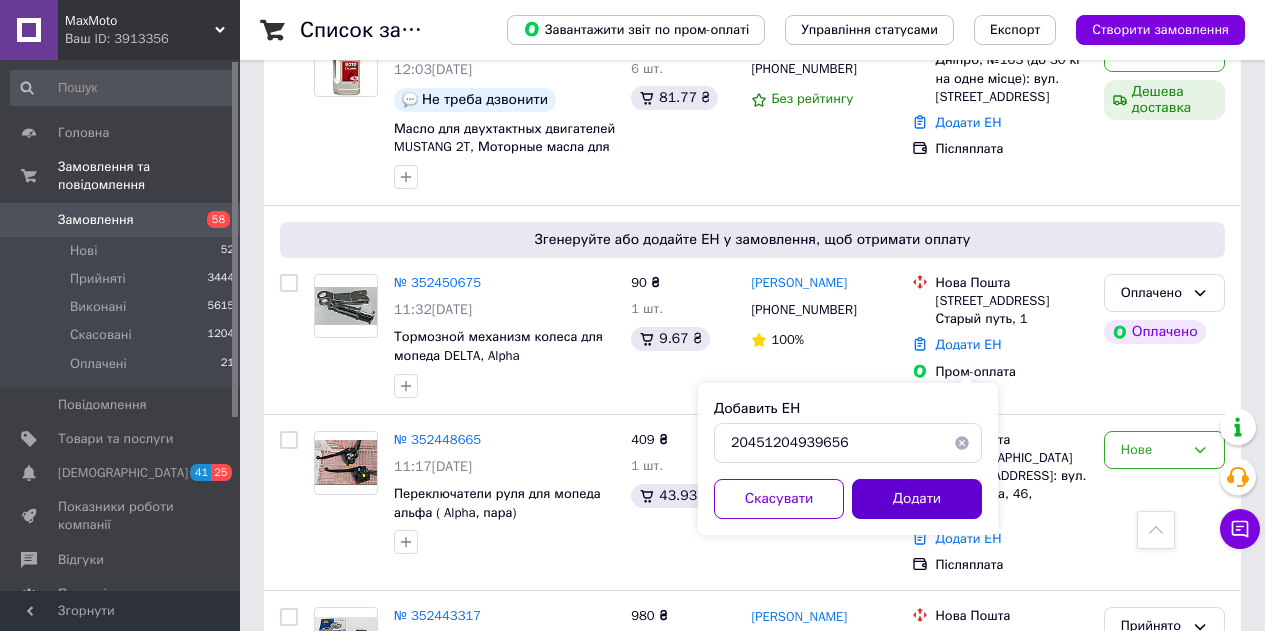 click on "Додати" at bounding box center (917, 499) 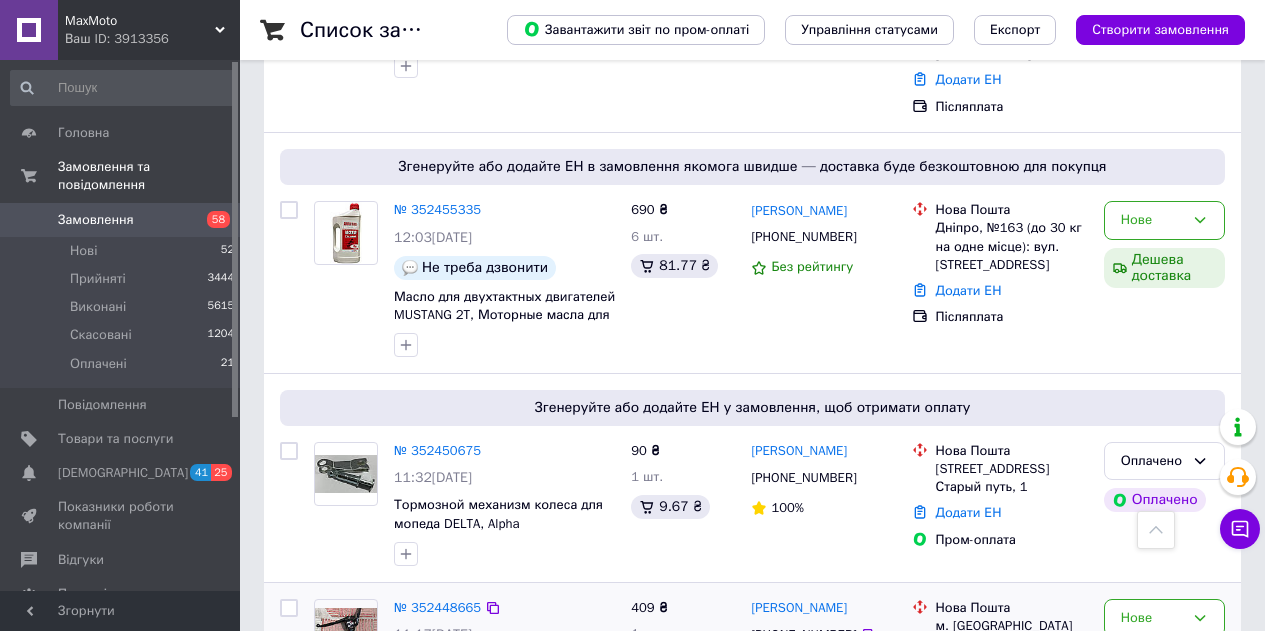 scroll, scrollTop: 6900, scrollLeft: 0, axis: vertical 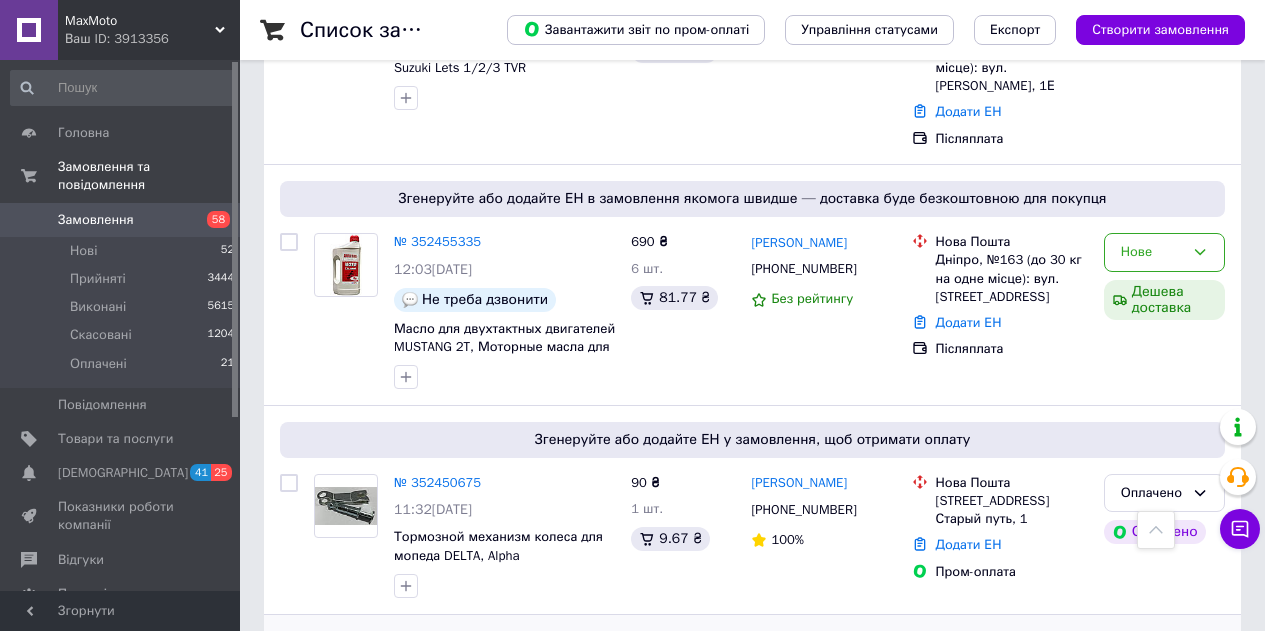 click on "Нове" at bounding box center [1152, 650] 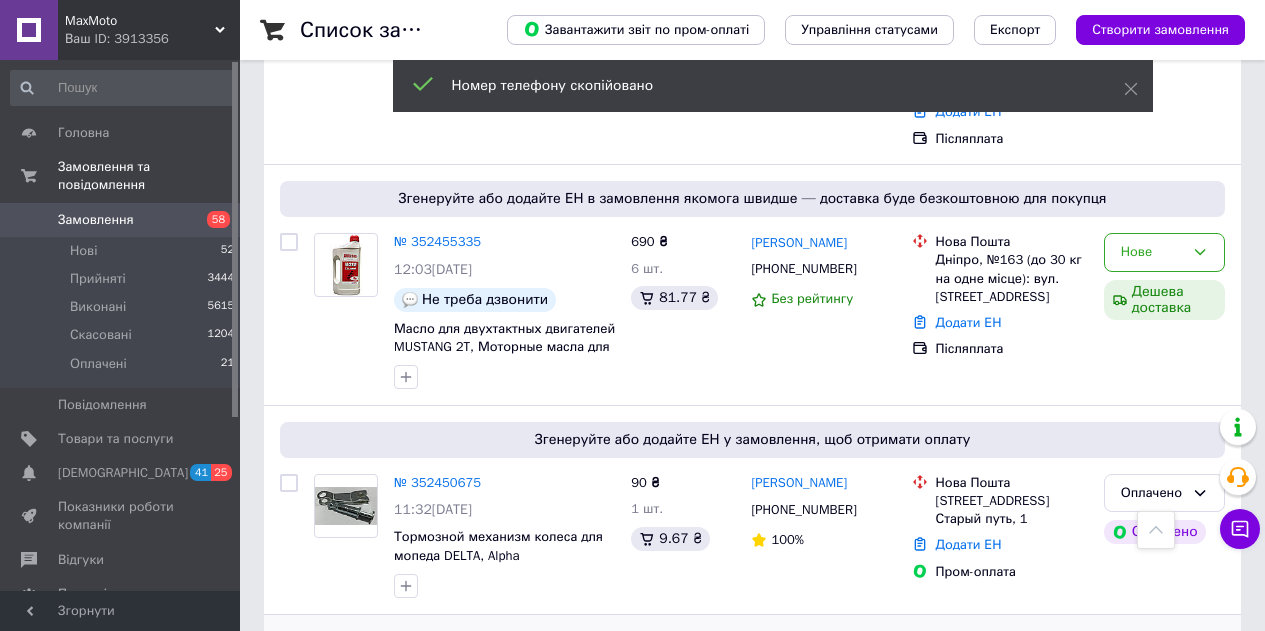drag, startPoint x: 823, startPoint y: 321, endPoint x: 797, endPoint y: 321, distance: 26 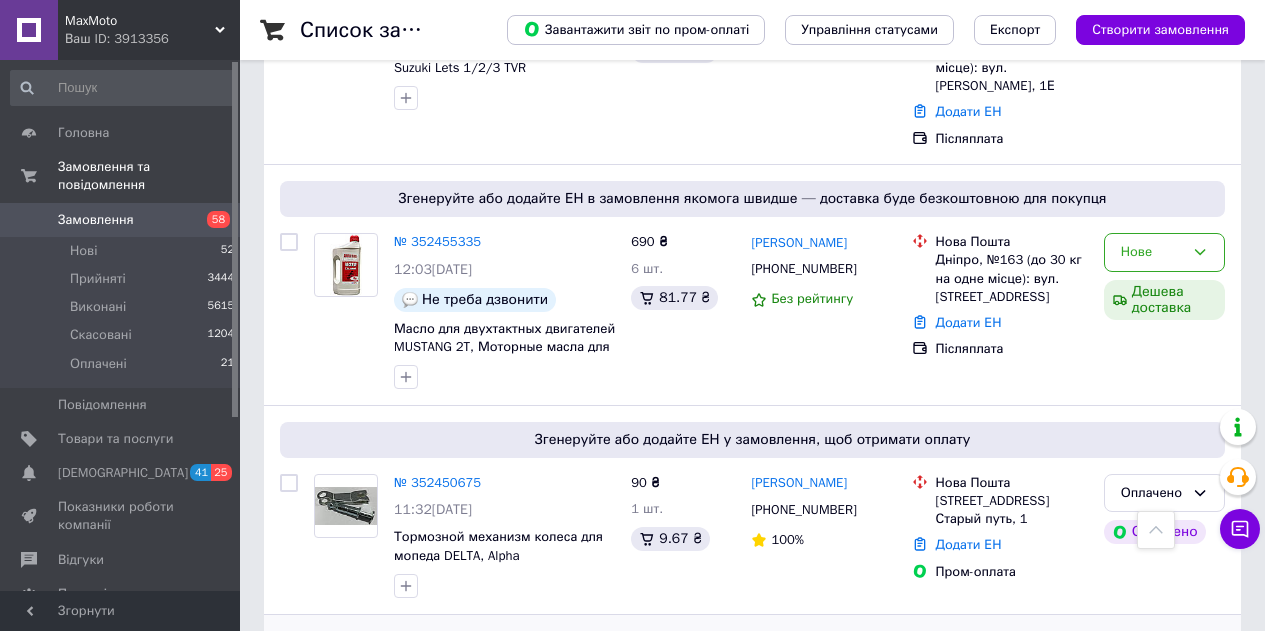 drag, startPoint x: 984, startPoint y: 342, endPoint x: 952, endPoint y: 336, distance: 32.55764 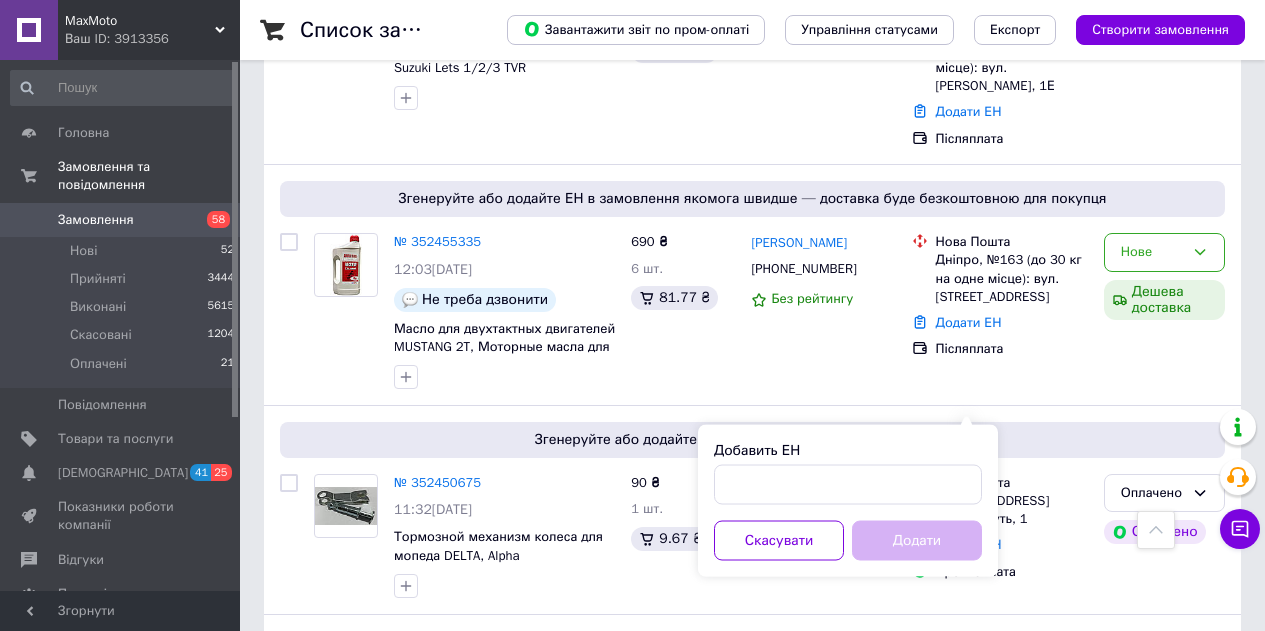 click on "Добавить ЕН" at bounding box center [848, 473] 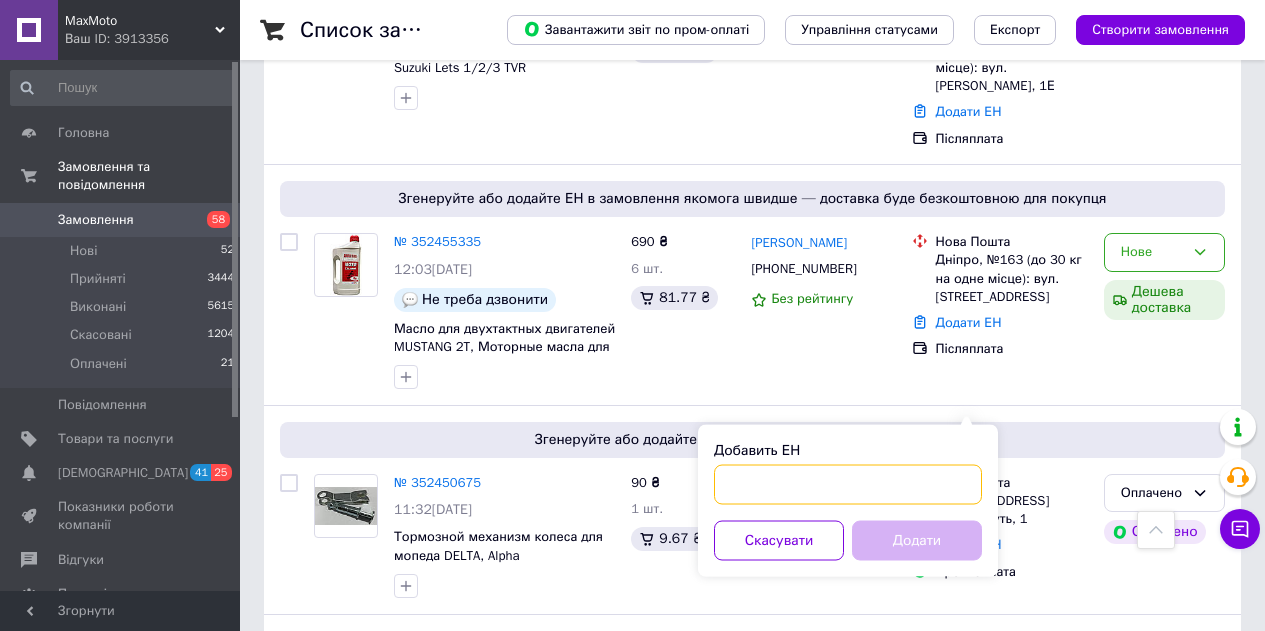 click on "Добавить ЕН" at bounding box center (848, 485) 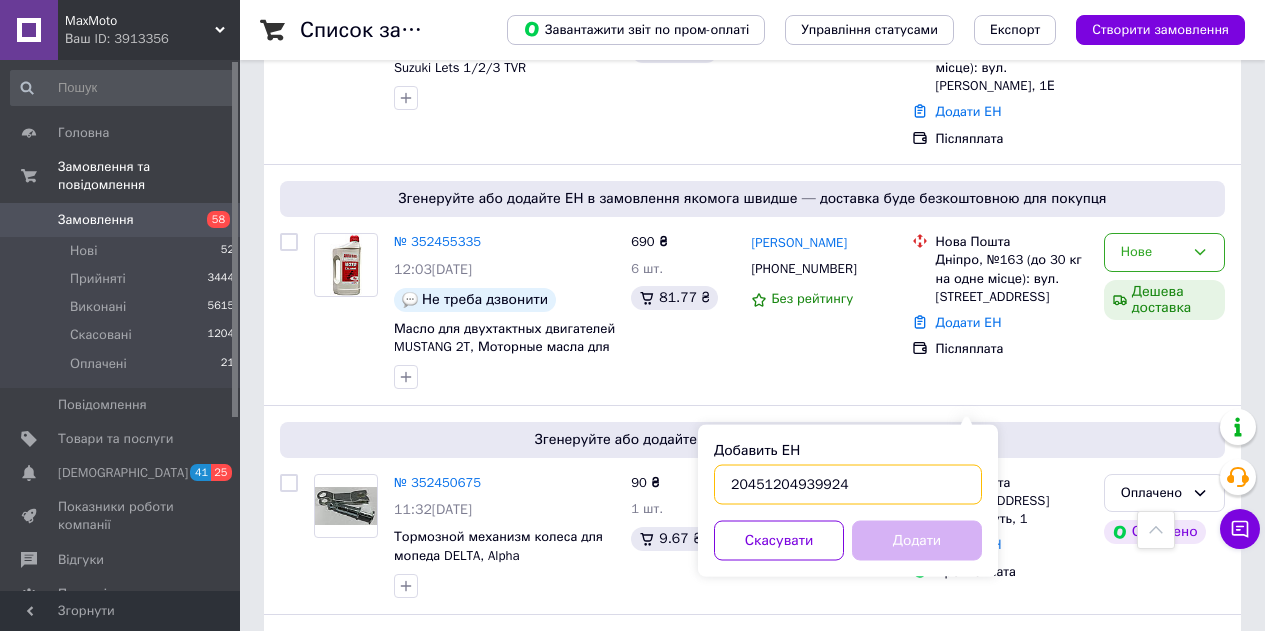 type on "20451204939924" 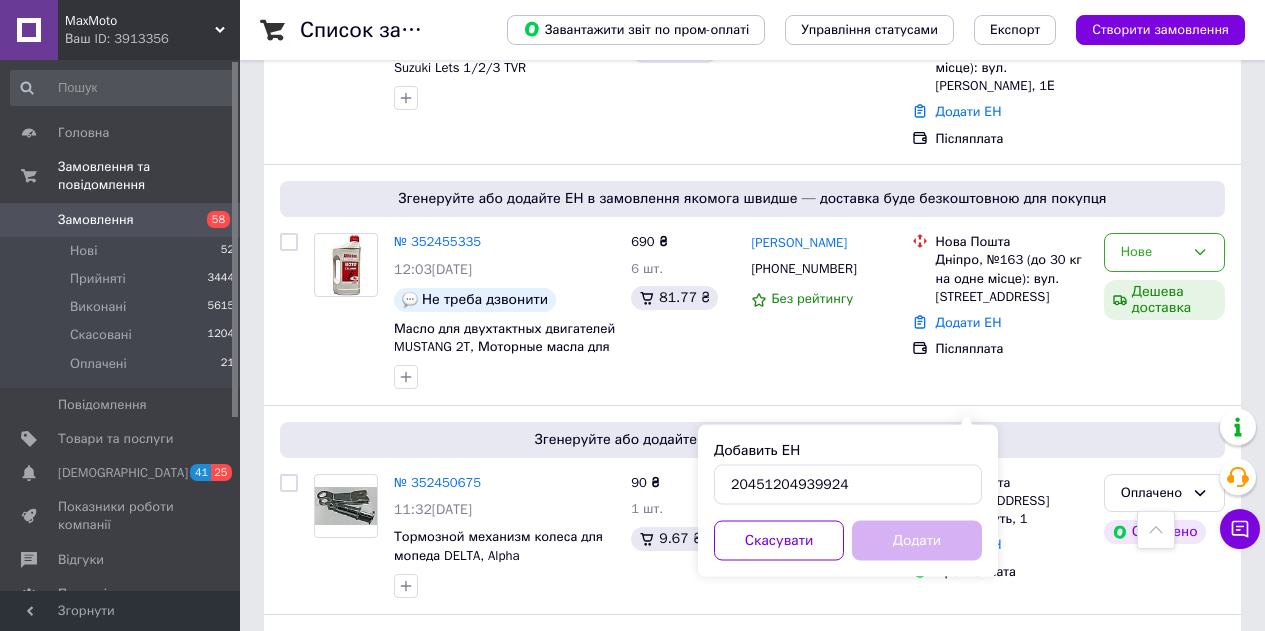 click on "Додати" at bounding box center (917, 541) 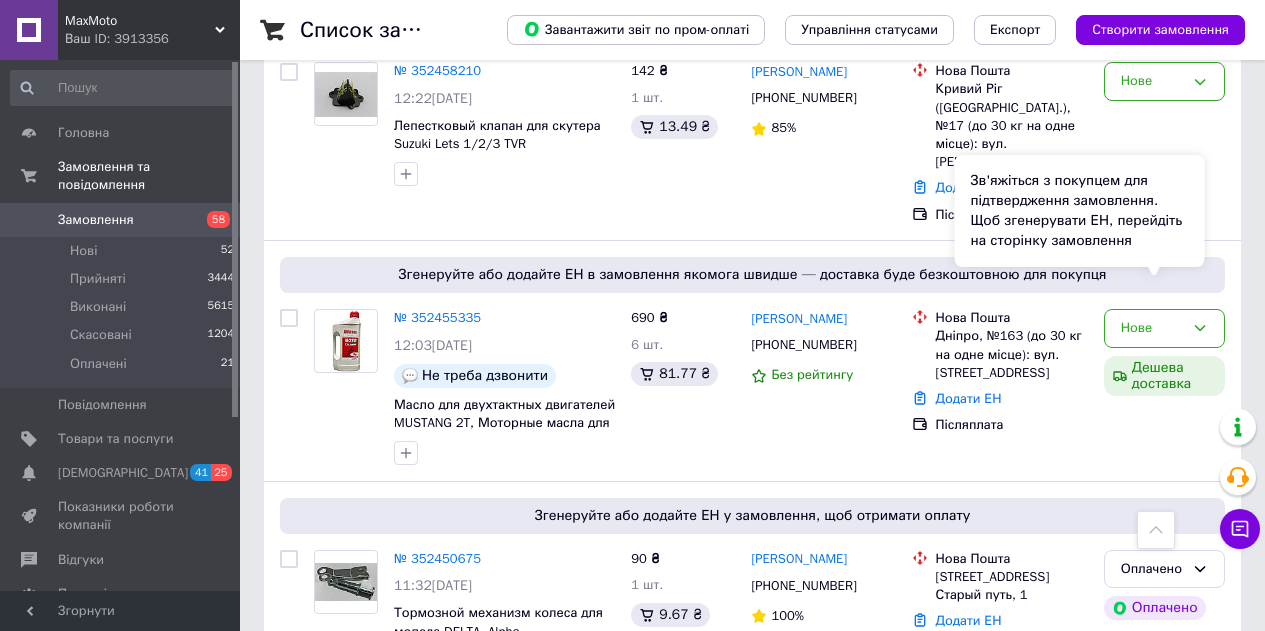 scroll, scrollTop: 6800, scrollLeft: 0, axis: vertical 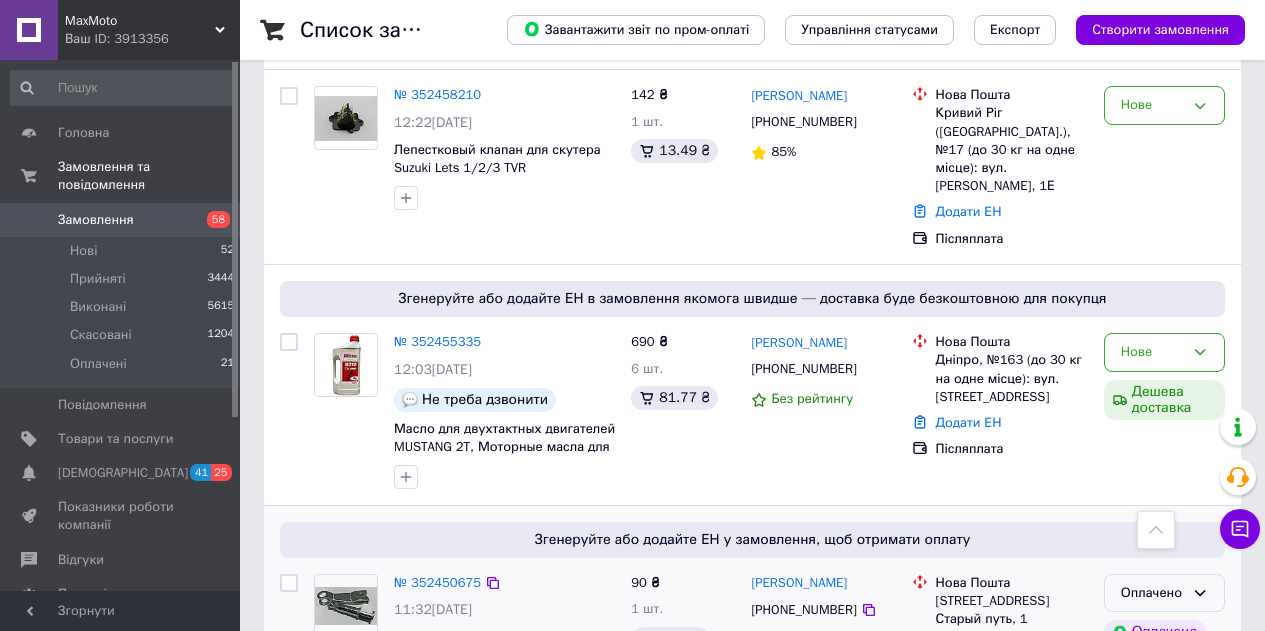 click on "Оплачено" at bounding box center [1164, 593] 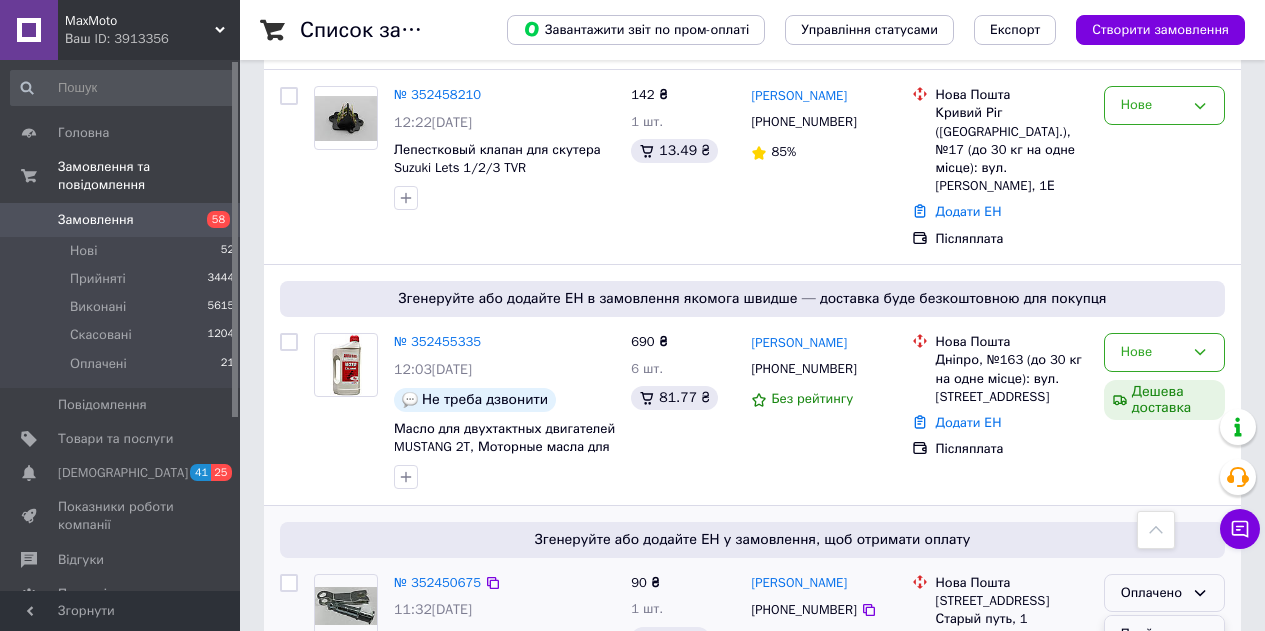 click on "Прийнято" at bounding box center [1164, 634] 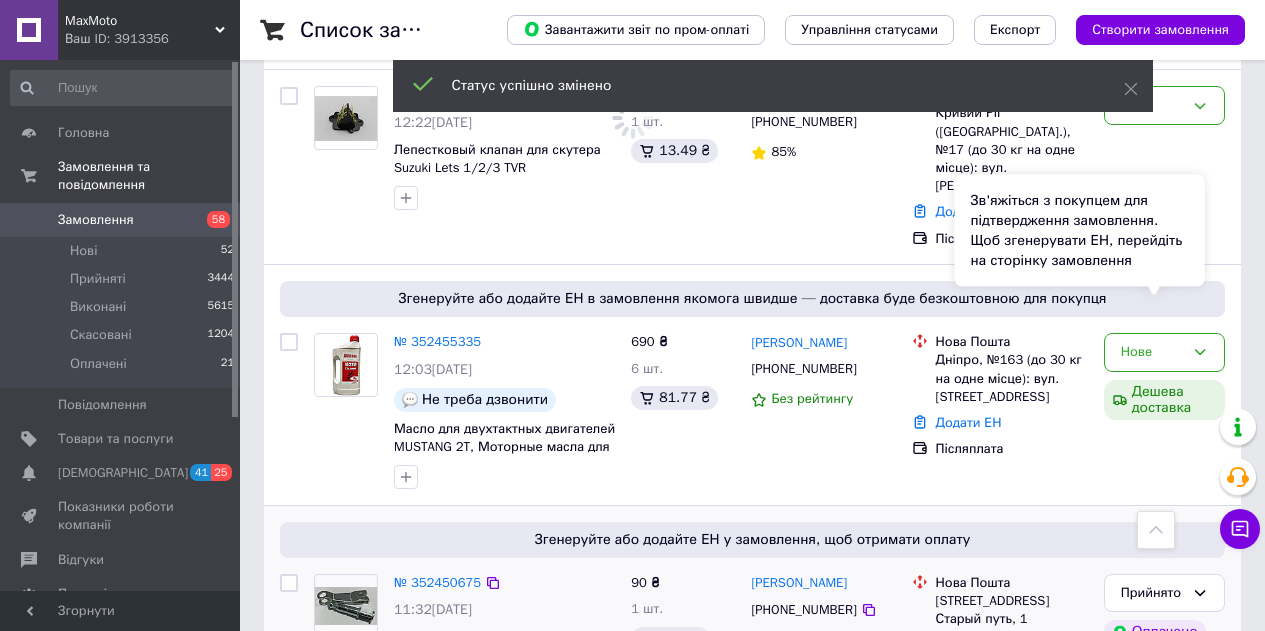 scroll, scrollTop: 6700, scrollLeft: 0, axis: vertical 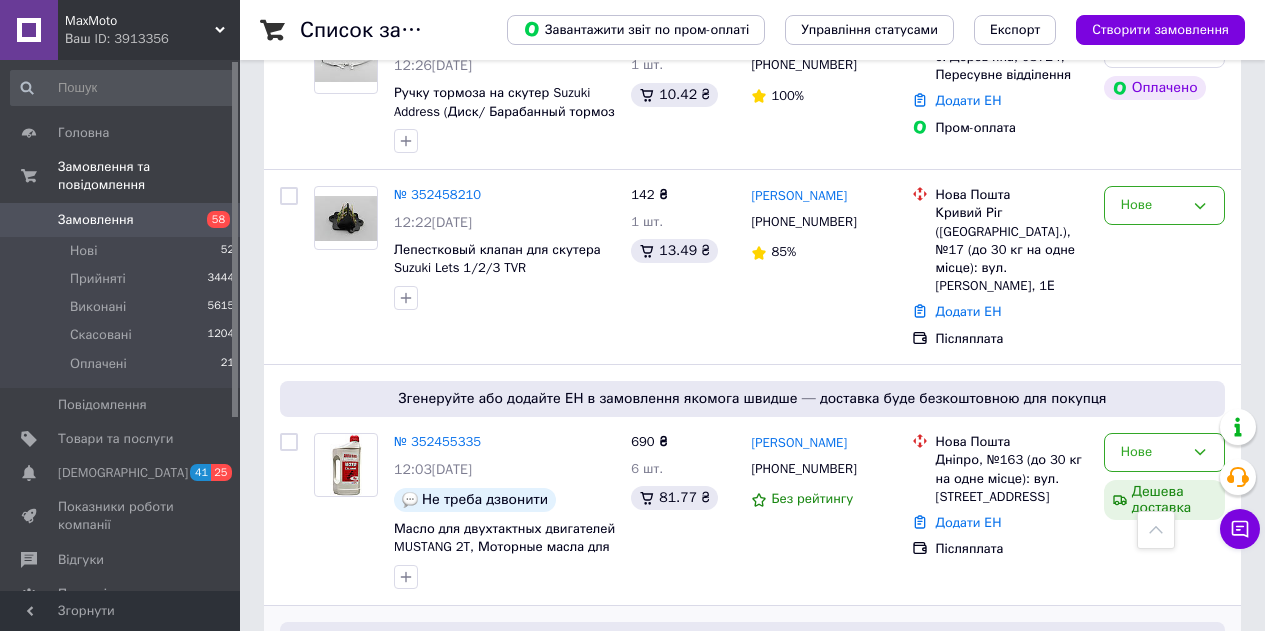 click 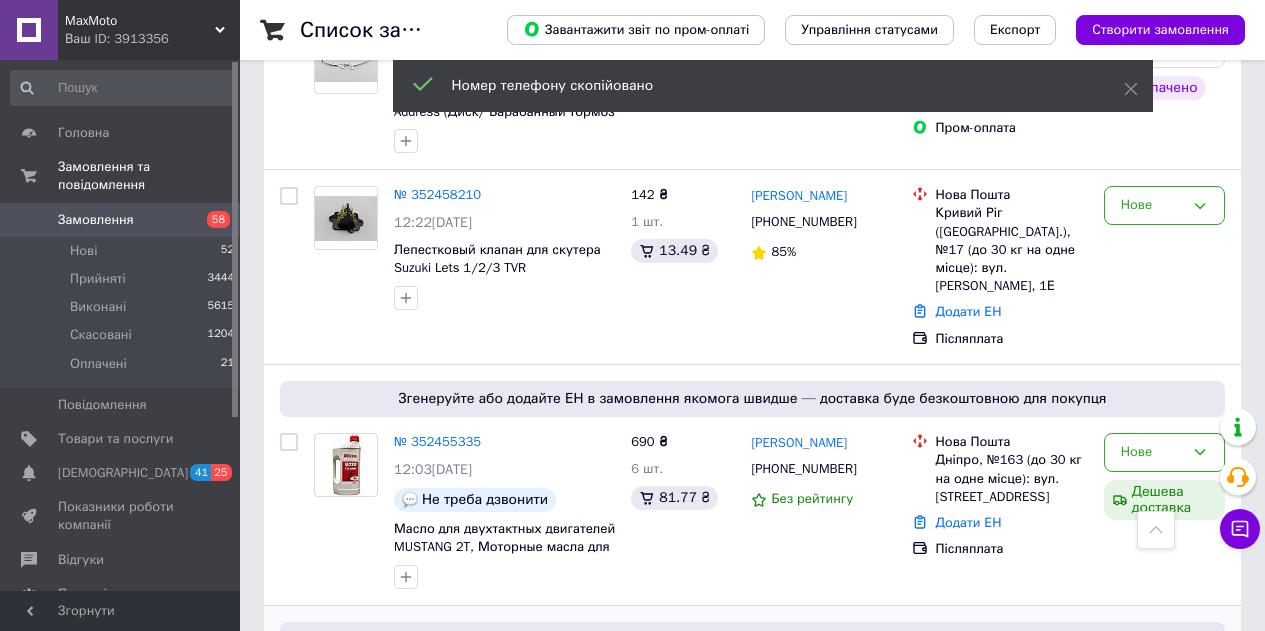 drag, startPoint x: 863, startPoint y: 369, endPoint x: 794, endPoint y: 369, distance: 69 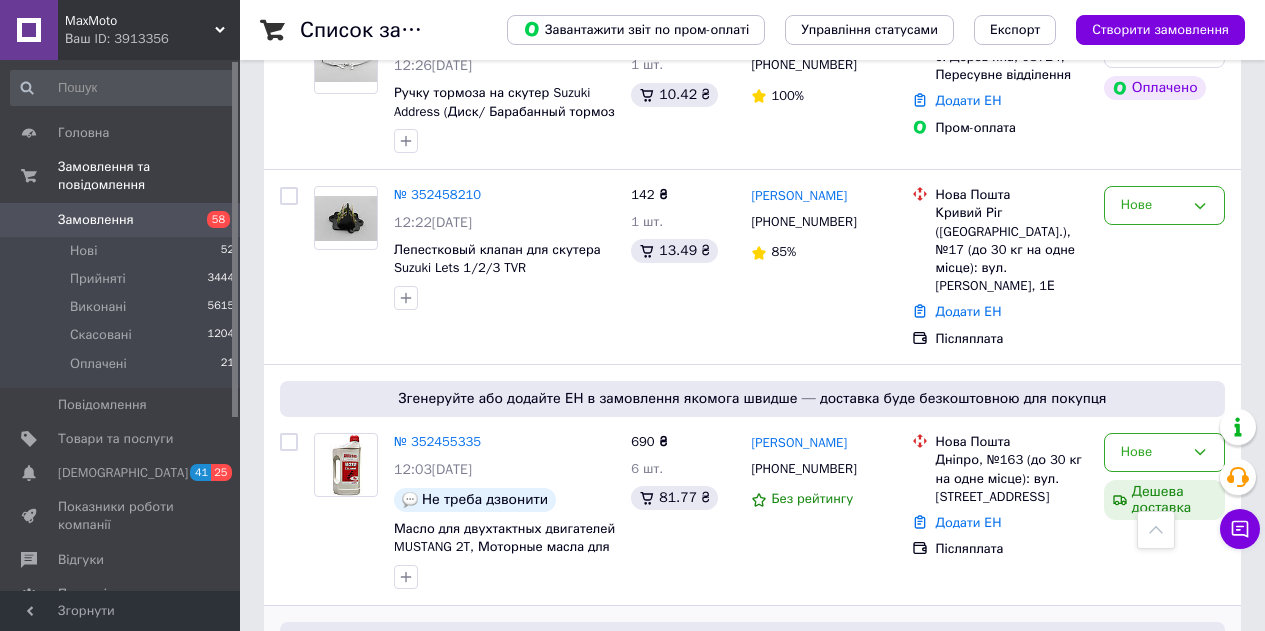drag, startPoint x: 1000, startPoint y: 383, endPoint x: 935, endPoint y: 381, distance: 65.03076 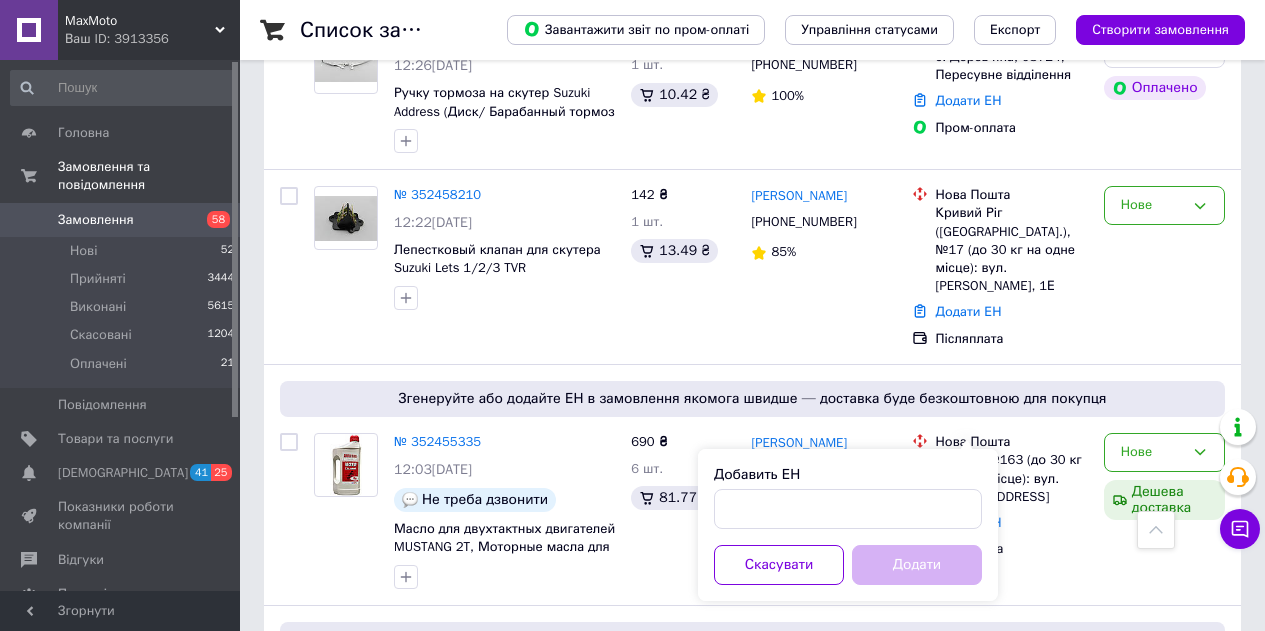 drag, startPoint x: 885, startPoint y: 482, endPoint x: 879, endPoint y: 504, distance: 22.803509 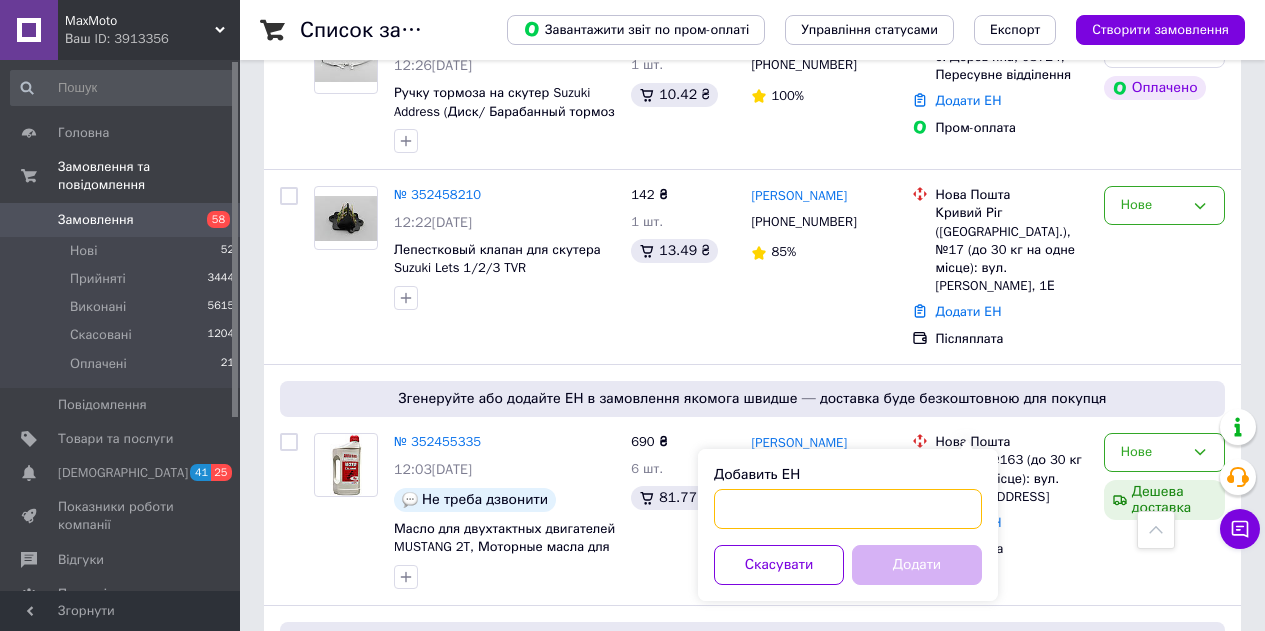 click on "Добавить ЕН" at bounding box center (848, 509) 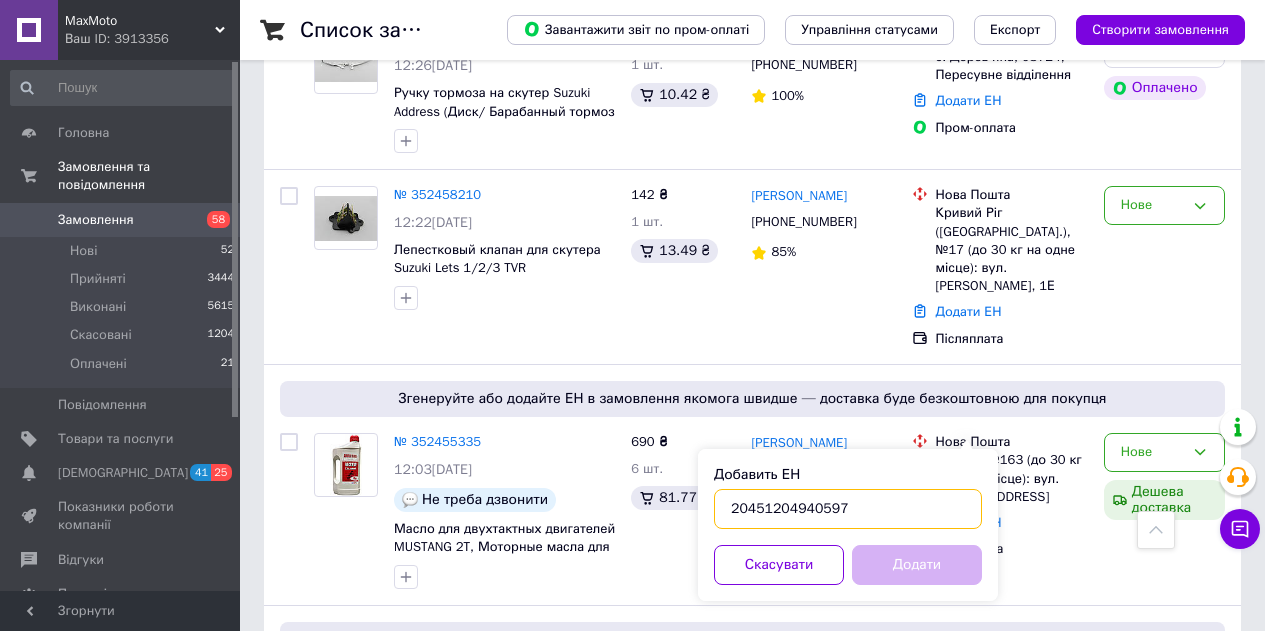 type on "20451204940597" 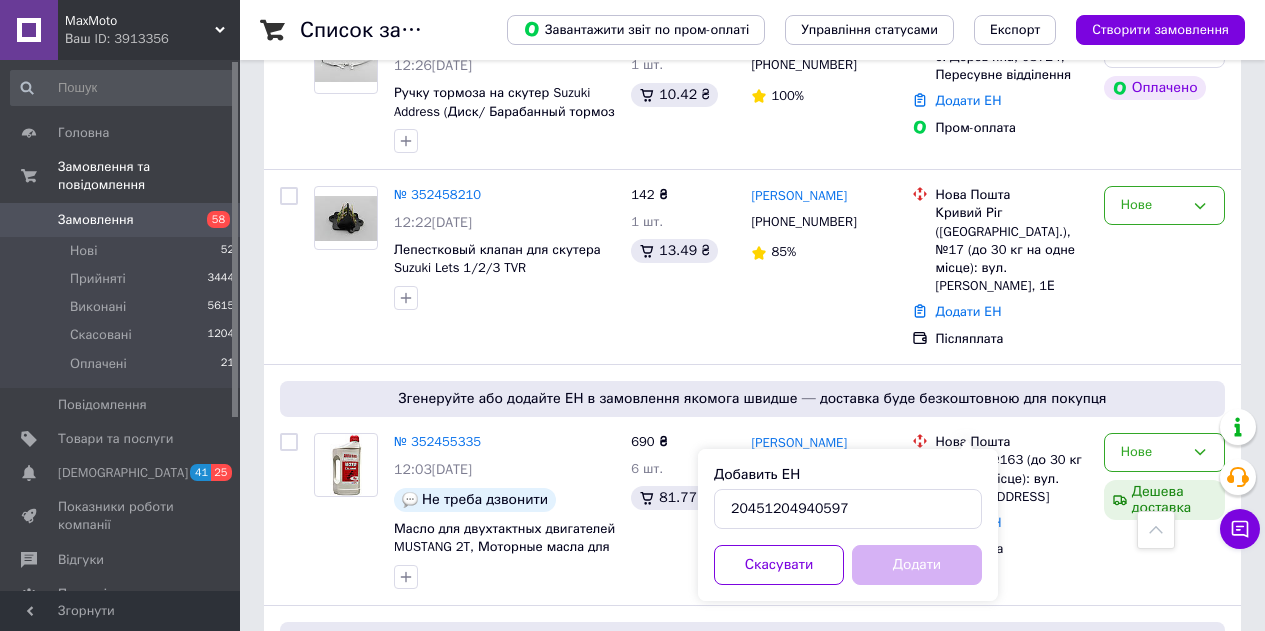 click on "Додати" at bounding box center [917, 565] 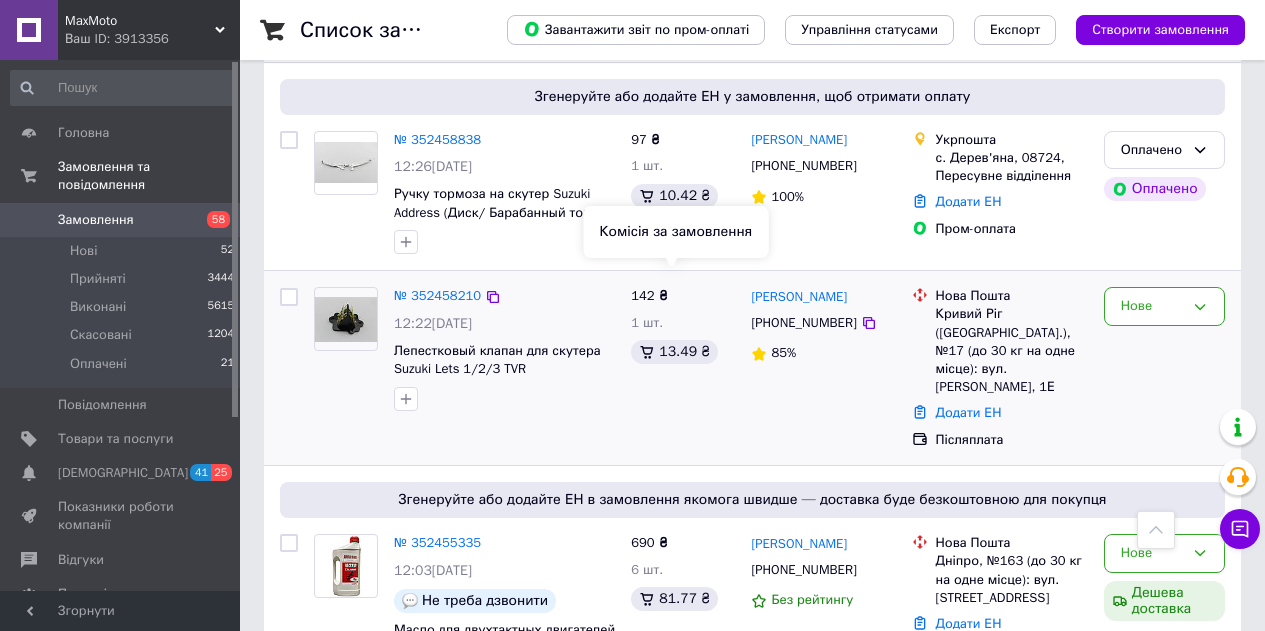 scroll, scrollTop: 6500, scrollLeft: 0, axis: vertical 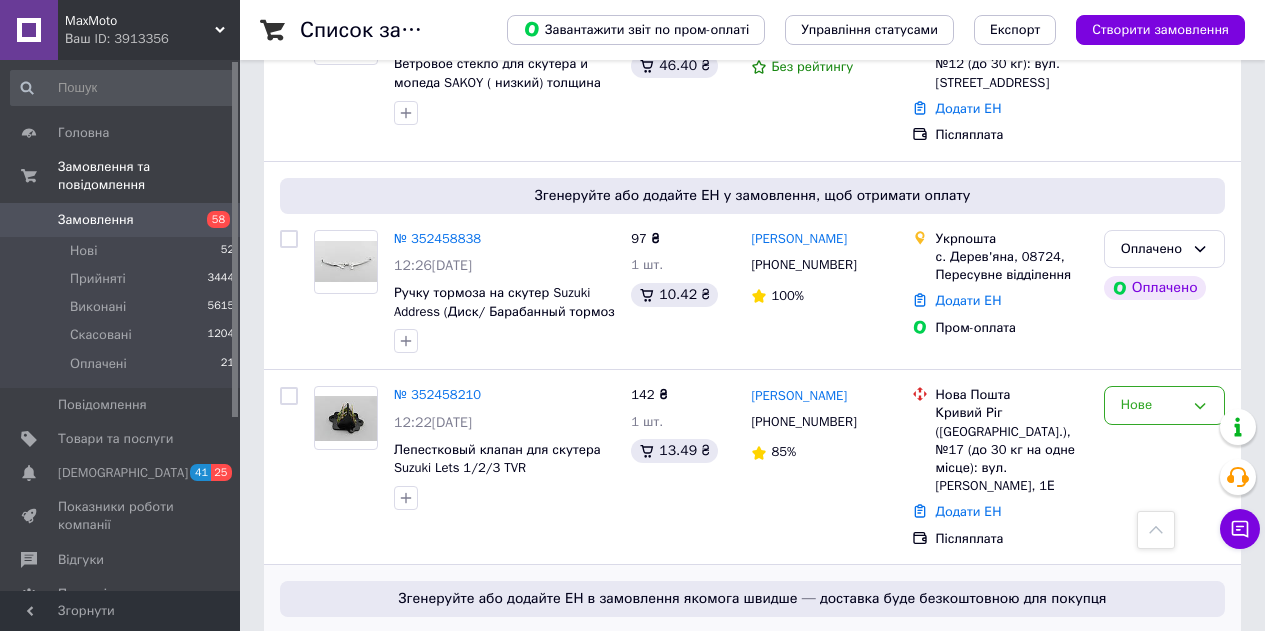 click on "Нове Дешева доставка" at bounding box center [1164, 711] 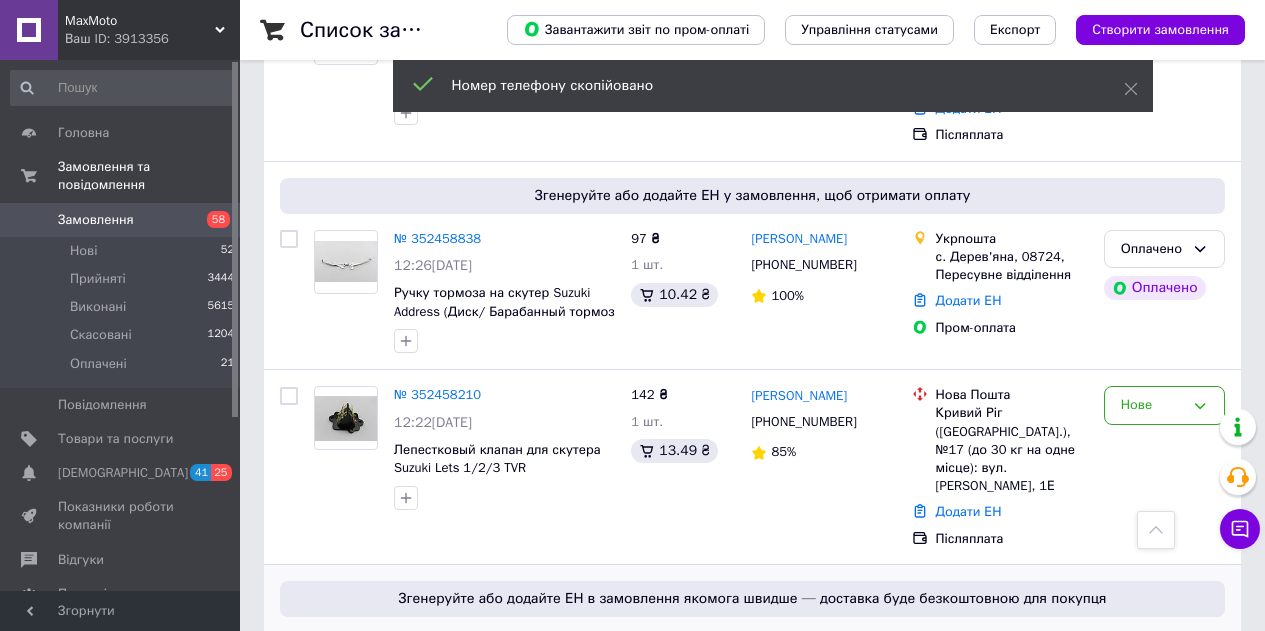 drag, startPoint x: 840, startPoint y: 323, endPoint x: 793, endPoint y: 324, distance: 47.010635 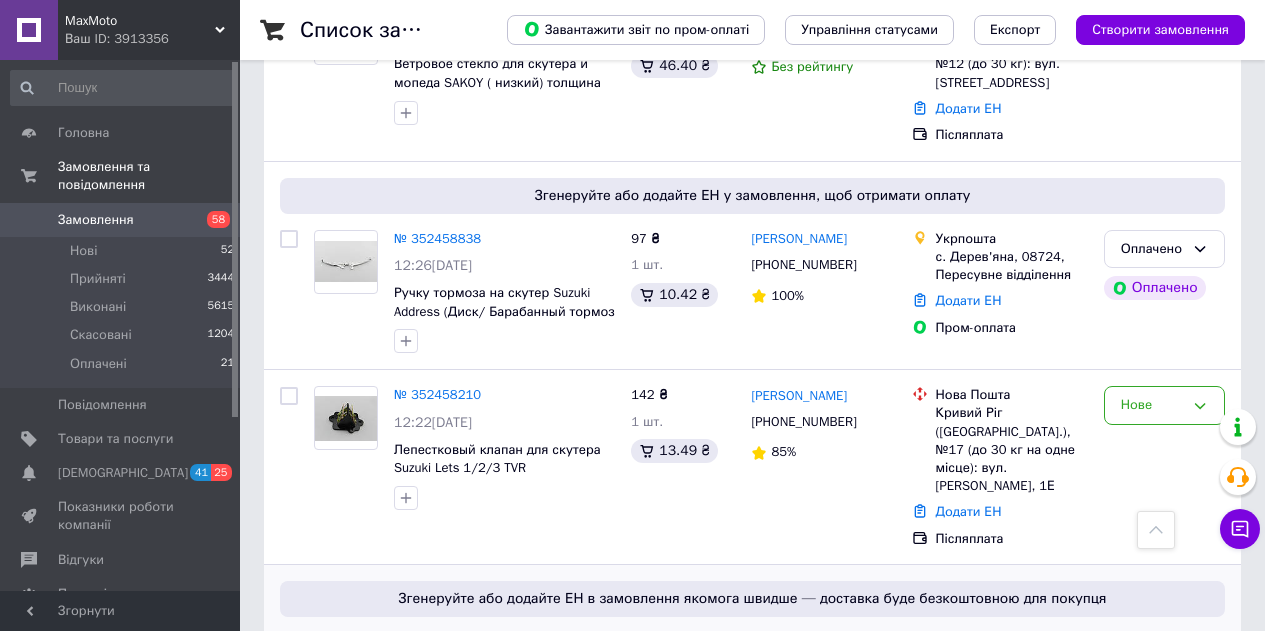 drag, startPoint x: 972, startPoint y: 345, endPoint x: 936, endPoint y: 345, distance: 36 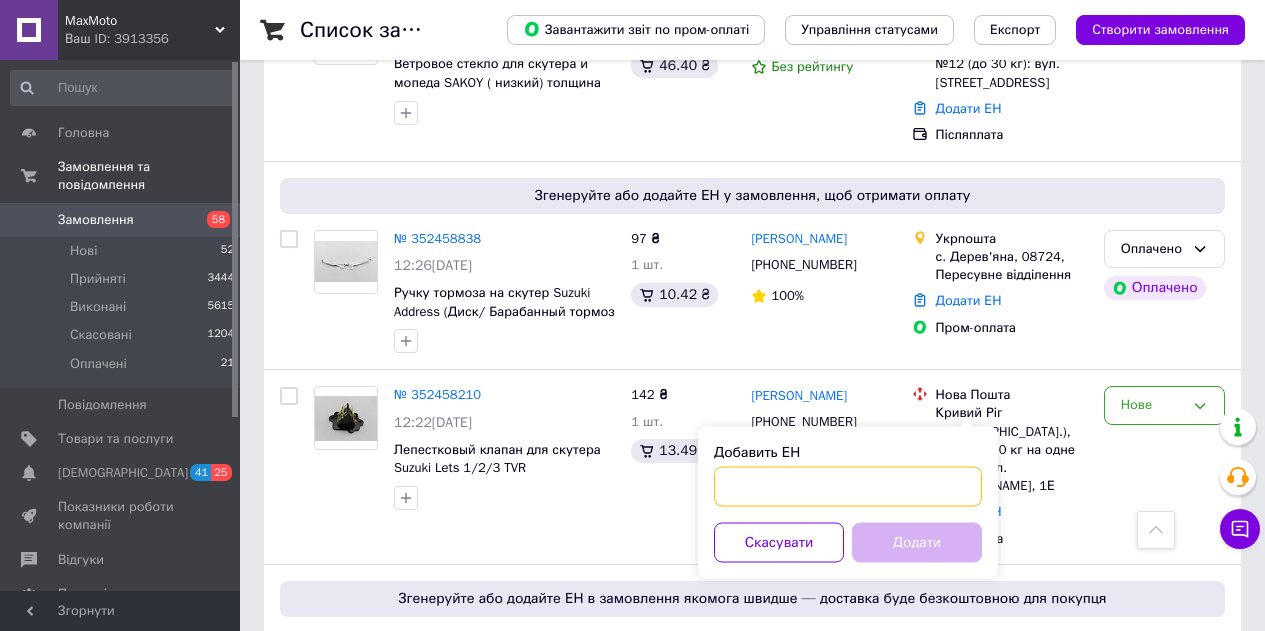click on "Добавить ЕН" at bounding box center (848, 487) 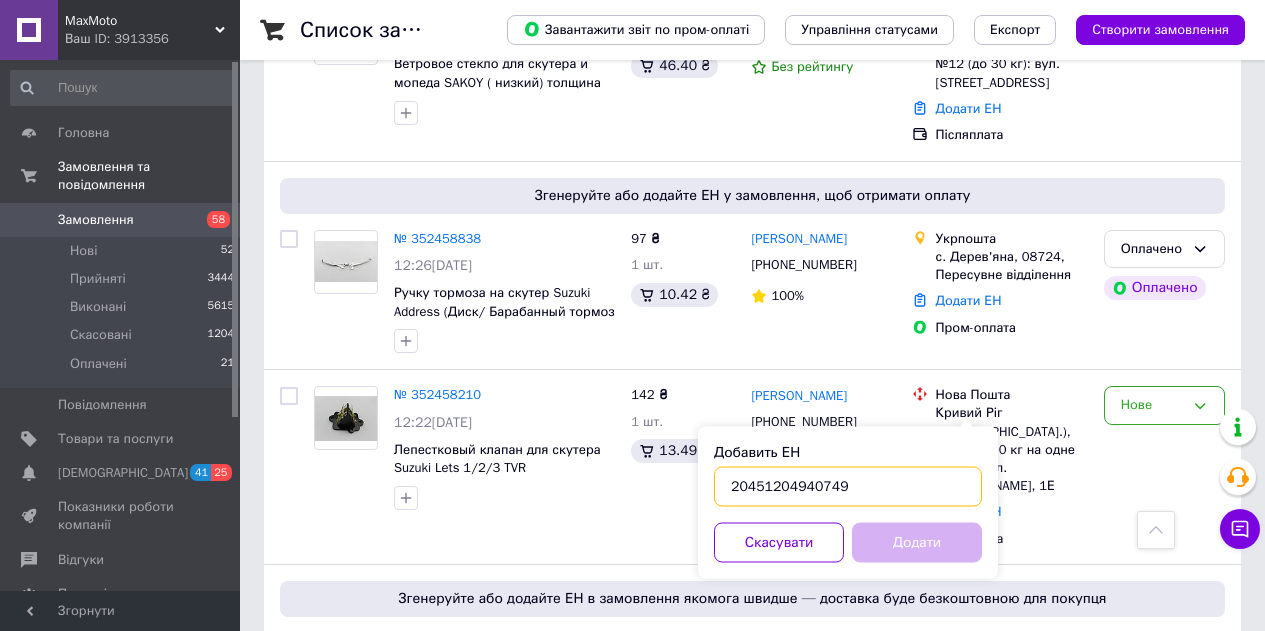 type on "20451204940749" 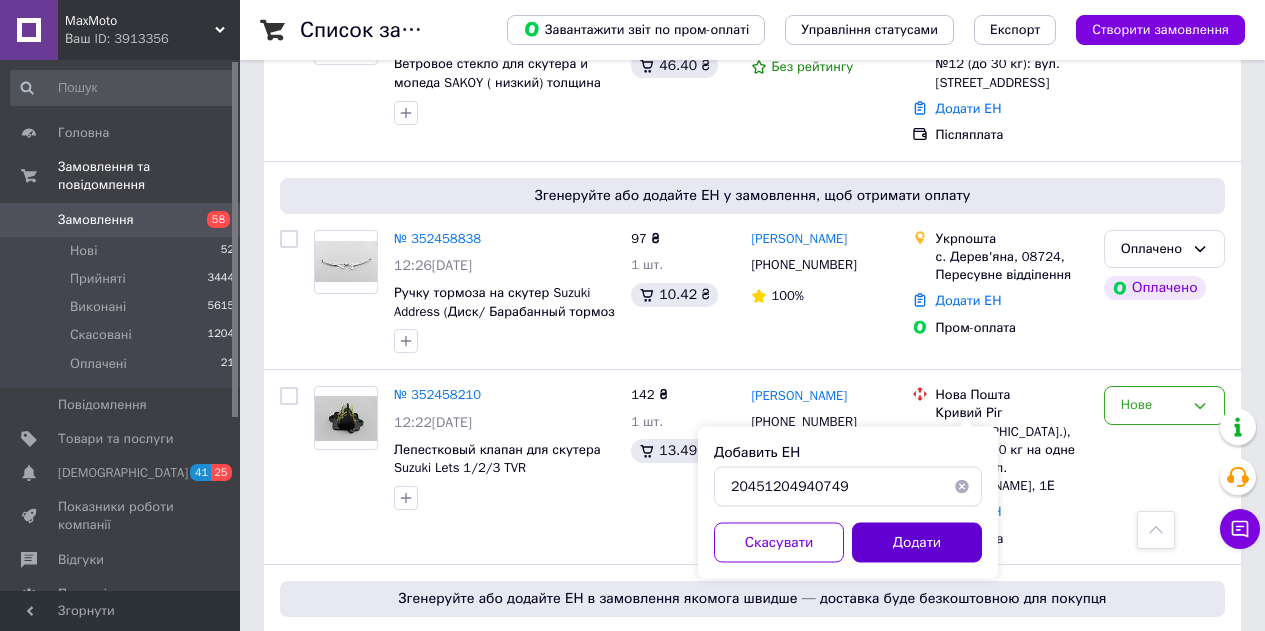 click on "Додати" at bounding box center [917, 543] 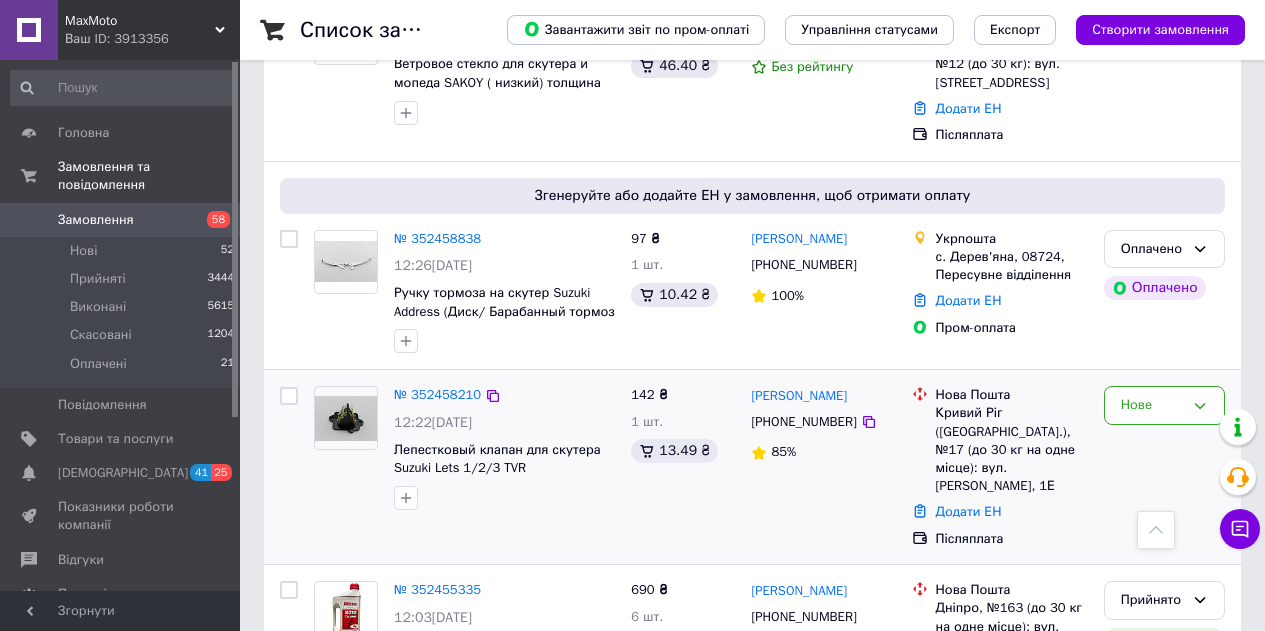 click at bounding box center (504, 498) 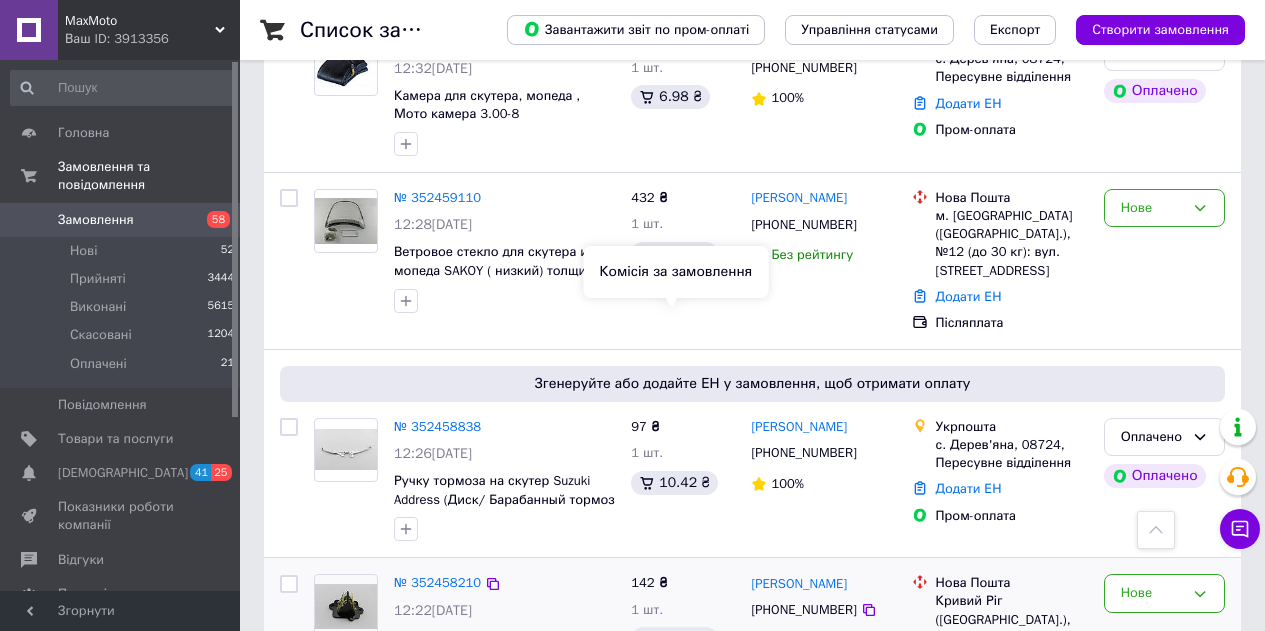 scroll, scrollTop: 6300, scrollLeft: 0, axis: vertical 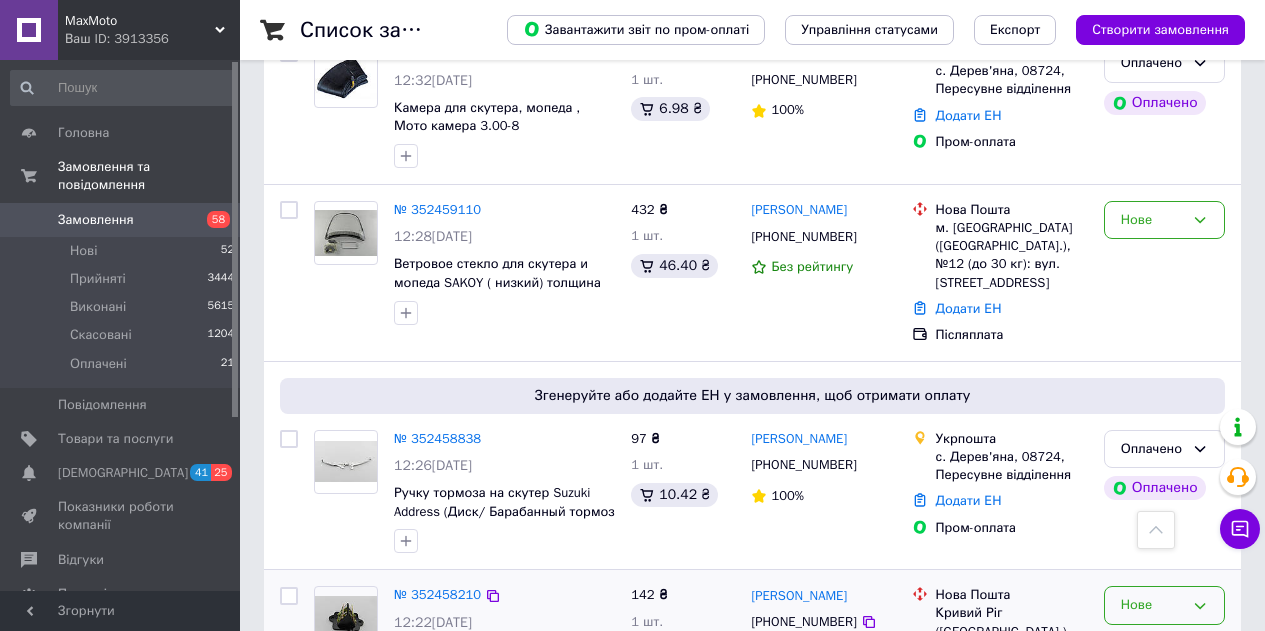 click on "Нове" at bounding box center (1152, 605) 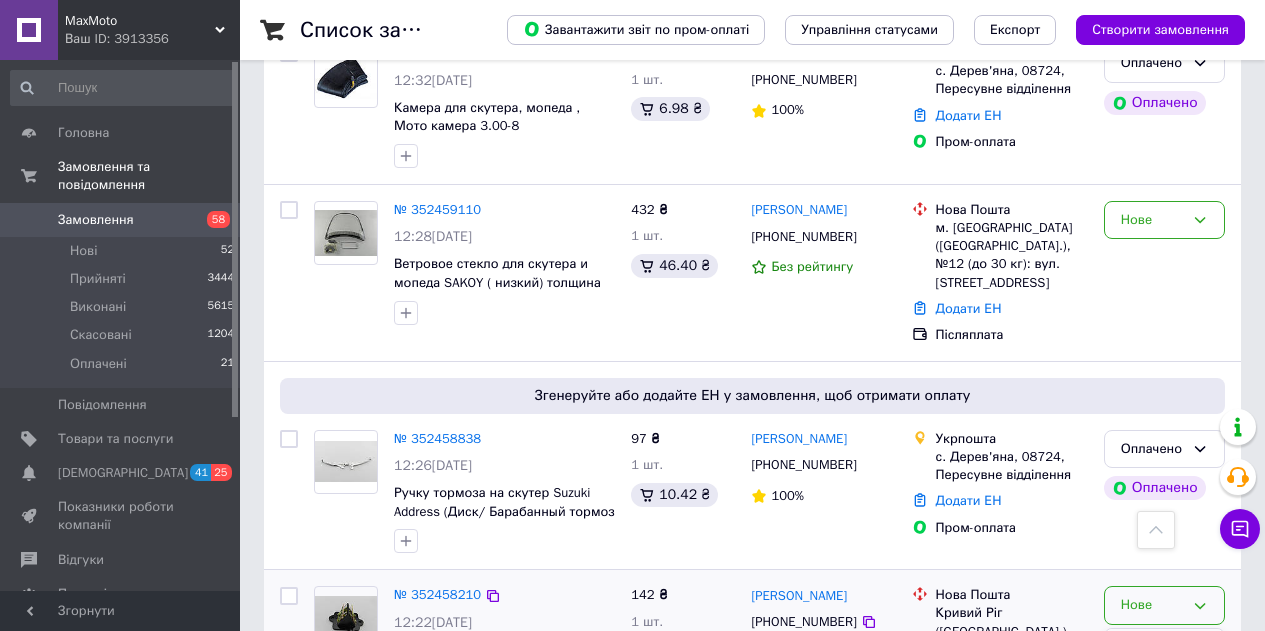 click on "Прийнято" at bounding box center [1164, 647] 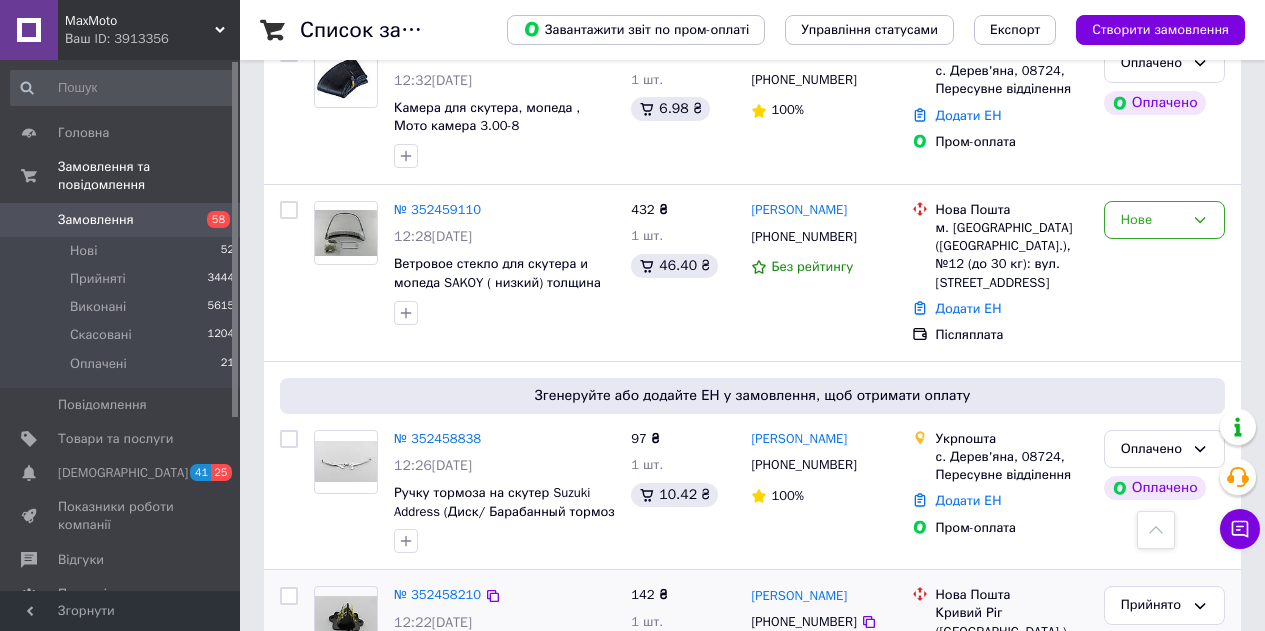 click on "[PHONE_NUMBER]" at bounding box center (803, 622) 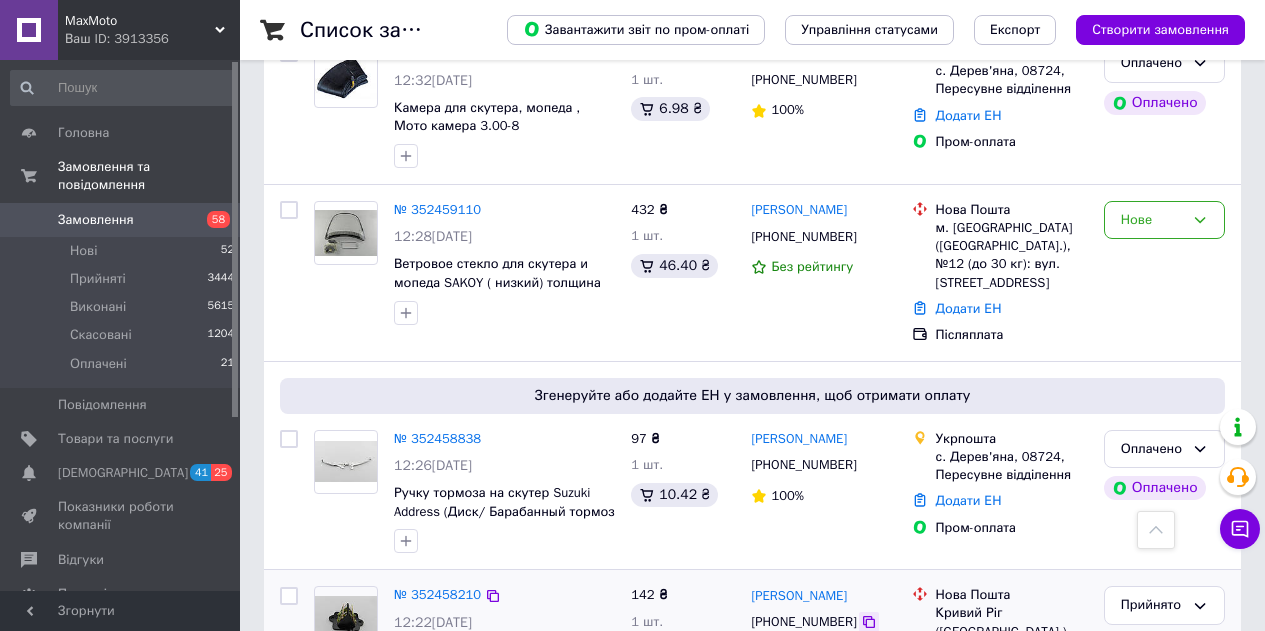 click 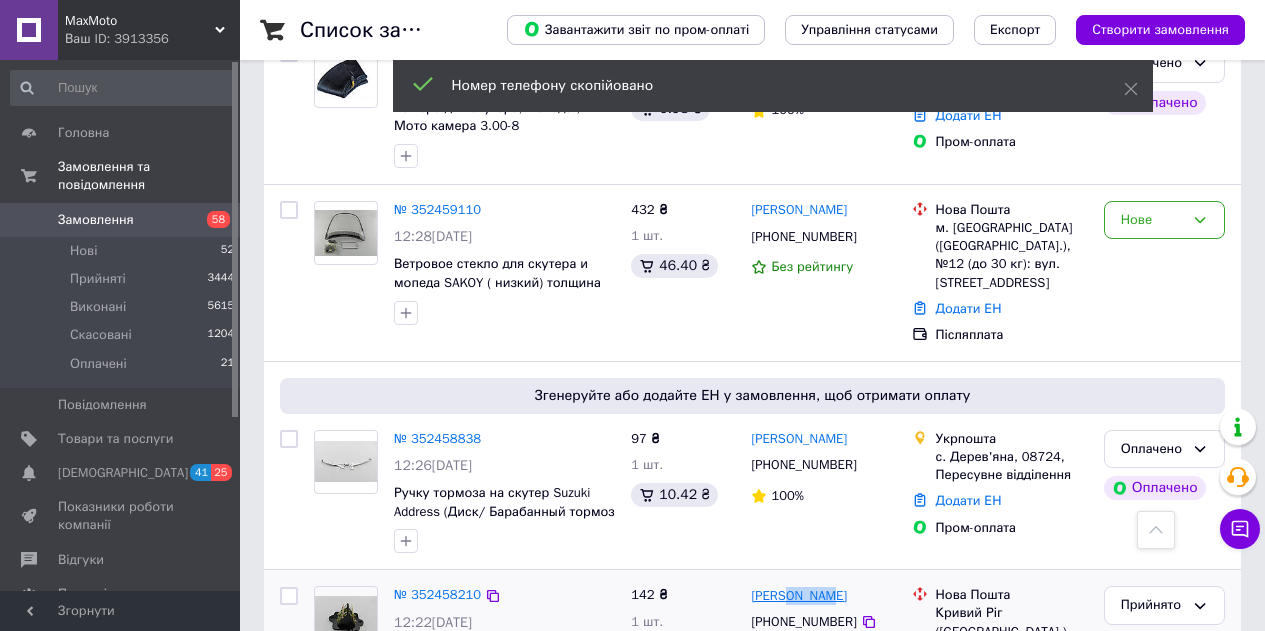 click on "[PERSON_NAME]" at bounding box center (823, 595) 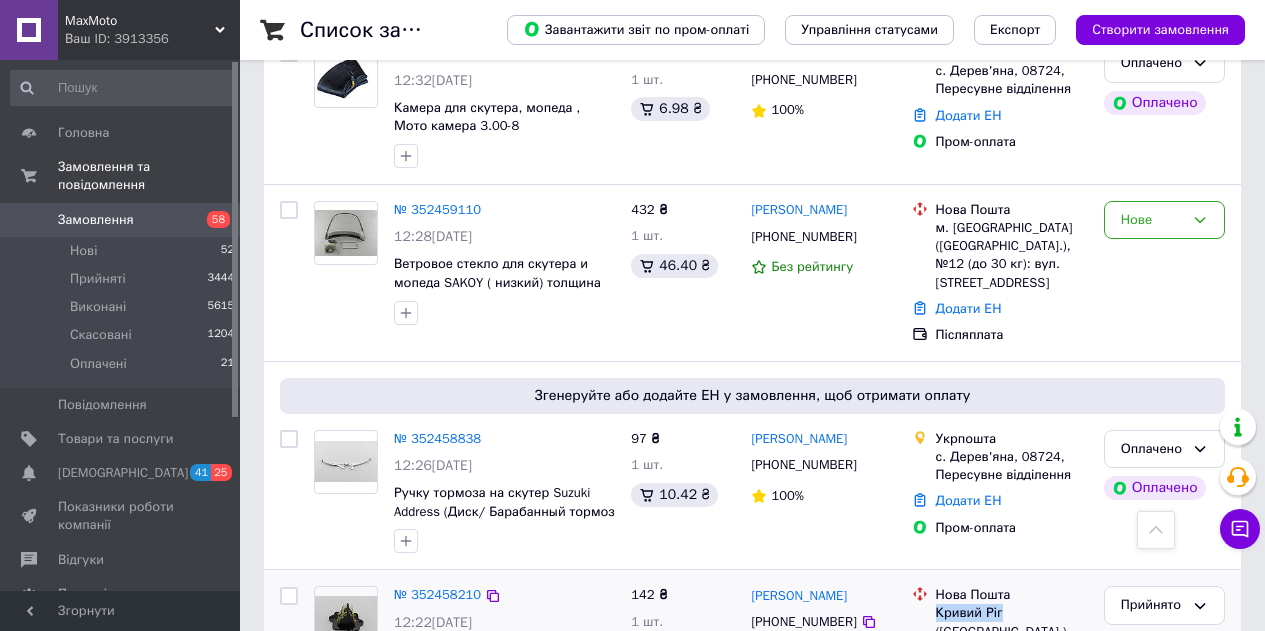 drag, startPoint x: 1007, startPoint y: 295, endPoint x: 932, endPoint y: 293, distance: 75.026665 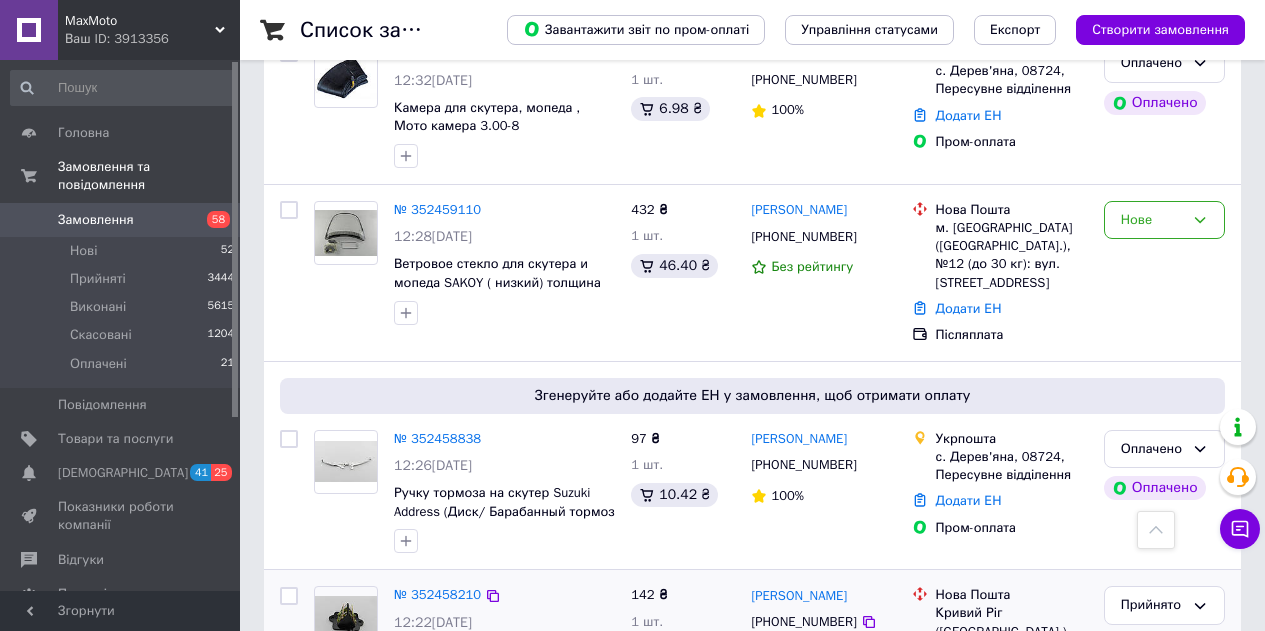 click on "Додати ЕН" at bounding box center [969, 711] 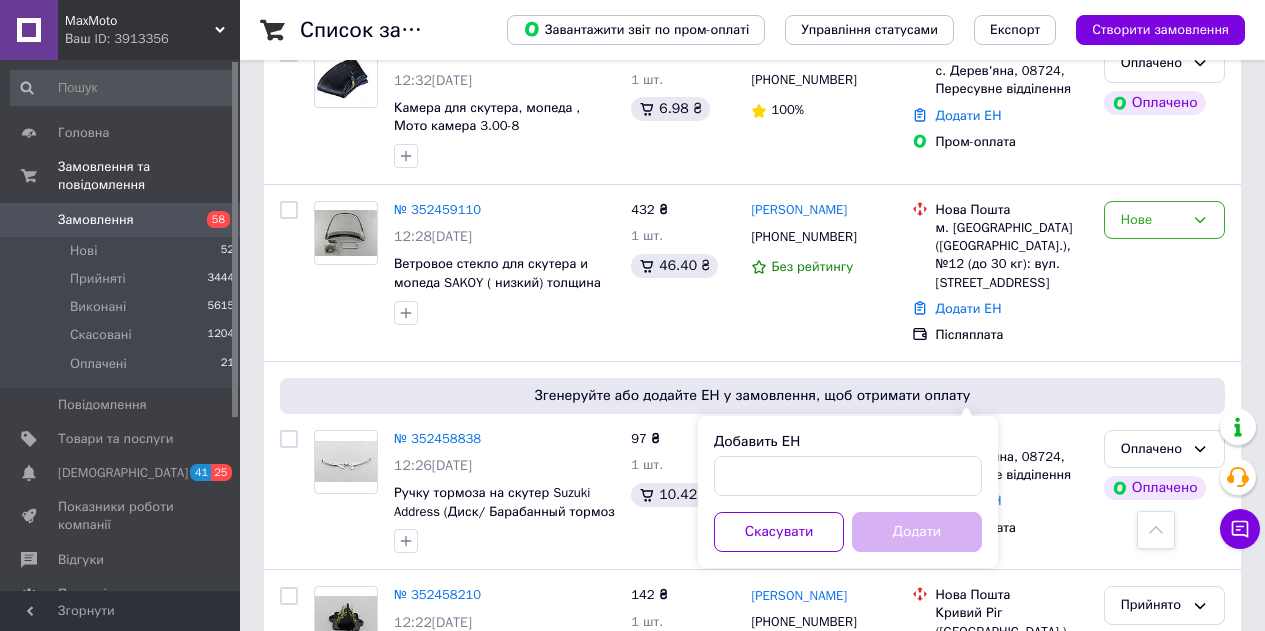 click on "Добавить ЕН" at bounding box center [848, 442] 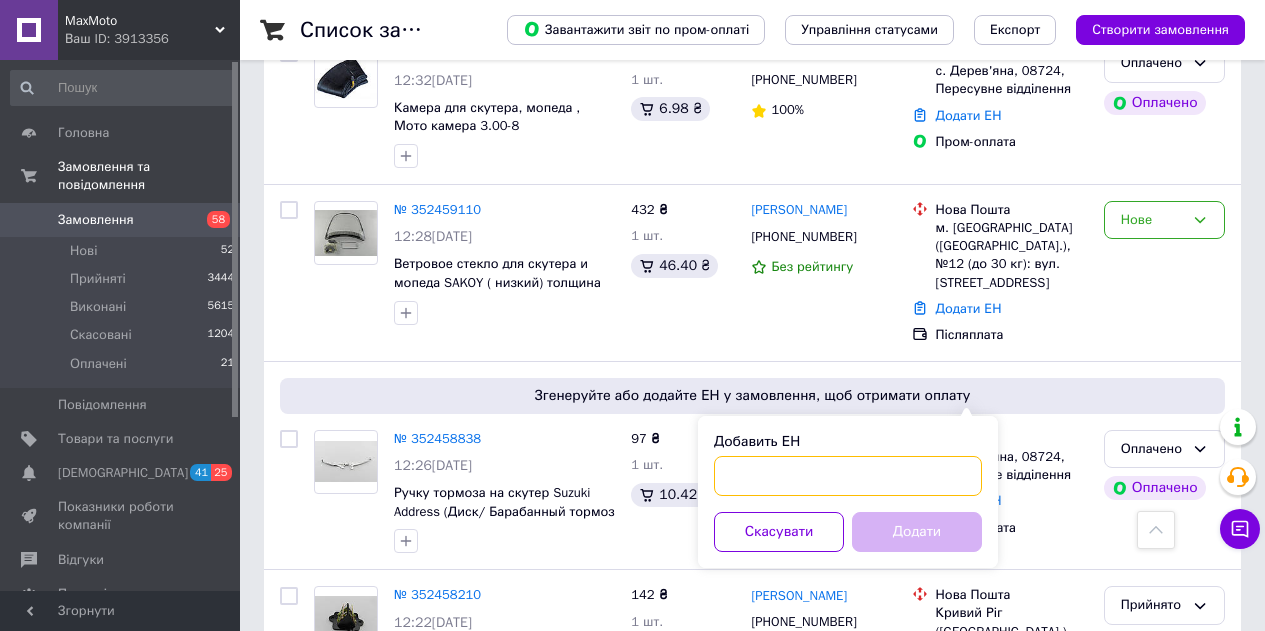 click on "Добавить ЕН" at bounding box center [848, 476] 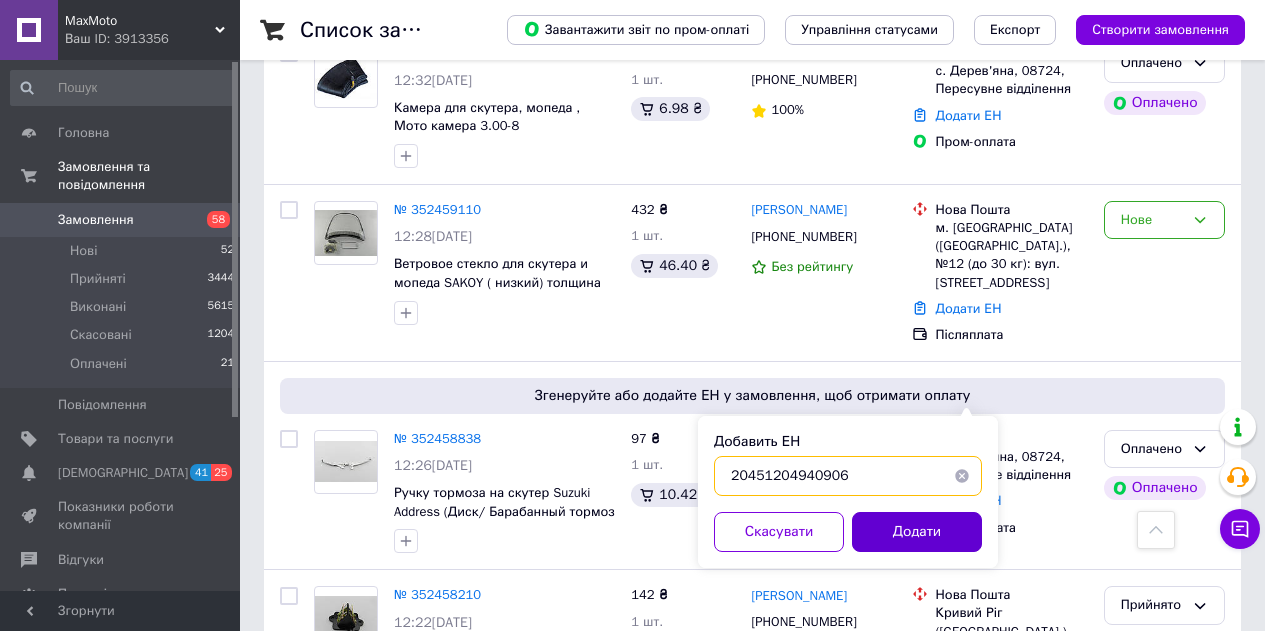 type on "20451204940906" 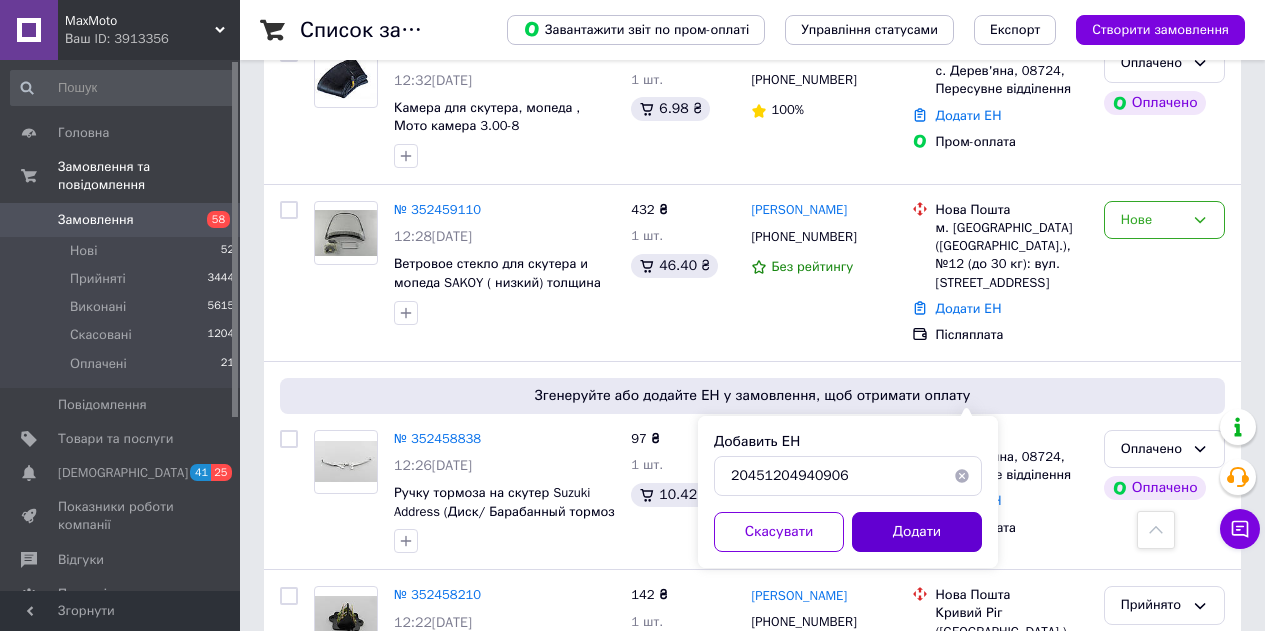 click on "Додати" at bounding box center (917, 532) 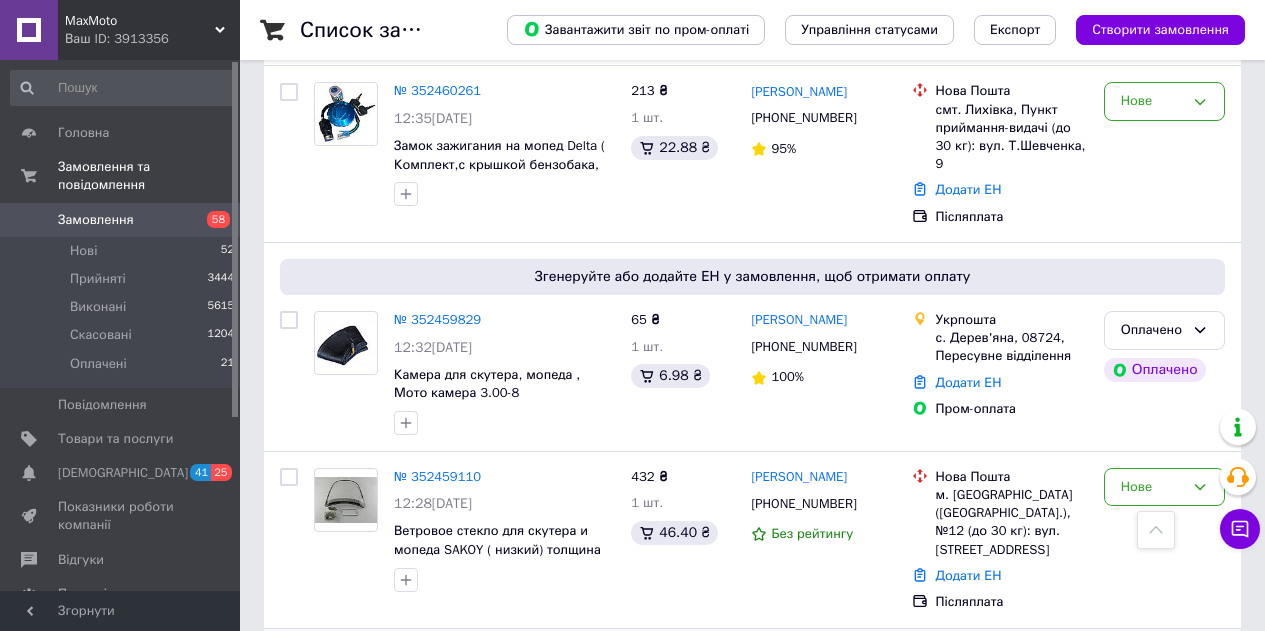 scroll, scrollTop: 6000, scrollLeft: 0, axis: vertical 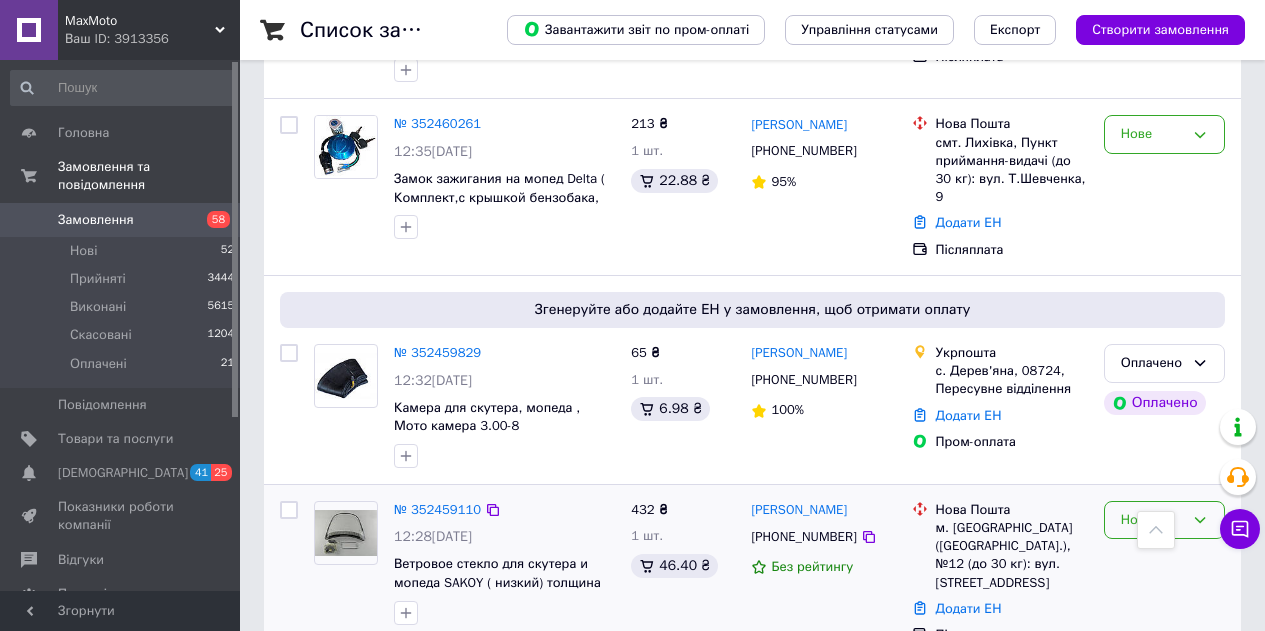 click on "Нове" at bounding box center [1164, 520] 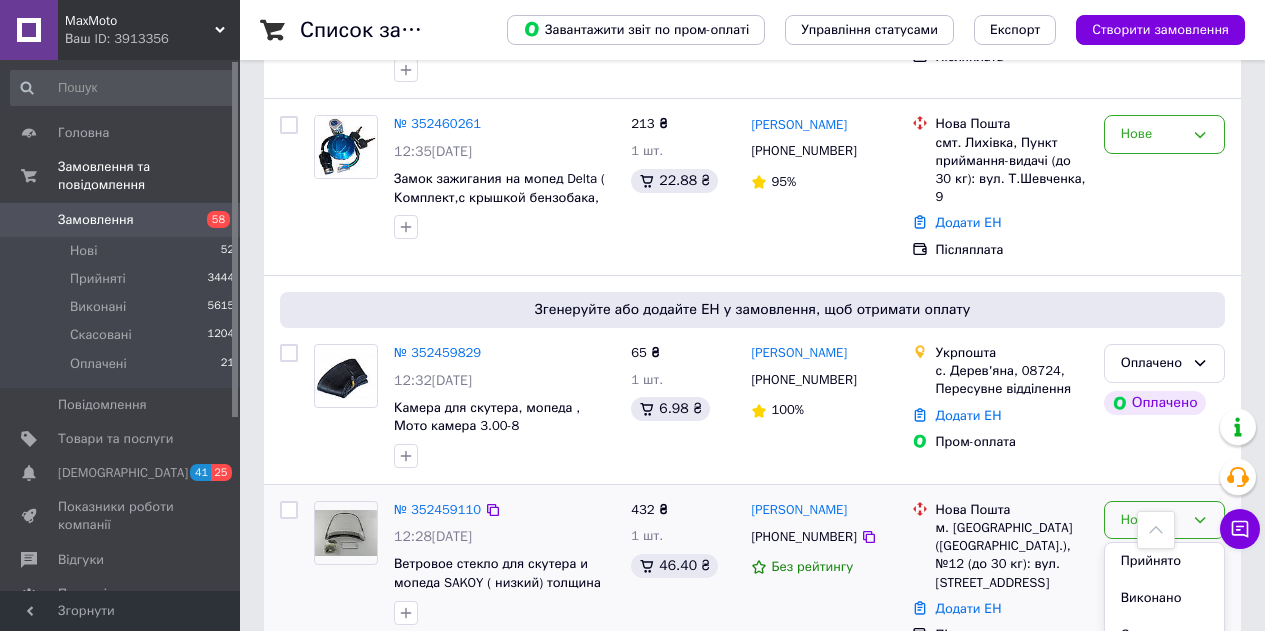 click on "Прийнято" at bounding box center (1164, 561) 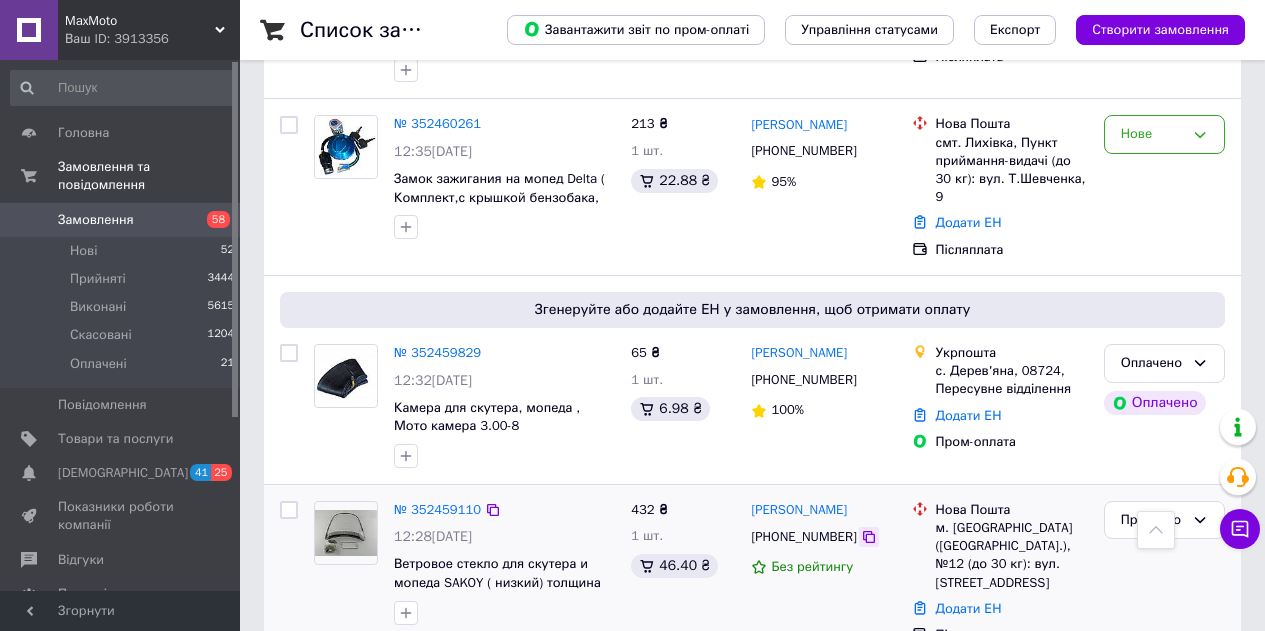 click at bounding box center (869, 537) 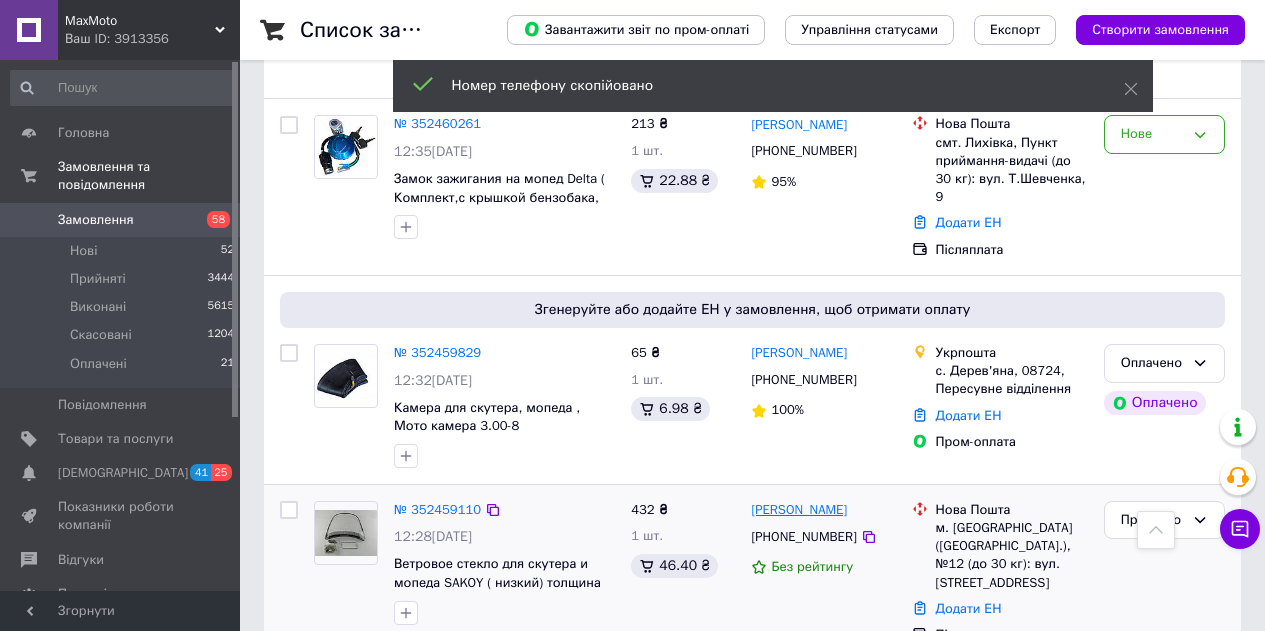 drag, startPoint x: 890, startPoint y: 203, endPoint x: 806, endPoint y: 198, distance: 84.14868 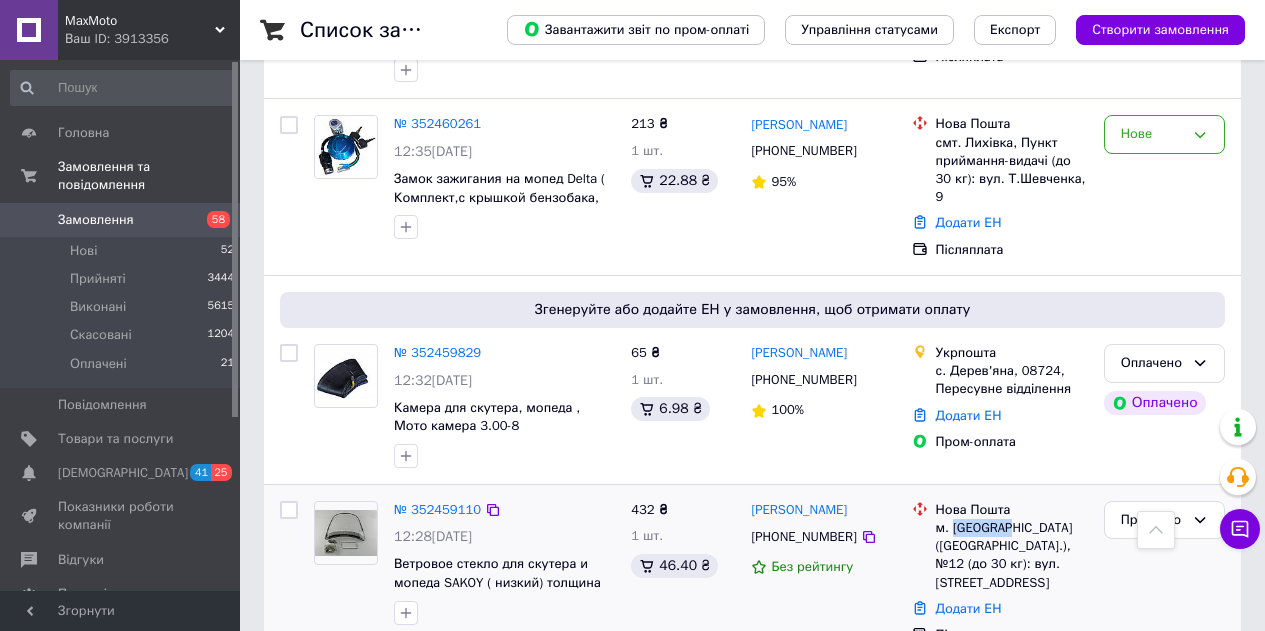 drag, startPoint x: 1007, startPoint y: 213, endPoint x: 954, endPoint y: 208, distance: 53.235325 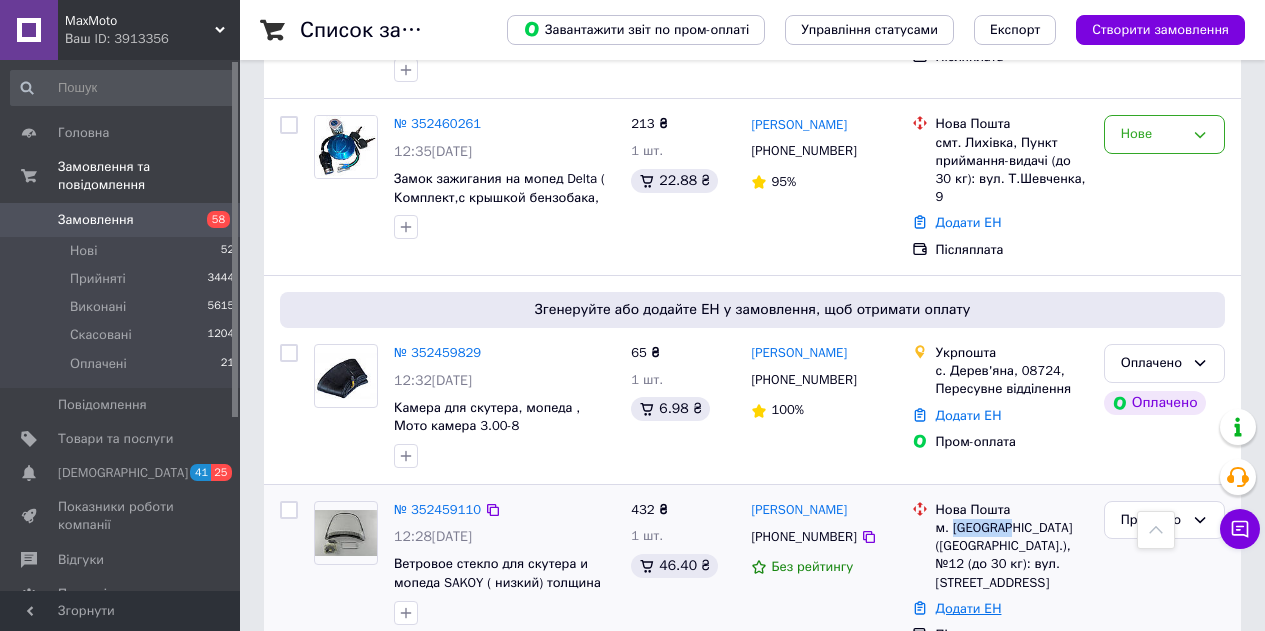 click on "Додати ЕН" at bounding box center (969, 608) 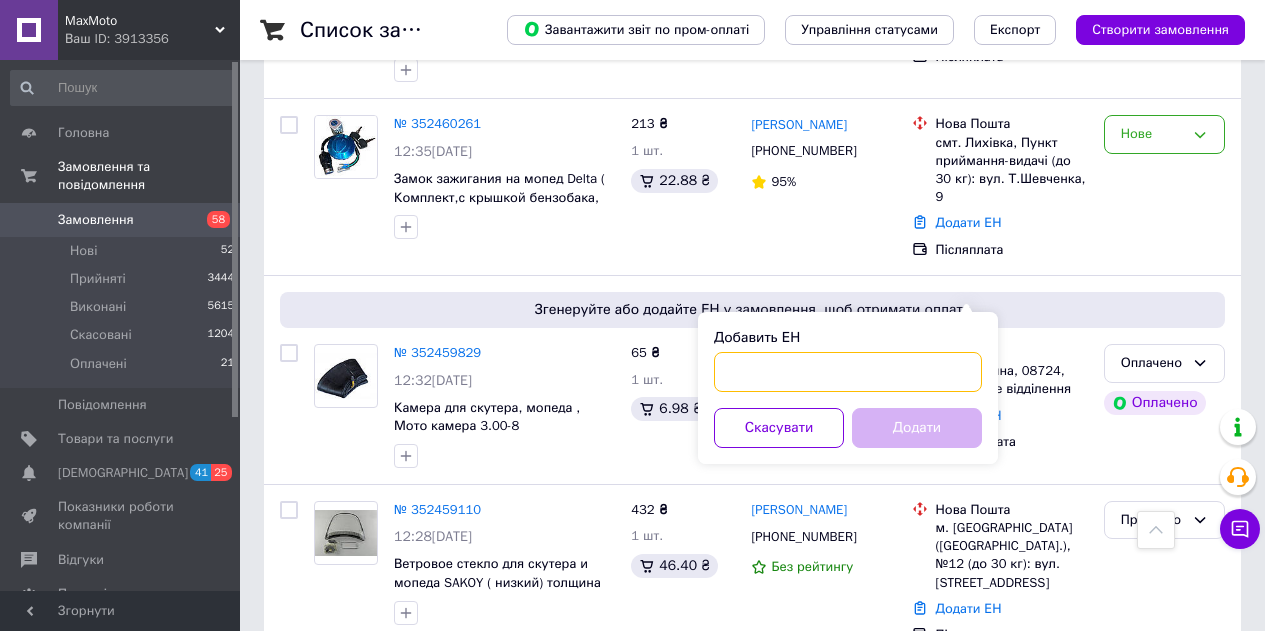 click on "Добавить ЕН" at bounding box center [848, 372] 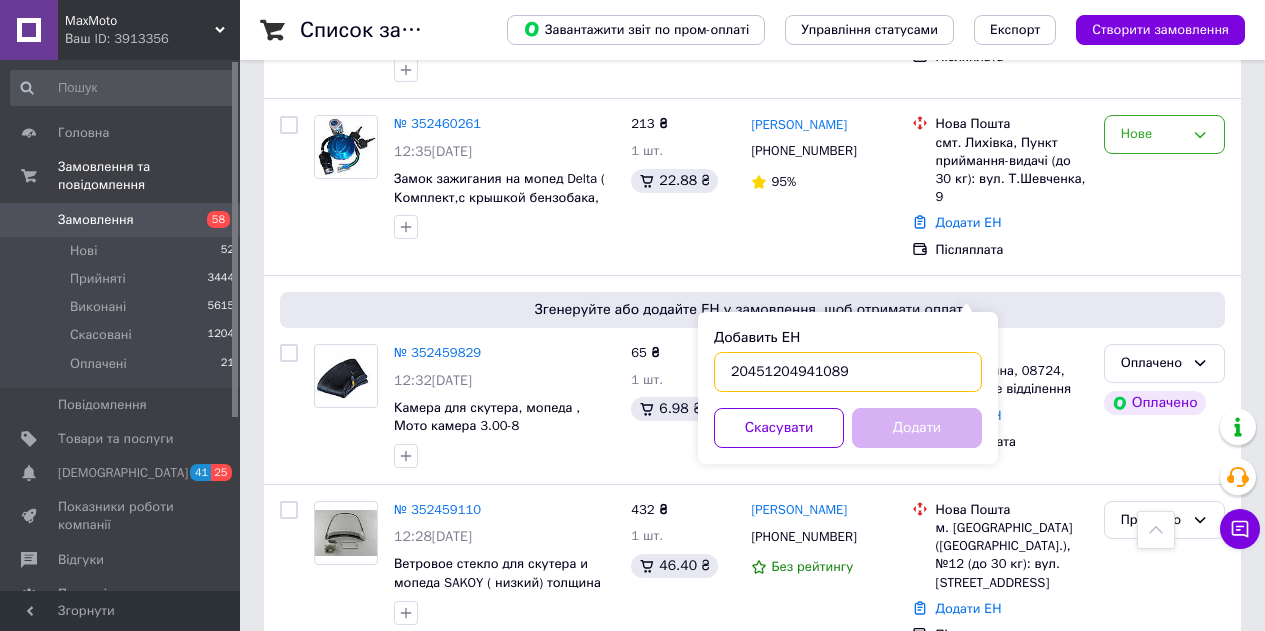 type on "20451204941089" 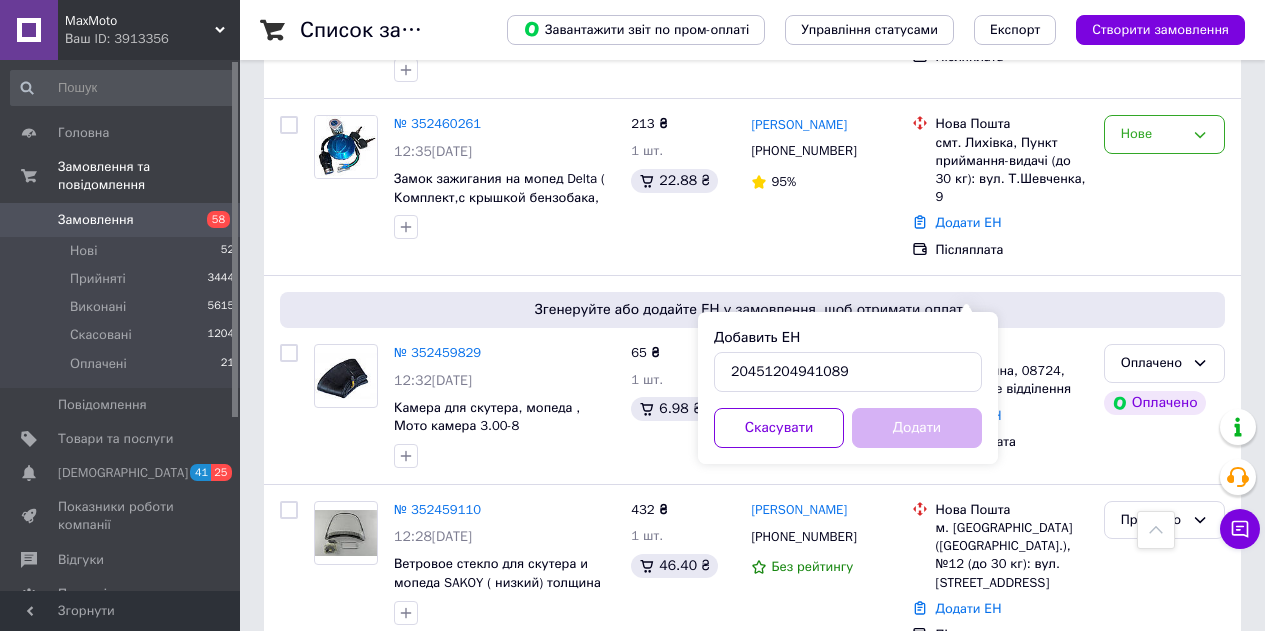 click on "Додати" at bounding box center (917, 428) 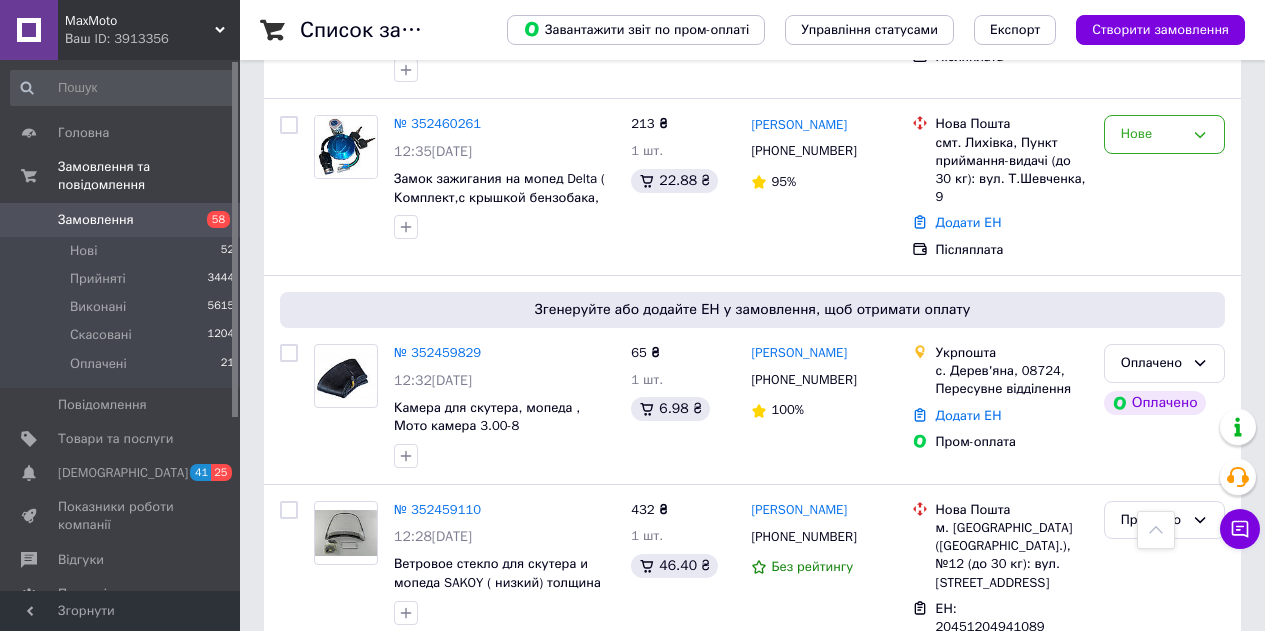 click on "Замовлення" at bounding box center (96, 220) 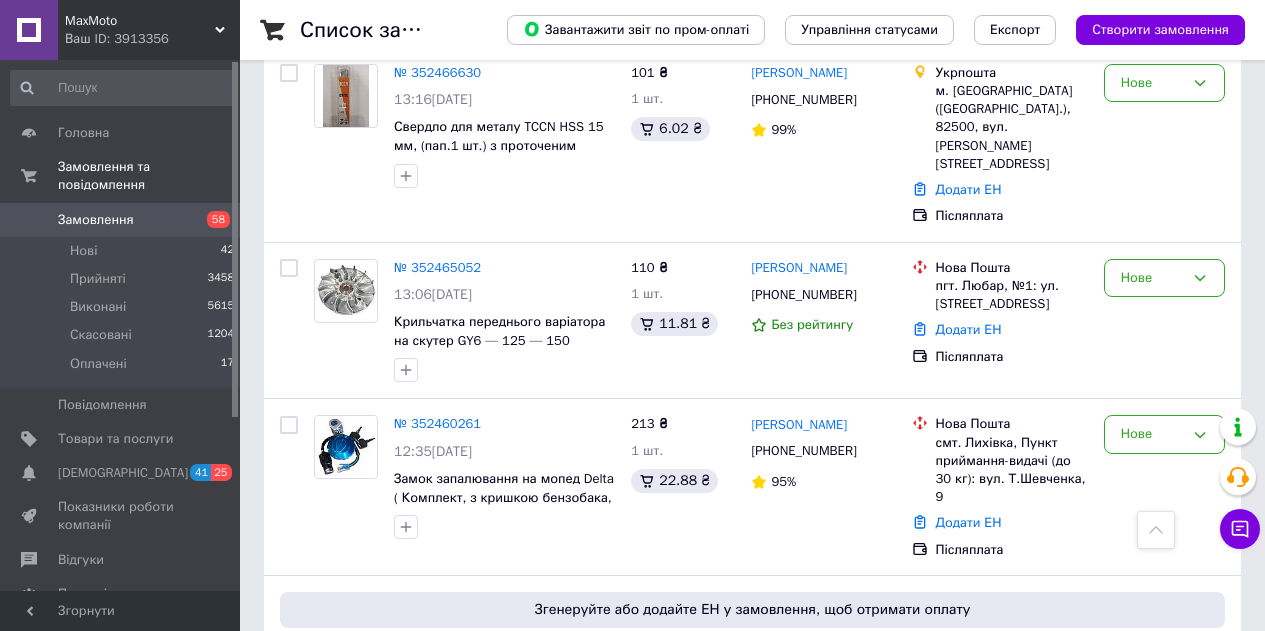 scroll, scrollTop: 5600, scrollLeft: 0, axis: vertical 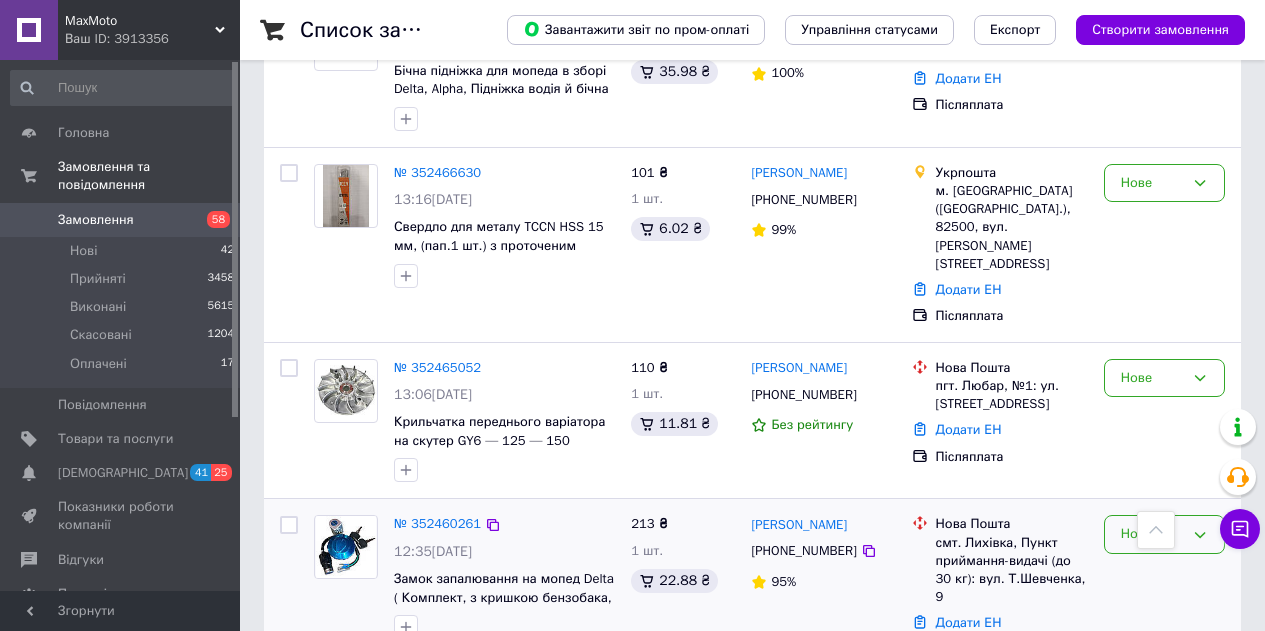click on "Нове" at bounding box center (1164, 534) 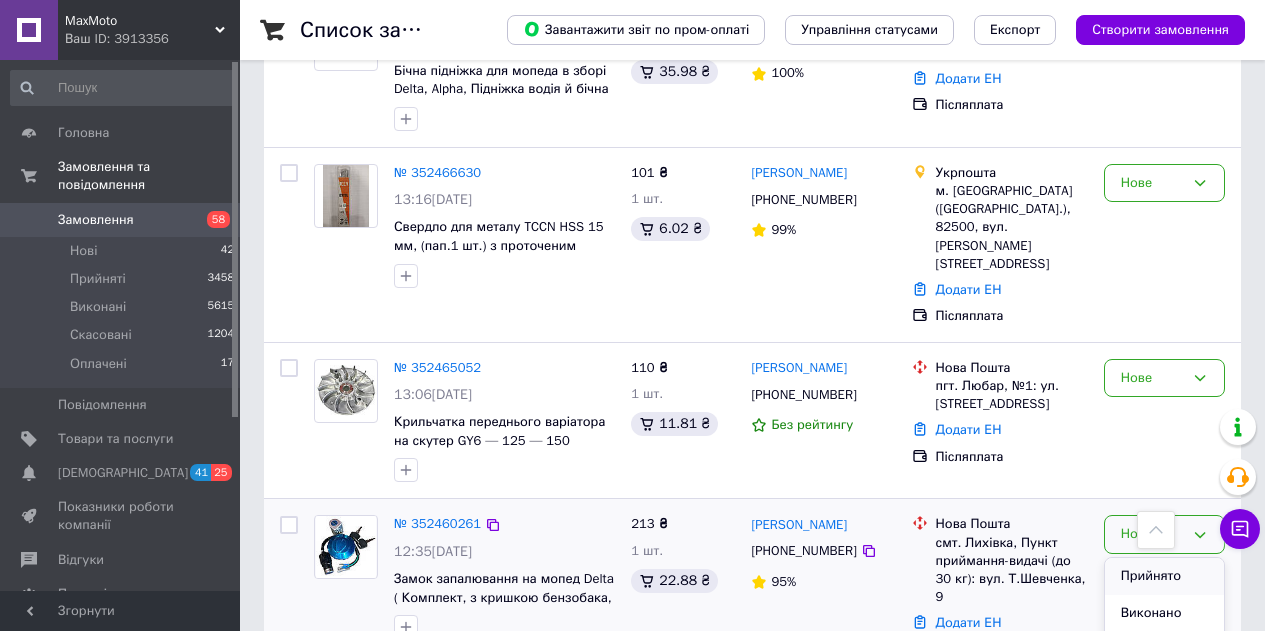 click on "Прийнято" at bounding box center (1164, 576) 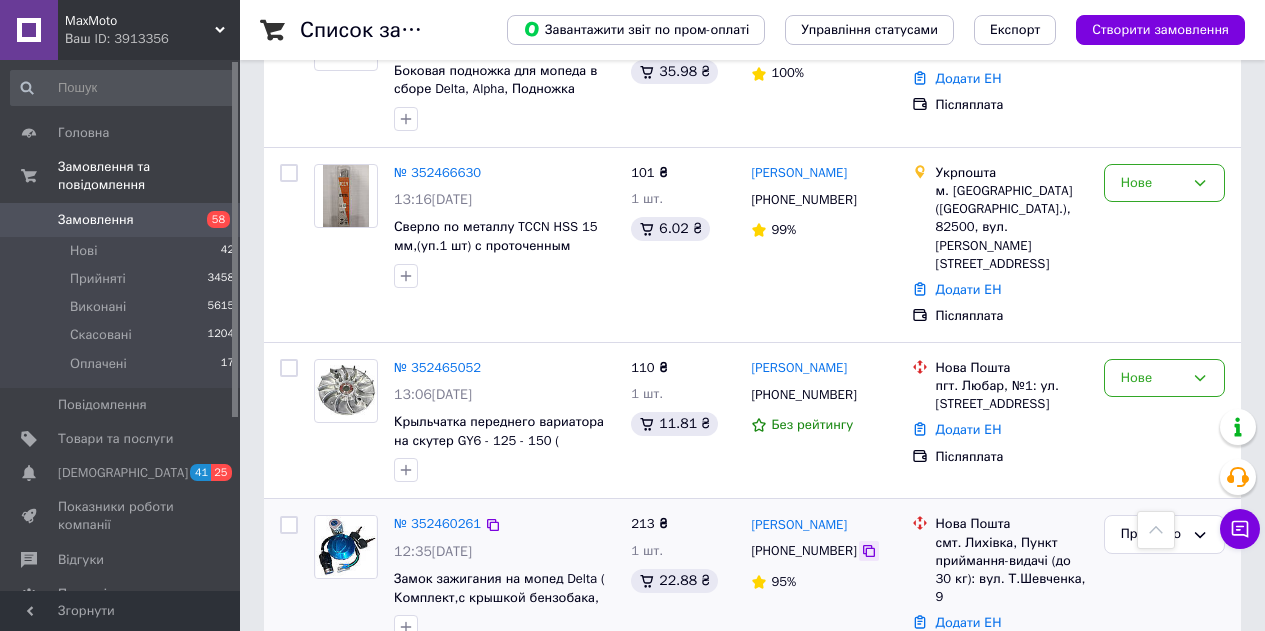 click 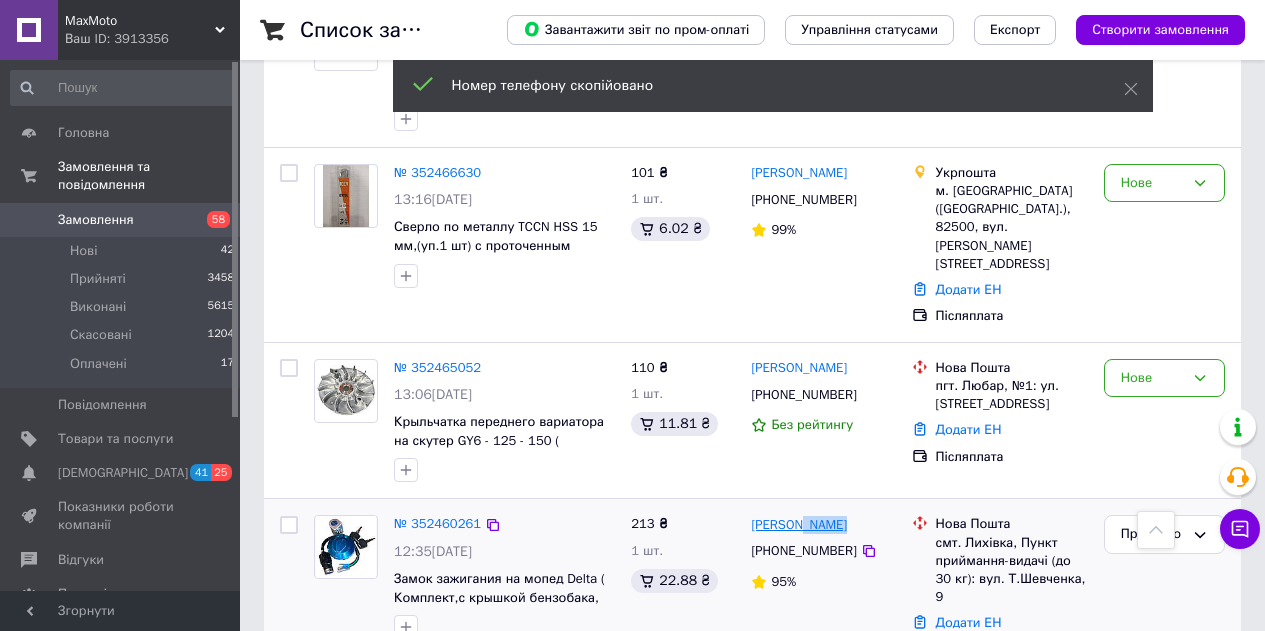 drag, startPoint x: 862, startPoint y: 222, endPoint x: 802, endPoint y: 224, distance: 60.033325 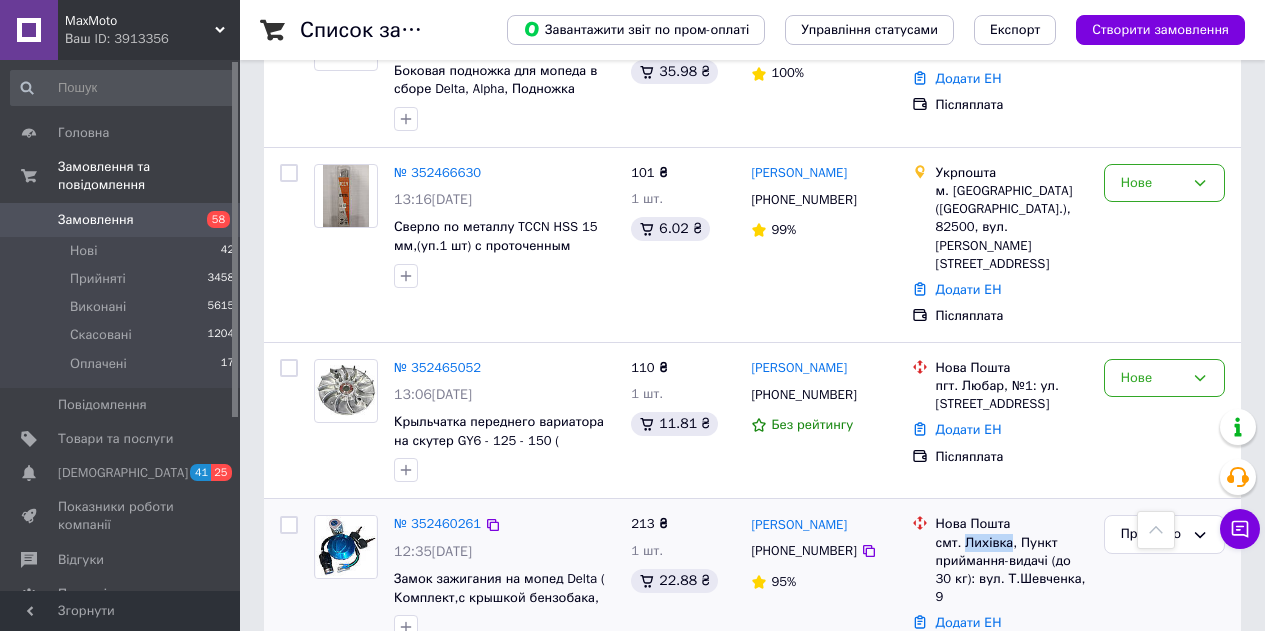 drag, startPoint x: 999, startPoint y: 242, endPoint x: 966, endPoint y: 239, distance: 33.13608 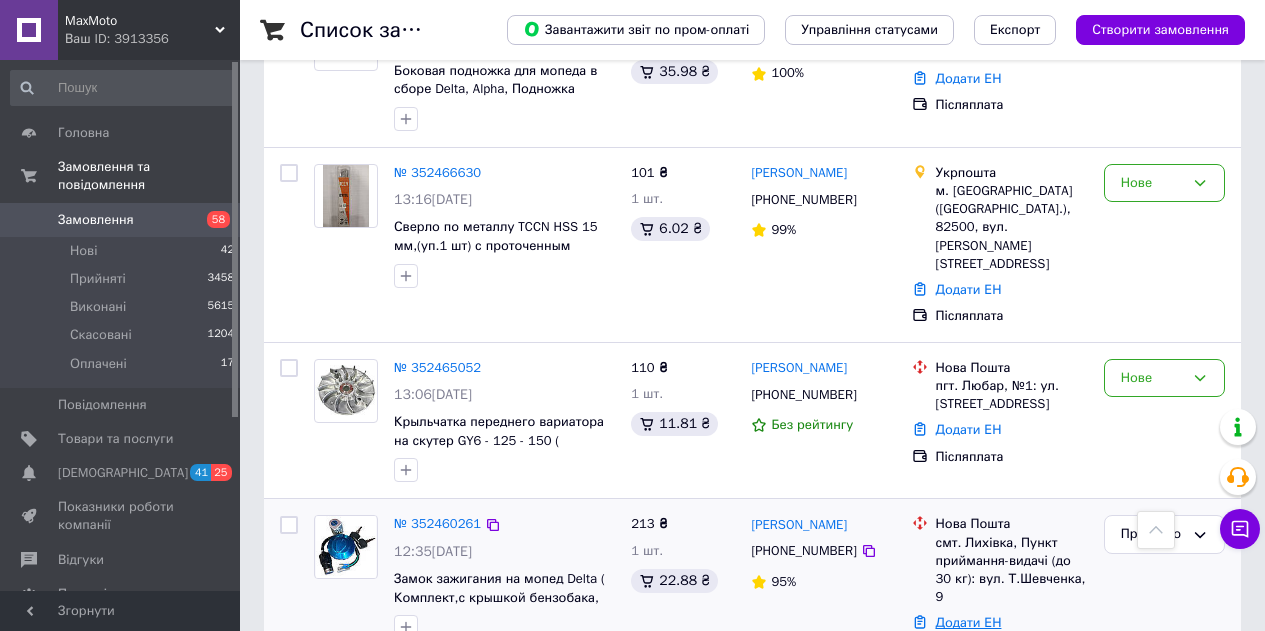 click on "Додати ЕН" at bounding box center [969, 622] 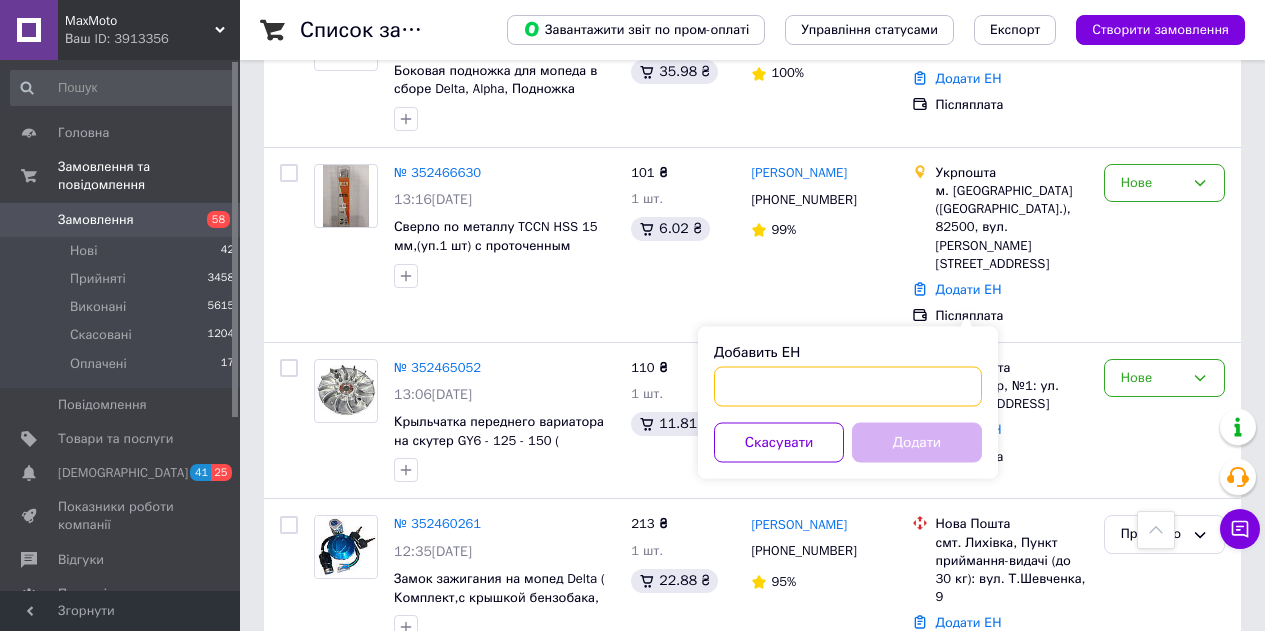 click on "Добавить ЕН" at bounding box center (848, 387) 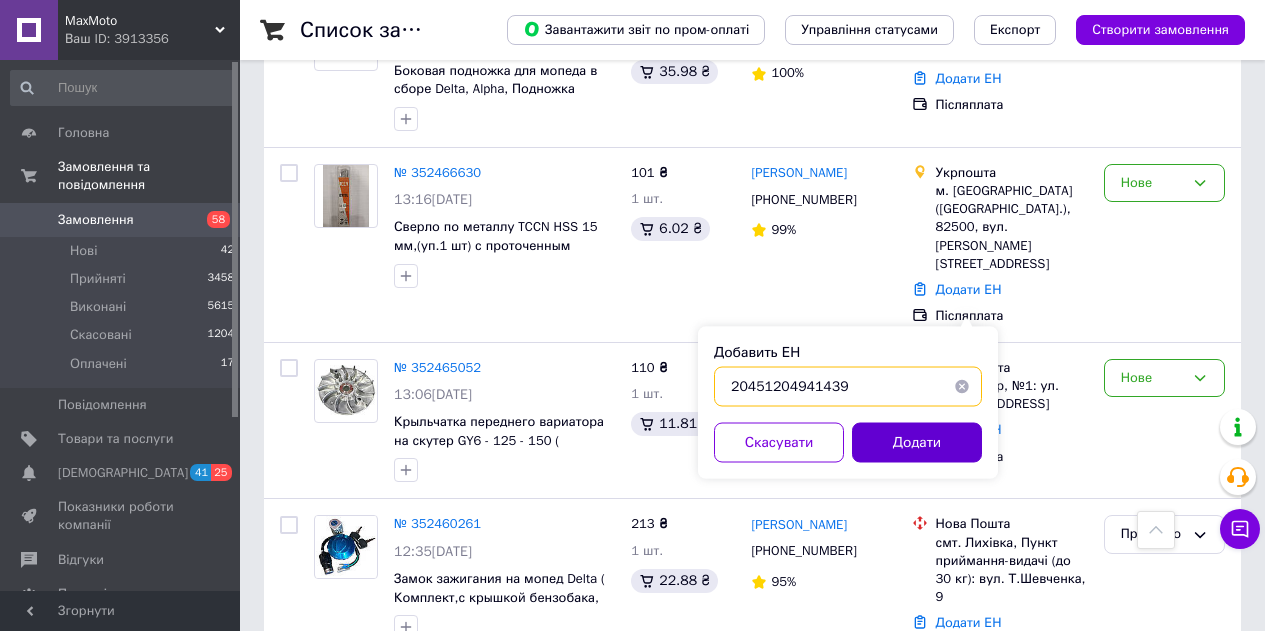 type on "20451204941439" 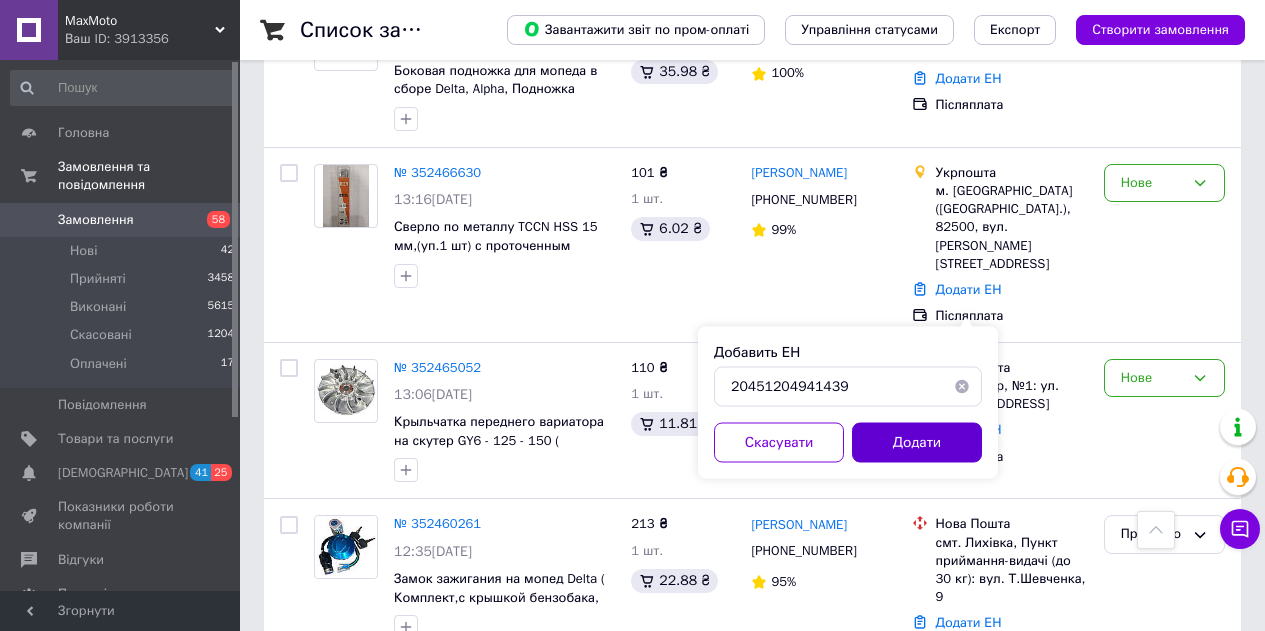 click on "Добавить ЕН 20451204941439 Скасувати Додати" at bounding box center (848, 403) 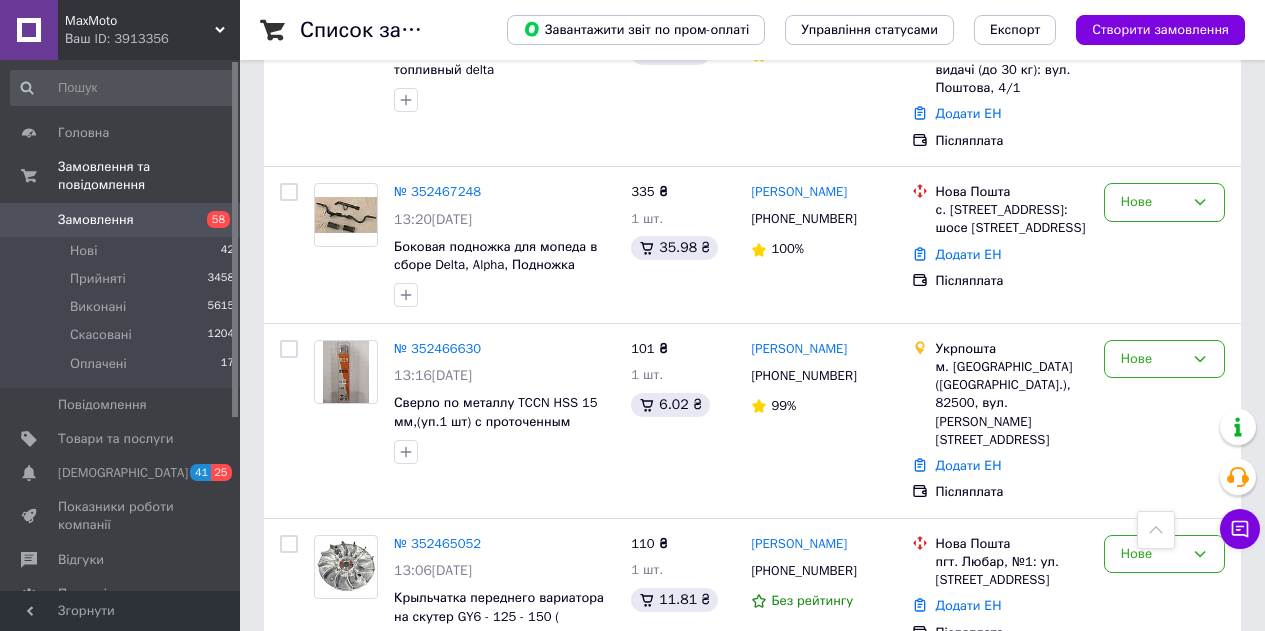 scroll, scrollTop: 5400, scrollLeft: 0, axis: vertical 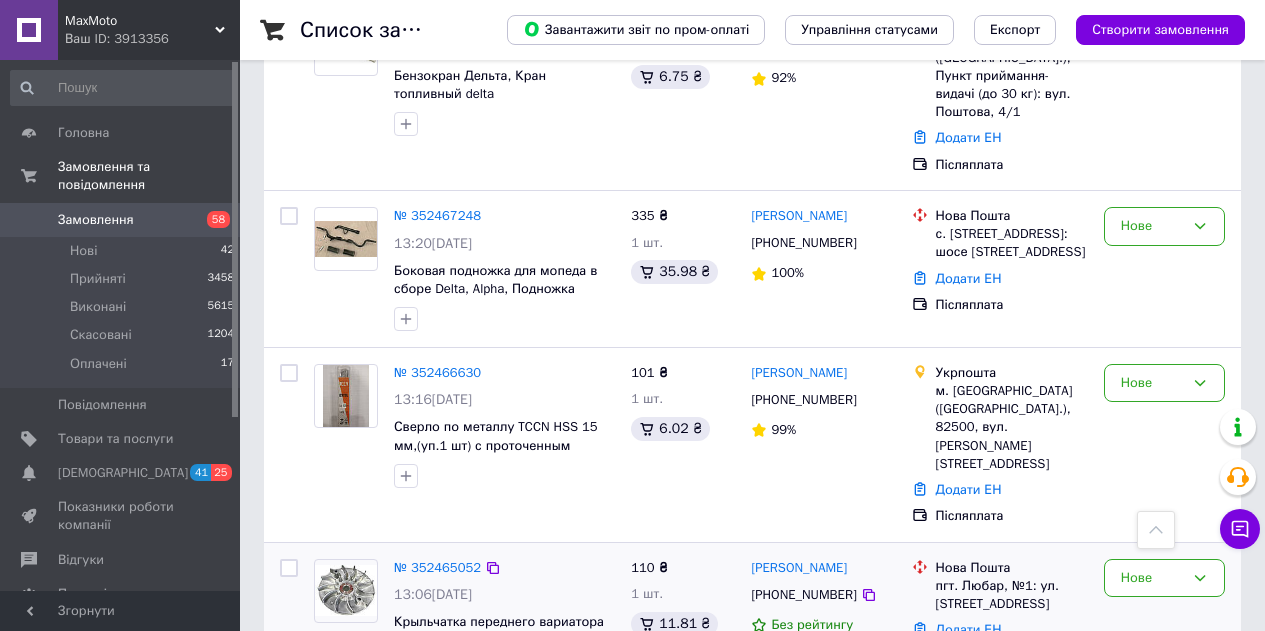 click on "Нове" at bounding box center (1164, 621) 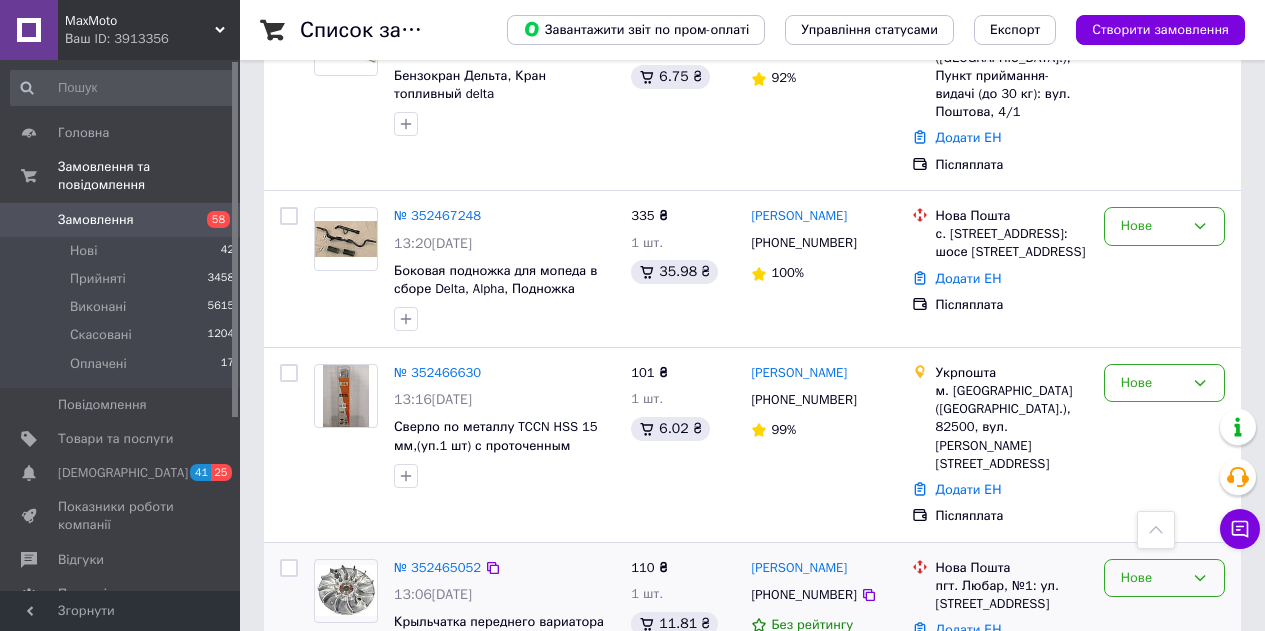 click 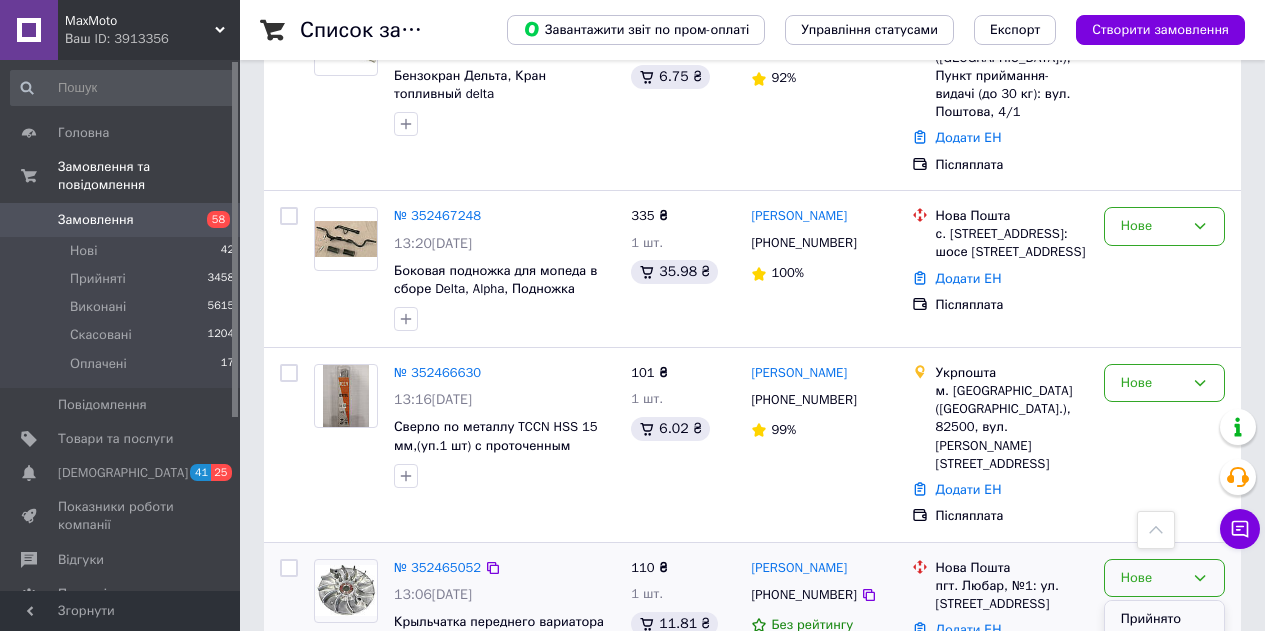 click on "Прийнято" at bounding box center [1164, 619] 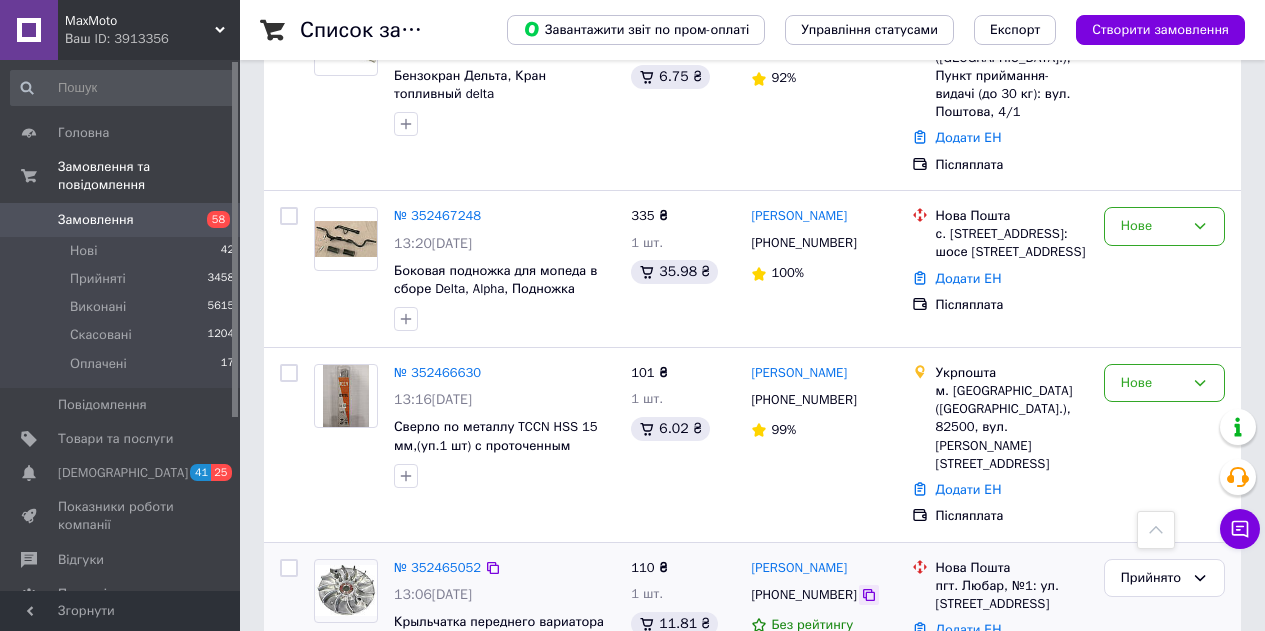 click 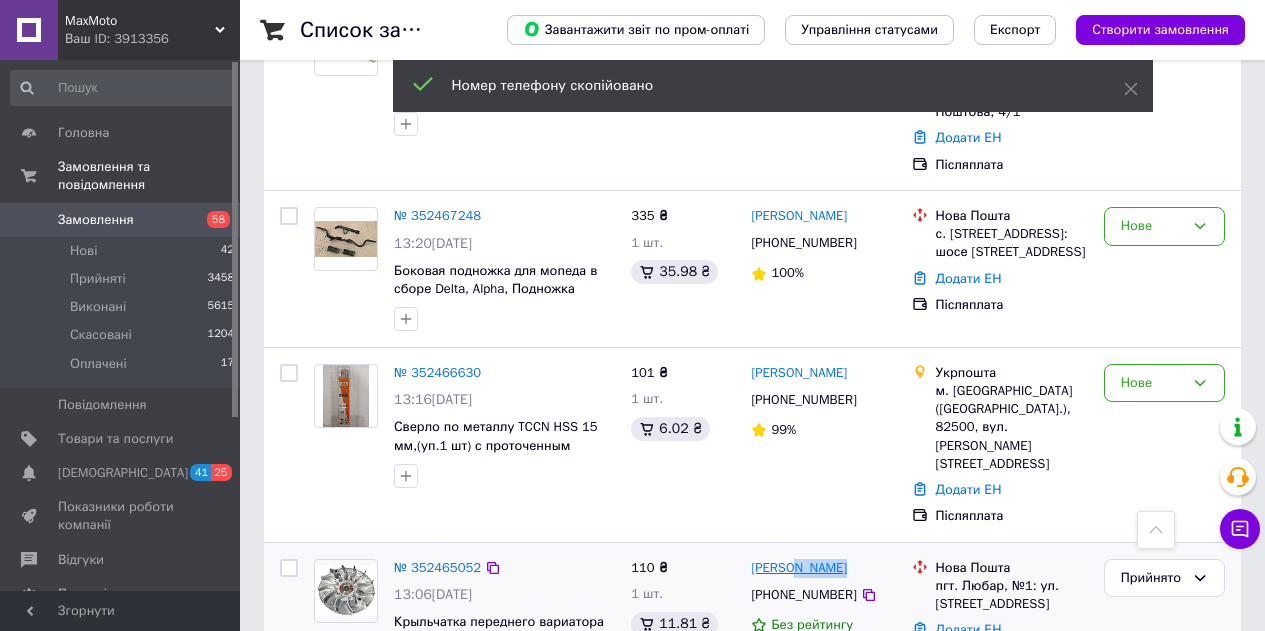 drag, startPoint x: 840, startPoint y: 269, endPoint x: 790, endPoint y: 269, distance: 50 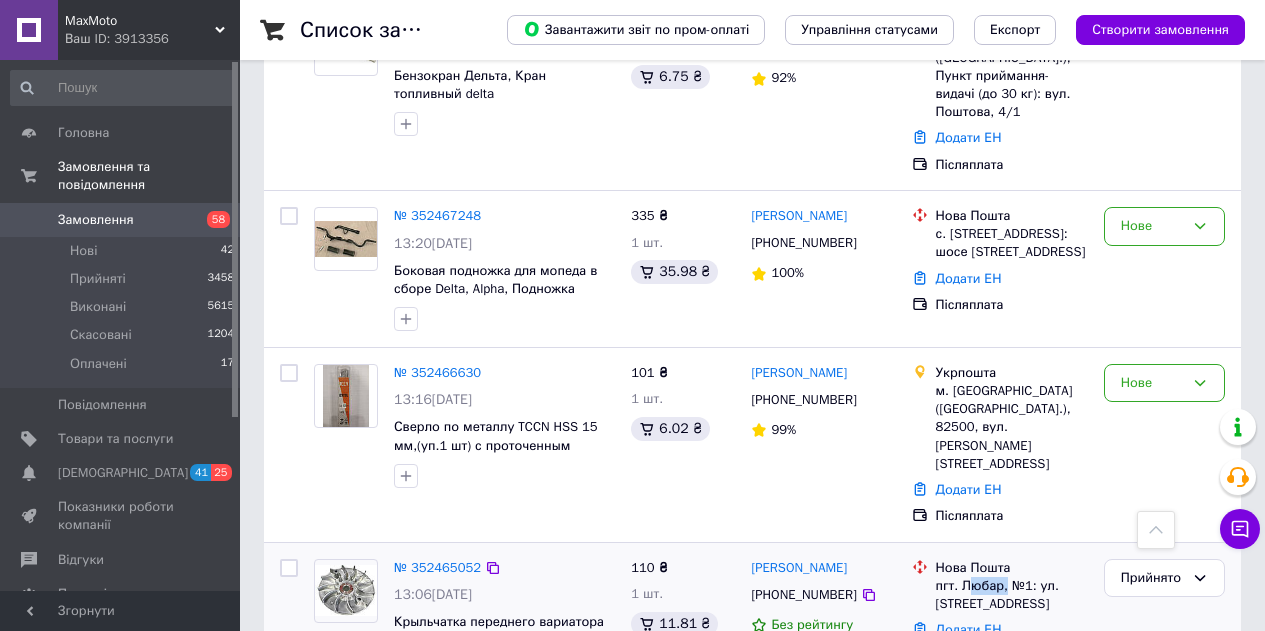 drag, startPoint x: 991, startPoint y: 282, endPoint x: 965, endPoint y: 282, distance: 26 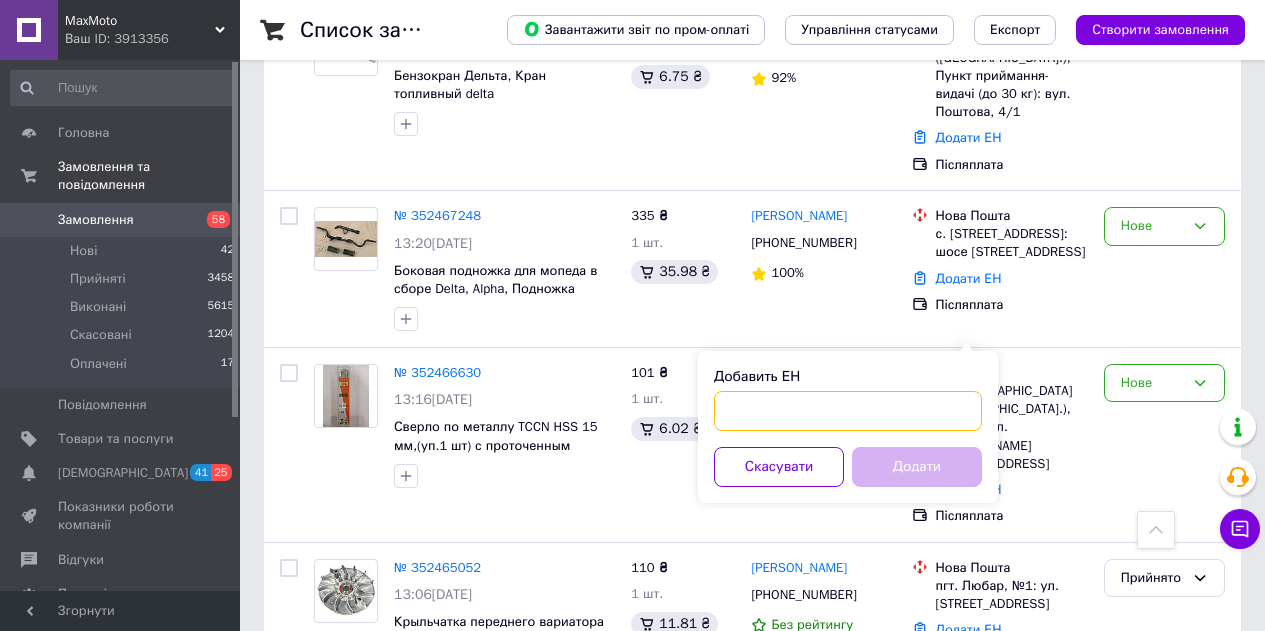 click on "Добавить ЕН" at bounding box center (848, 411) 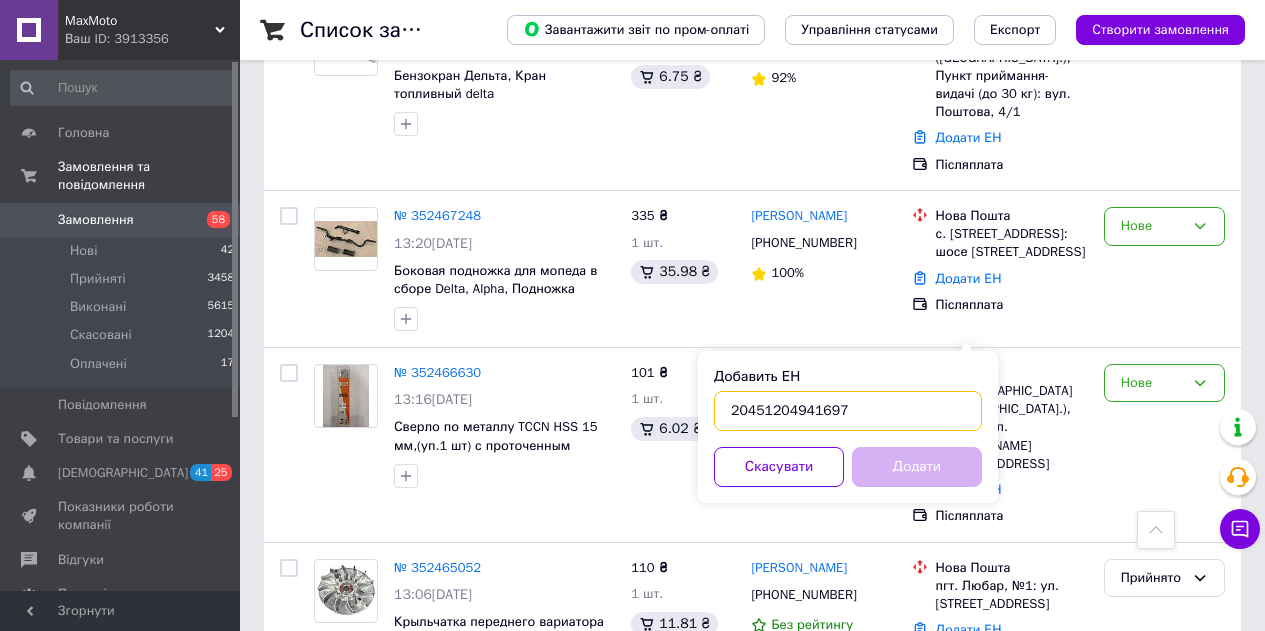 type on "20451204941697" 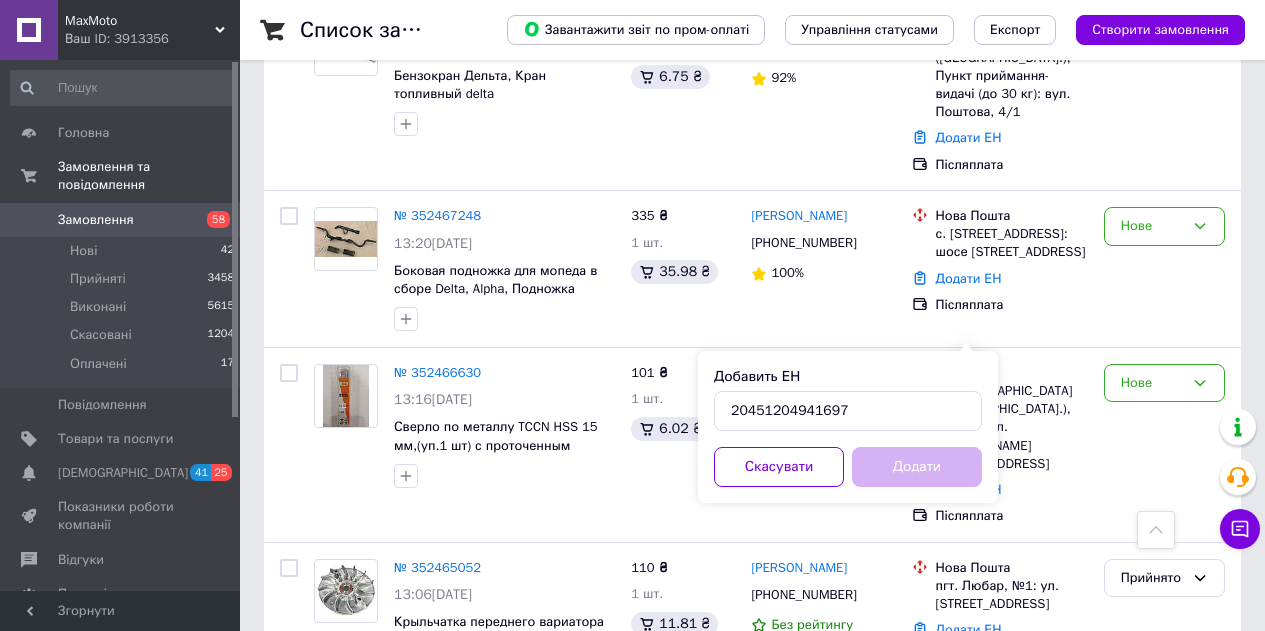 click on "Додати" at bounding box center [917, 467] 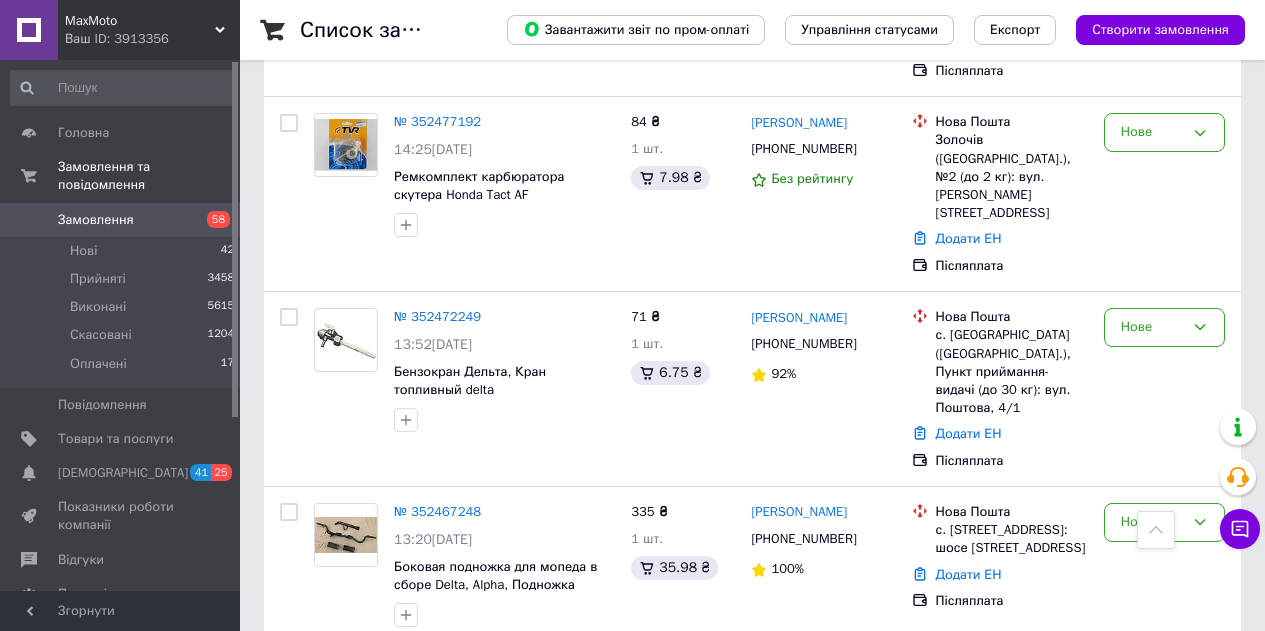 scroll, scrollTop: 5100, scrollLeft: 0, axis: vertical 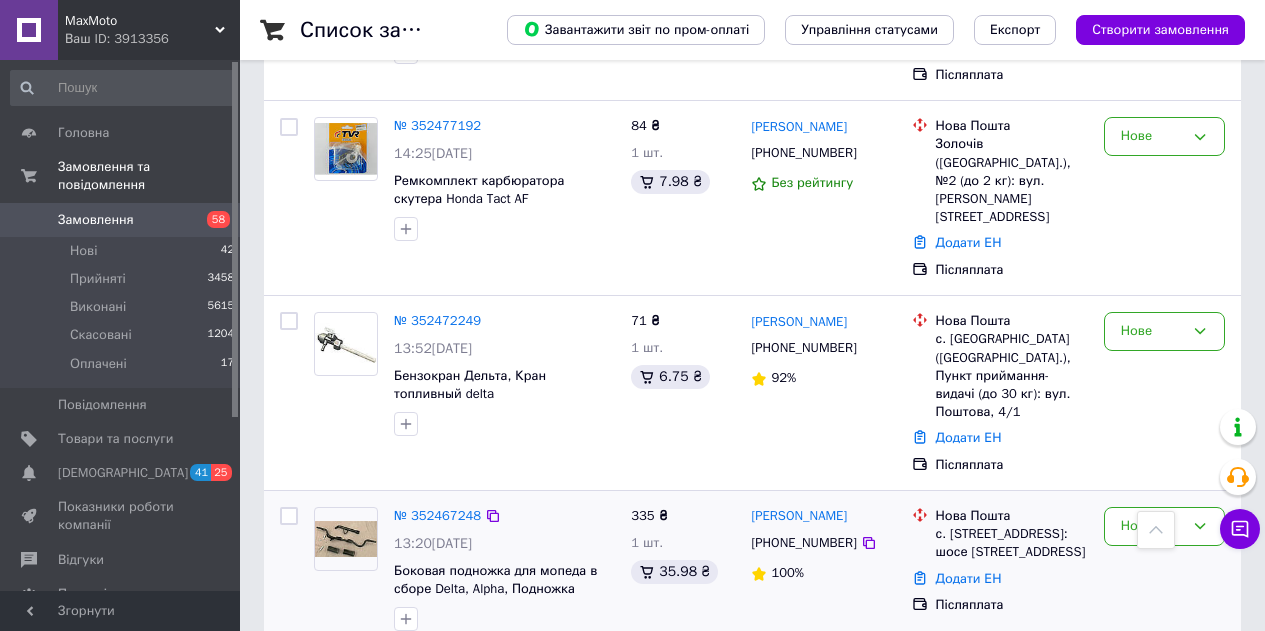 click on "№ 352467248 13:20, 13.07.2025 Боковая подножка для мопеда в сборе Delta, Alpha, Подножка водителя и боковая  ( Гнутая, Дельта, Альфа ) 335 ₴ 1 шт. 35.98 ₴ Юрій Пасічник +380969691896 100% Нова Пошта с. Лука-Мелешківська, №1: шосе Тиврівське, 1Б Додати ЕН Післяплата Нове" at bounding box center (752, 569) 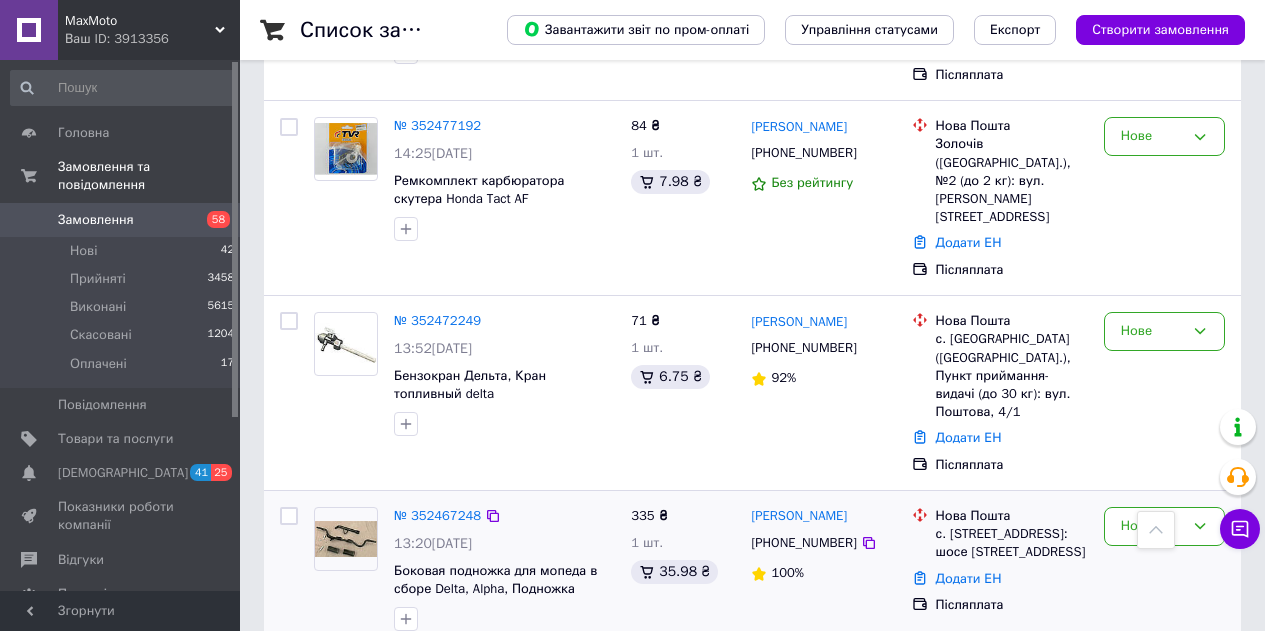 click on "№ 352467248 13:20, 13.07.2025 Боковая подножка для мопеда в сборе Delta, Alpha, Подножка водителя и боковая  ( Гнутая, Дельта, Альфа ) 335 ₴ 1 шт. 35.98 ₴ Юрій Пасічник +380969691896 100% Нова Пошта с. Лука-Мелешківська, №1: шосе Тиврівське, 1Б Додати ЕН Післяплата Нове" at bounding box center [752, 569] 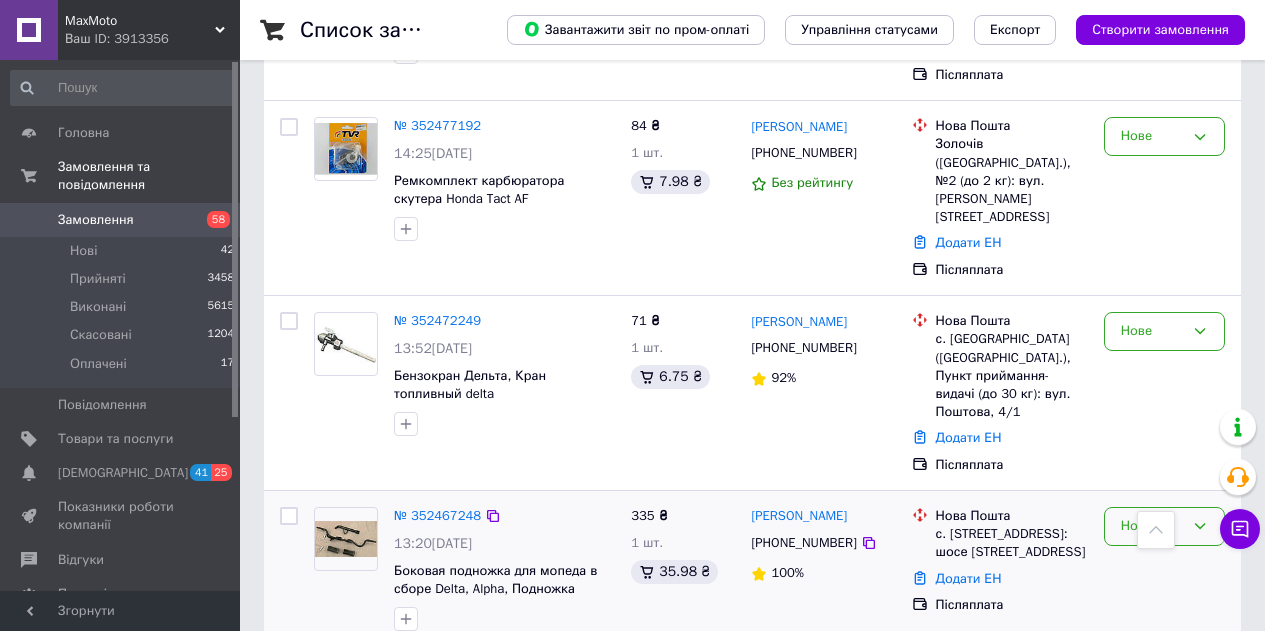 click on "Нове" at bounding box center [1152, 526] 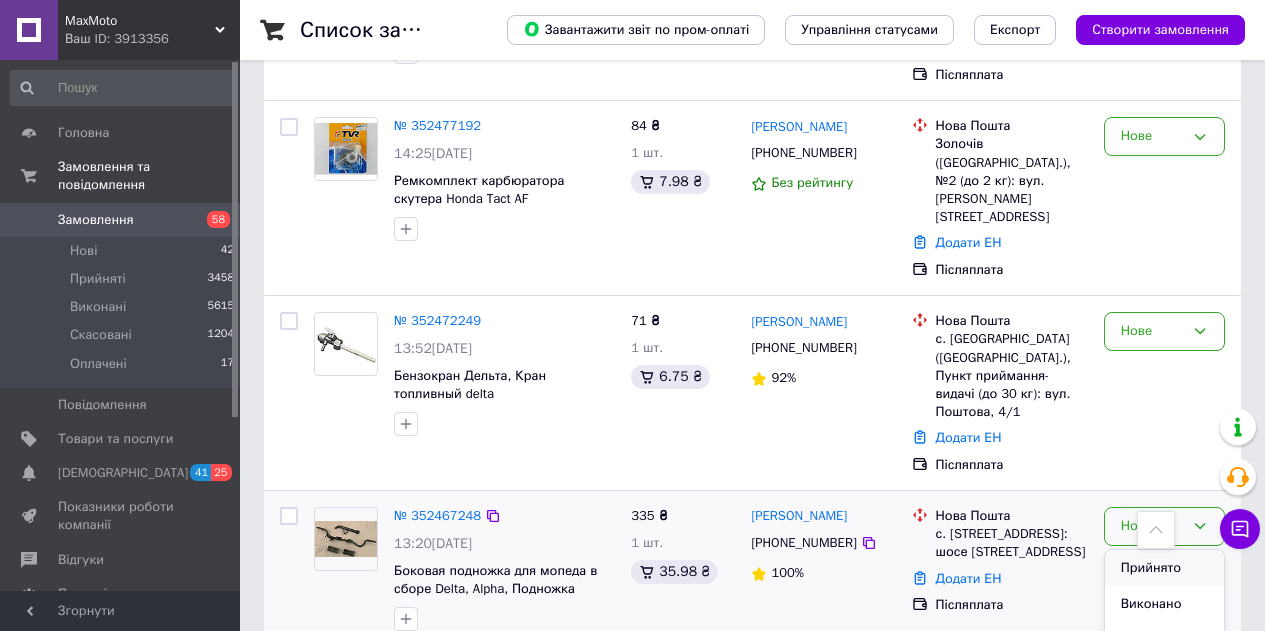 click on "Прийнято" at bounding box center [1164, 568] 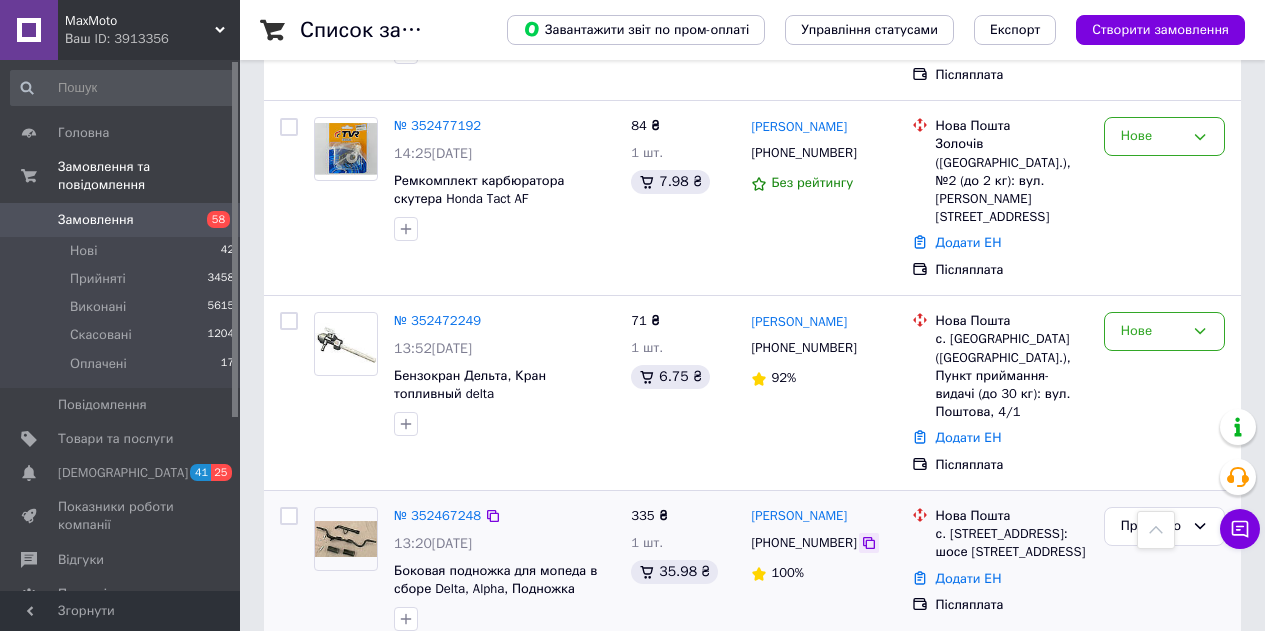click at bounding box center (869, 543) 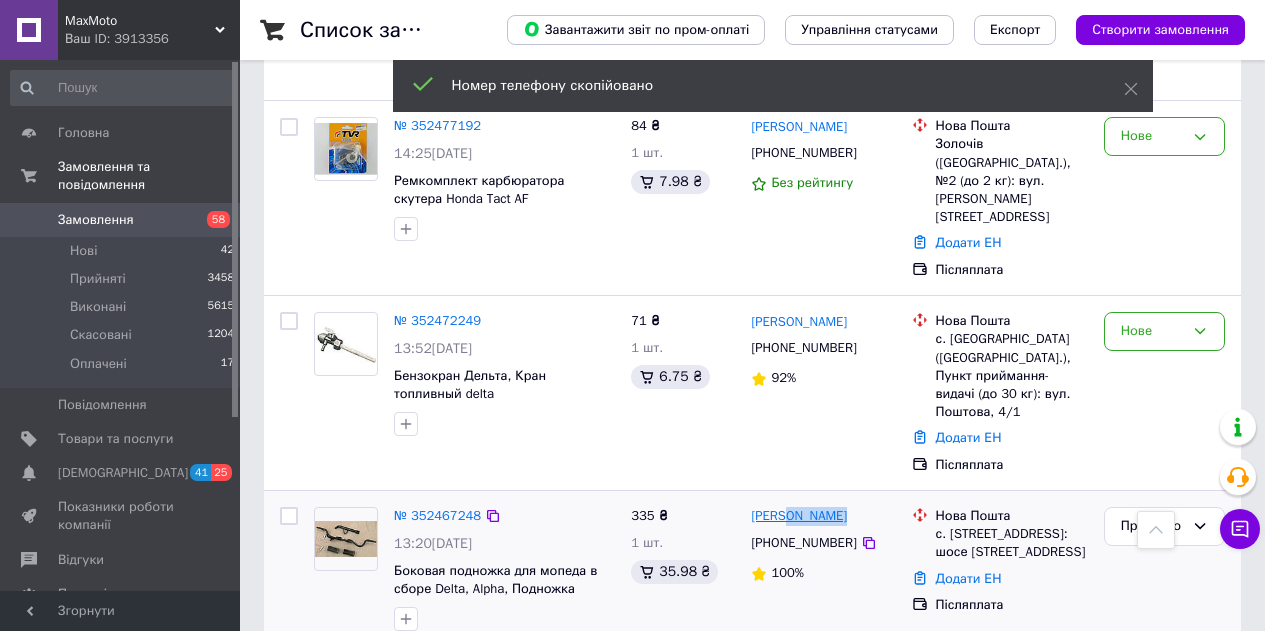 drag, startPoint x: 849, startPoint y: 260, endPoint x: 790, endPoint y: 258, distance: 59.03389 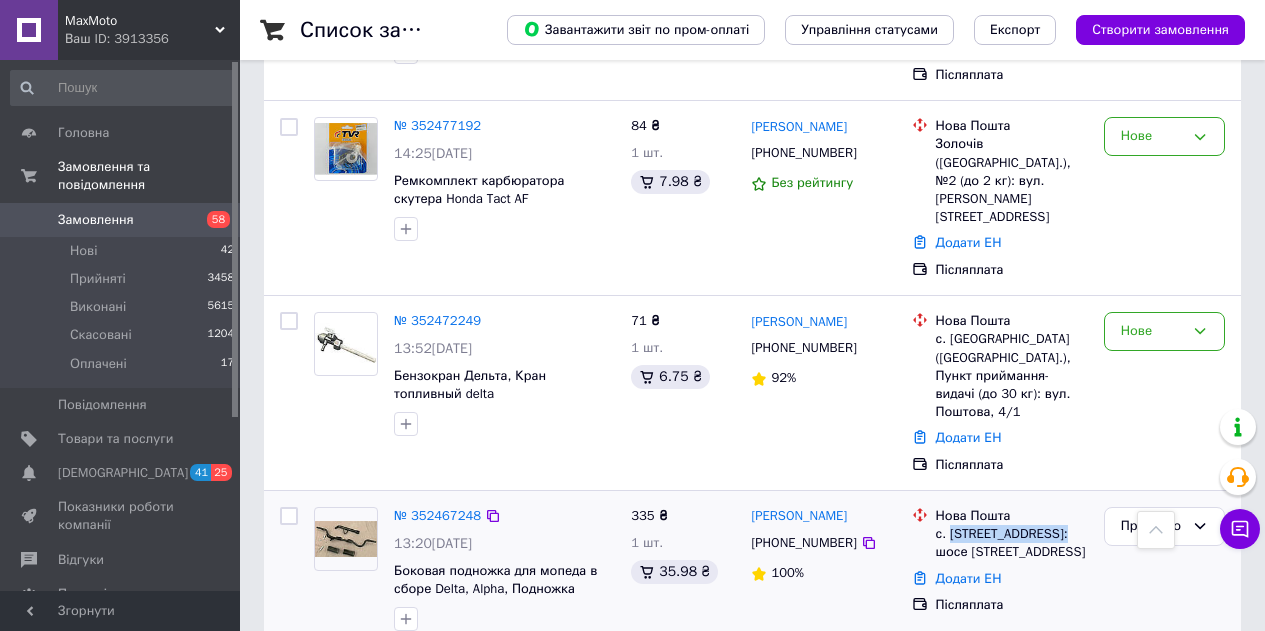 drag, startPoint x: 1067, startPoint y: 267, endPoint x: 949, endPoint y: 266, distance: 118.004234 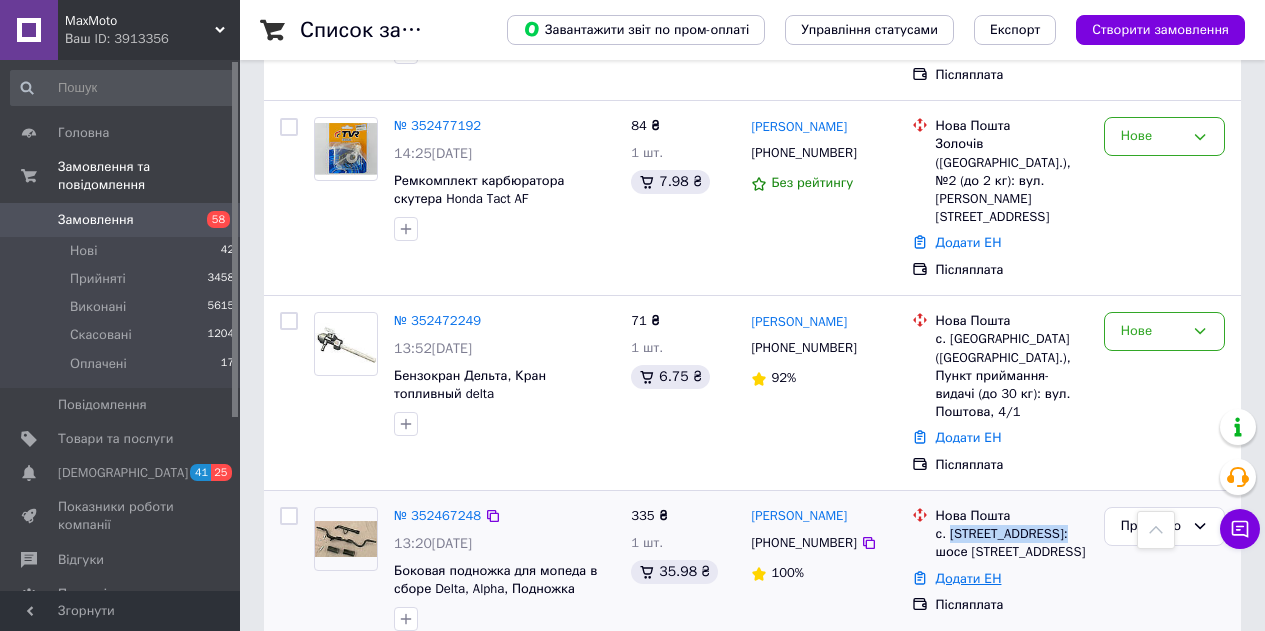 click on "Додати ЕН" at bounding box center (969, 578) 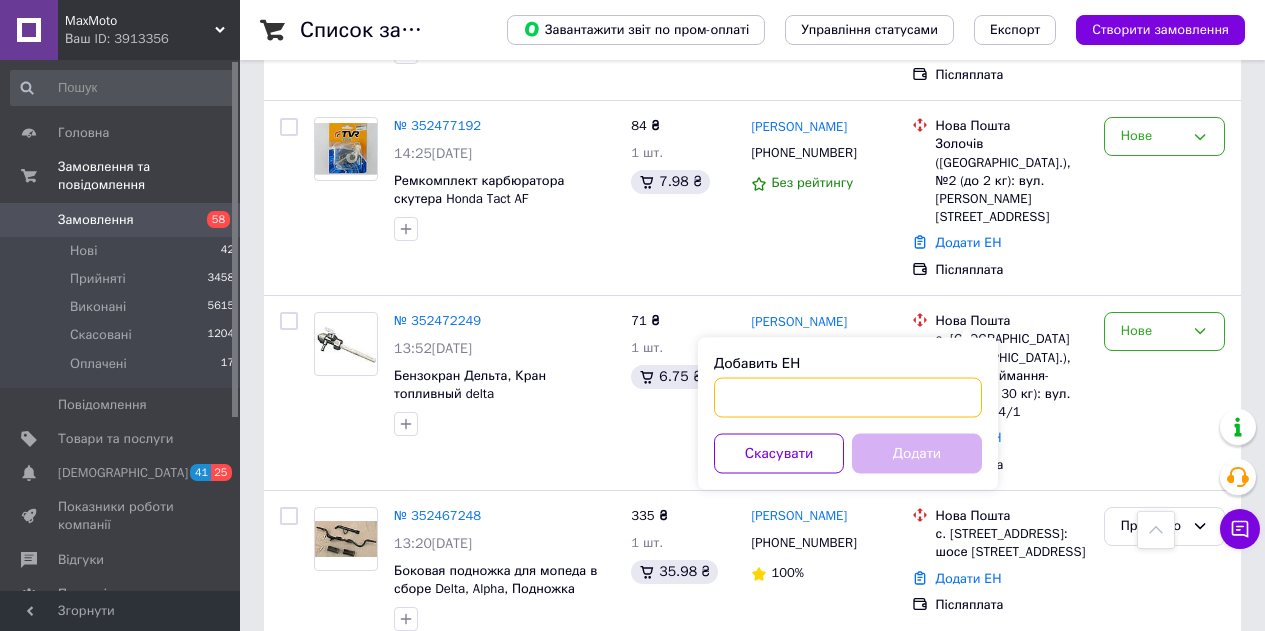click on "Добавить ЕН" at bounding box center [848, 398] 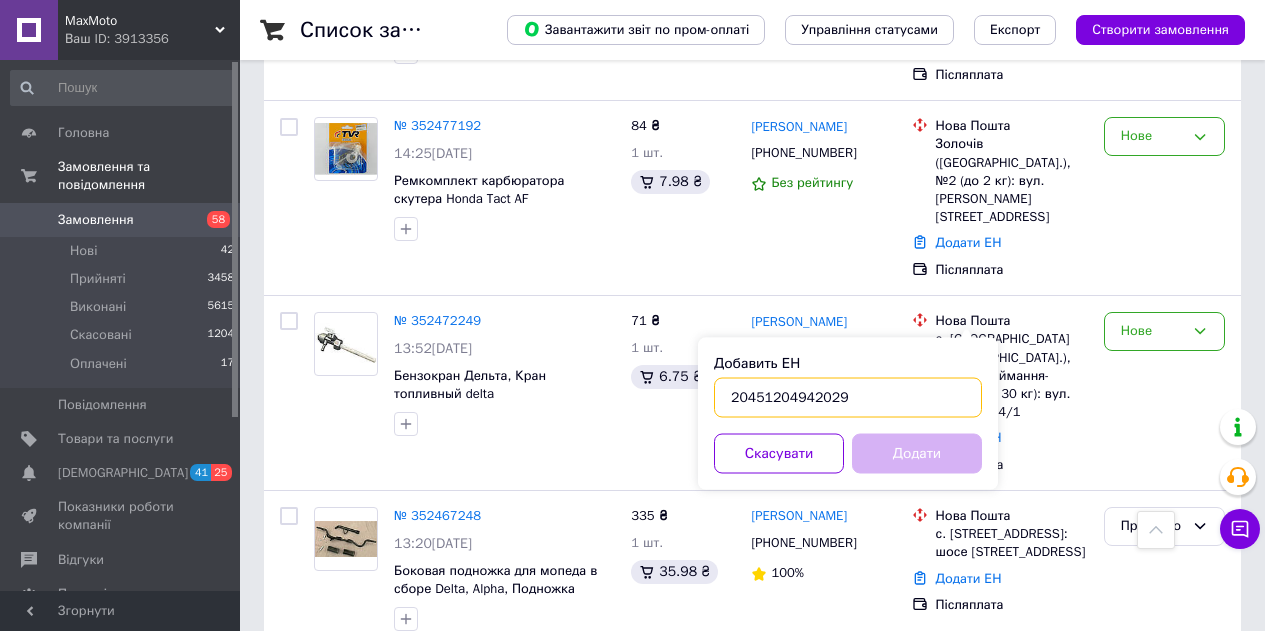 type on "20451204942029" 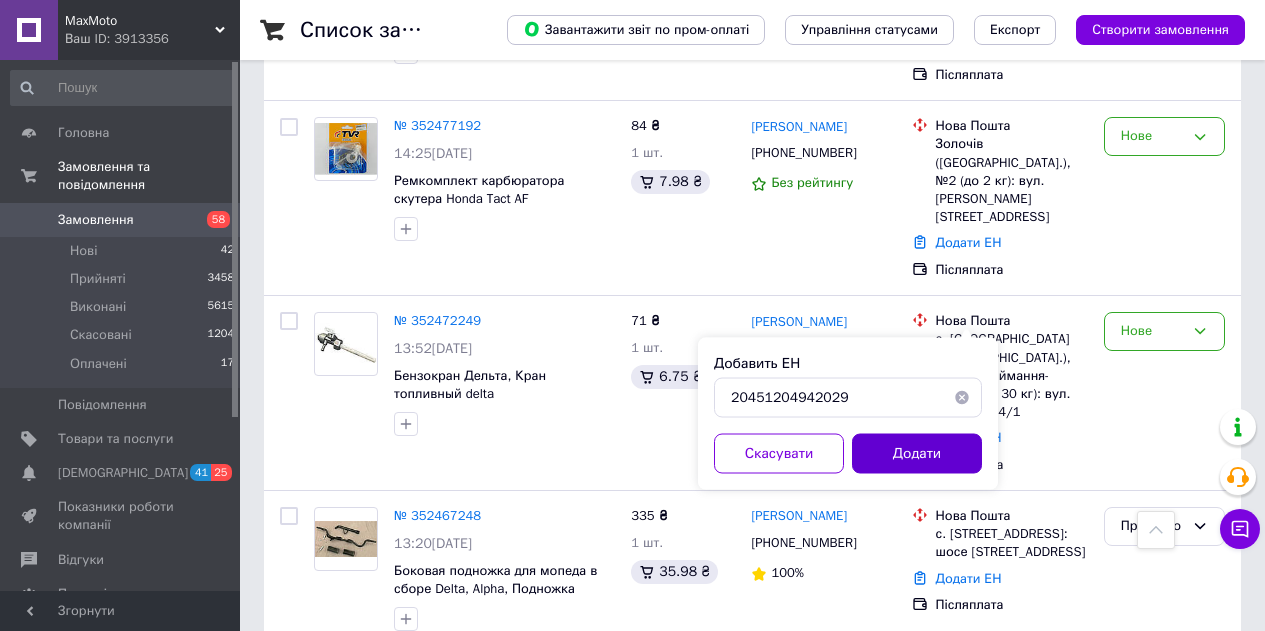 click on "Додати" at bounding box center [917, 454] 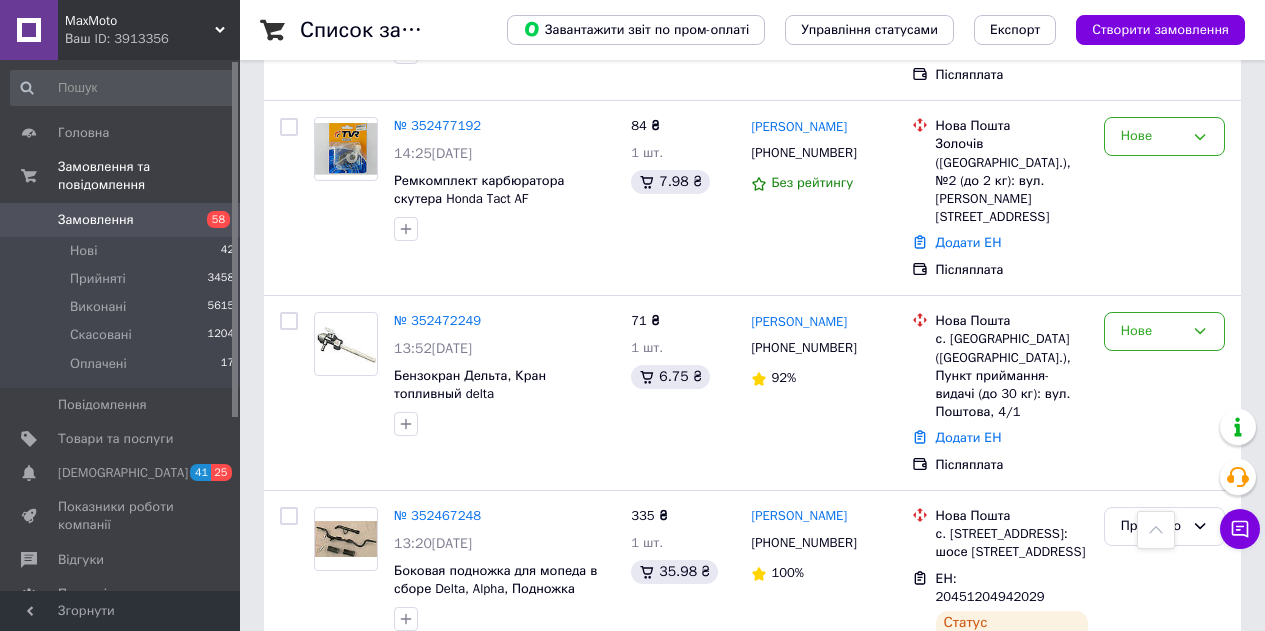 drag, startPoint x: 592, startPoint y: 404, endPoint x: 651, endPoint y: 439, distance: 68.60029 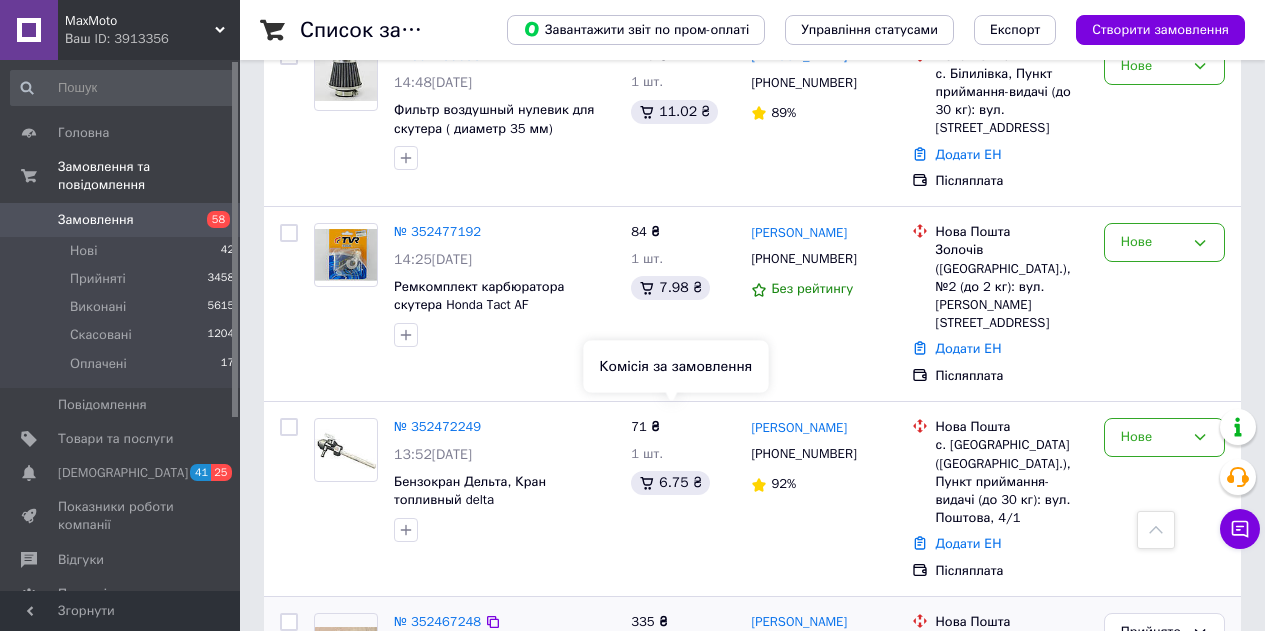 scroll, scrollTop: 4900, scrollLeft: 0, axis: vertical 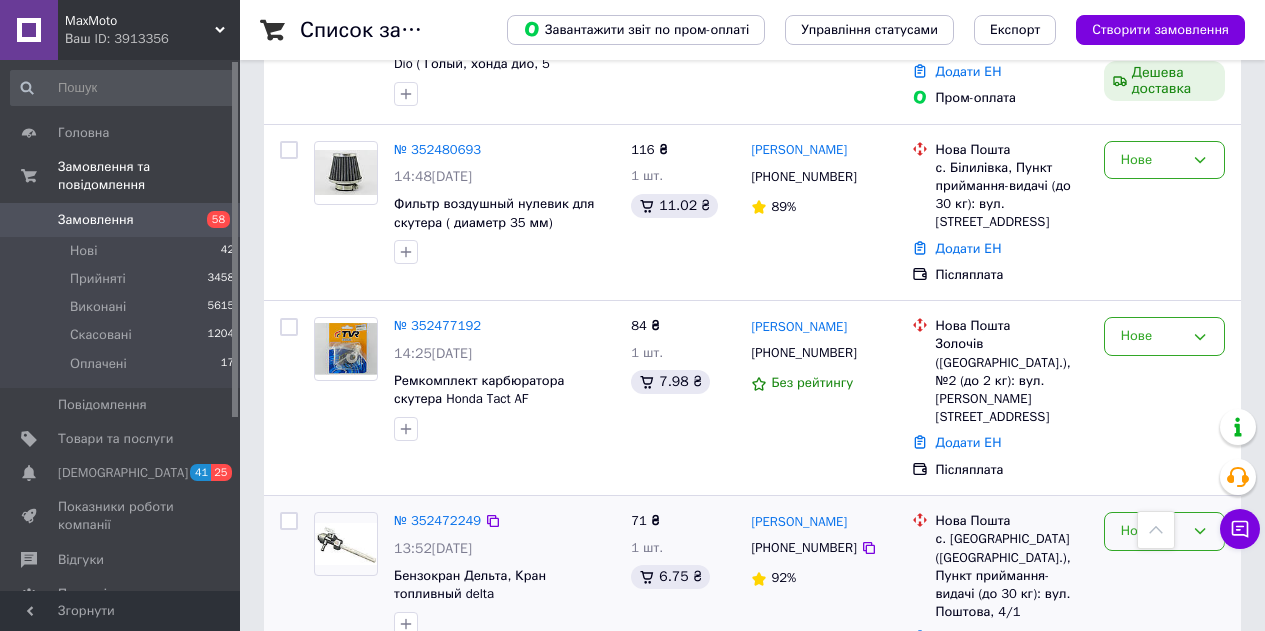 click on "Нове" at bounding box center (1152, 531) 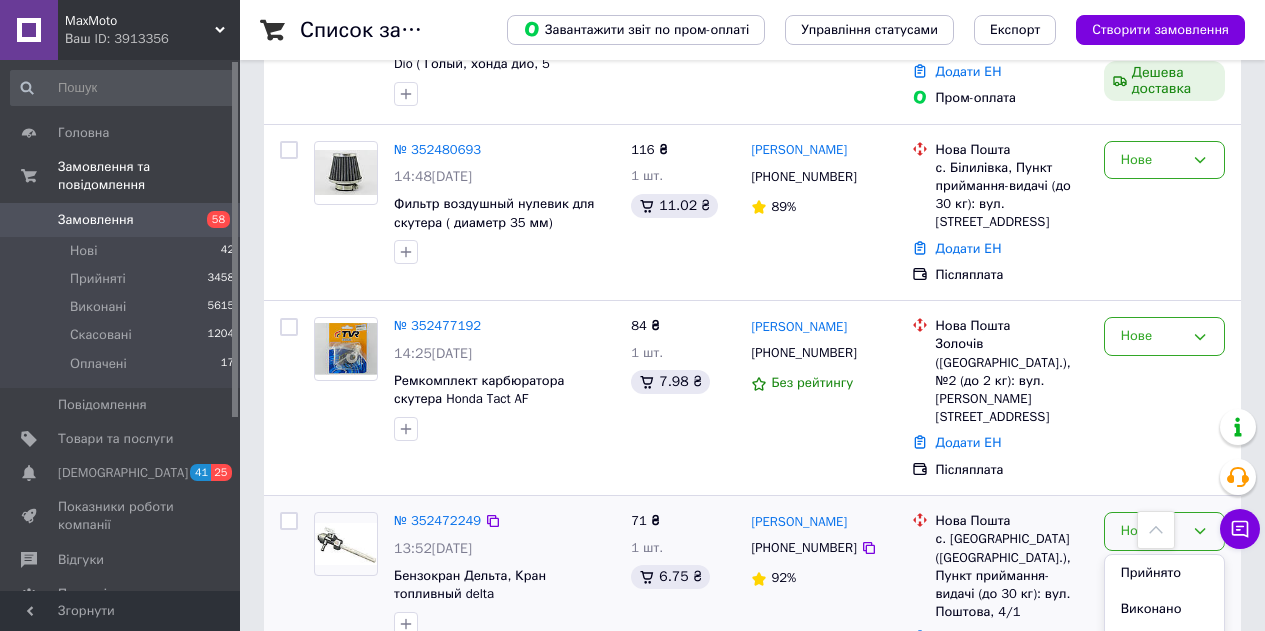 click on "Прийнято" at bounding box center (1164, 573) 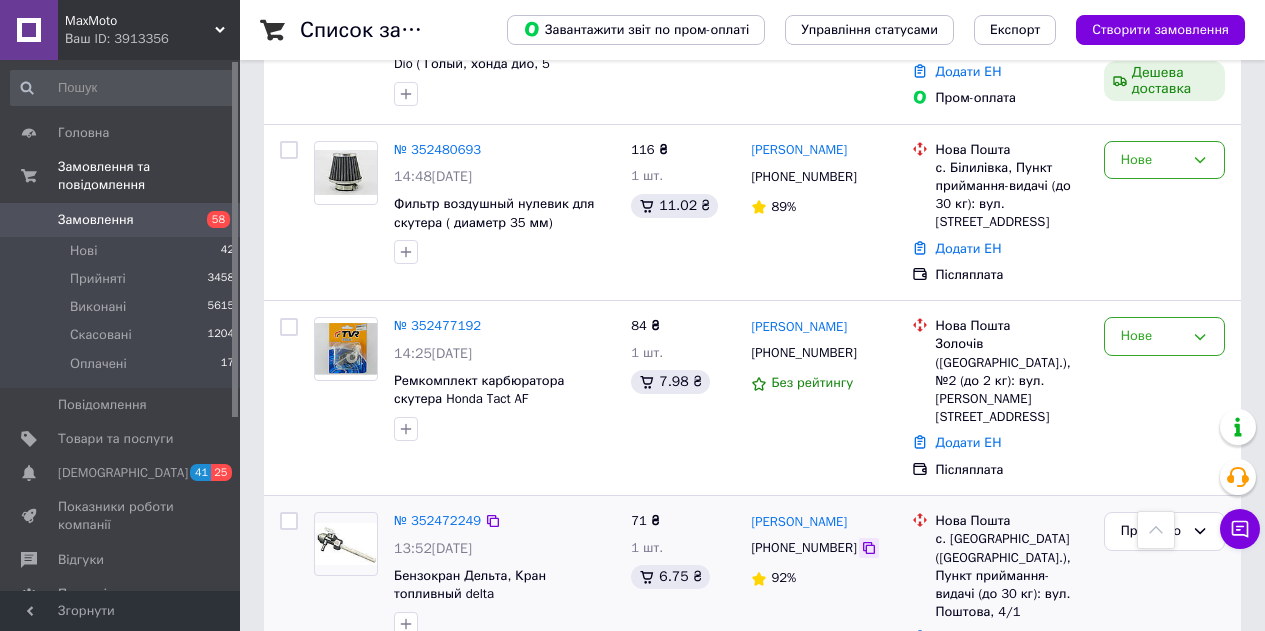 click at bounding box center (869, 548) 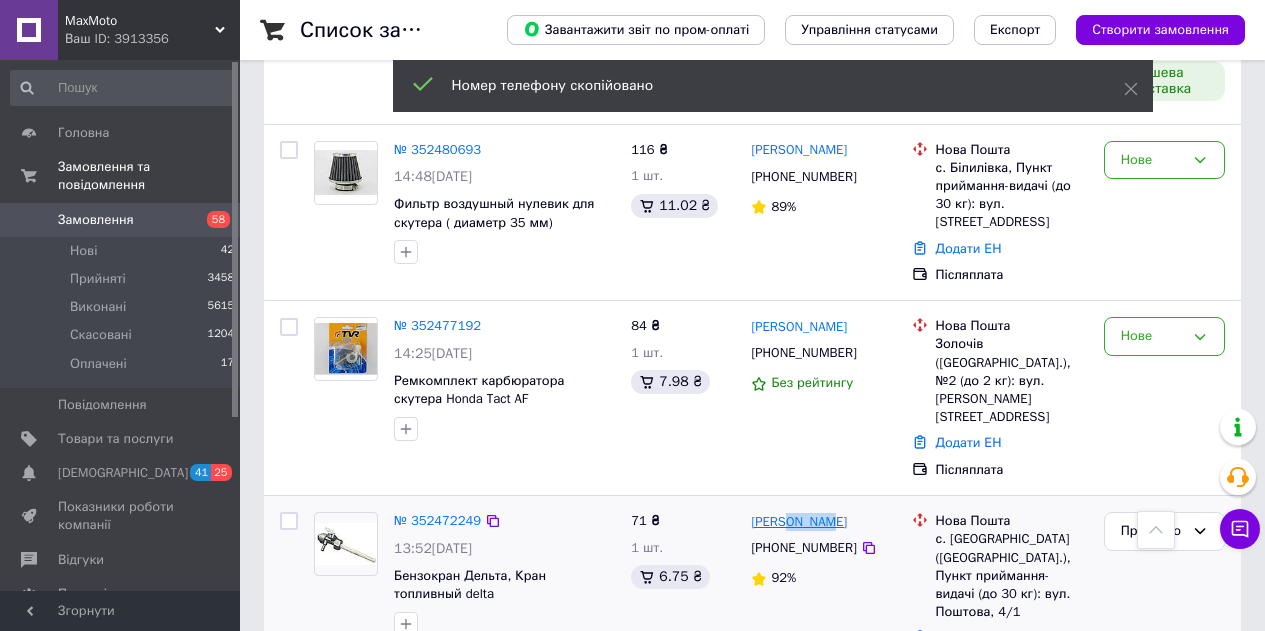 drag, startPoint x: 862, startPoint y: 262, endPoint x: 780, endPoint y: 258, distance: 82.0975 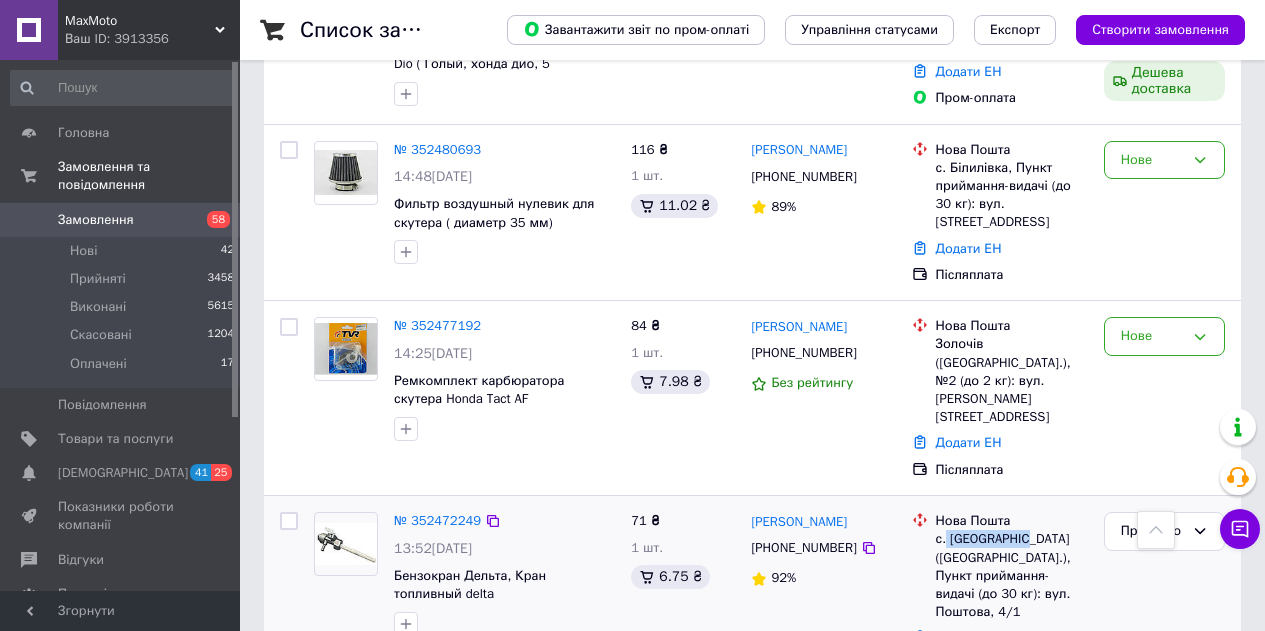 click on "с. [GEOGRAPHIC_DATA] ([GEOGRAPHIC_DATA].), Пункт приймання-видачі (до 30 кг): вул. Поштова, 4/1" at bounding box center (1012, 575) 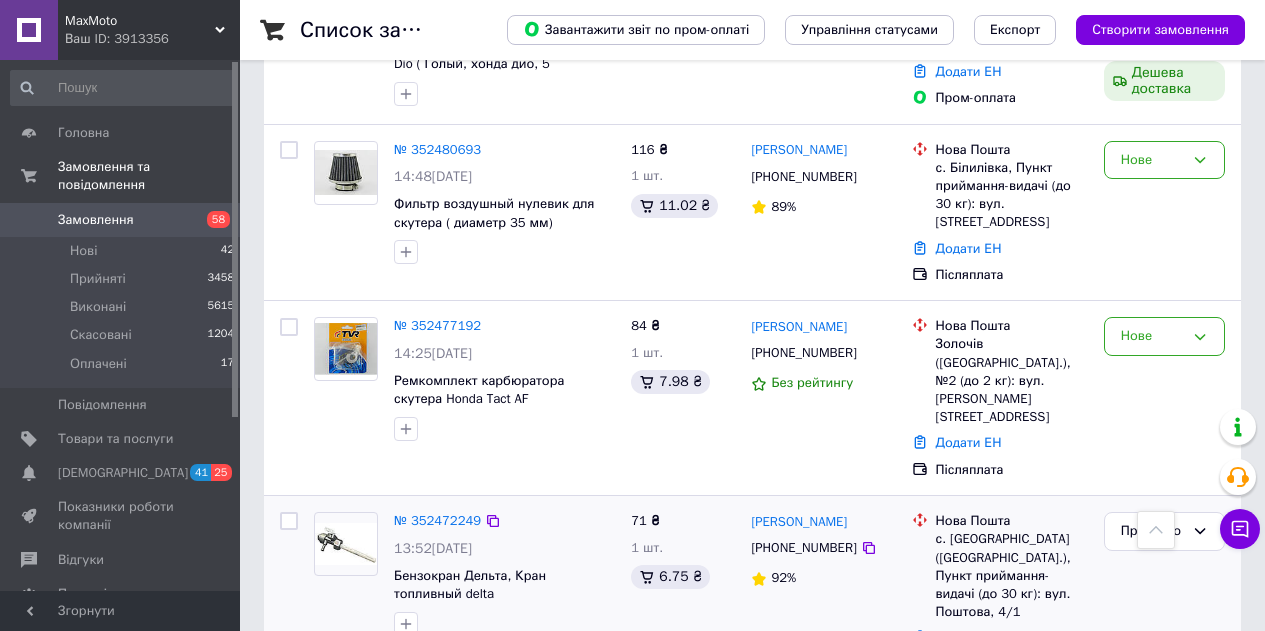 click on "Додати ЕН" at bounding box center [969, 637] 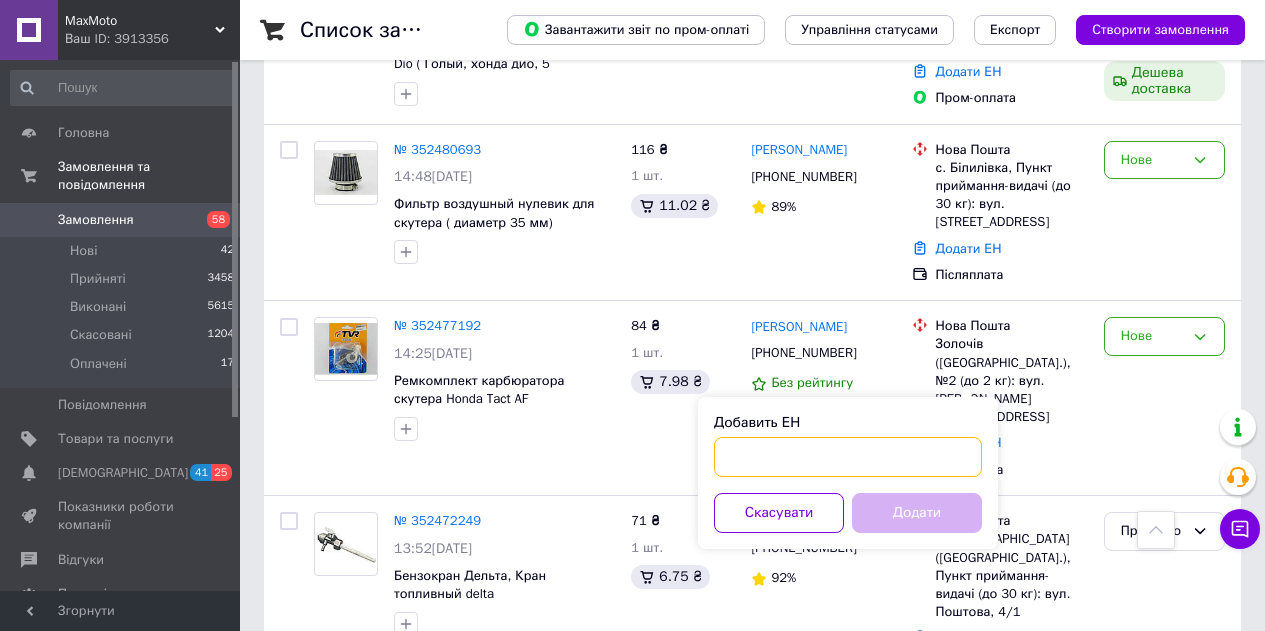 click on "Добавить ЕН" at bounding box center (848, 457) 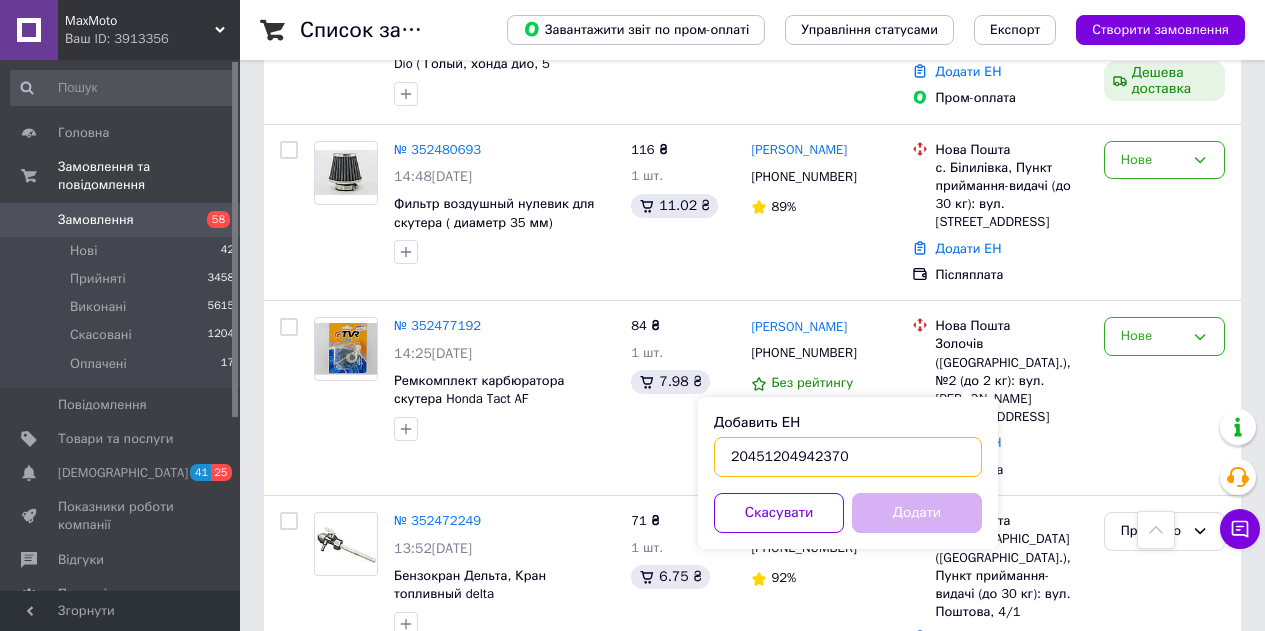 type on "20451204942370" 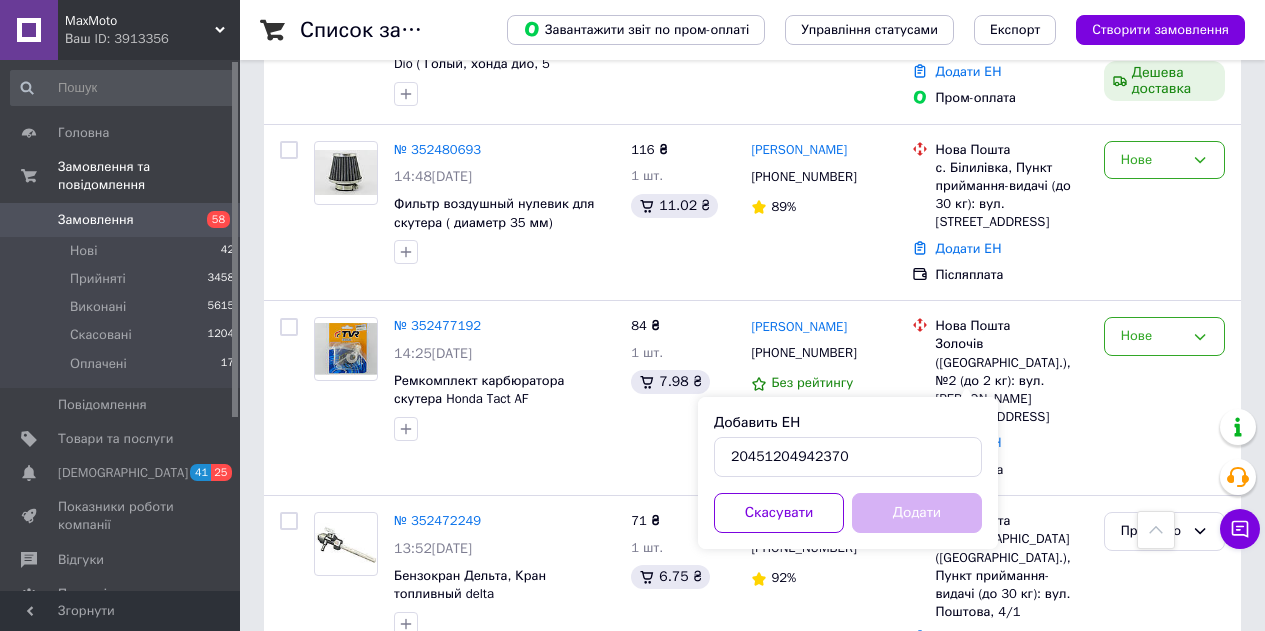 click on "Додати" at bounding box center (917, 513) 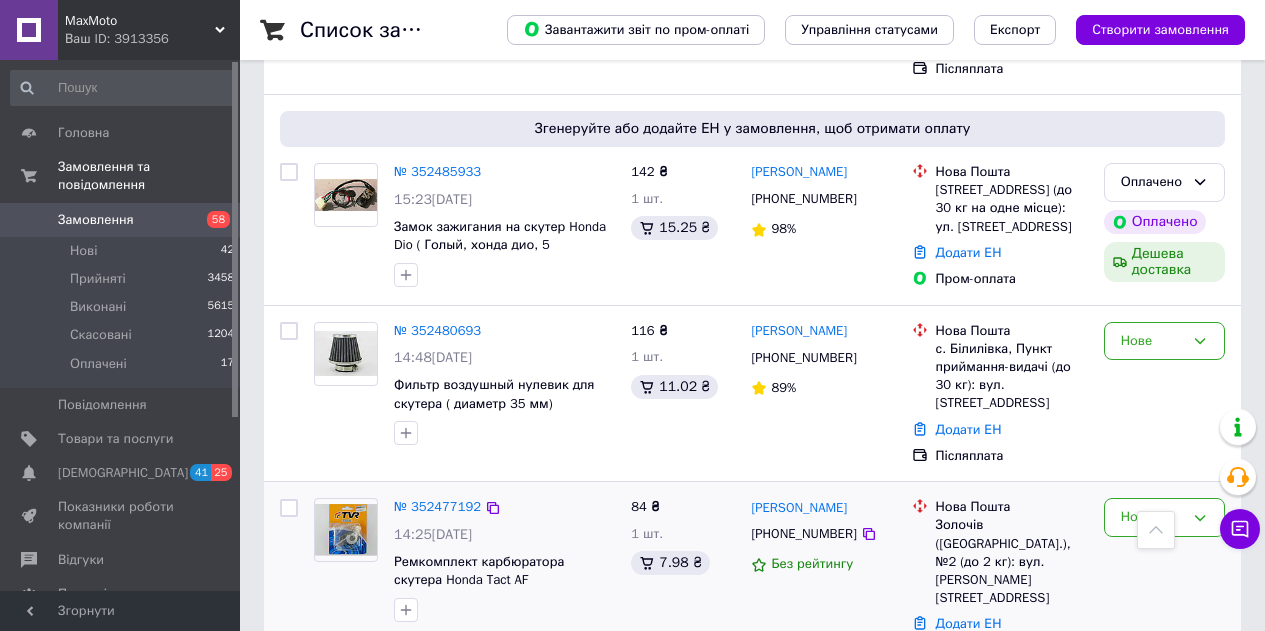scroll, scrollTop: 4700, scrollLeft: 0, axis: vertical 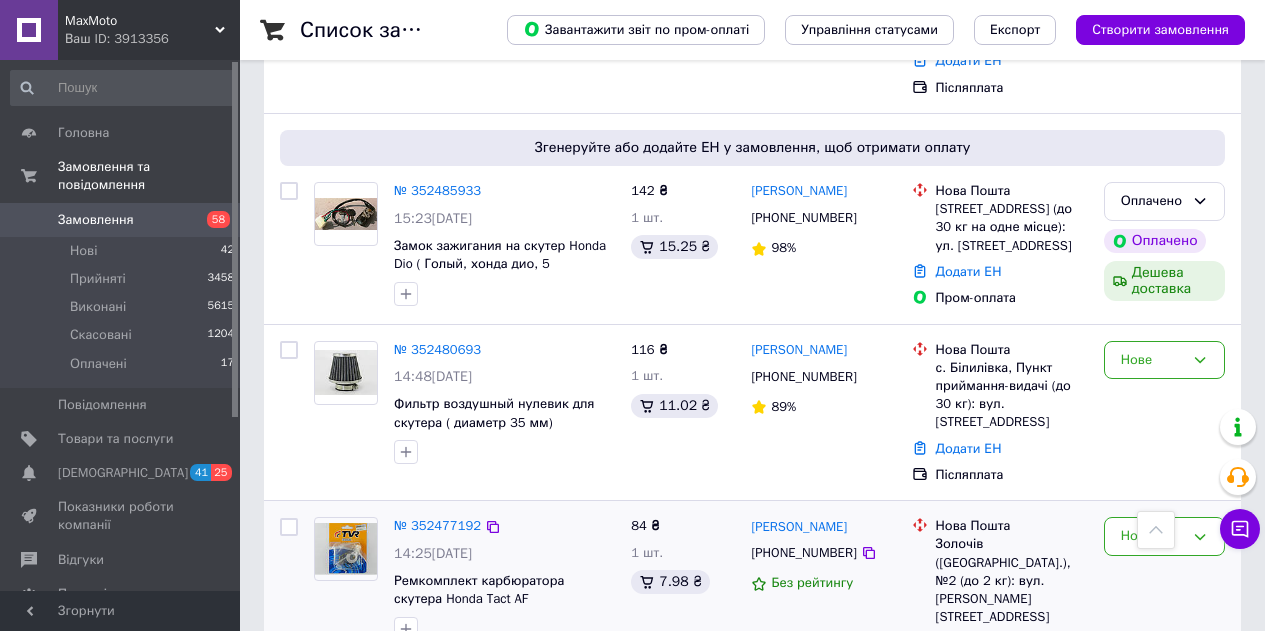 click on "Нове" at bounding box center (1164, 598) 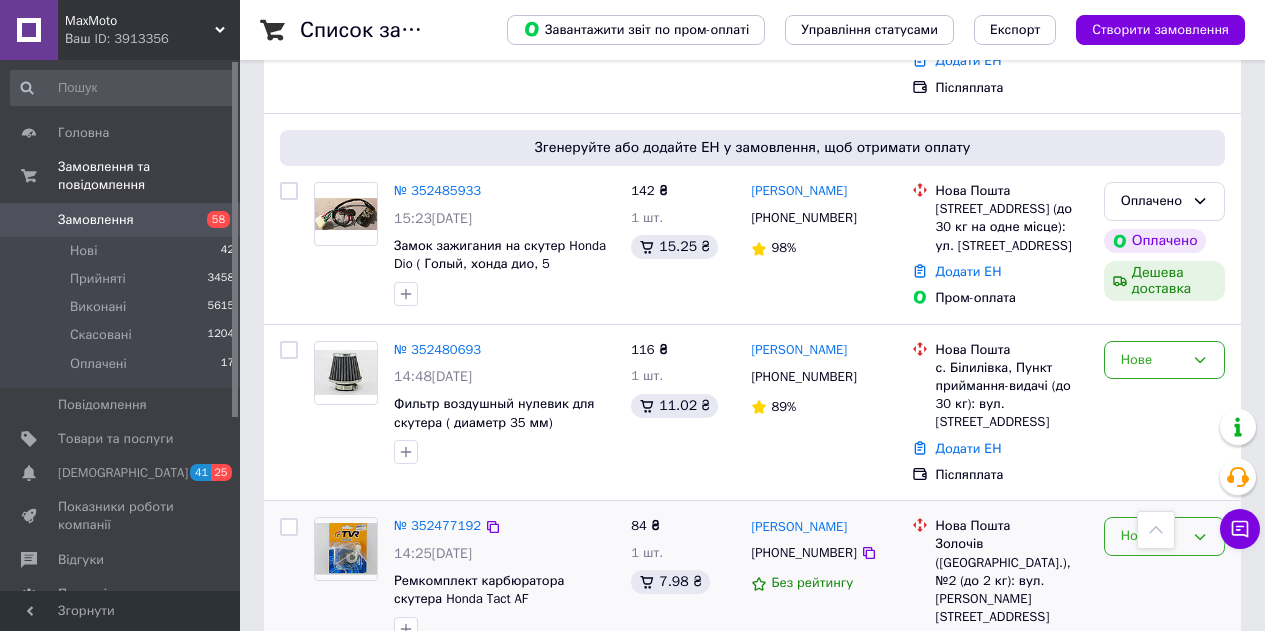 click on "Нове" at bounding box center (1164, 536) 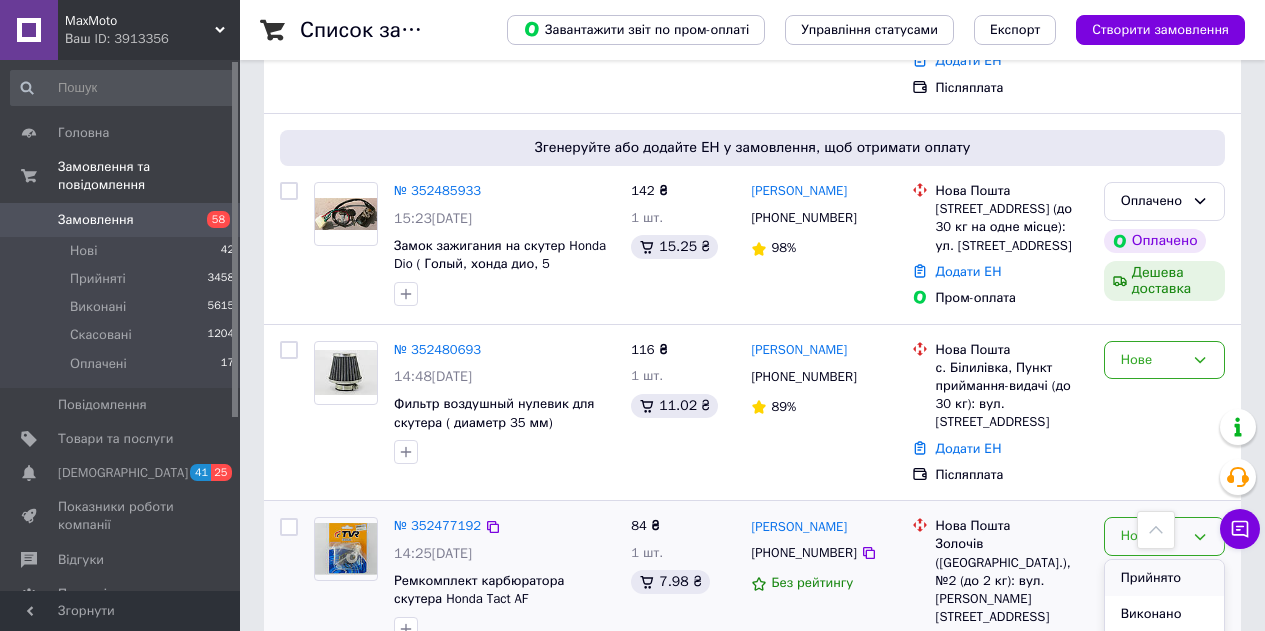 click on "Прийнято" at bounding box center [1164, 578] 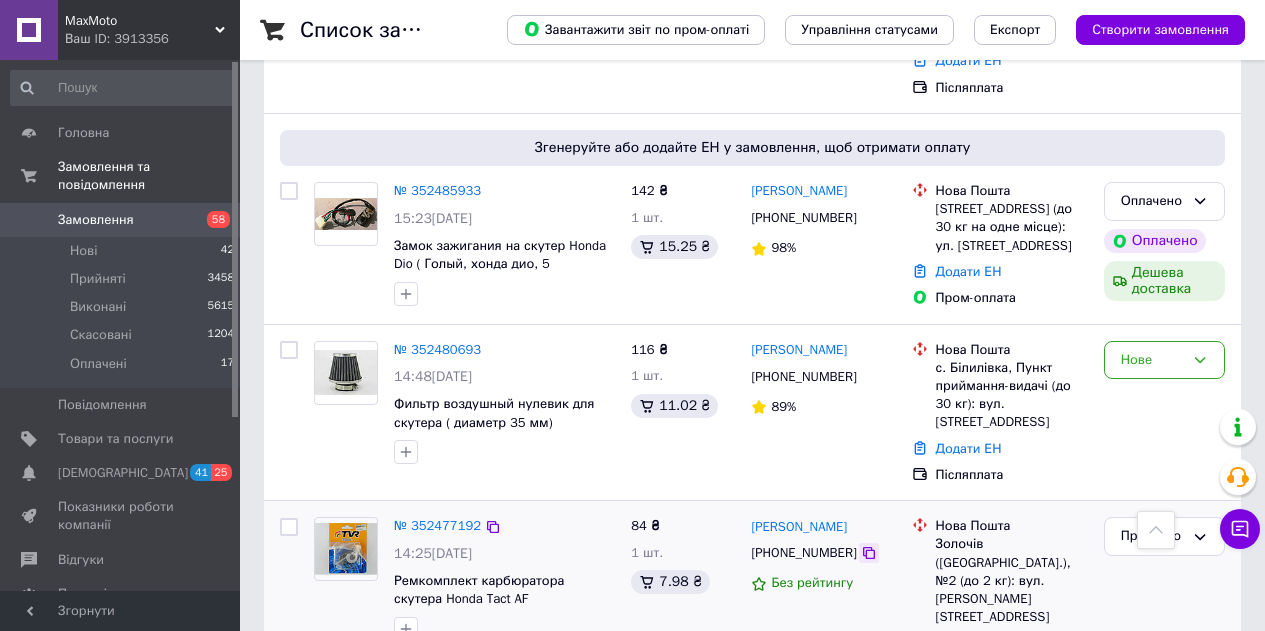 click 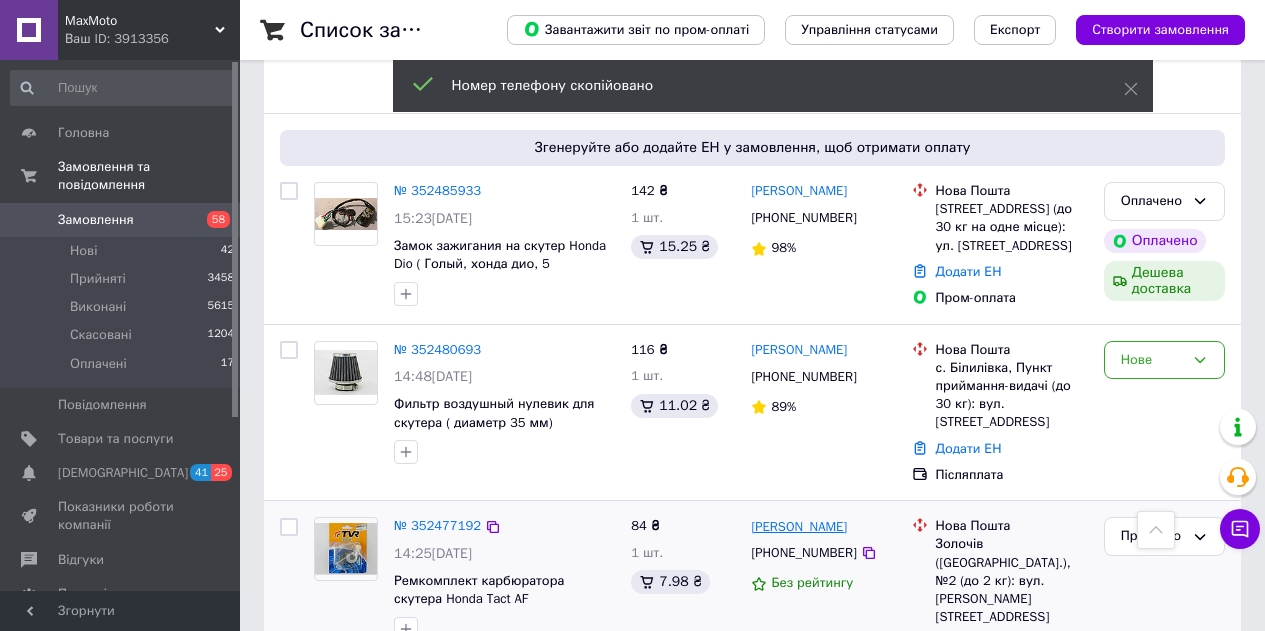 drag, startPoint x: 876, startPoint y: 301, endPoint x: 826, endPoint y: 301, distance: 50 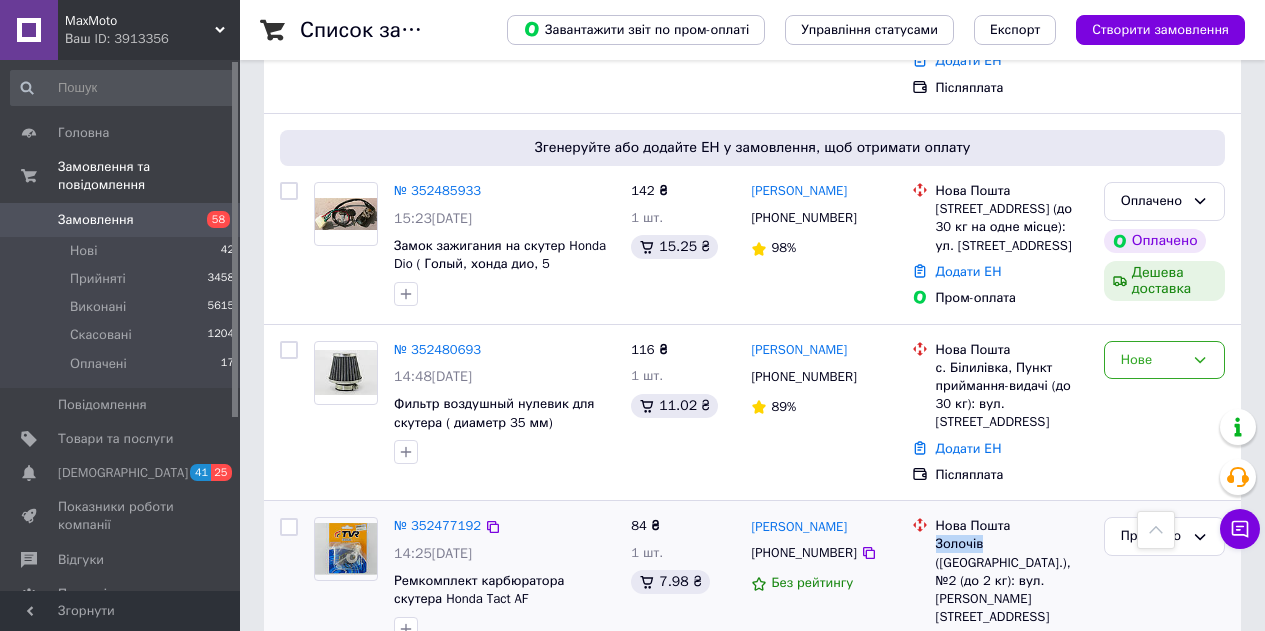 drag, startPoint x: 980, startPoint y: 317, endPoint x: 937, endPoint y: 318, distance: 43.011627 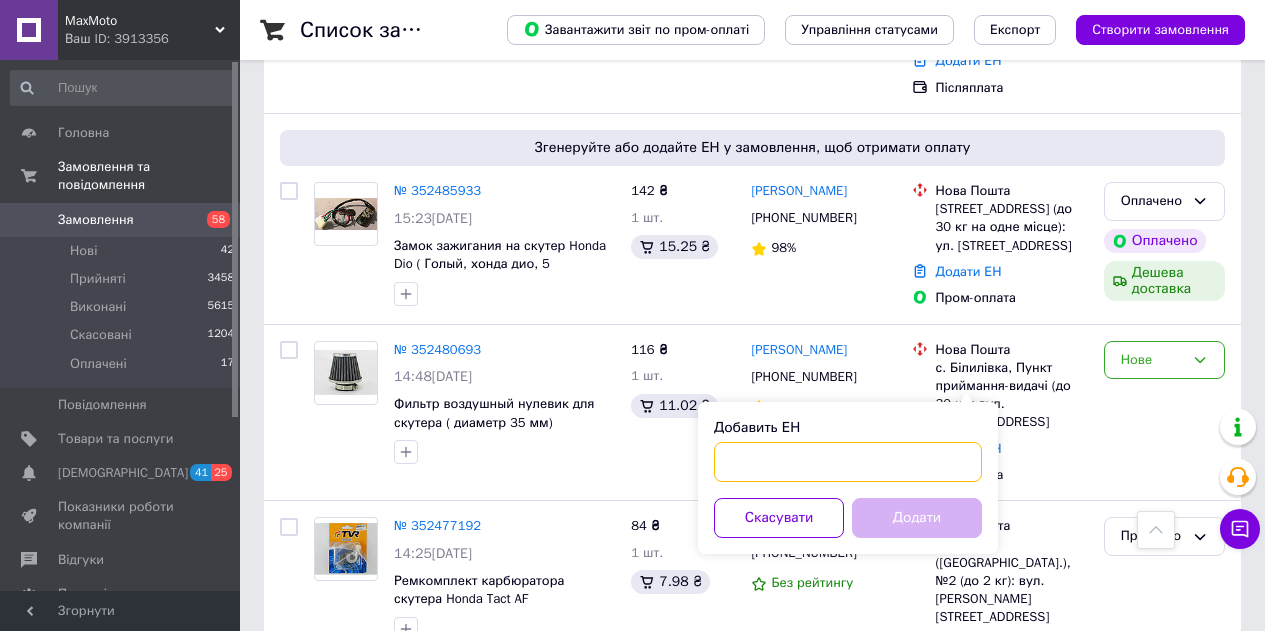 click on "Добавить ЕН" at bounding box center (848, 462) 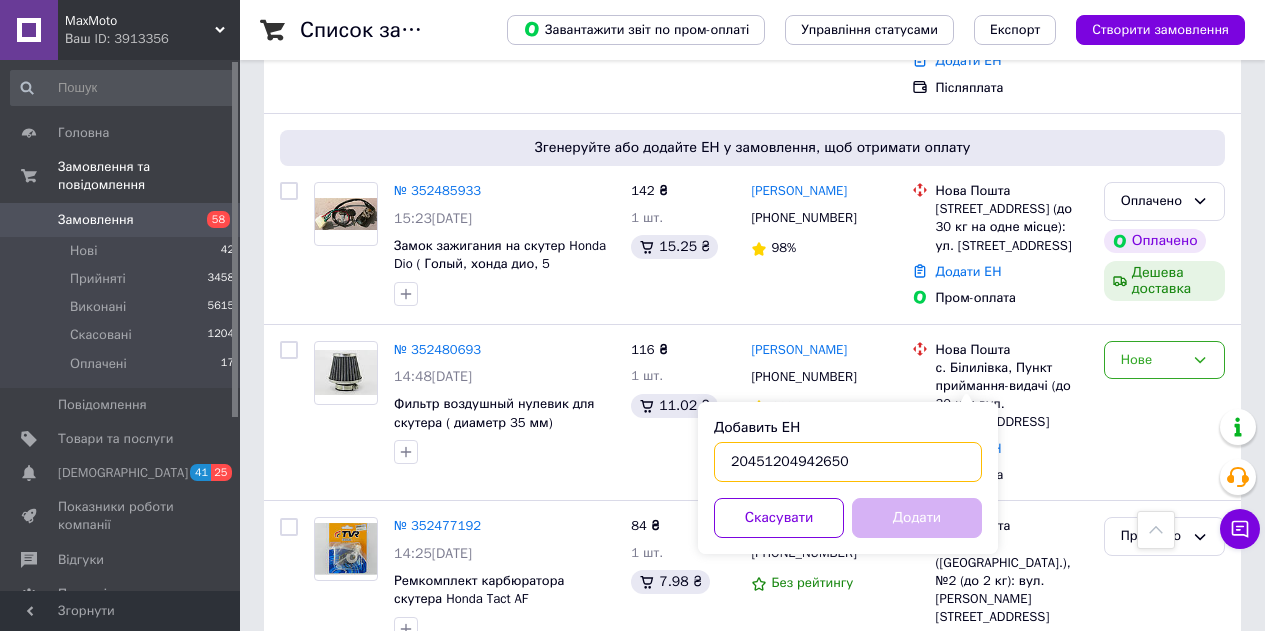 type on "20451204942650" 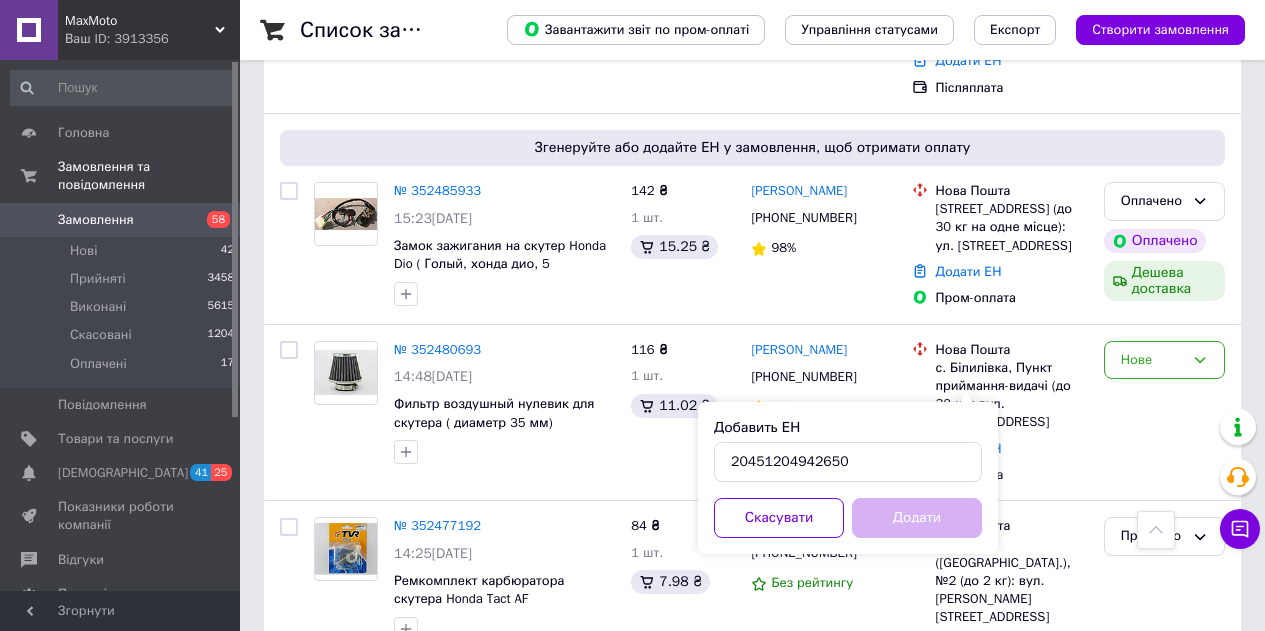 click on "Додати" at bounding box center (917, 518) 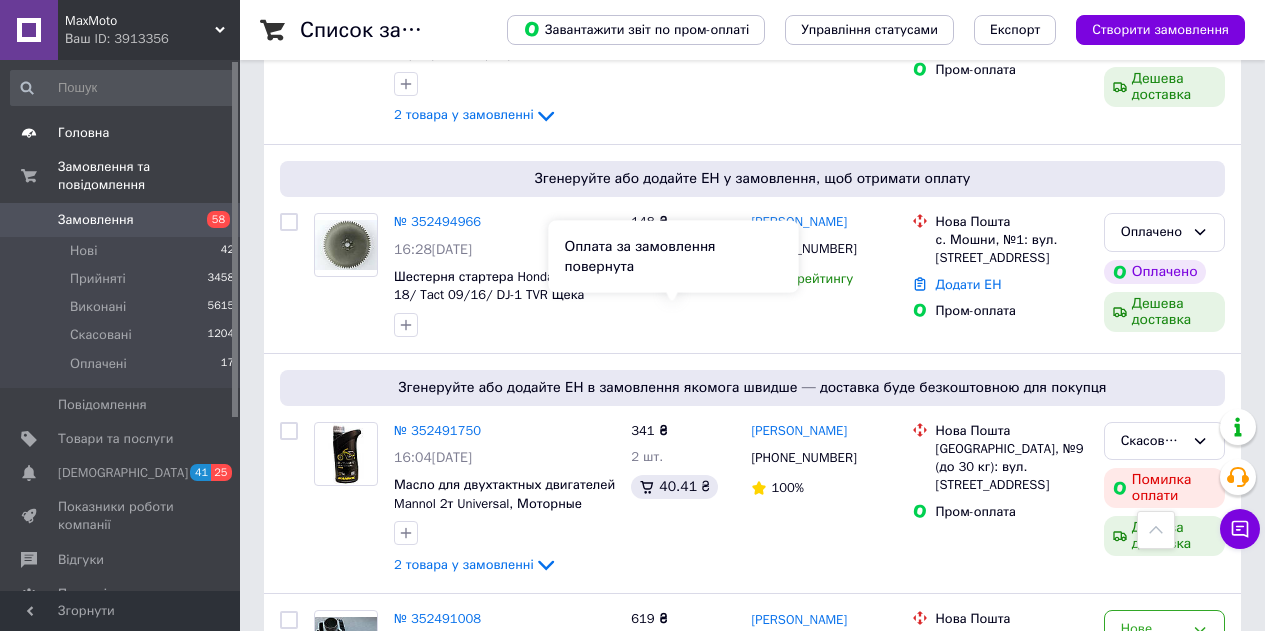 scroll, scrollTop: 3700, scrollLeft: 0, axis: vertical 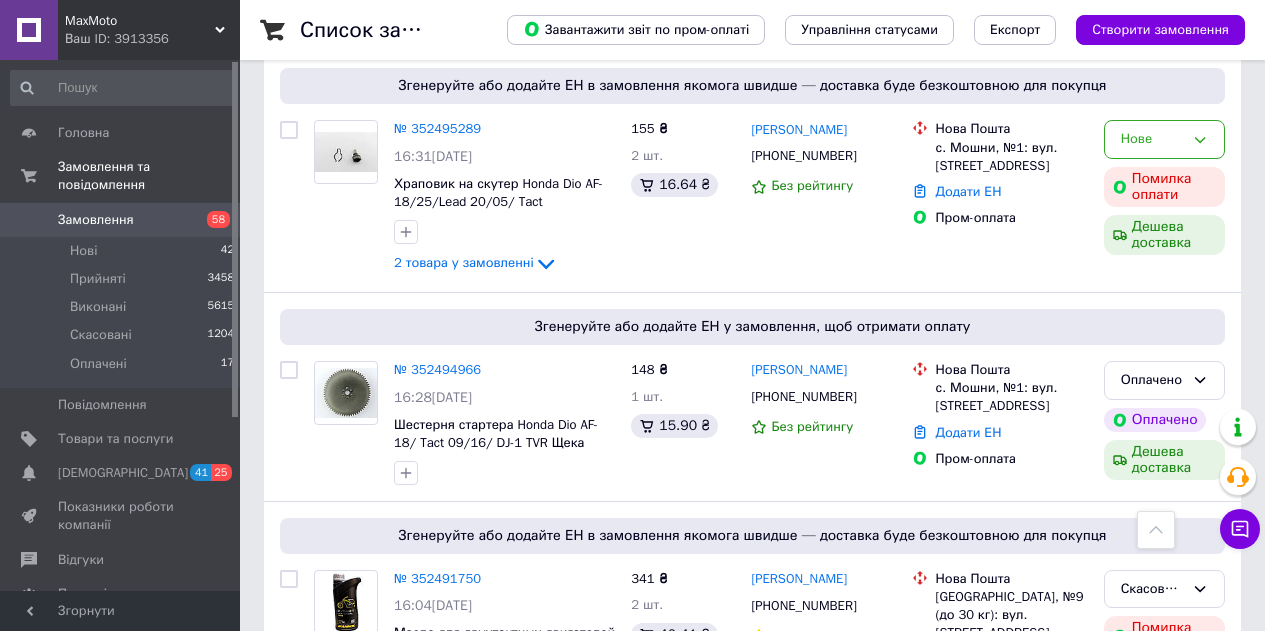 click on "Замовлення" at bounding box center (96, 220) 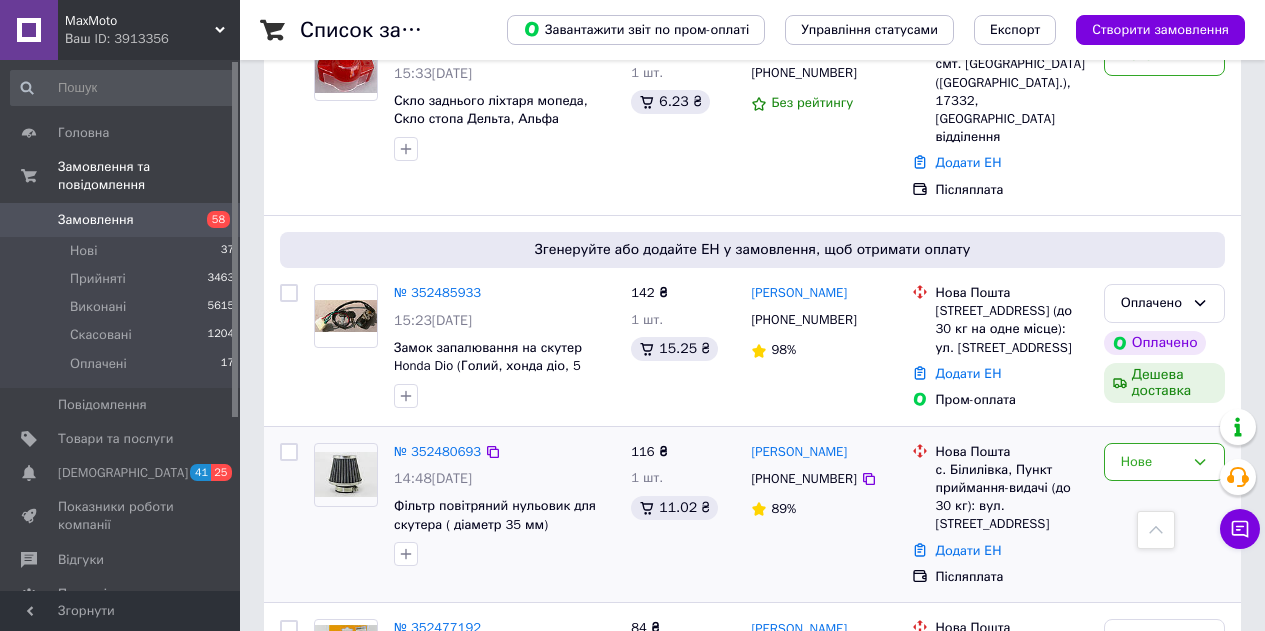 scroll, scrollTop: 4700, scrollLeft: 0, axis: vertical 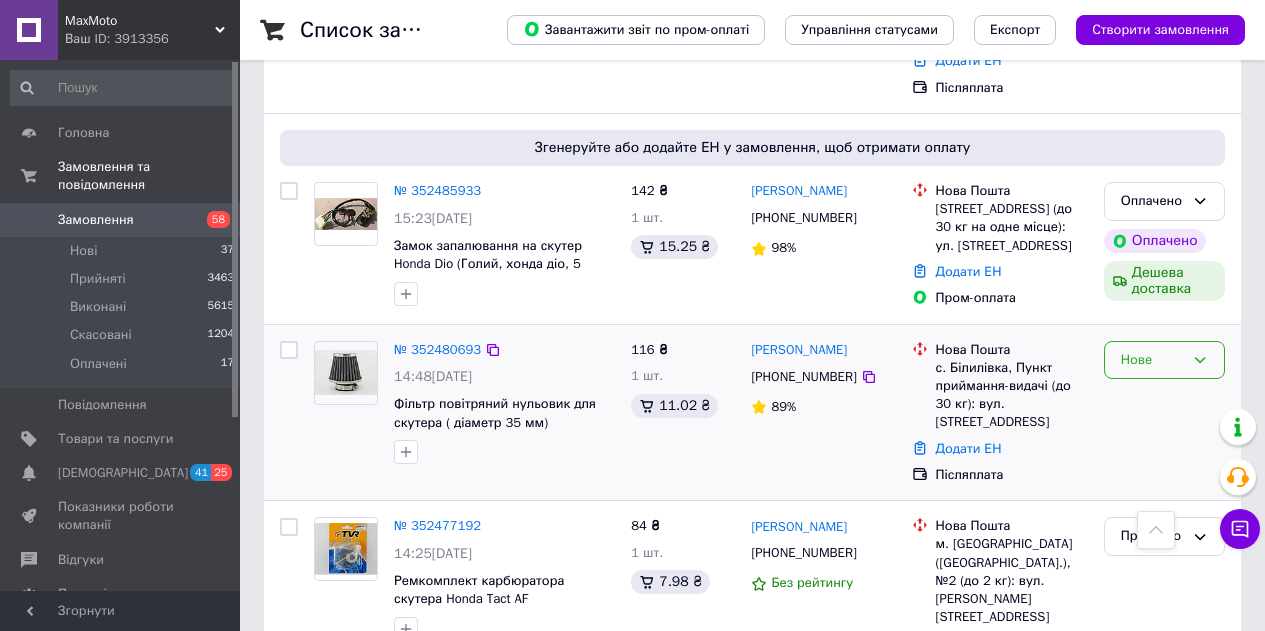 click on "Нове" at bounding box center [1152, 360] 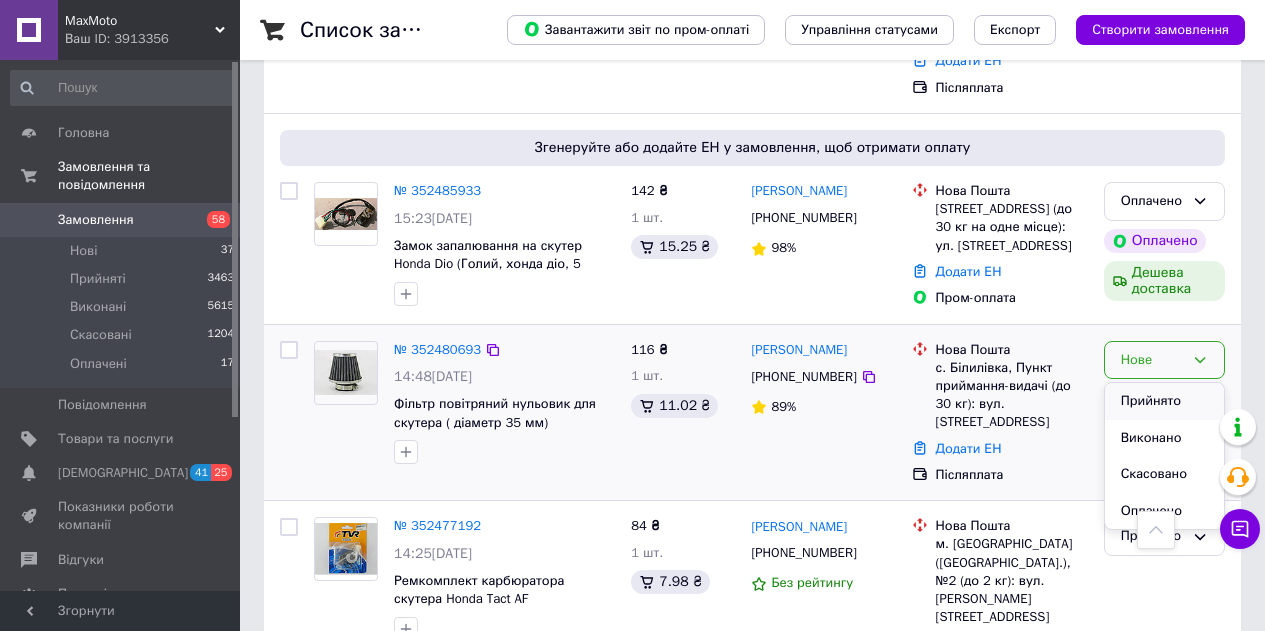 click on "Прийнято" at bounding box center [1164, 401] 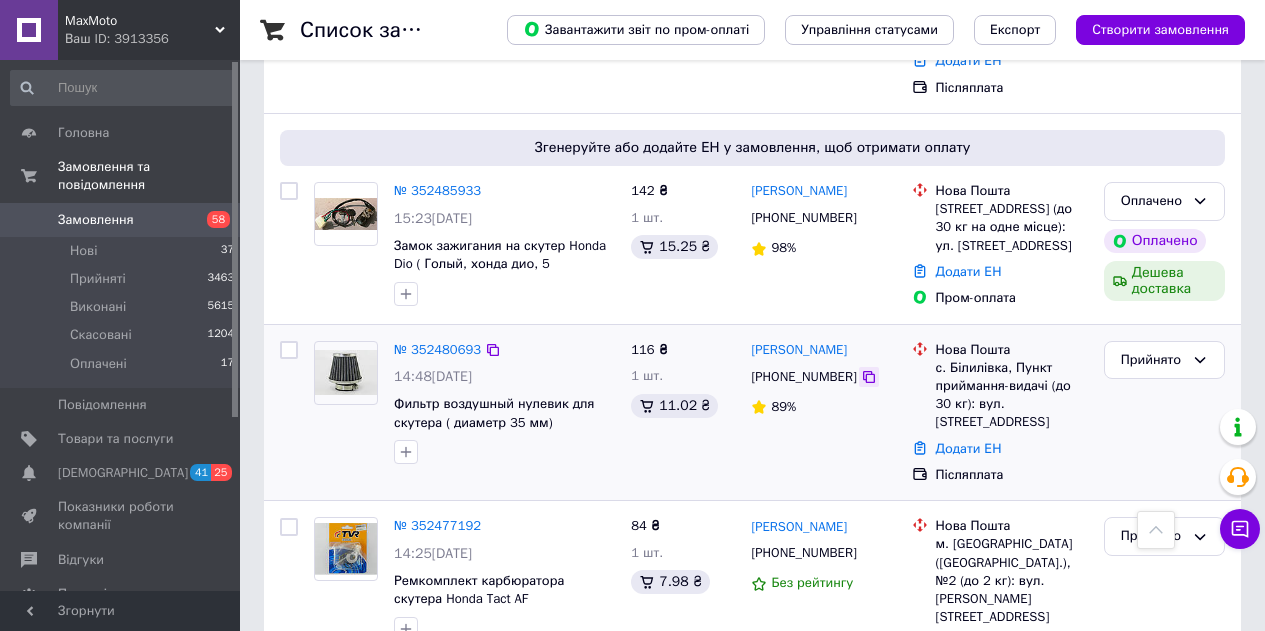 click 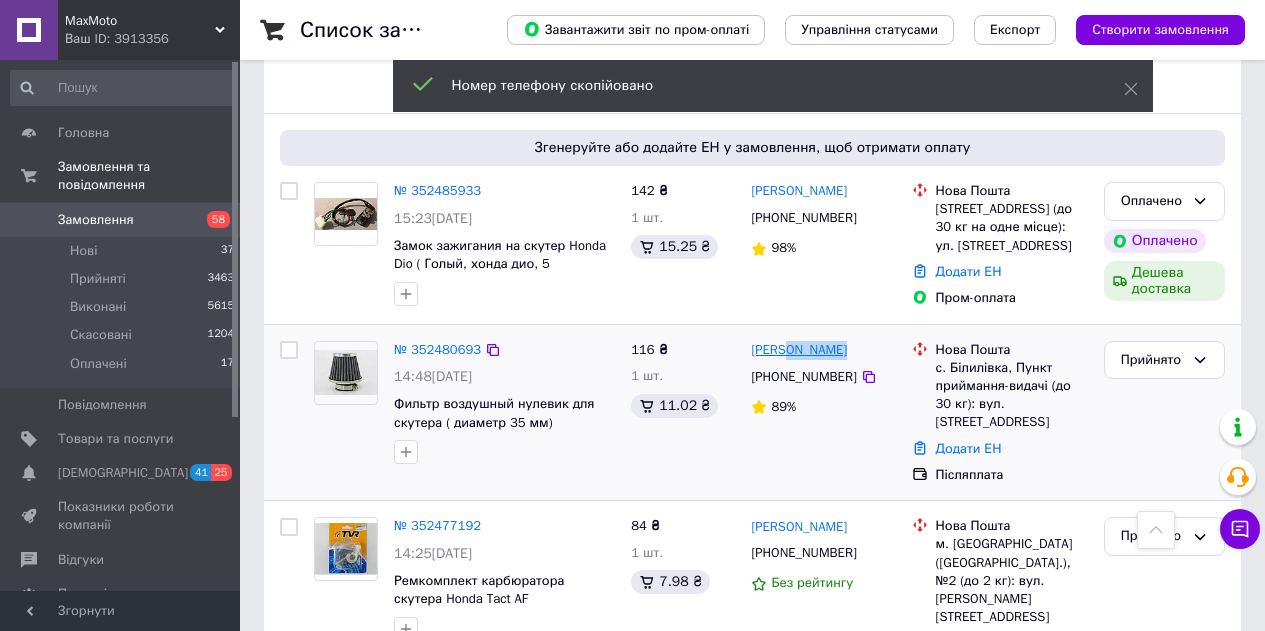 drag, startPoint x: 844, startPoint y: 145, endPoint x: 789, endPoint y: 145, distance: 55 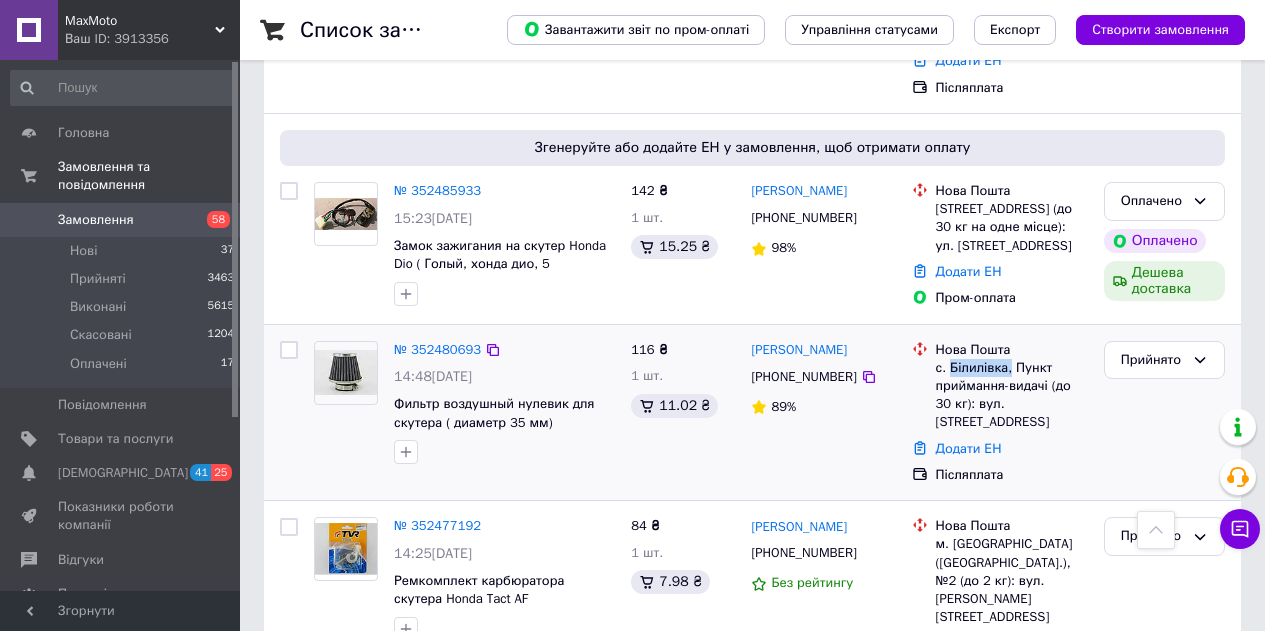 drag, startPoint x: 1004, startPoint y: 160, endPoint x: 949, endPoint y: 159, distance: 55.00909 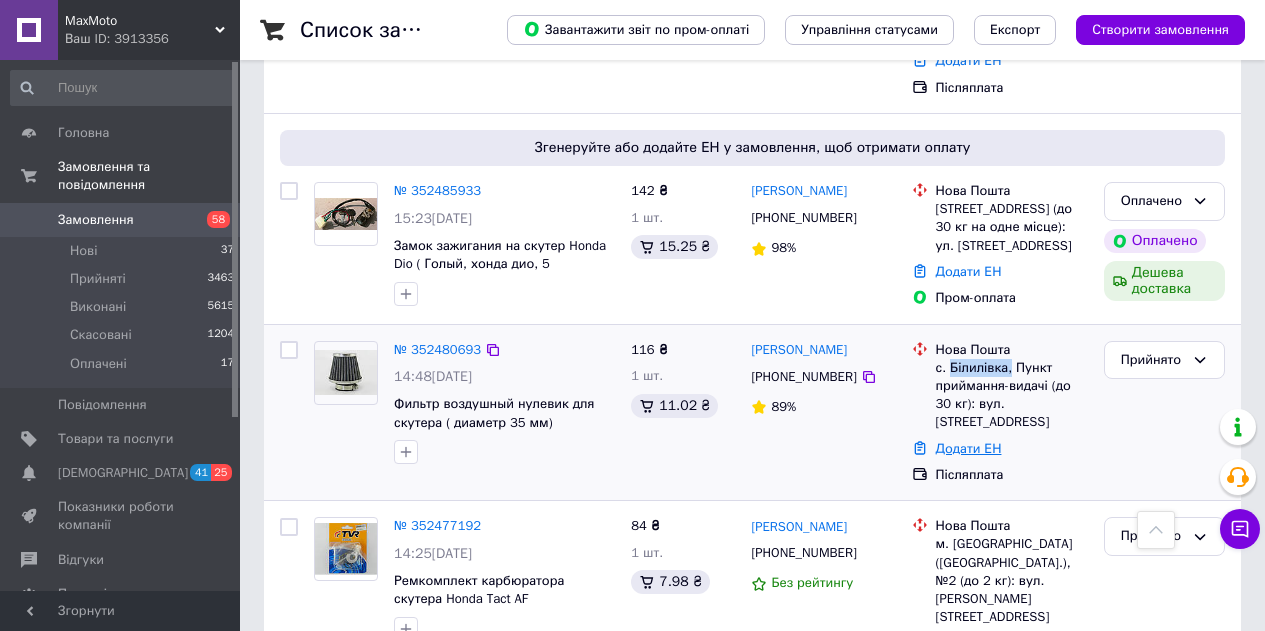click on "Додати ЕН" at bounding box center (969, 448) 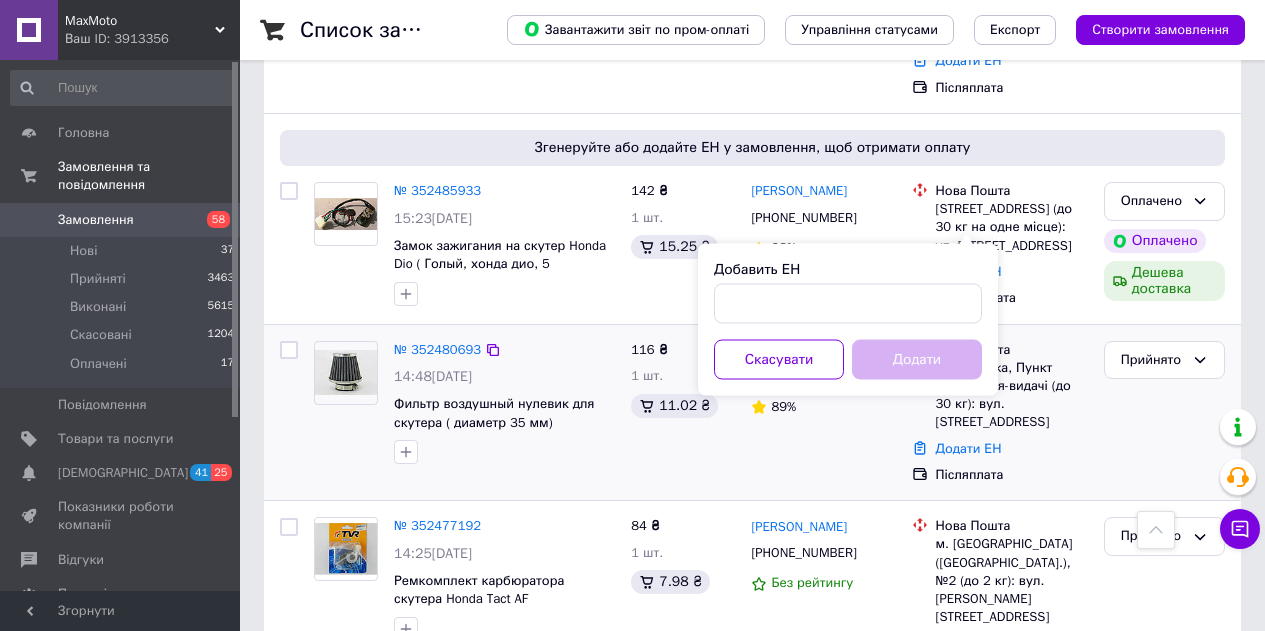 click on "Добавить ЕН Скасувати Додати" at bounding box center [848, 320] 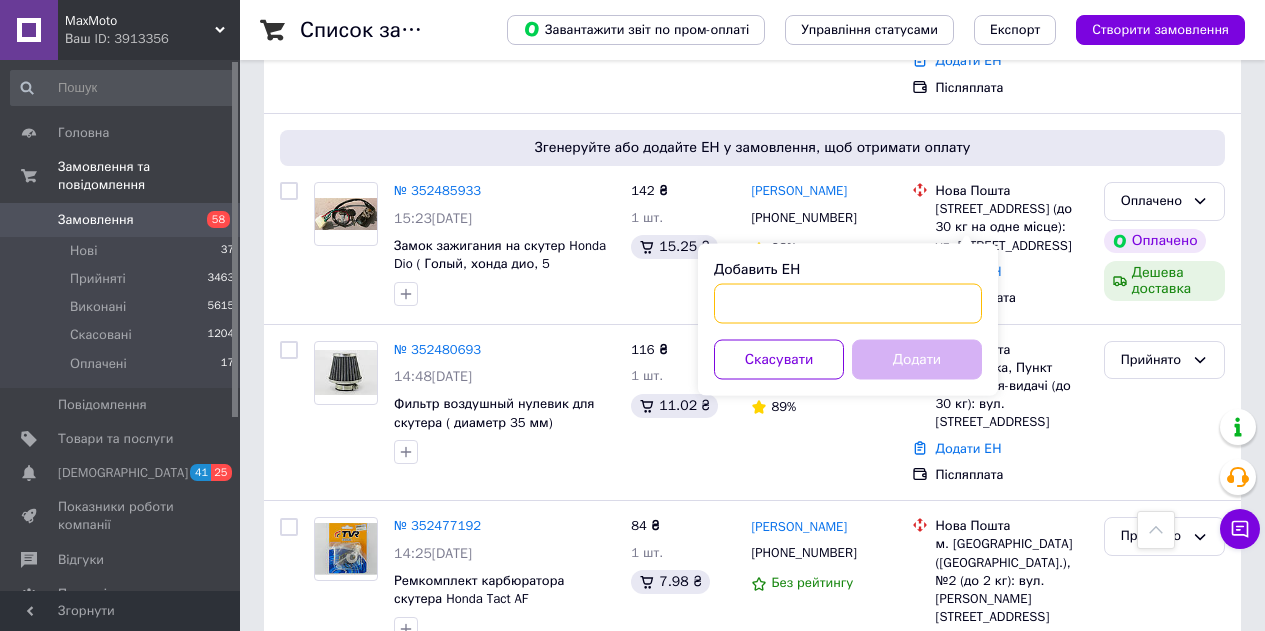 click on "Добавить ЕН" at bounding box center (848, 304) 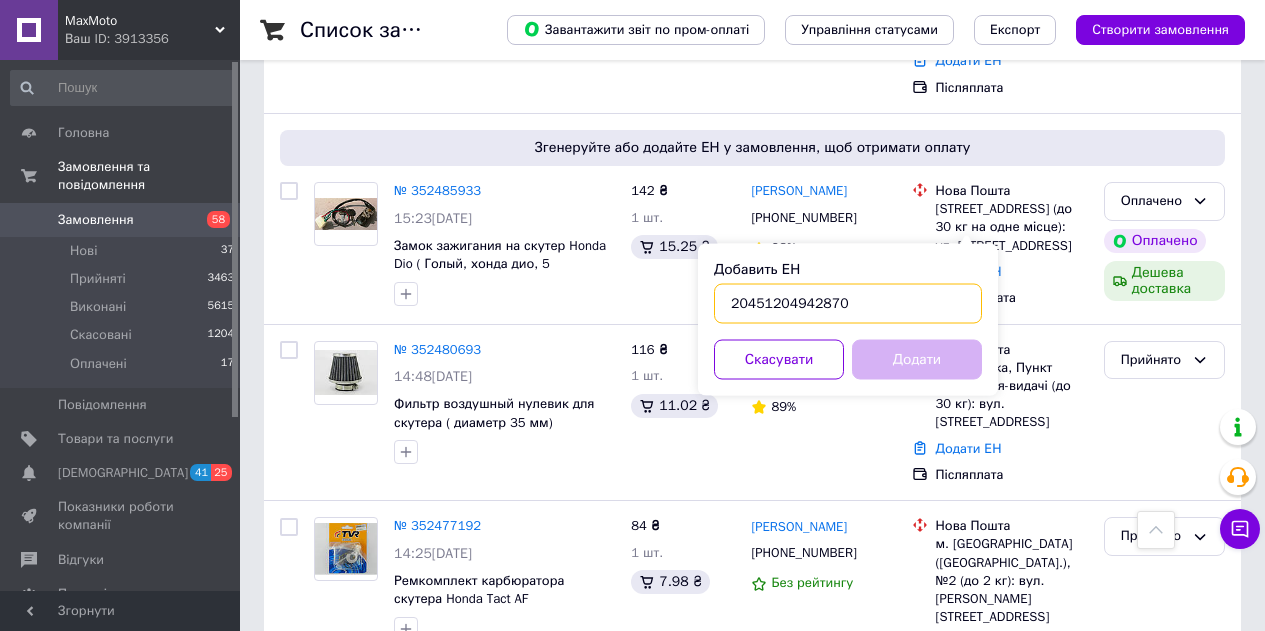 type on "20451204942870" 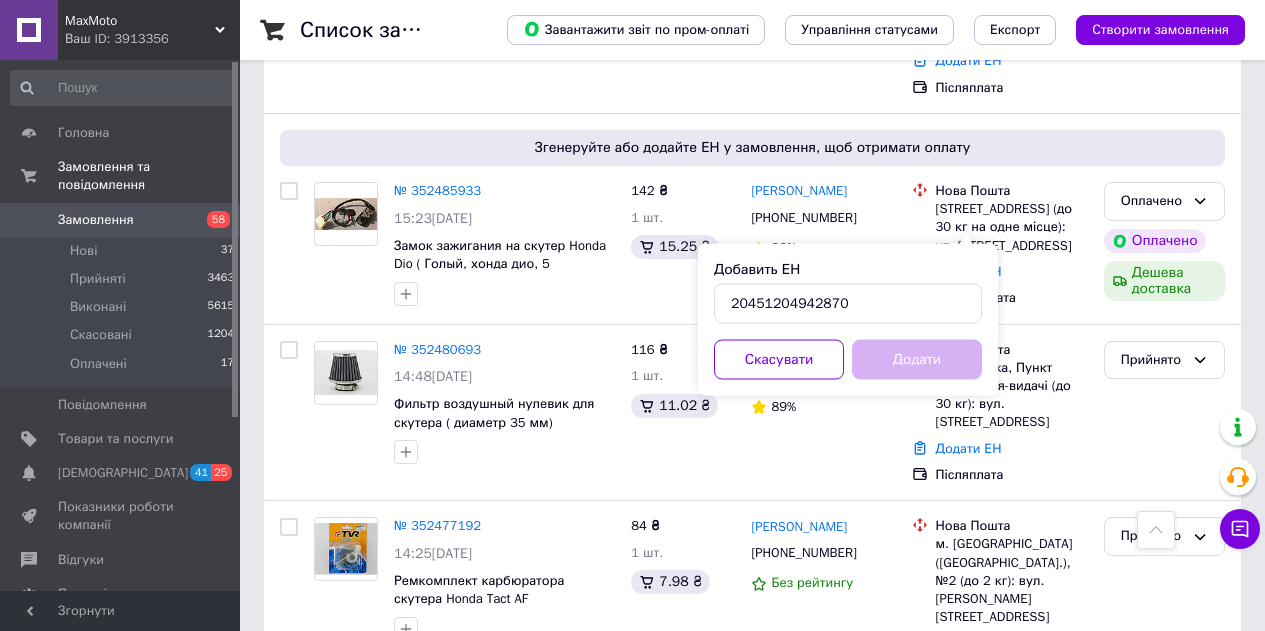 click on "Додати" at bounding box center (917, 360) 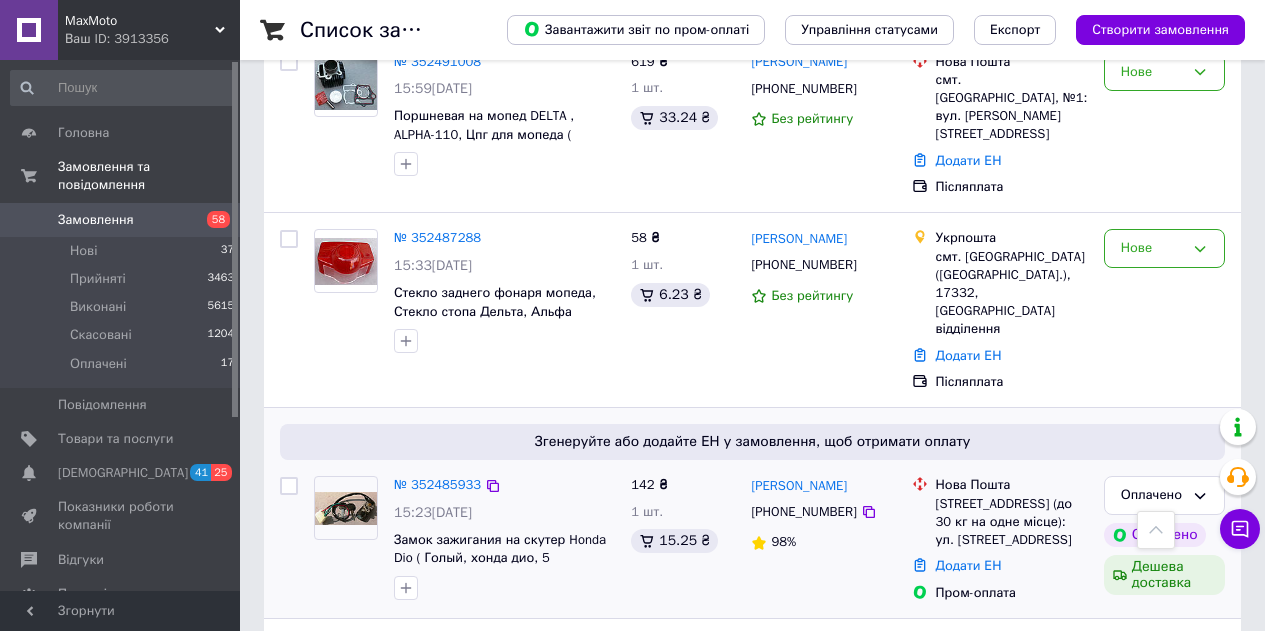 scroll, scrollTop: 4665, scrollLeft: 0, axis: vertical 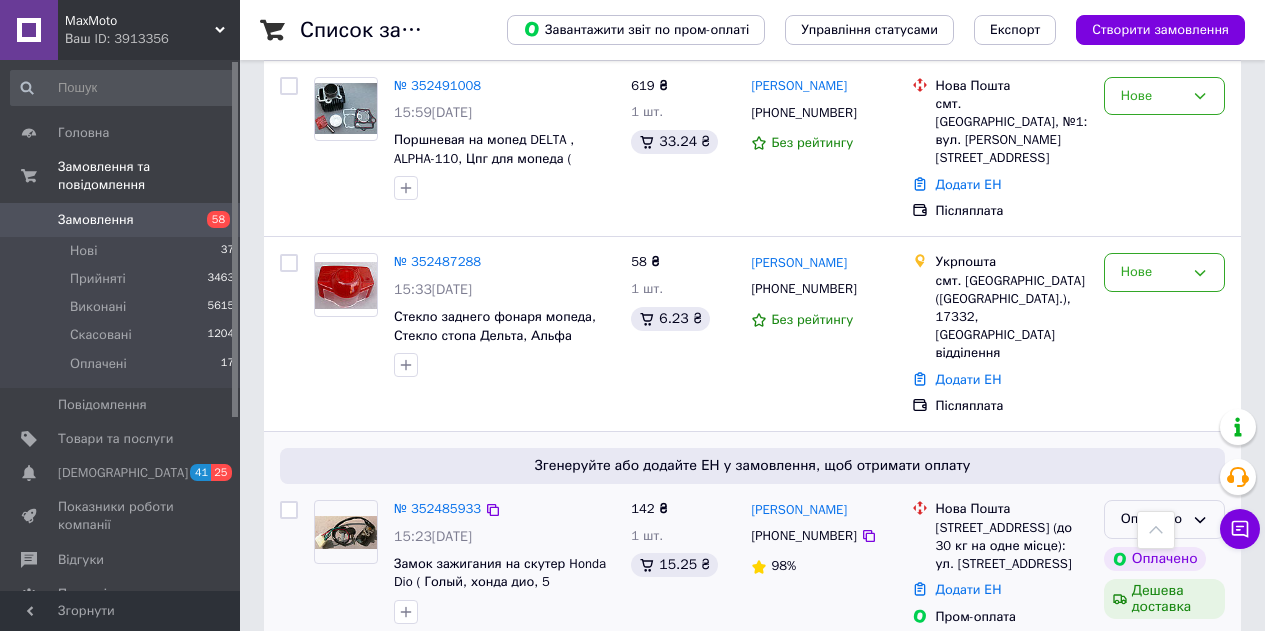 click on "Оплачено" at bounding box center (1164, 519) 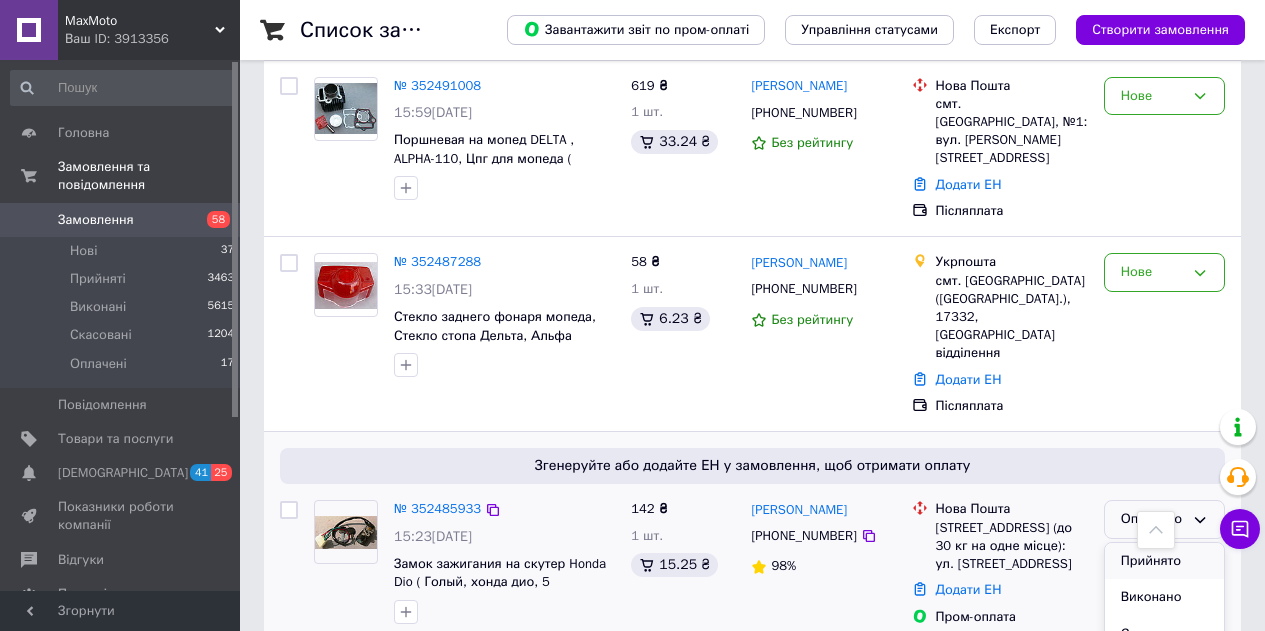 click on "Прийнято" at bounding box center (1164, 561) 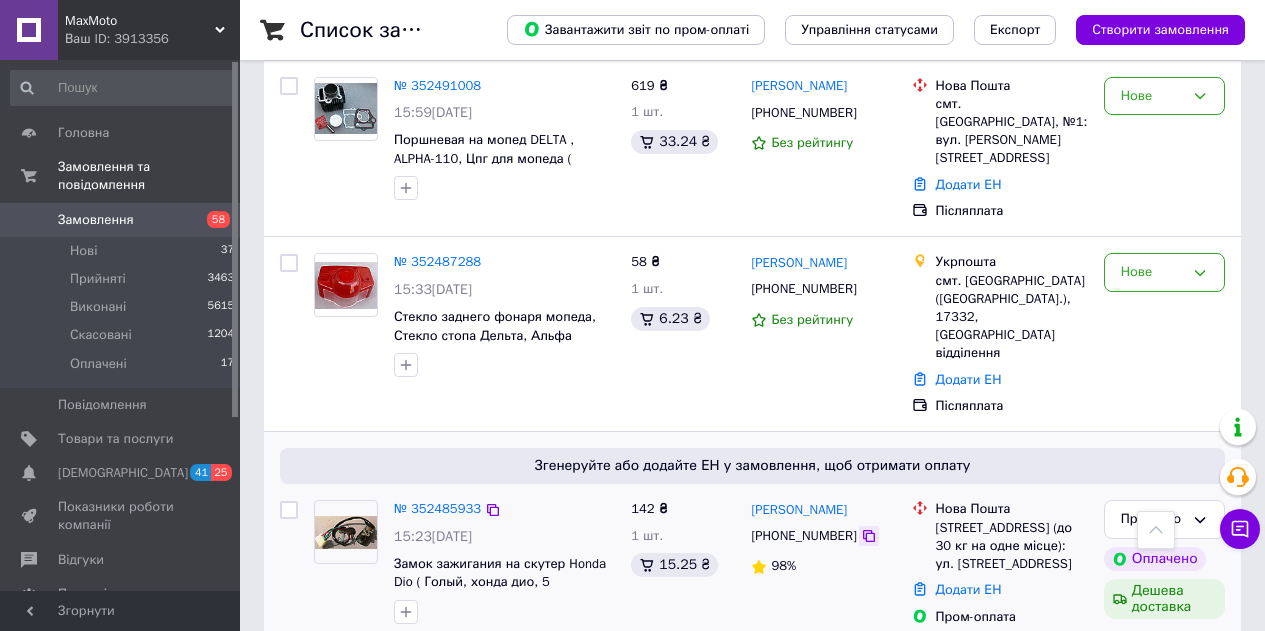 click 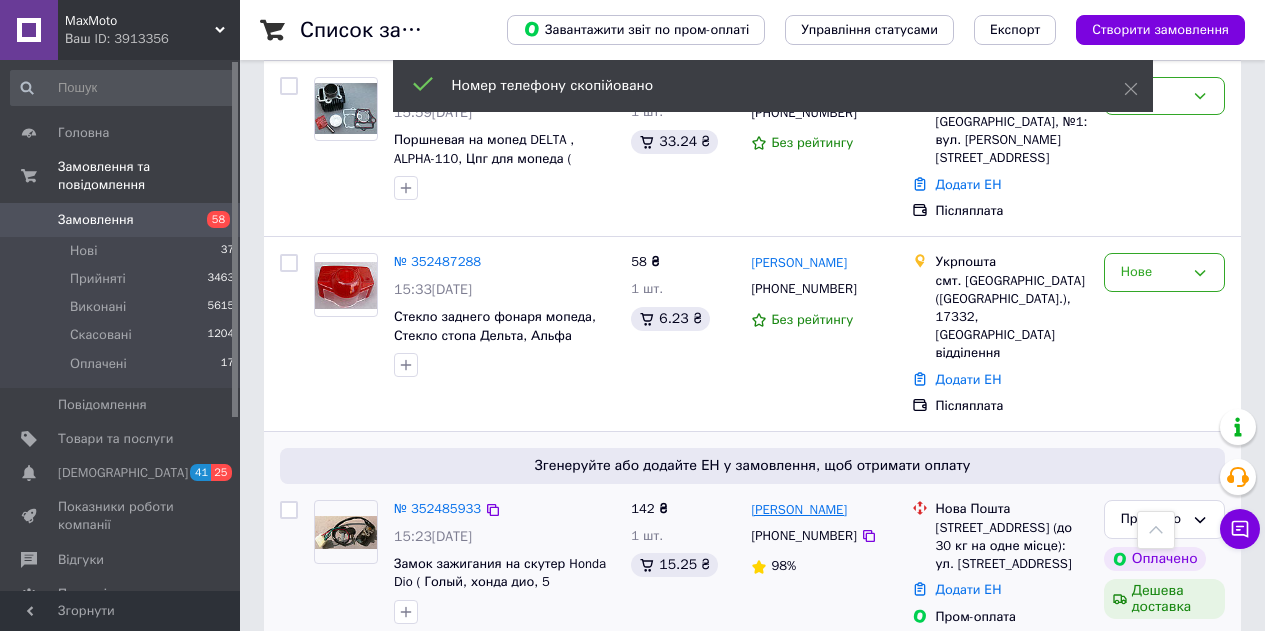 drag, startPoint x: 859, startPoint y: 267, endPoint x: 799, endPoint y: 267, distance: 60 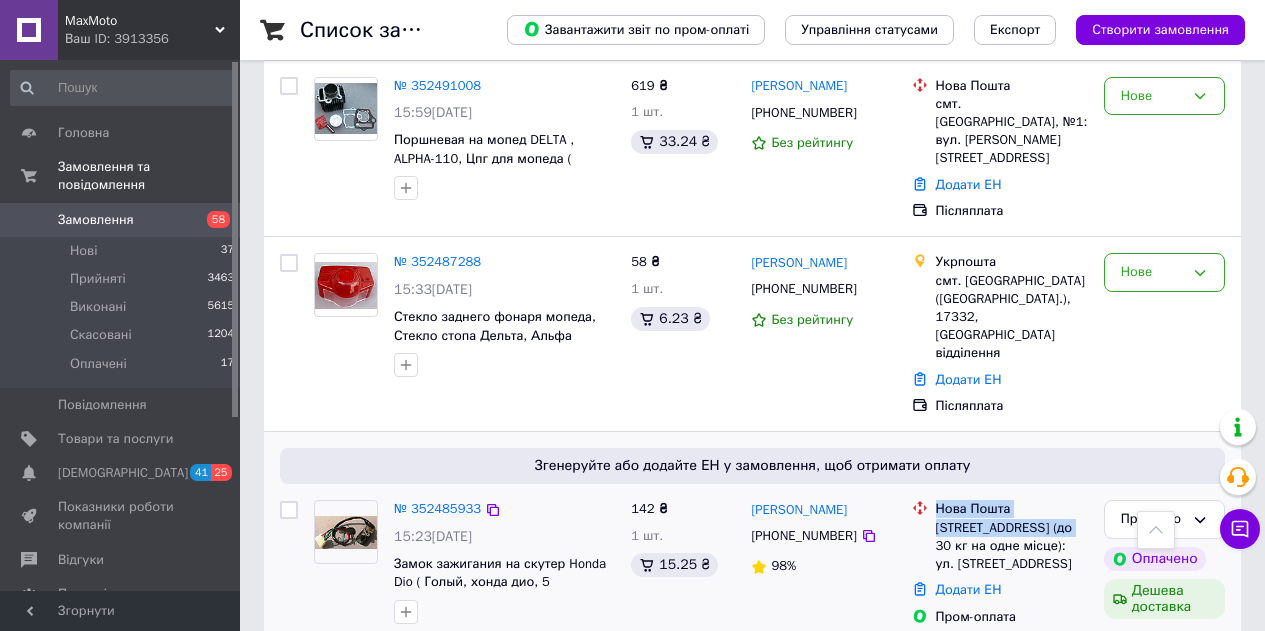 drag, startPoint x: 1080, startPoint y: 282, endPoint x: 929, endPoint y: 282, distance: 151 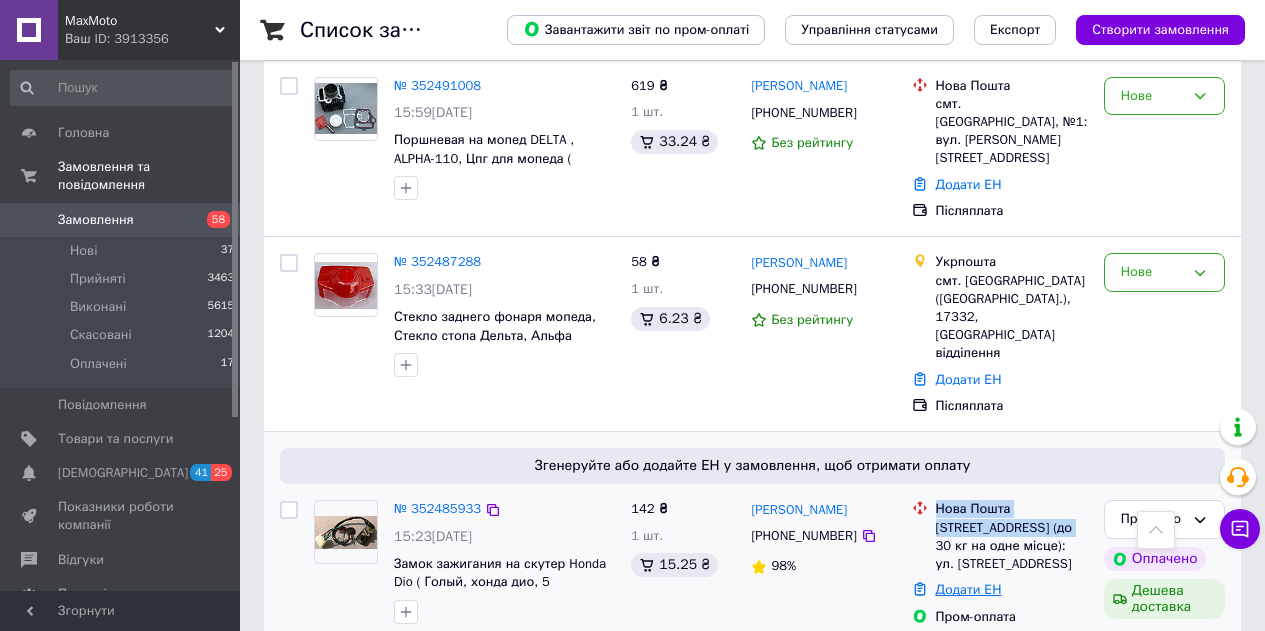 click on "Додати ЕН" at bounding box center (969, 589) 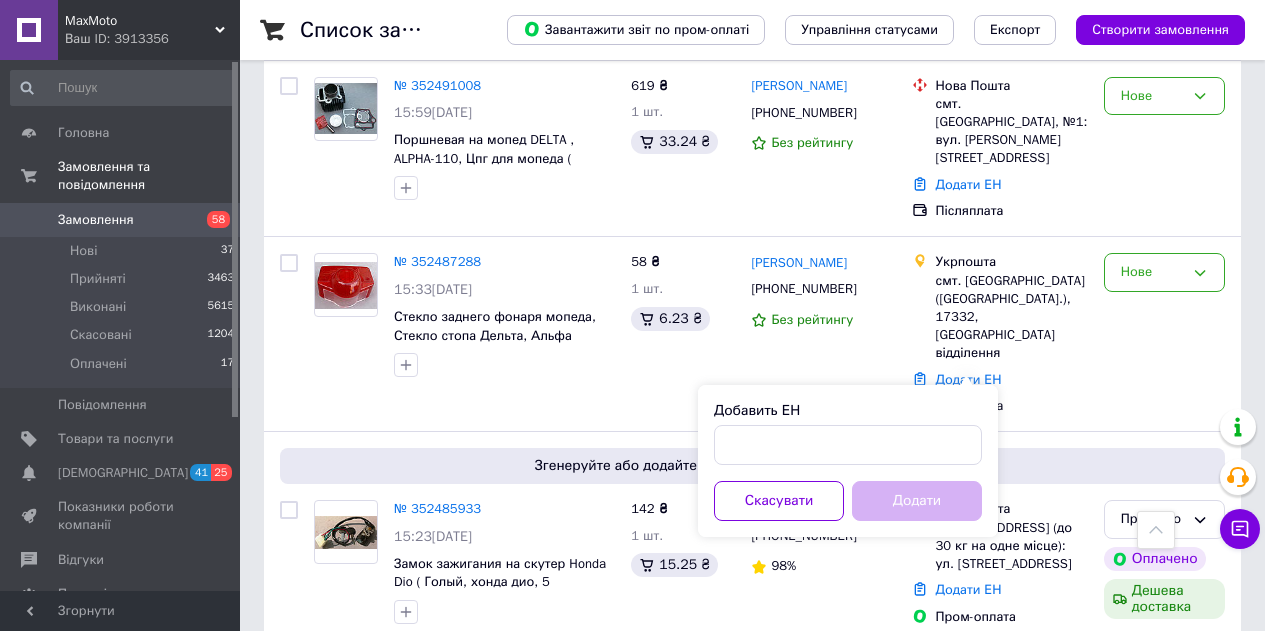 click on "Добавить ЕН Скасувати Додати" at bounding box center (848, 461) 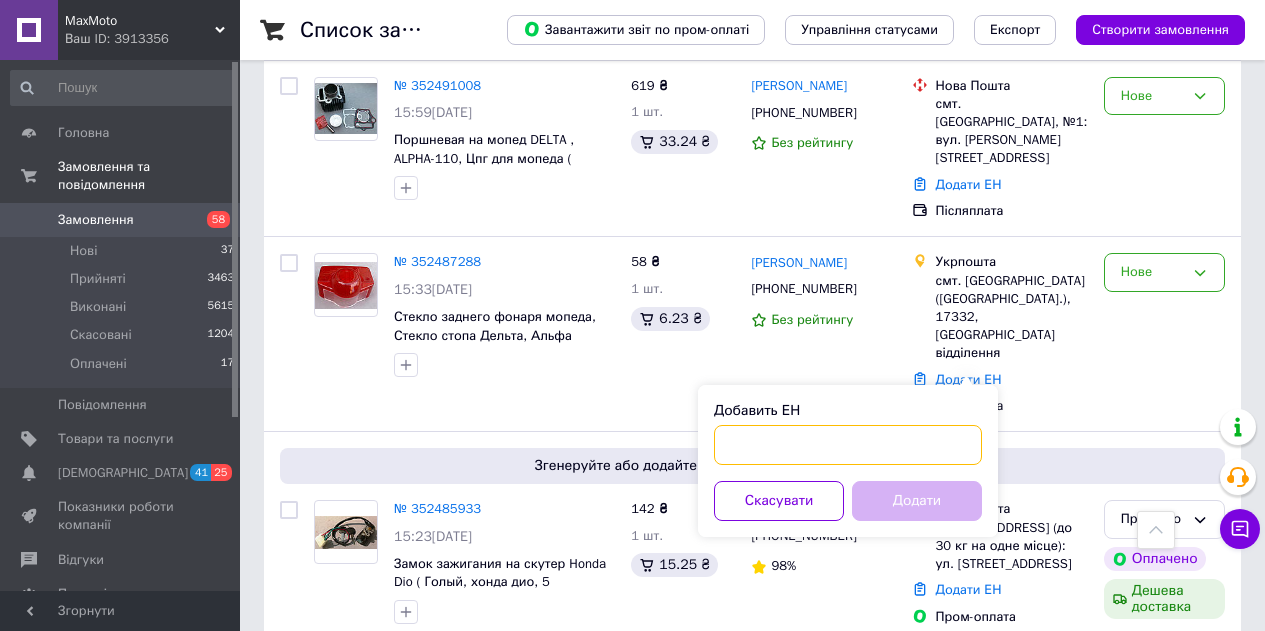 click on "Добавить ЕН" at bounding box center (848, 445) 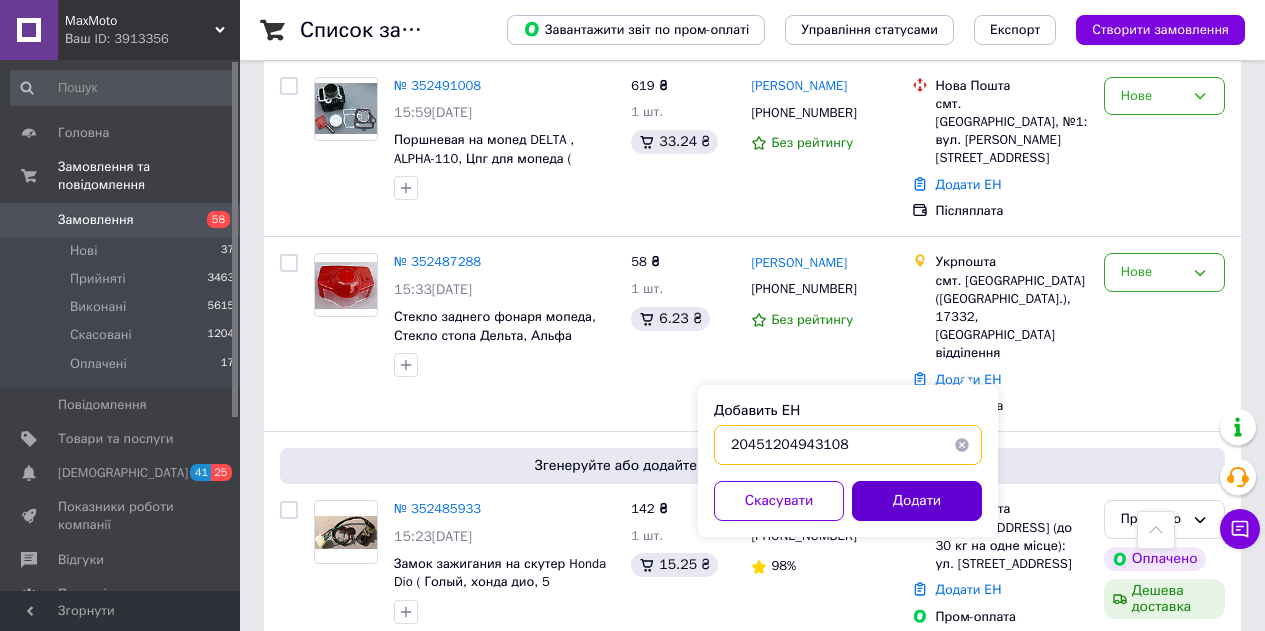 type on "20451204943108" 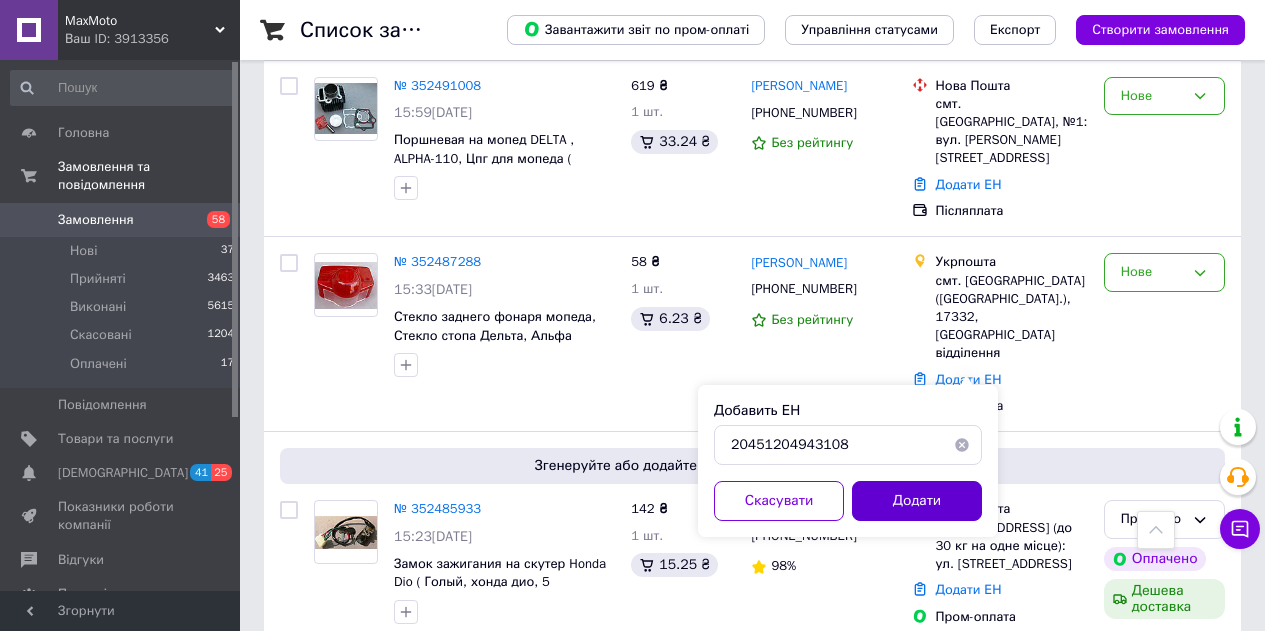 click on "Додати" at bounding box center [917, 501] 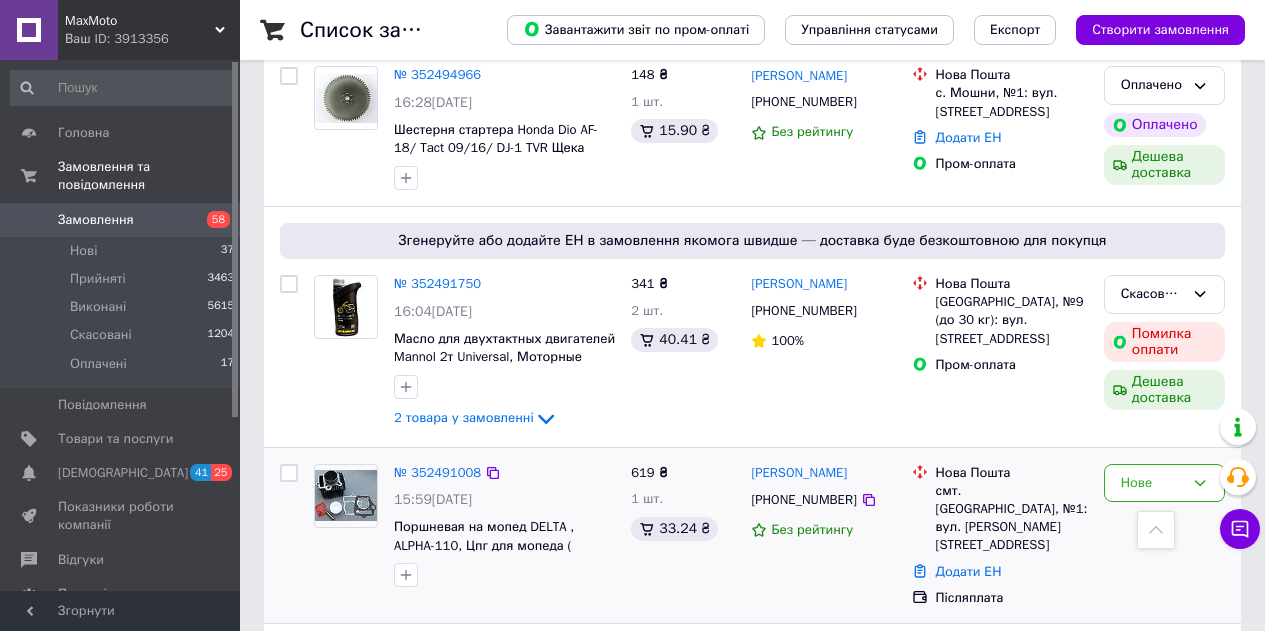 scroll, scrollTop: 4265, scrollLeft: 0, axis: vertical 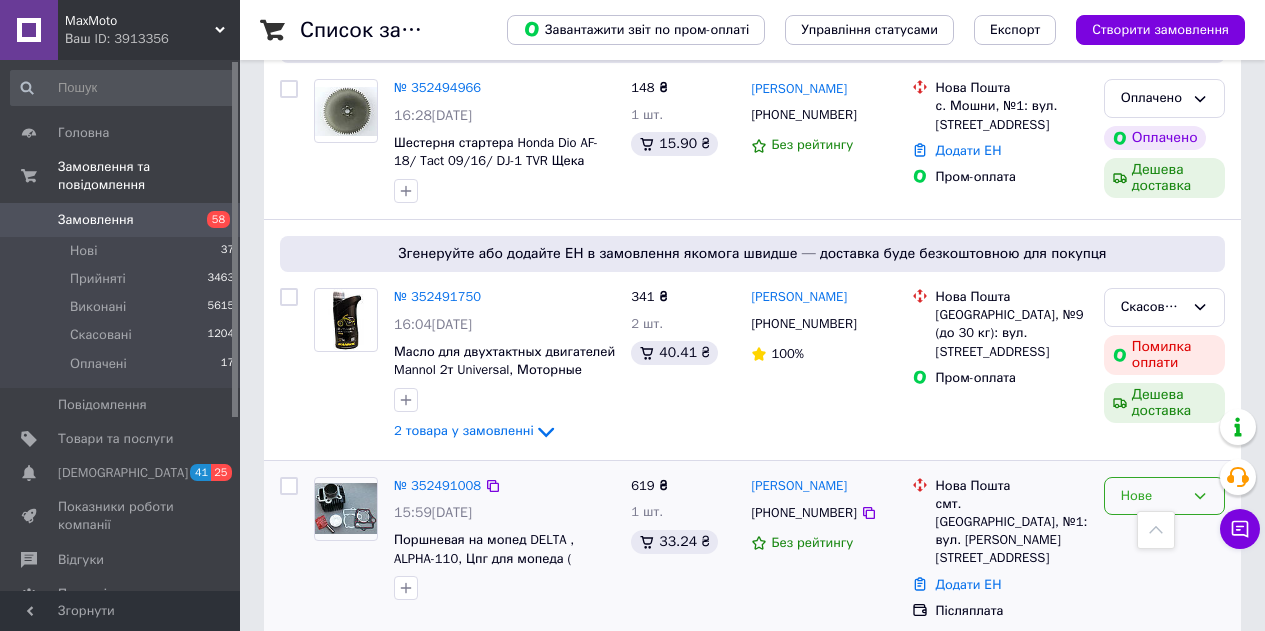 click on "Нове" at bounding box center (1164, 496) 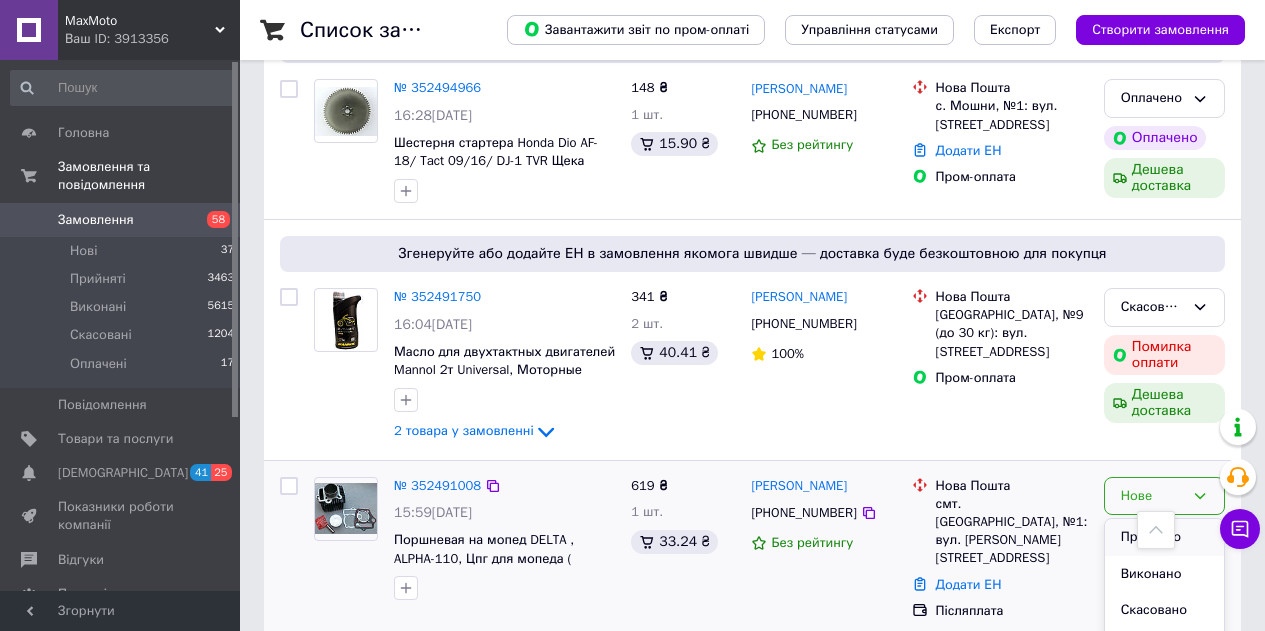 click on "Прийнято" at bounding box center (1164, 537) 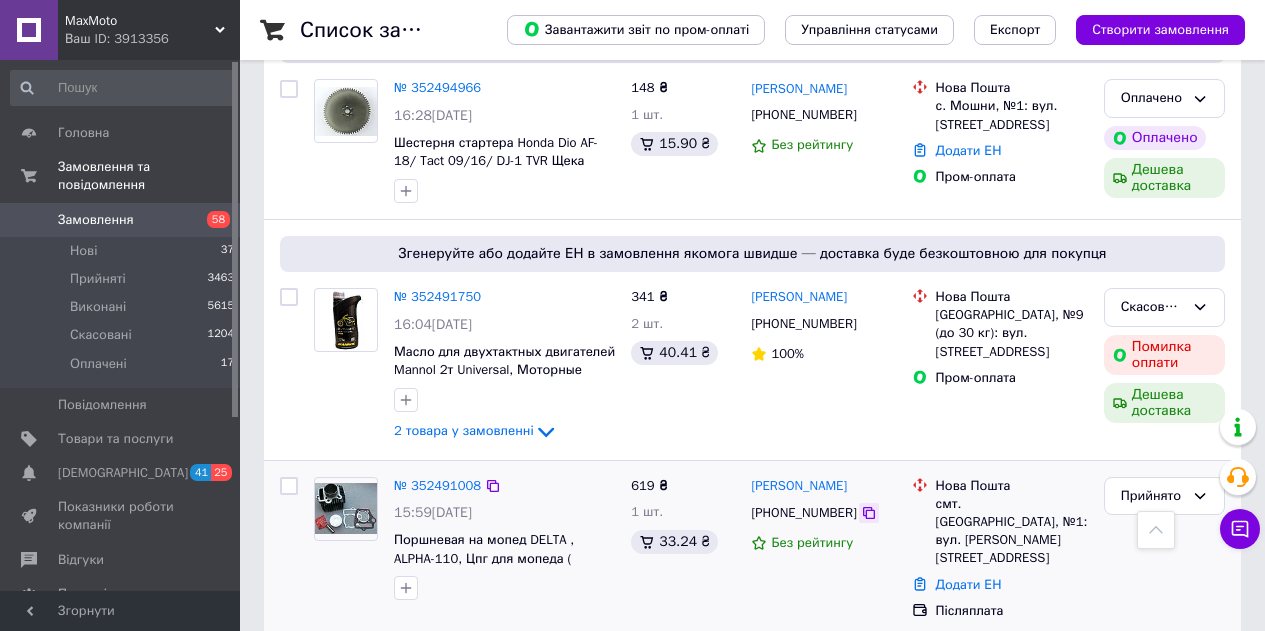 click 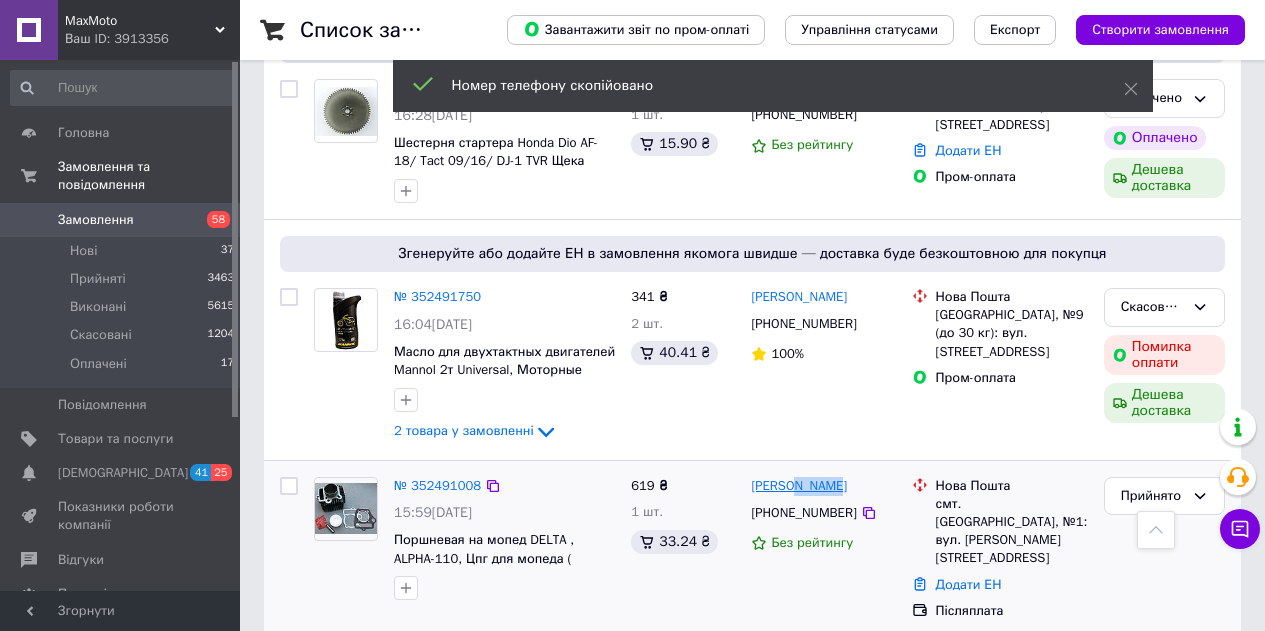 drag, startPoint x: 853, startPoint y: 301, endPoint x: 793, endPoint y: 299, distance: 60.033325 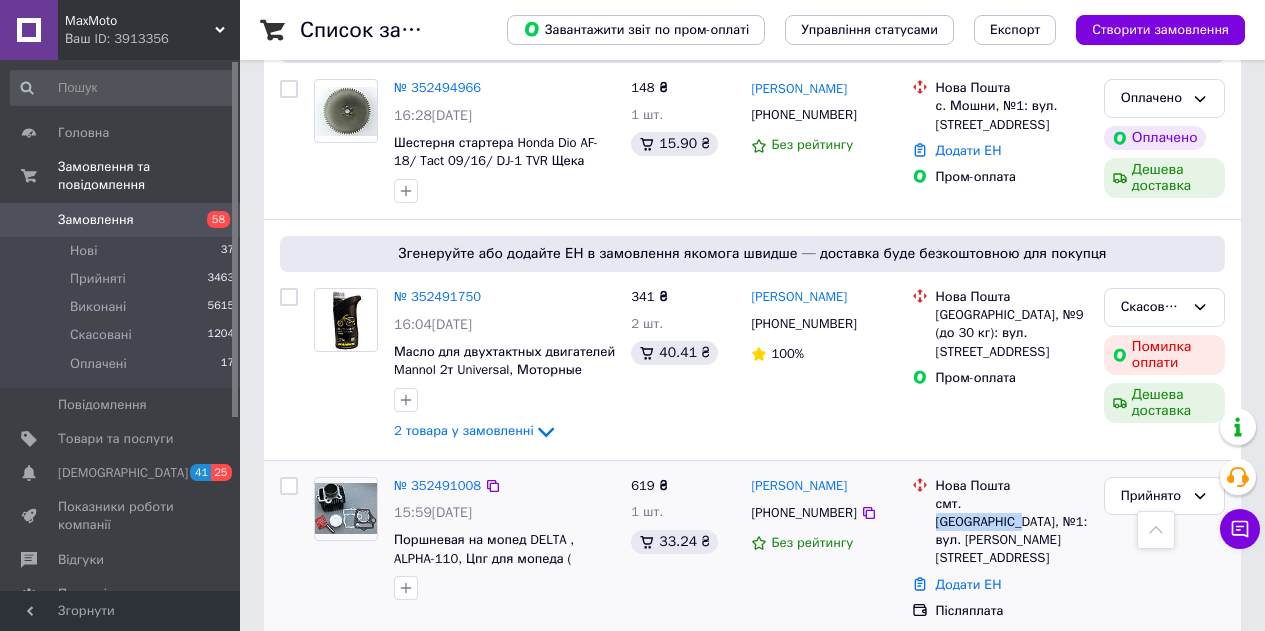 drag, startPoint x: 1037, startPoint y: 312, endPoint x: 961, endPoint y: 315, distance: 76.05919 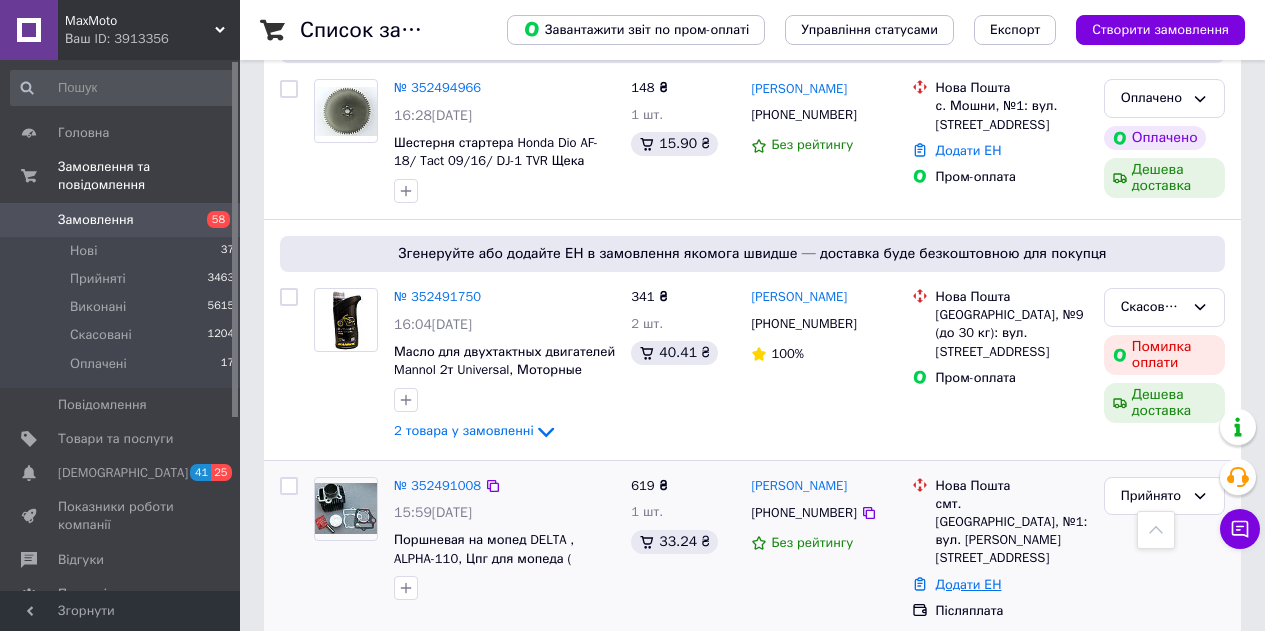 click on "Додати ЕН" at bounding box center [969, 584] 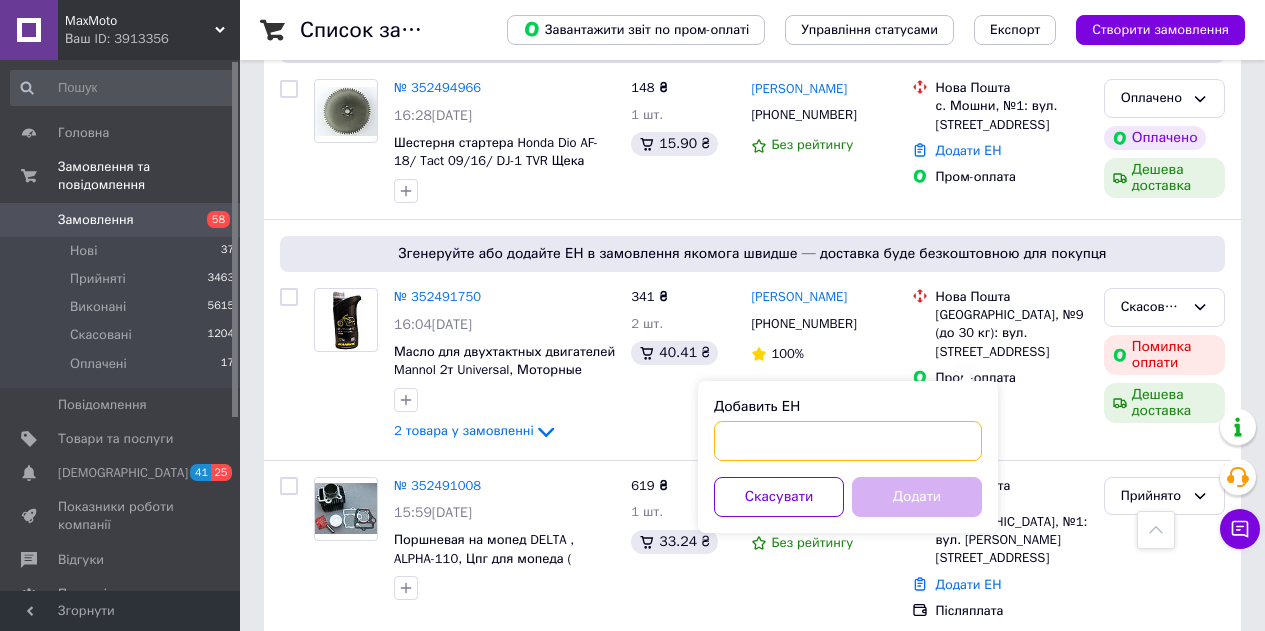 click on "Добавить ЕН" at bounding box center (848, 441) 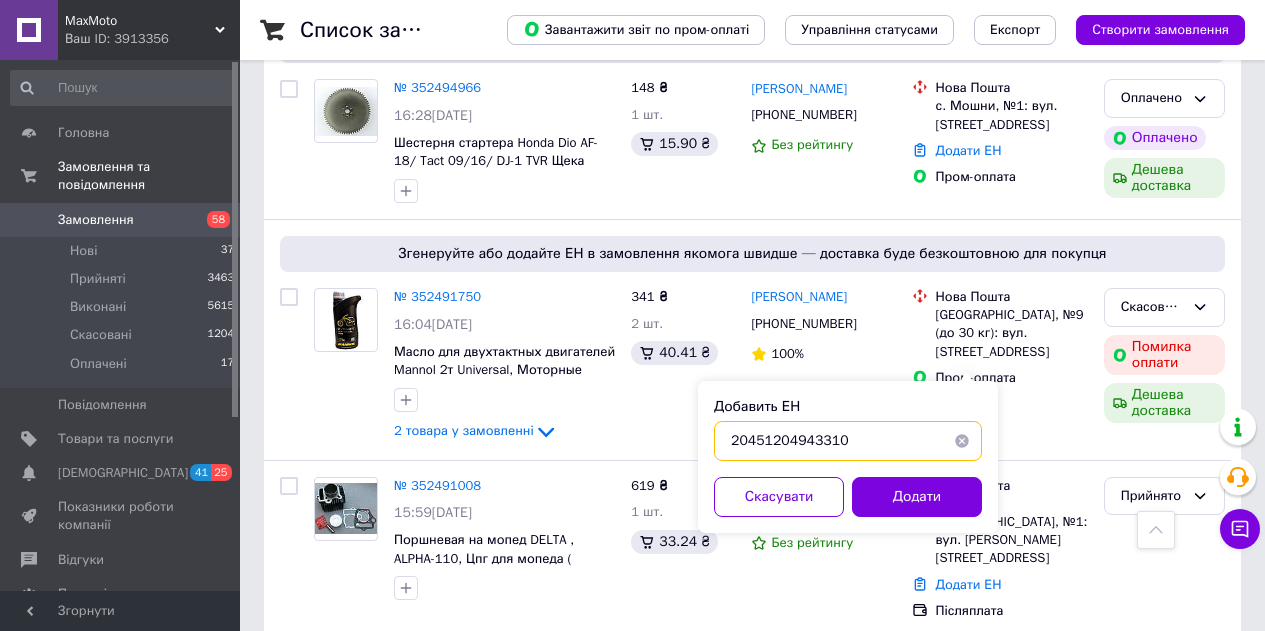 type on "20451204943310" 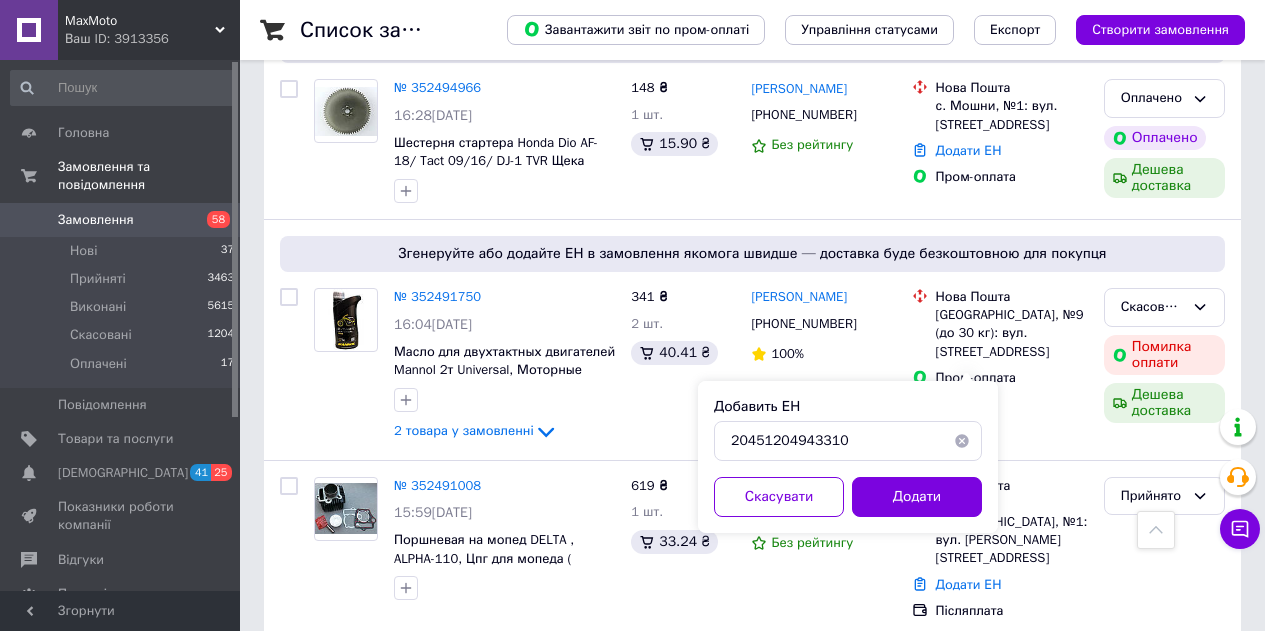 click on "Додати" at bounding box center [917, 497] 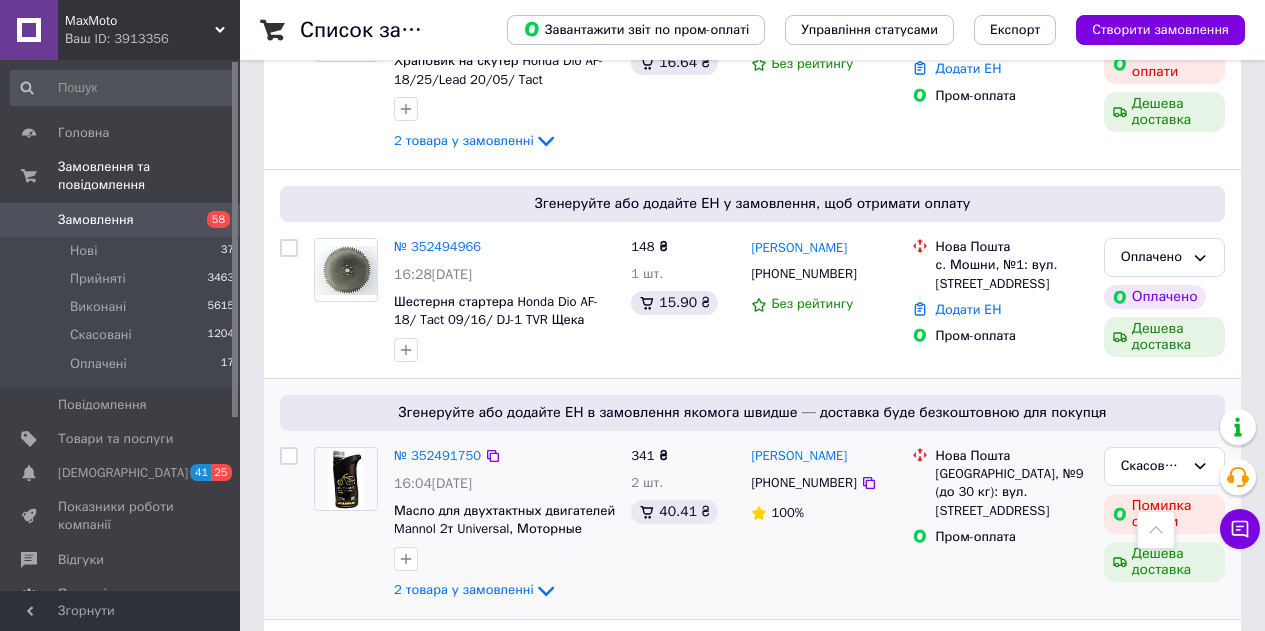 scroll, scrollTop: 4065, scrollLeft: 0, axis: vertical 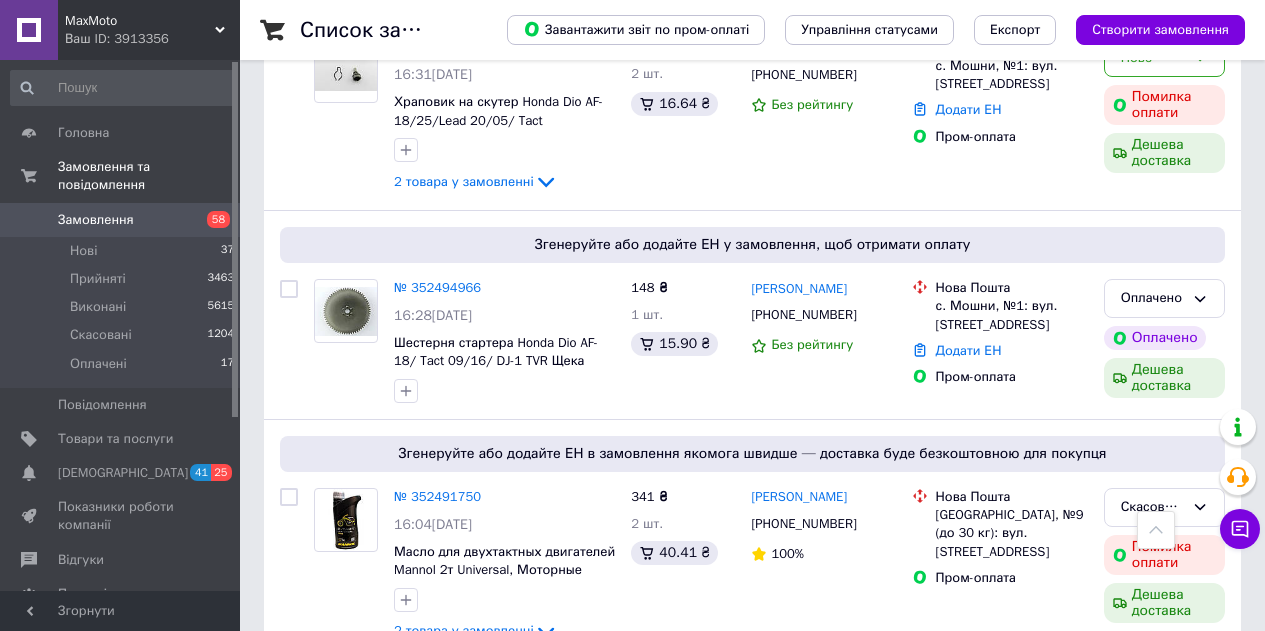 click on "Замовлення" at bounding box center [121, 220] 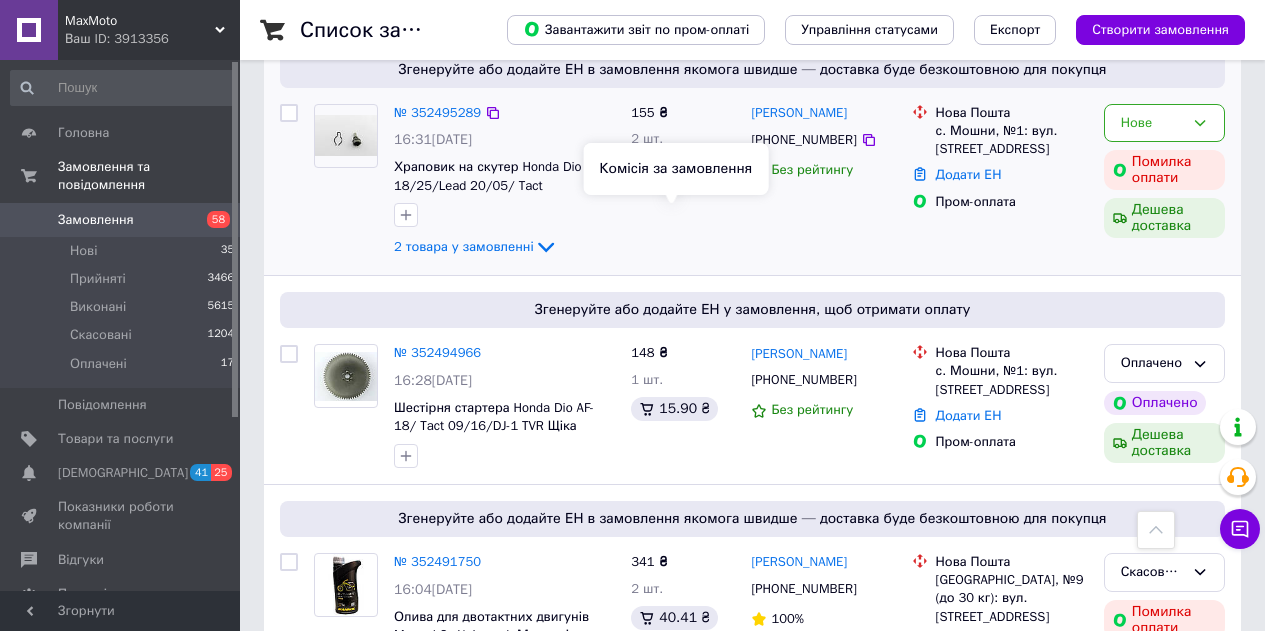scroll, scrollTop: 3800, scrollLeft: 0, axis: vertical 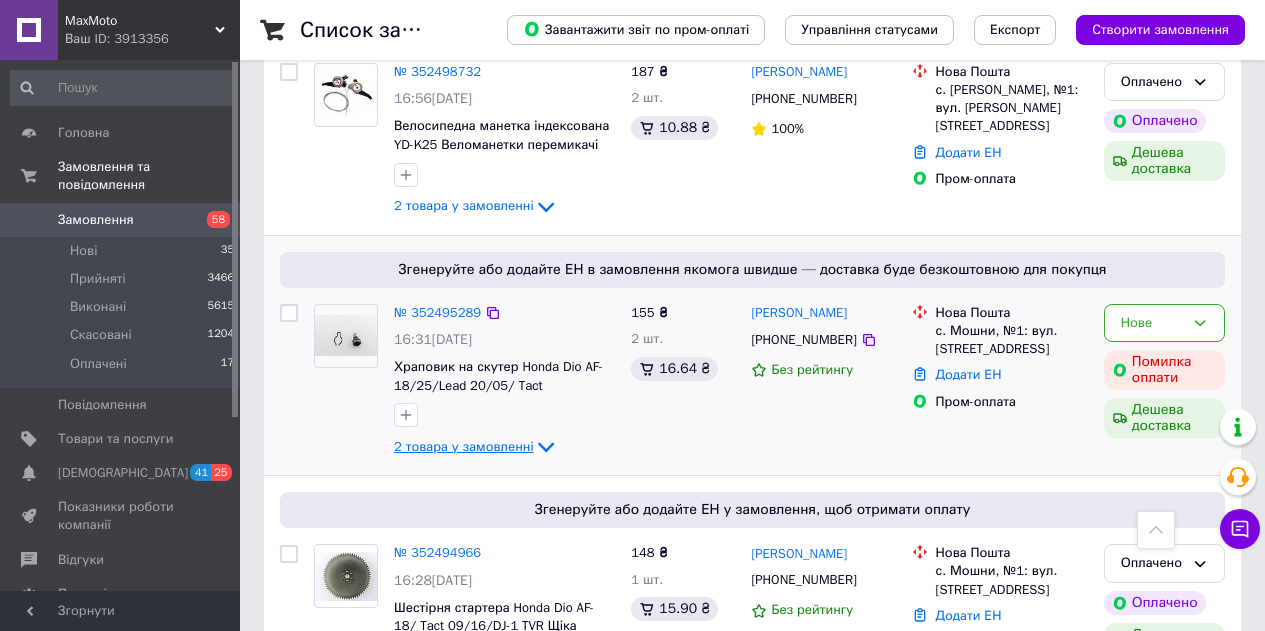 click on "2 товара у замовленні" at bounding box center (464, 446) 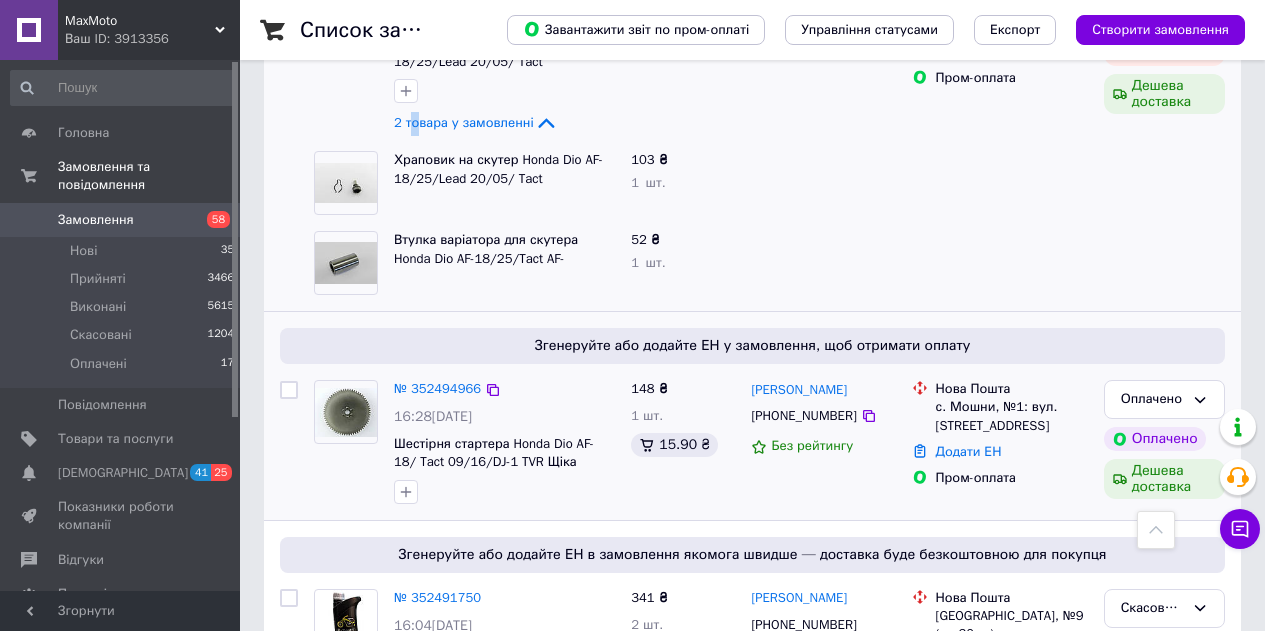 scroll, scrollTop: 4100, scrollLeft: 0, axis: vertical 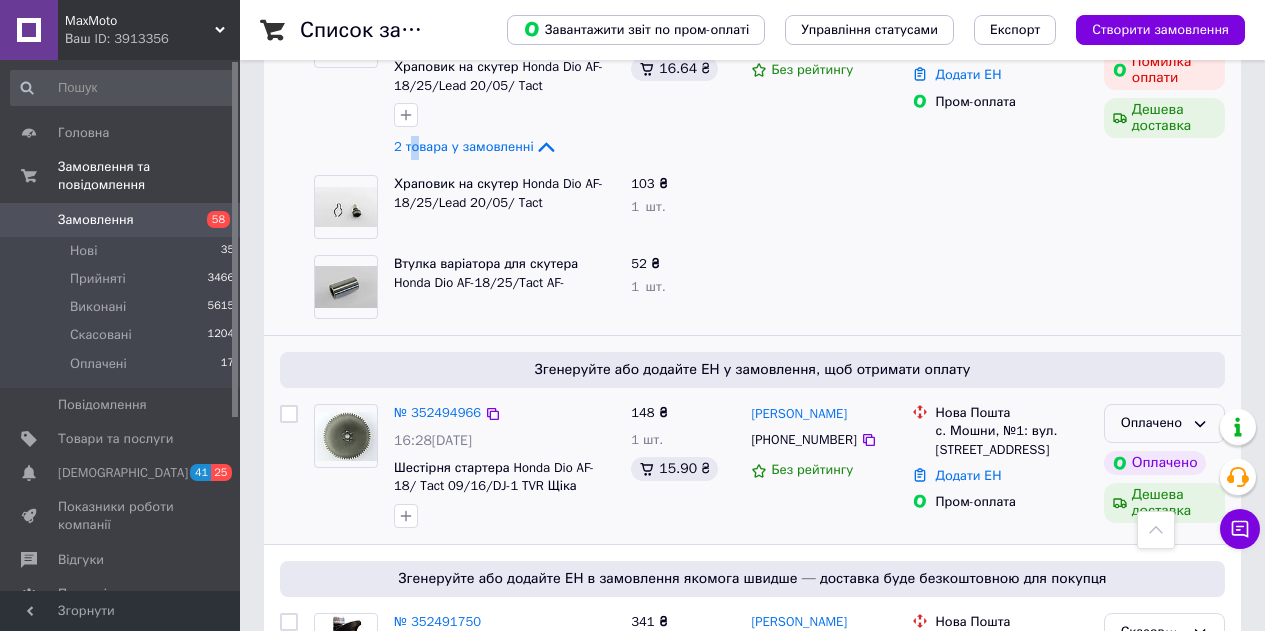 click on "Оплачено" at bounding box center (1164, 423) 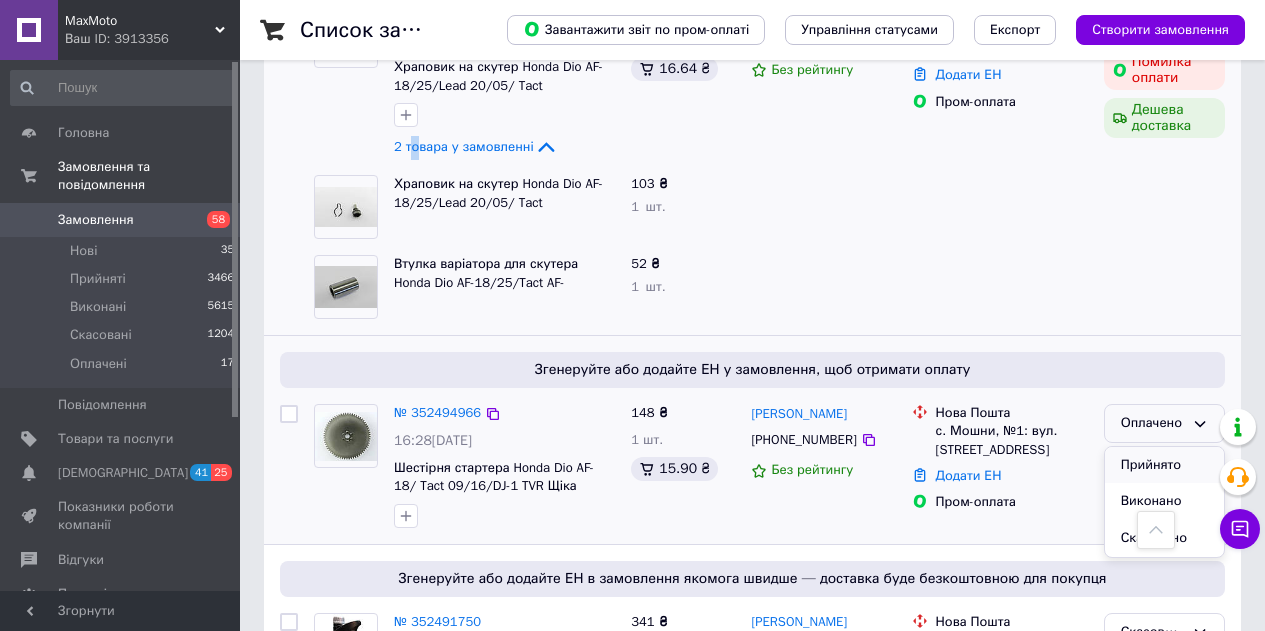 click on "Прийнято" at bounding box center [1164, 465] 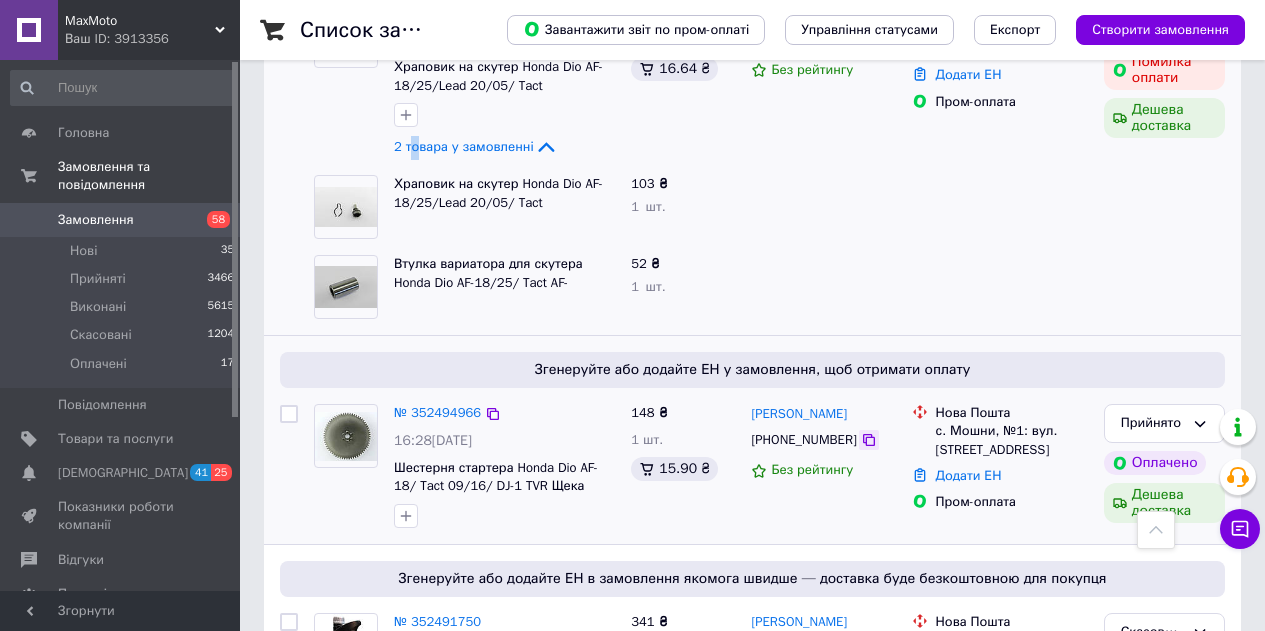 click 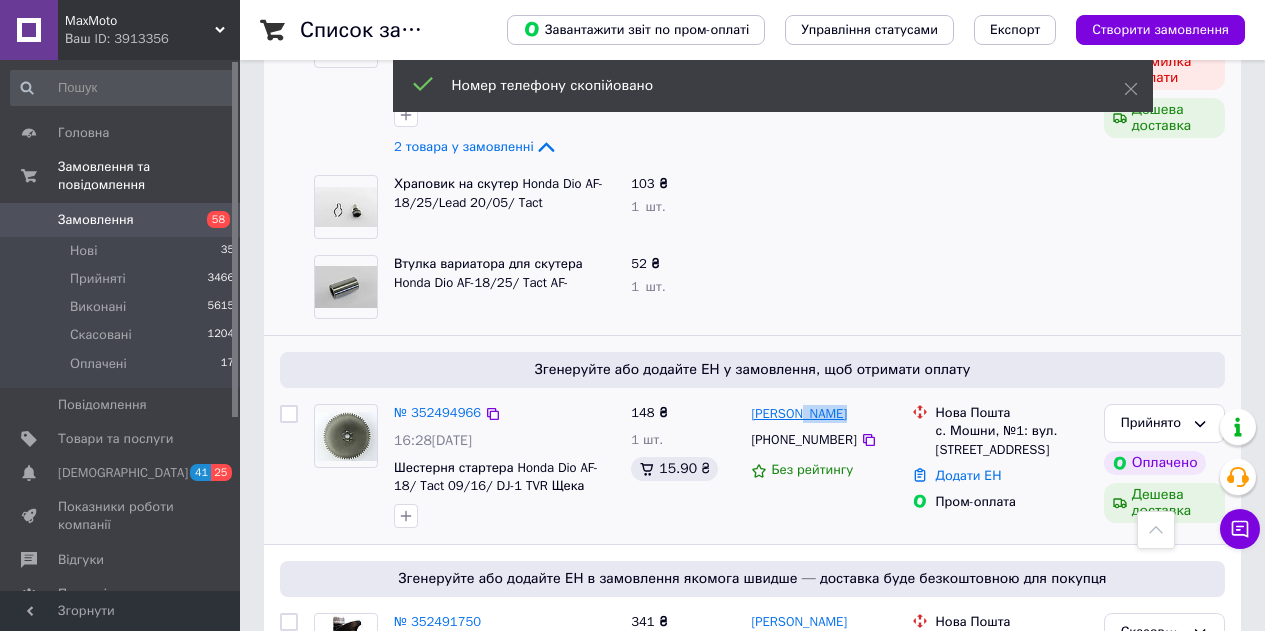 drag, startPoint x: 845, startPoint y: 219, endPoint x: 801, endPoint y: 227, distance: 44.72136 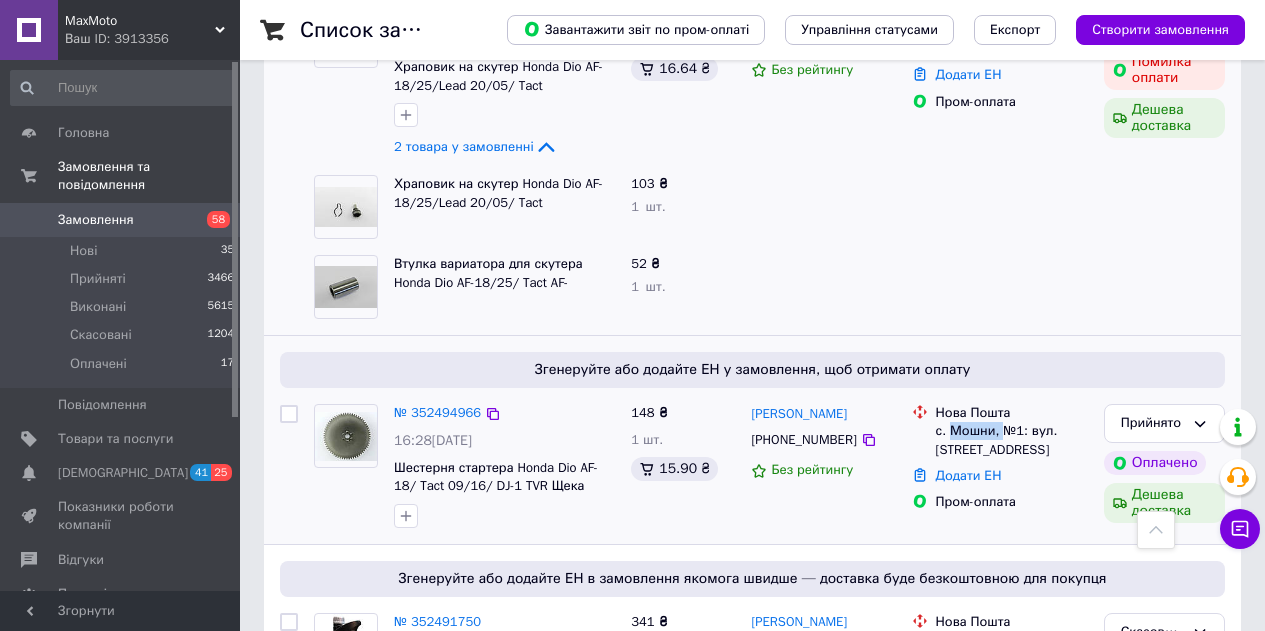 drag, startPoint x: 998, startPoint y: 240, endPoint x: 945, endPoint y: 229, distance: 54.129475 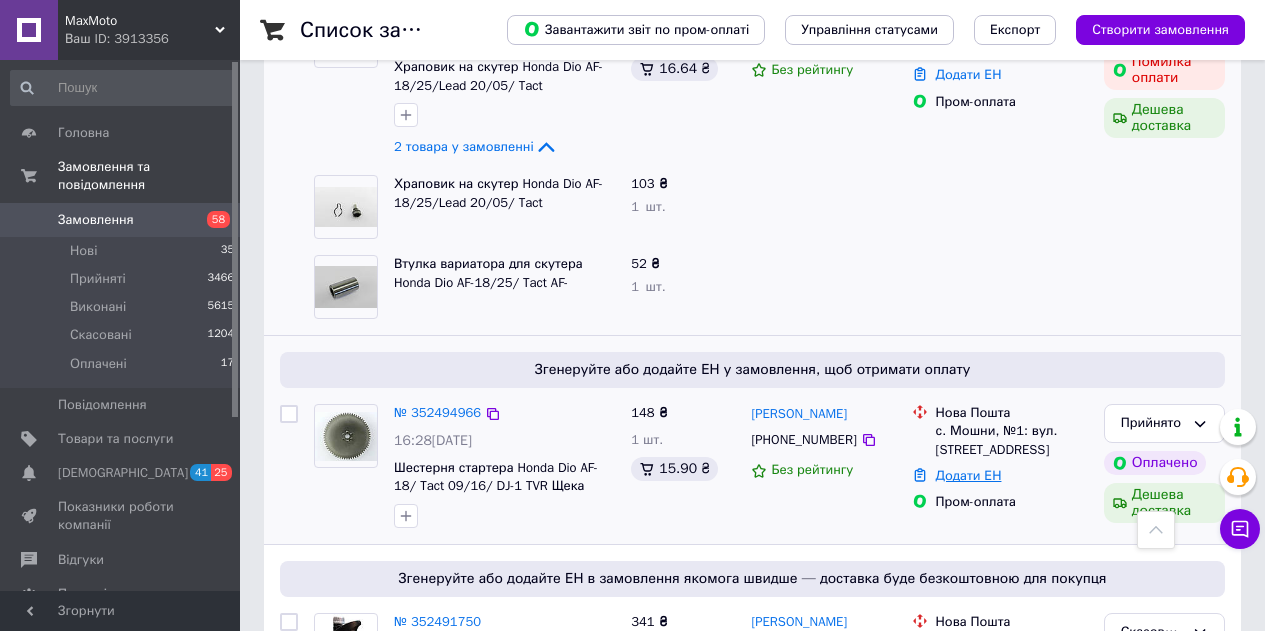 click on "Додати ЕН" at bounding box center (969, 475) 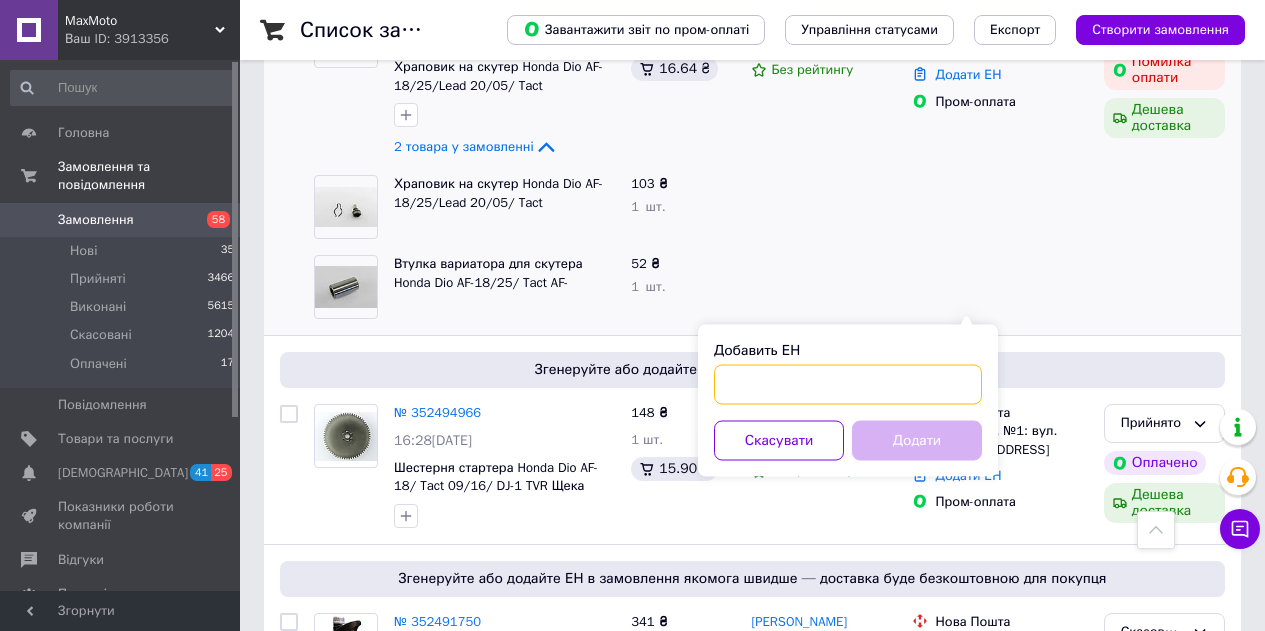click on "Добавить ЕН" at bounding box center (848, 385) 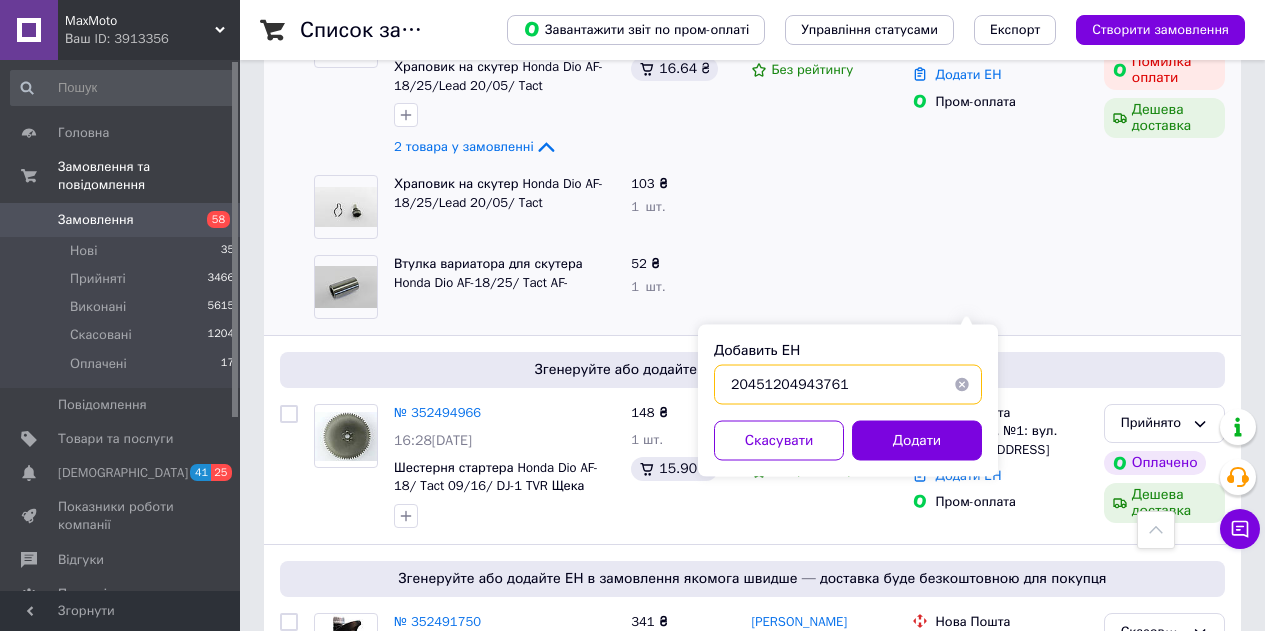 type on "20451204943761" 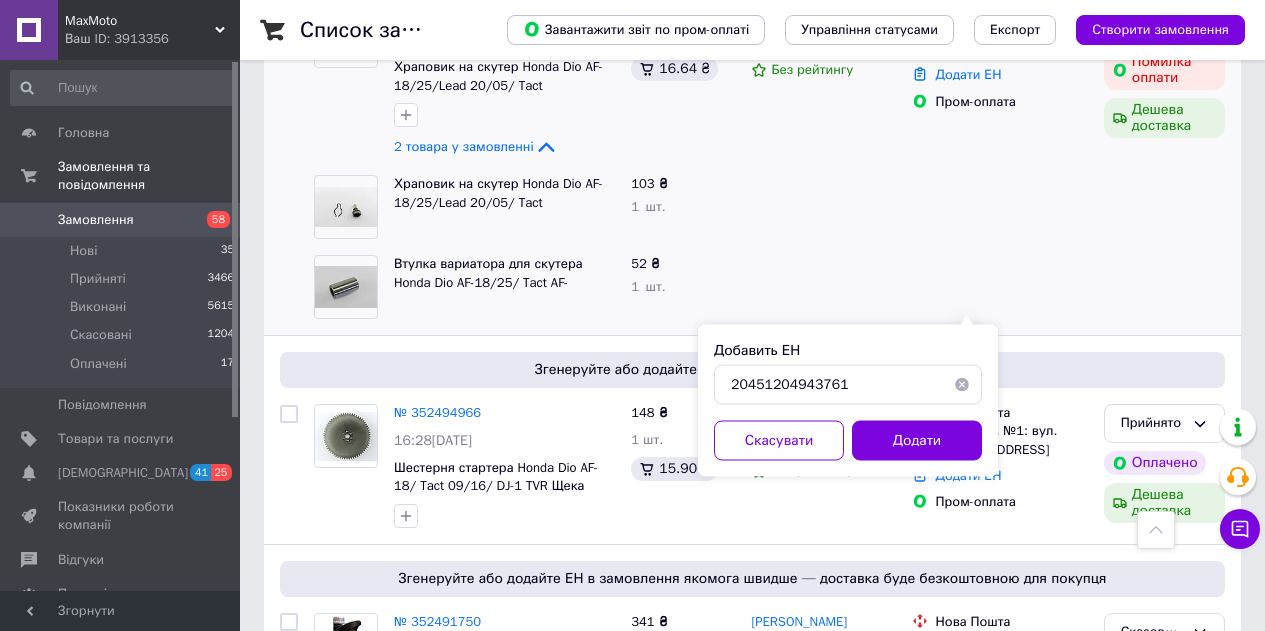 click on "Додати" at bounding box center [917, 441] 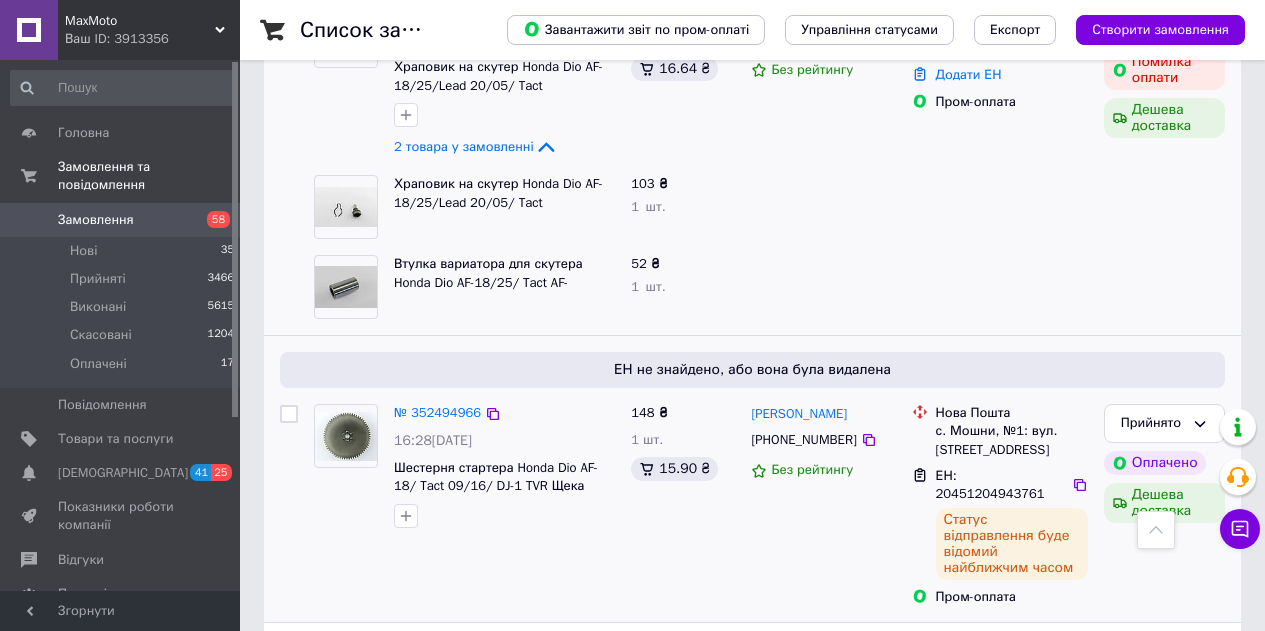 click on "№ 352494966 16:28, 13.07.2025 Шестерня стартера Honda Dio AF-18/ Tact 09/16/ DJ-1 TVR Щека вариатора скутер" at bounding box center [464, 505] 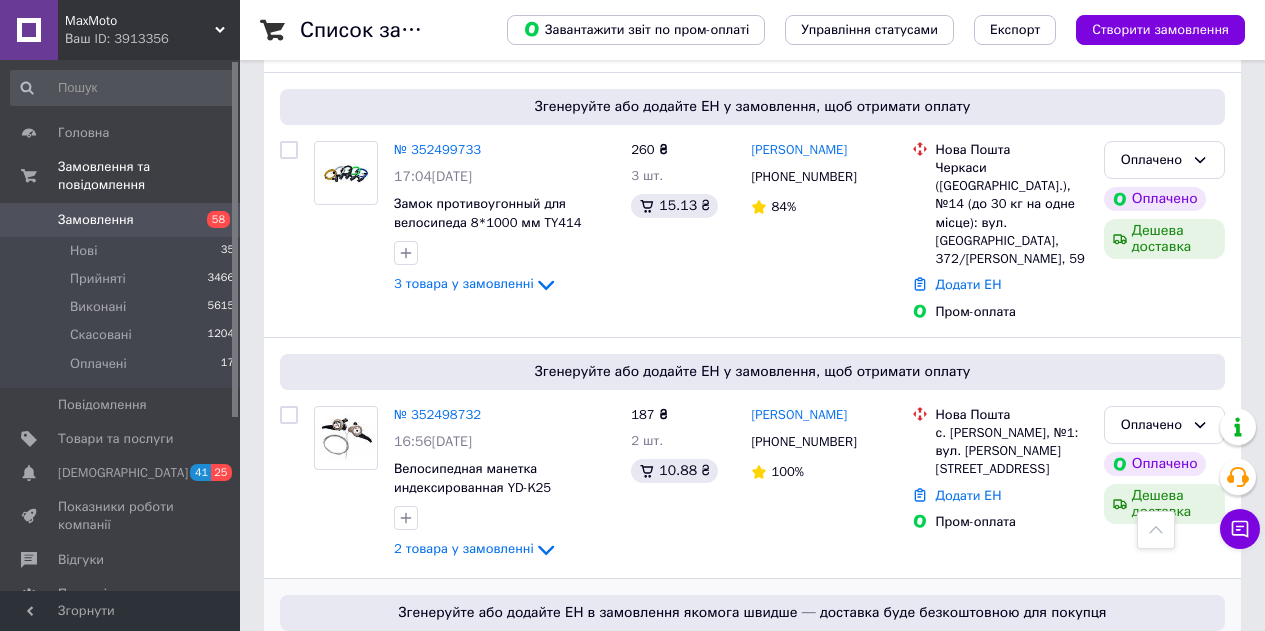 scroll, scrollTop: 3400, scrollLeft: 0, axis: vertical 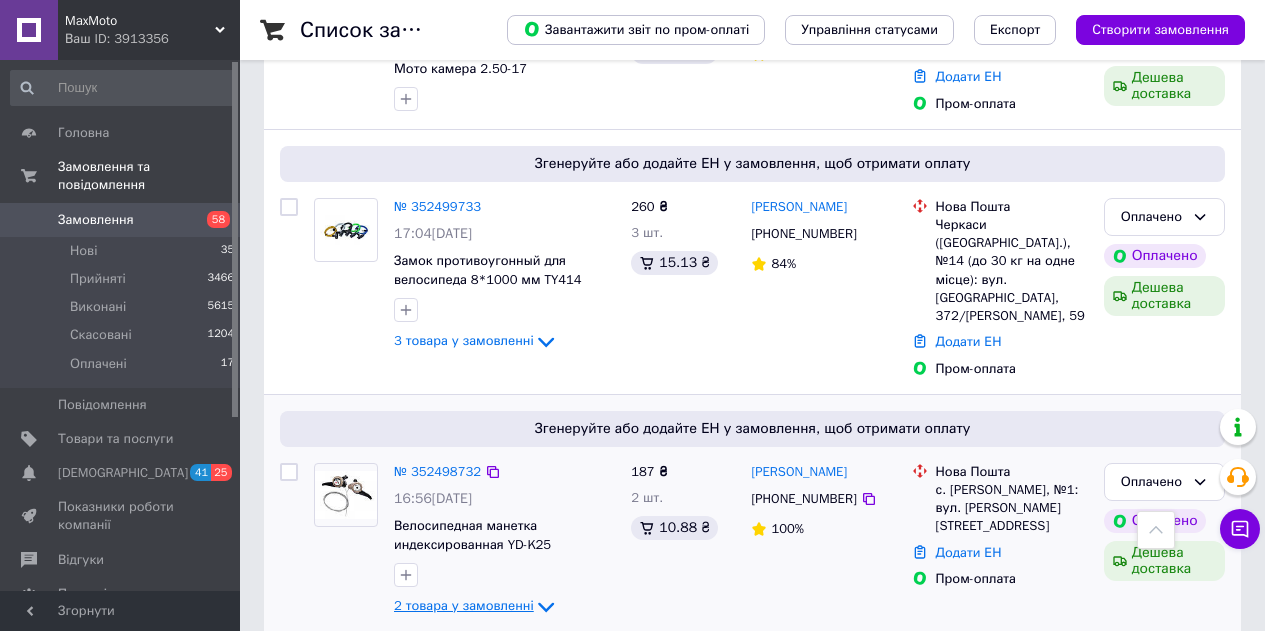 click on "2 товара у замовленні" at bounding box center (464, 605) 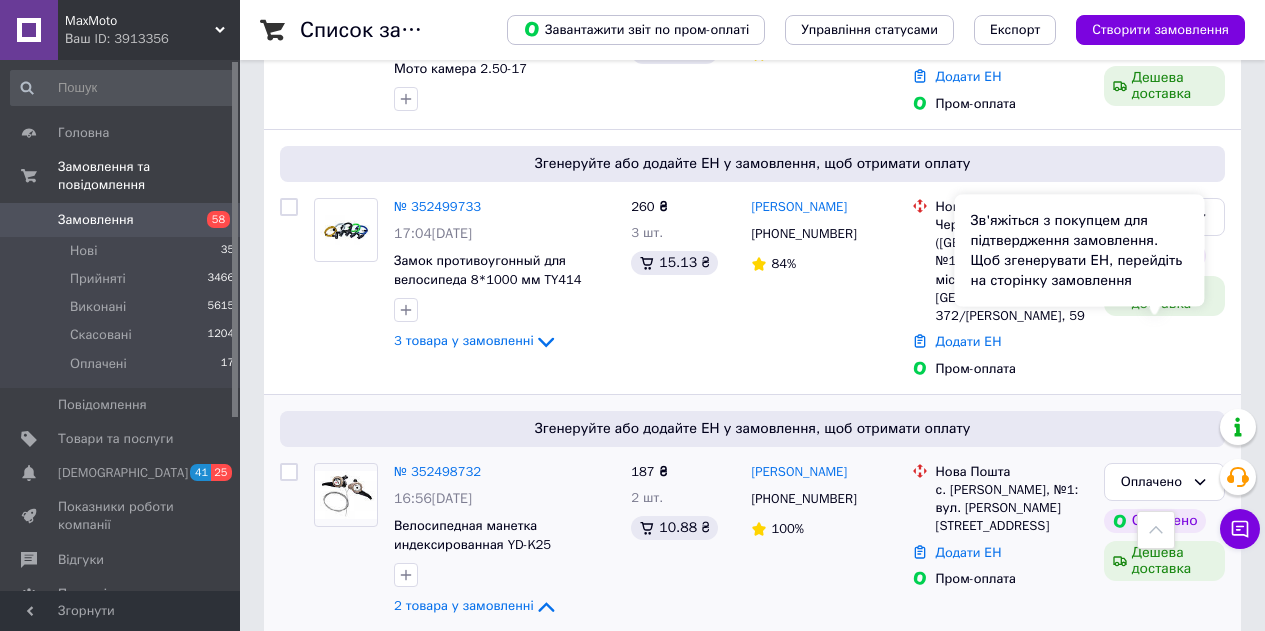 click on "Зв'яжіться з покупцем для підтвердження замовлення.
Щоб згенерувати ЕН, перейдіть на сторінку замовлення" at bounding box center [1080, 251] 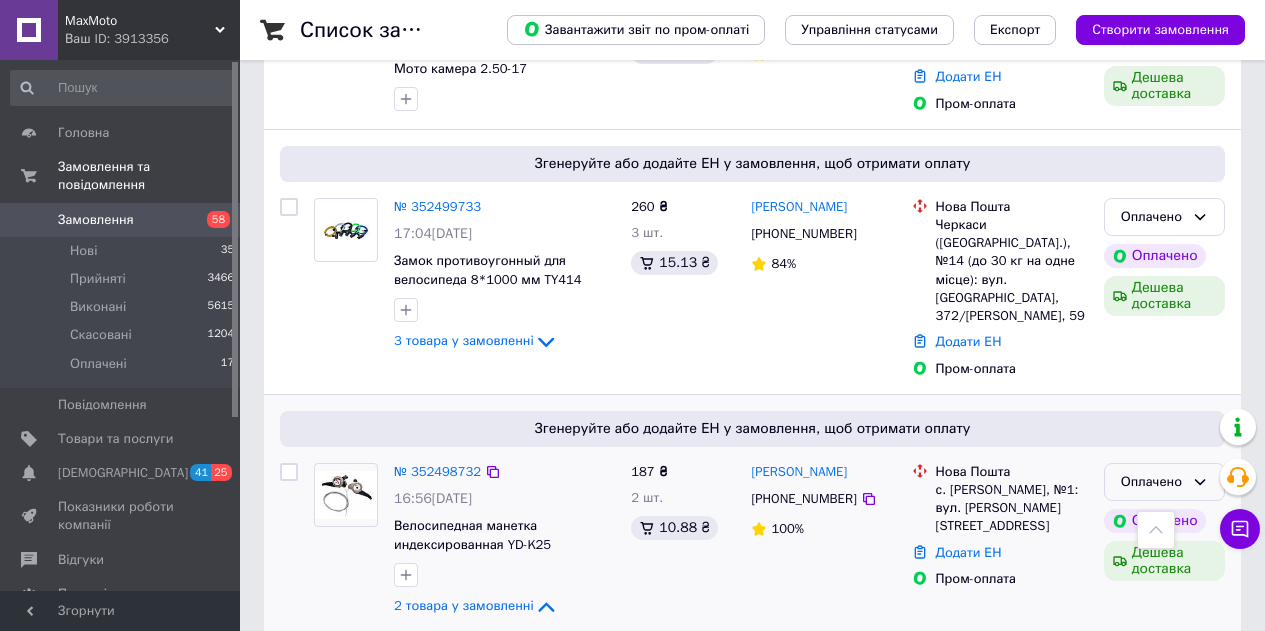 click on "Оплачено" at bounding box center (1164, 482) 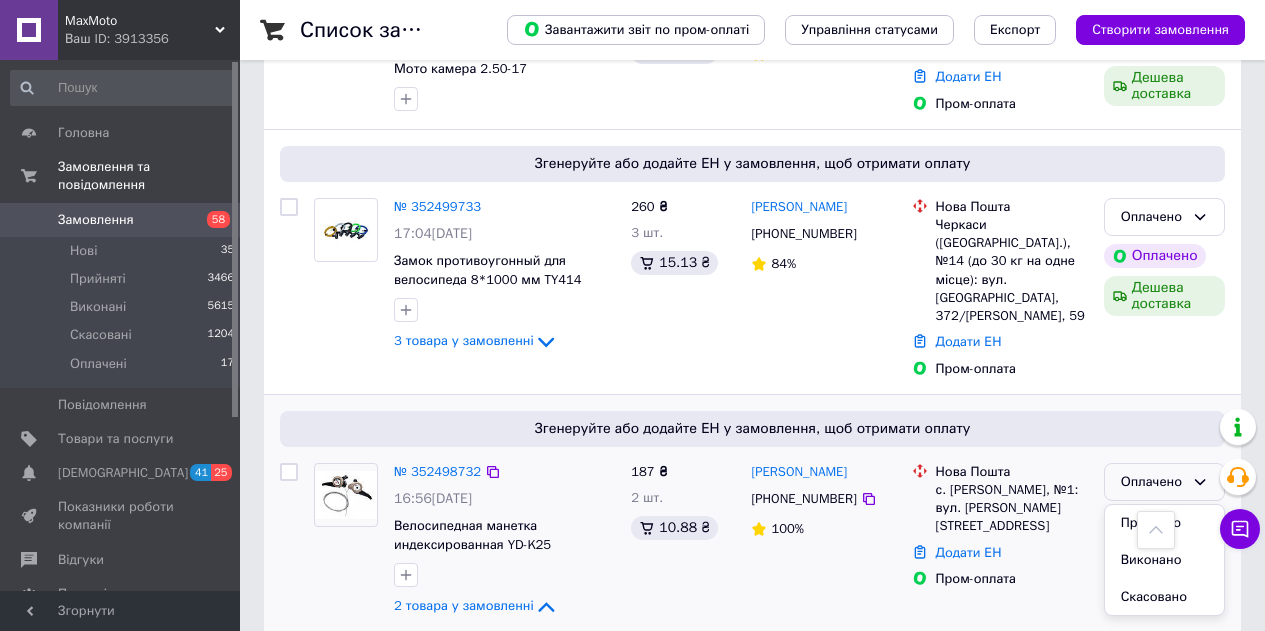 click on "Прийнято" at bounding box center [1164, 523] 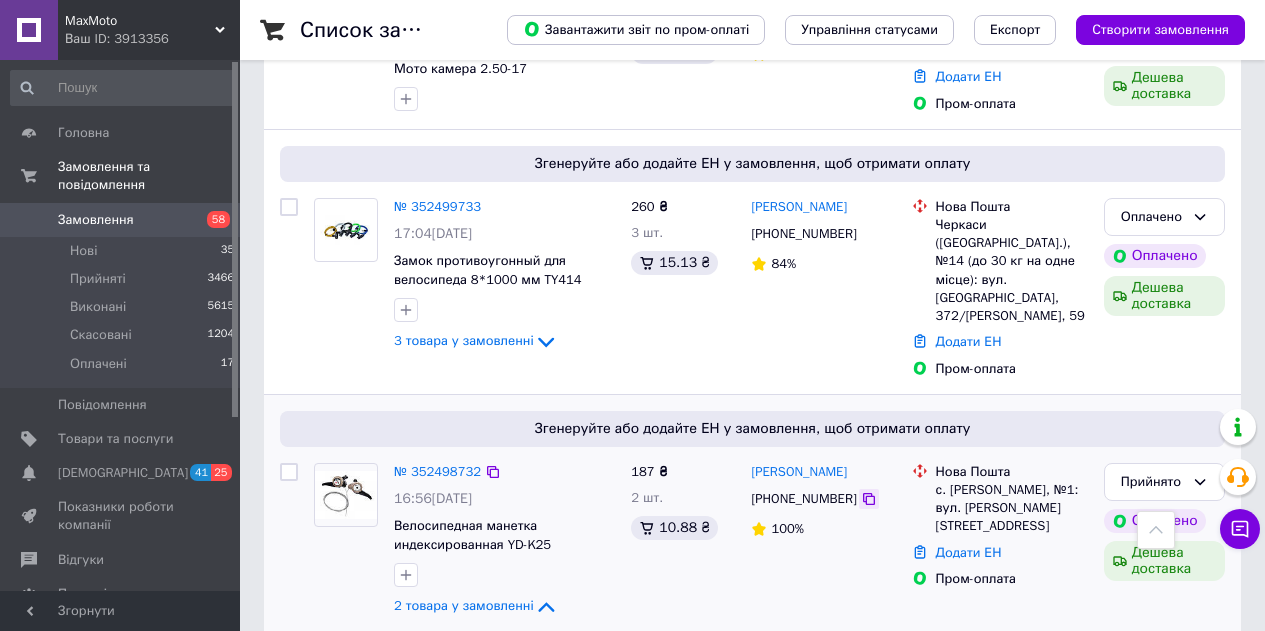 click 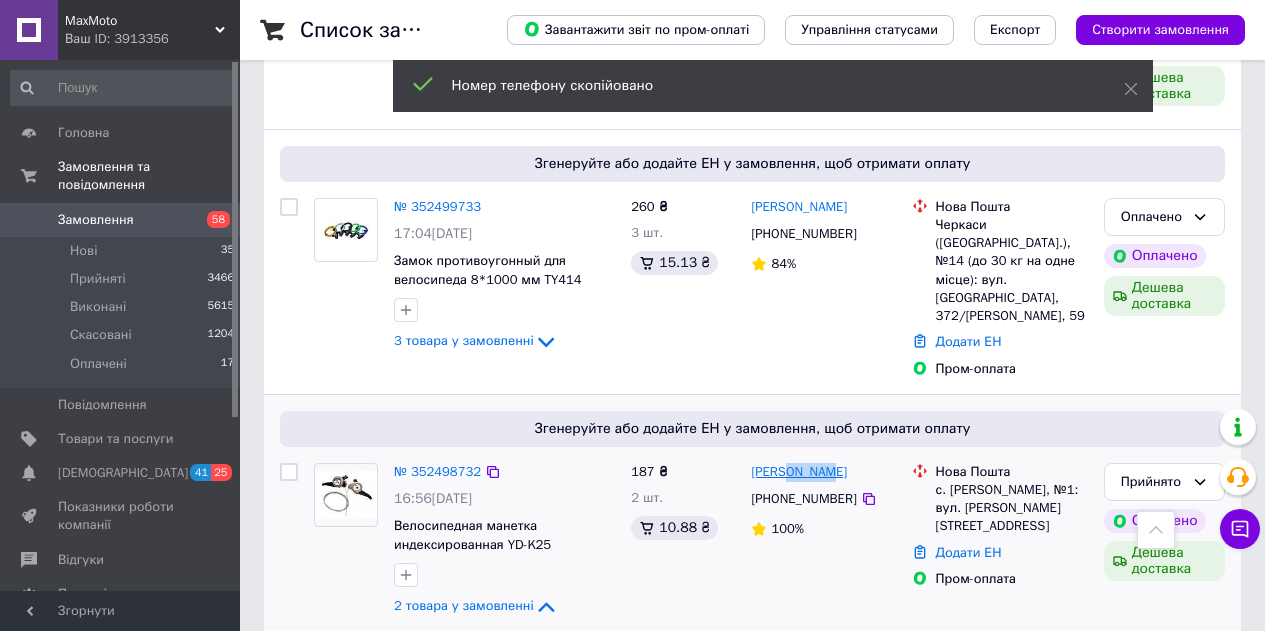 drag, startPoint x: 832, startPoint y: 284, endPoint x: 777, endPoint y: 287, distance: 55.081757 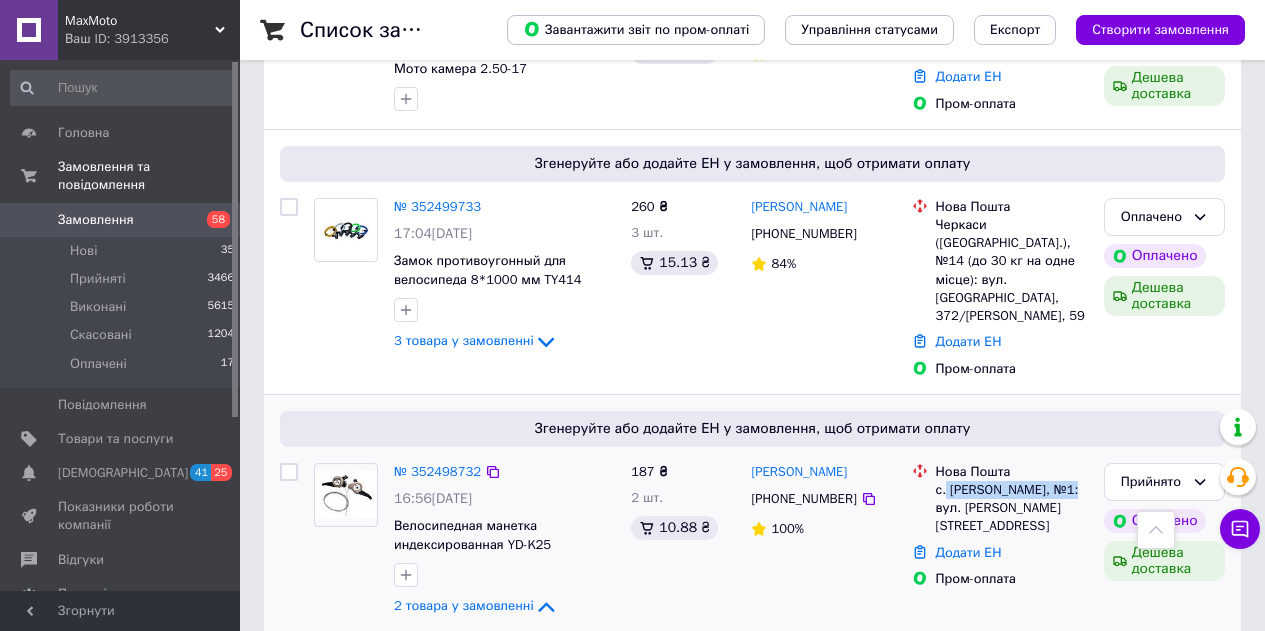 drag, startPoint x: 1057, startPoint y: 300, endPoint x: 946, endPoint y: 298, distance: 111.01801 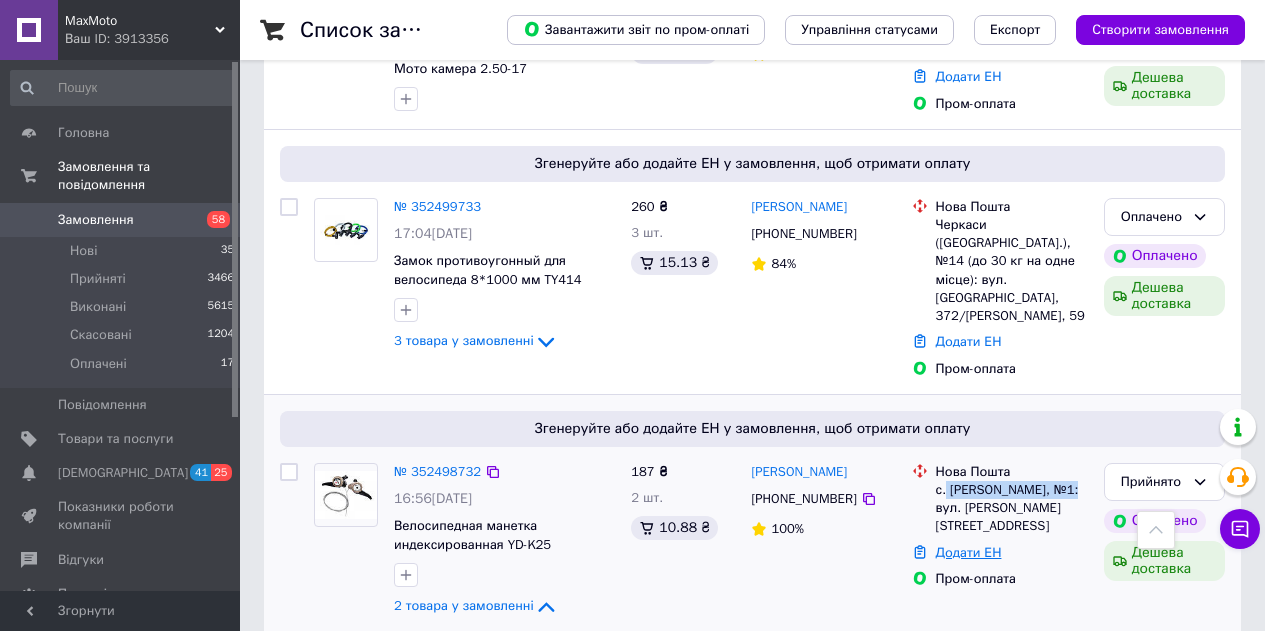 click on "Додати ЕН" at bounding box center [969, 552] 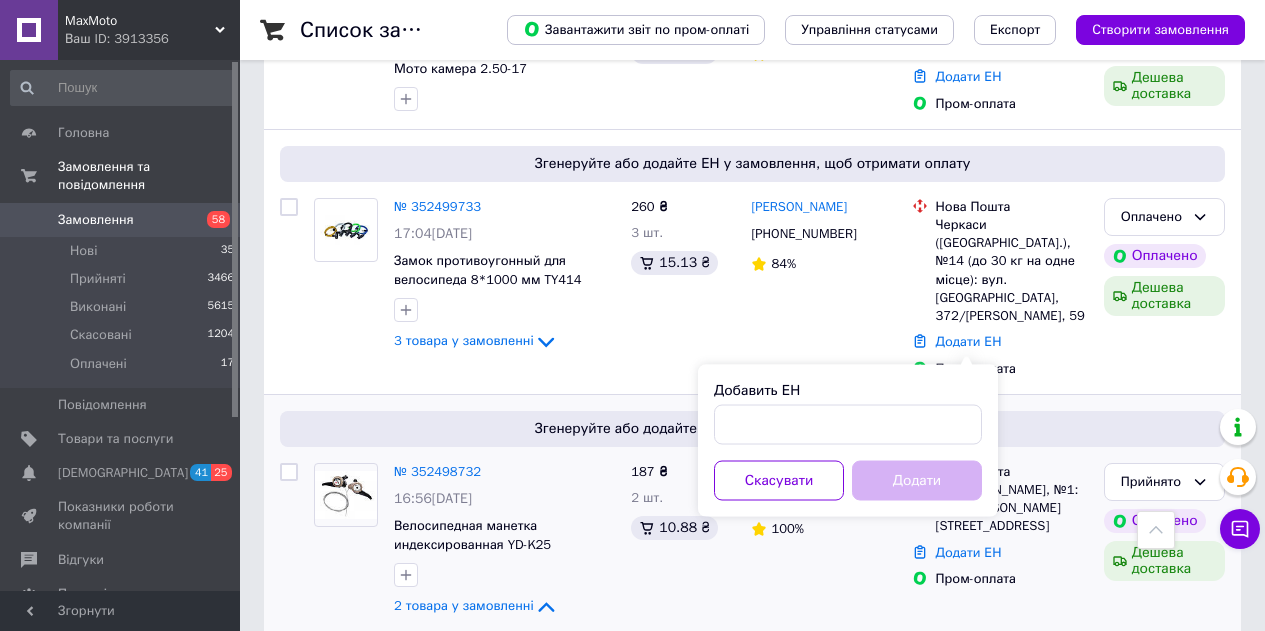 click on "Добавить ЕН" at bounding box center [848, 391] 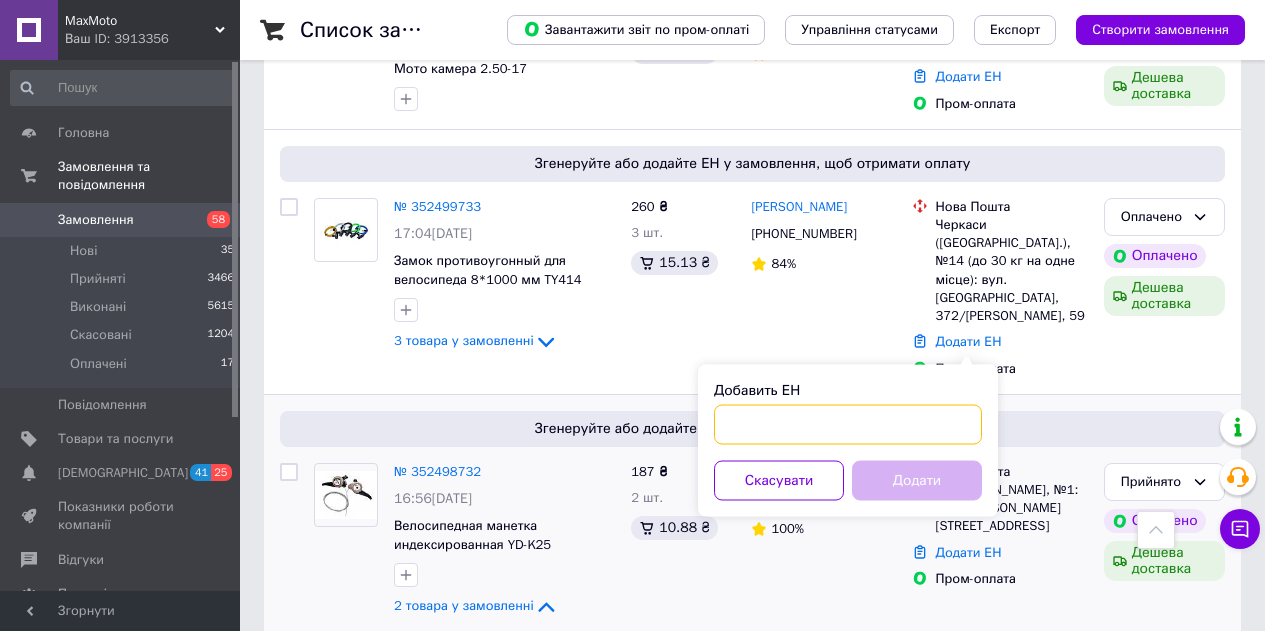 click on "Добавить ЕН" at bounding box center [848, 425] 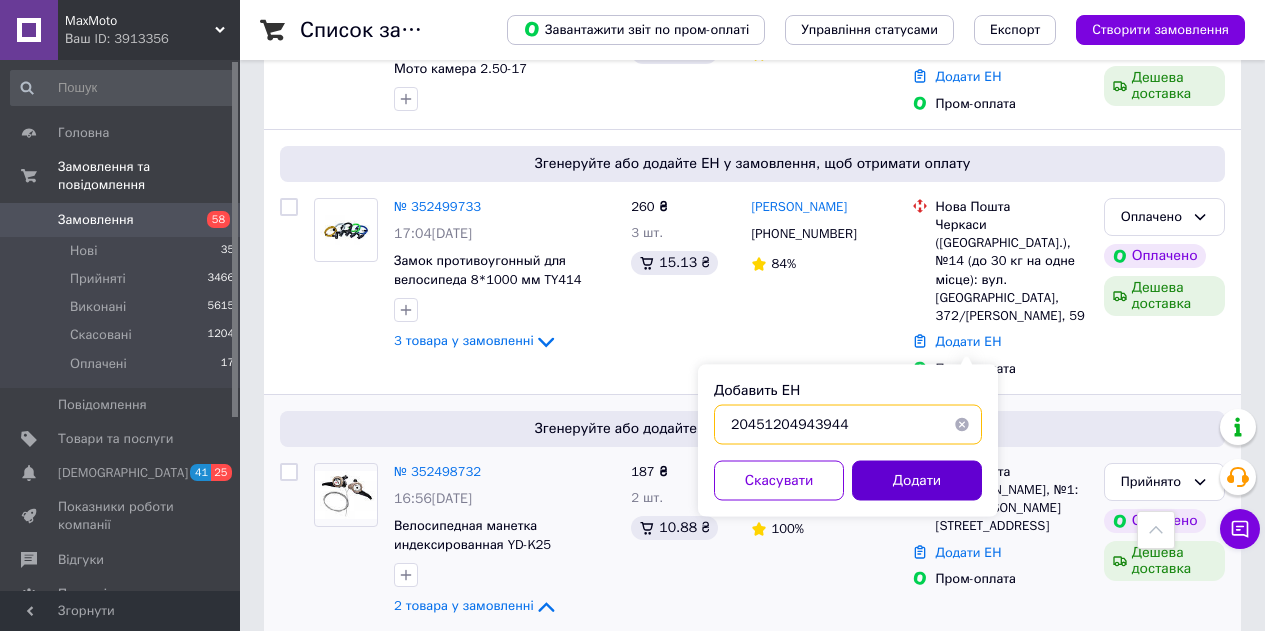 type on "20451204943944" 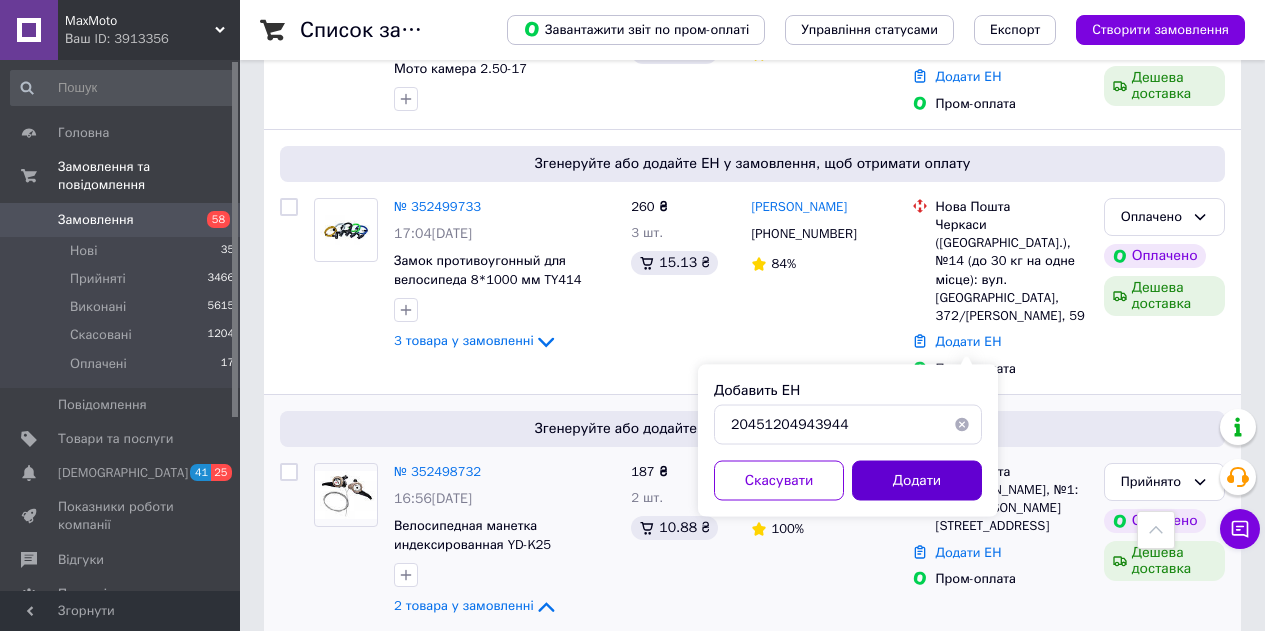 click on "Додати" at bounding box center (917, 481) 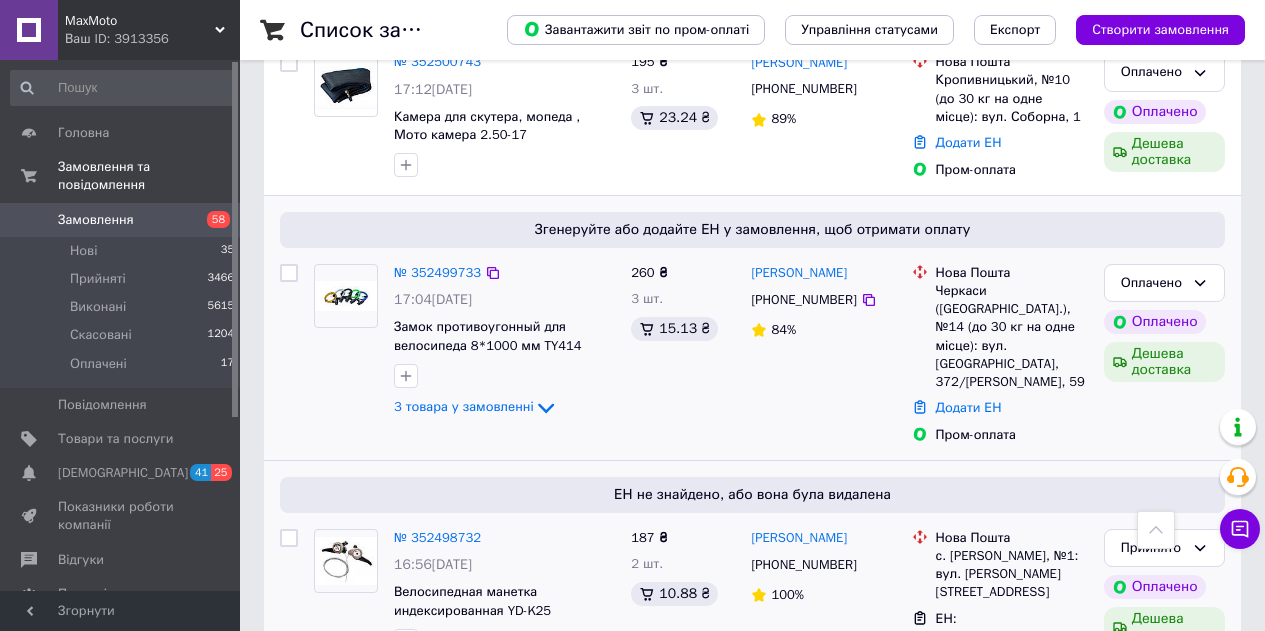 scroll, scrollTop: 3300, scrollLeft: 0, axis: vertical 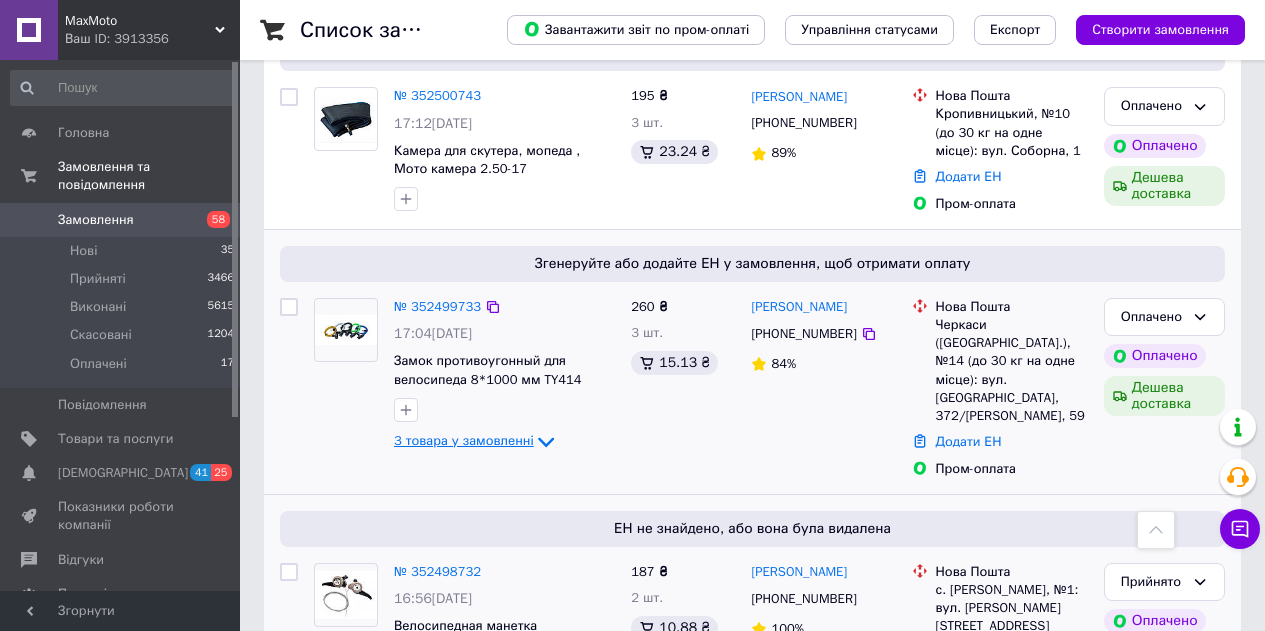 click 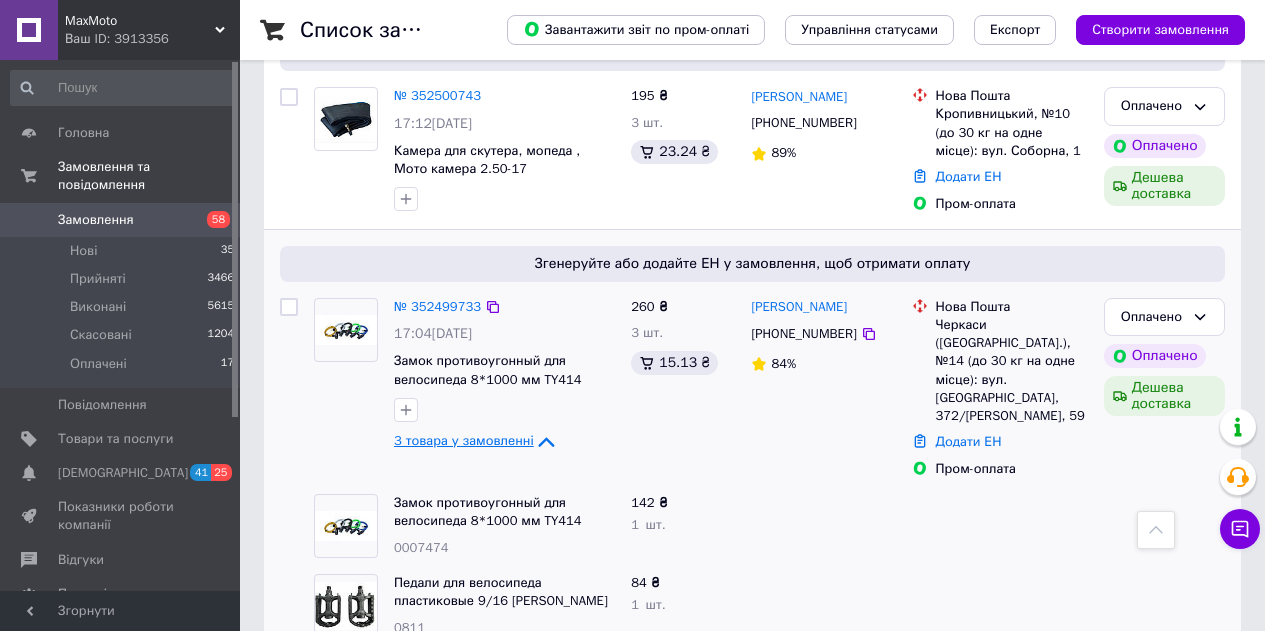 click 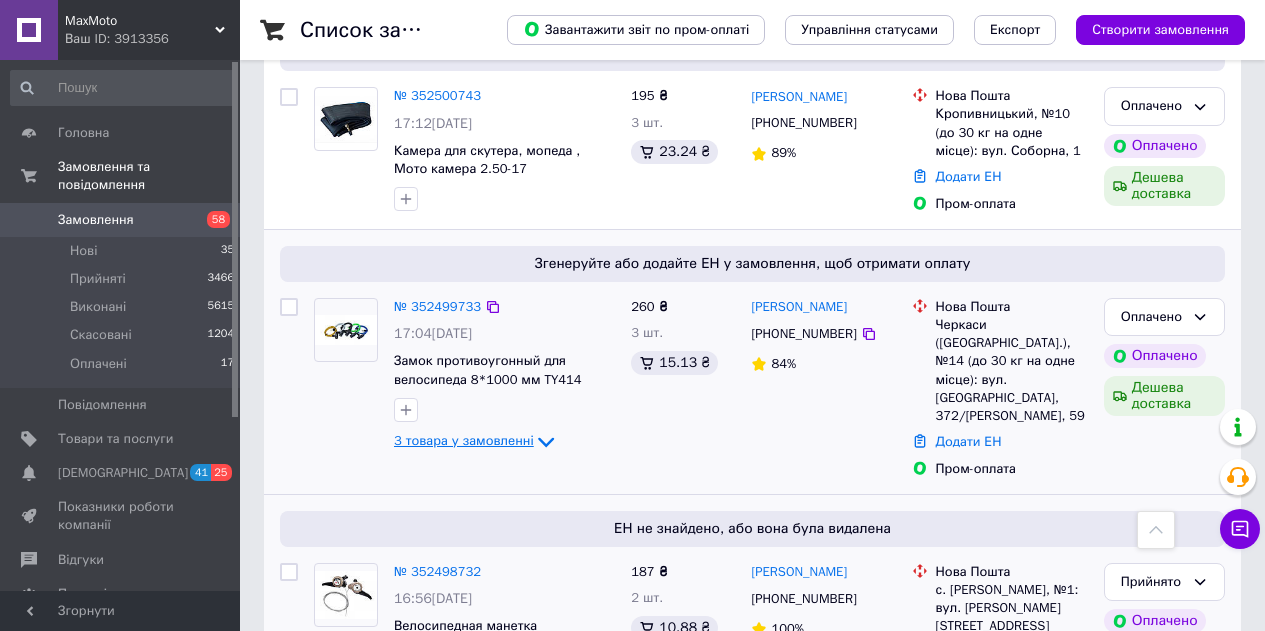 click at bounding box center [504, 410] 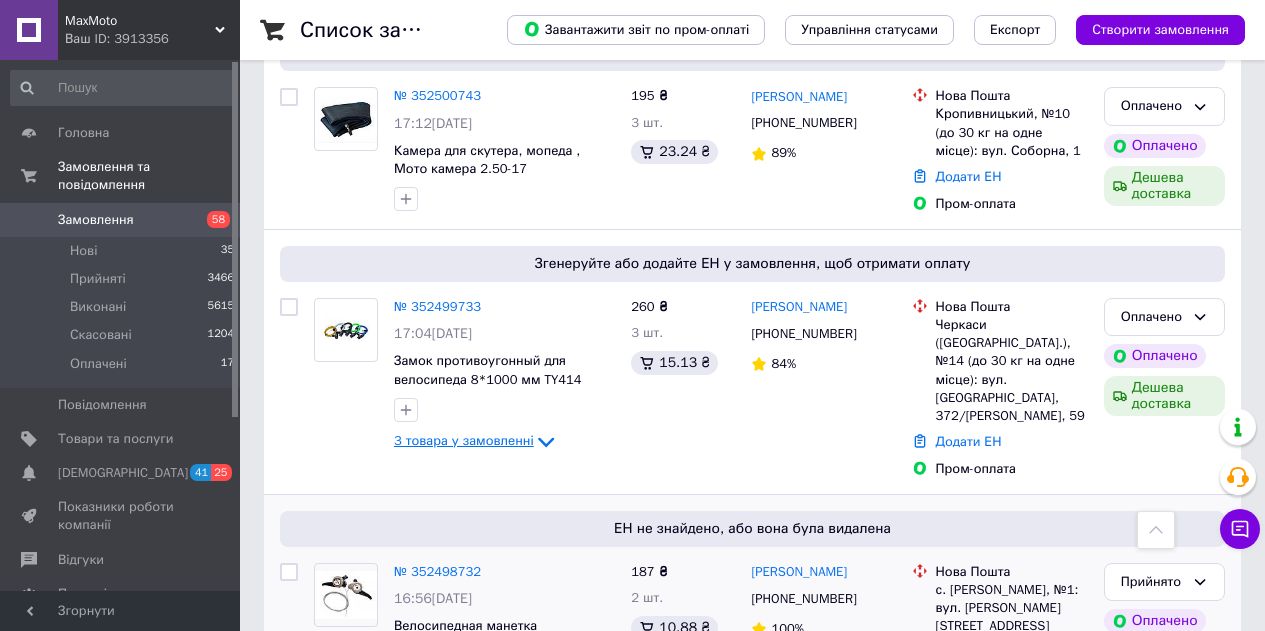 click 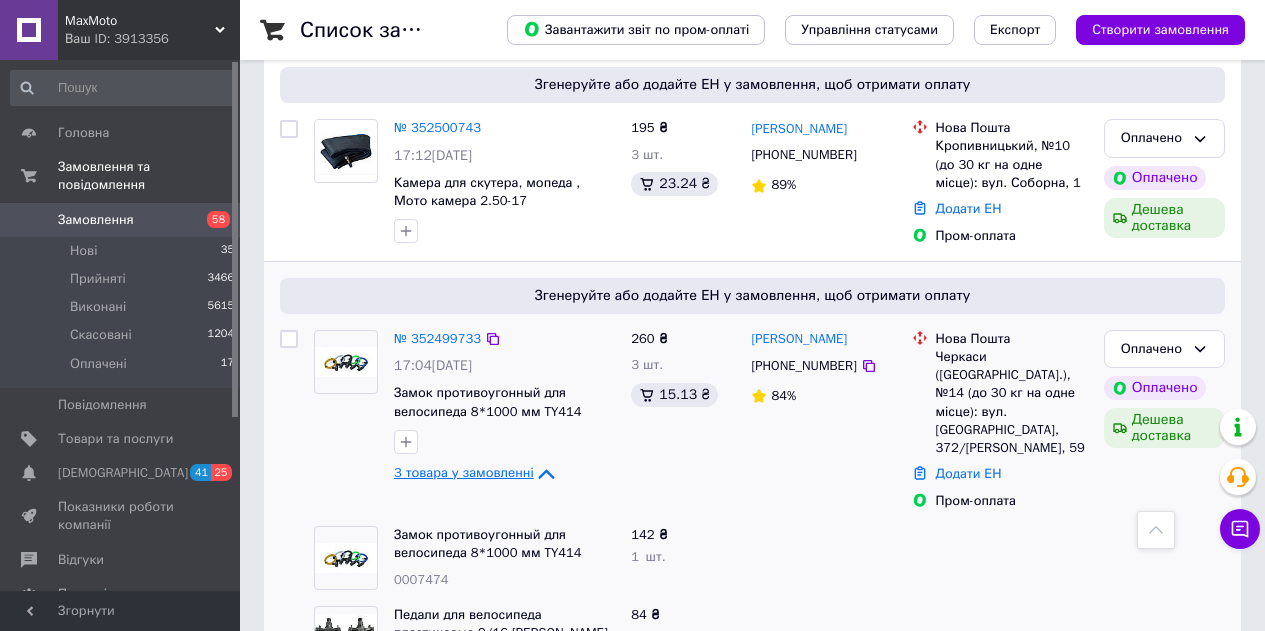 scroll, scrollTop: 3200, scrollLeft: 0, axis: vertical 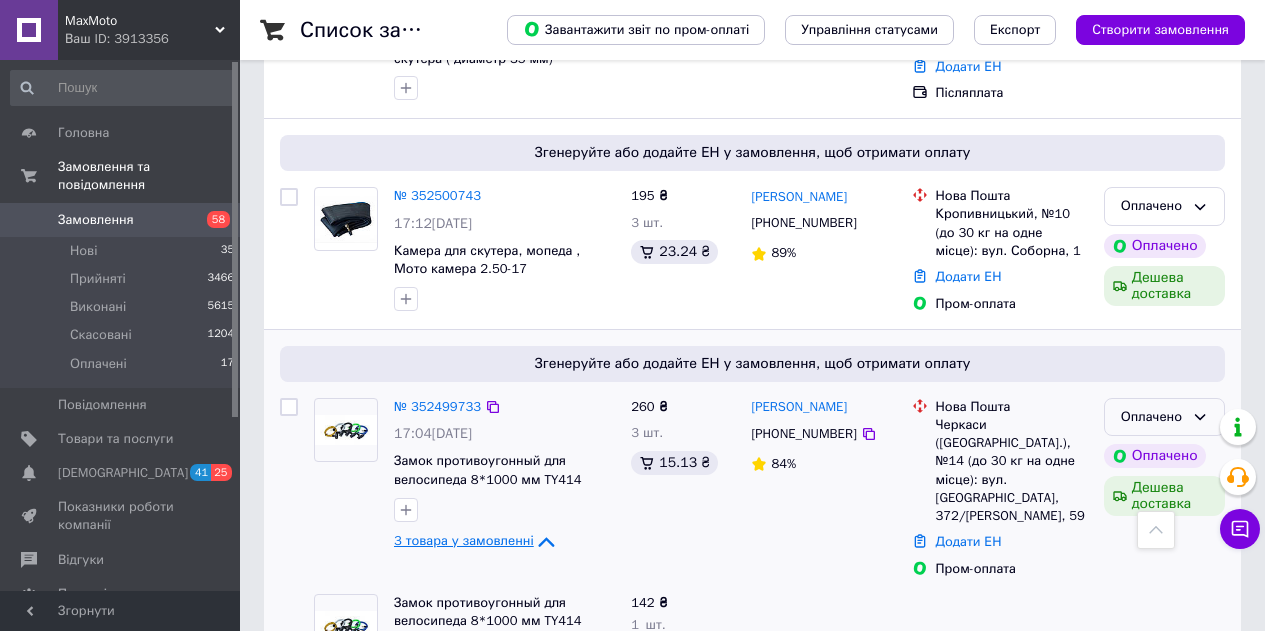 click on "Оплачено" at bounding box center (1152, 417) 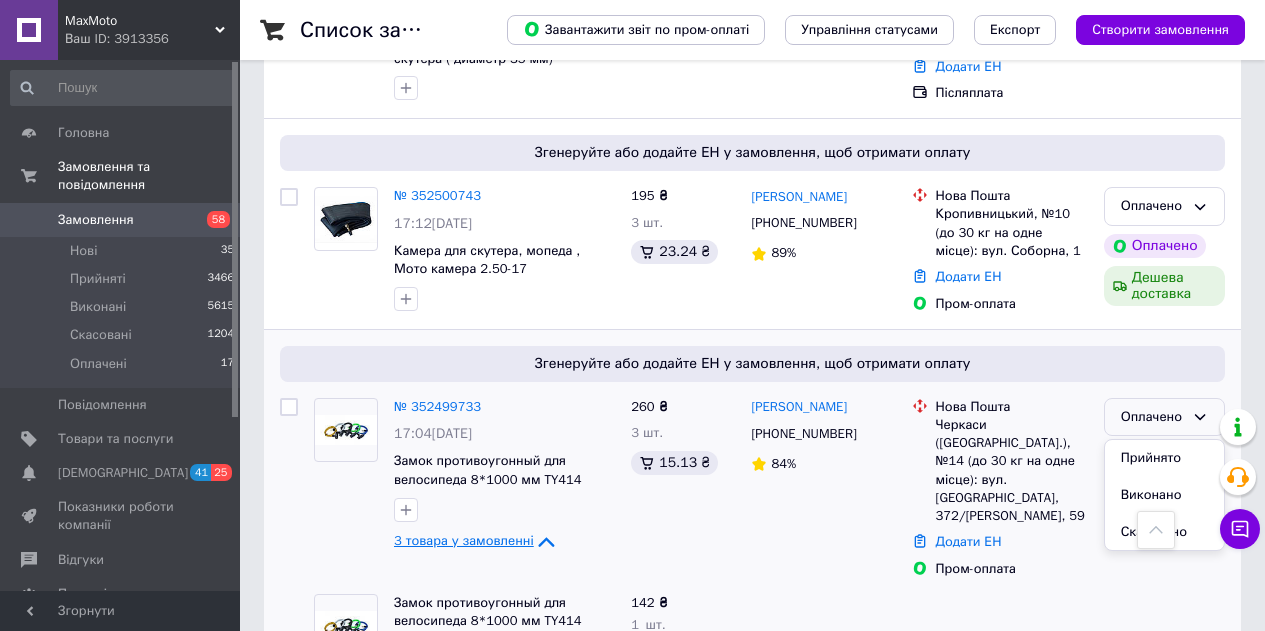 click on "Прийнято" at bounding box center [1164, 458] 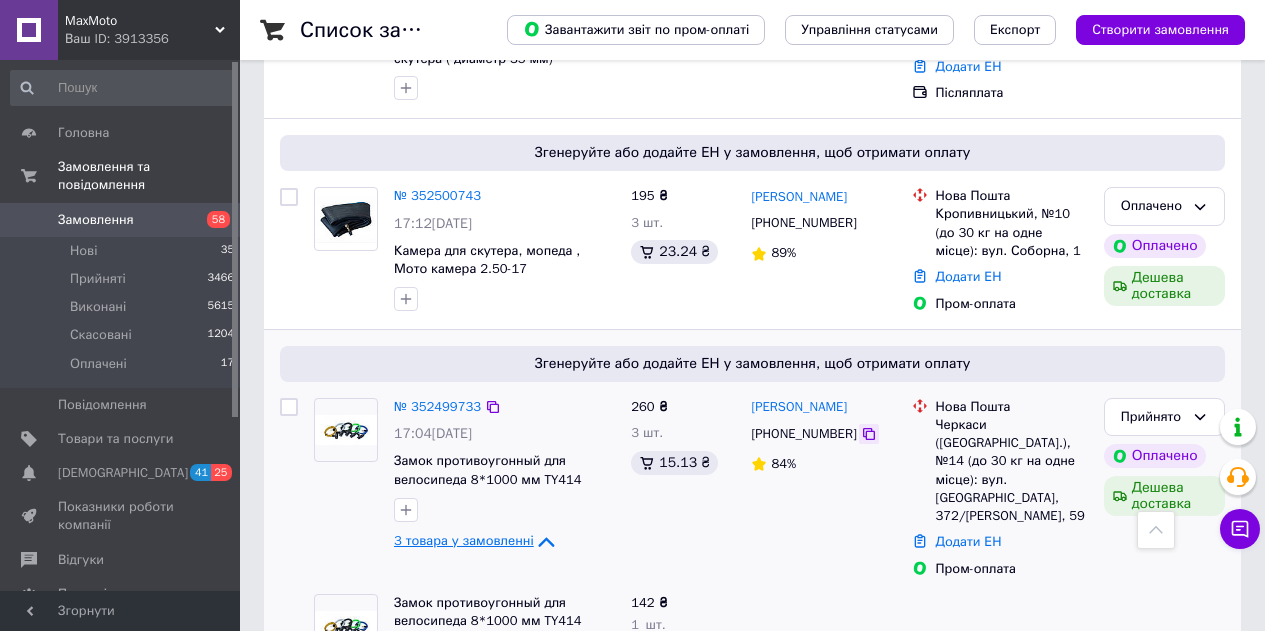 click 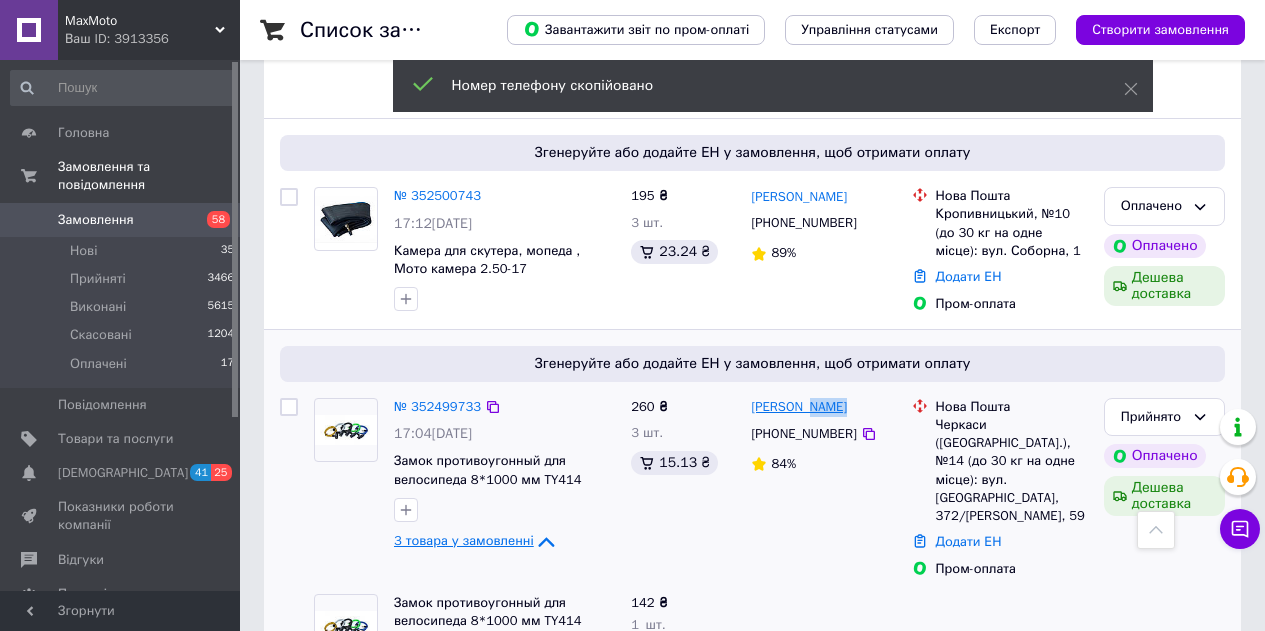 drag, startPoint x: 831, startPoint y: 241, endPoint x: 794, endPoint y: 235, distance: 37.48333 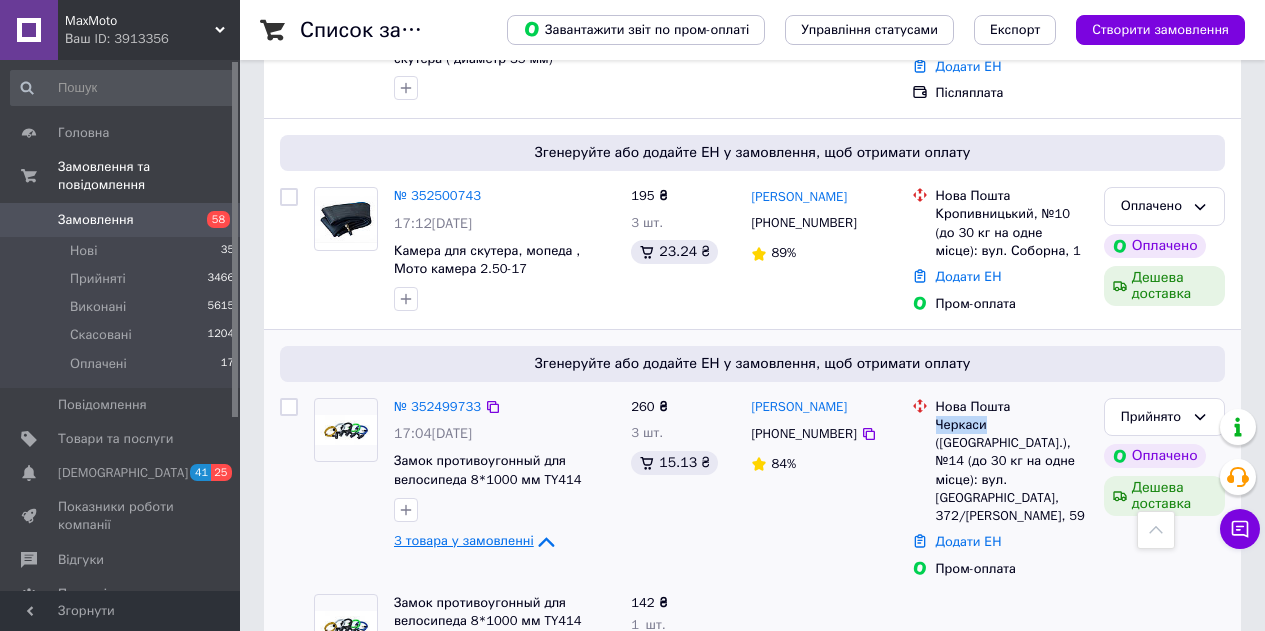 drag, startPoint x: 983, startPoint y: 249, endPoint x: 934, endPoint y: 251, distance: 49.0408 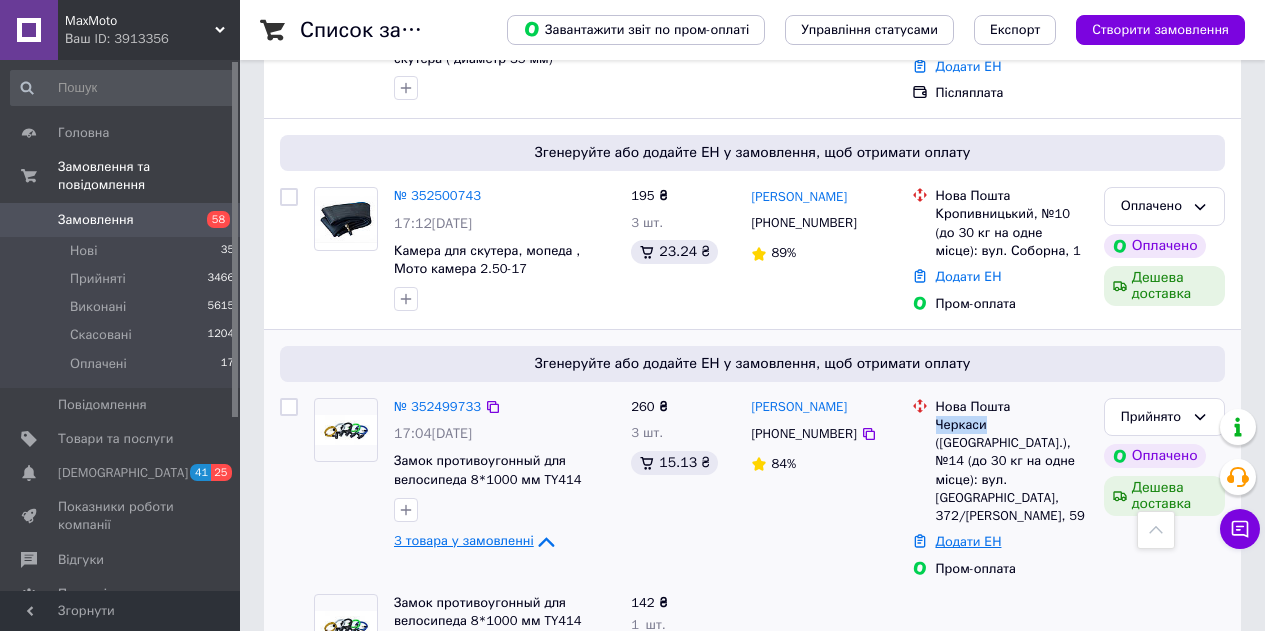 click on "Додати ЕН" at bounding box center (1012, 542) 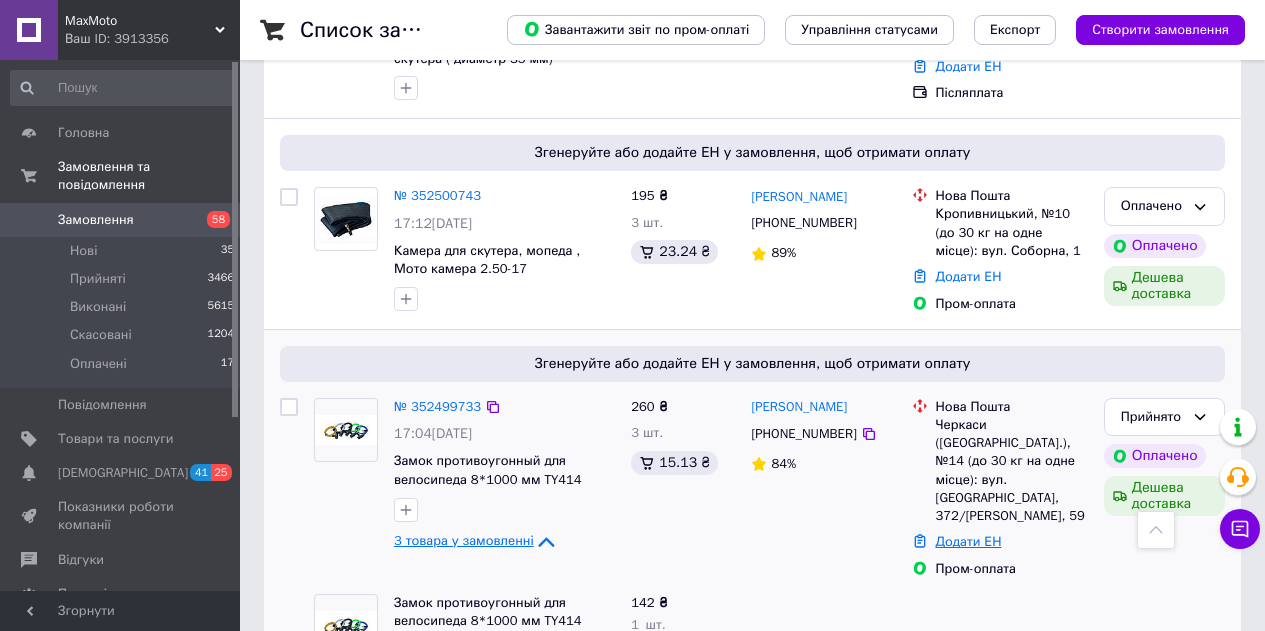 click on "Додати ЕН" at bounding box center (969, 541) 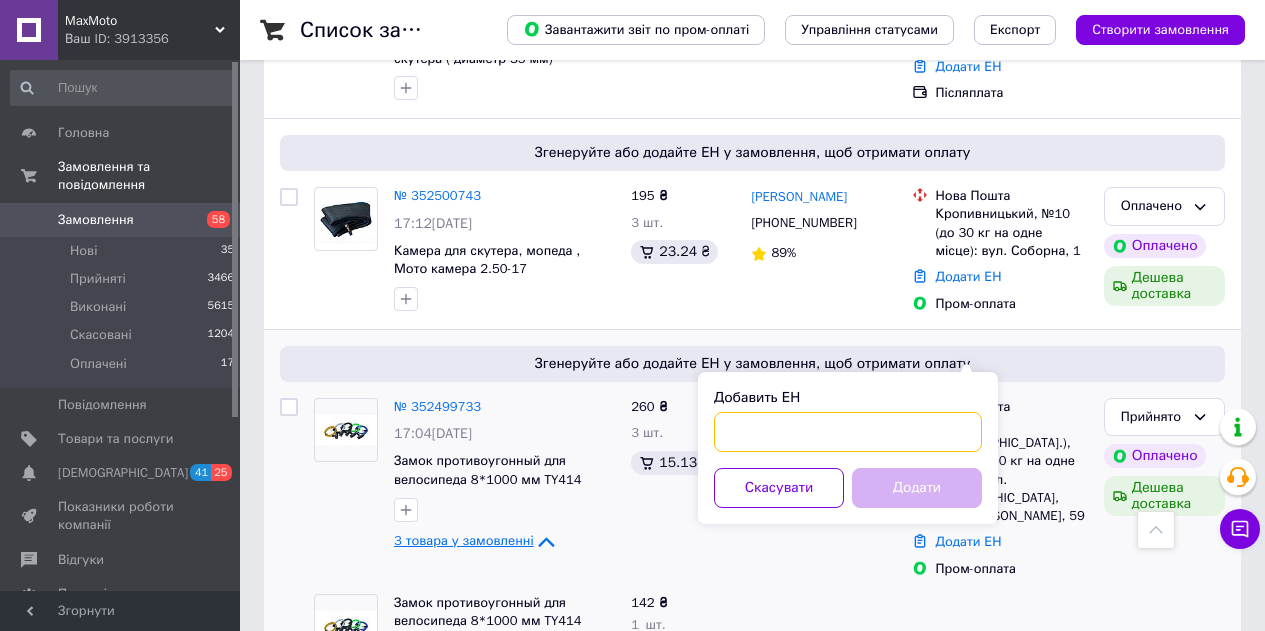 click on "Добавить ЕН" at bounding box center [848, 432] 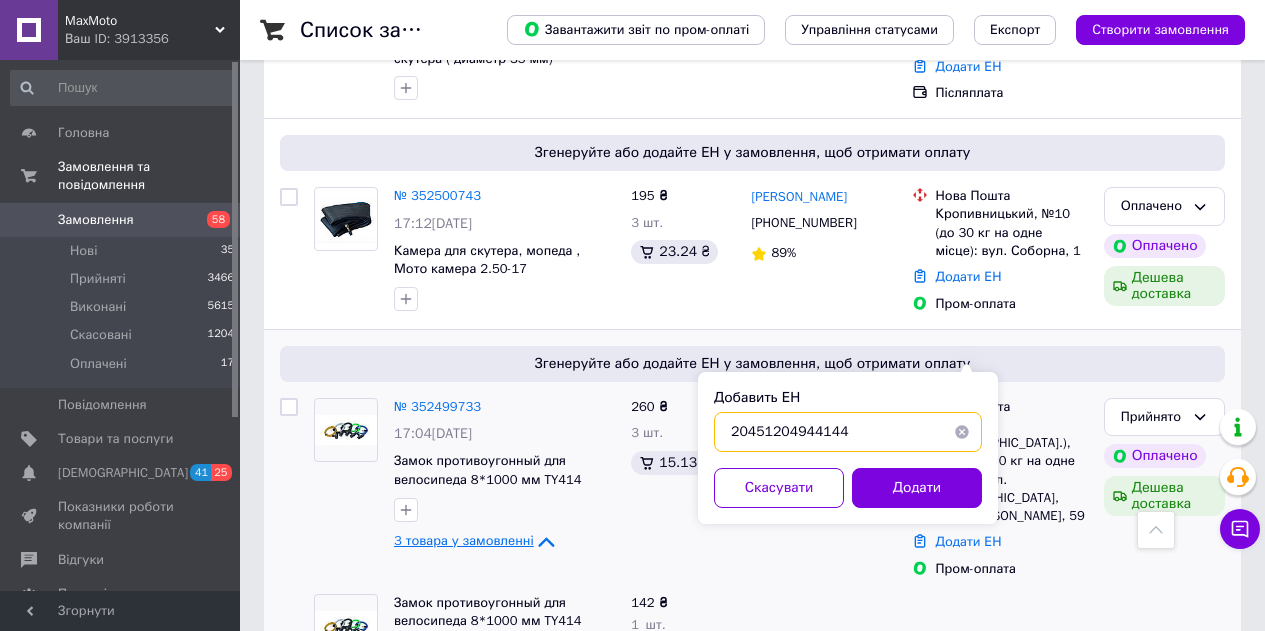 type on "20451204944144" 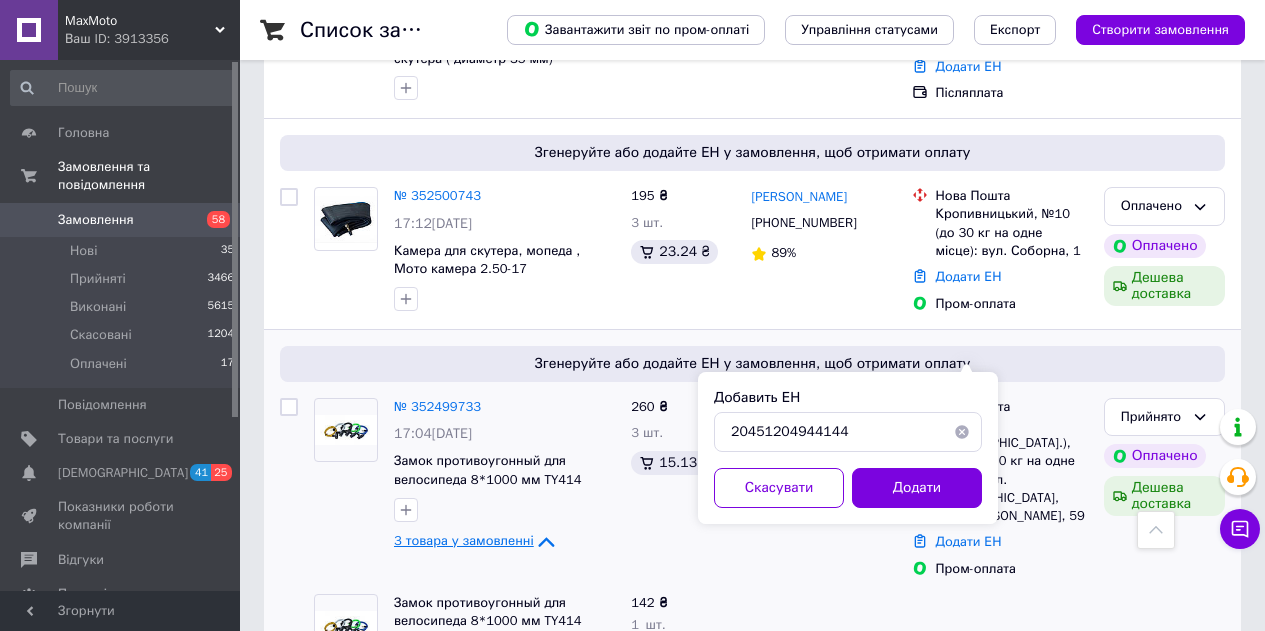 click on "Додати" at bounding box center (917, 488) 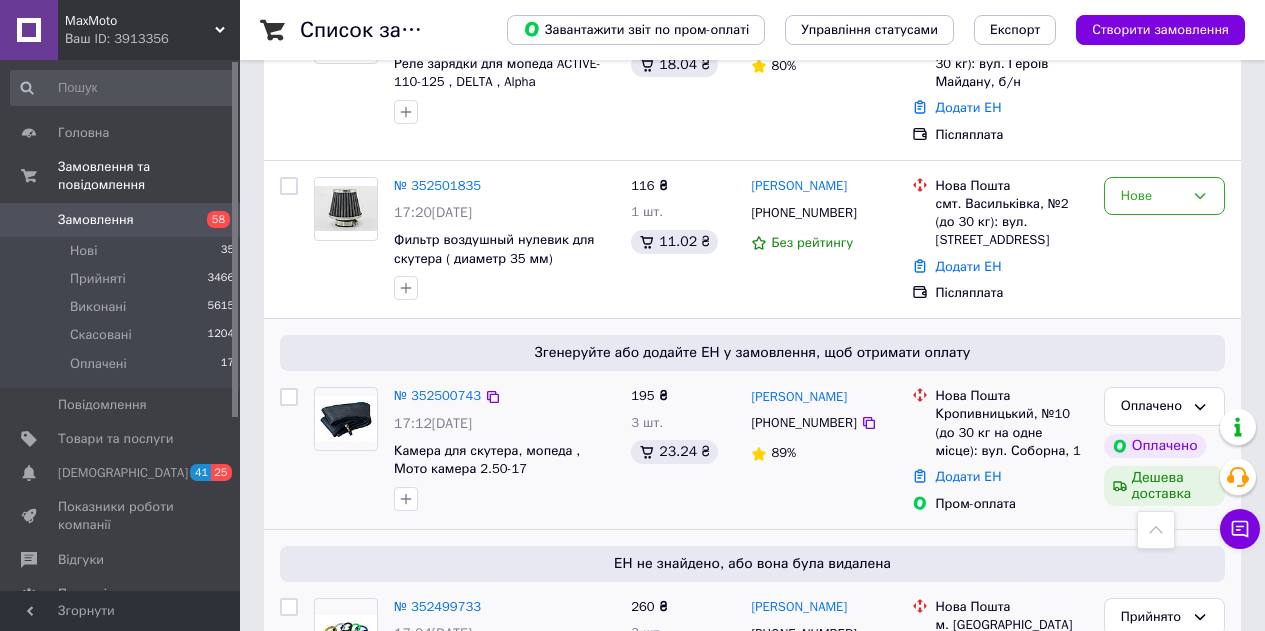 scroll, scrollTop: 2900, scrollLeft: 0, axis: vertical 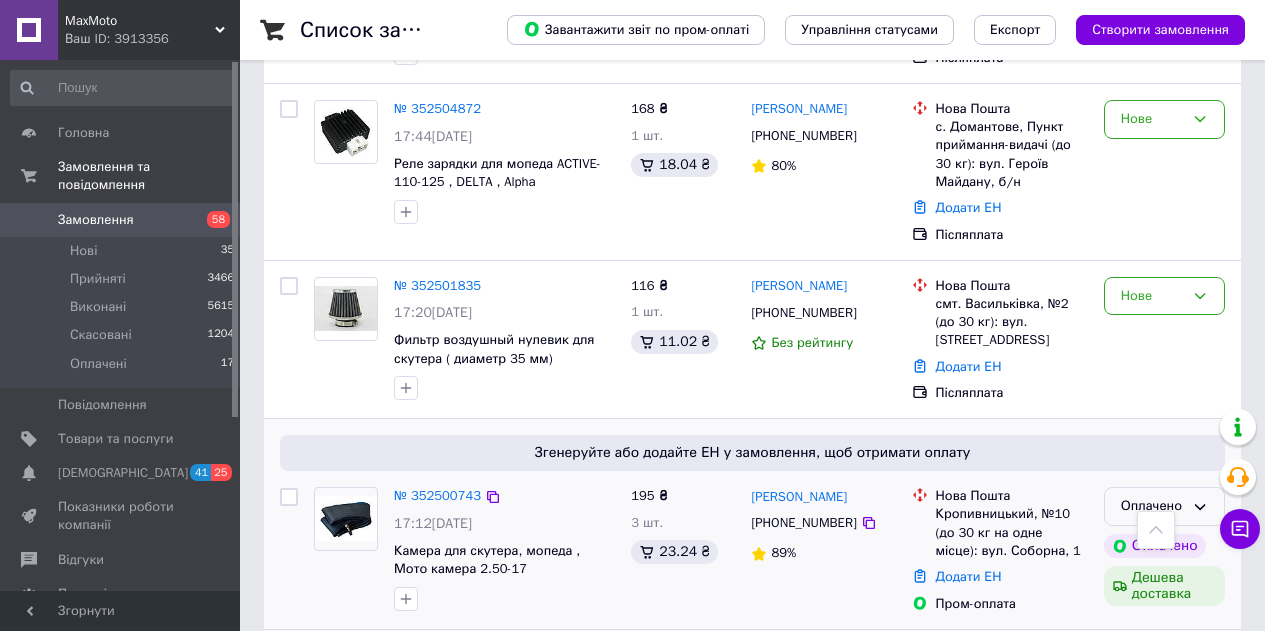 click on "Оплачено" at bounding box center (1152, 506) 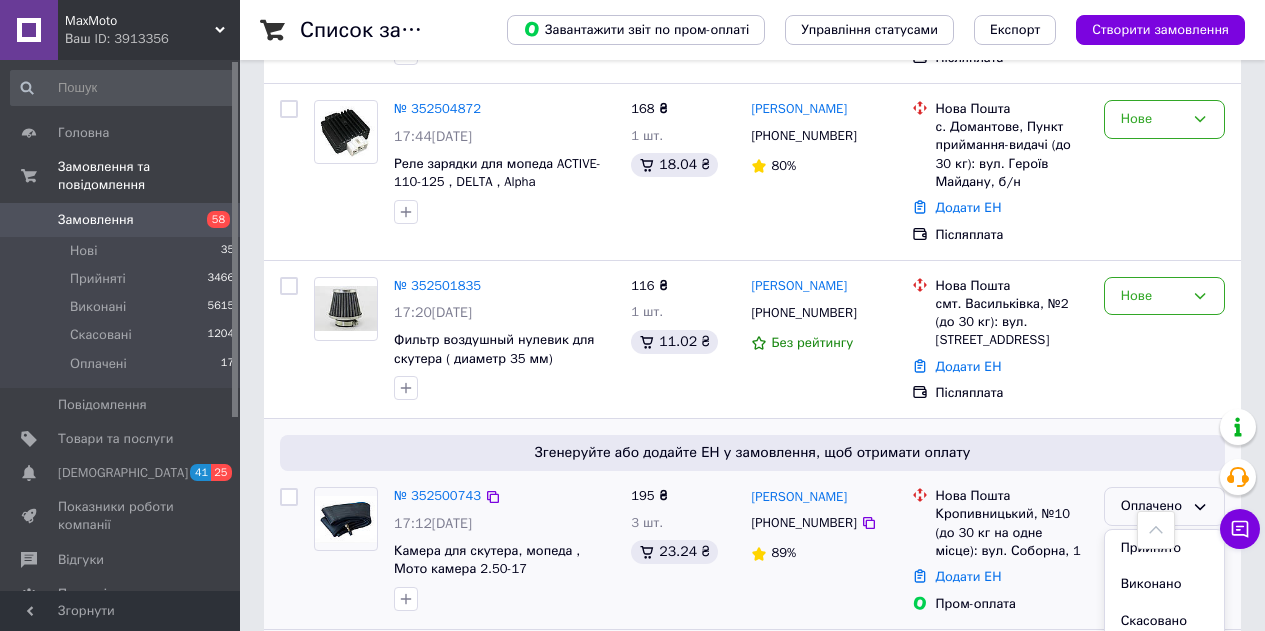 click on "Прийнято" at bounding box center (1164, 548) 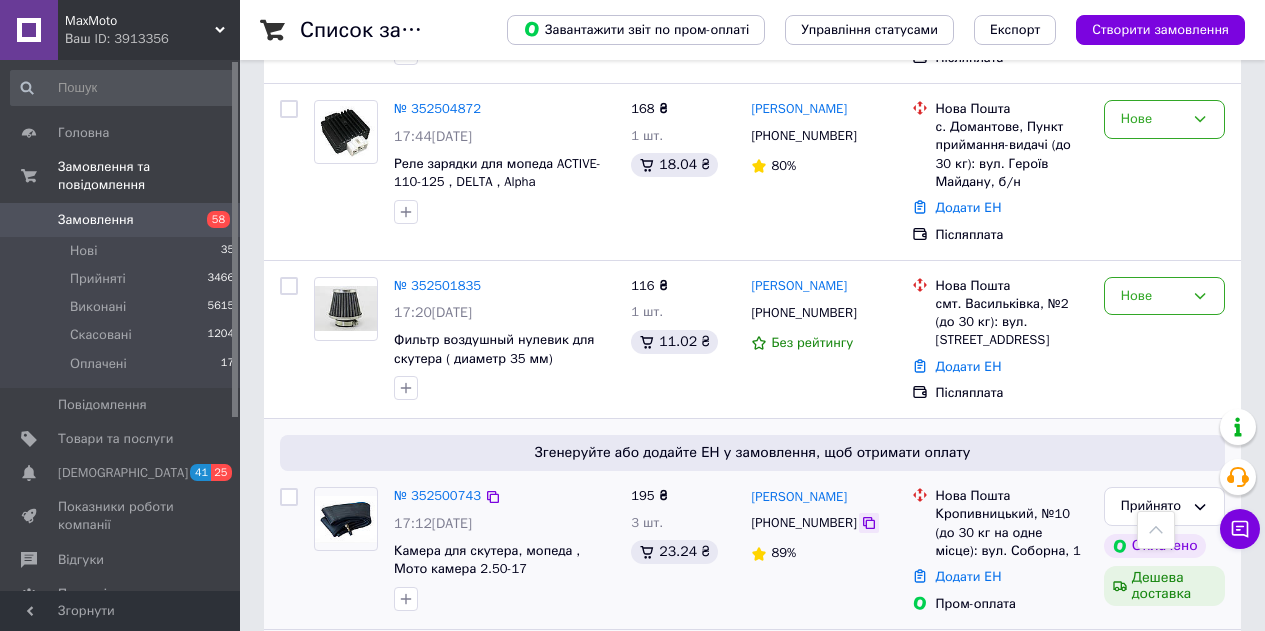 click 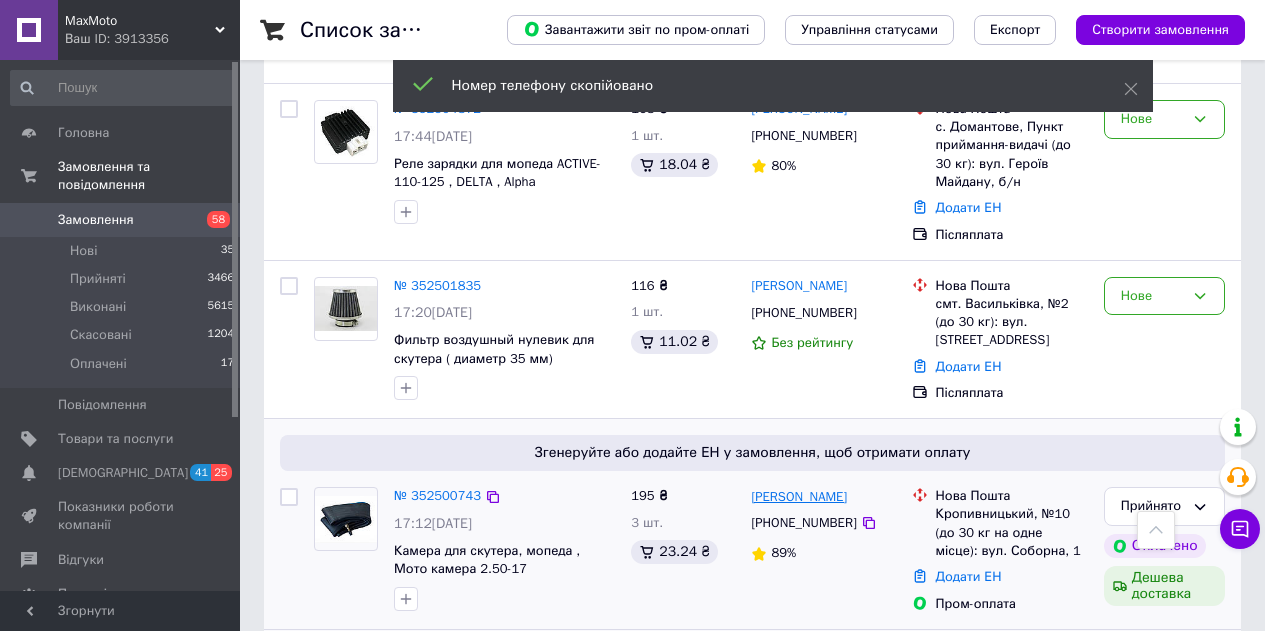 drag, startPoint x: 856, startPoint y: 328, endPoint x: 810, endPoint y: 328, distance: 46 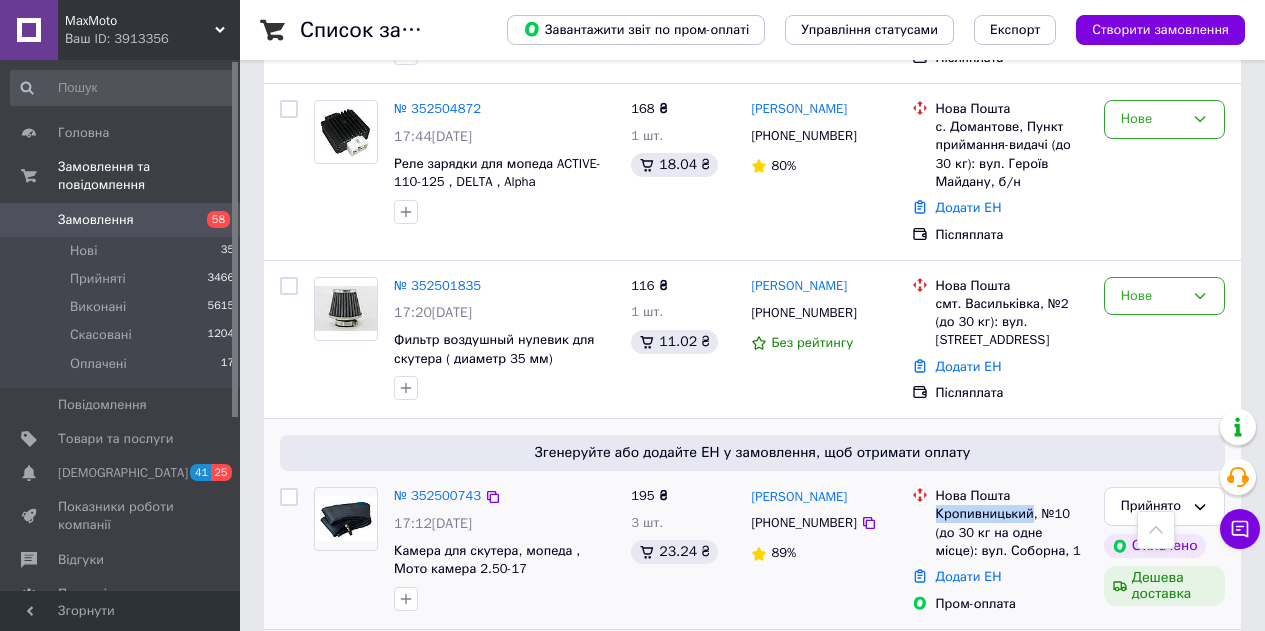 drag, startPoint x: 1022, startPoint y: 340, endPoint x: 931, endPoint y: 335, distance: 91.13726 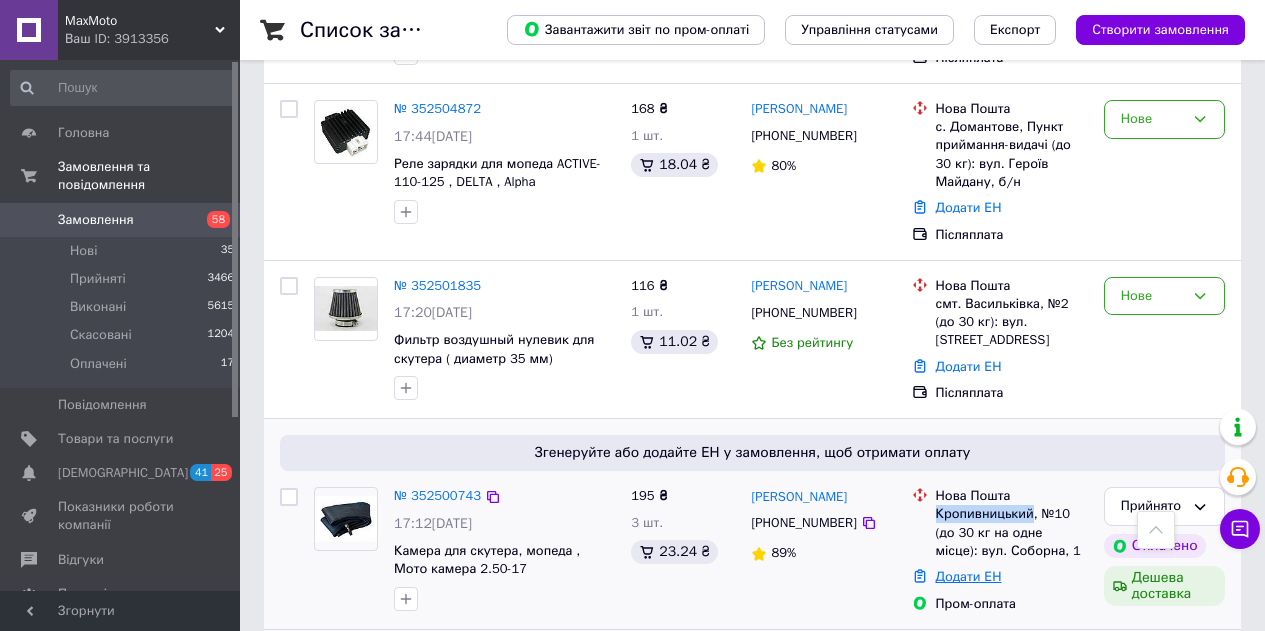 click on "Додати ЕН" at bounding box center (969, 576) 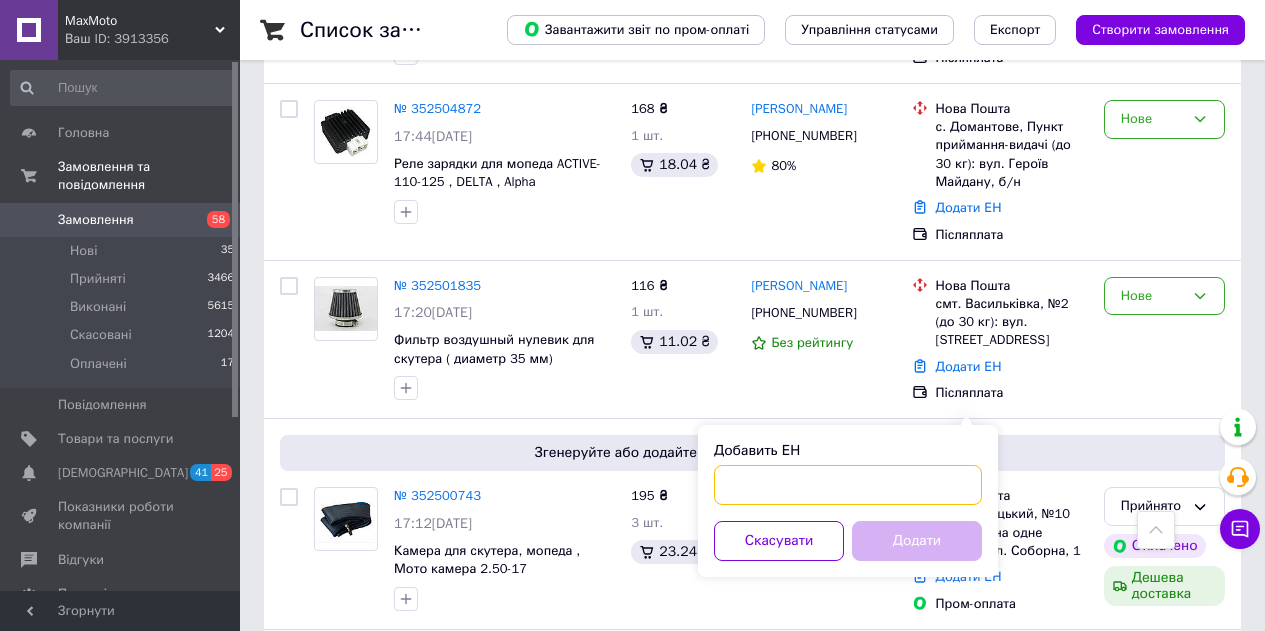 click on "Добавить ЕН" at bounding box center (848, 485) 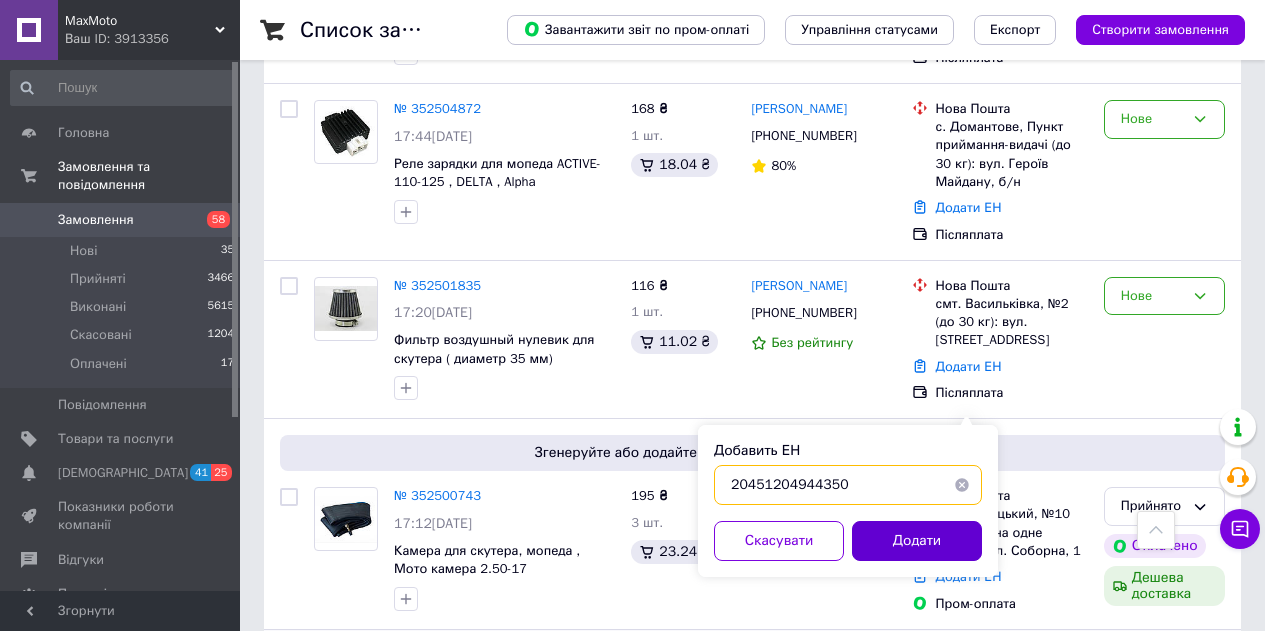 type on "20451204944350" 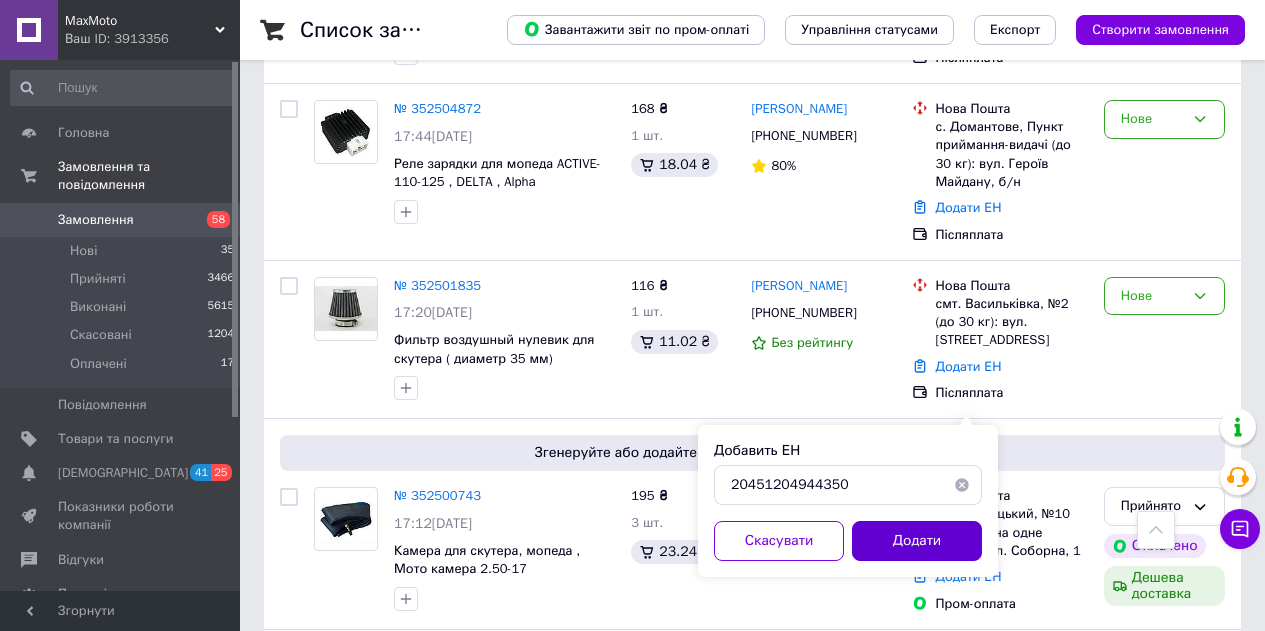 click on "Додати" at bounding box center (917, 541) 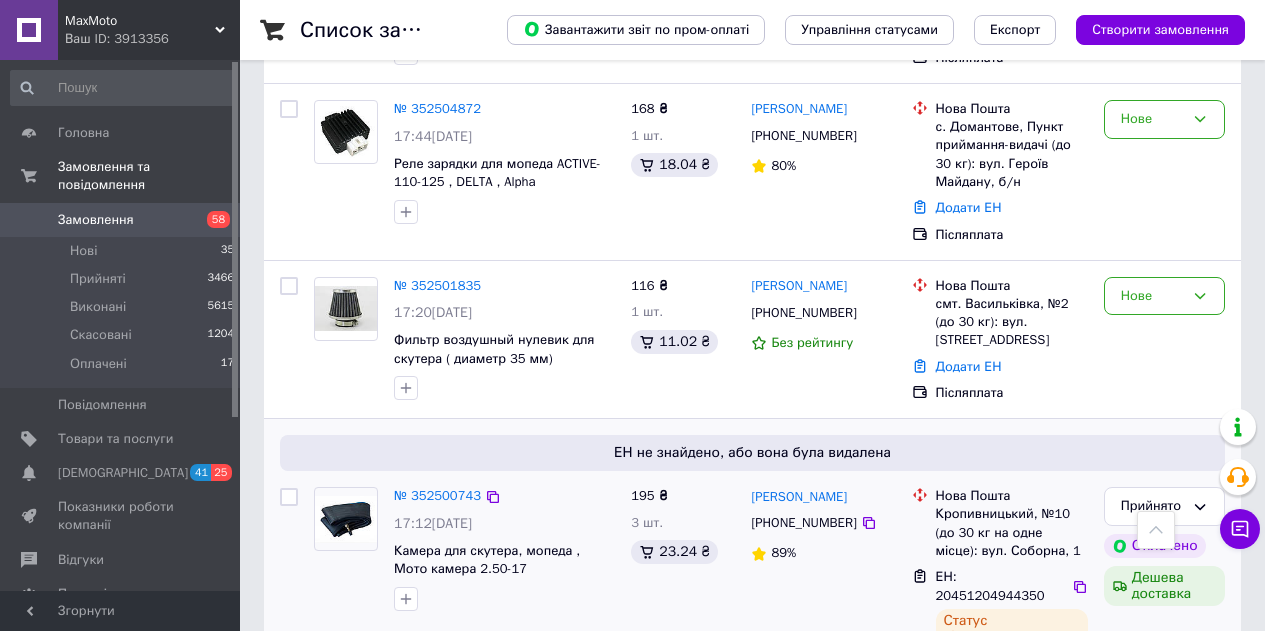 click on "№ 352500743 17:12, 13.07.2025 Камера для скутера, мопеда , Мото камера 2.50-17" at bounding box center [464, 597] 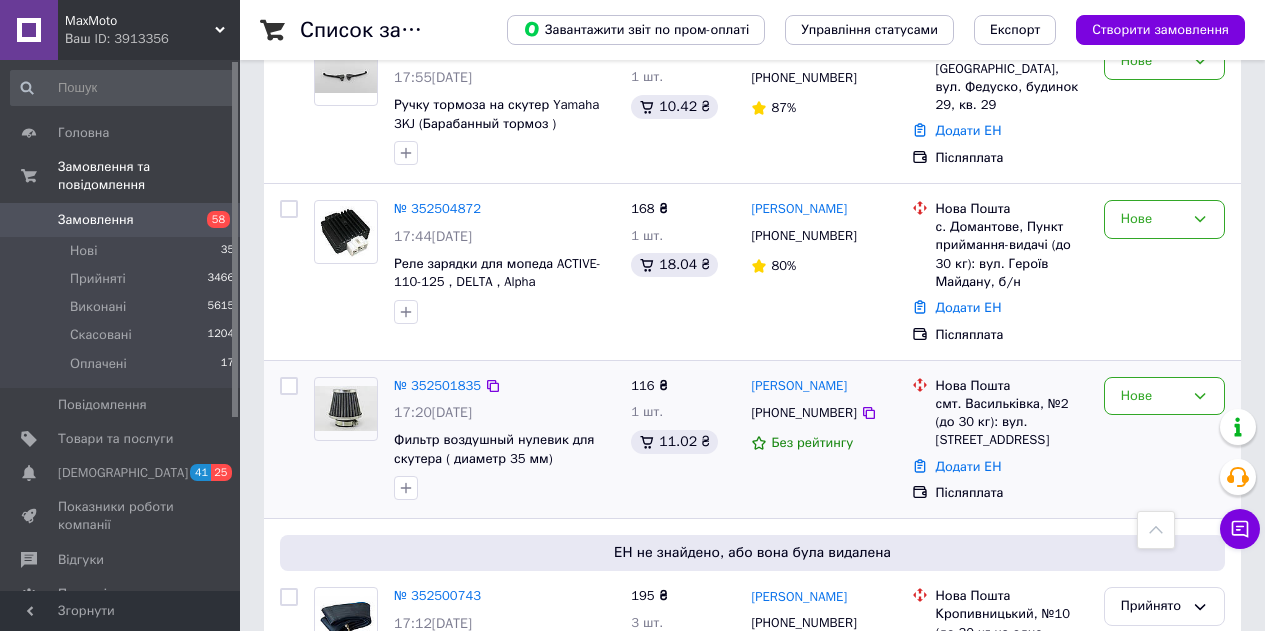 click at bounding box center [504, 488] 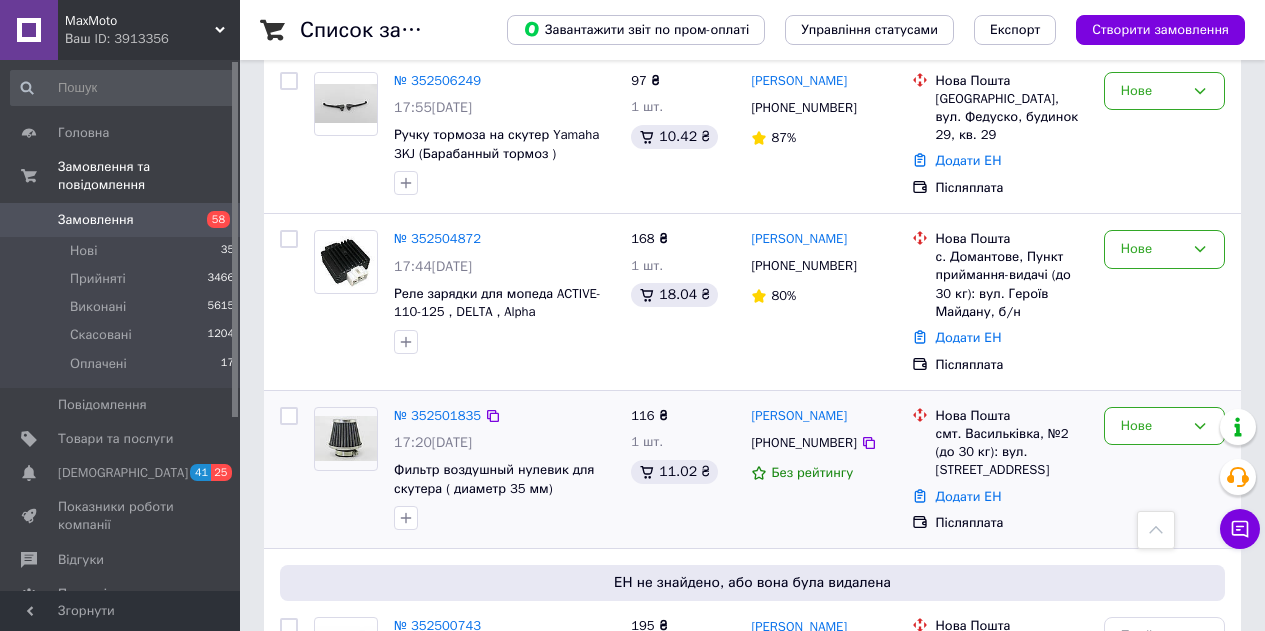 scroll, scrollTop: 2600, scrollLeft: 0, axis: vertical 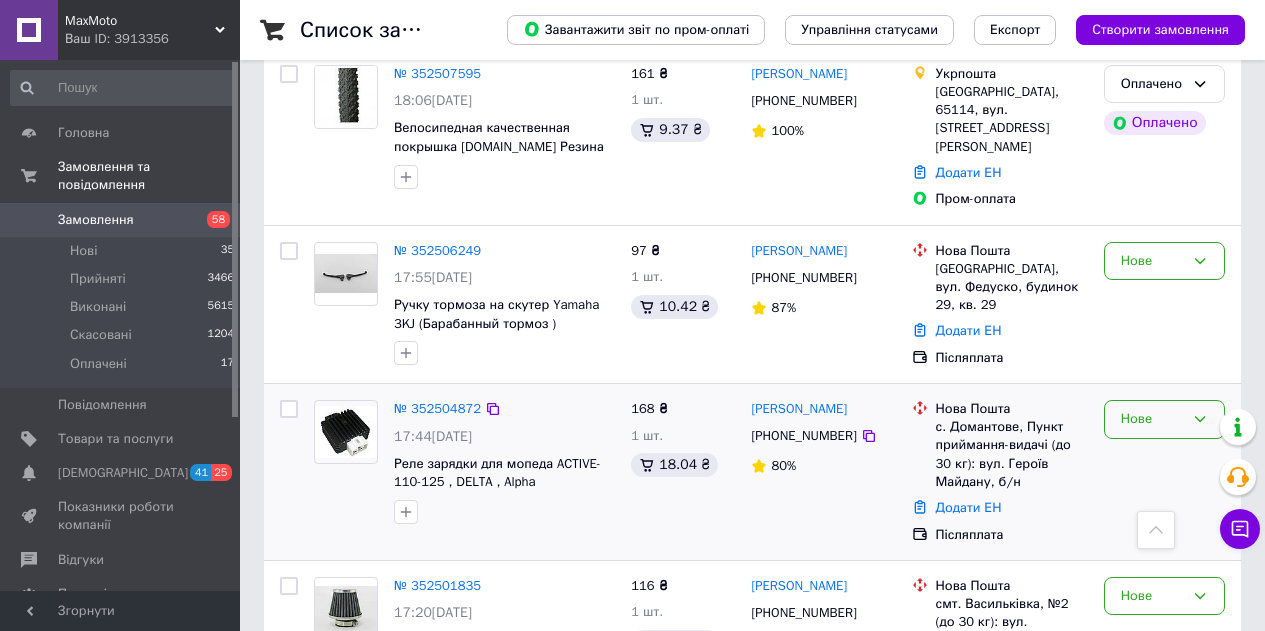 click on "Нове" at bounding box center [1152, 419] 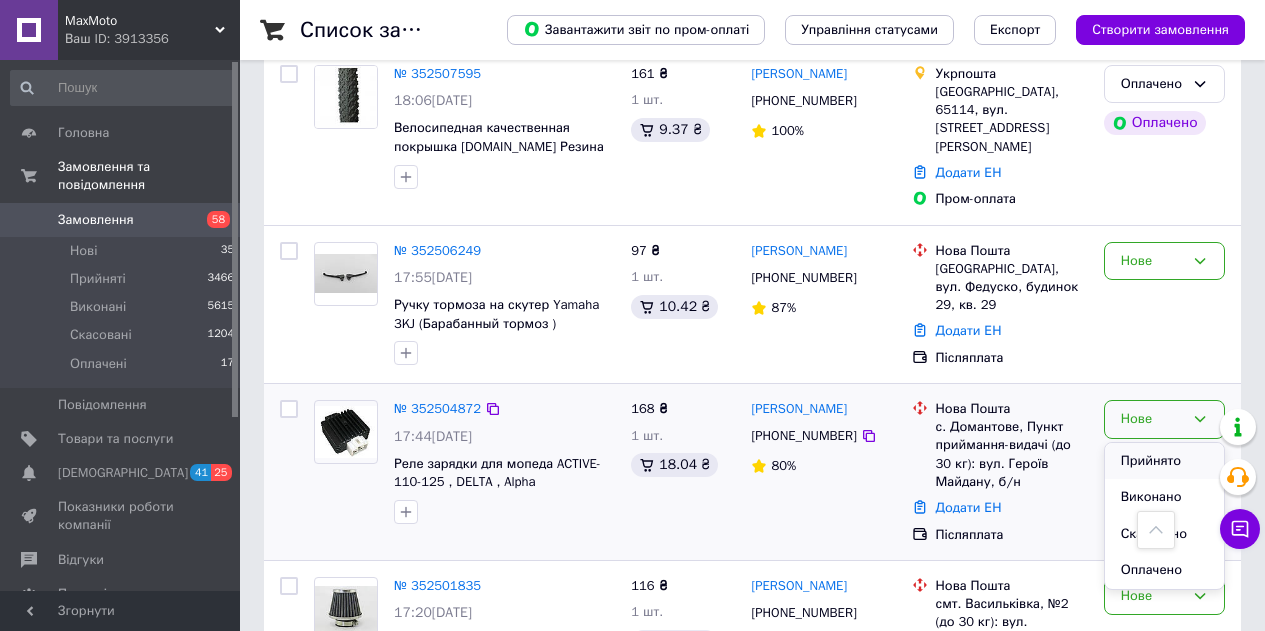 click on "Прийнято" at bounding box center [1164, 461] 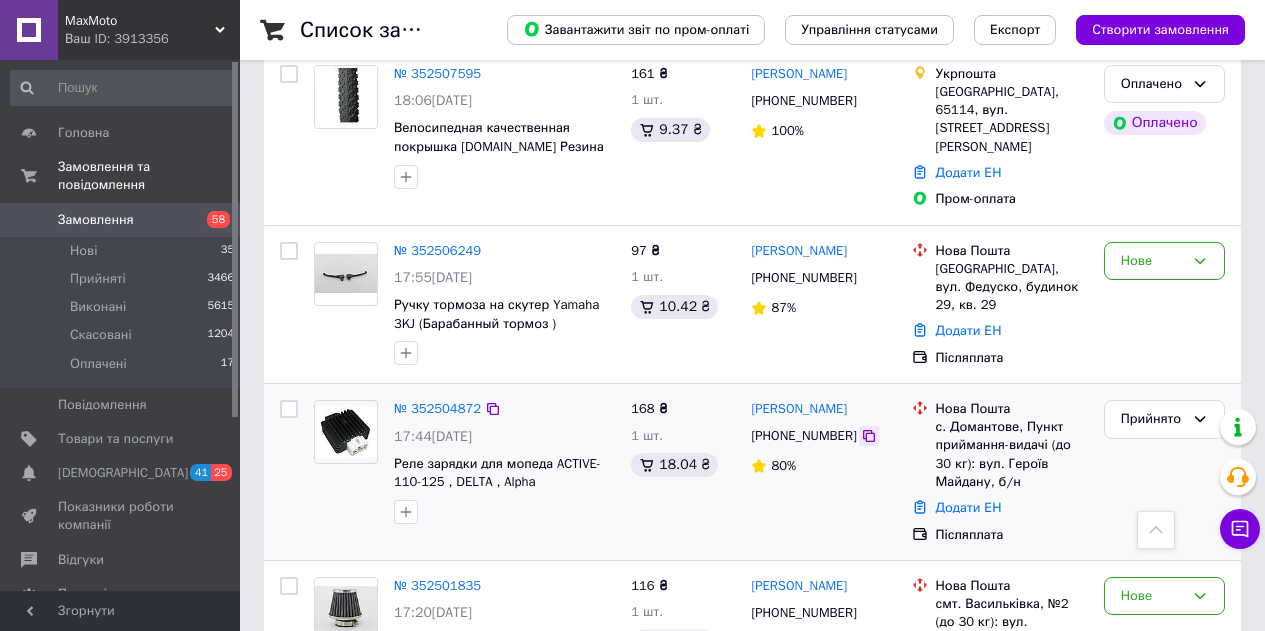 click 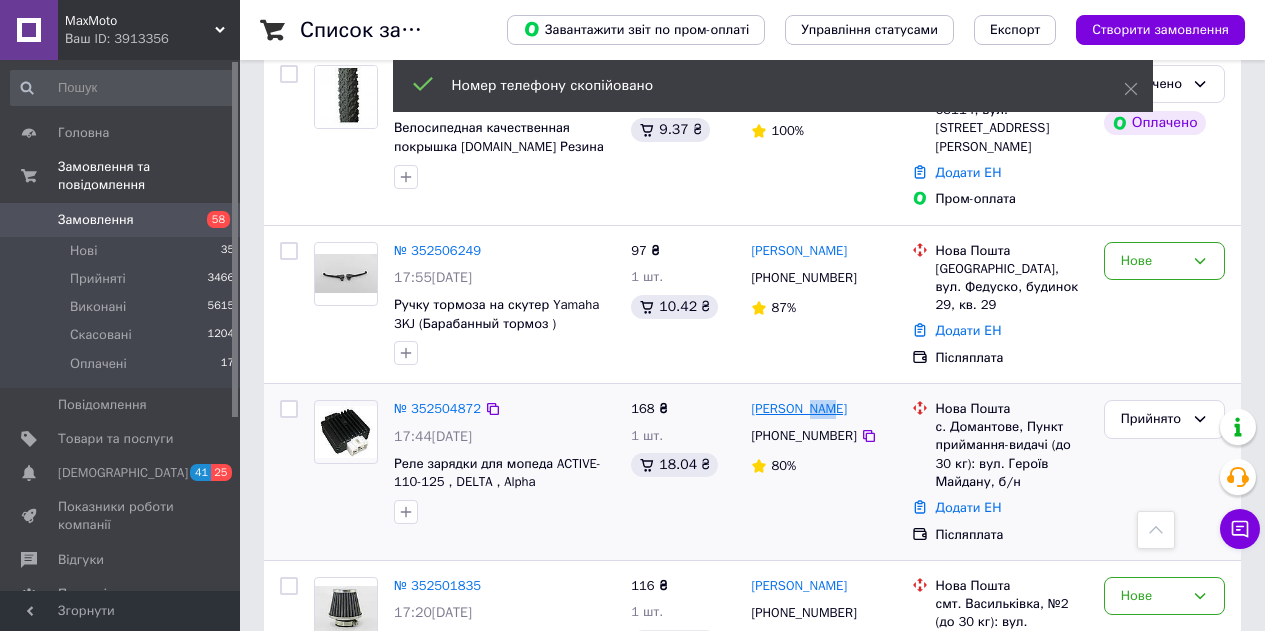 drag, startPoint x: 834, startPoint y: 244, endPoint x: 804, endPoint y: 240, distance: 30.265491 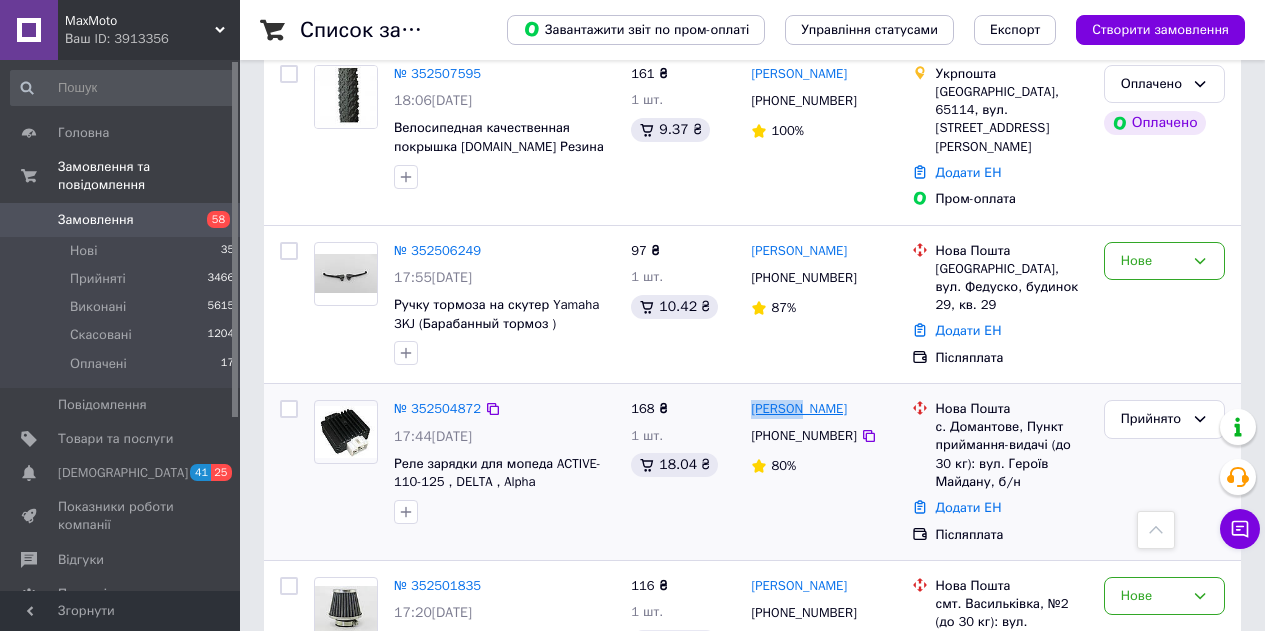 drag, startPoint x: 744, startPoint y: 235, endPoint x: 799, endPoint y: 242, distance: 55.443665 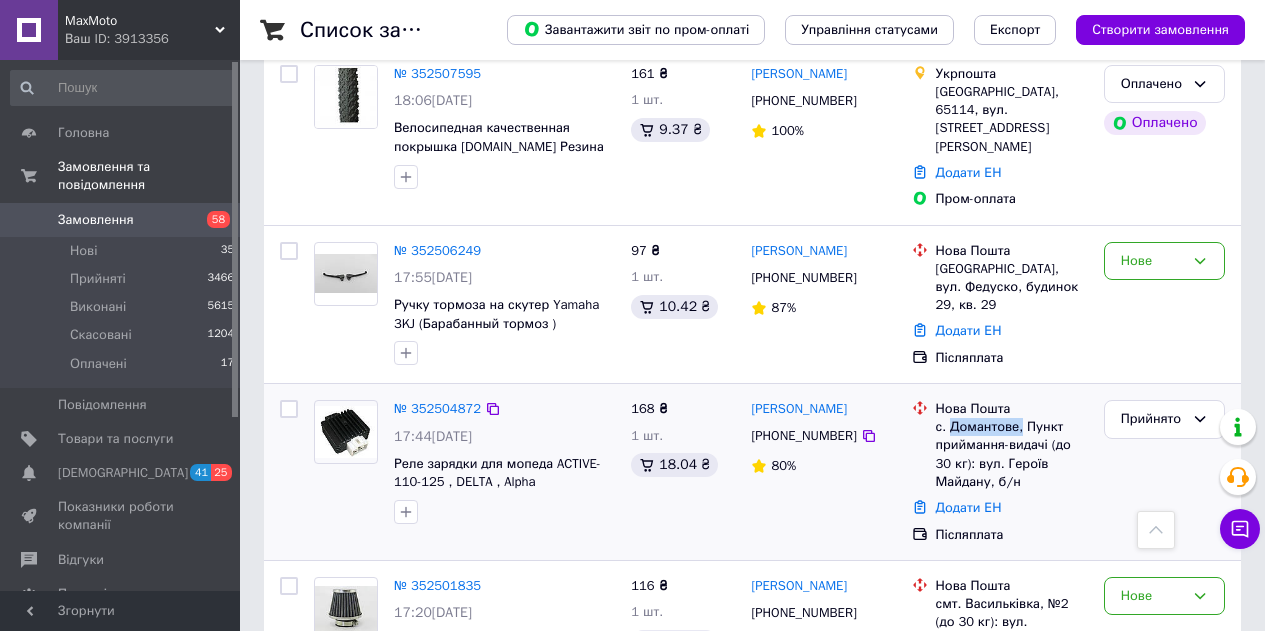 drag, startPoint x: 1019, startPoint y: 253, endPoint x: 947, endPoint y: 248, distance: 72.1734 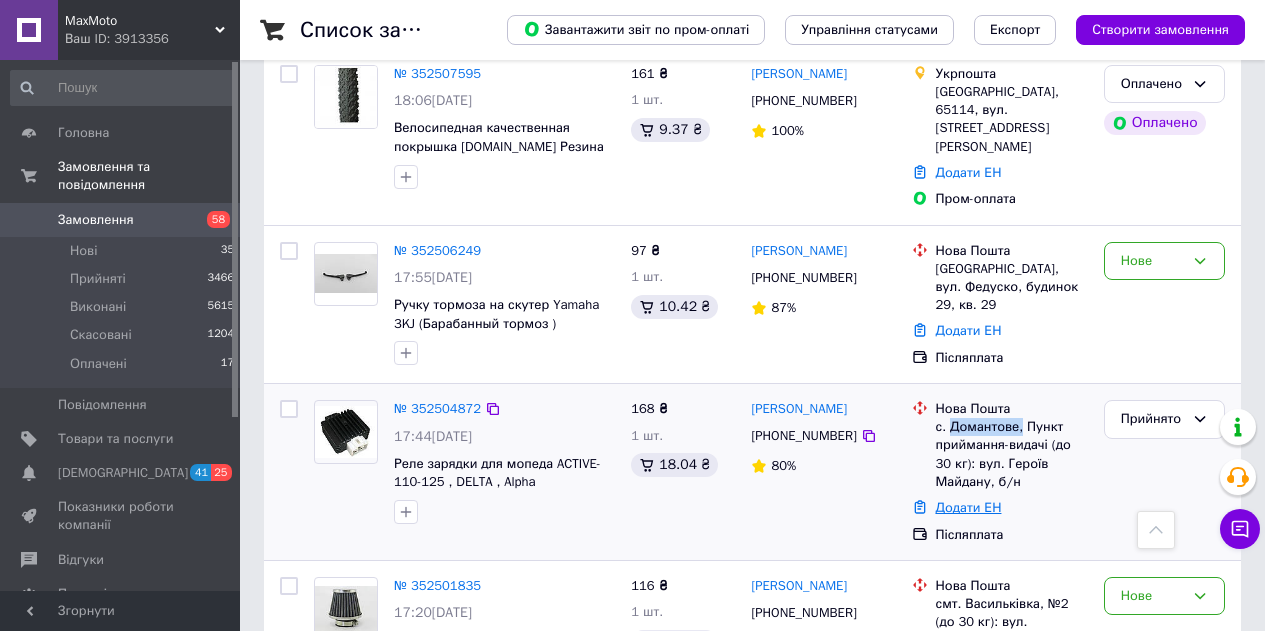 click on "Додати ЕН" at bounding box center (969, 507) 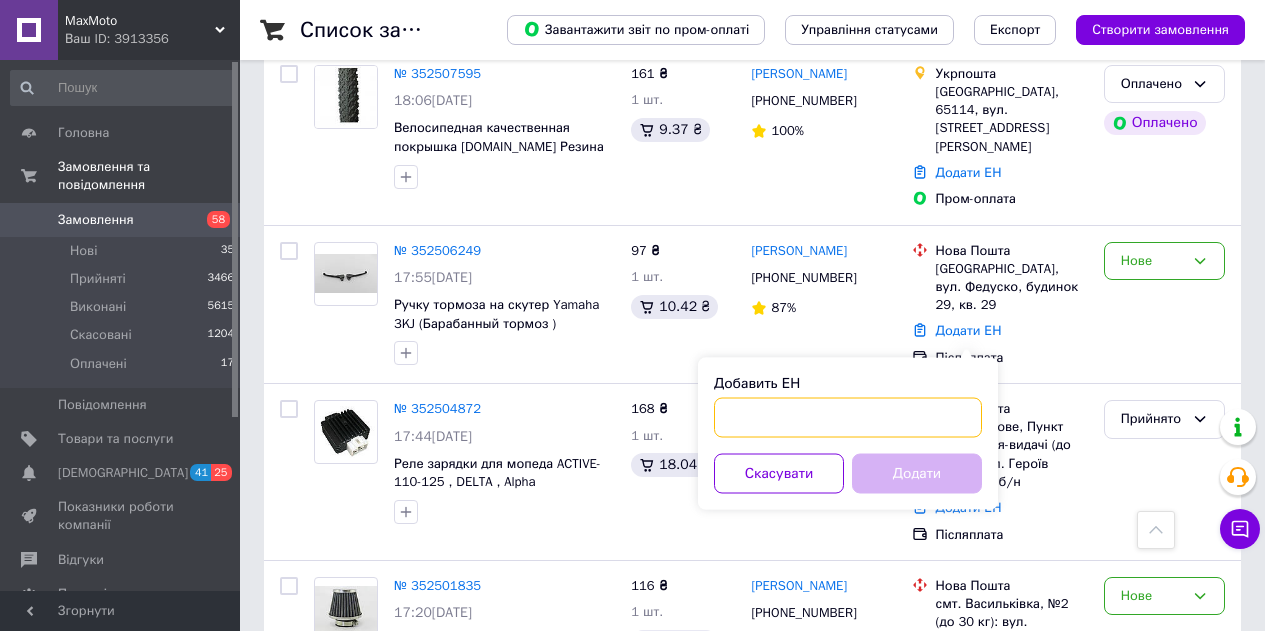 click on "Добавить ЕН" at bounding box center (848, 418) 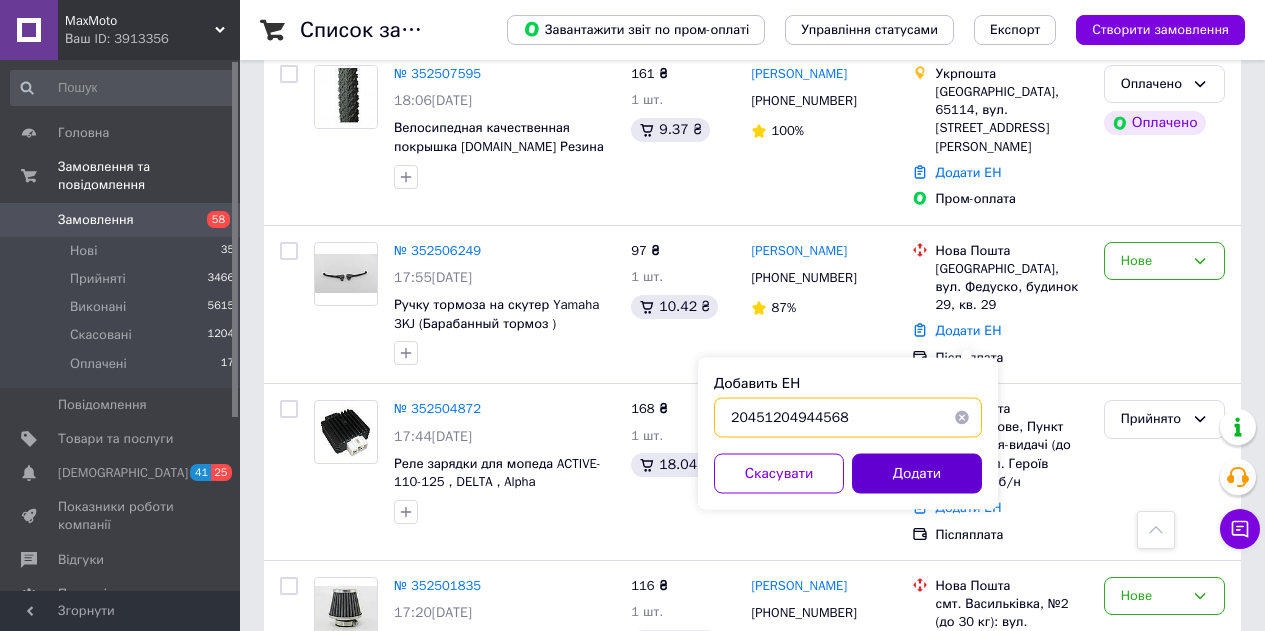 type on "20451204944568" 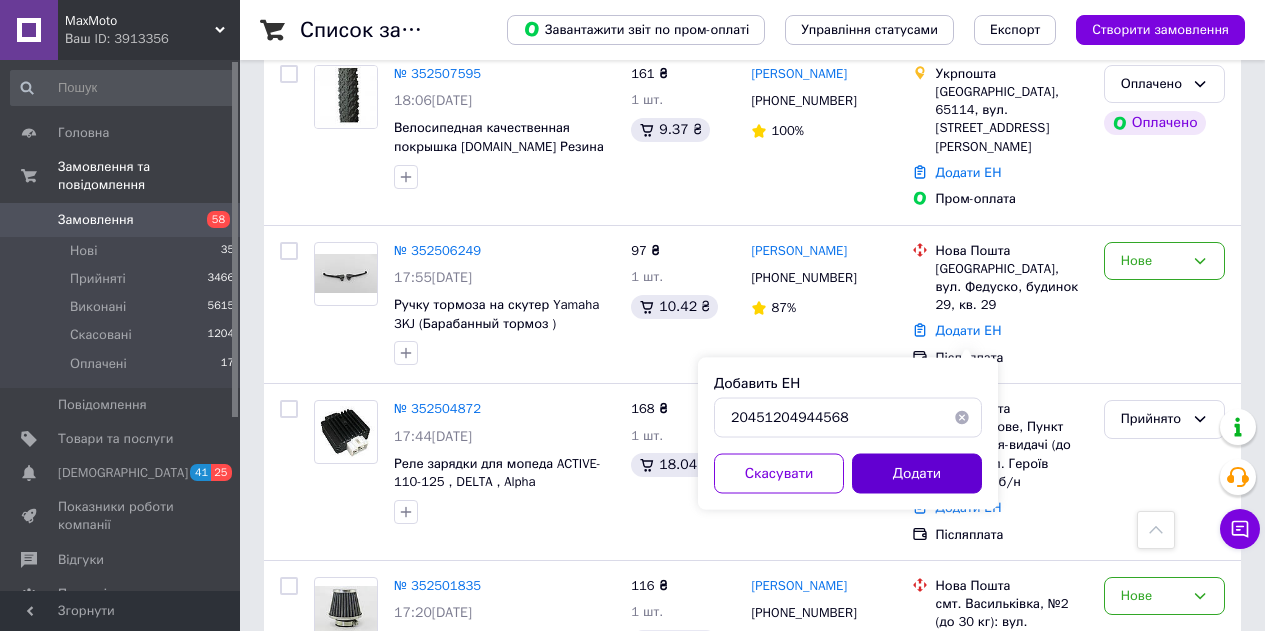 click on "Додати" at bounding box center (917, 474) 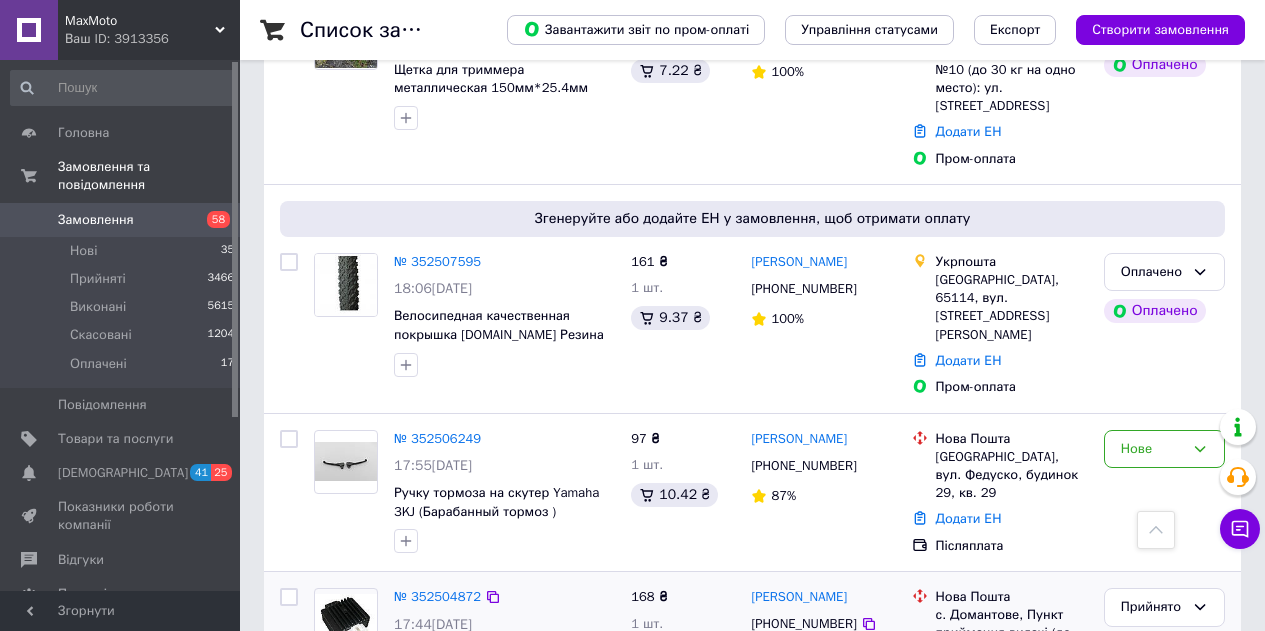 scroll, scrollTop: 2400, scrollLeft: 0, axis: vertical 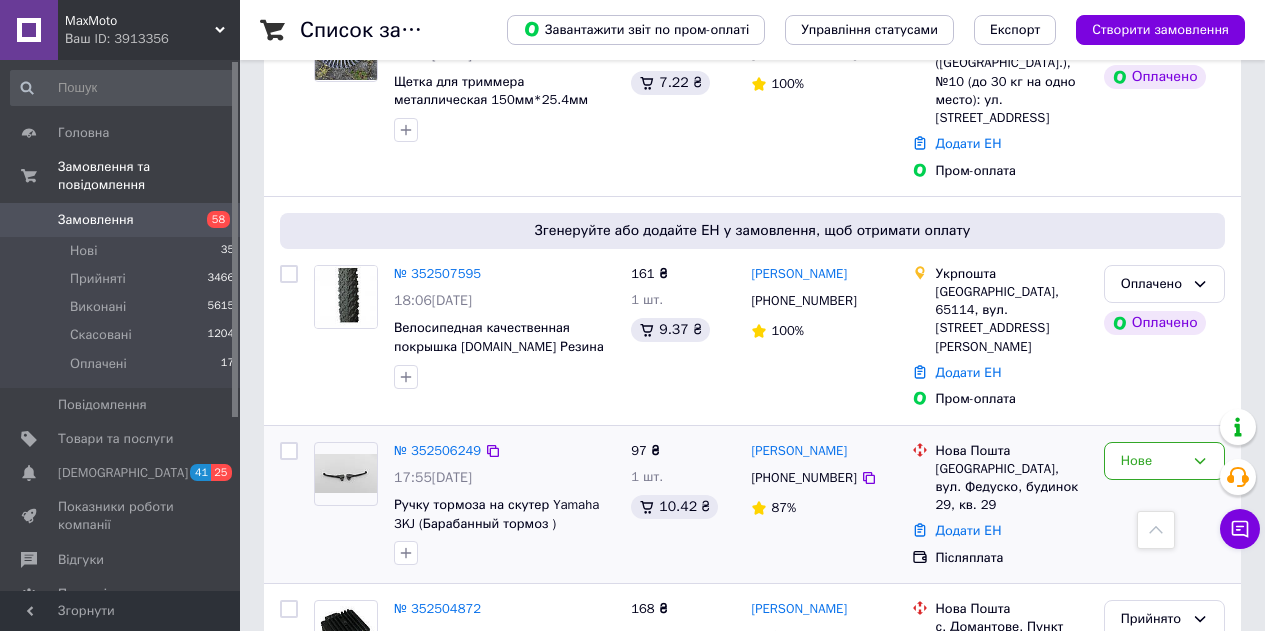 click on "№ 352506249" at bounding box center (504, 451) 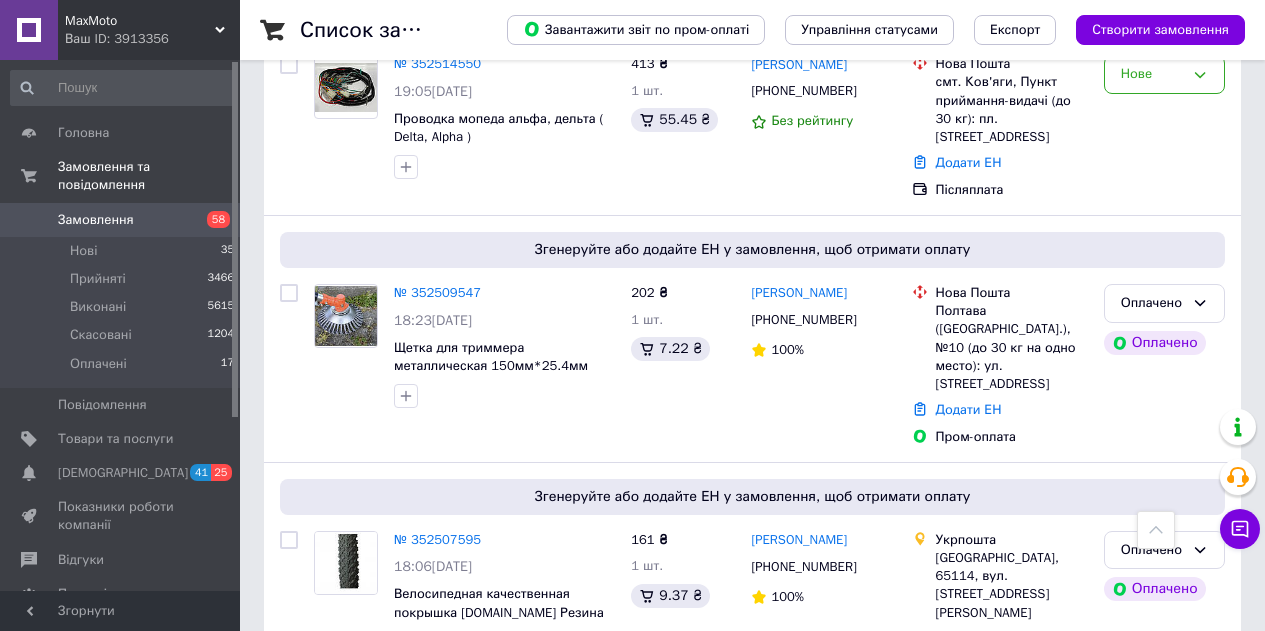 scroll, scrollTop: 2100, scrollLeft: 0, axis: vertical 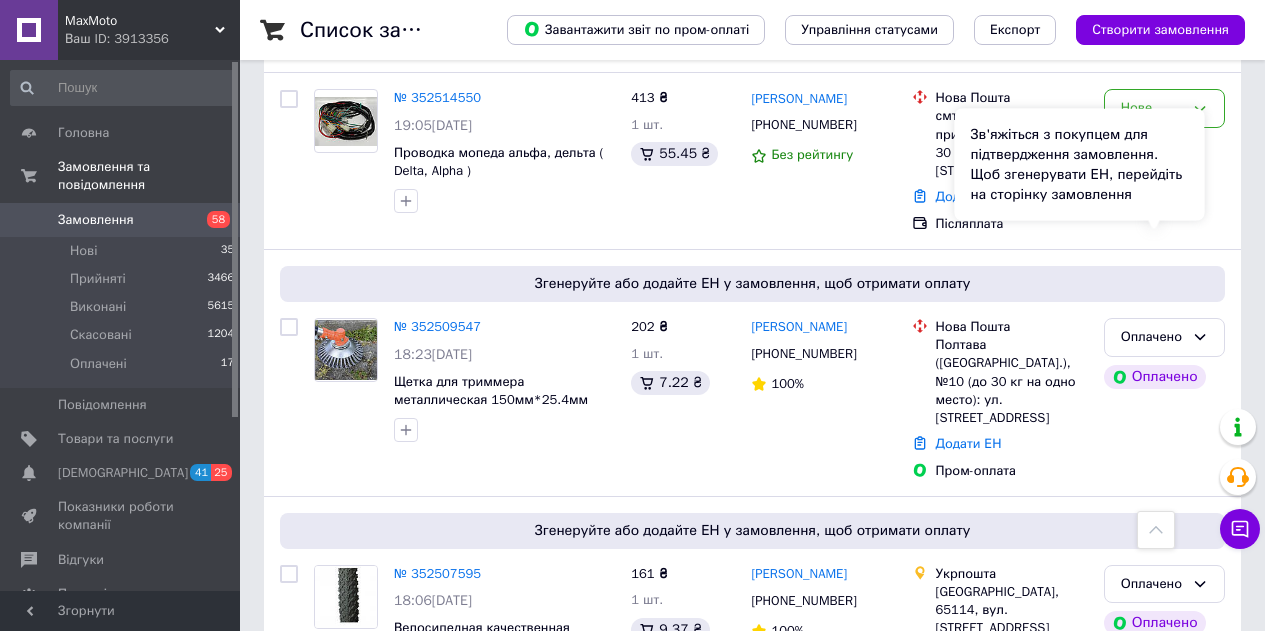 click on "Зв'яжіться з покупцем для підтвердження замовлення.
Щоб згенерувати ЕН, перейдіть на сторінку замовлення" at bounding box center (1080, 165) 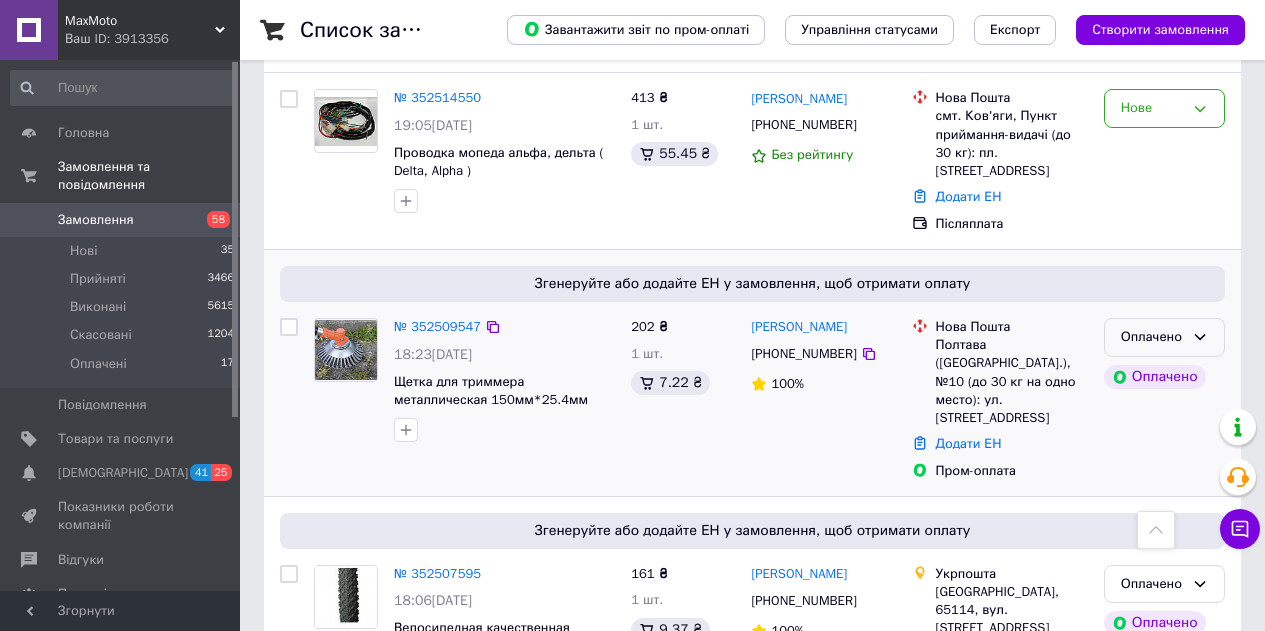 click on "Оплачено" at bounding box center [1164, 337] 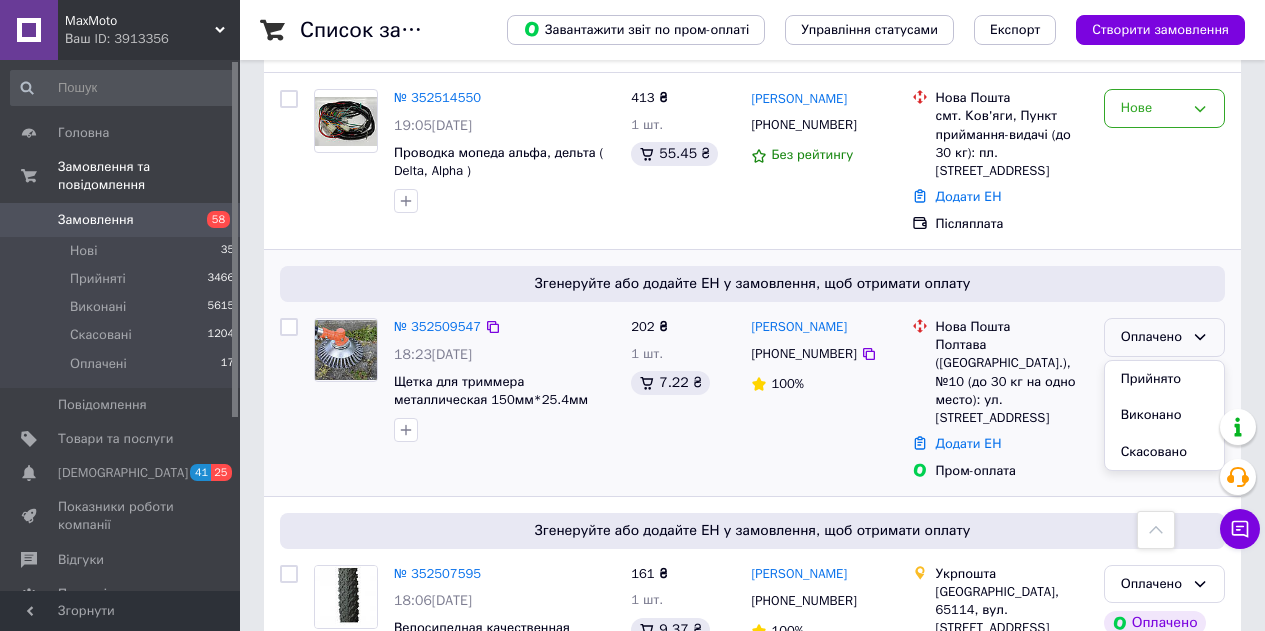 click on "Прийнято" at bounding box center [1164, 379] 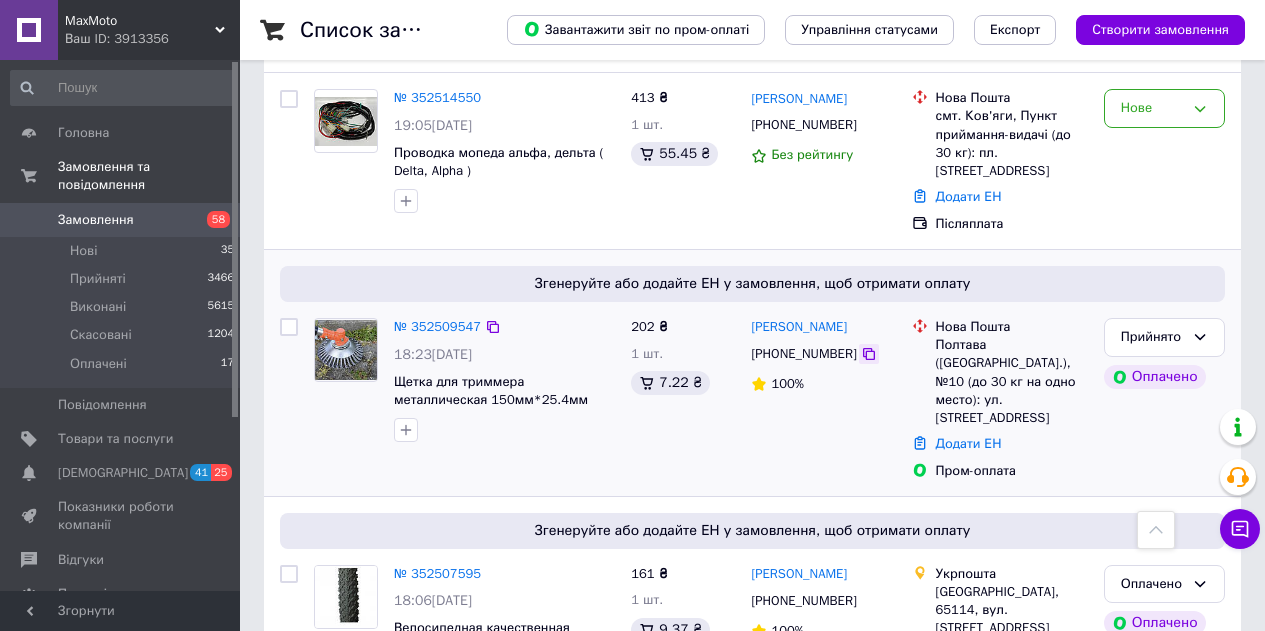 drag, startPoint x: 849, startPoint y: 210, endPoint x: 857, endPoint y: 219, distance: 12.0415945 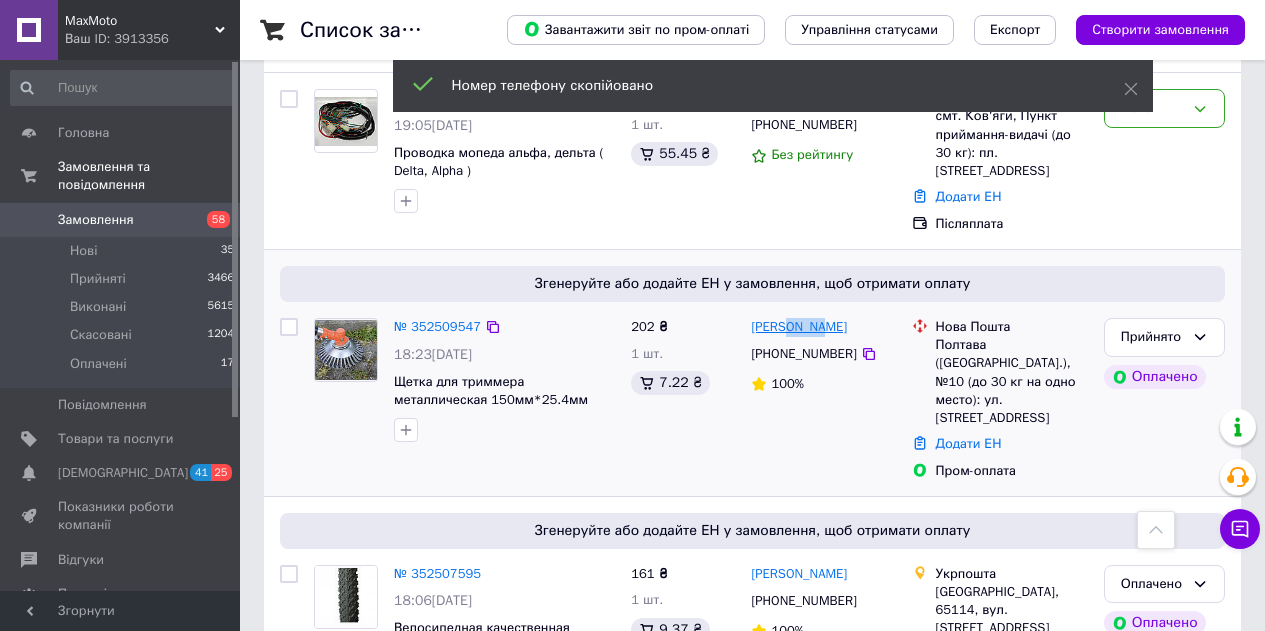 drag, startPoint x: 799, startPoint y: 199, endPoint x: 783, endPoint y: 199, distance: 16 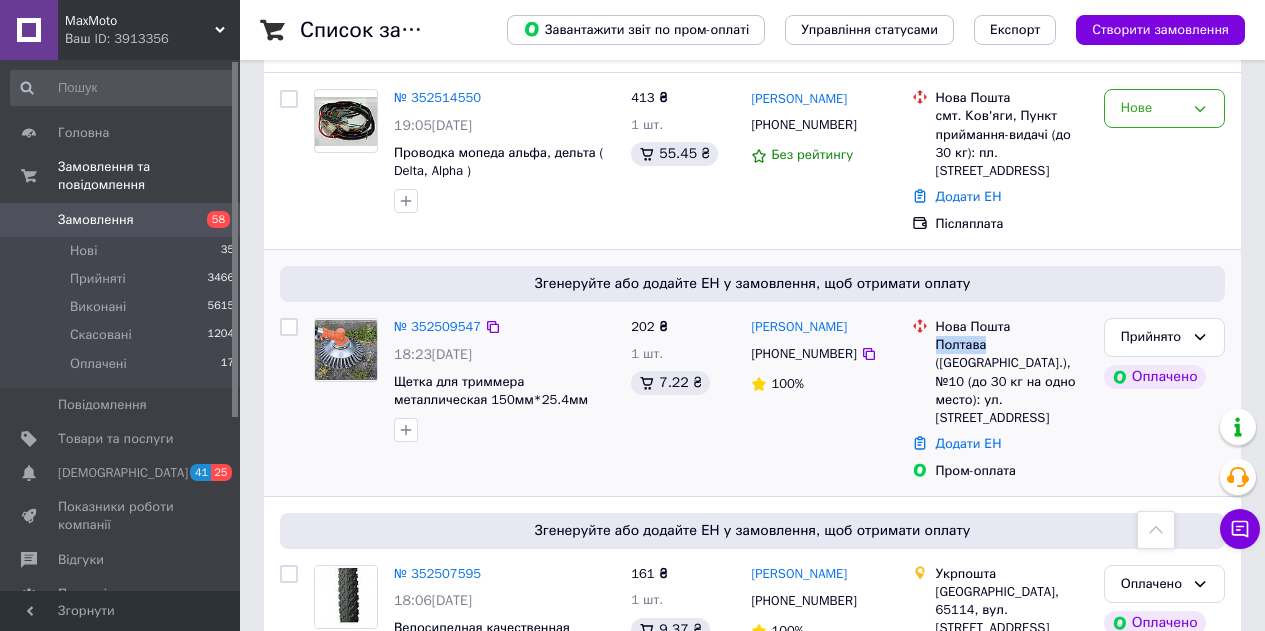 drag, startPoint x: 960, startPoint y: 209, endPoint x: 937, endPoint y: 209, distance: 23 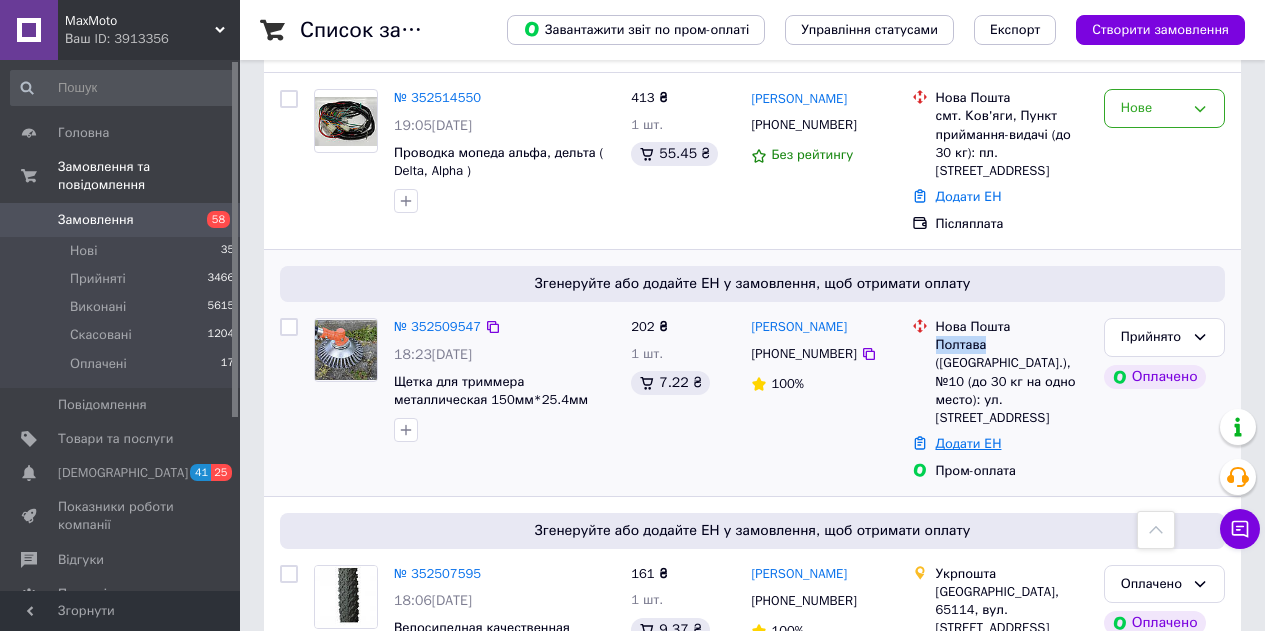 click on "Додати ЕН" at bounding box center (1012, 444) 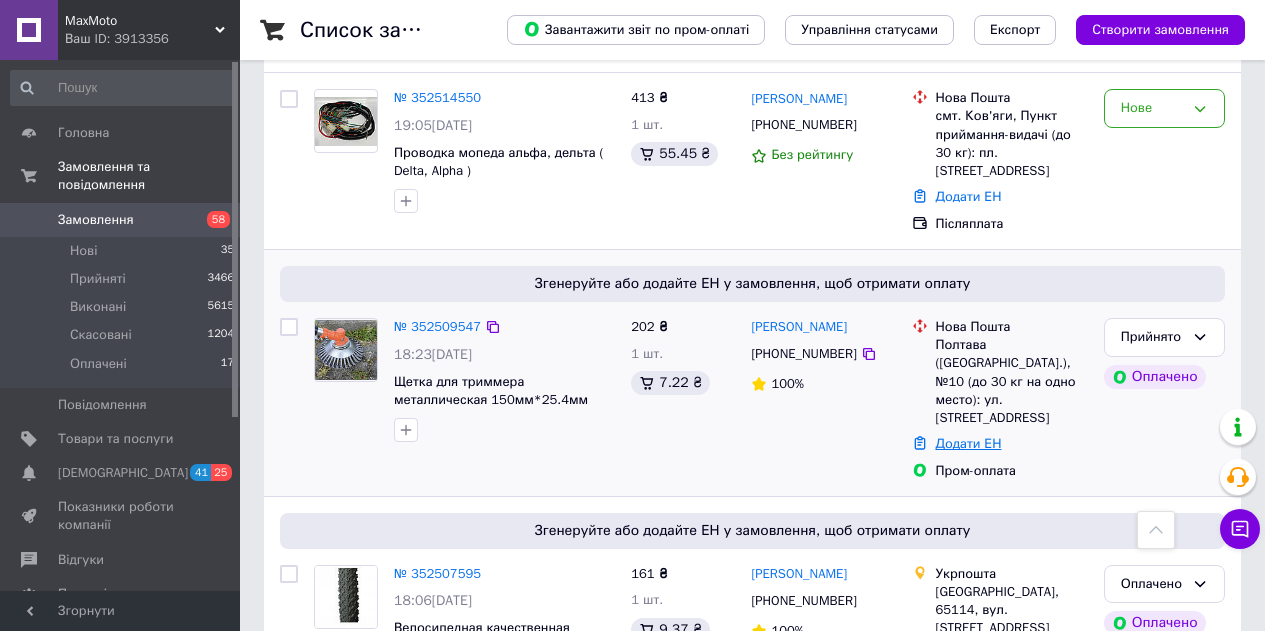 click on "Додати ЕН" at bounding box center [969, 443] 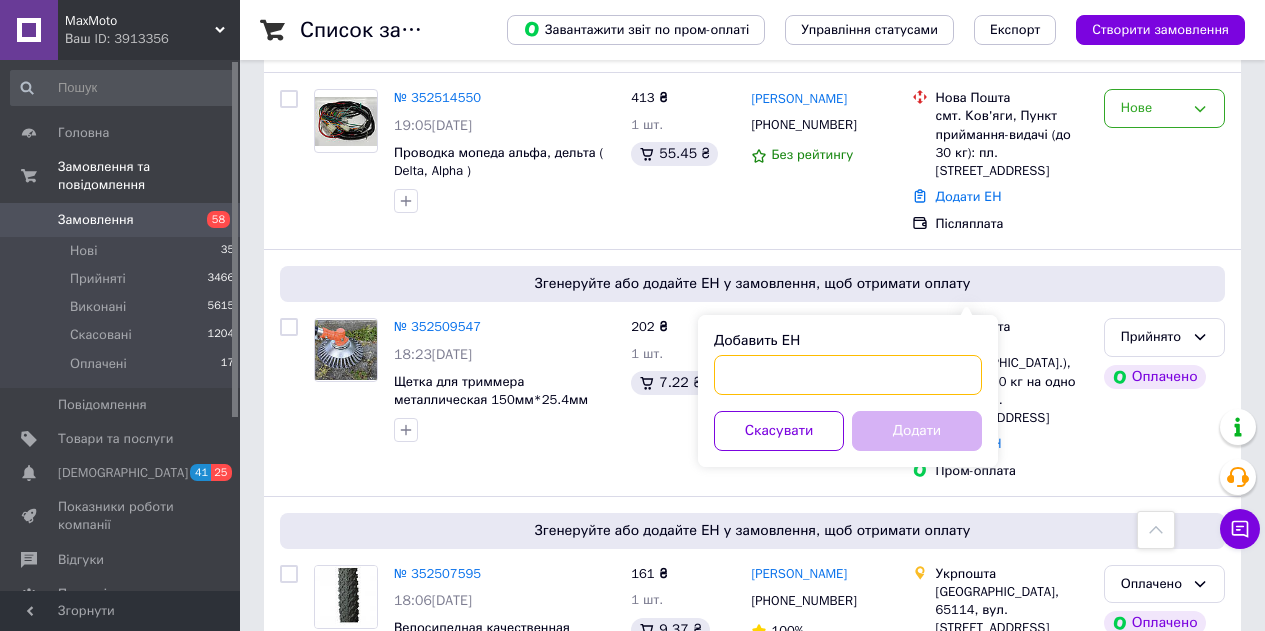 click on "Добавить ЕН" at bounding box center (848, 375) 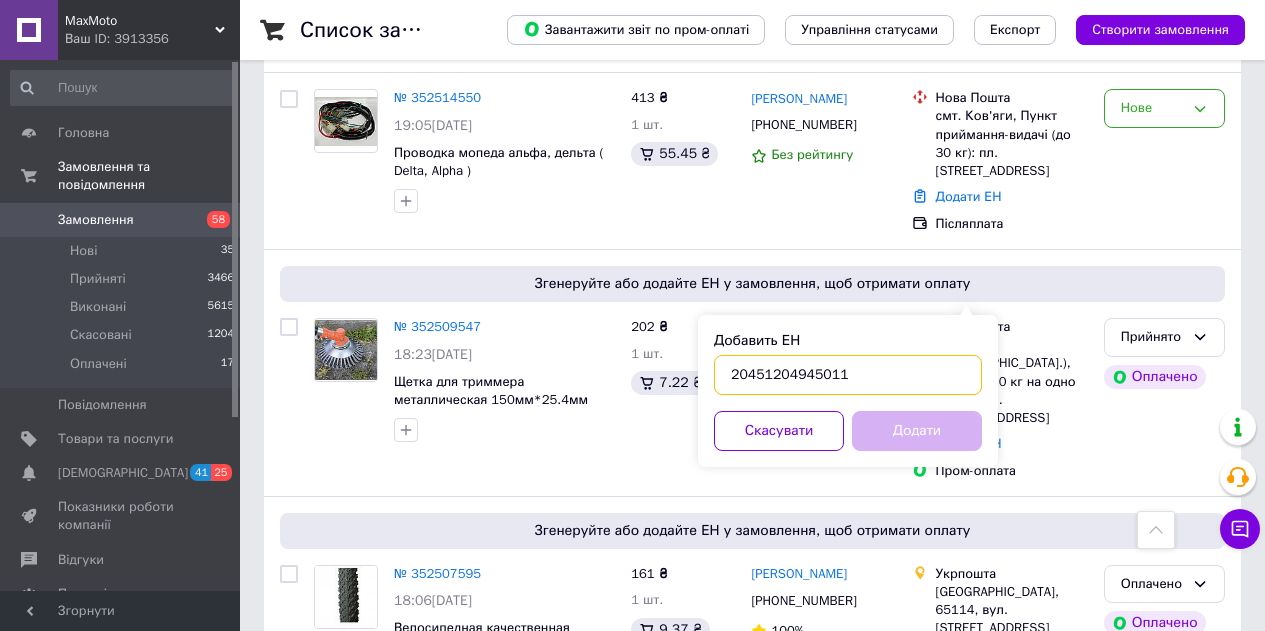 type on "20451204945011" 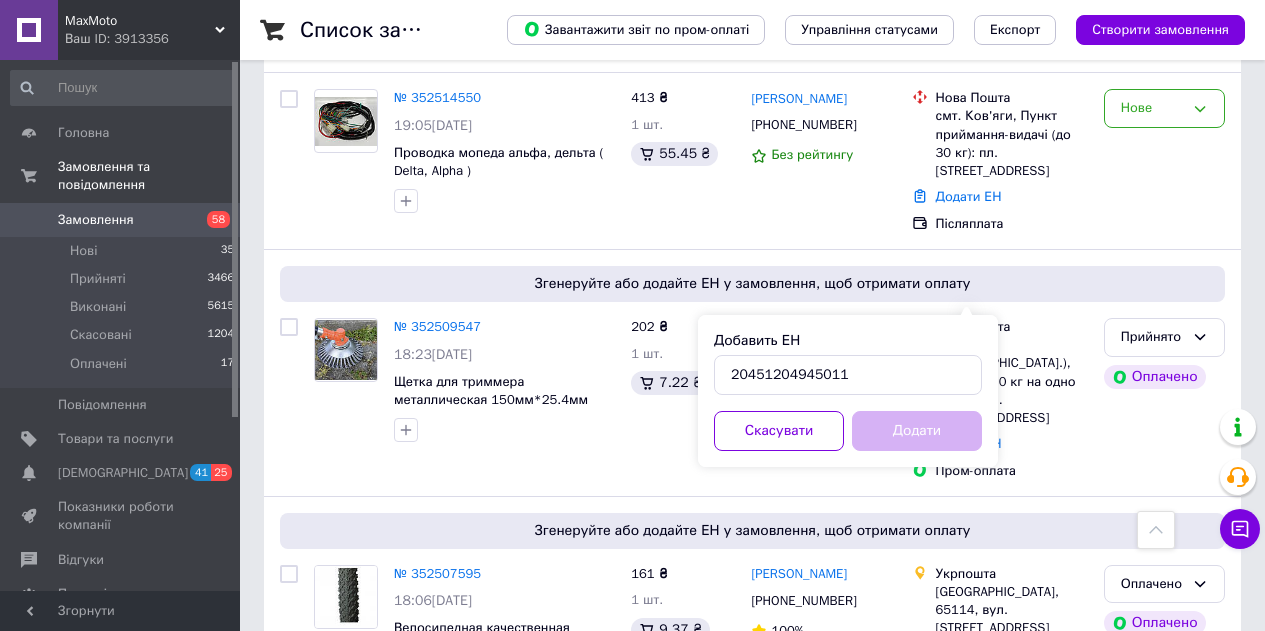 click on "Додати" at bounding box center (917, 431) 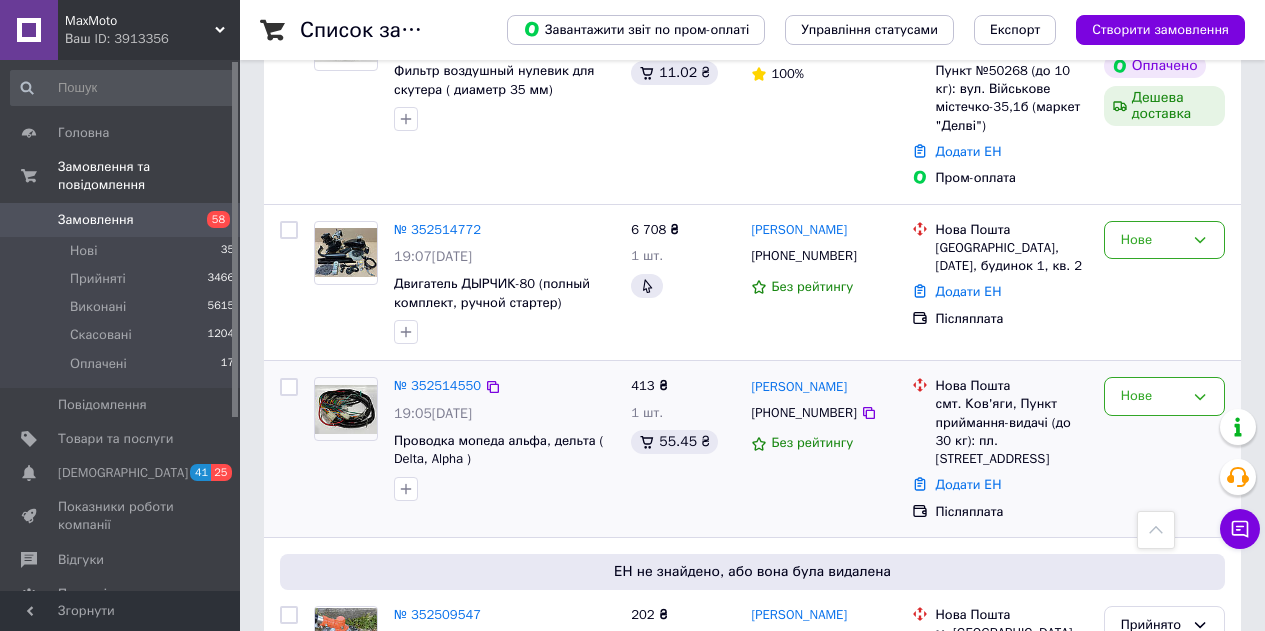 scroll, scrollTop: 1800, scrollLeft: 0, axis: vertical 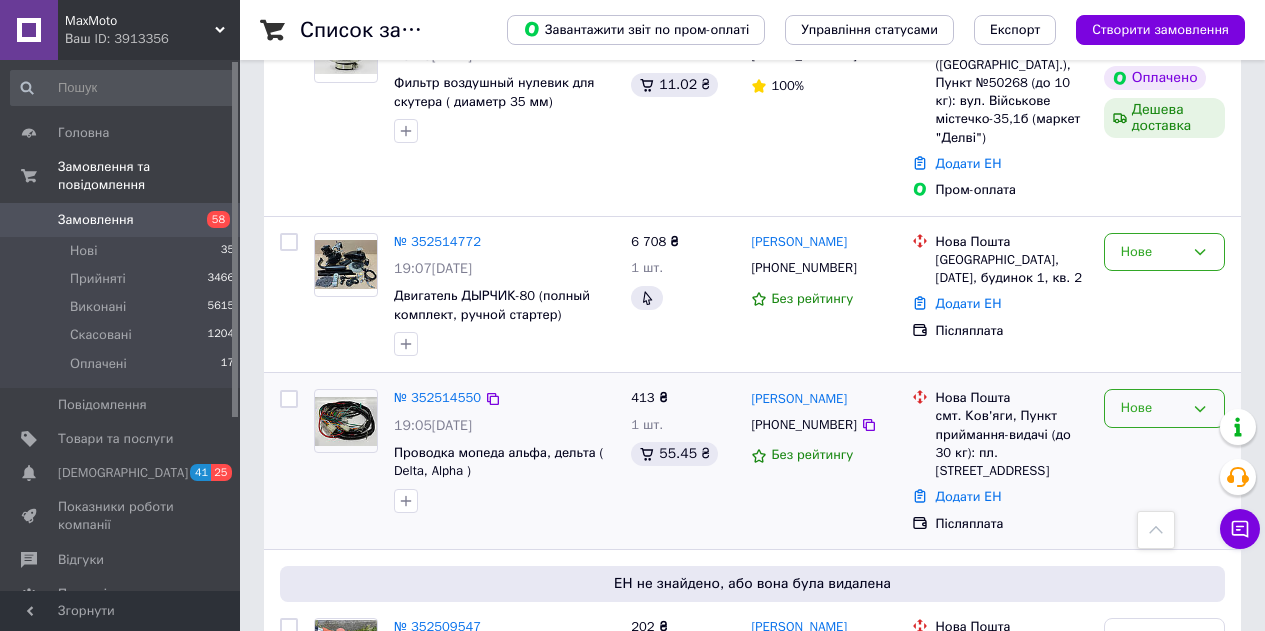 click 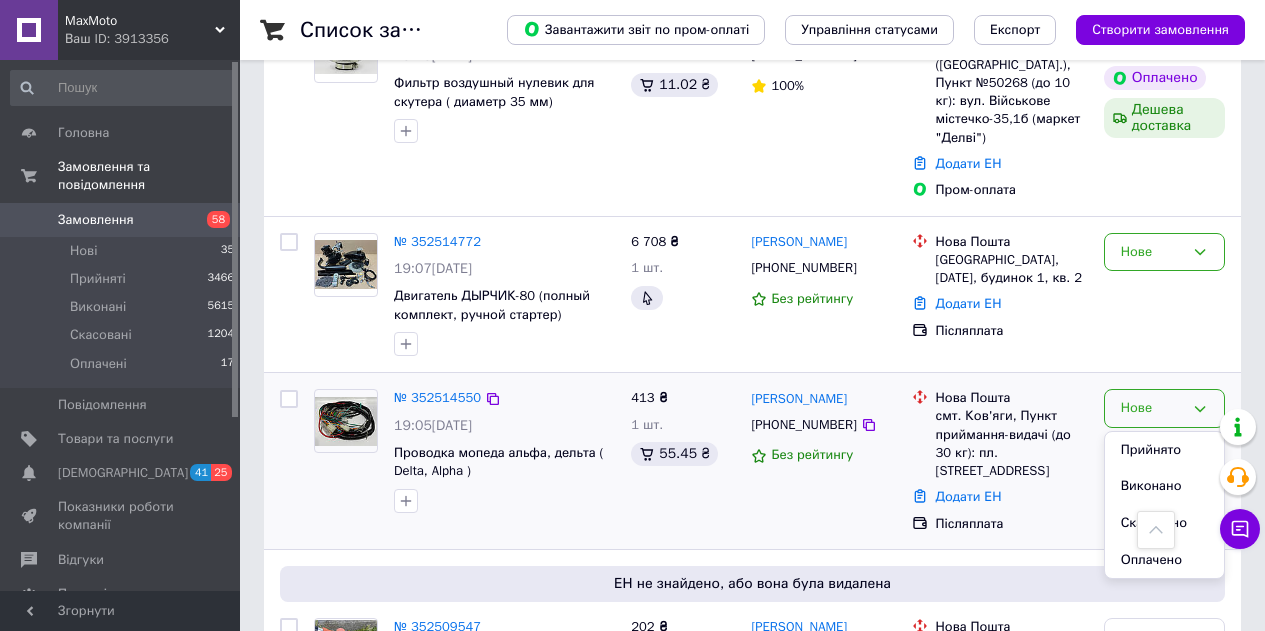 click on "Прийнято" at bounding box center [1164, 450] 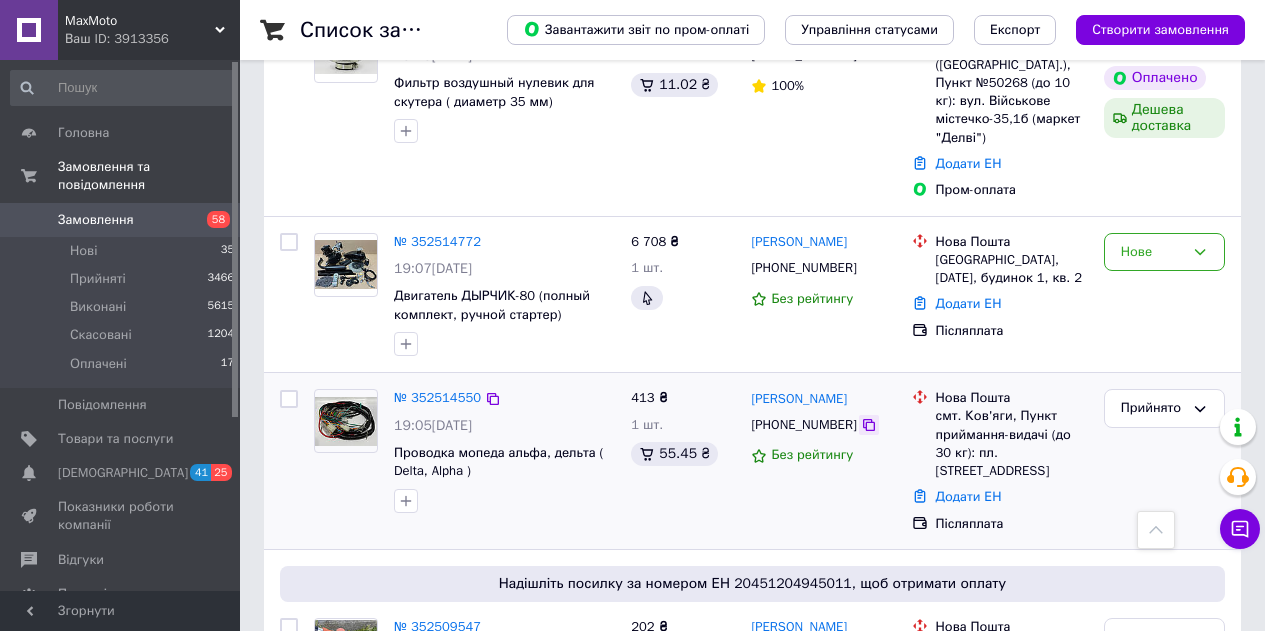 click 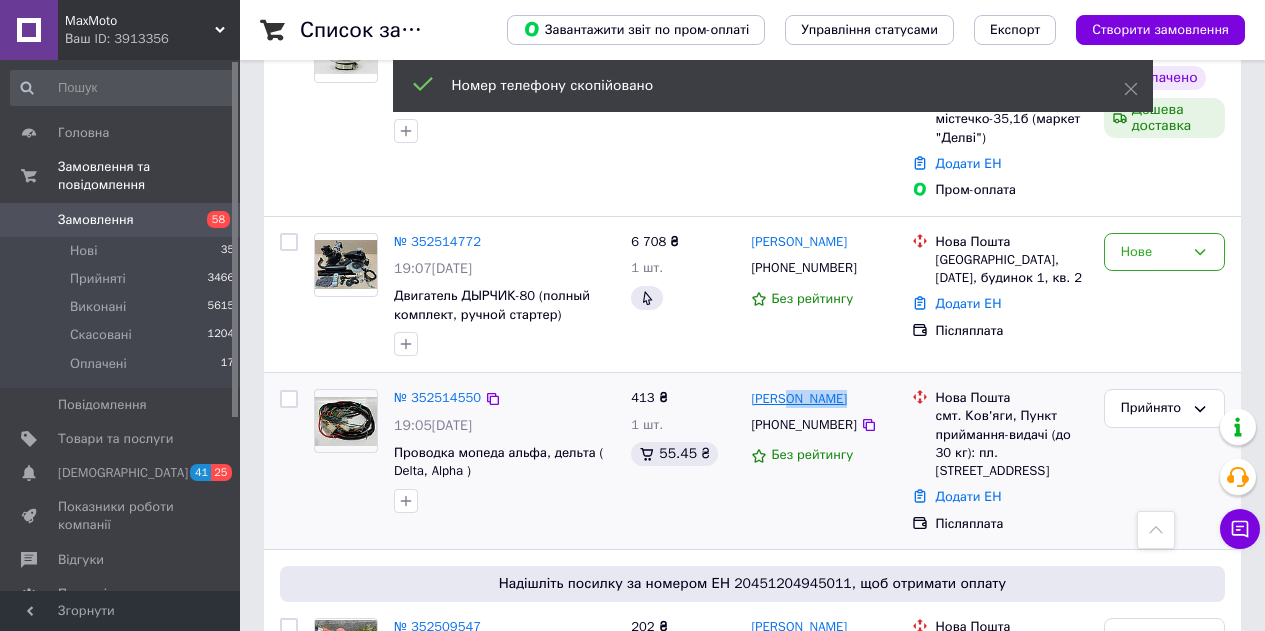 drag, startPoint x: 862, startPoint y: 287, endPoint x: 785, endPoint y: 285, distance: 77.02597 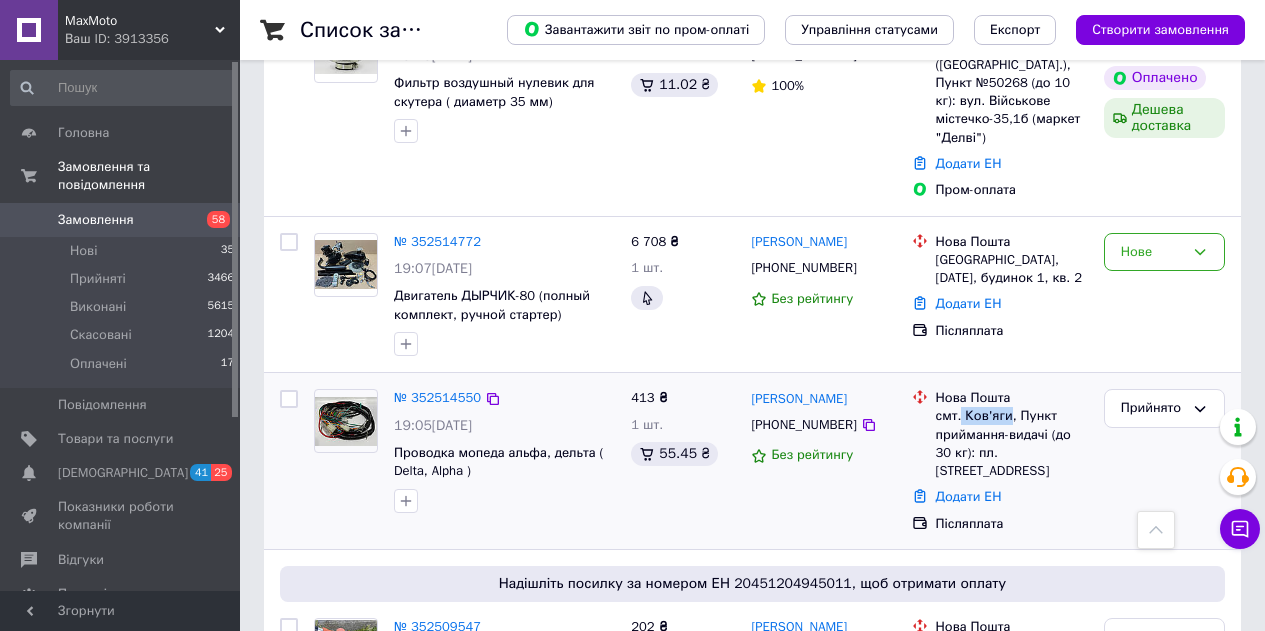 drag, startPoint x: 1002, startPoint y: 303, endPoint x: 960, endPoint y: 297, distance: 42.426407 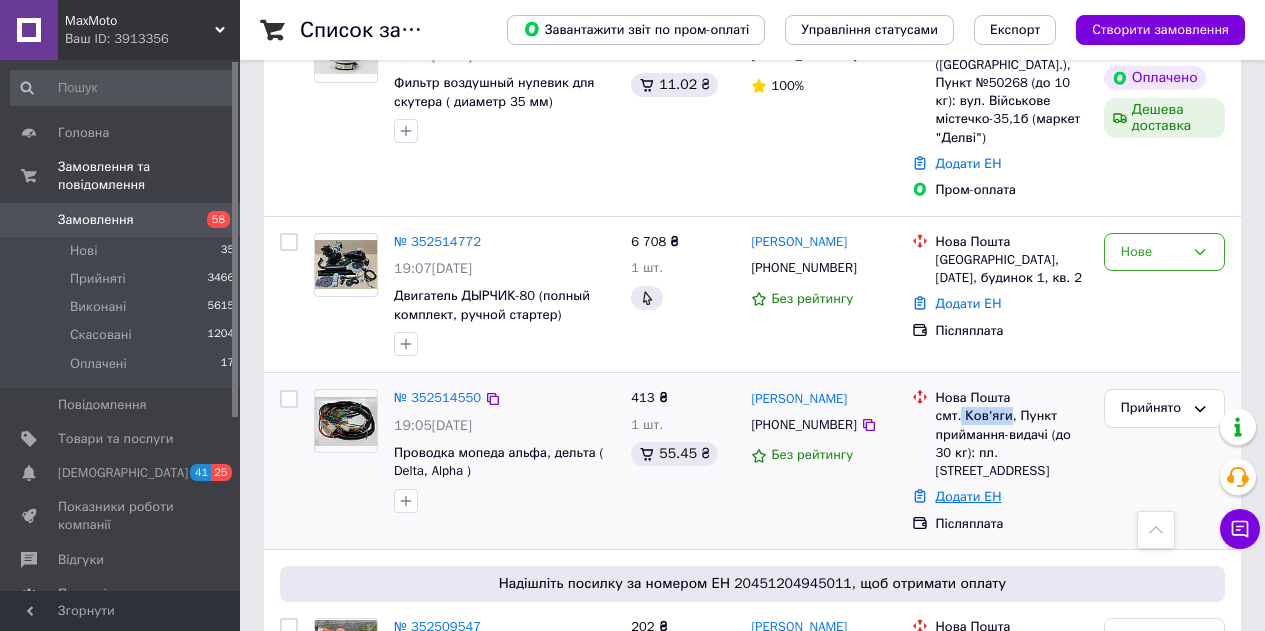 click on "Додати ЕН" at bounding box center (969, 496) 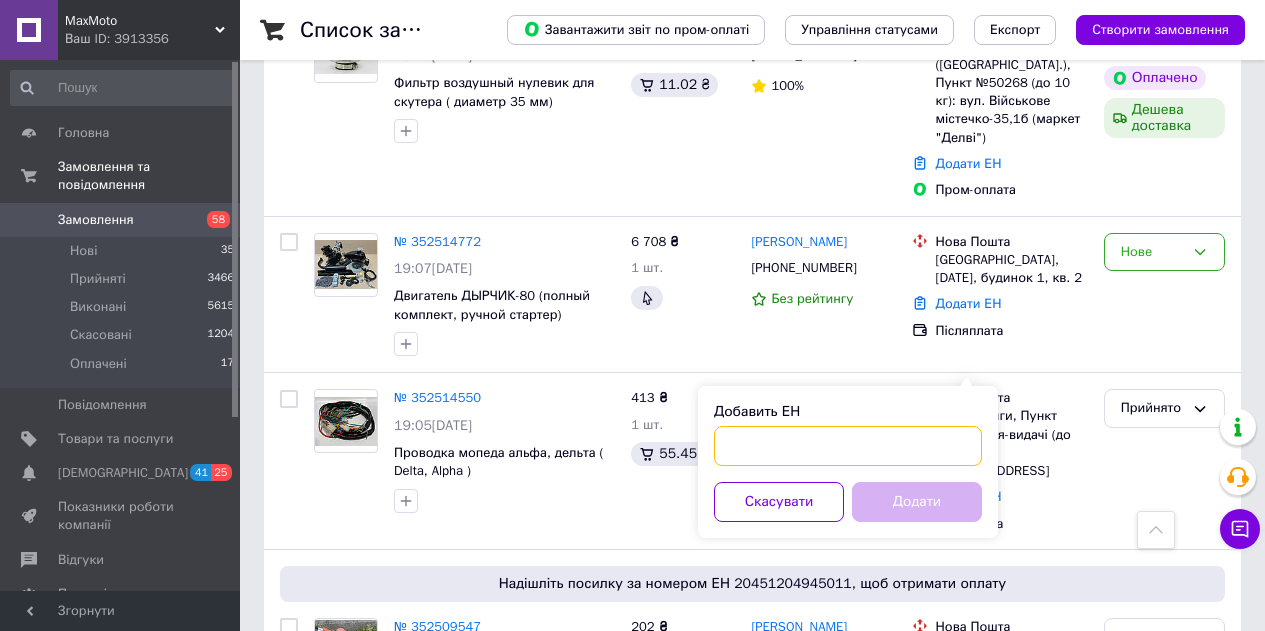 click on "Добавить ЕН" at bounding box center (848, 446) 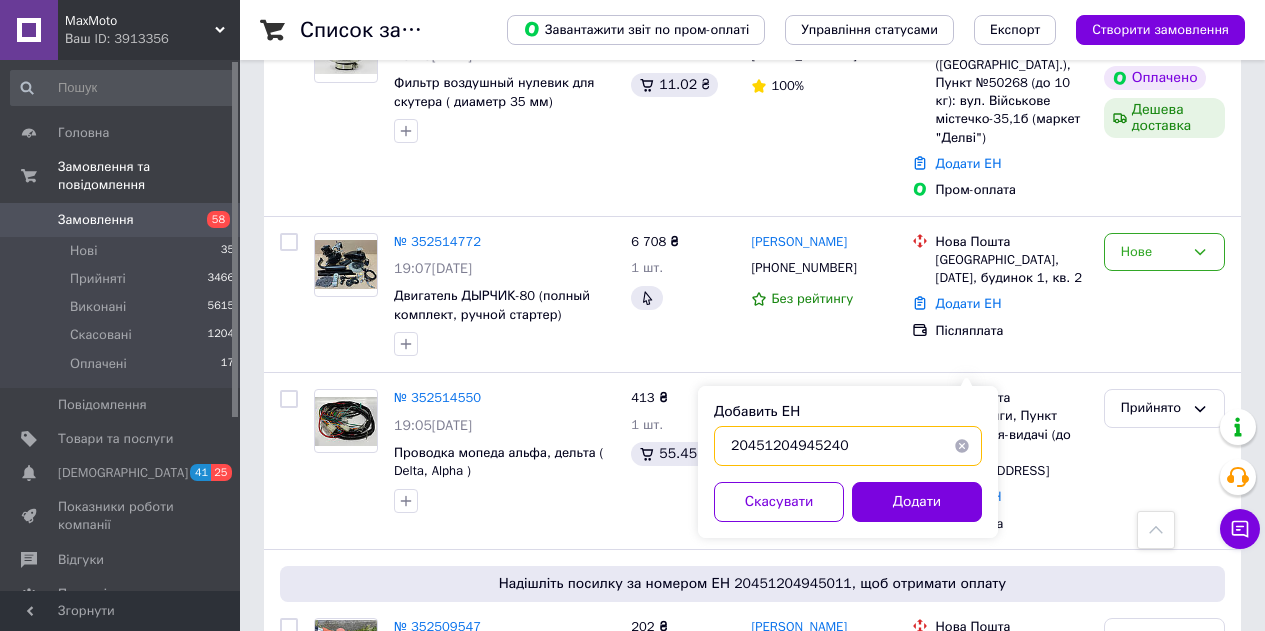 type on "20451204945240" 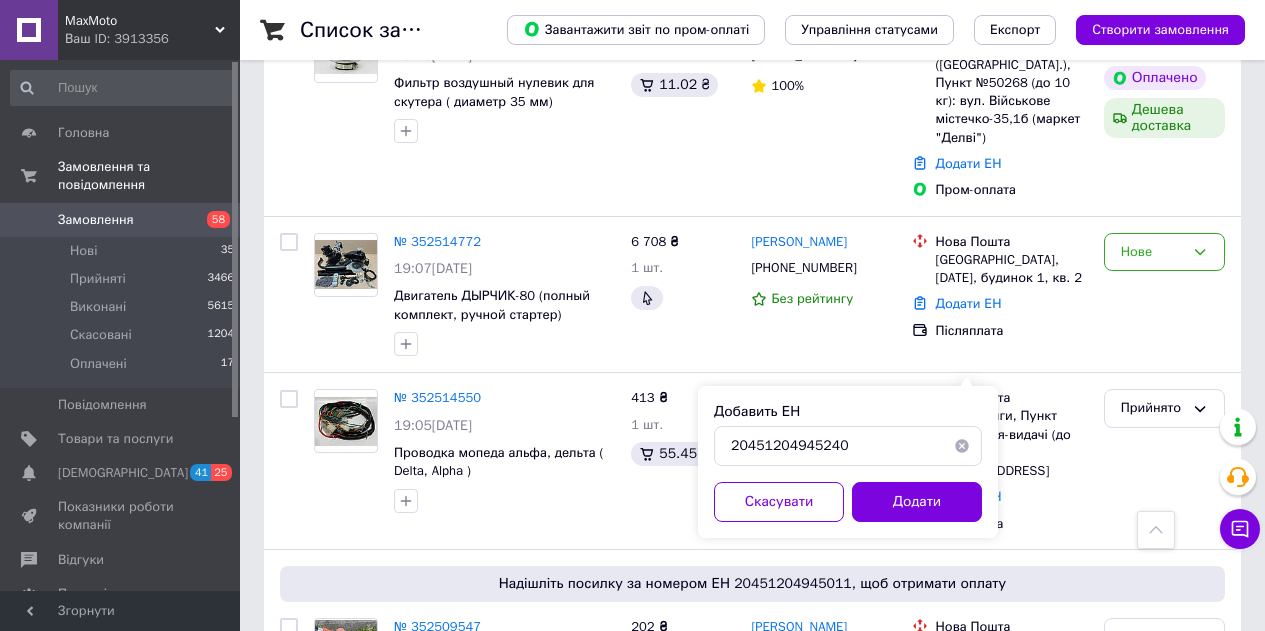 click on "Додати" at bounding box center (917, 502) 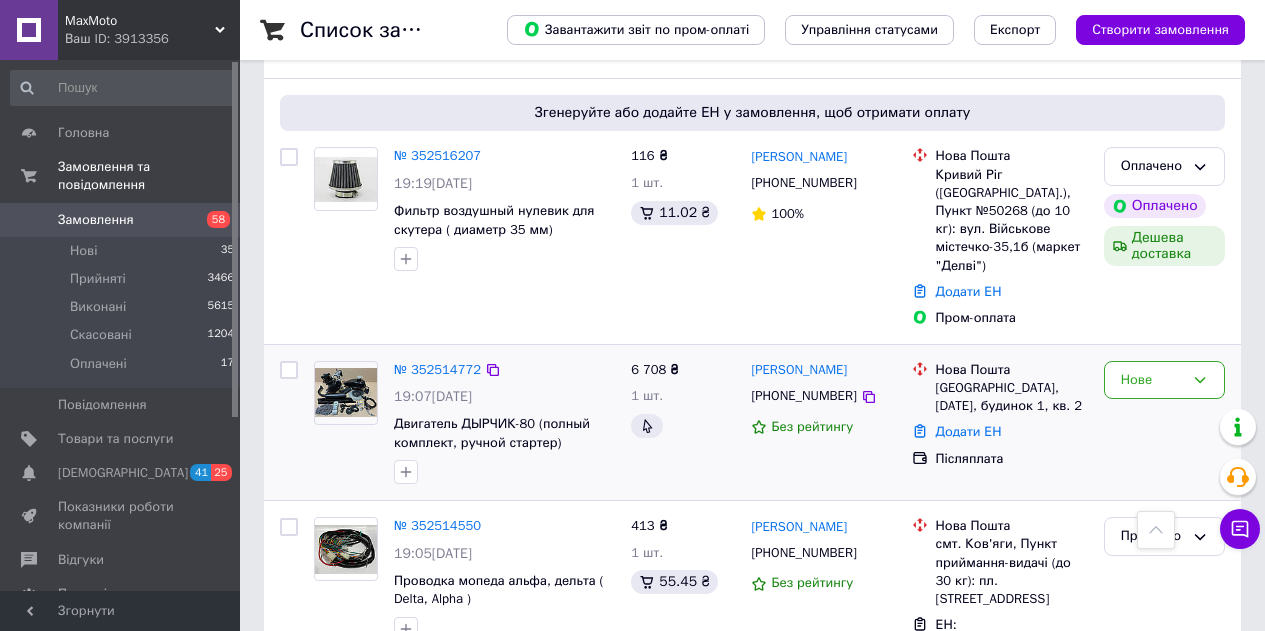 scroll, scrollTop: 1600, scrollLeft: 0, axis: vertical 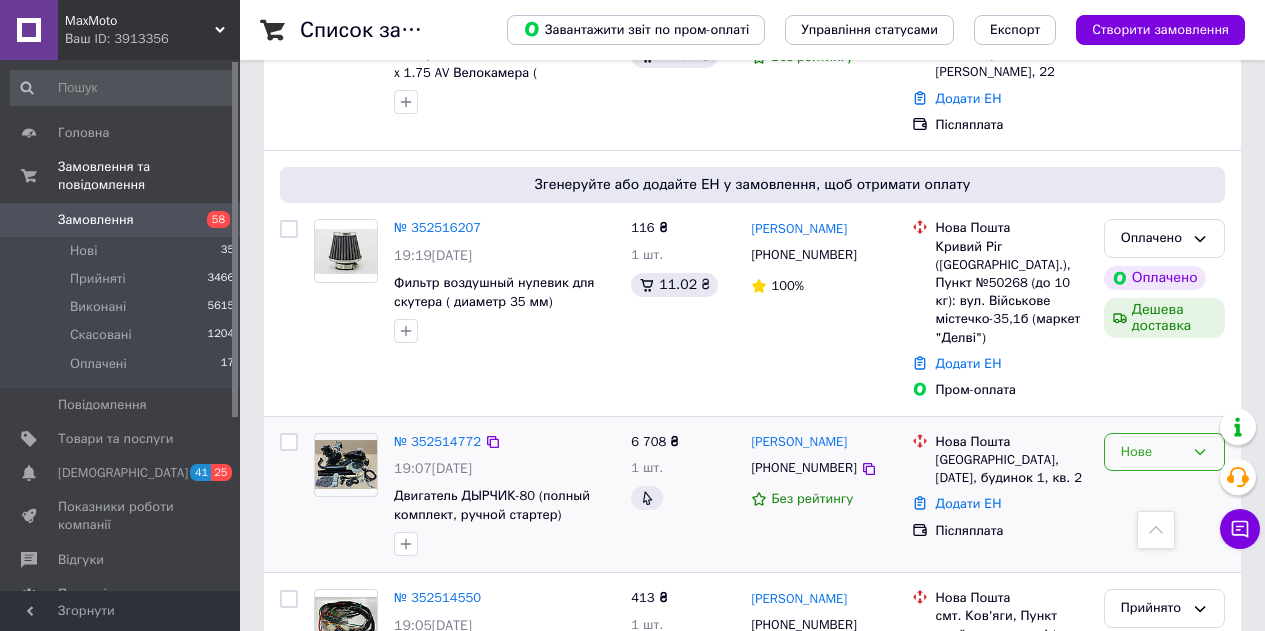 click on "Нове" at bounding box center [1152, 452] 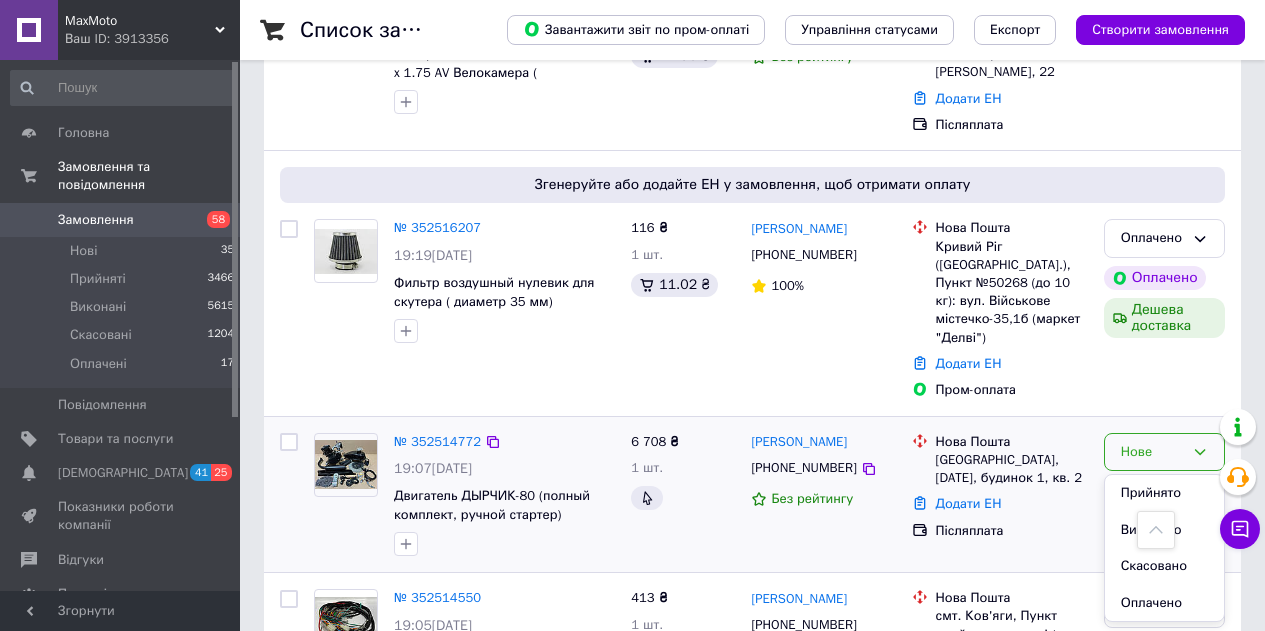 click on "Прийнято" at bounding box center [1164, 493] 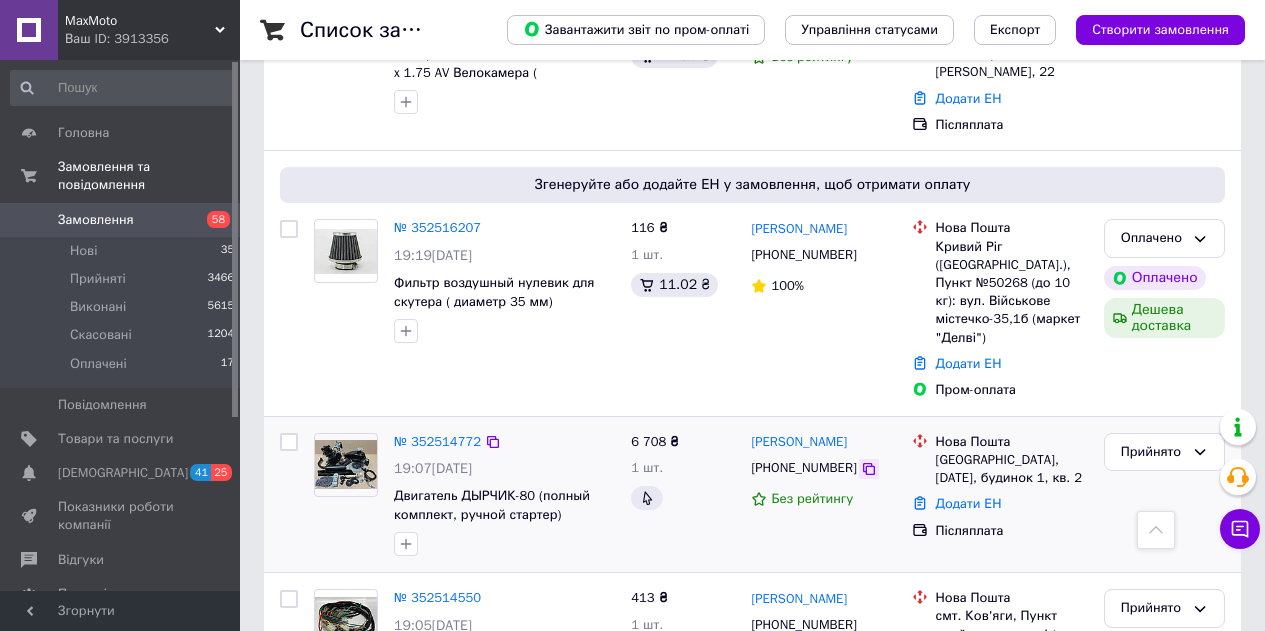 click 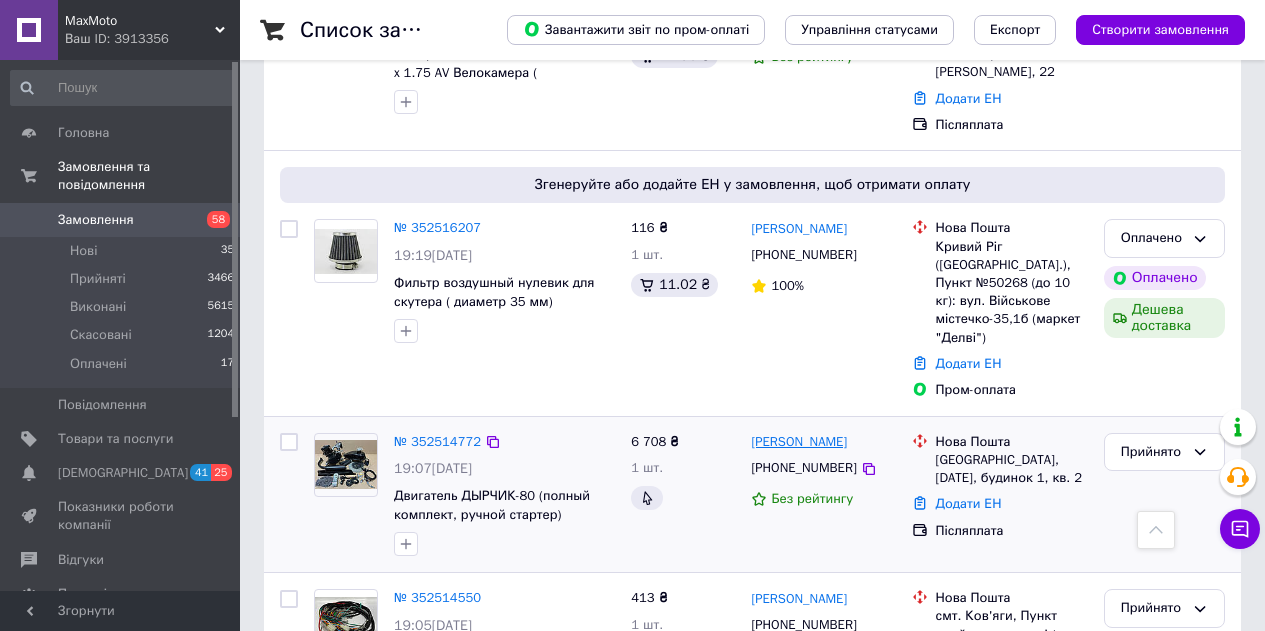 drag, startPoint x: 869, startPoint y: 326, endPoint x: 789, endPoint y: 328, distance: 80.024994 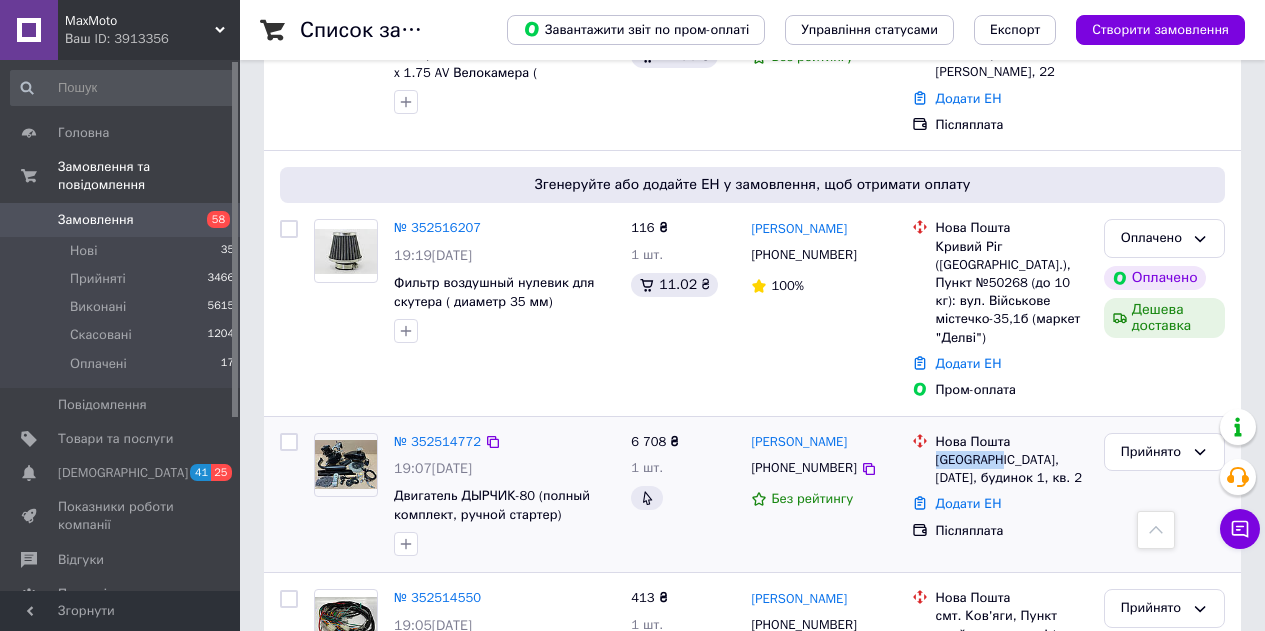 drag, startPoint x: 988, startPoint y: 346, endPoint x: 932, endPoint y: 346, distance: 56 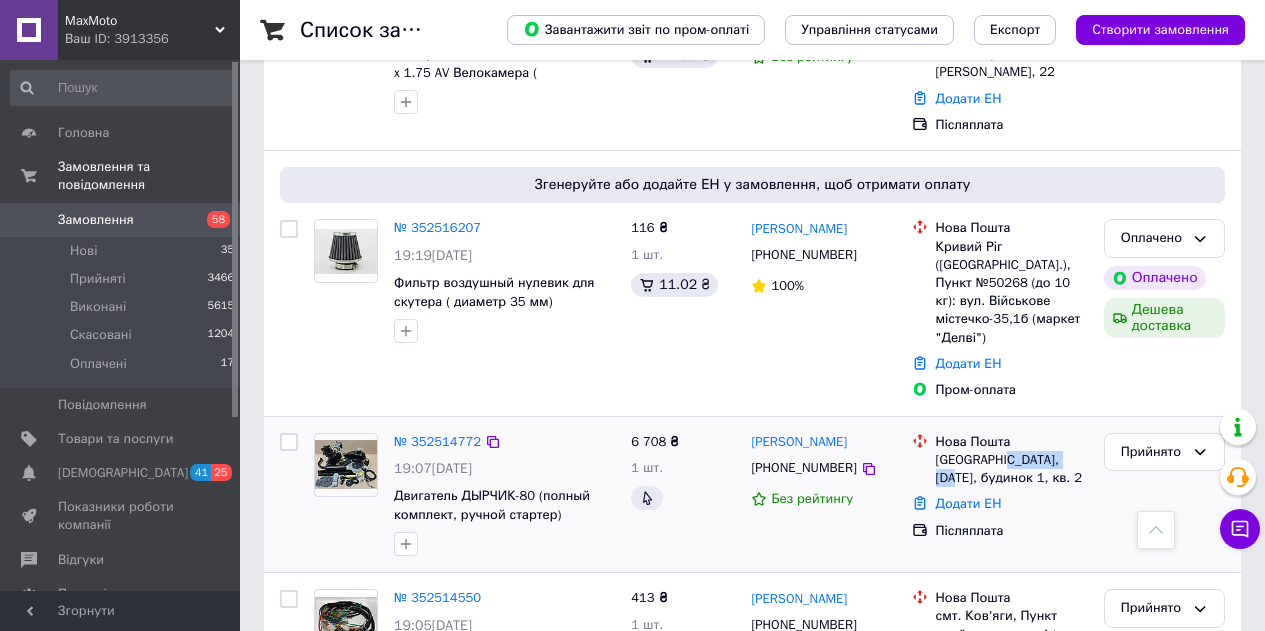 drag, startPoint x: 1077, startPoint y: 345, endPoint x: 997, endPoint y: 338, distance: 80.305664 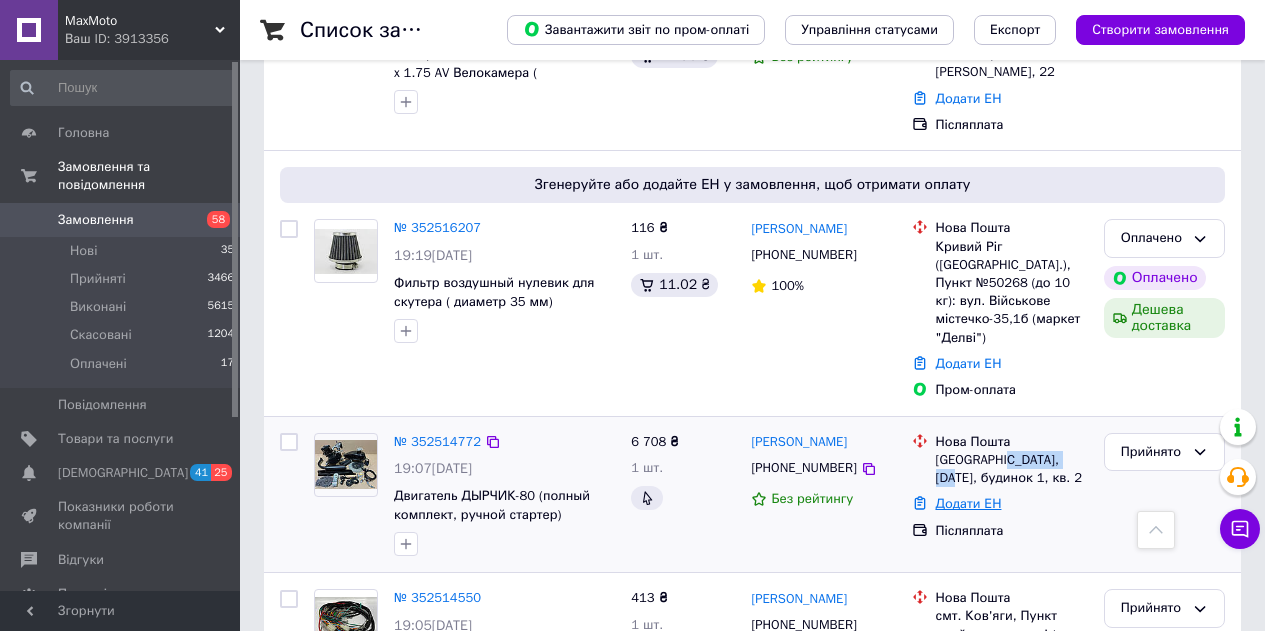 click on "Додати ЕН" at bounding box center (969, 503) 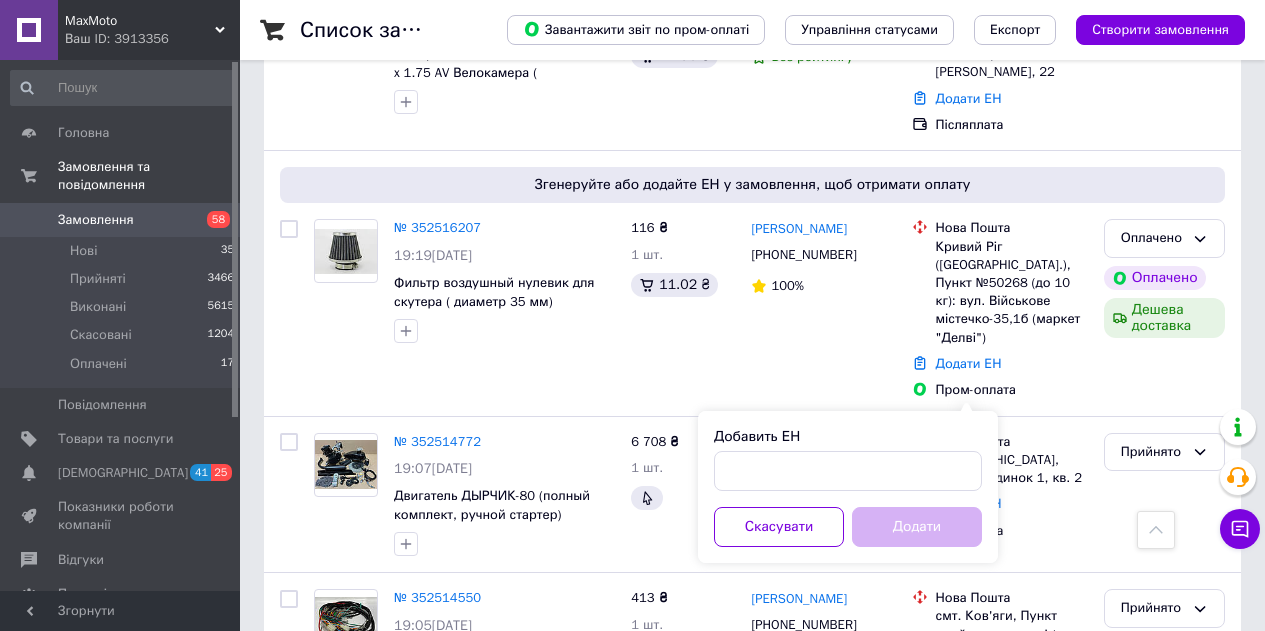 click on "Добавить ЕН" at bounding box center [848, 437] 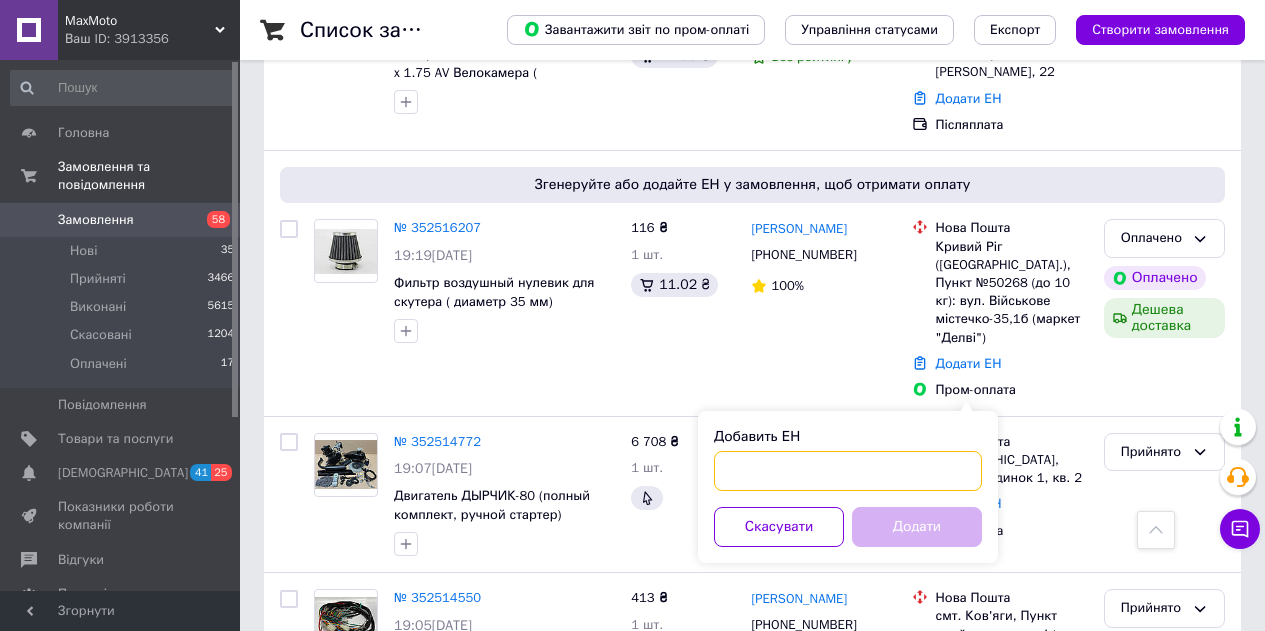 click on "Добавить ЕН" at bounding box center (848, 471) 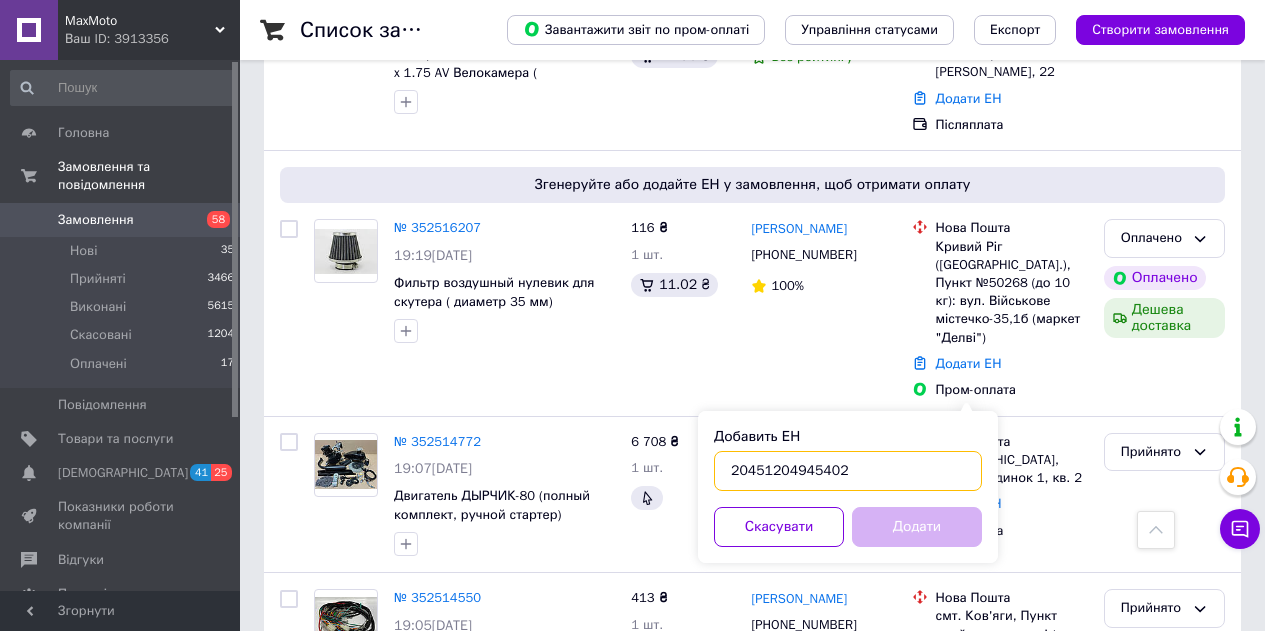 type on "20451204945402" 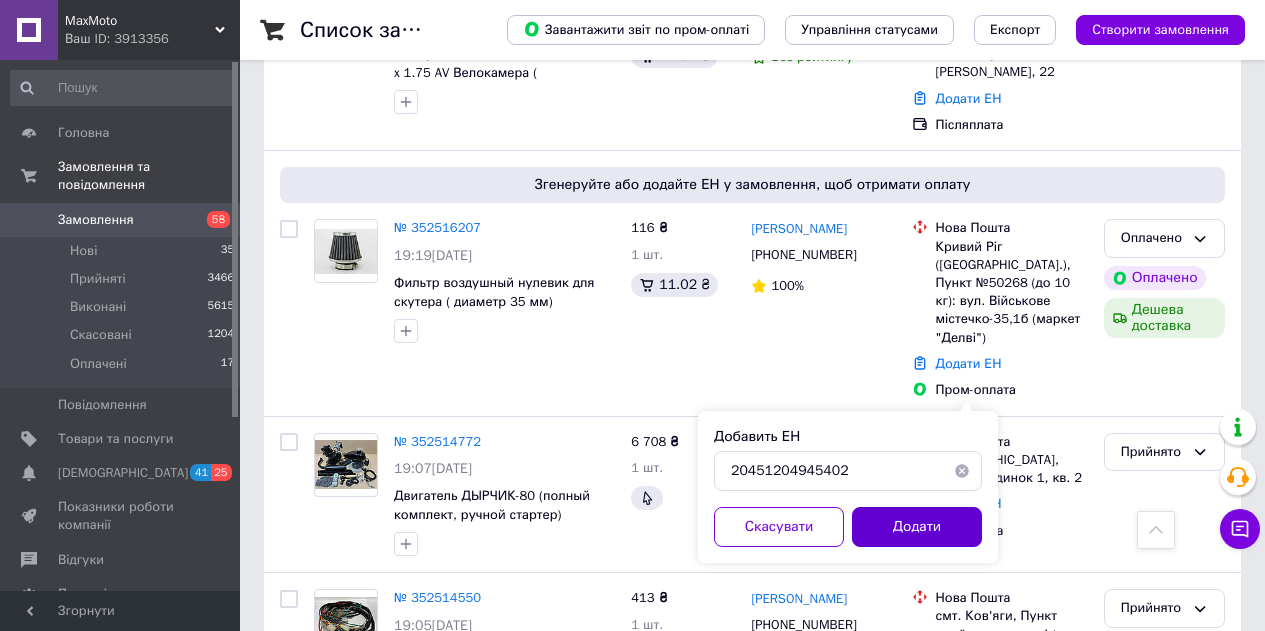 click on "Додати" at bounding box center [917, 527] 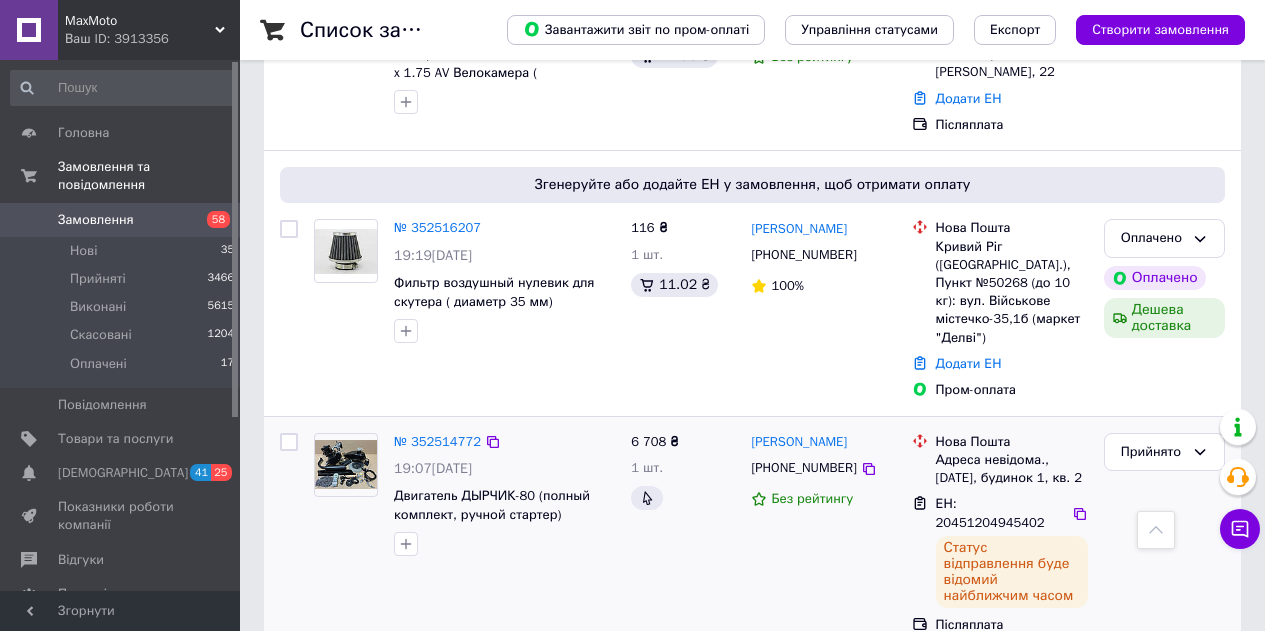 click on "№ 352514772 19:07, 13.07.2025 Двигатель ДЫРЧИК-80 (полный комплект, ручной стартер)" at bounding box center [464, 534] 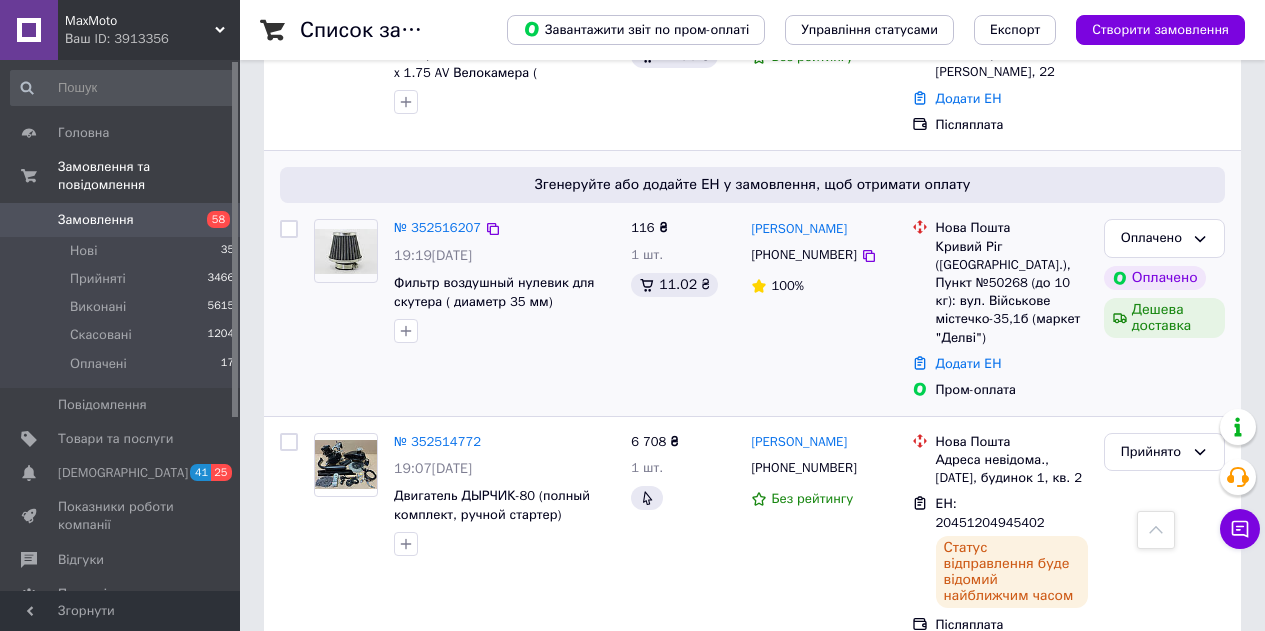 scroll, scrollTop: 1500, scrollLeft: 0, axis: vertical 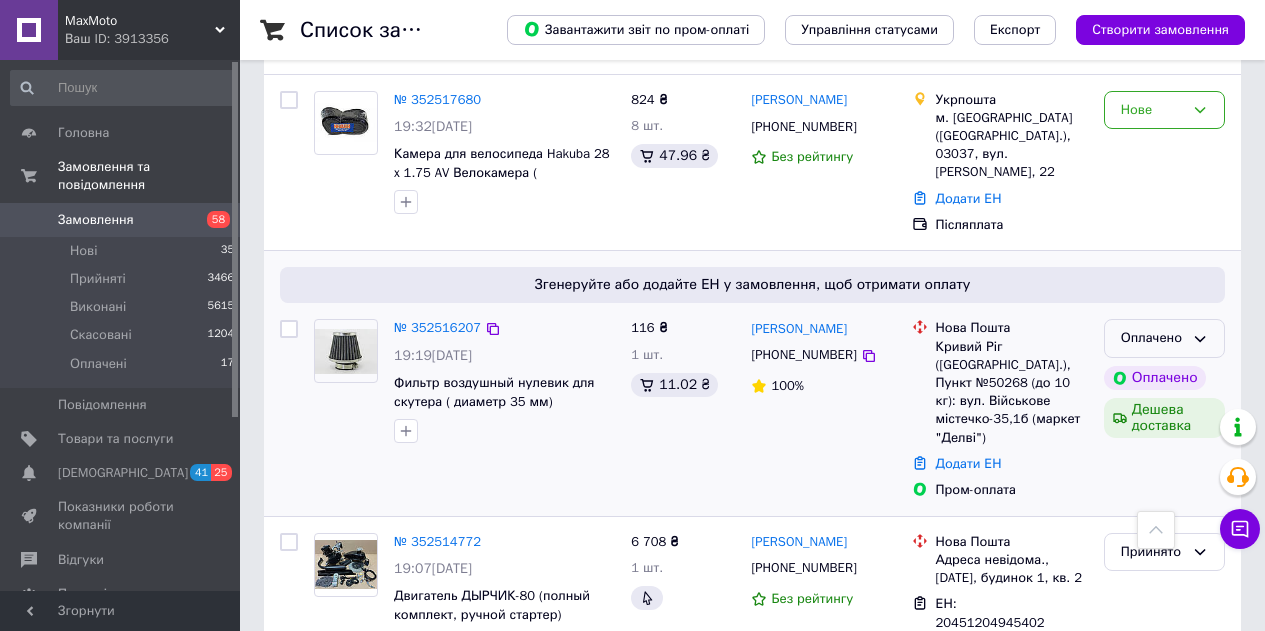 click 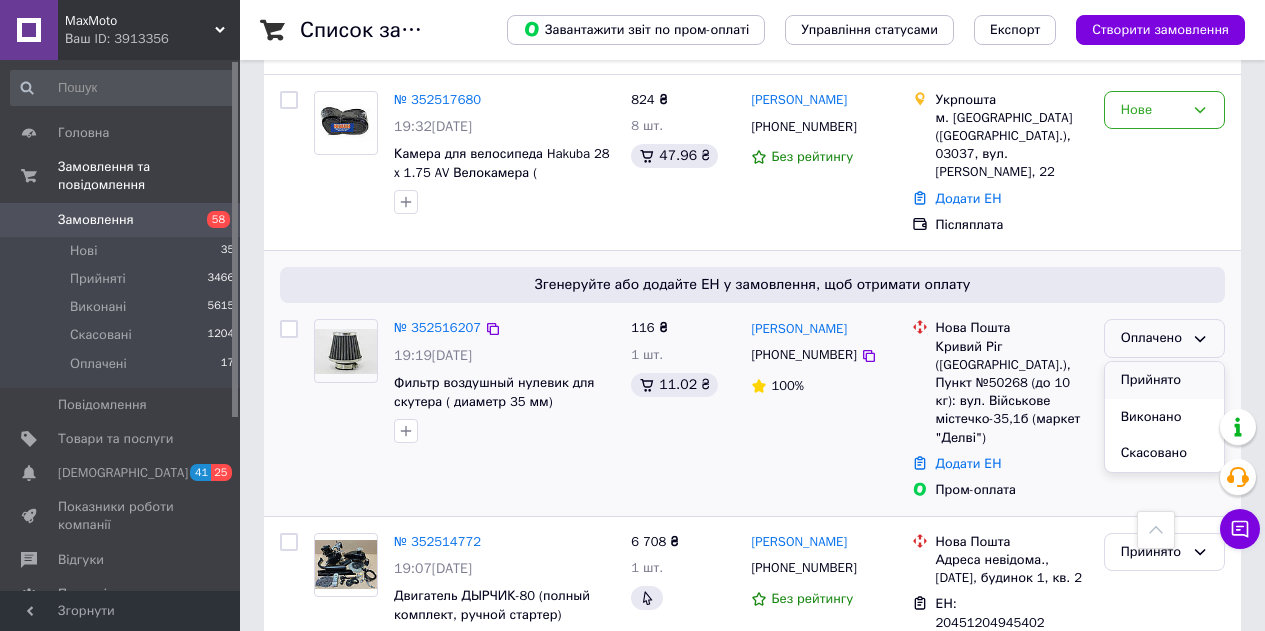 click on "Прийнято" at bounding box center [1164, 380] 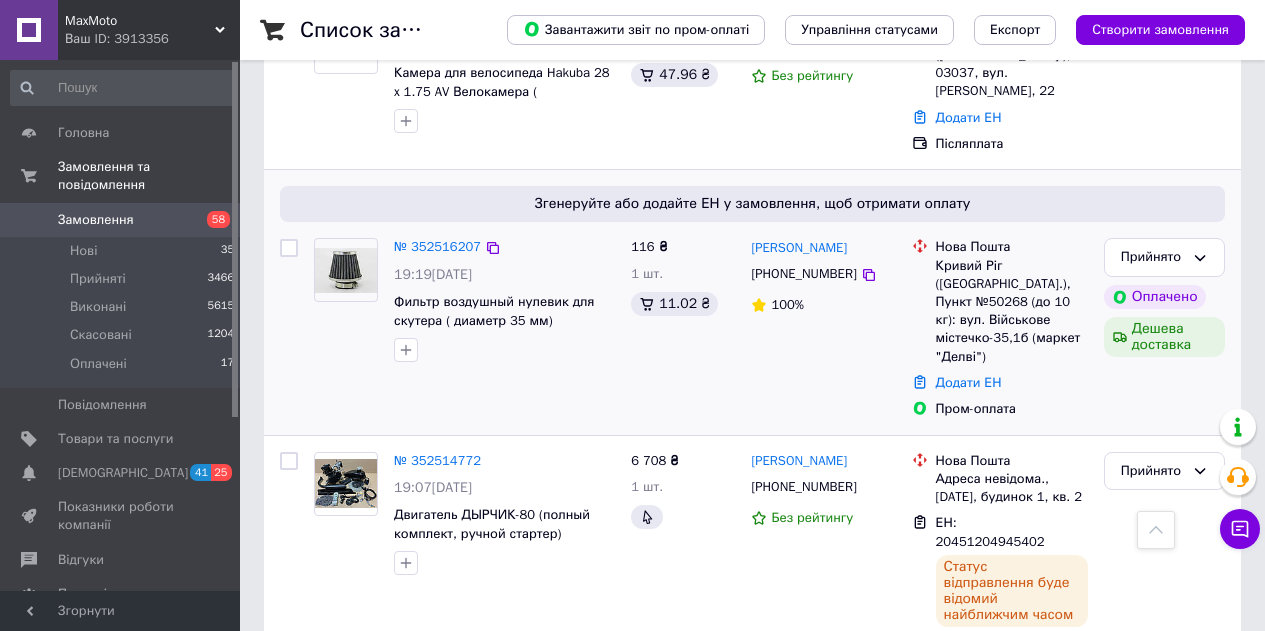 scroll, scrollTop: 1600, scrollLeft: 0, axis: vertical 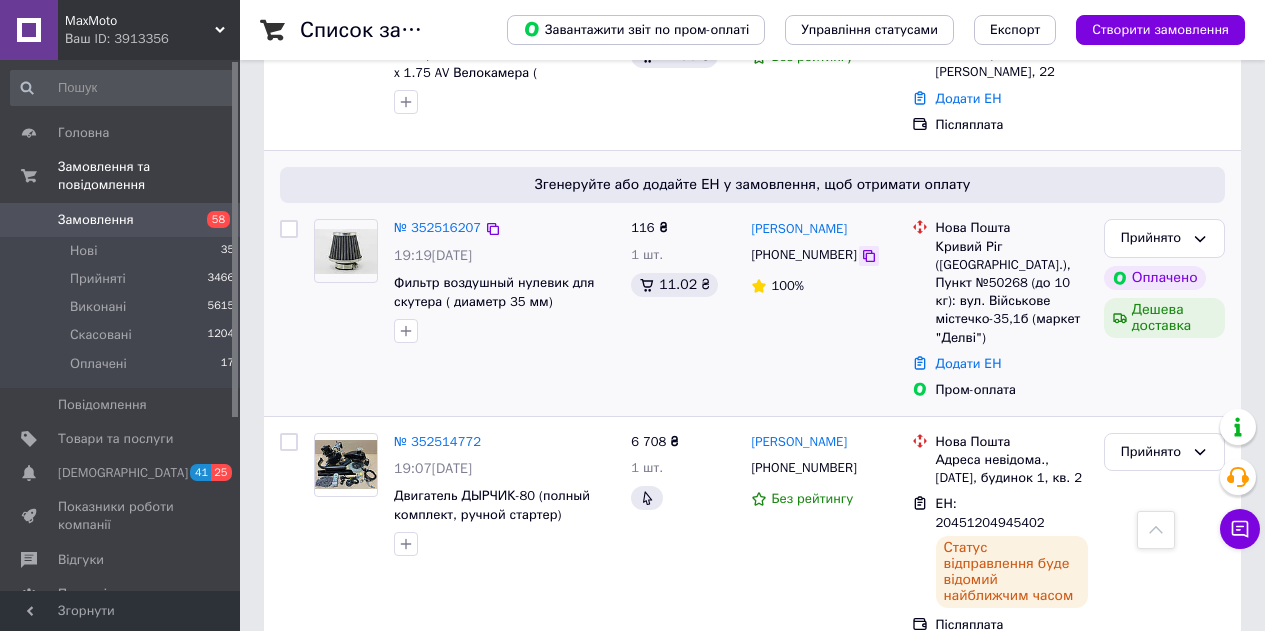 click 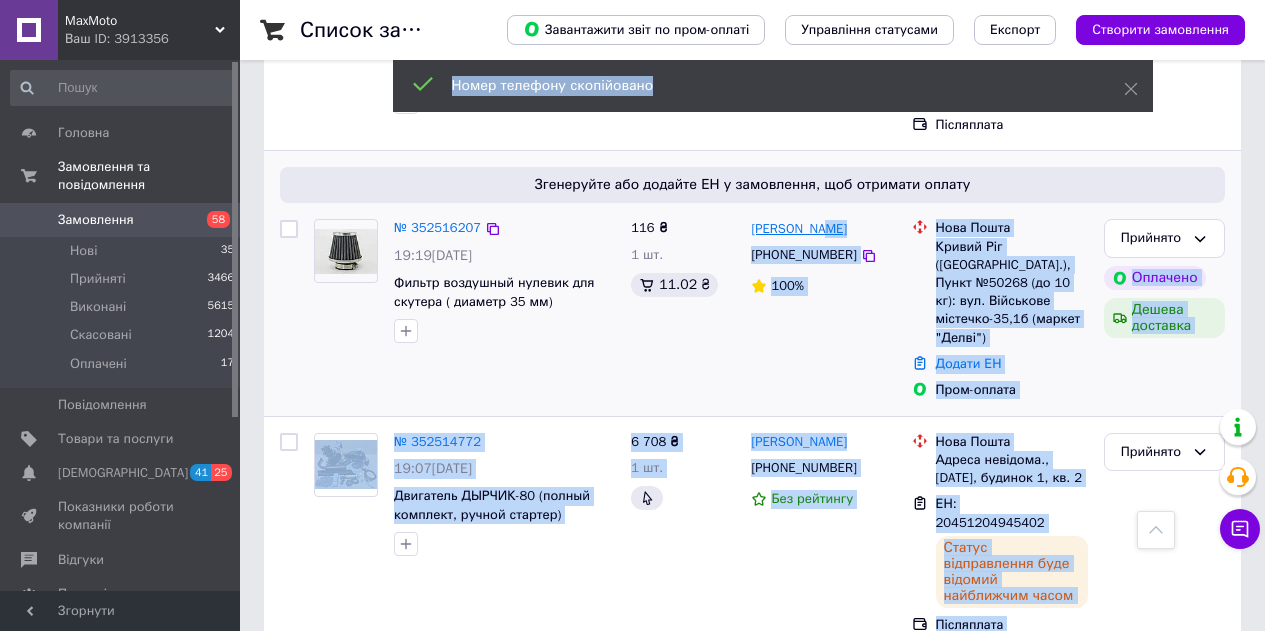 drag, startPoint x: 883, startPoint y: 116, endPoint x: 820, endPoint y: 119, distance: 63.07139 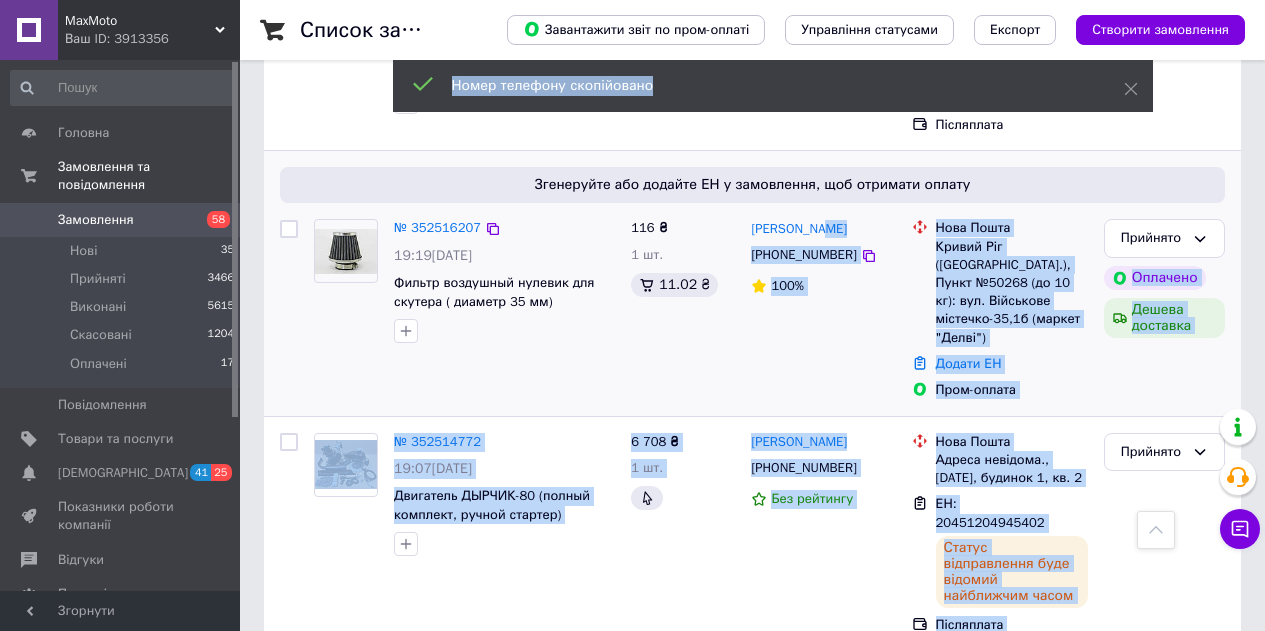 click on "Александр Довгань +380979110057 100%" at bounding box center [823, 309] 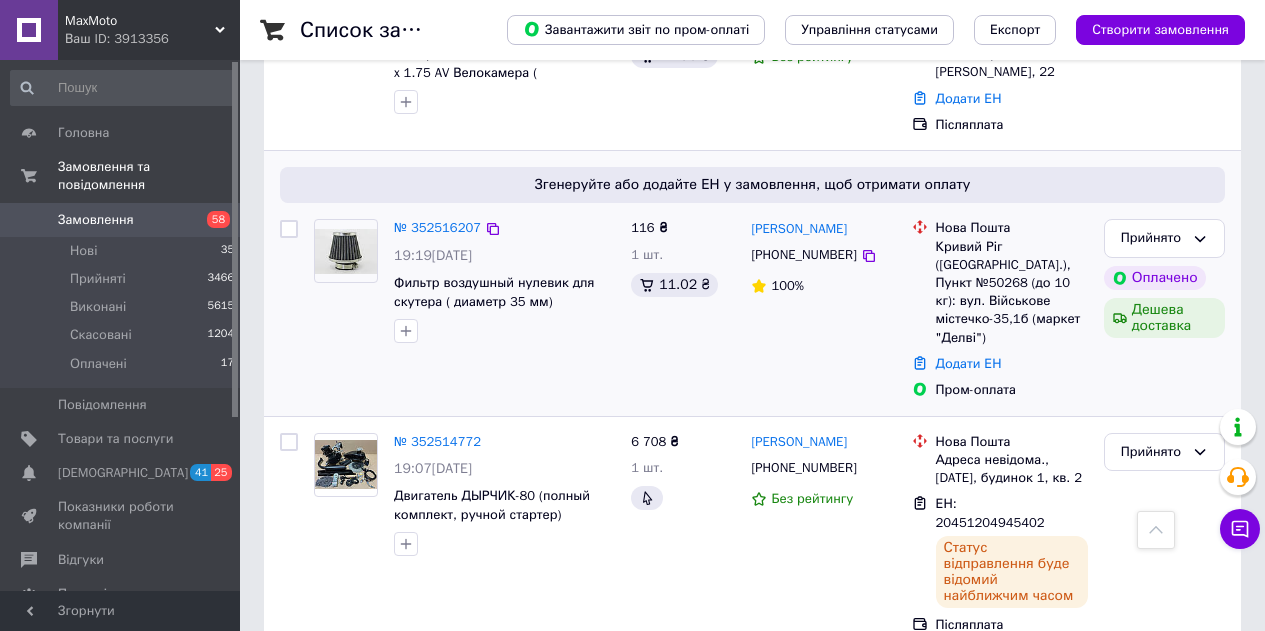 scroll, scrollTop: 1500, scrollLeft: 0, axis: vertical 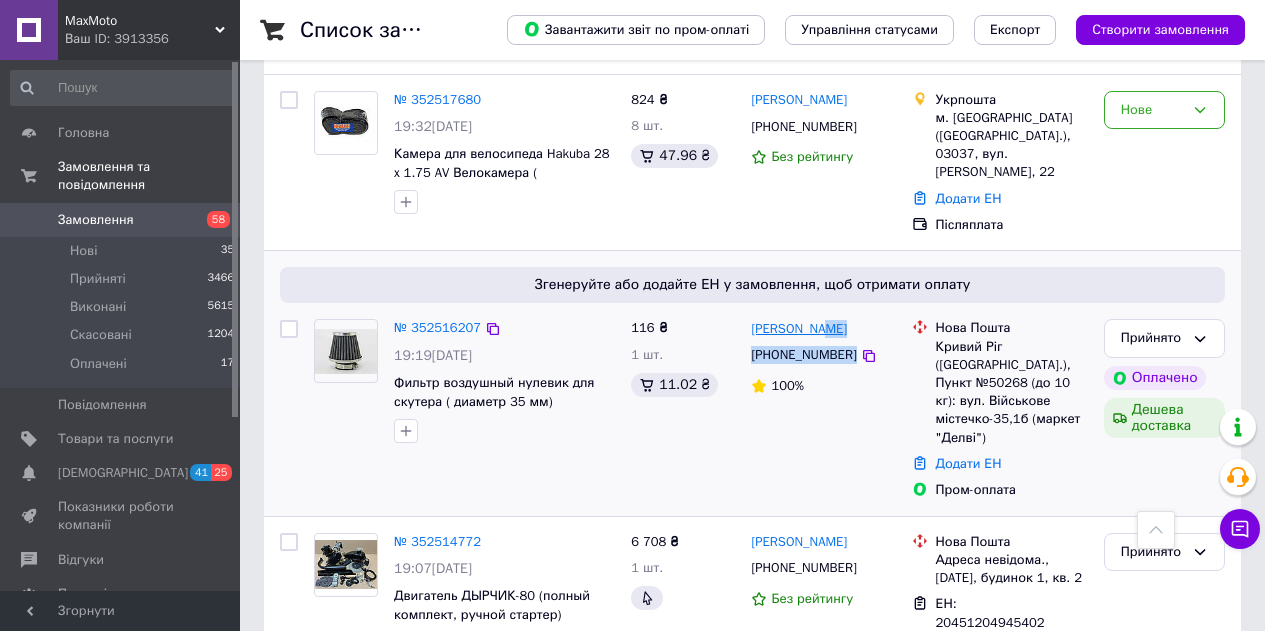 drag, startPoint x: 839, startPoint y: 217, endPoint x: 818, endPoint y: 216, distance: 21.023796 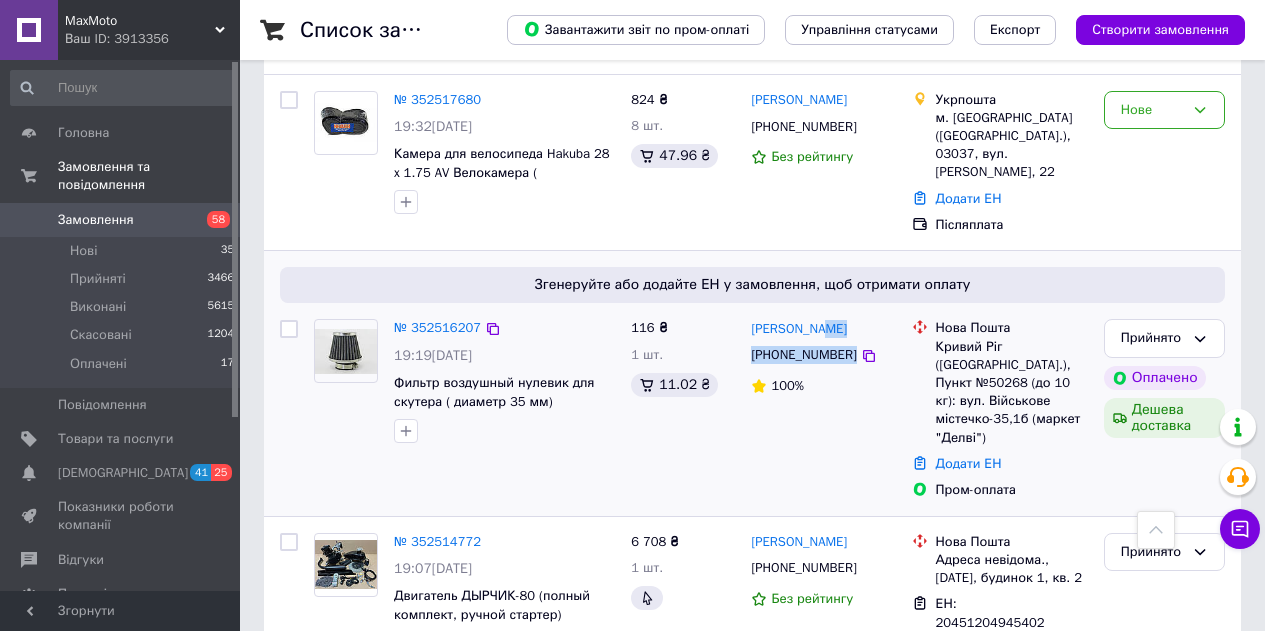 click on "[PERSON_NAME]" at bounding box center (823, 328) 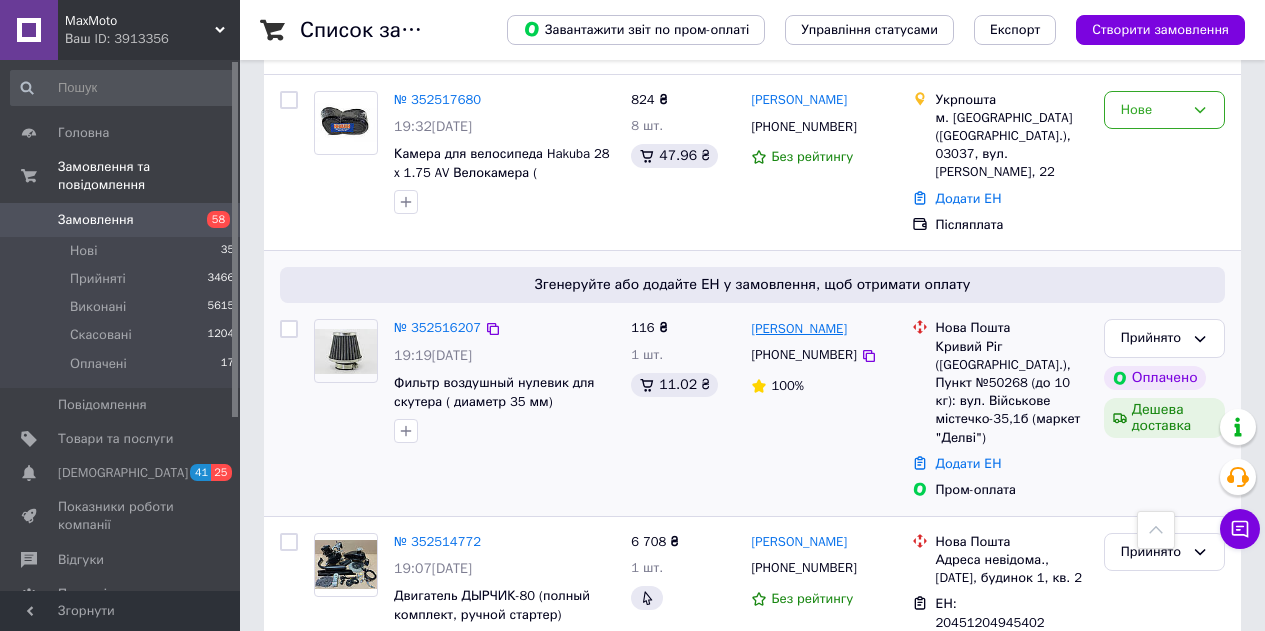 drag, startPoint x: 845, startPoint y: 218, endPoint x: 819, endPoint y: 218, distance: 26 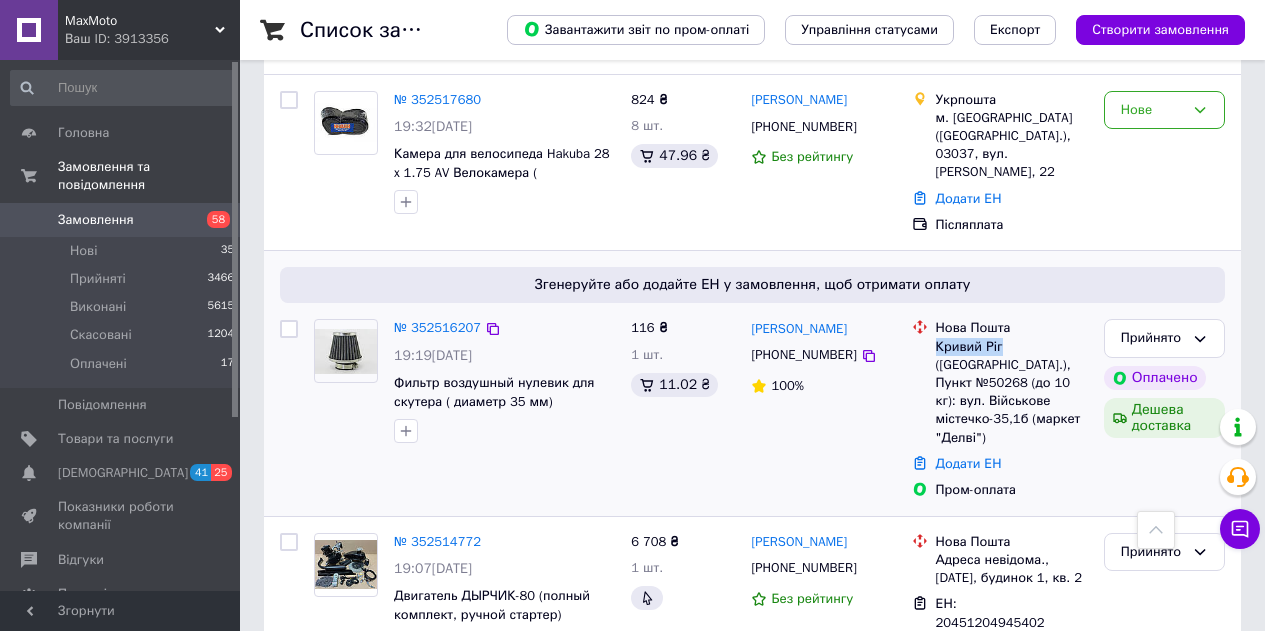 drag, startPoint x: 1009, startPoint y: 228, endPoint x: 938, endPoint y: 234, distance: 71.25307 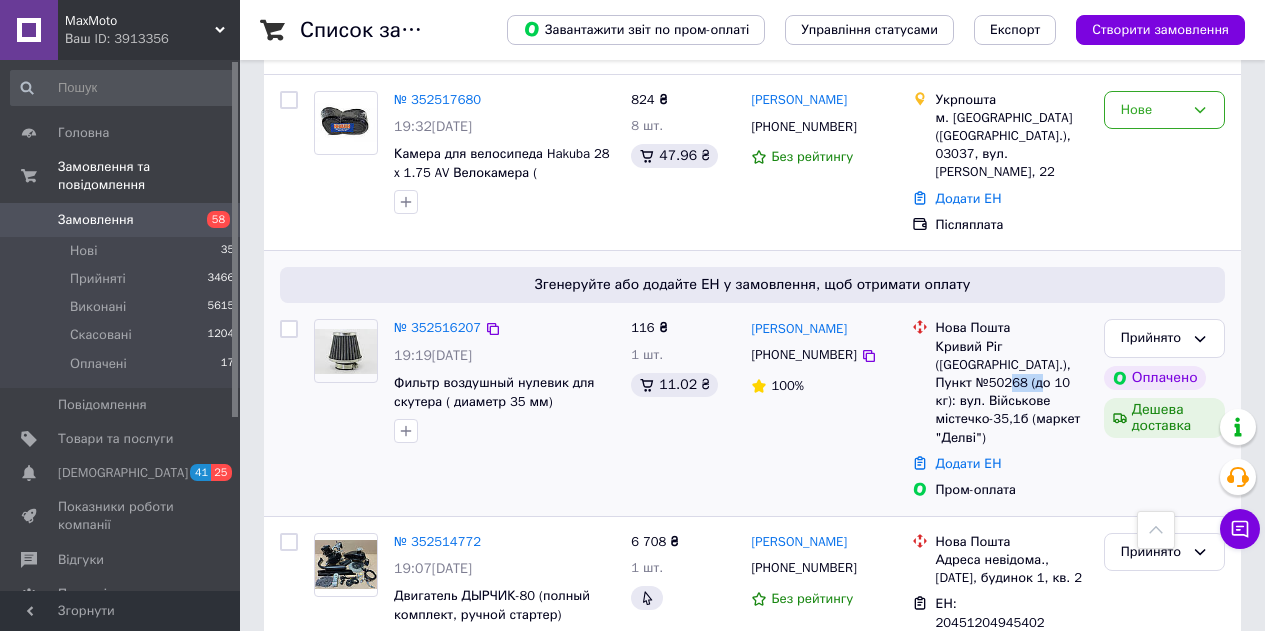 drag, startPoint x: 1022, startPoint y: 262, endPoint x: 984, endPoint y: 267, distance: 38.327538 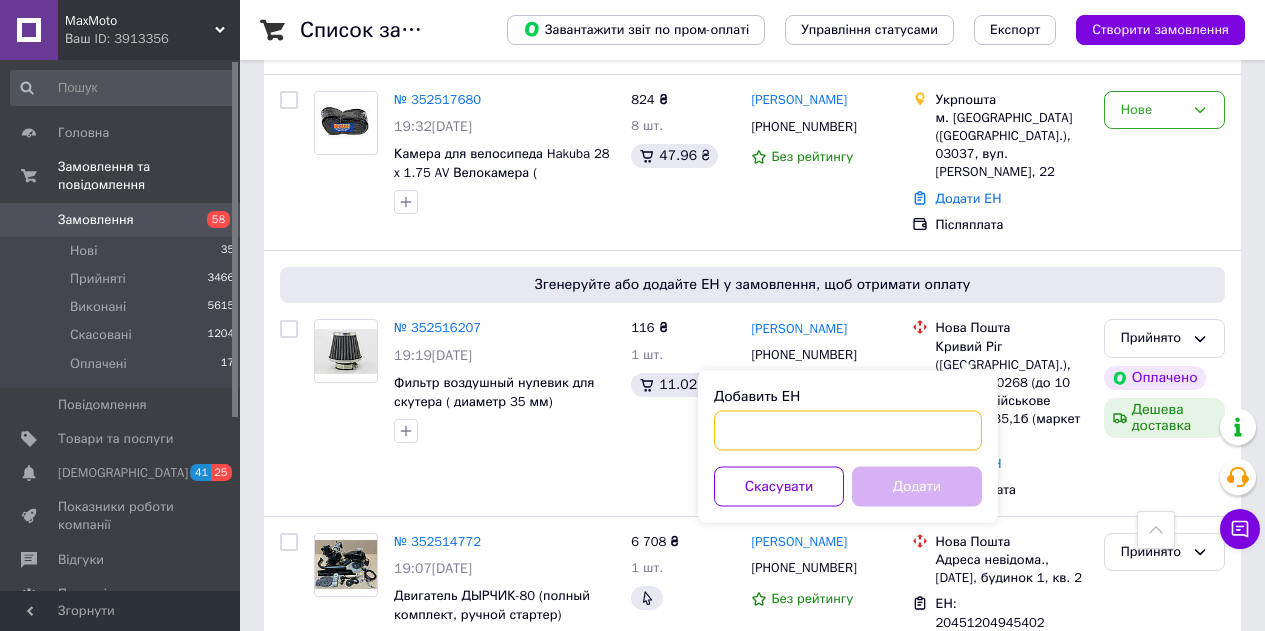 click on "Добавить ЕН" at bounding box center [848, 431] 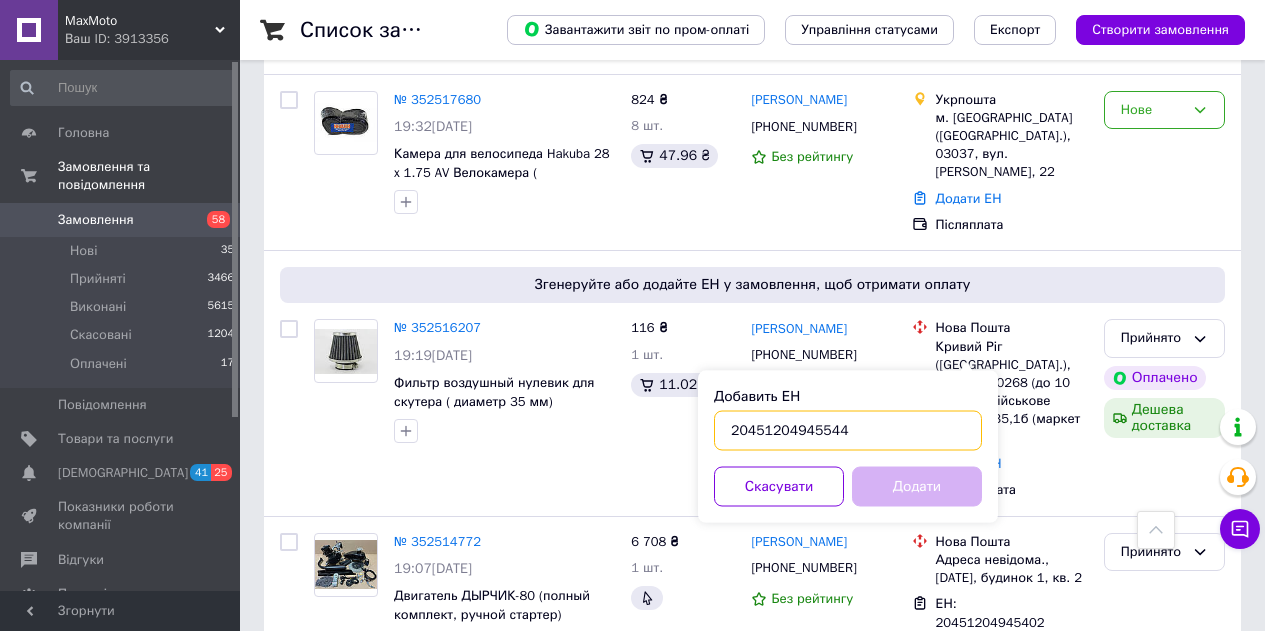 type on "20451204945544" 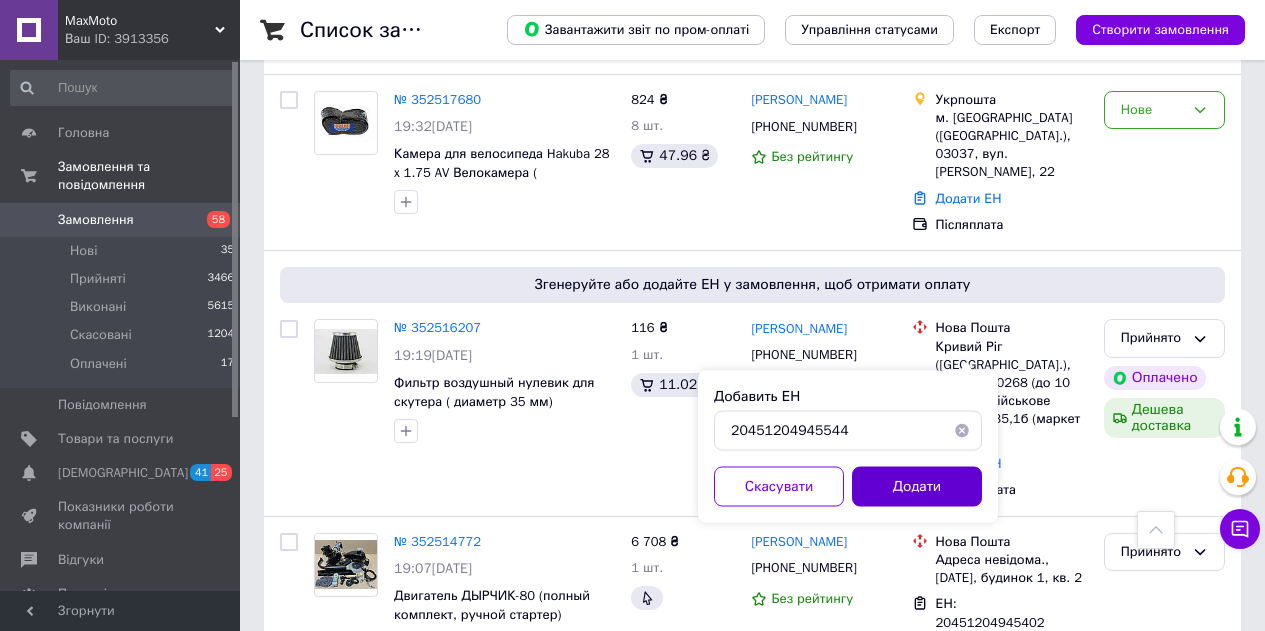 click on "Додати" at bounding box center [917, 487] 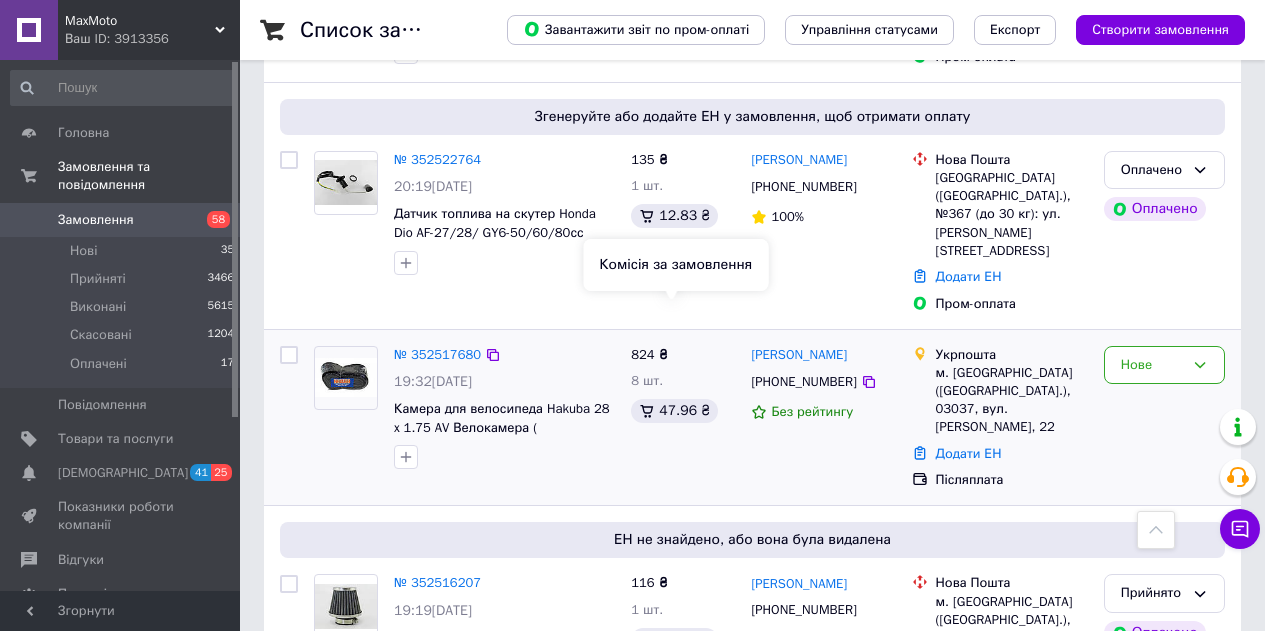 scroll, scrollTop: 1200, scrollLeft: 0, axis: vertical 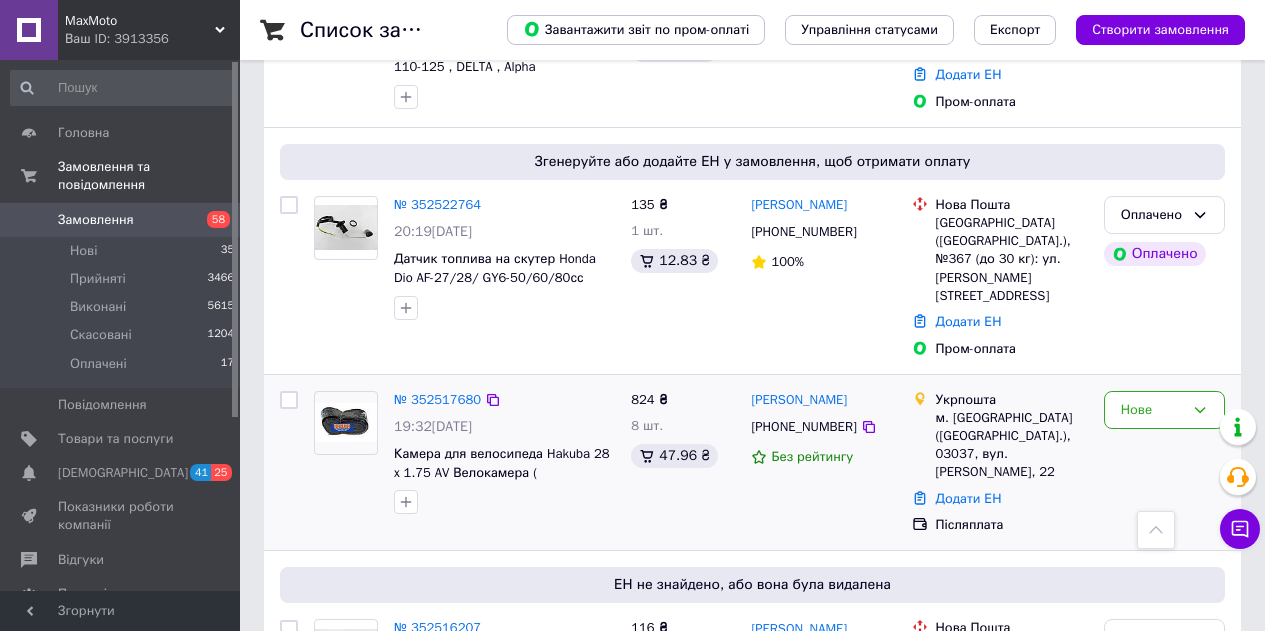 click on "№ 352517680 19:32, 13.07.2025 Камера для велосипеда Hakuba 28 x 1.75 AV  Велокамера ( полиэтиленовая упаковка)" at bounding box center (504, 453) 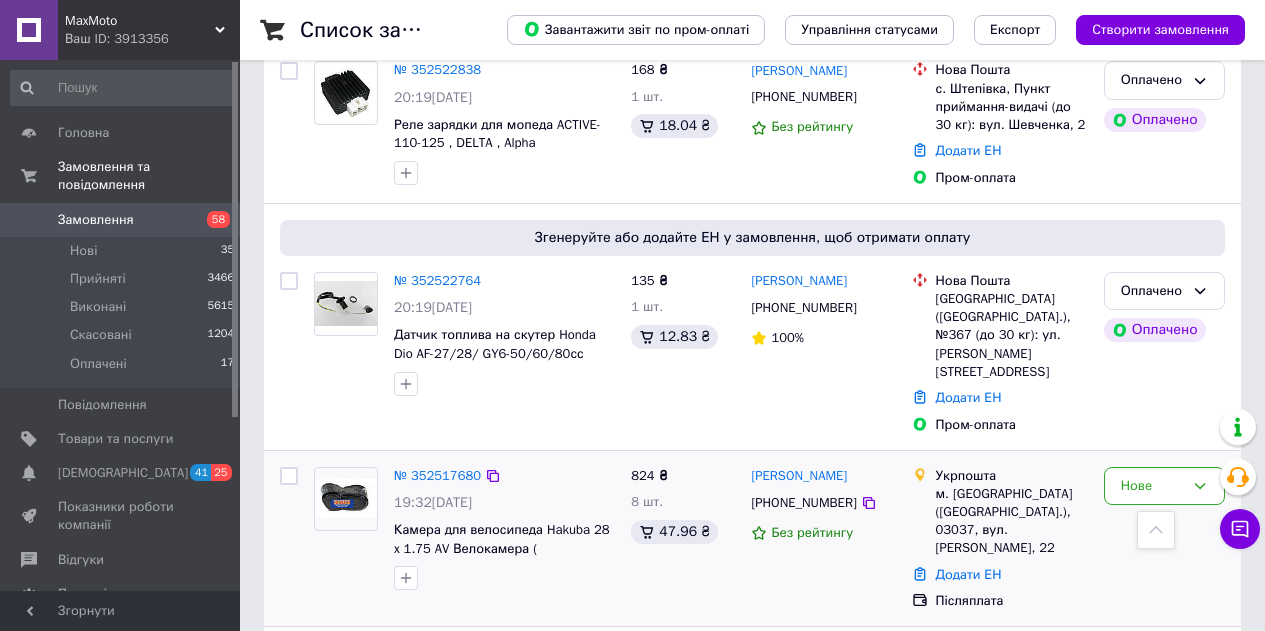 scroll, scrollTop: 1100, scrollLeft: 0, axis: vertical 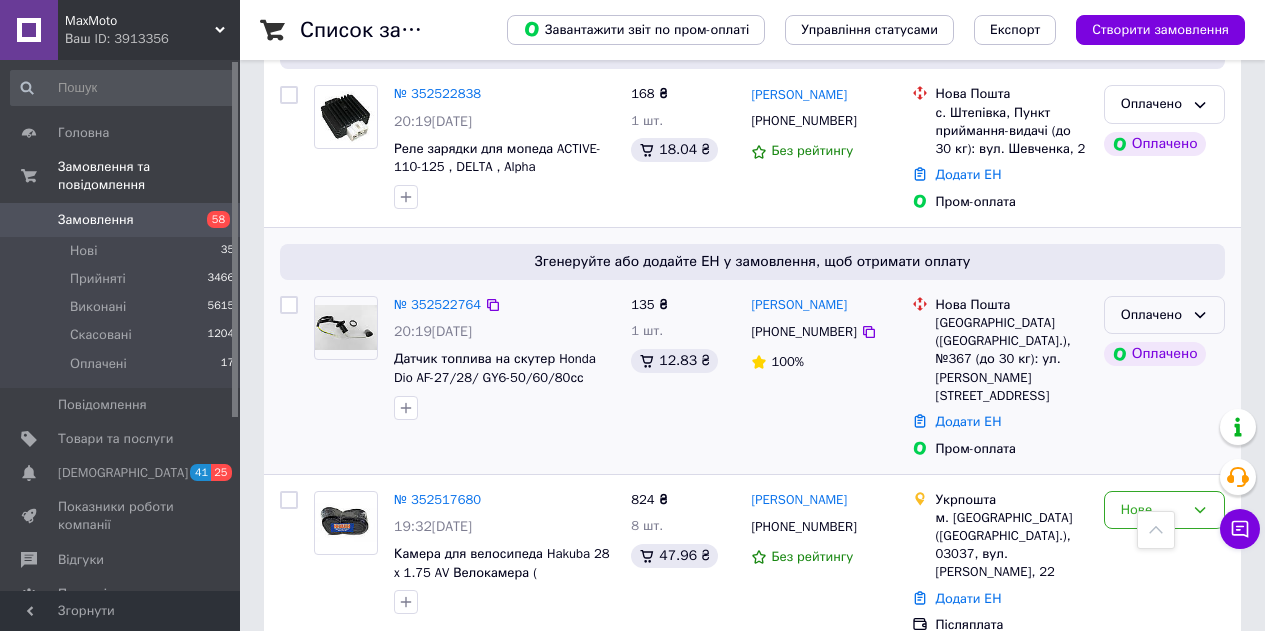 click on "Оплачено" at bounding box center (1164, 315) 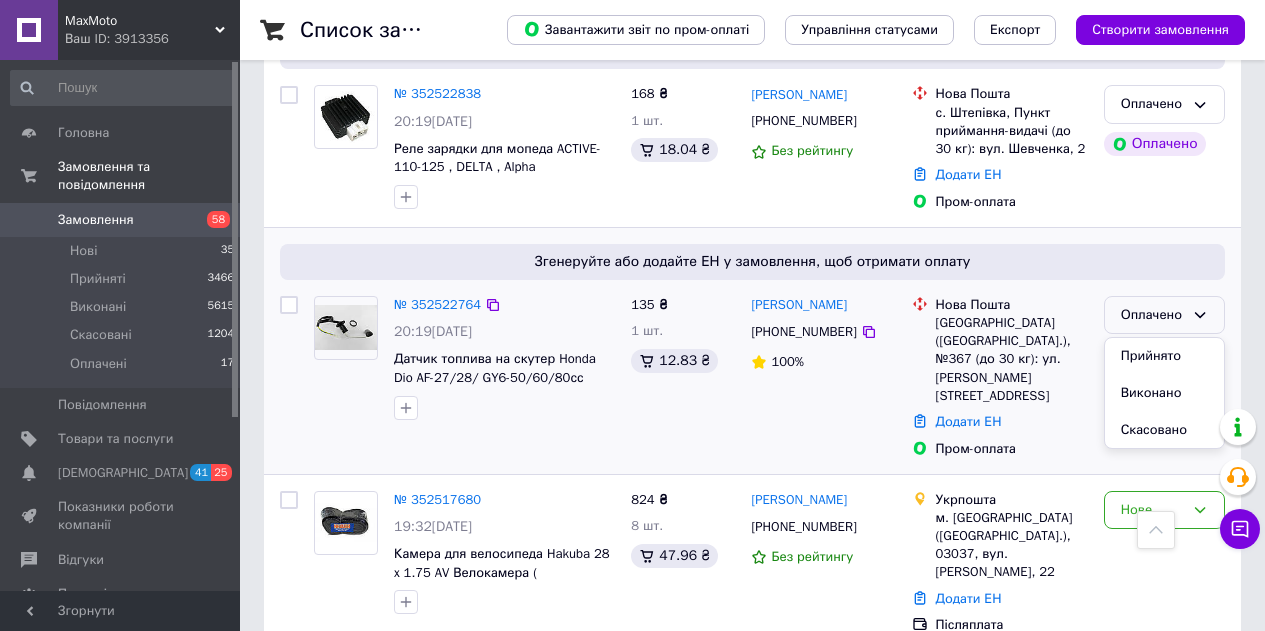 drag, startPoint x: 1184, startPoint y: 286, endPoint x: 1047, endPoint y: 312, distance: 139.44533 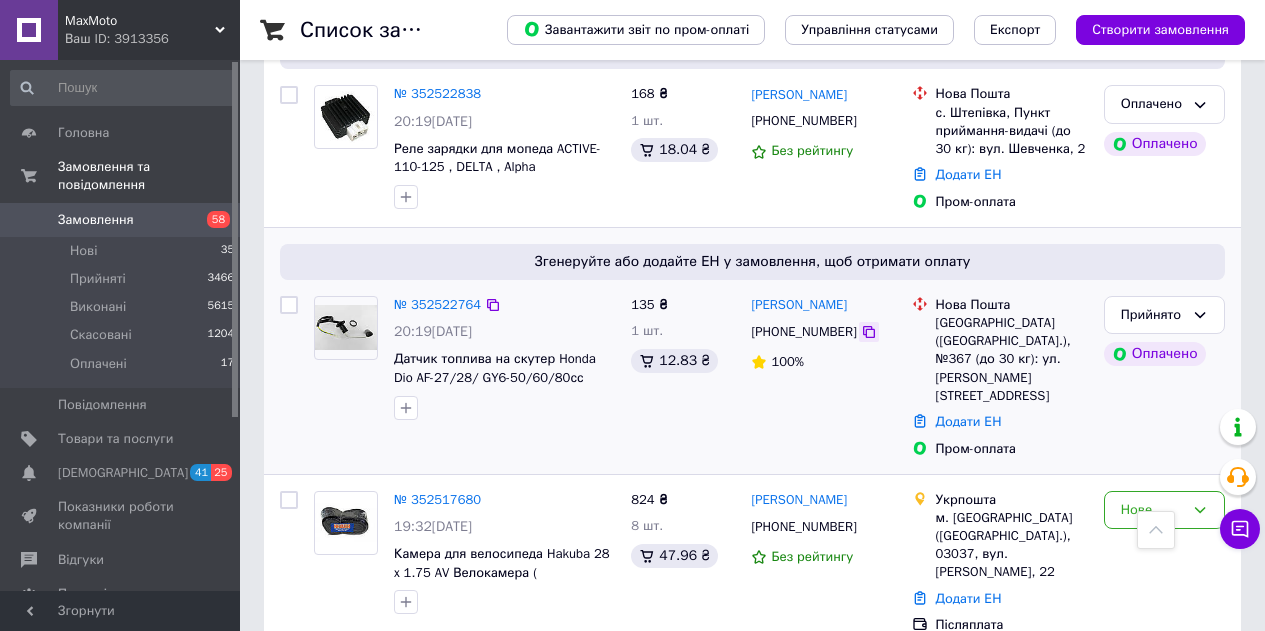 click 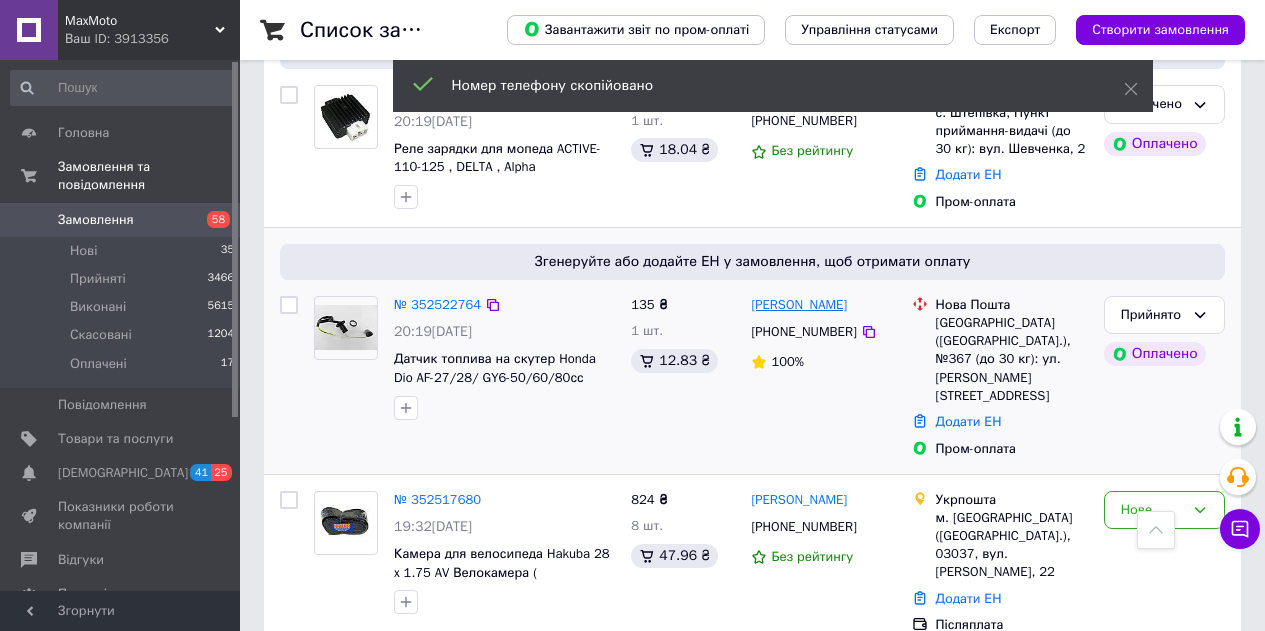 drag, startPoint x: 861, startPoint y: 241, endPoint x: 785, endPoint y: 246, distance: 76.1643 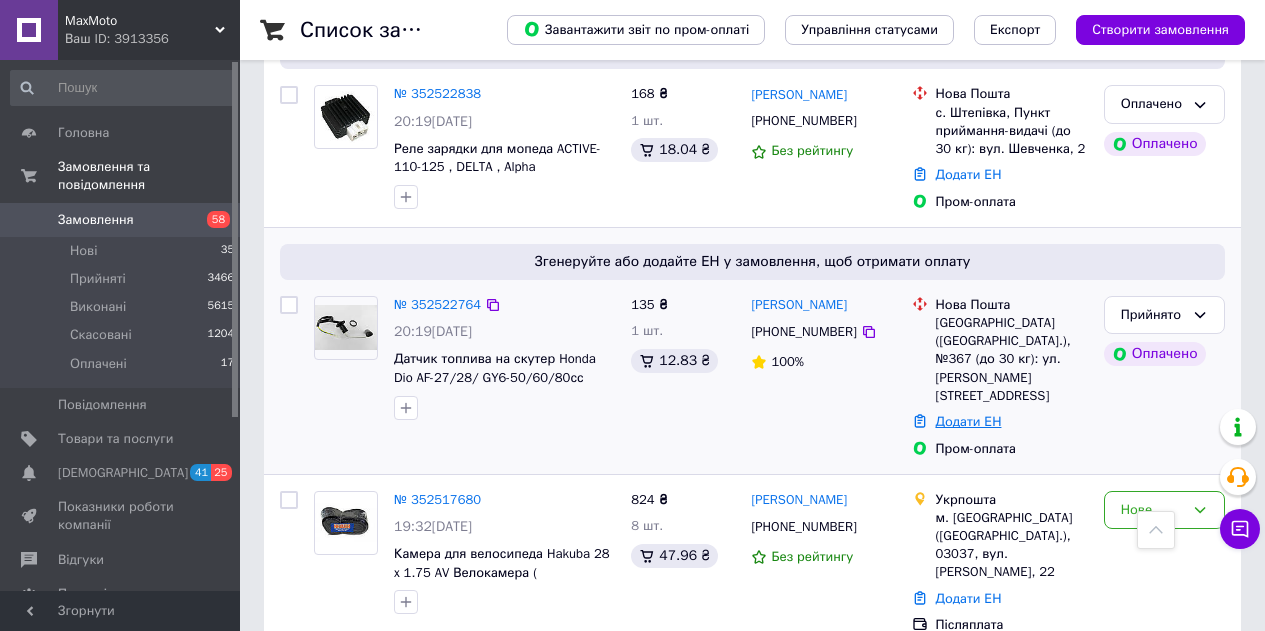 click on "Додати ЕН" at bounding box center [969, 421] 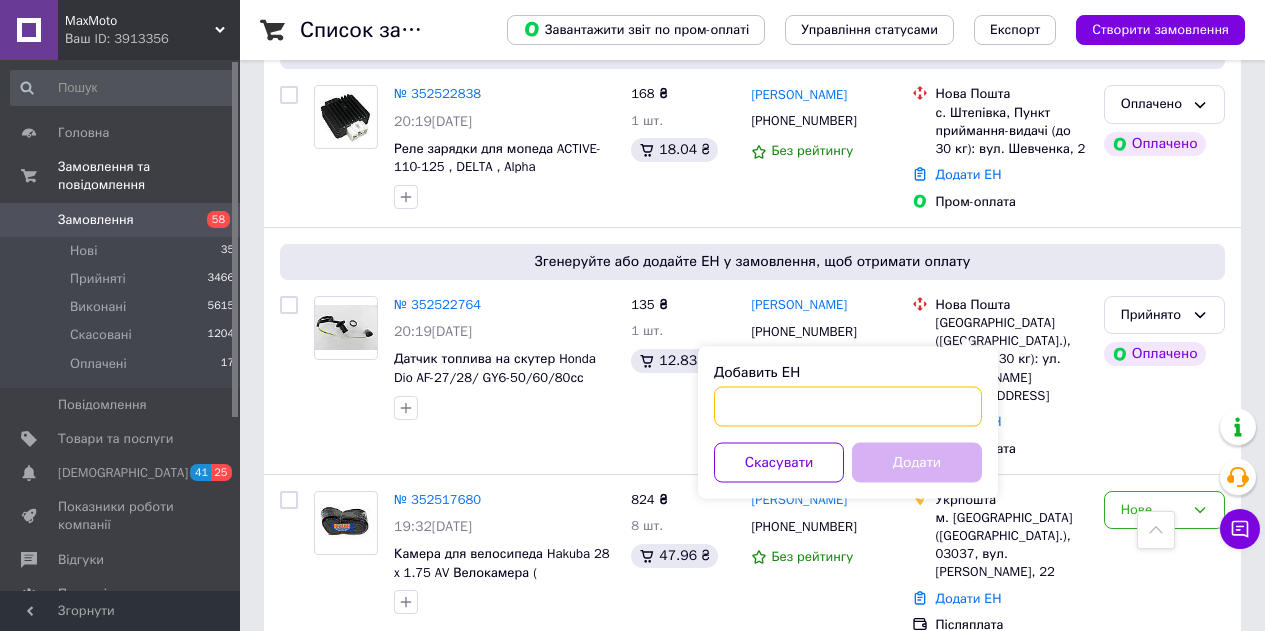 click on "Добавить ЕН" at bounding box center (848, 407) 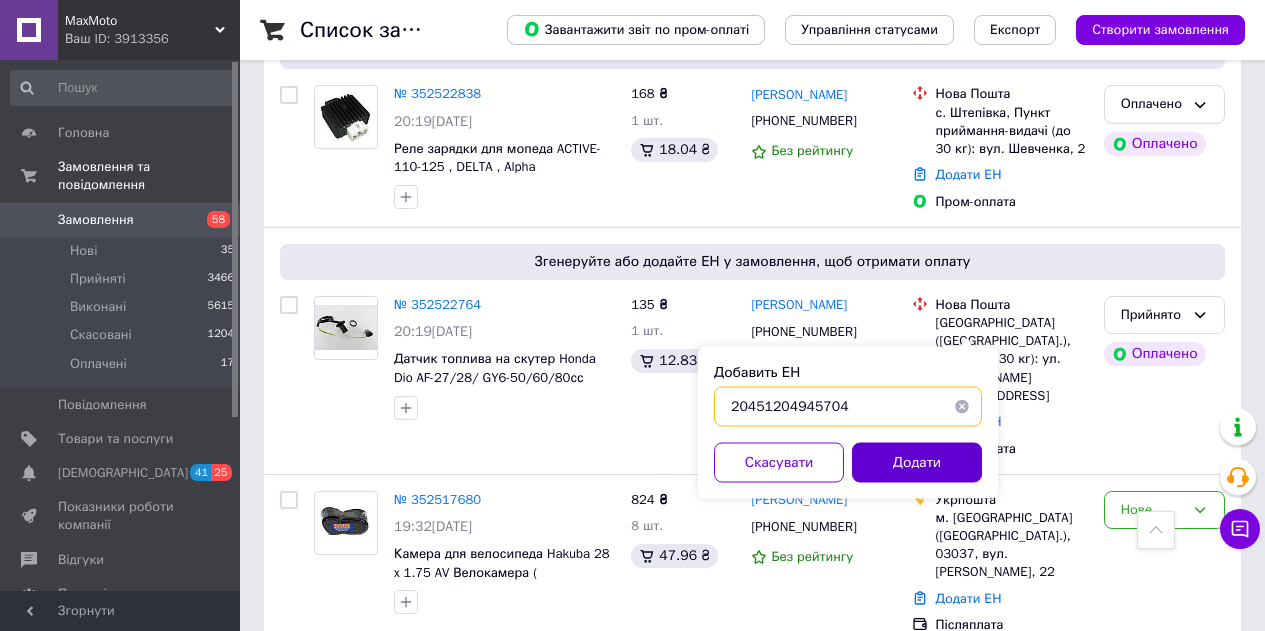 type on "20451204945704" 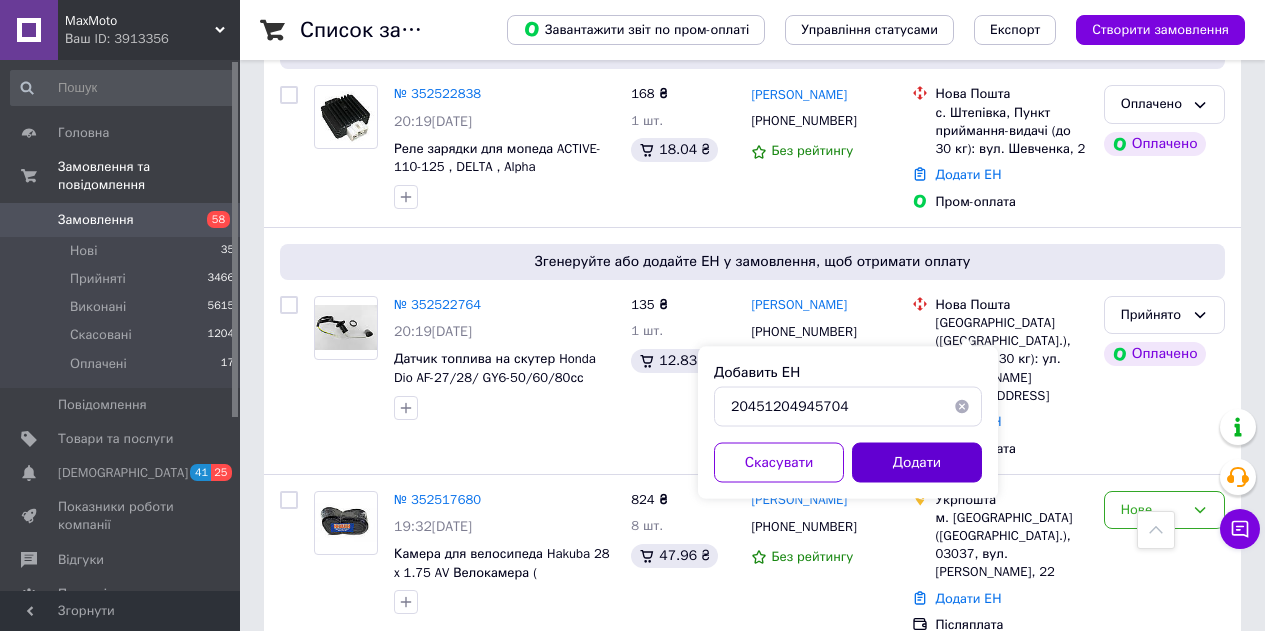 click on "Додати" at bounding box center [917, 463] 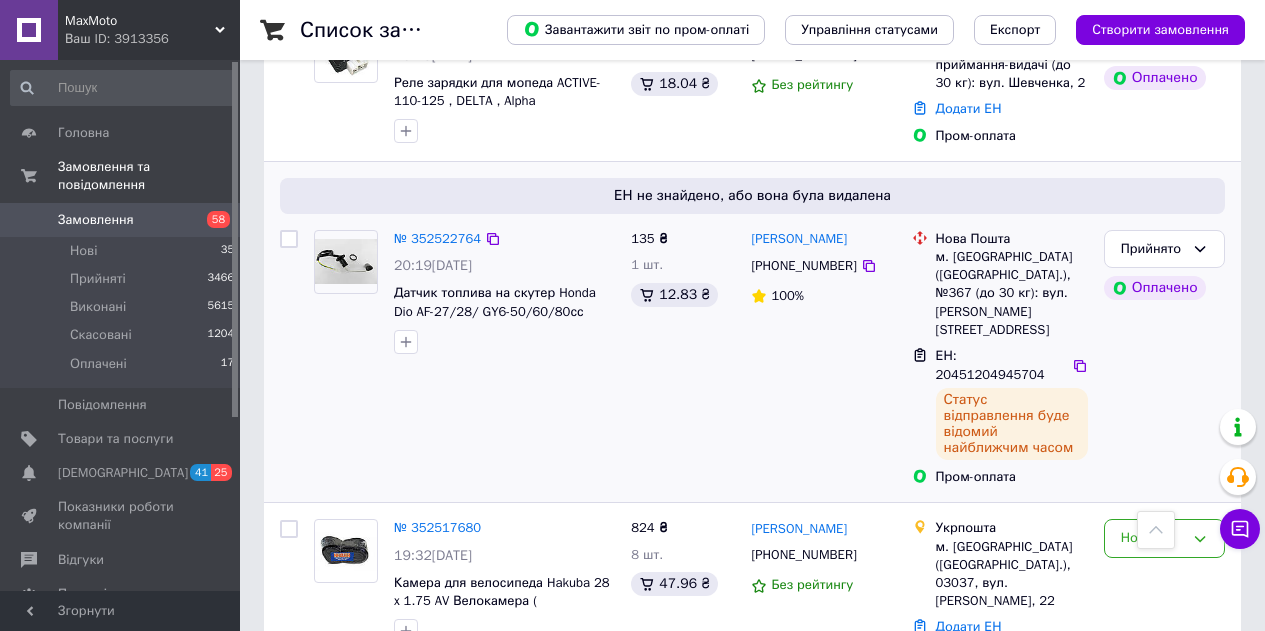 scroll, scrollTop: 1000, scrollLeft: 0, axis: vertical 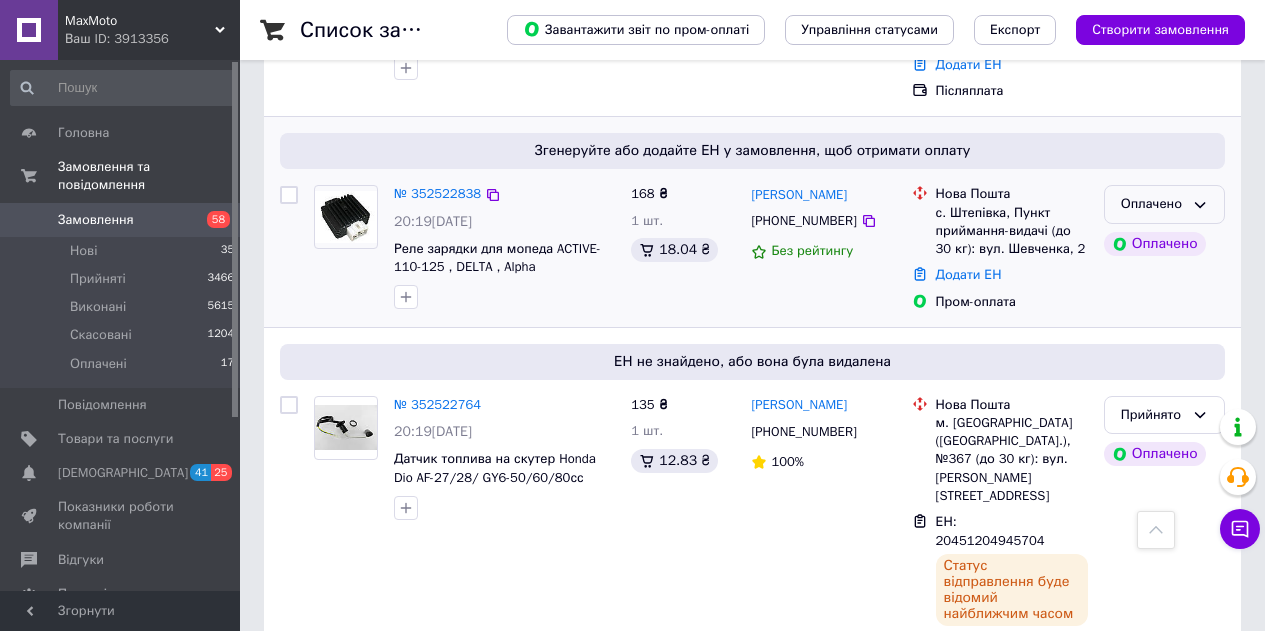click on "Оплачено" at bounding box center [1164, 204] 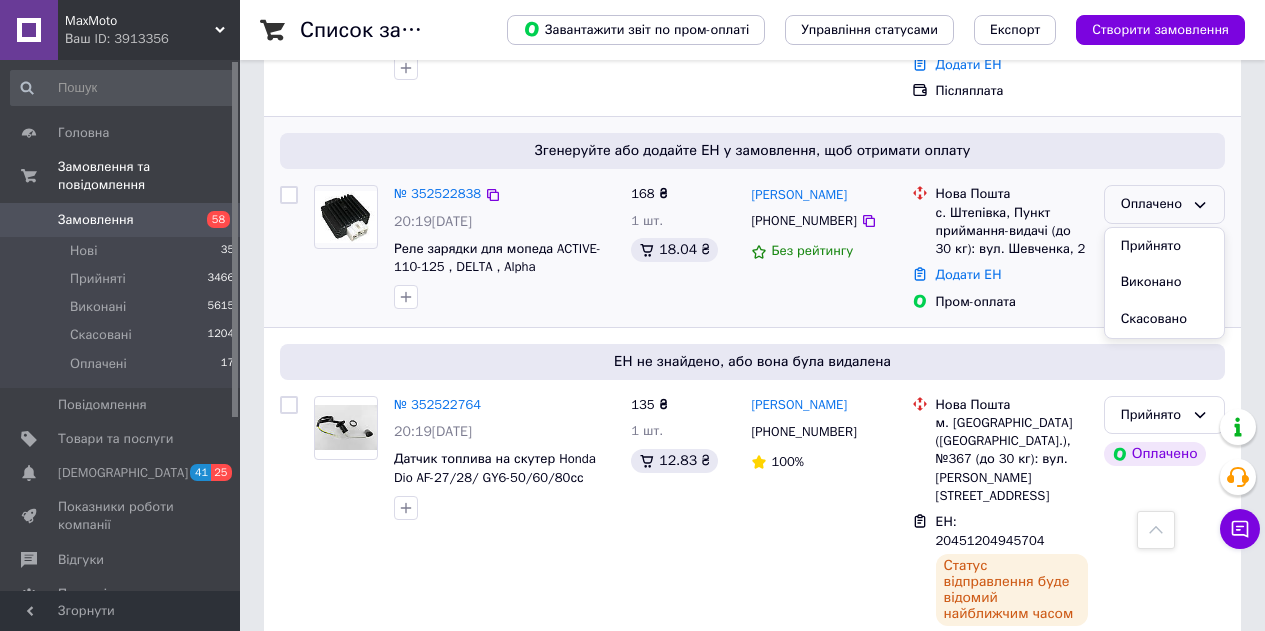click on "Прийнято" at bounding box center [1164, 246] 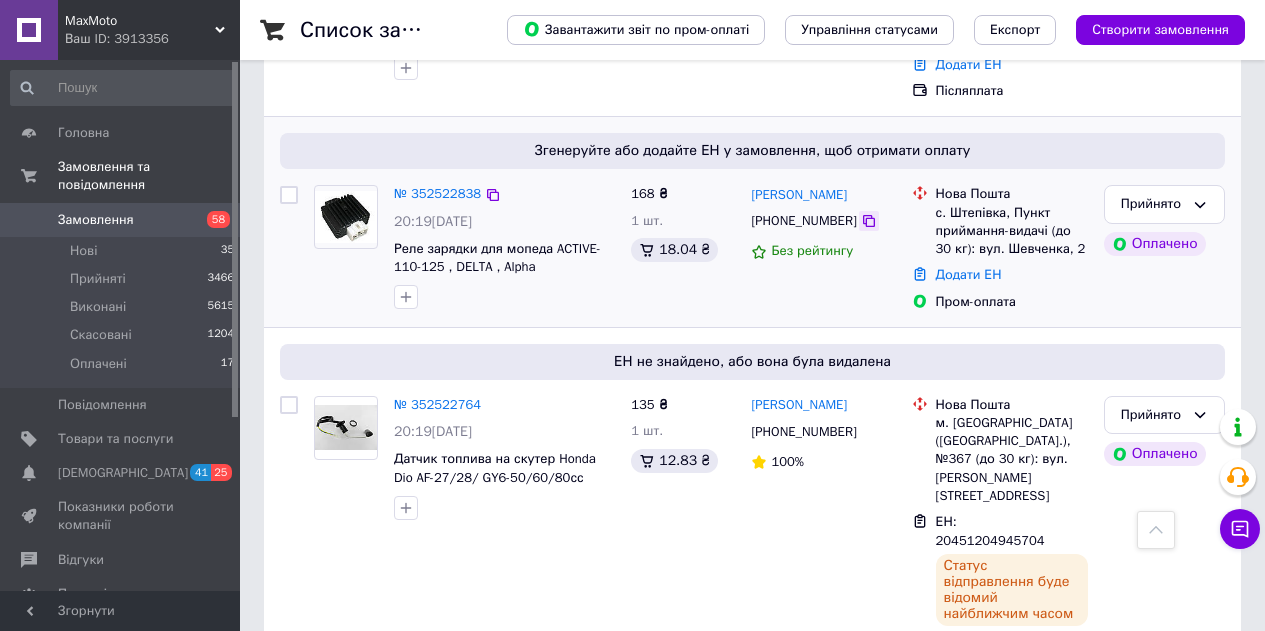click 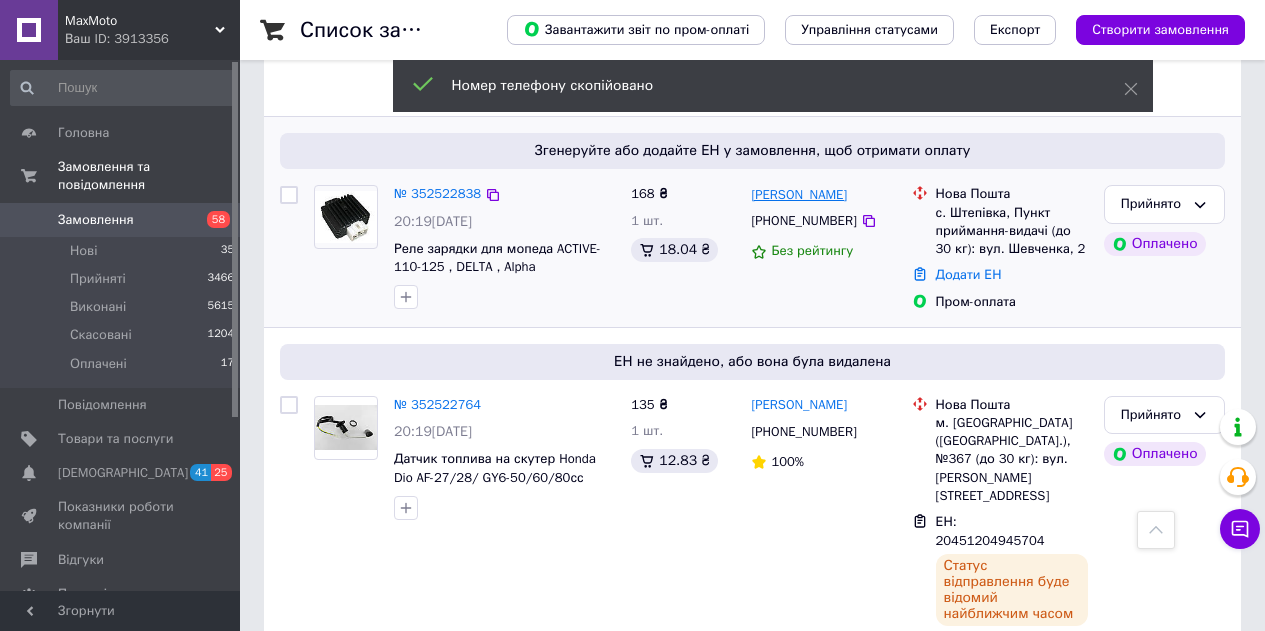 drag, startPoint x: 814, startPoint y: 131, endPoint x: 790, endPoint y: 131, distance: 24 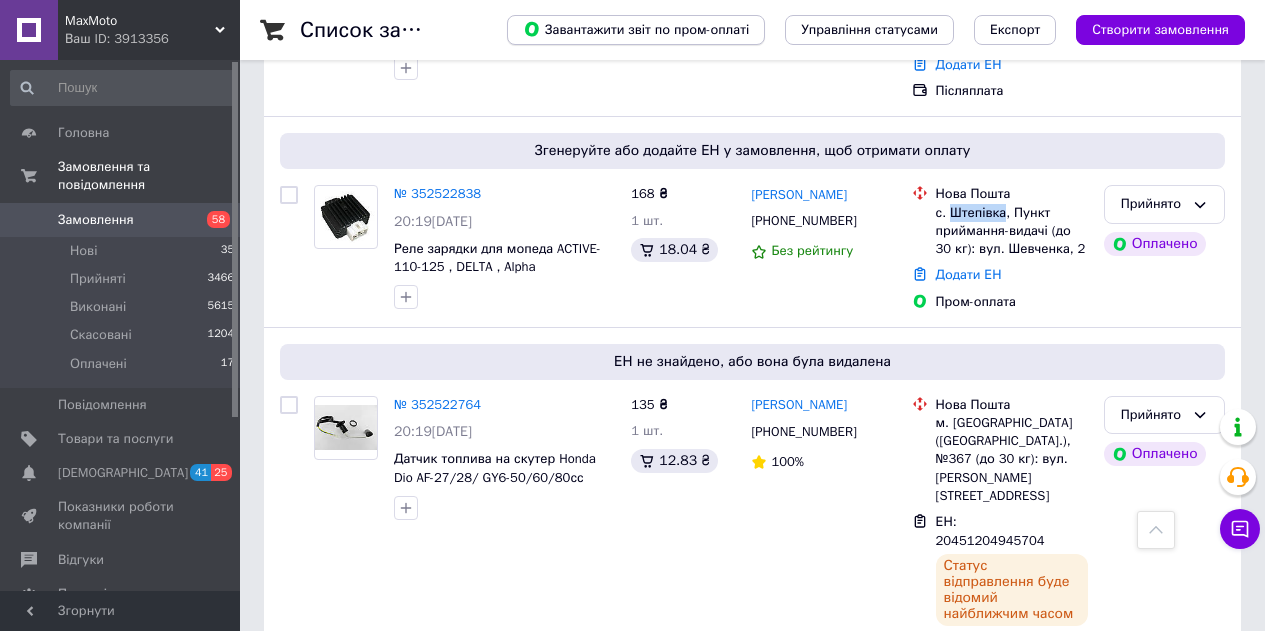 drag, startPoint x: 1002, startPoint y: 158, endPoint x: 626, endPoint y: 17, distance: 401.56818 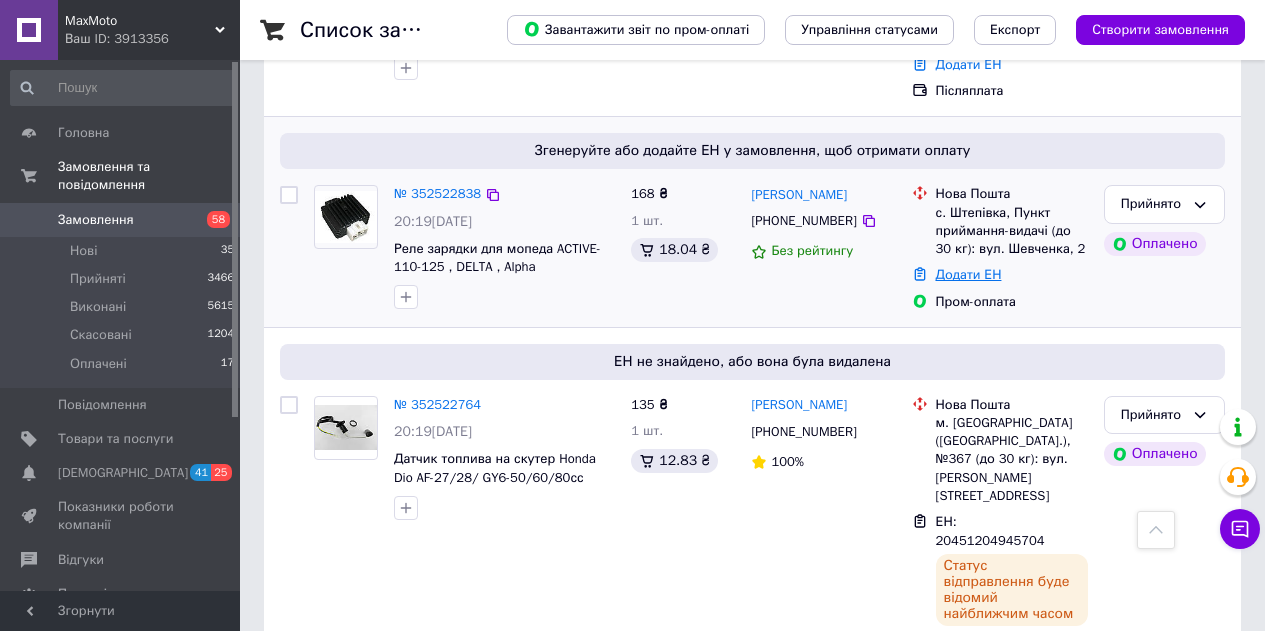 click on "Додати ЕН" at bounding box center [969, 274] 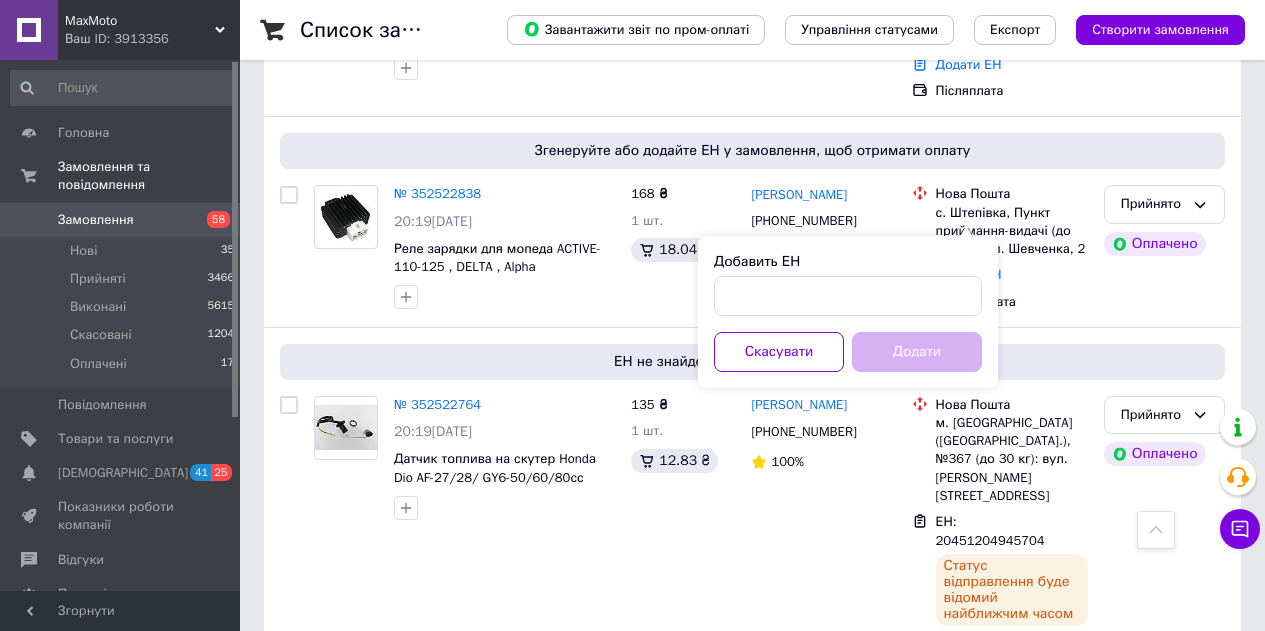 click on "Добавить ЕН" at bounding box center (848, 262) 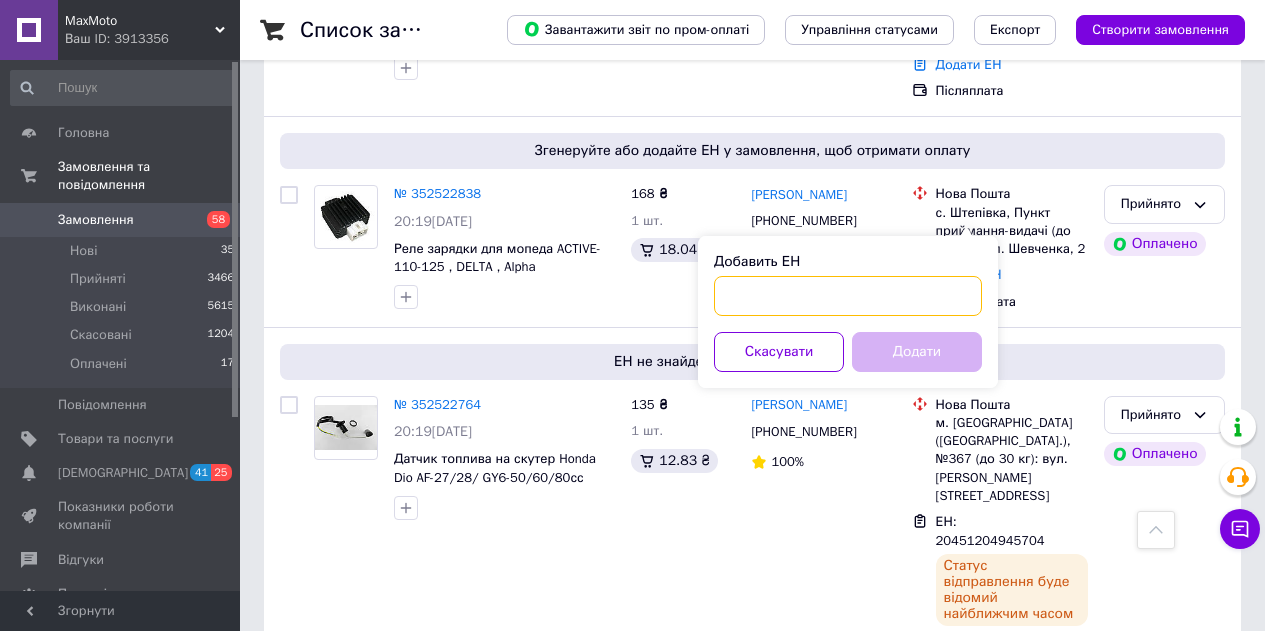 click on "Добавить ЕН" at bounding box center [848, 296] 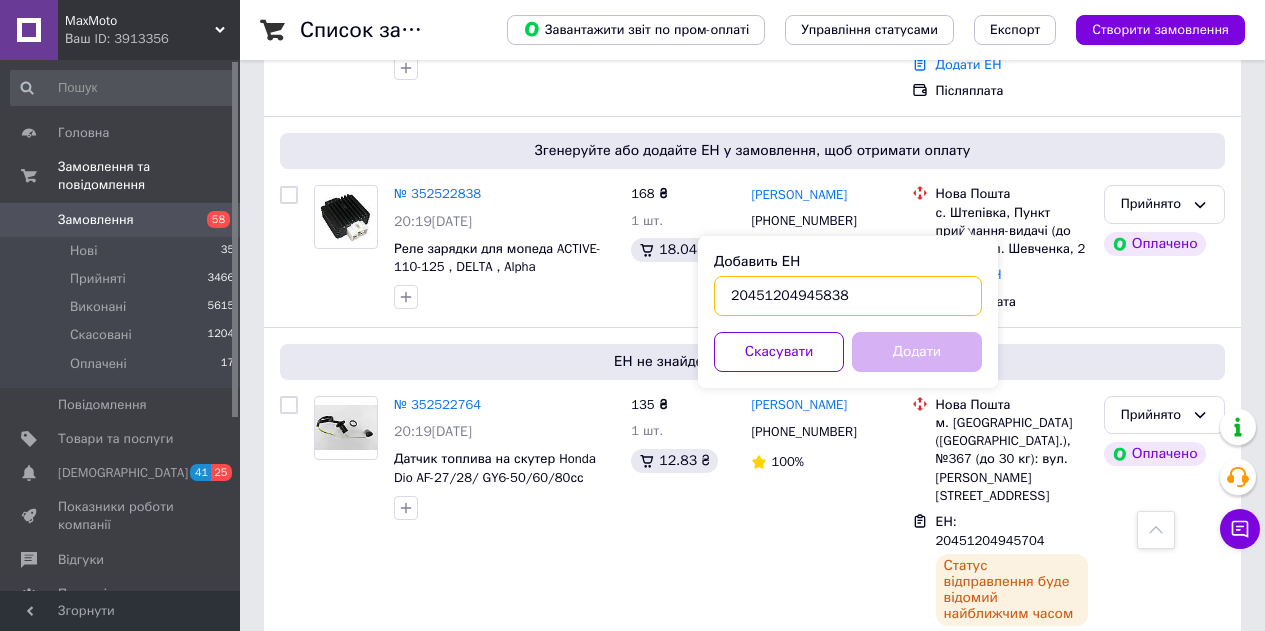 type on "20451204945838" 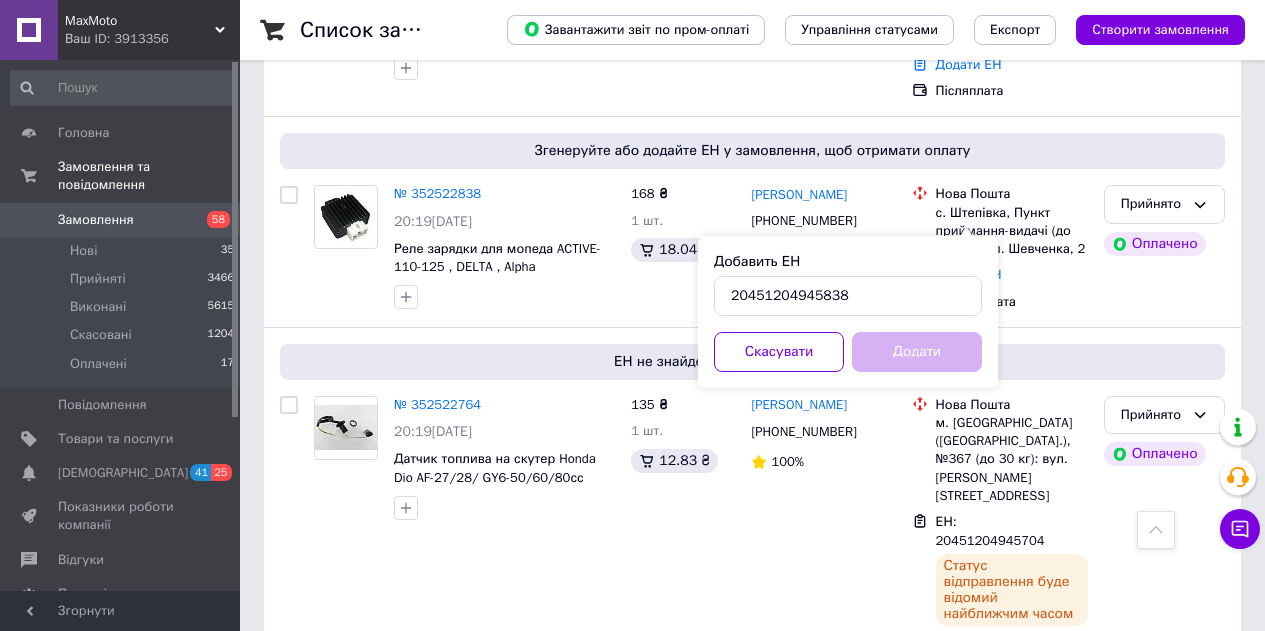 click on "Додати" at bounding box center (917, 352) 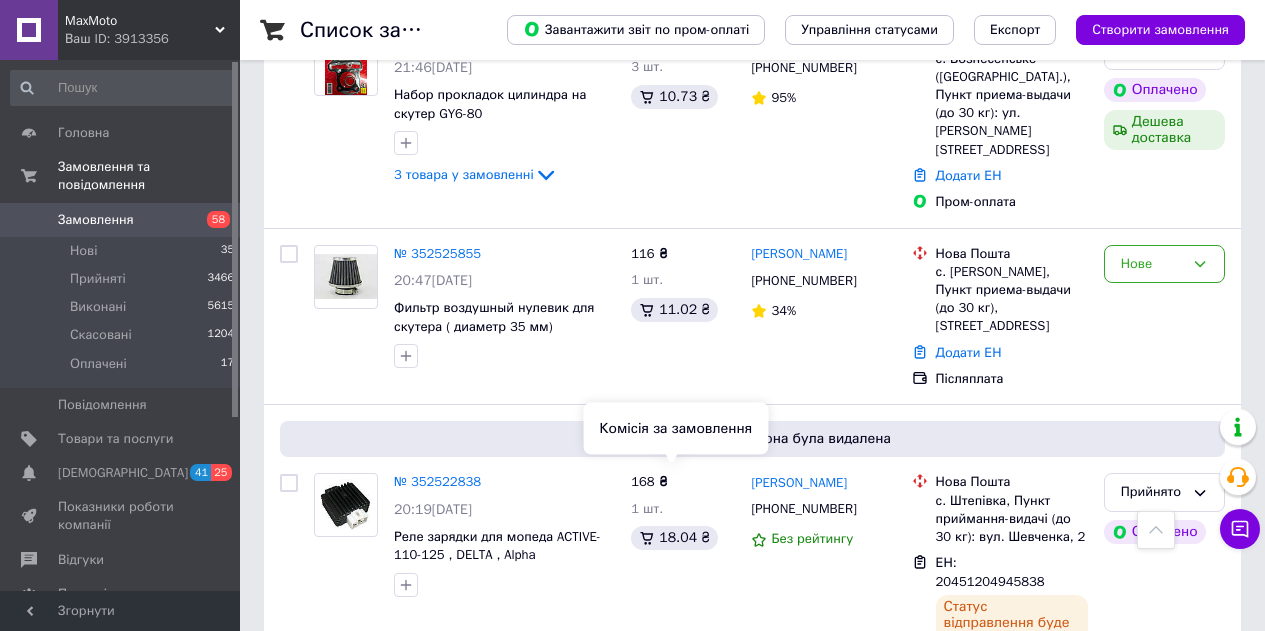scroll, scrollTop: 700, scrollLeft: 0, axis: vertical 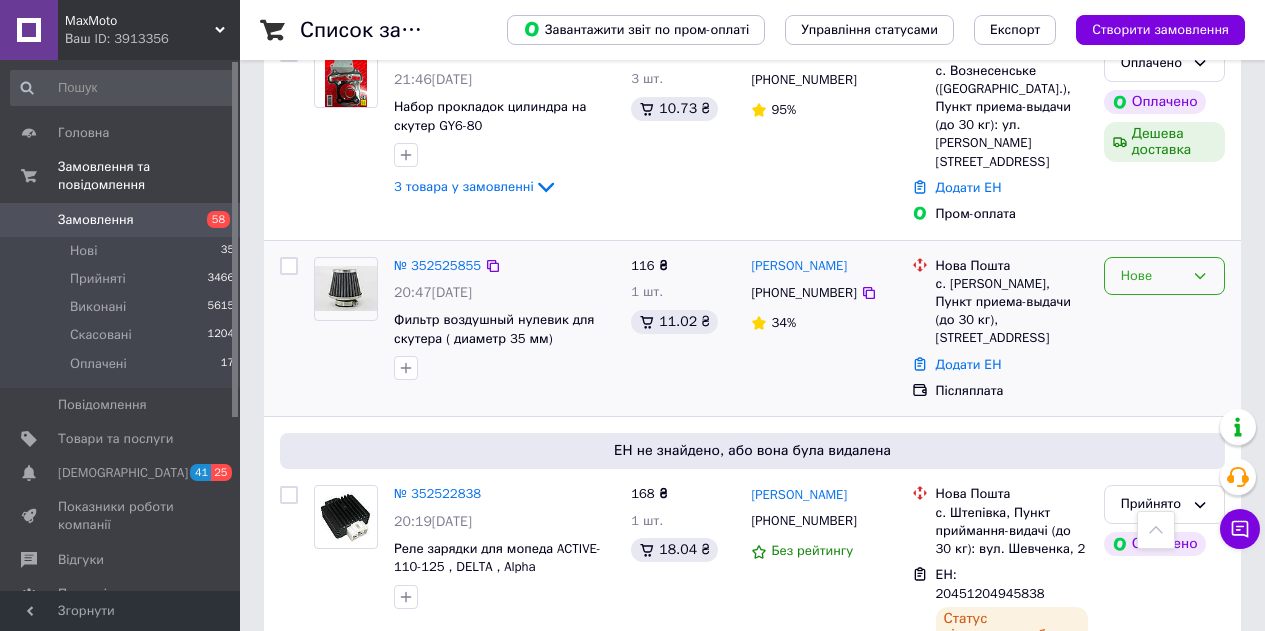 click 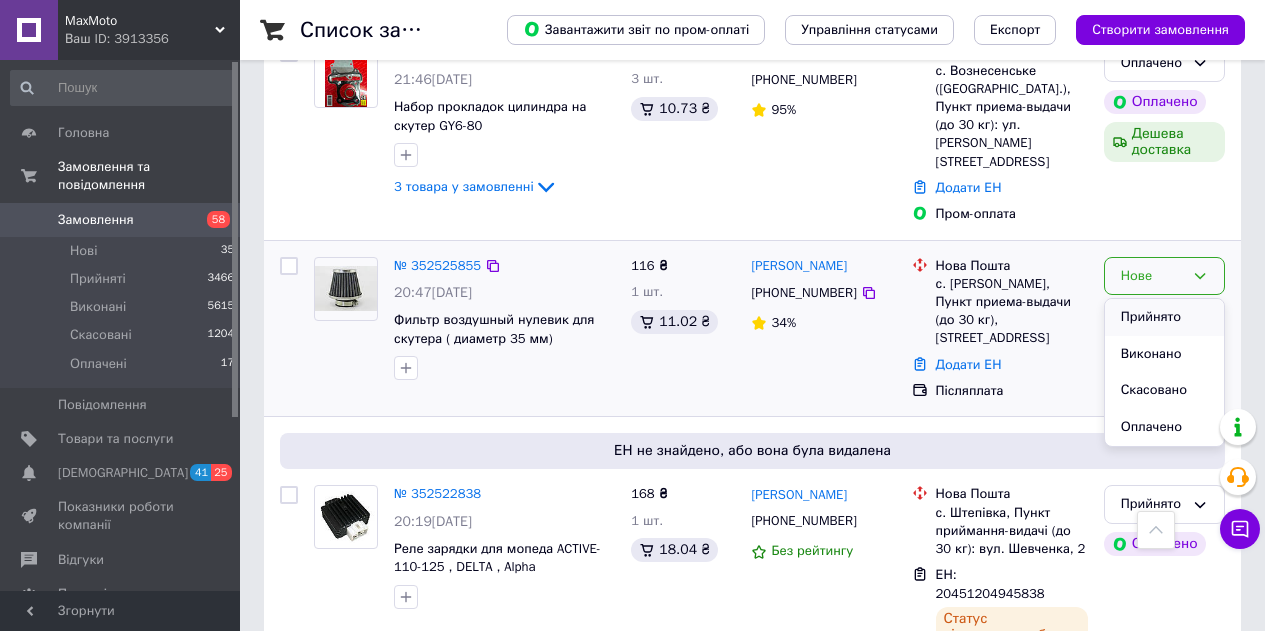 click on "Прийнято" at bounding box center [1164, 317] 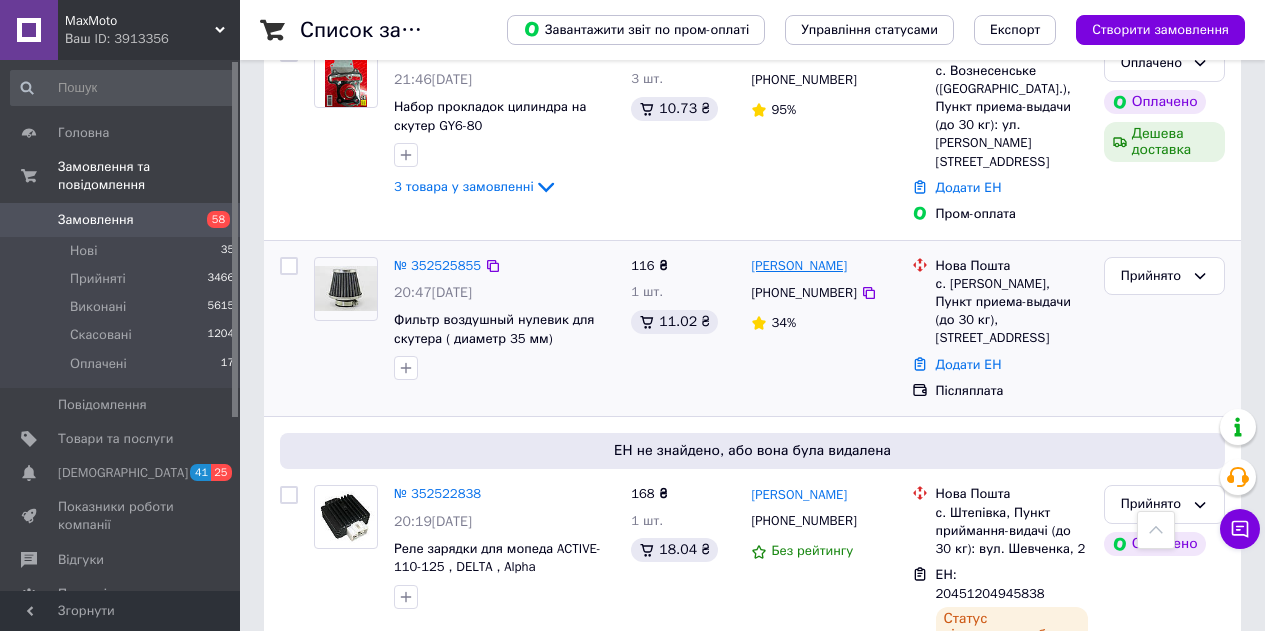 drag, startPoint x: 852, startPoint y: 248, endPoint x: 834, endPoint y: 228, distance: 26.907248 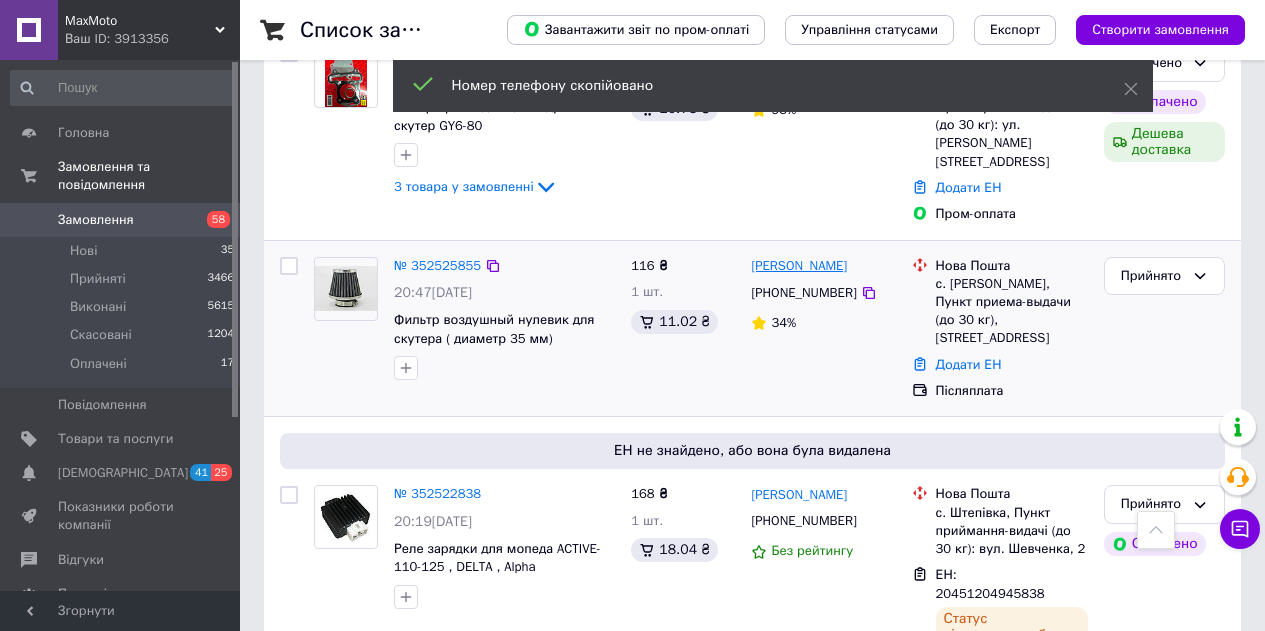 drag, startPoint x: 897, startPoint y: 222, endPoint x: 787, endPoint y: 225, distance: 110.0409 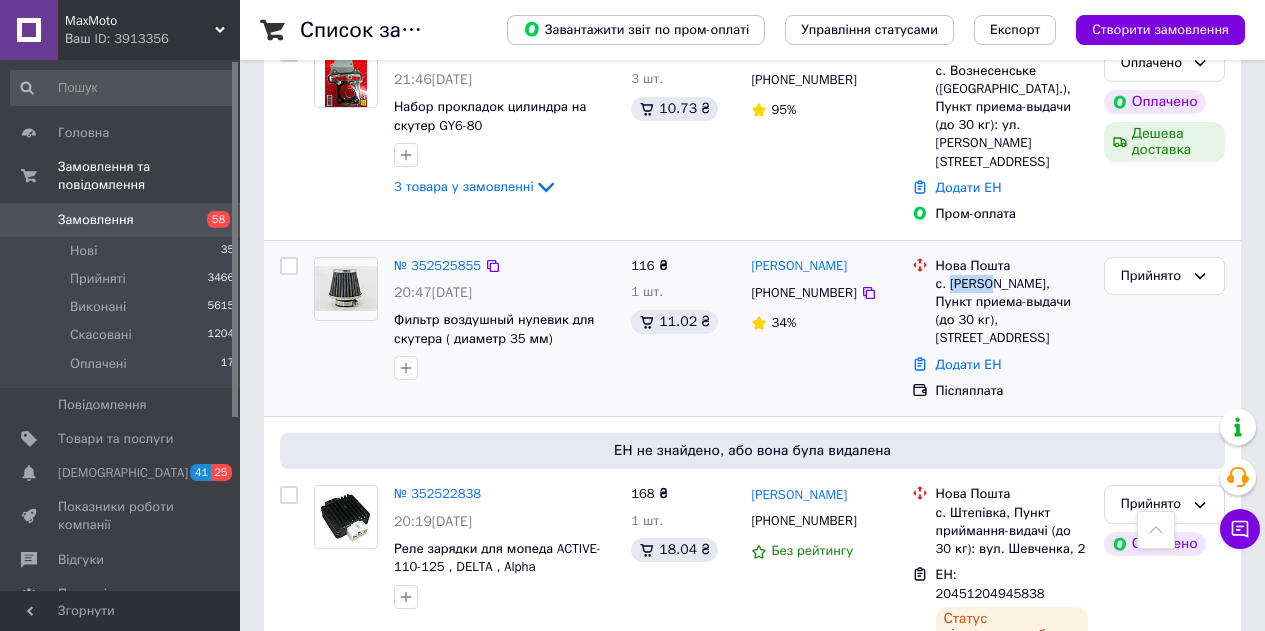 drag, startPoint x: 990, startPoint y: 244, endPoint x: 948, endPoint y: 242, distance: 42.047592 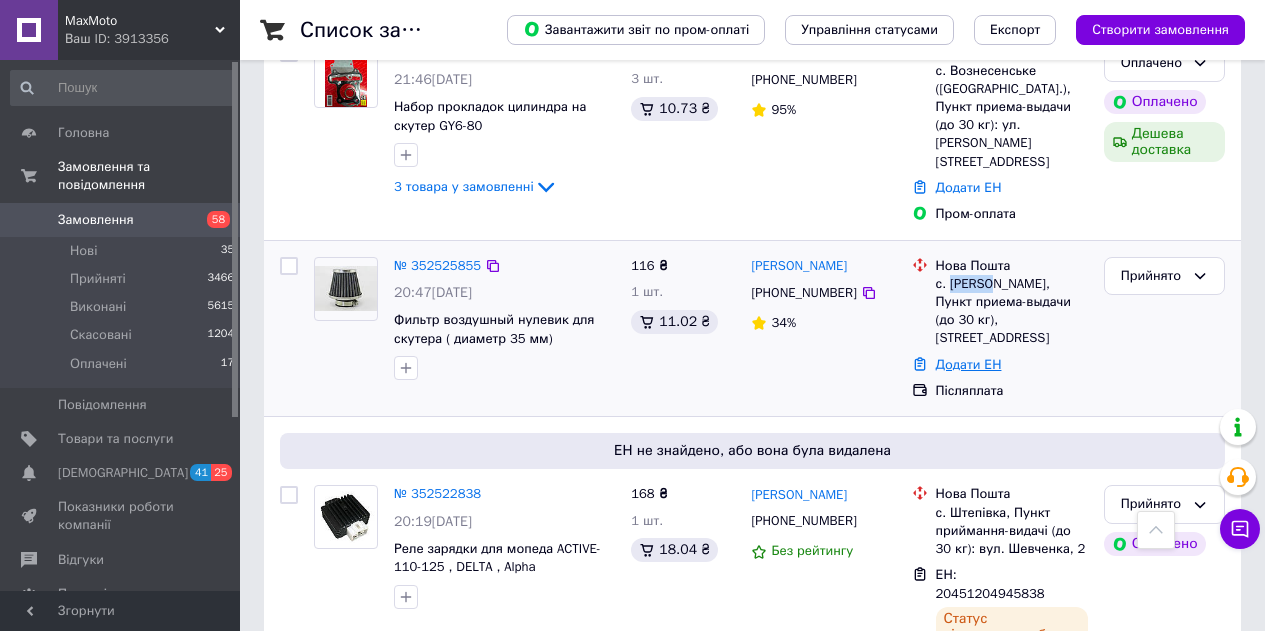 click on "Додати ЕН" at bounding box center [969, 364] 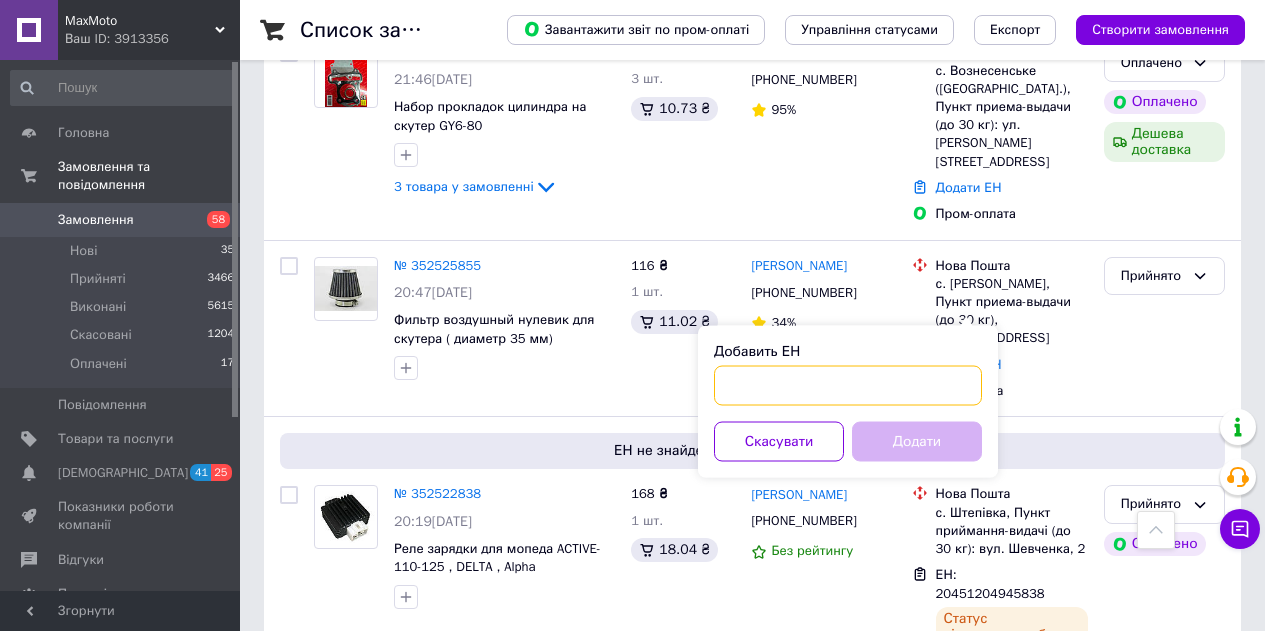 click on "Добавить ЕН" at bounding box center (848, 386) 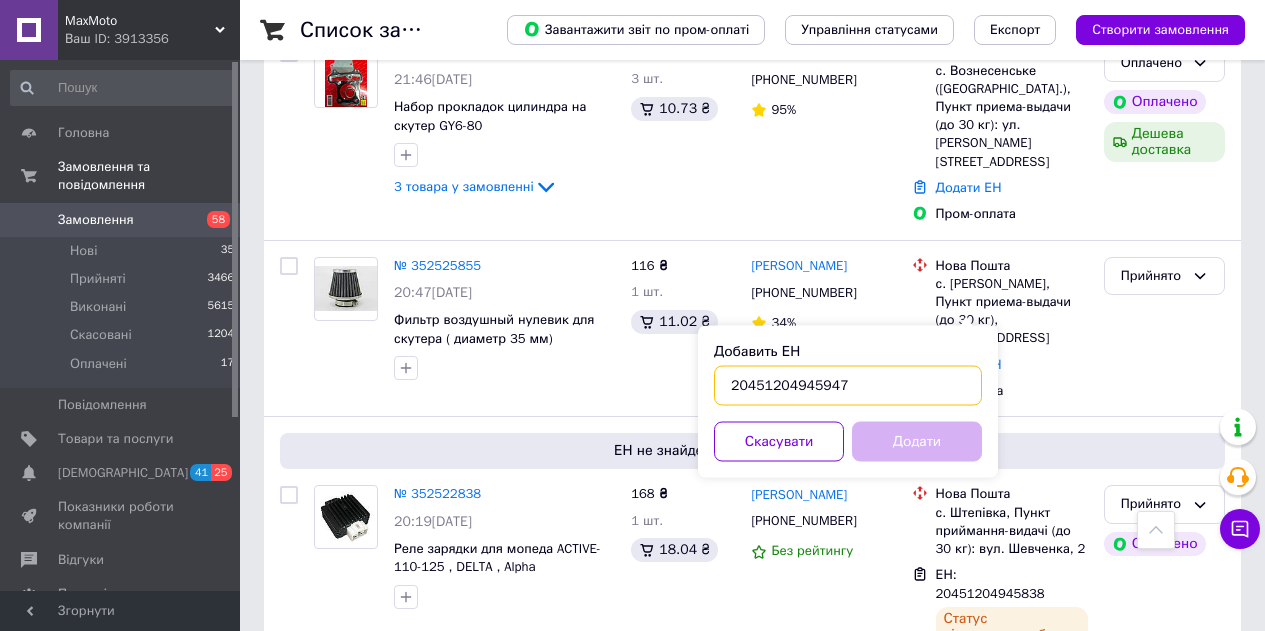 type on "20451204945947" 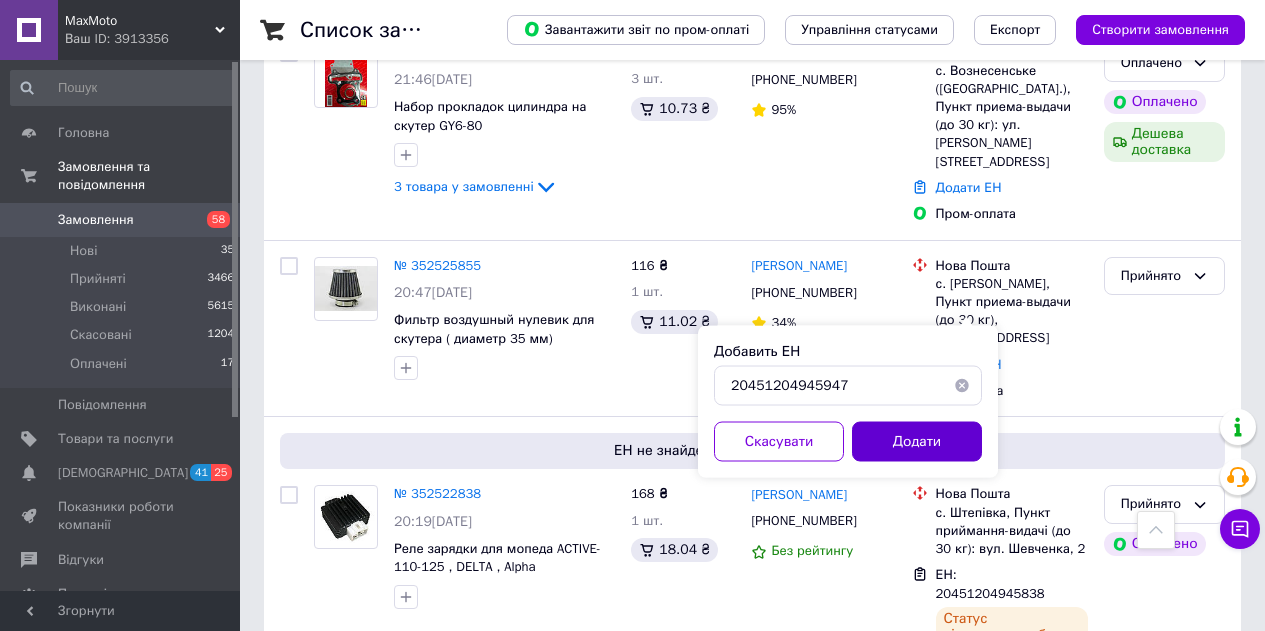 click on "Додати" at bounding box center (917, 442) 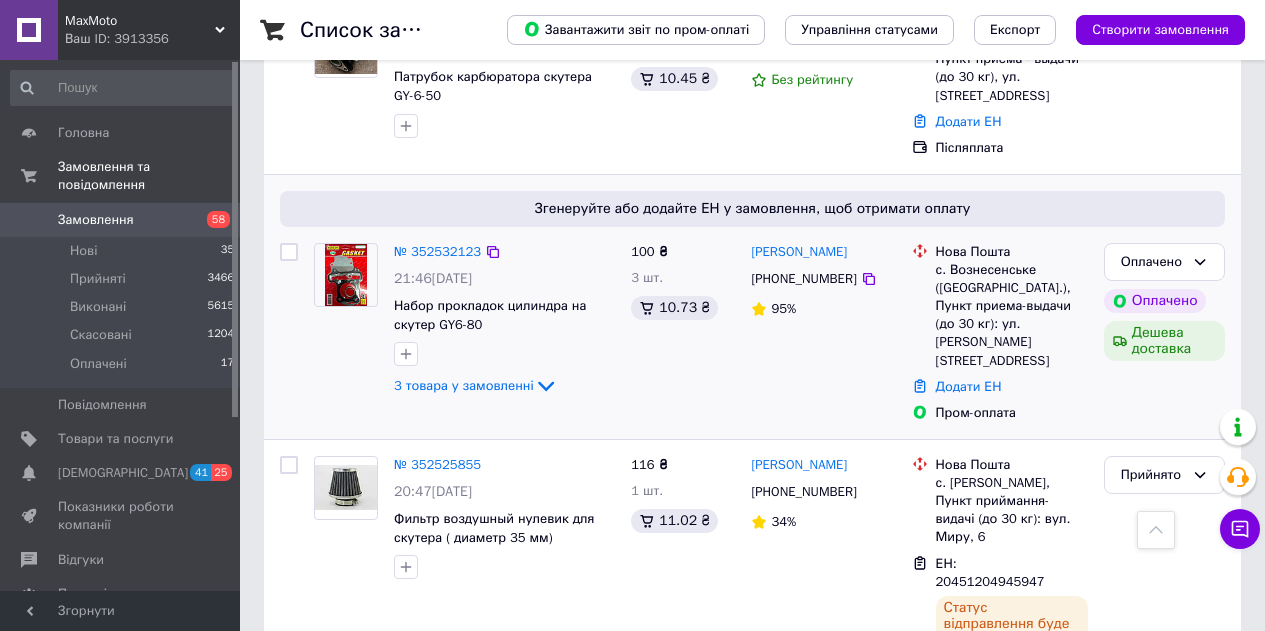 scroll, scrollTop: 500, scrollLeft: 0, axis: vertical 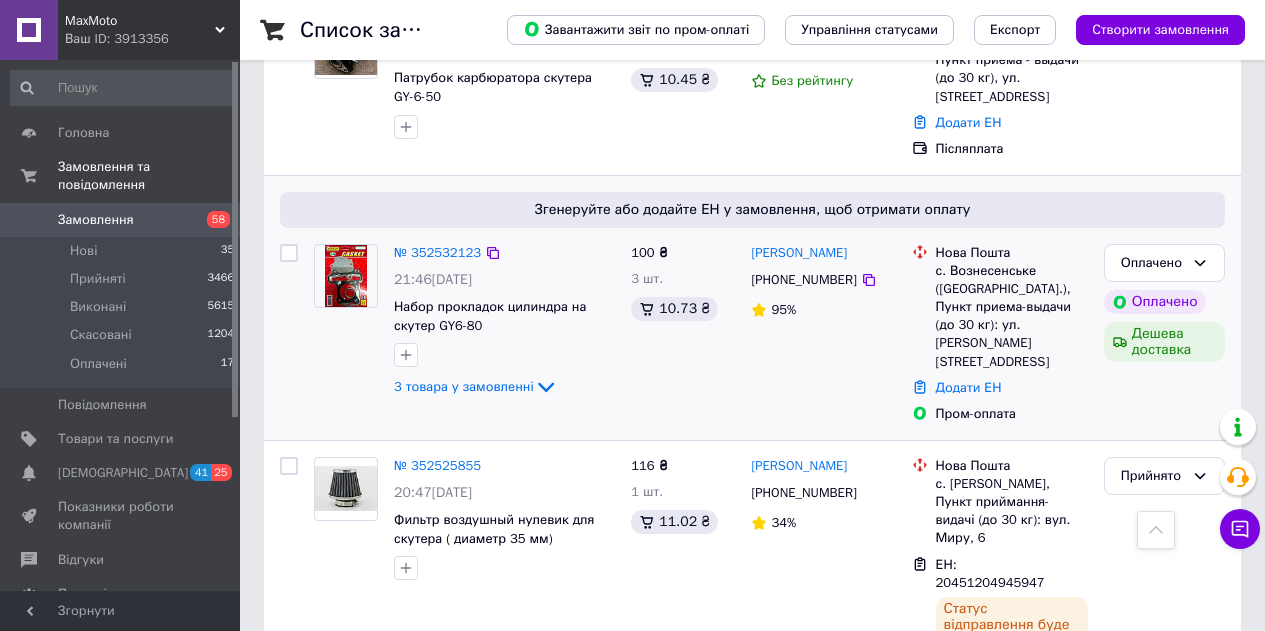 click at bounding box center (504, 355) 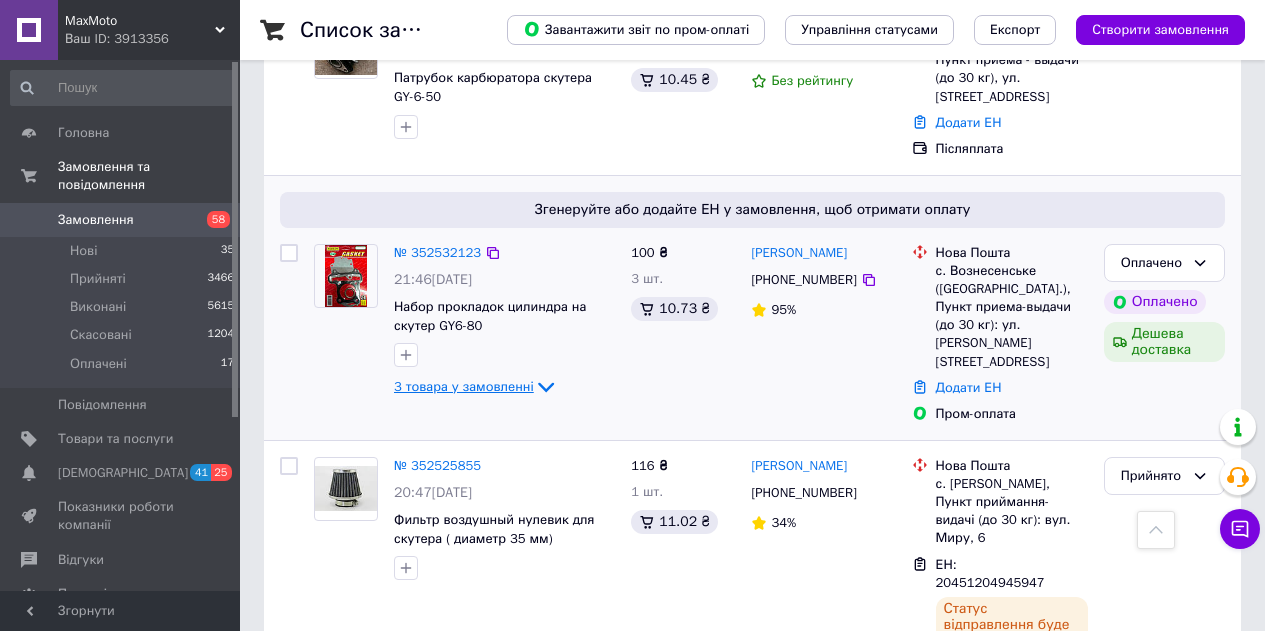 click 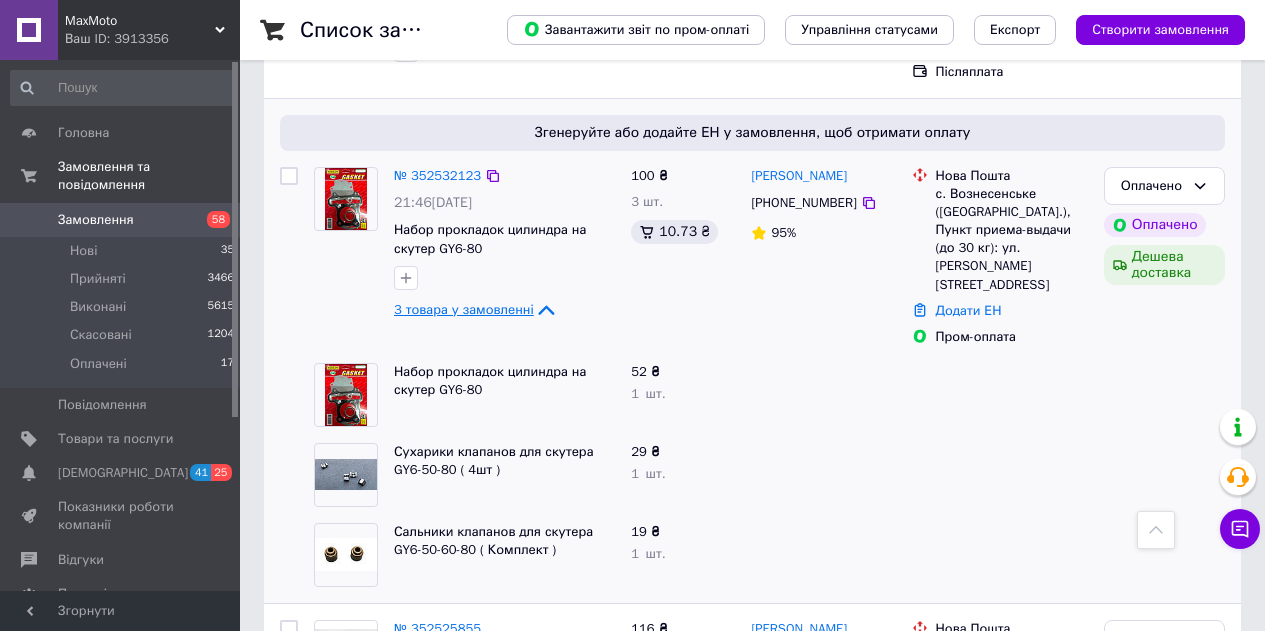 scroll, scrollTop: 600, scrollLeft: 0, axis: vertical 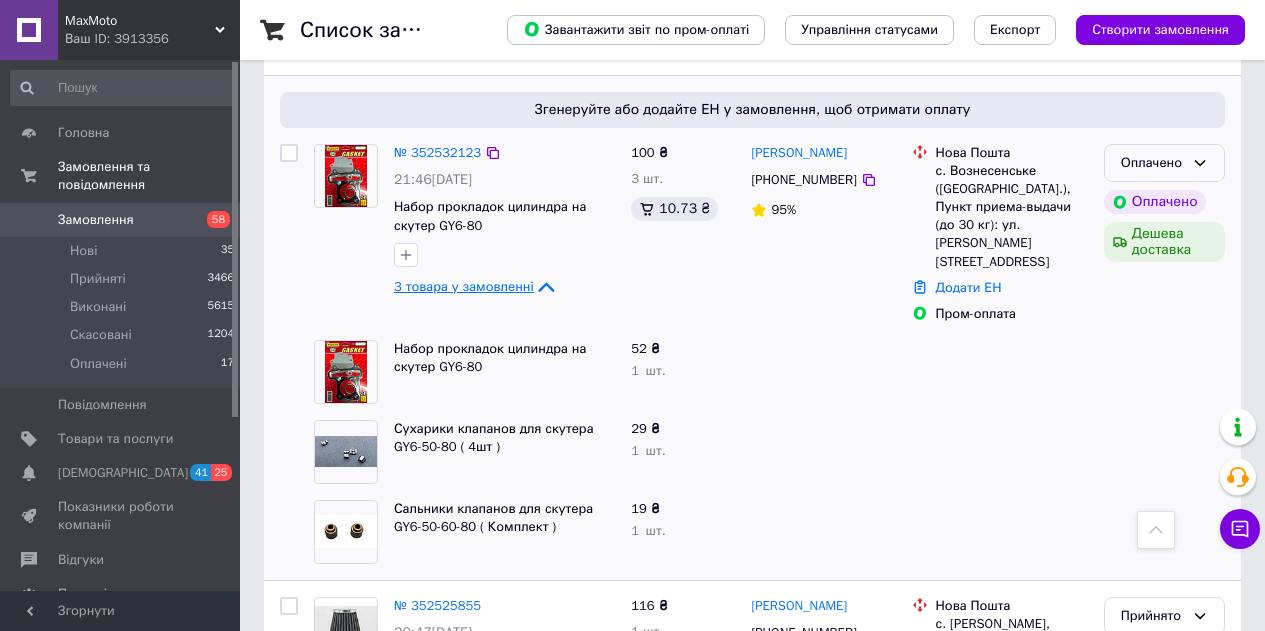 click on "Оплачено" at bounding box center (1152, 163) 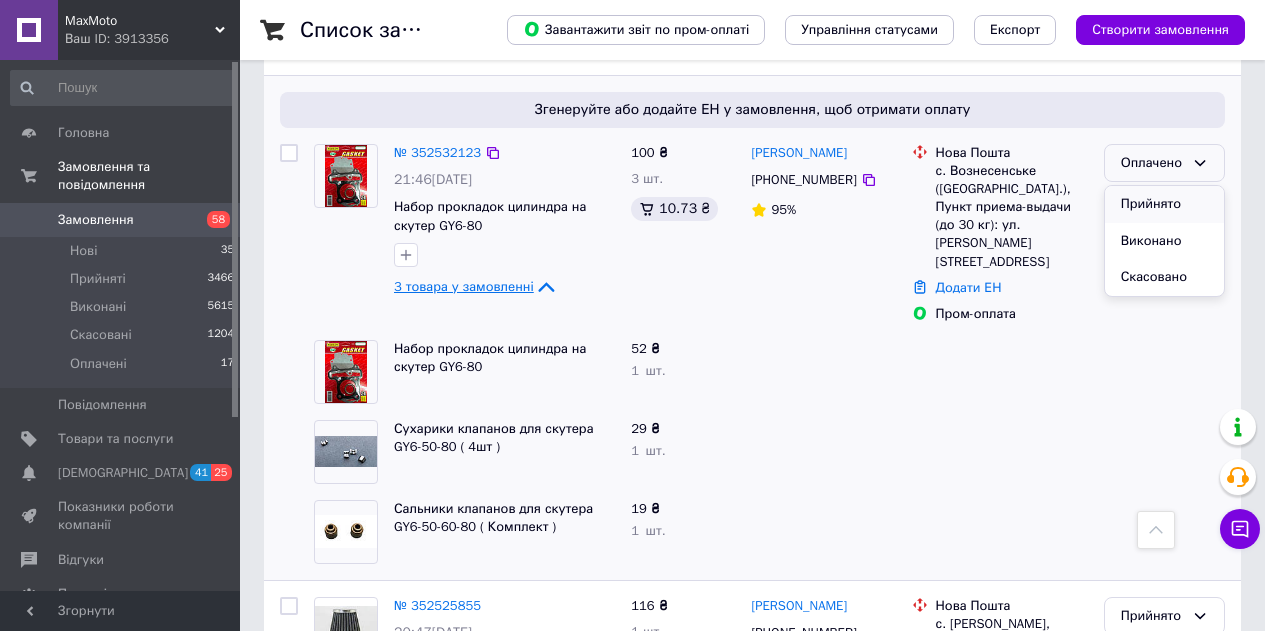 click on "Прийнято" at bounding box center [1164, 204] 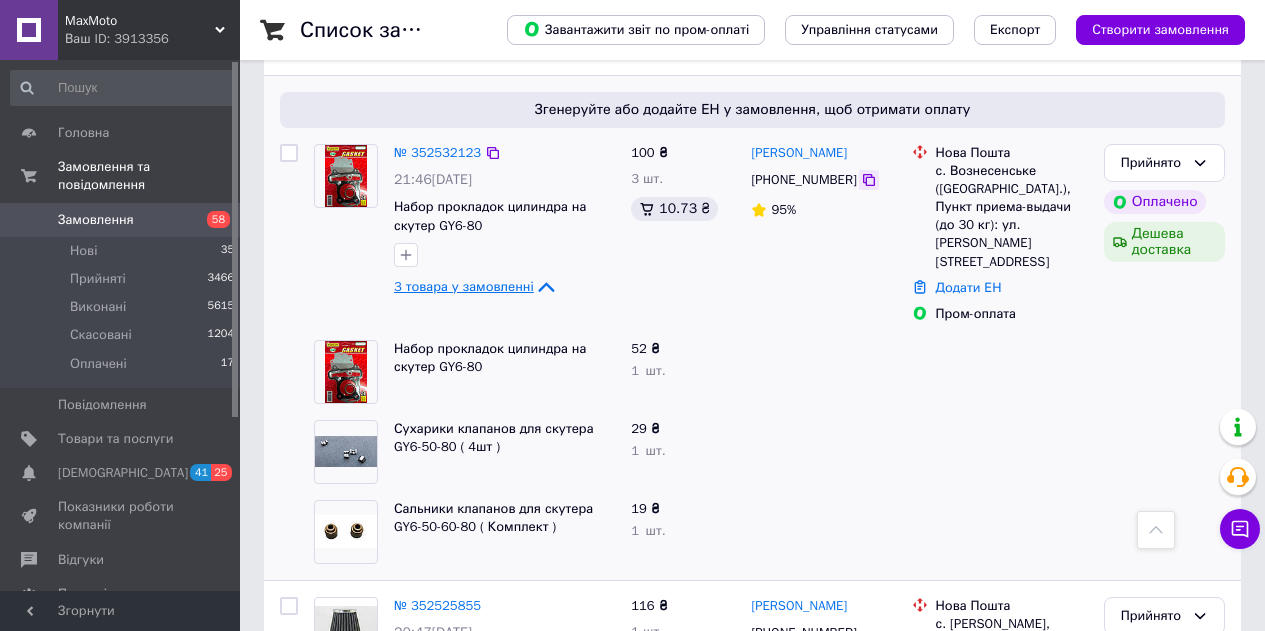 click 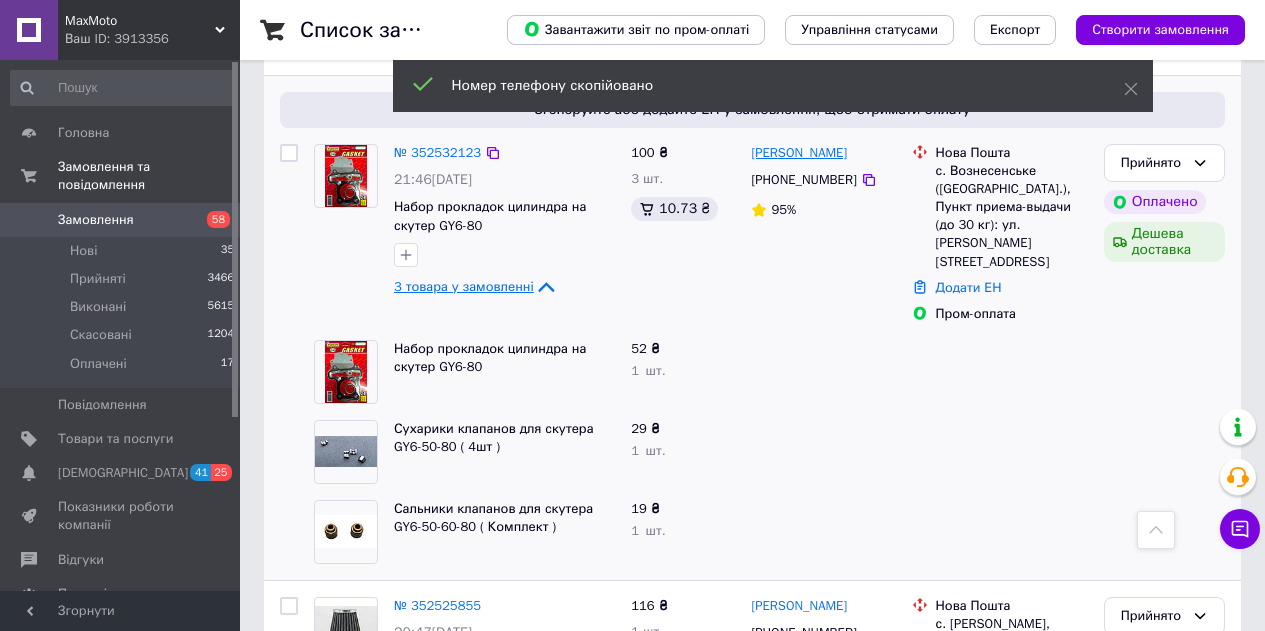 drag, startPoint x: 878, startPoint y: 140, endPoint x: 811, endPoint y: 136, distance: 67.11929 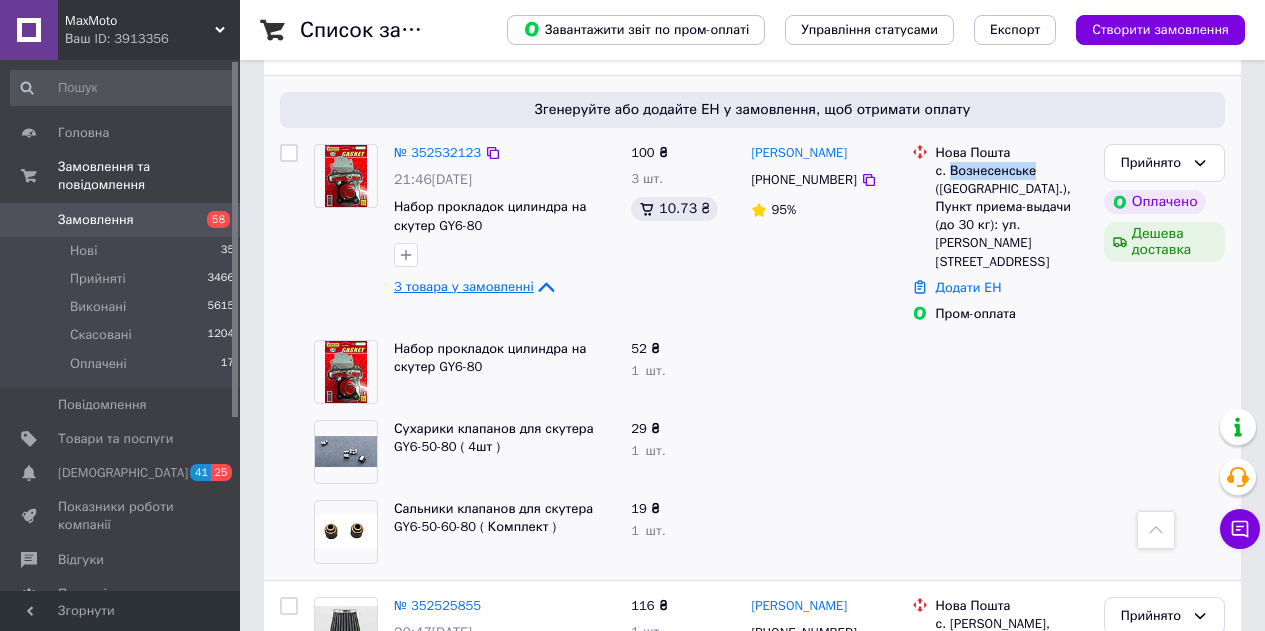 drag, startPoint x: 1037, startPoint y: 157, endPoint x: 948, endPoint y: 147, distance: 89.560036 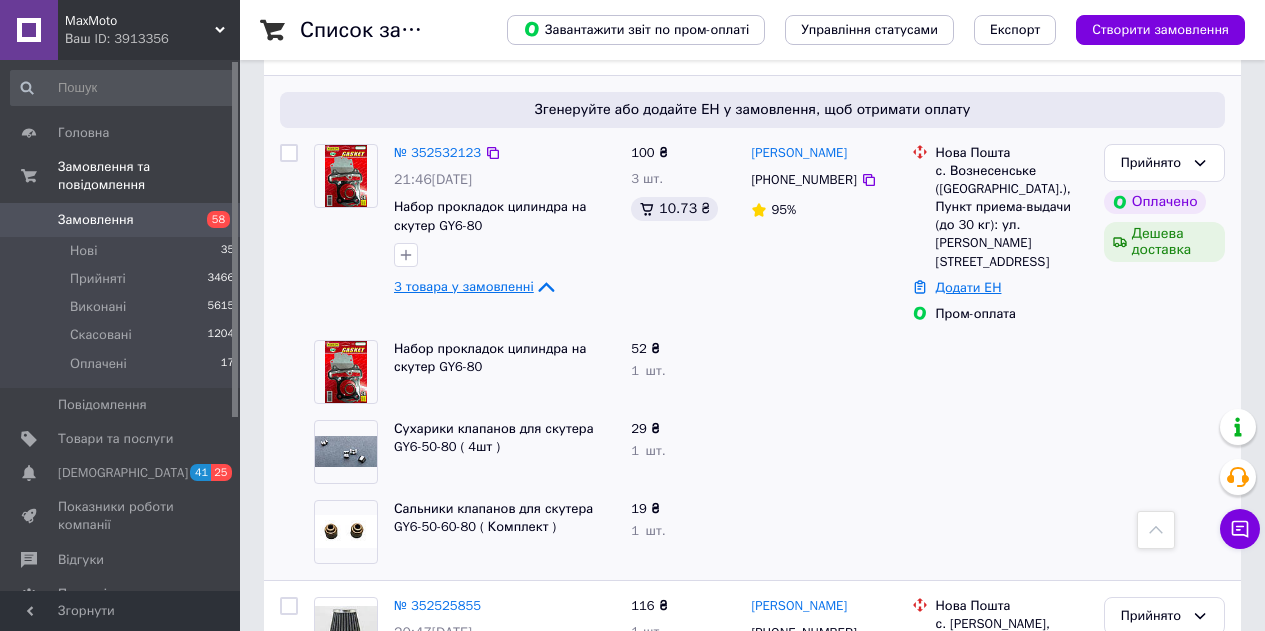 click on "Додати ЕН" at bounding box center (969, 287) 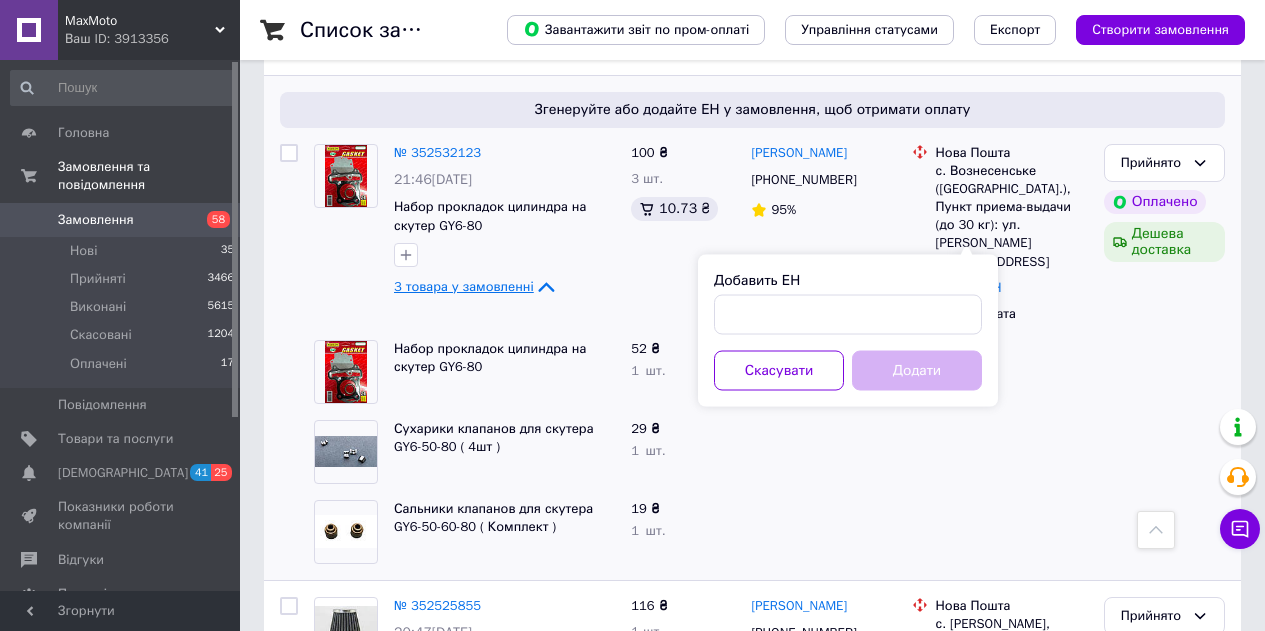 click on "Добавить ЕН" at bounding box center (848, 303) 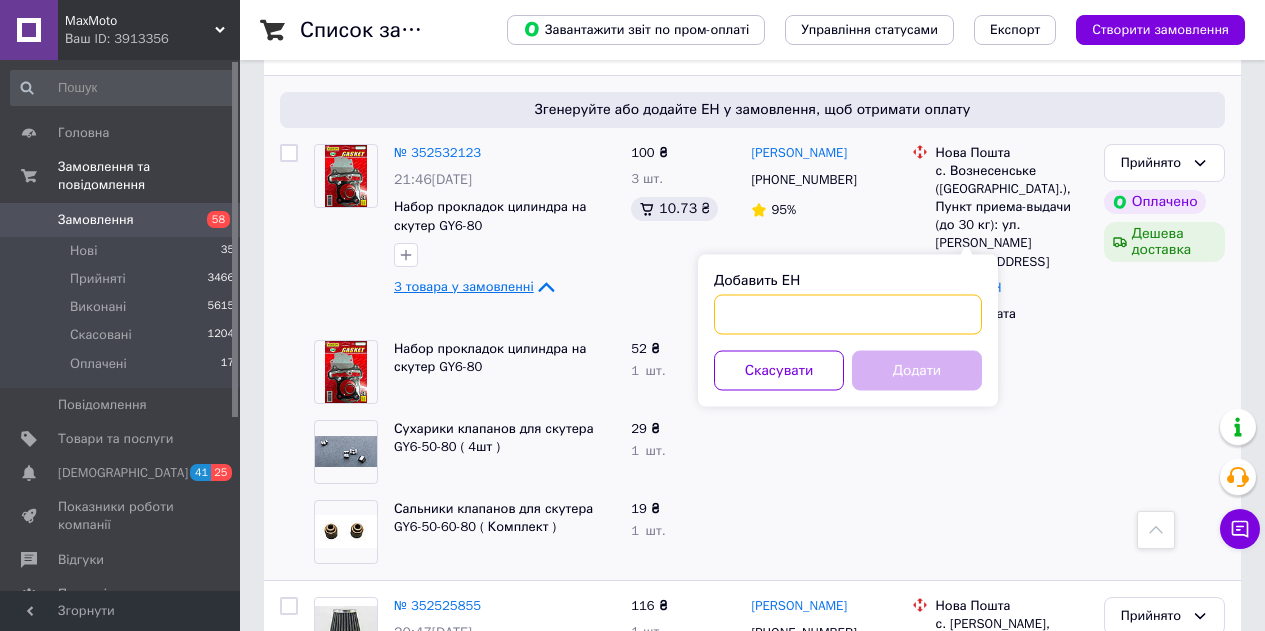 click on "Добавить ЕН" at bounding box center (848, 315) 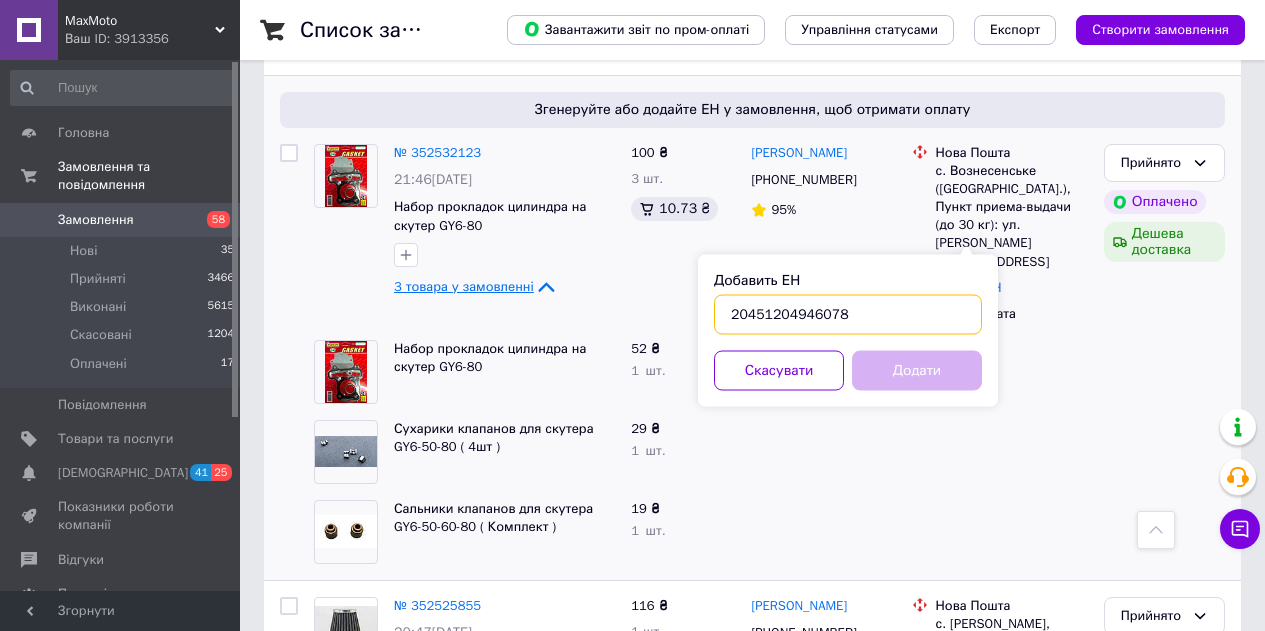 type on "20451204946078" 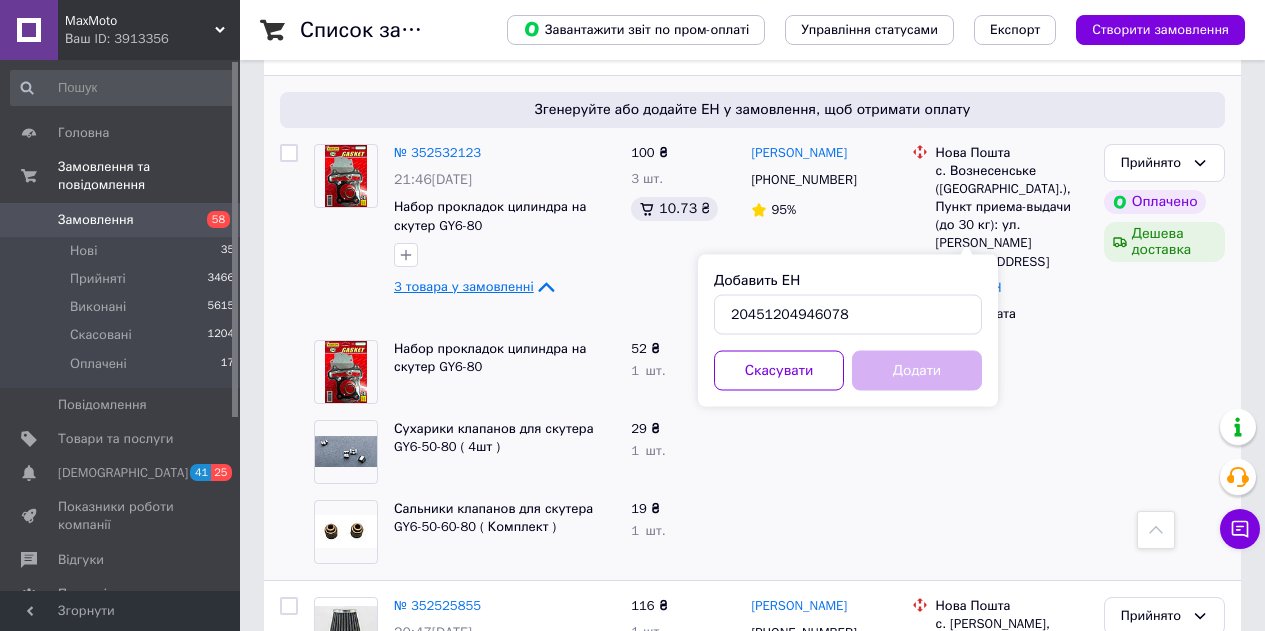 click on "Додати" at bounding box center (917, 371) 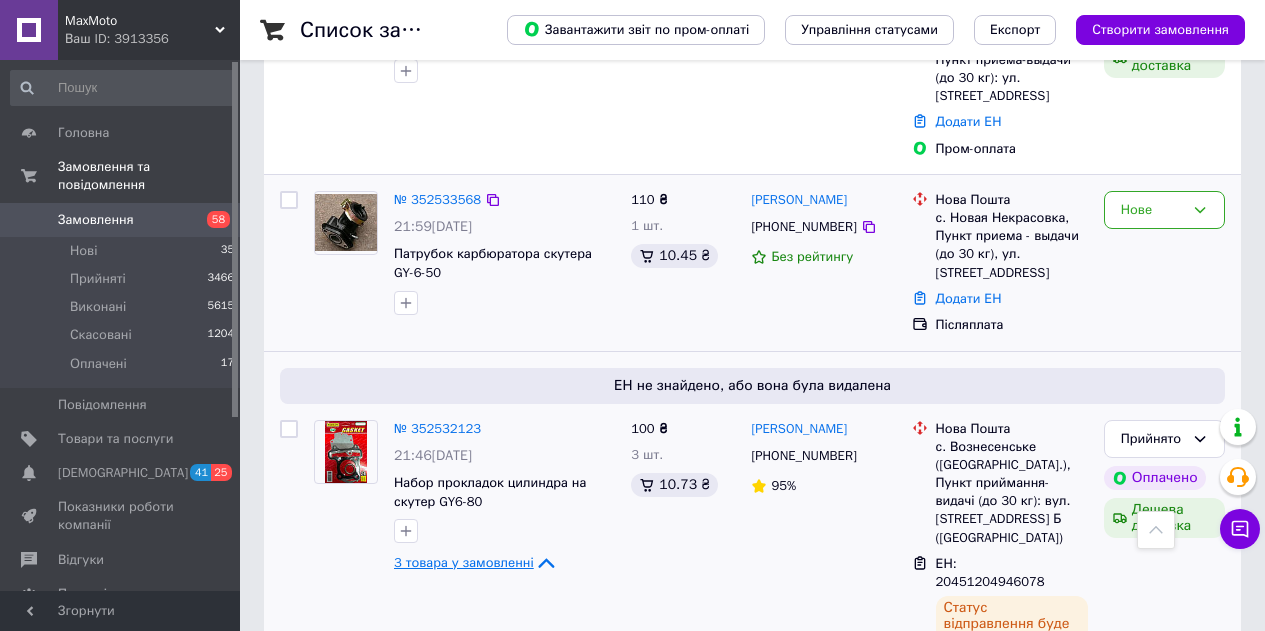 scroll, scrollTop: 300, scrollLeft: 0, axis: vertical 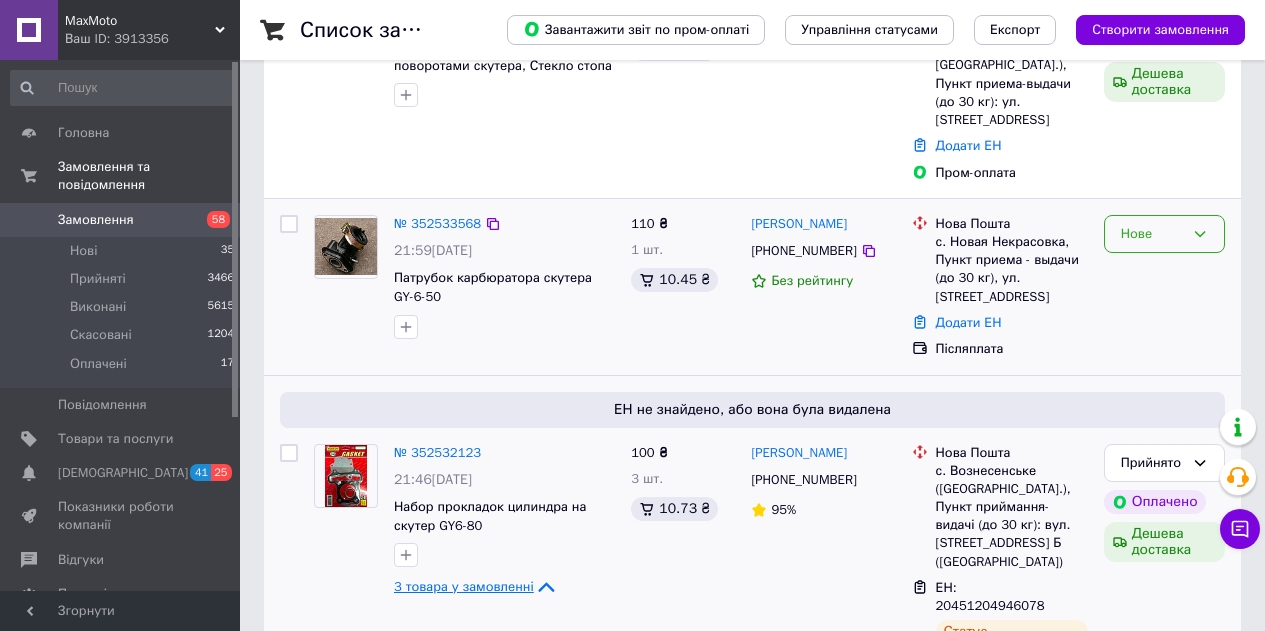 click on "Нове" at bounding box center (1152, 234) 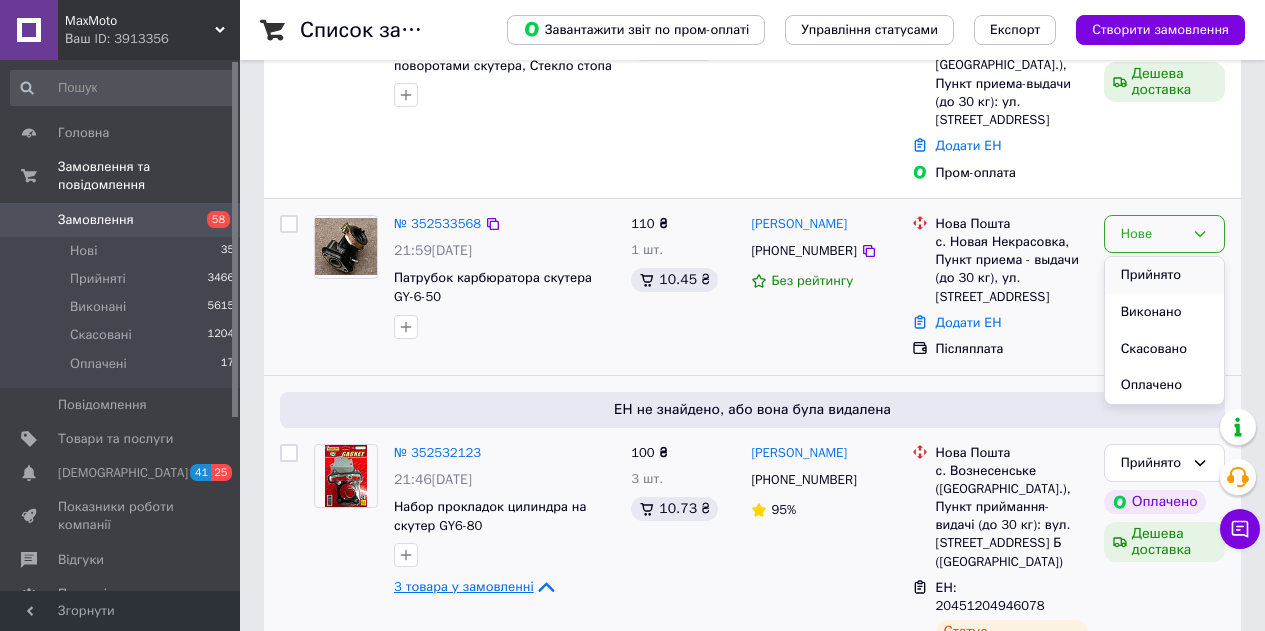click on "Прийнято" at bounding box center (1164, 275) 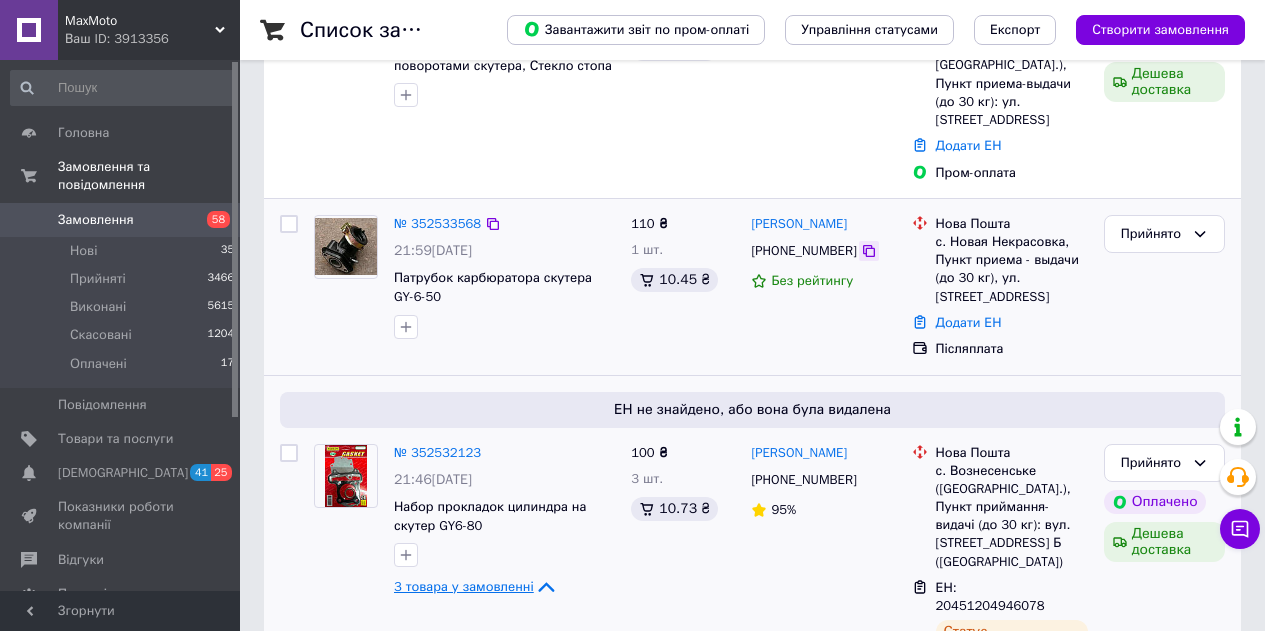 click 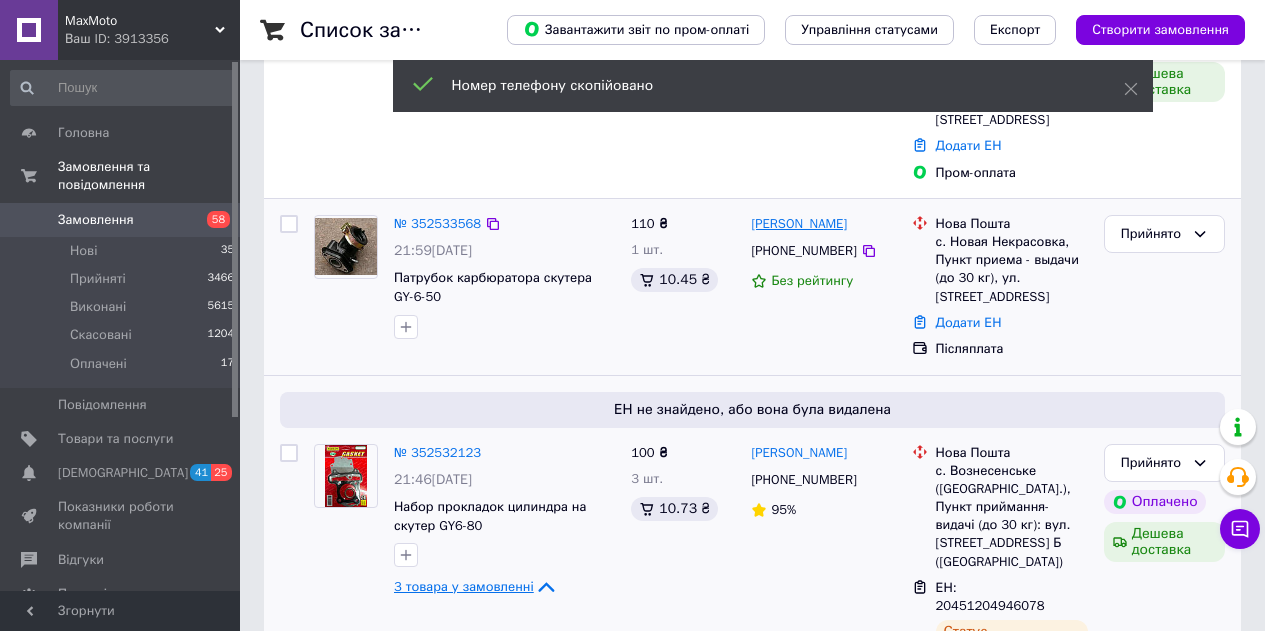 drag, startPoint x: 864, startPoint y: 205, endPoint x: 816, endPoint y: 207, distance: 48.04165 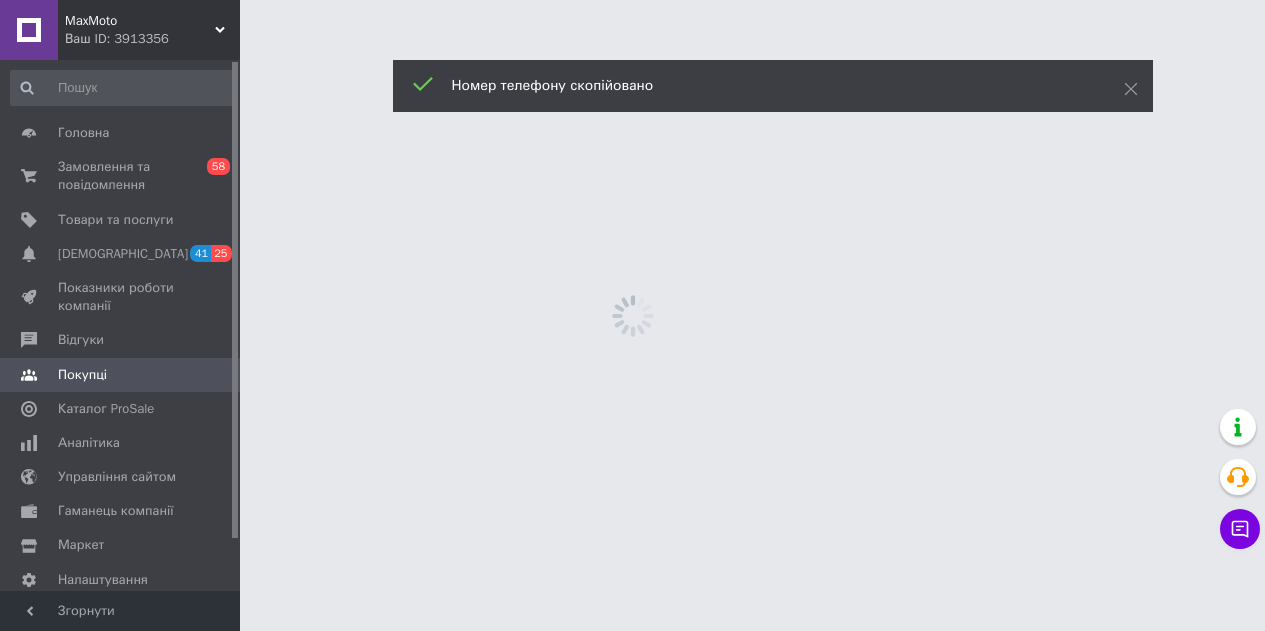 scroll, scrollTop: 0, scrollLeft: 0, axis: both 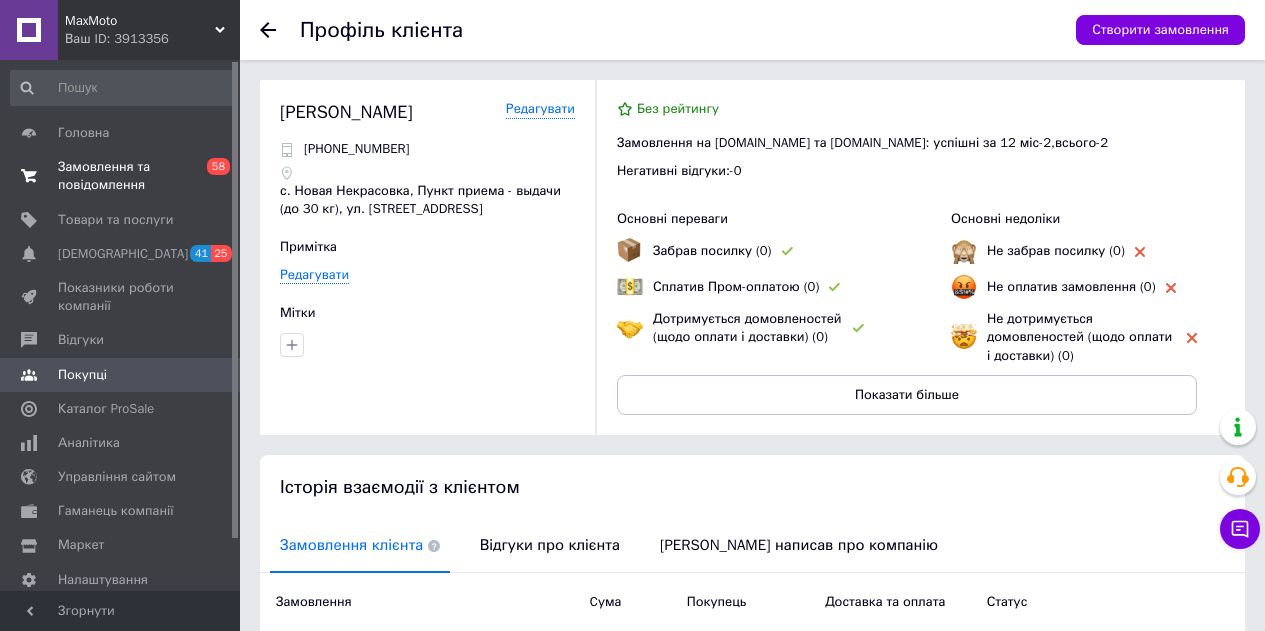 click on "Замовлення та повідомлення" at bounding box center [121, 176] 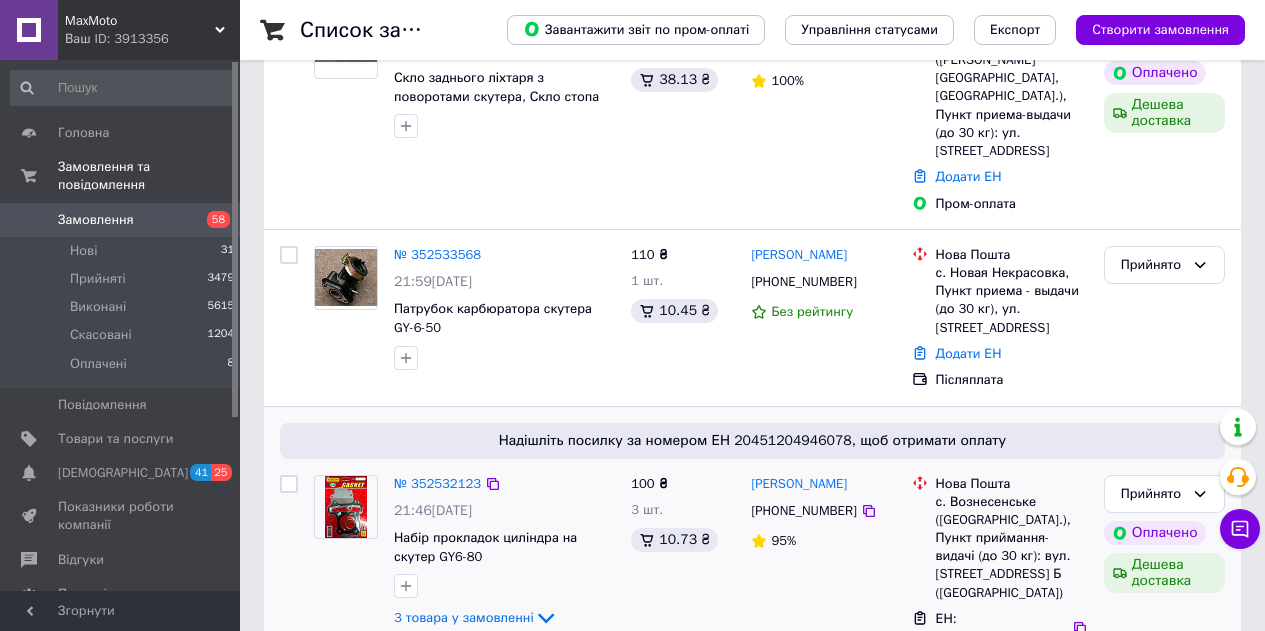 scroll, scrollTop: 300, scrollLeft: 0, axis: vertical 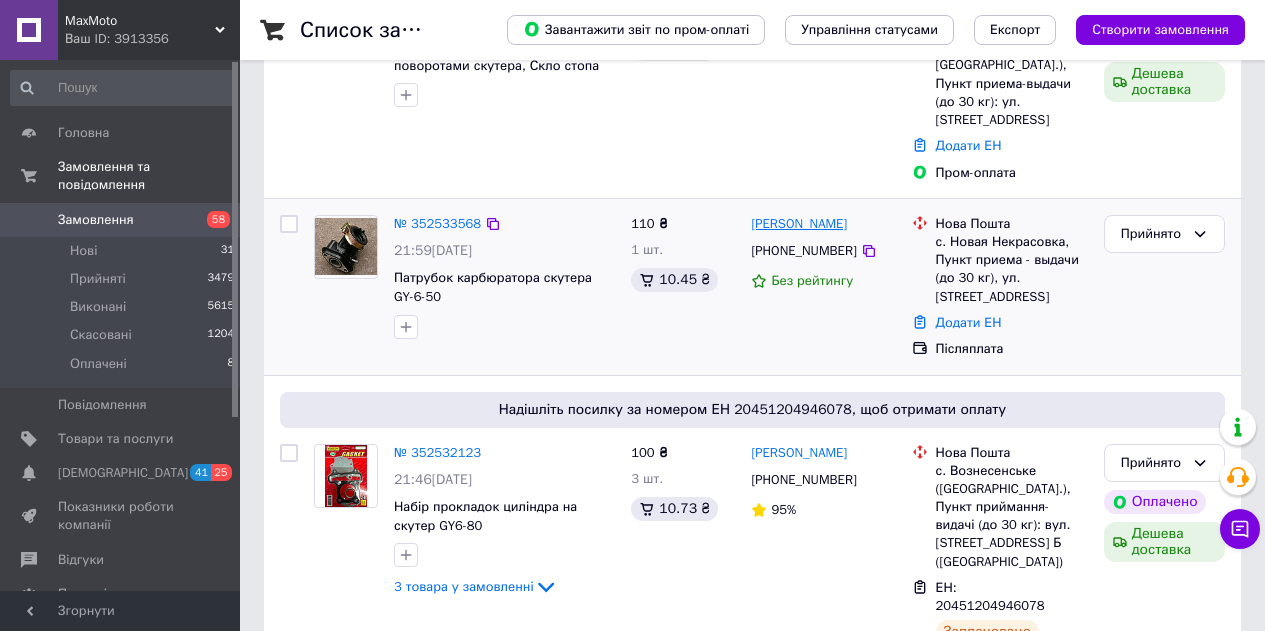 drag, startPoint x: 872, startPoint y: 206, endPoint x: 813, endPoint y: 205, distance: 59.008472 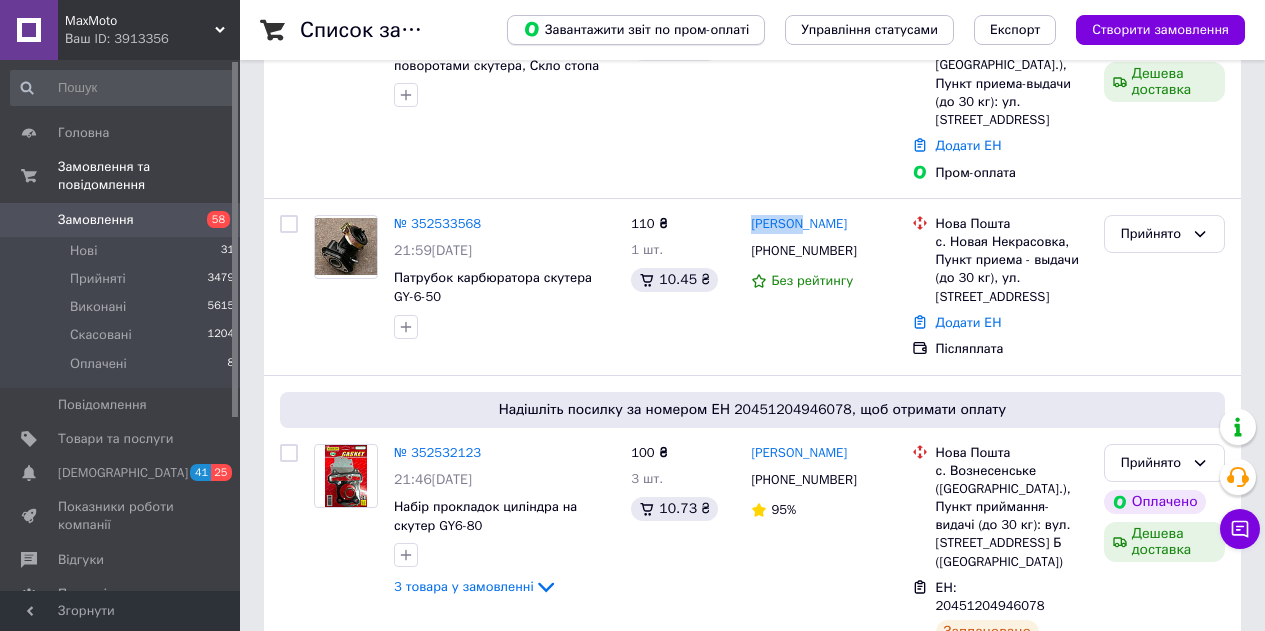 drag, startPoint x: 747, startPoint y: 207, endPoint x: 578, endPoint y: 15, distance: 255.78311 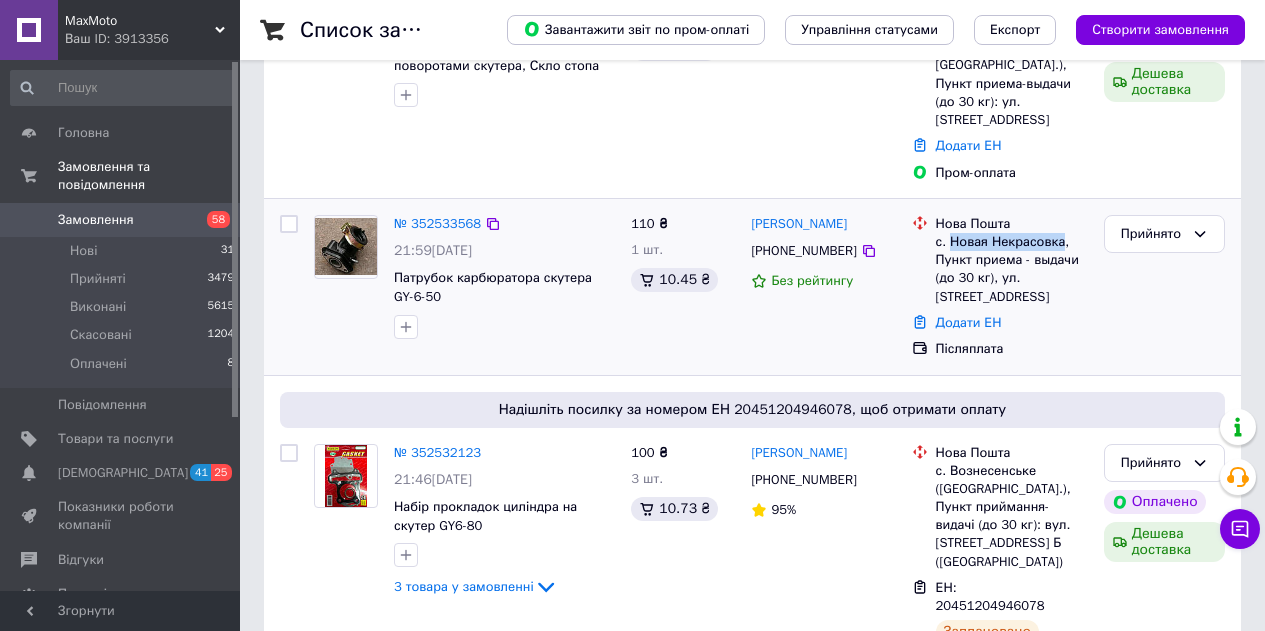 drag, startPoint x: 1057, startPoint y: 226, endPoint x: 946, endPoint y: 222, distance: 111.07205 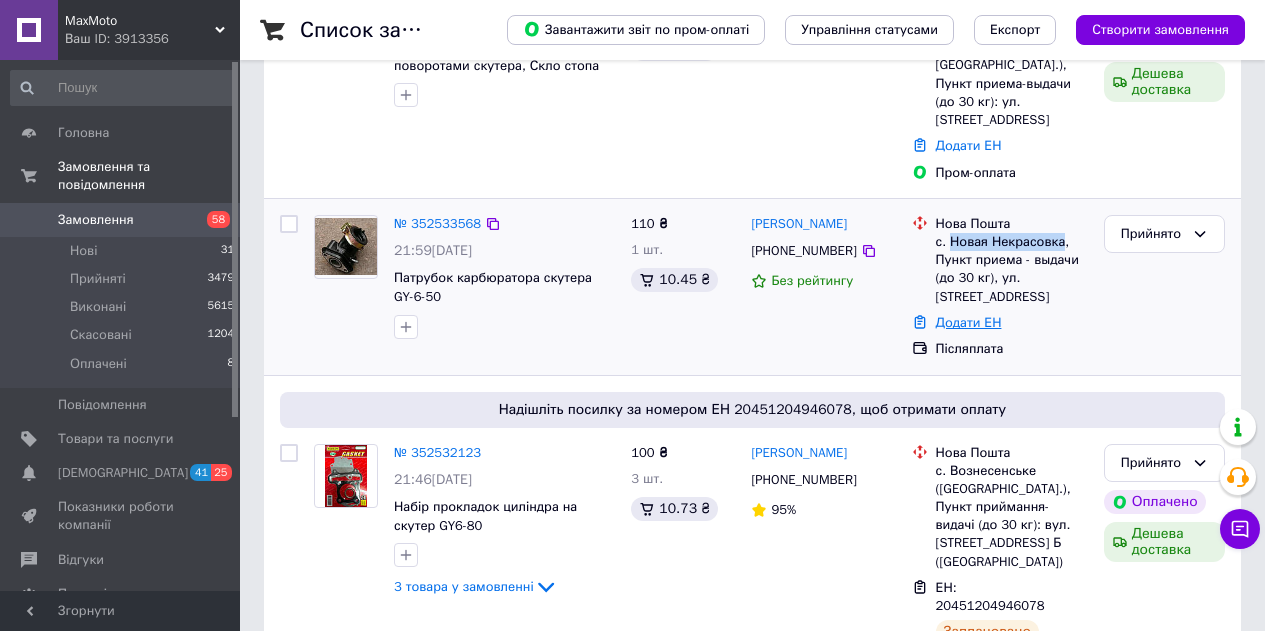 click on "Додати ЕН" at bounding box center (969, 322) 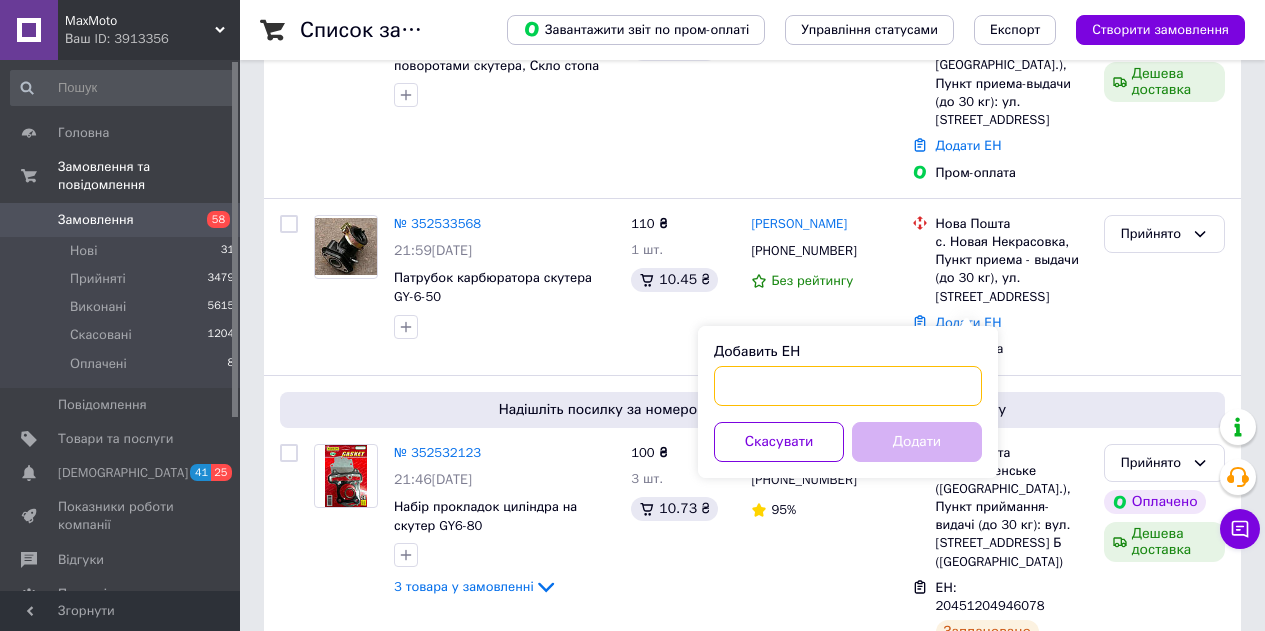 click on "Добавить ЕН" at bounding box center [848, 386] 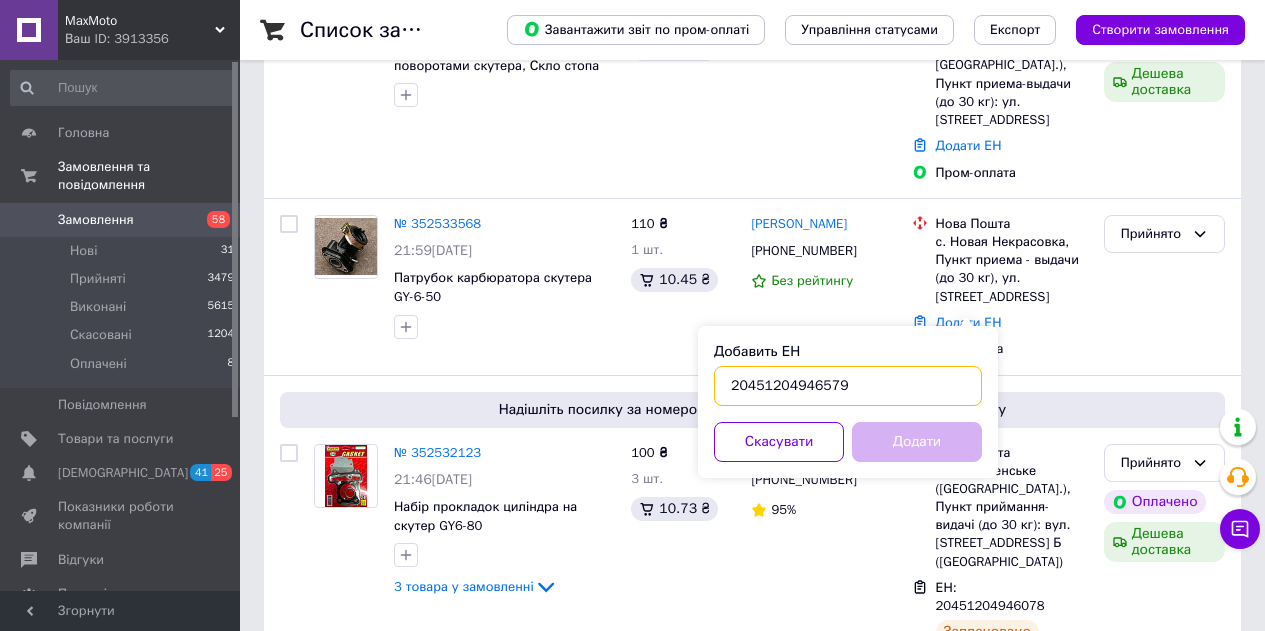 type on "20451204946579" 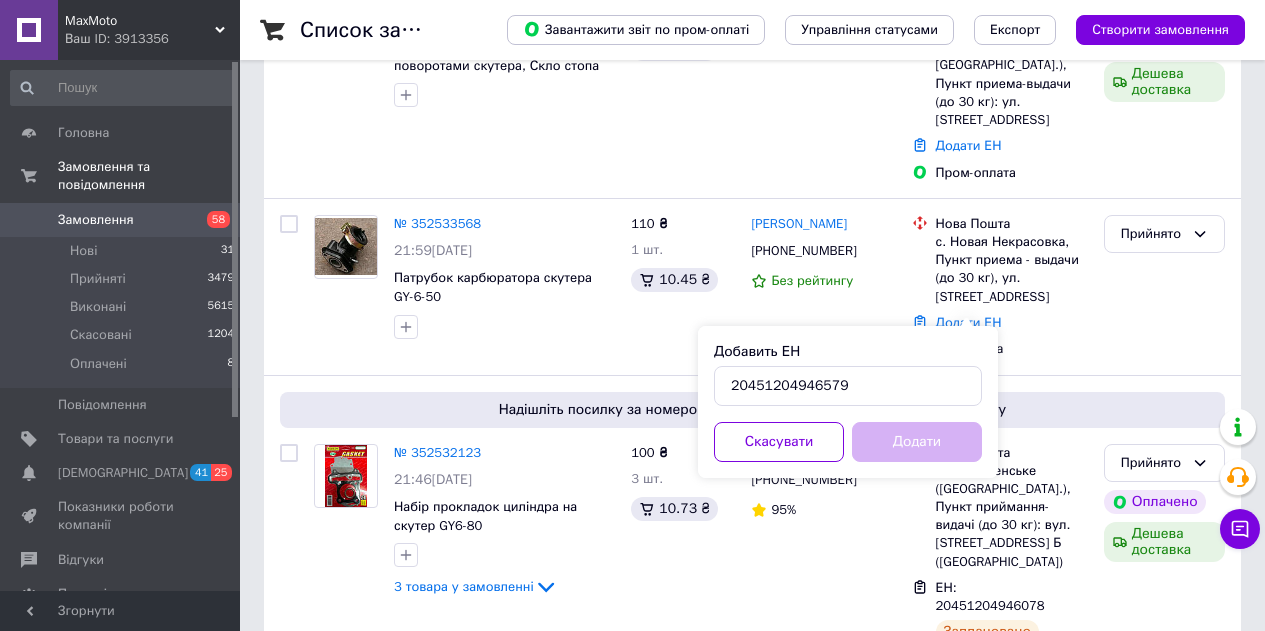 click on "Додати" at bounding box center (917, 442) 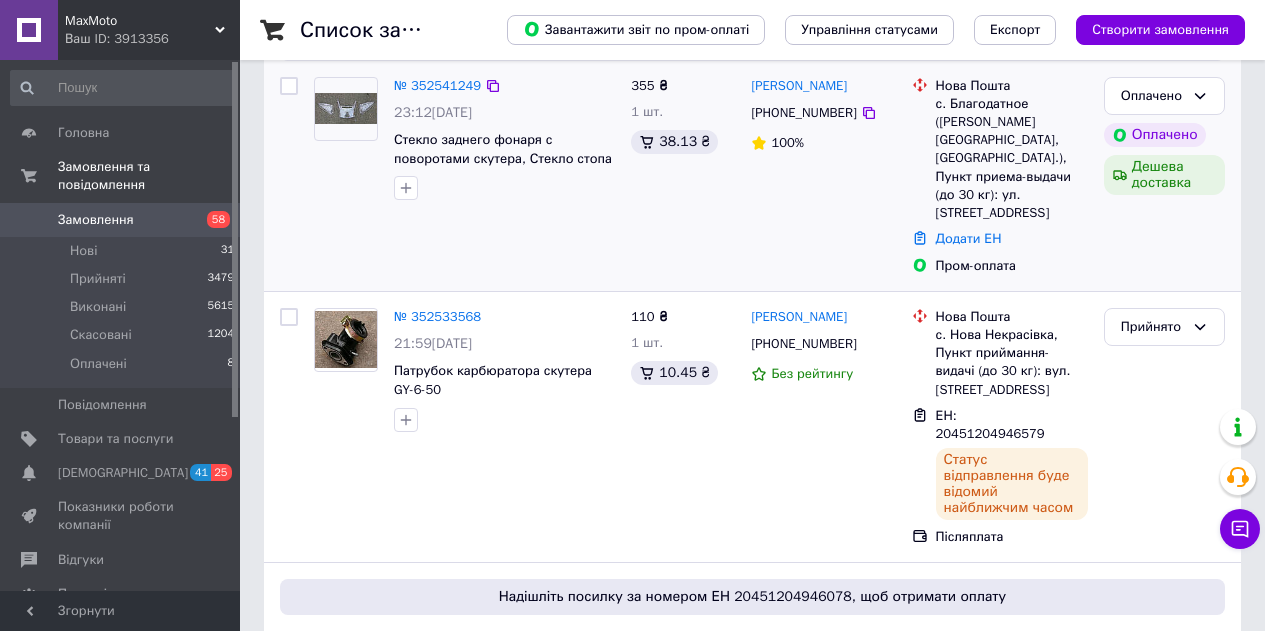 scroll, scrollTop: 100, scrollLeft: 0, axis: vertical 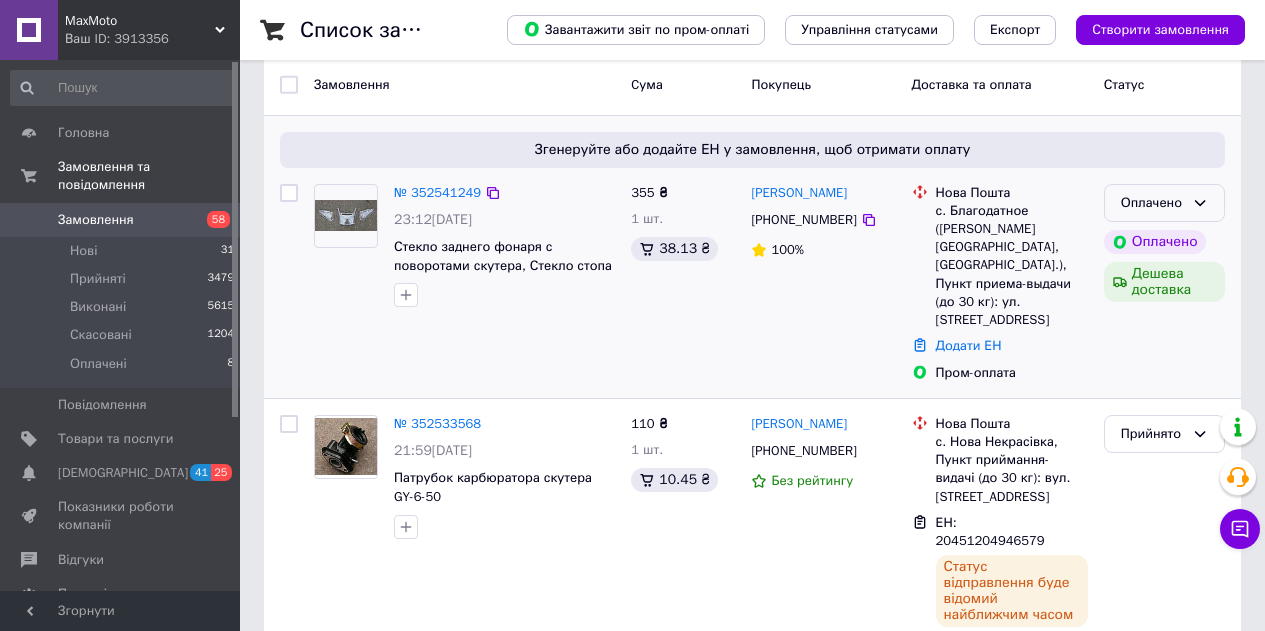 click 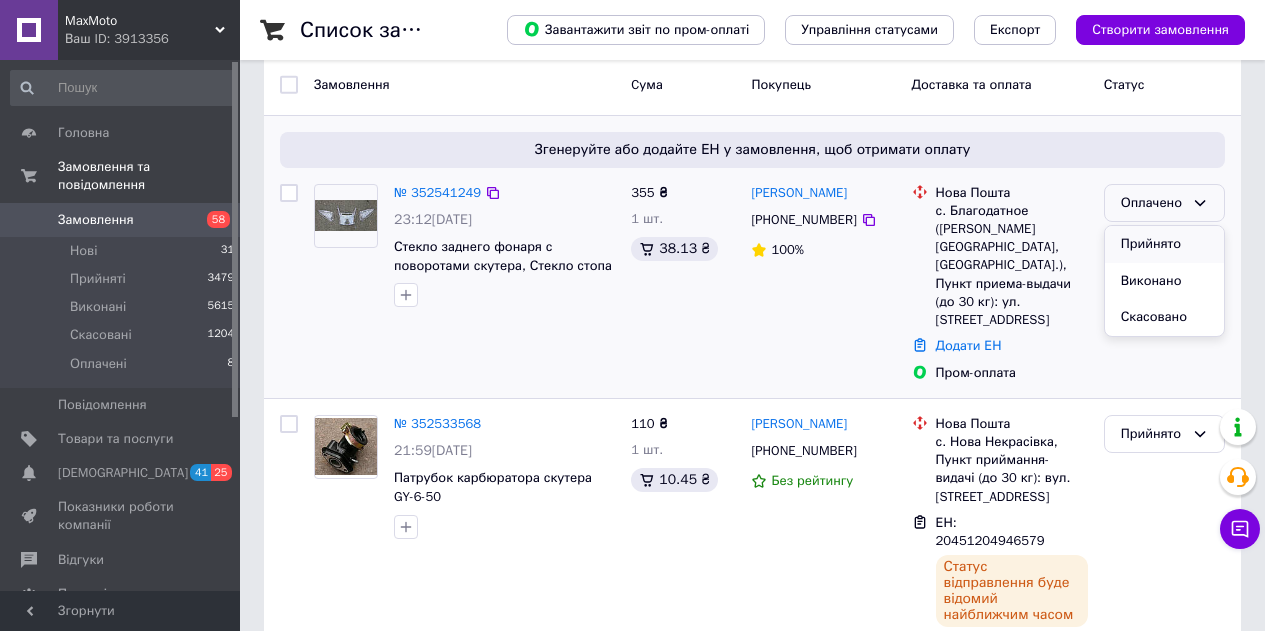 click on "Прийнято" at bounding box center [1164, 244] 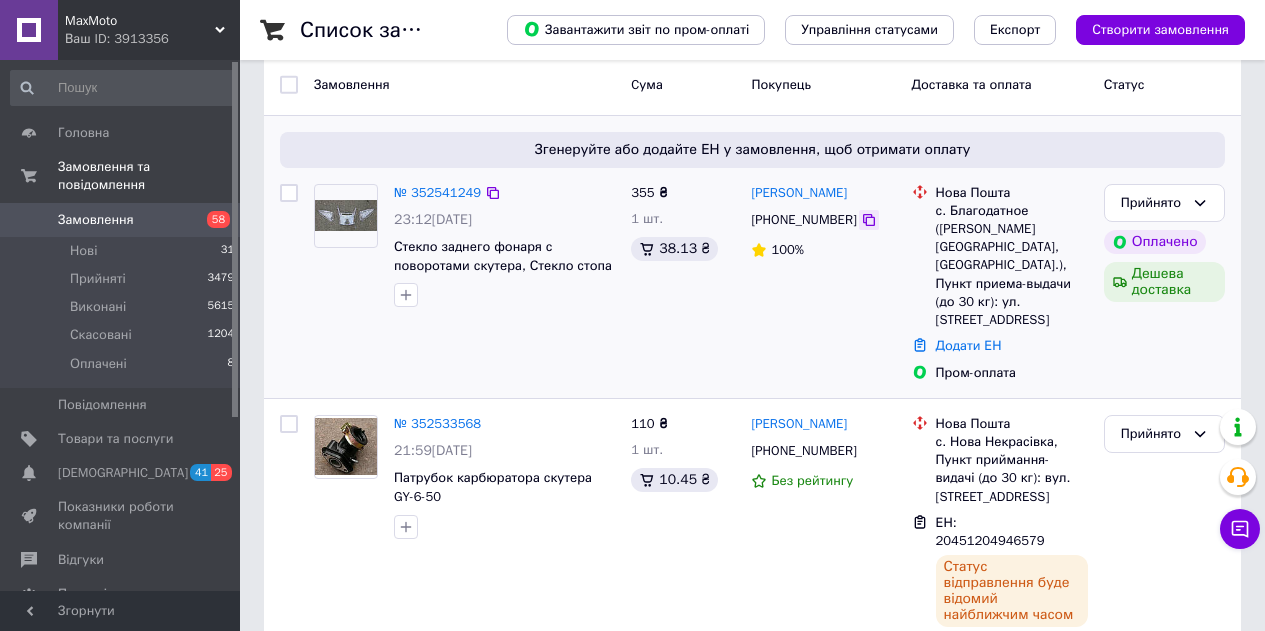 click 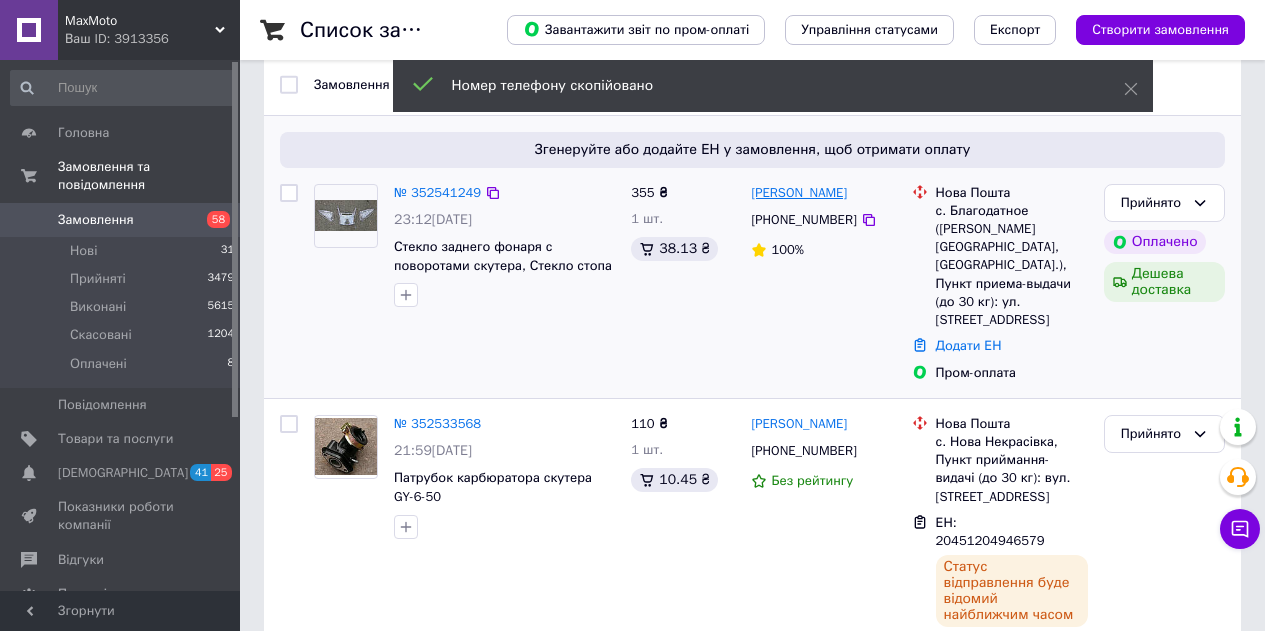 drag, startPoint x: 900, startPoint y: 196, endPoint x: 820, endPoint y: 196, distance: 80 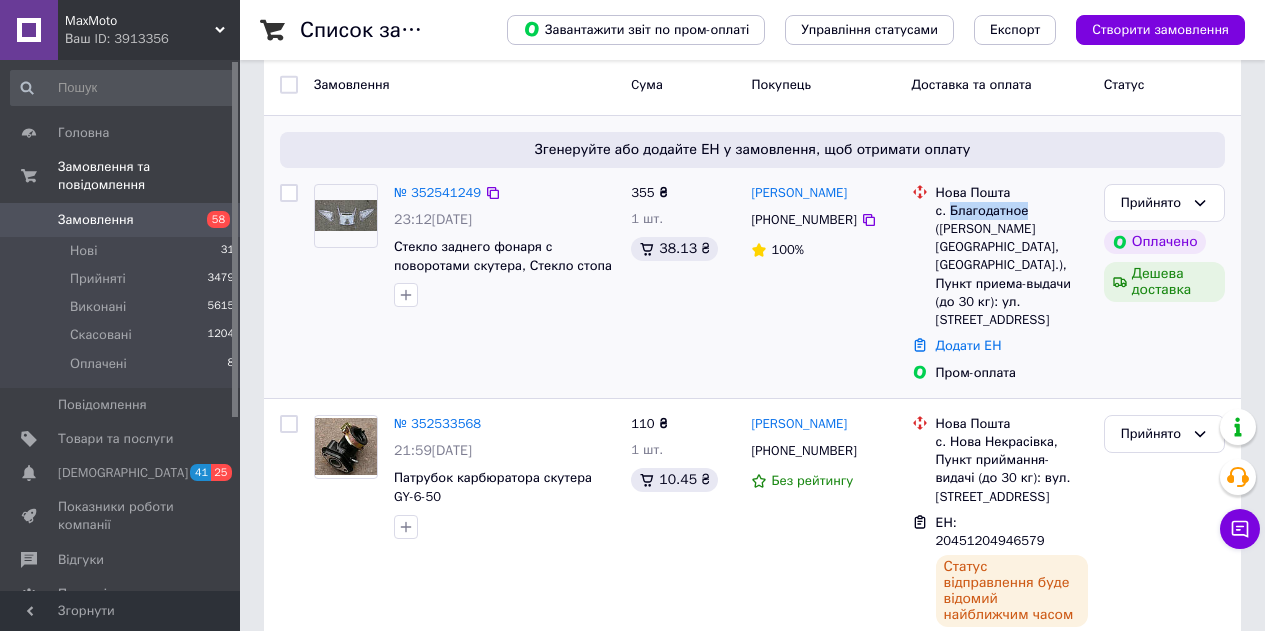 drag, startPoint x: 1036, startPoint y: 210, endPoint x: 947, endPoint y: 209, distance: 89.005615 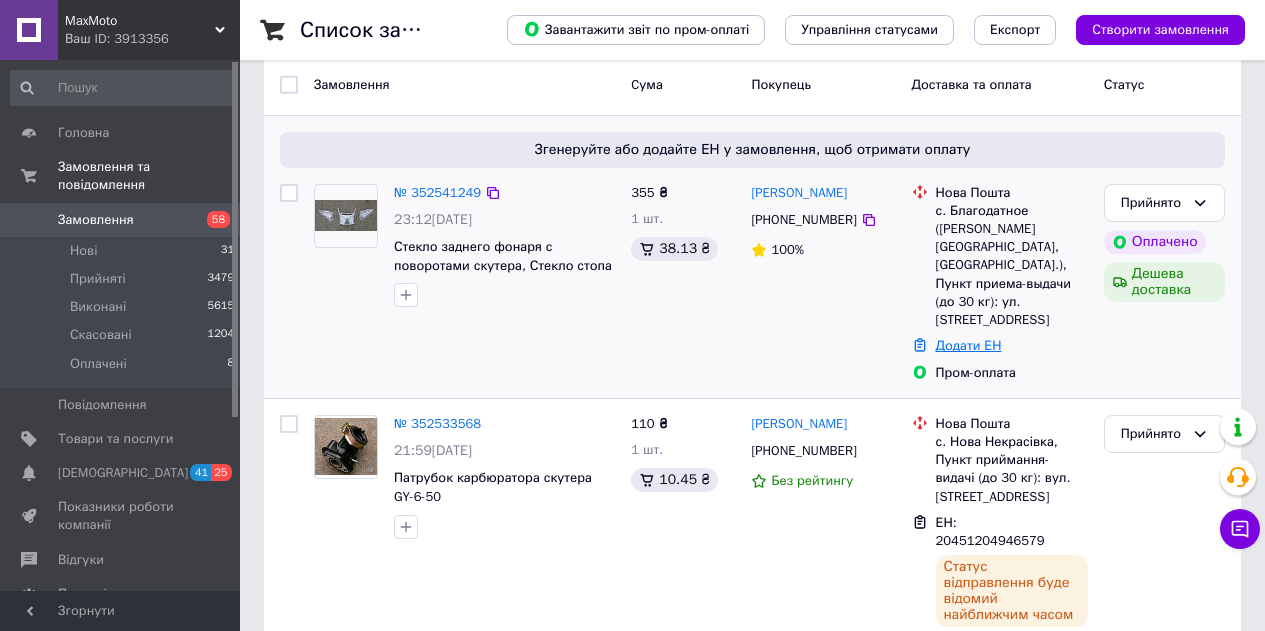 click on "Додати ЕН" at bounding box center [969, 345] 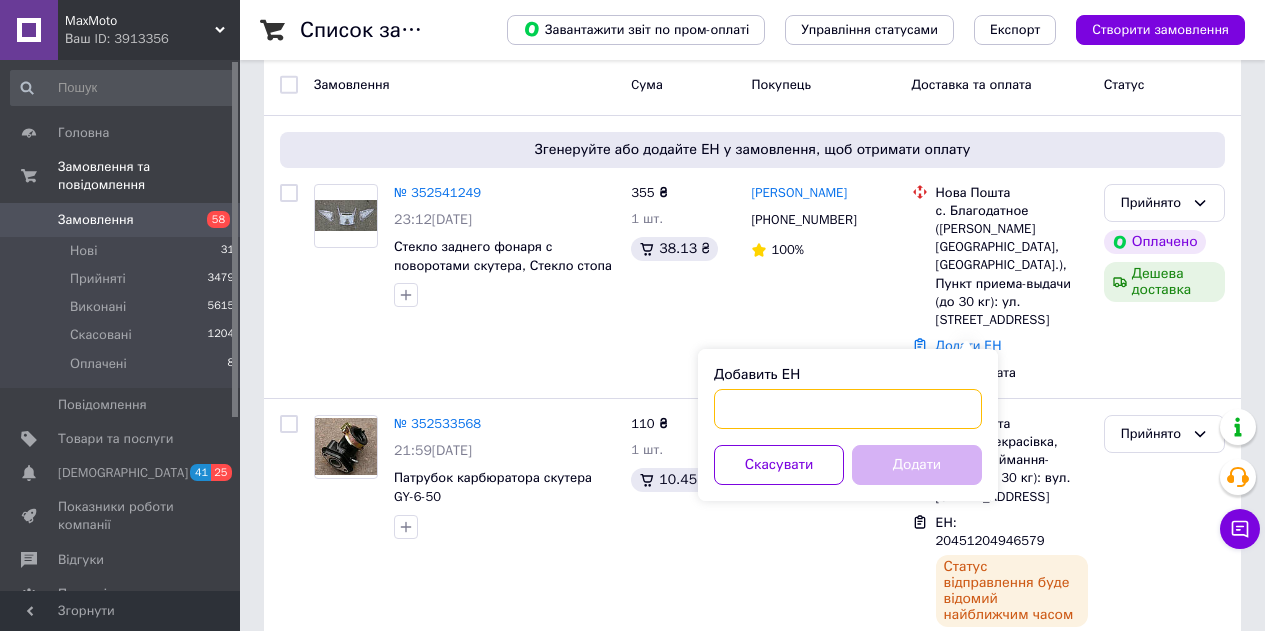 click on "Добавить ЕН" at bounding box center (848, 409) 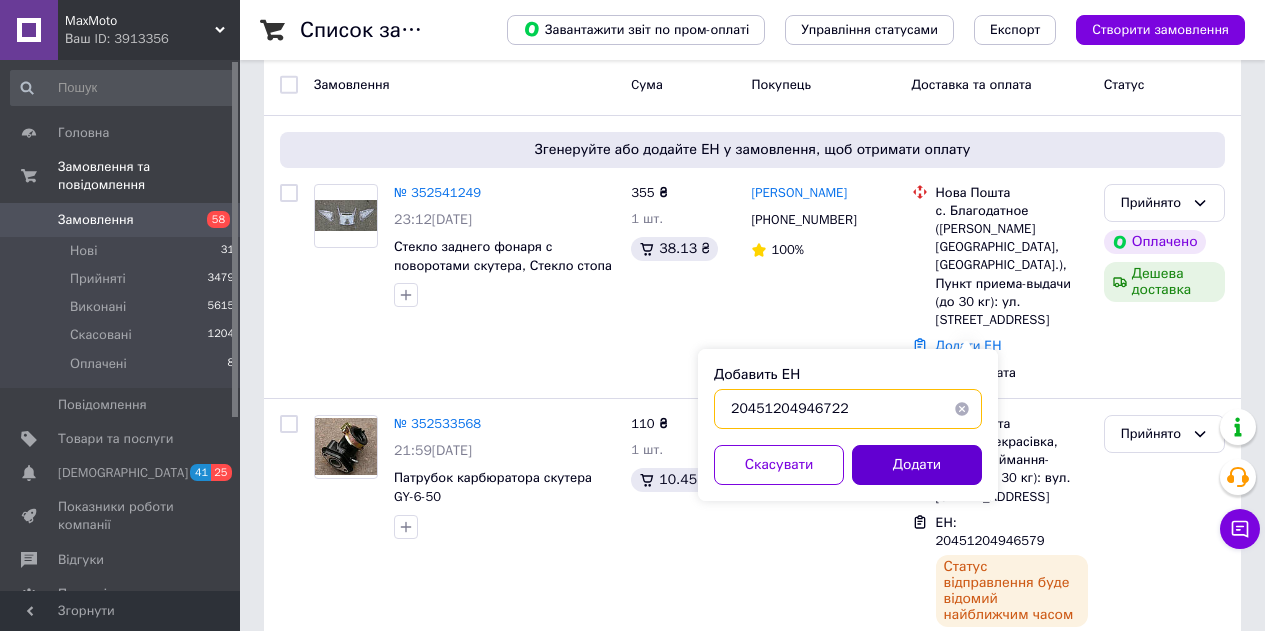 type on "20451204946722" 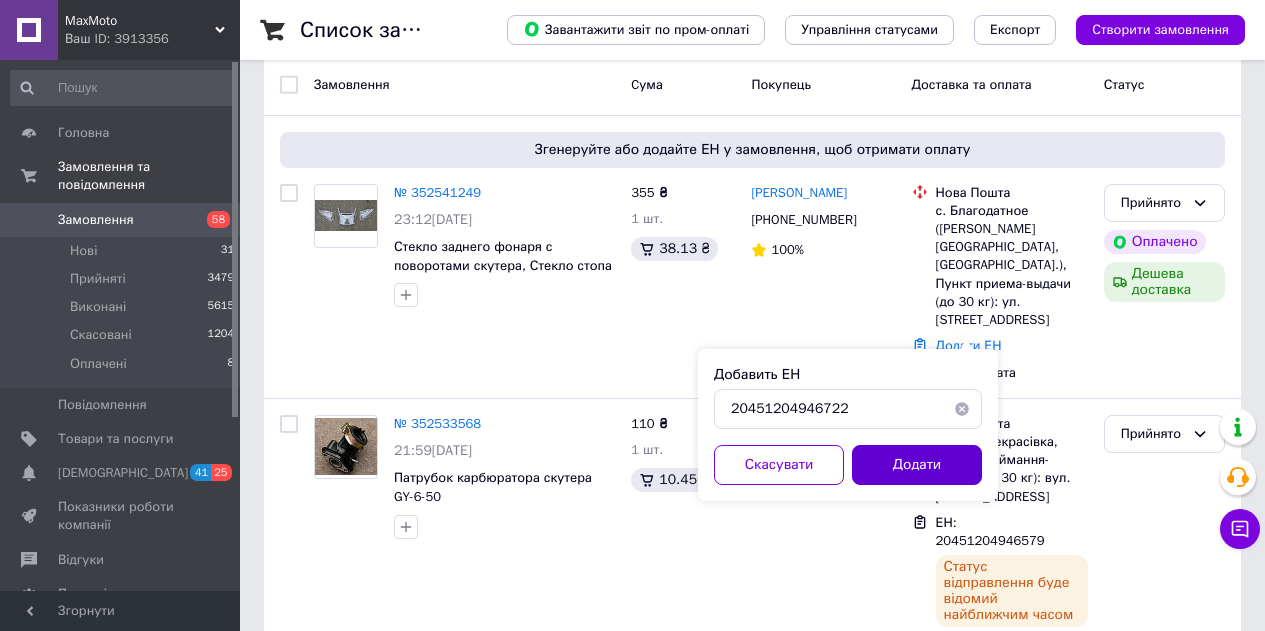 click on "Додати" at bounding box center (917, 465) 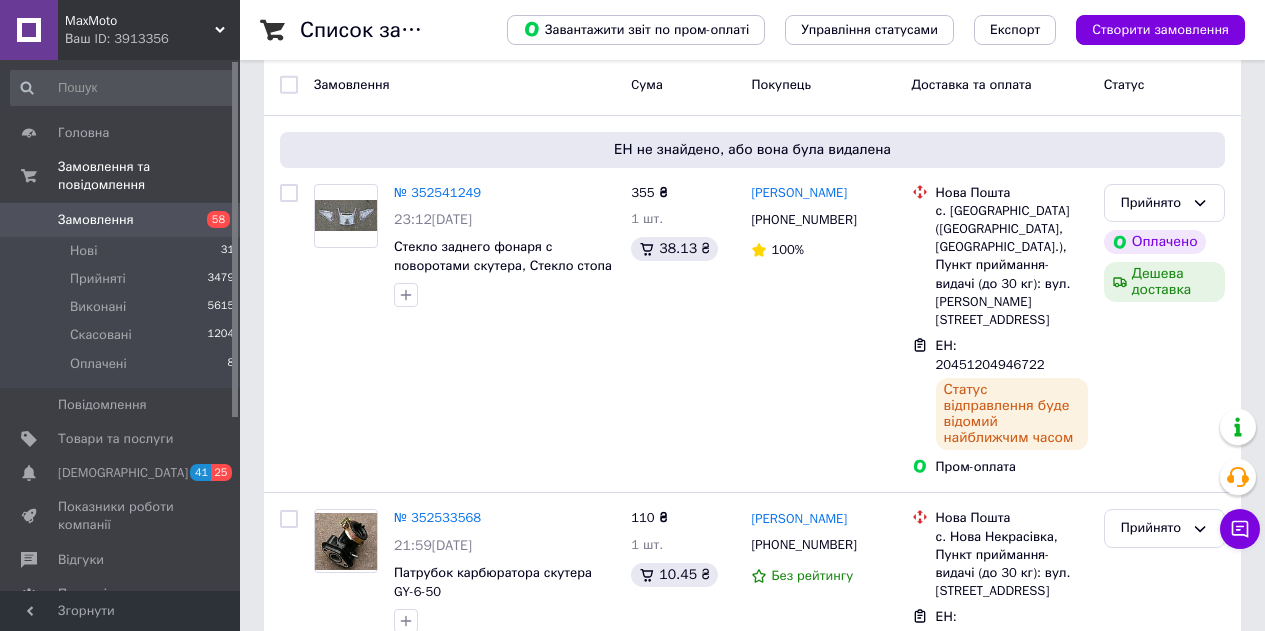click on "Замовлення" at bounding box center [121, 220] 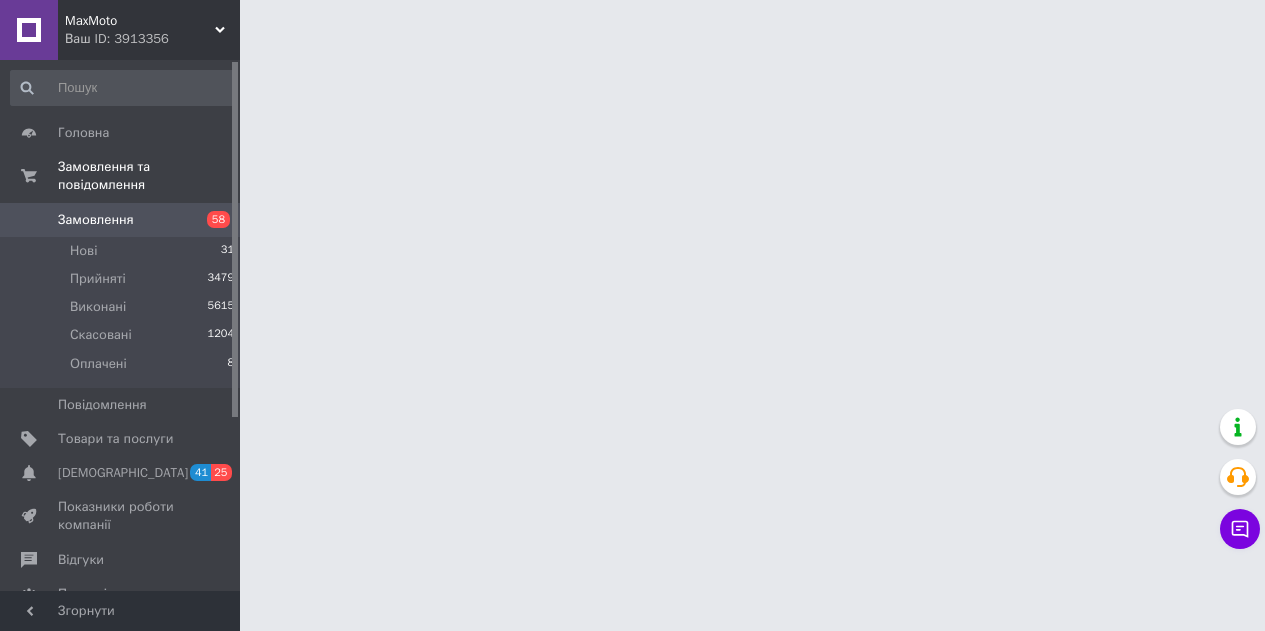 scroll, scrollTop: 0, scrollLeft: 0, axis: both 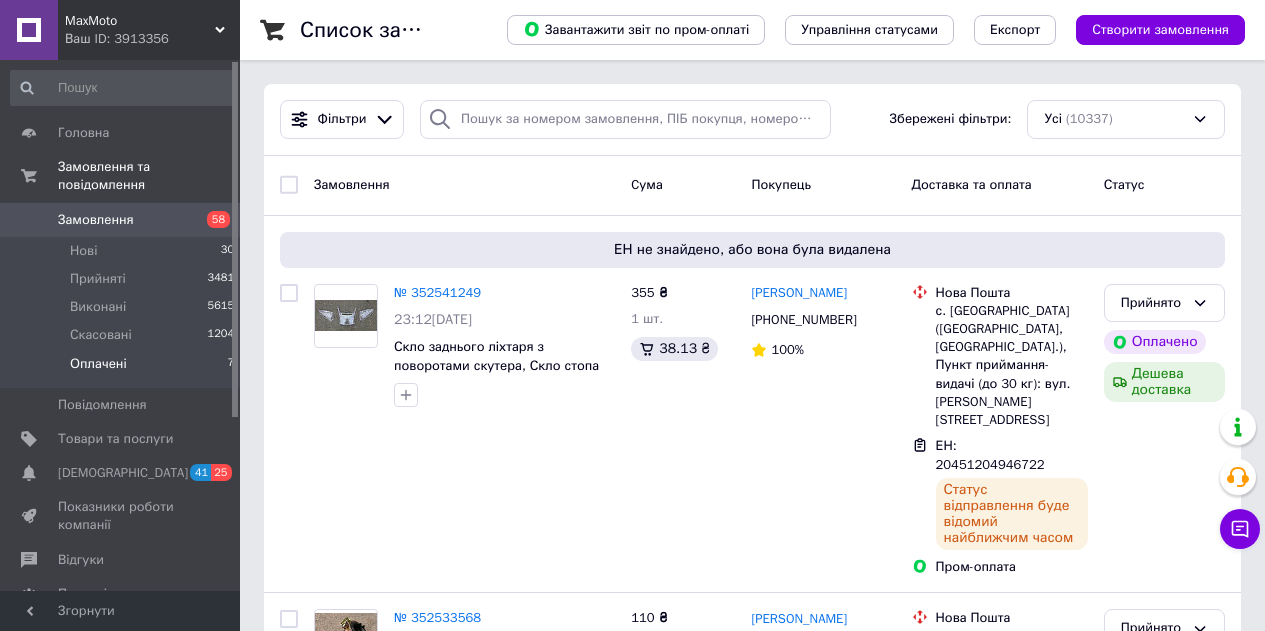 click on "Оплачені 7" at bounding box center (123, 369) 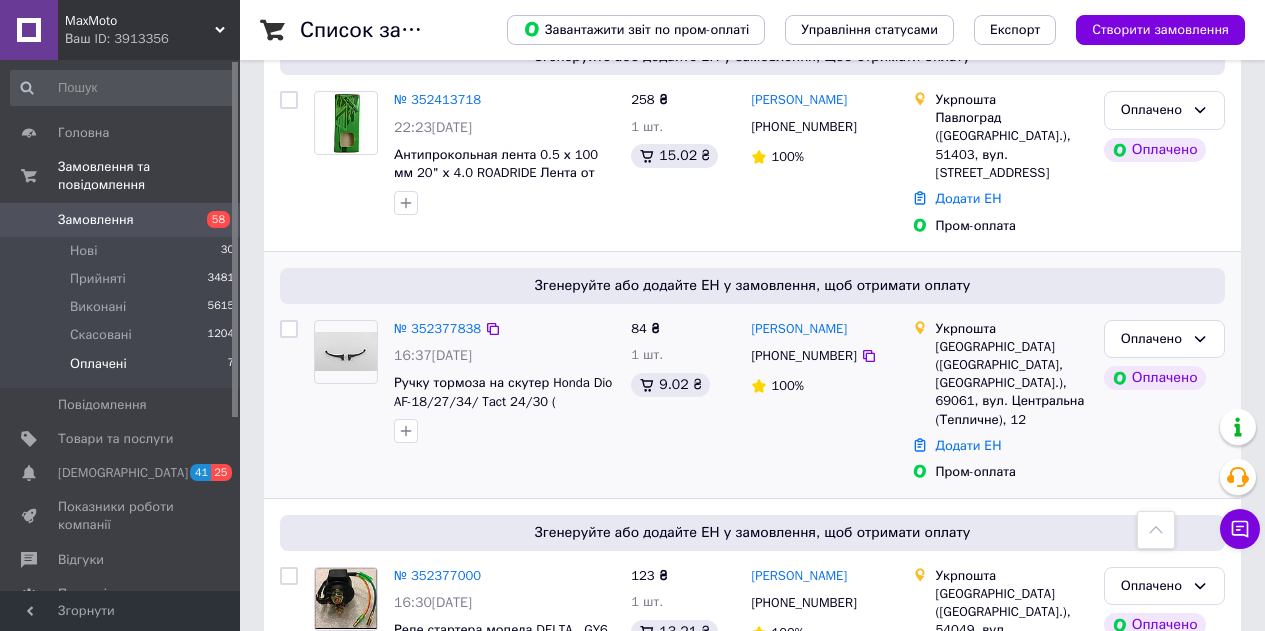 scroll, scrollTop: 1185, scrollLeft: 0, axis: vertical 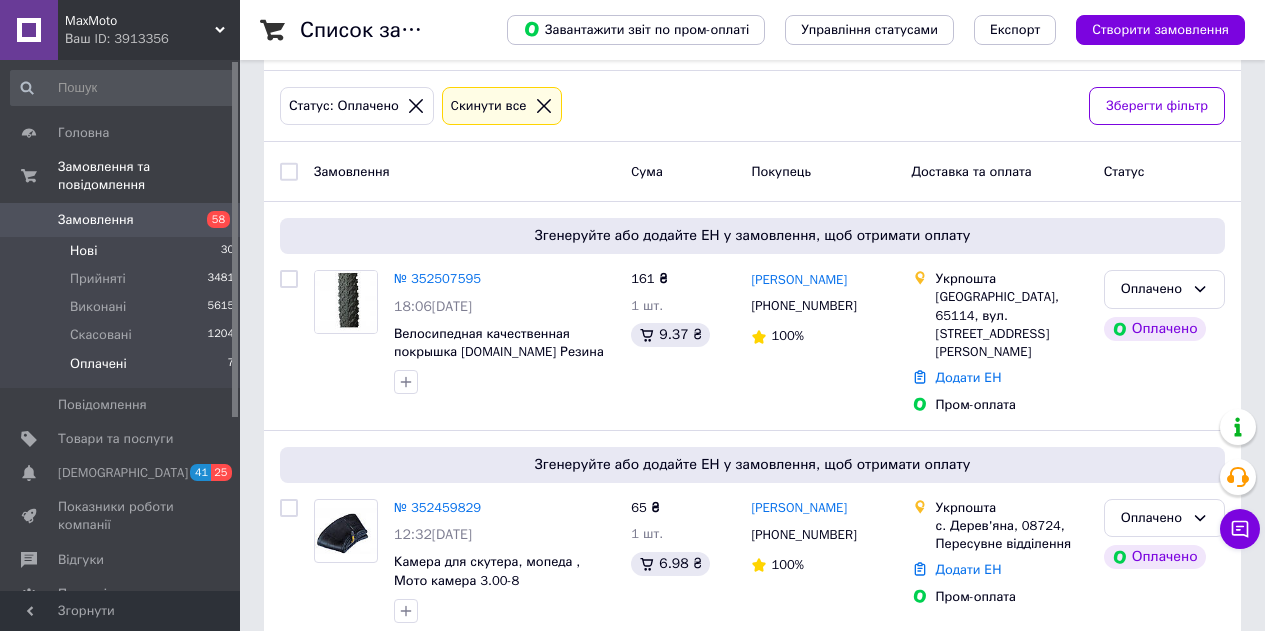 click on "Нові 30" at bounding box center [123, 251] 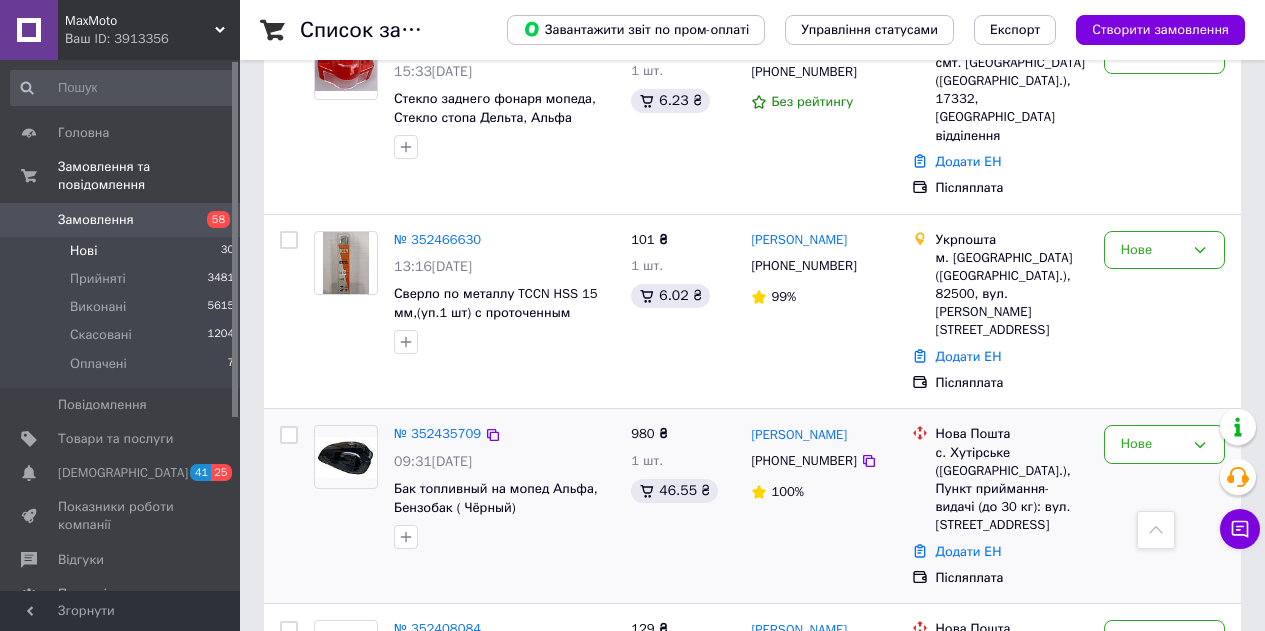 scroll, scrollTop: 1000, scrollLeft: 0, axis: vertical 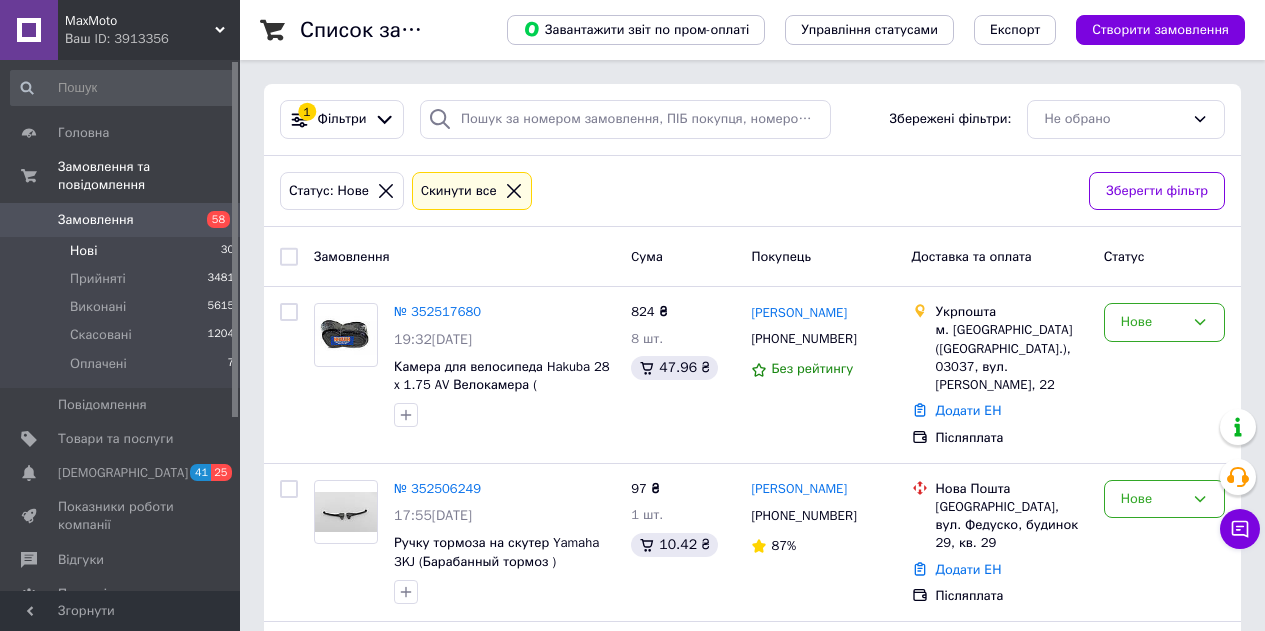 click on "Замовлення" at bounding box center [96, 220] 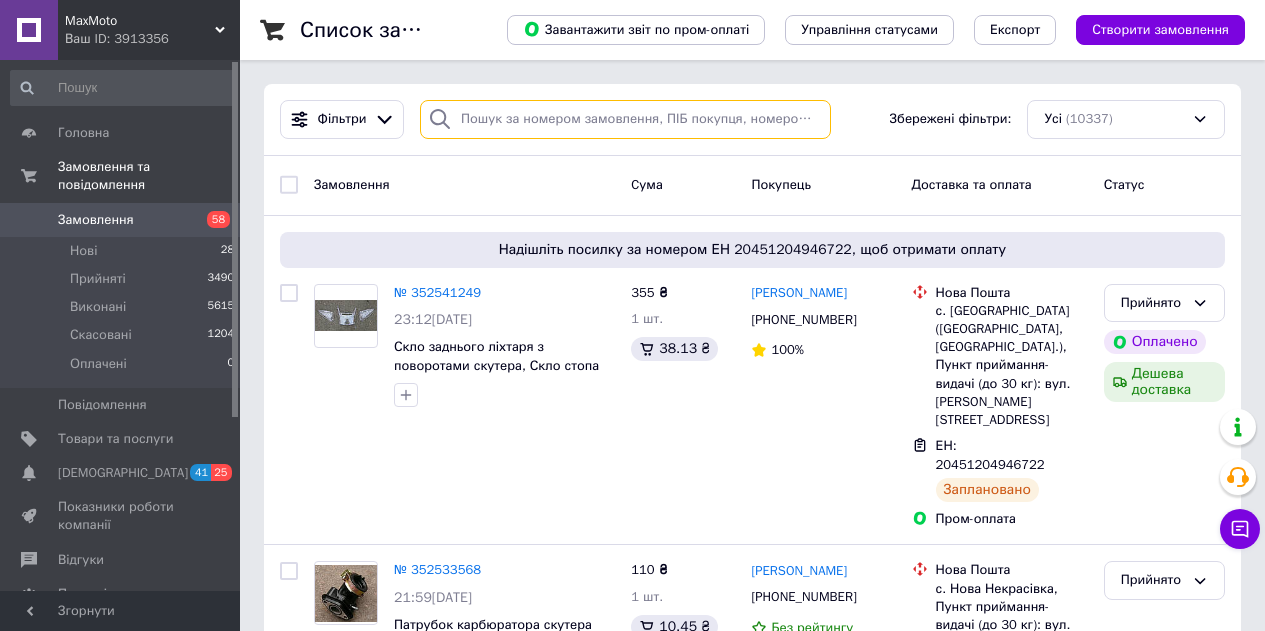 click at bounding box center (625, 119) 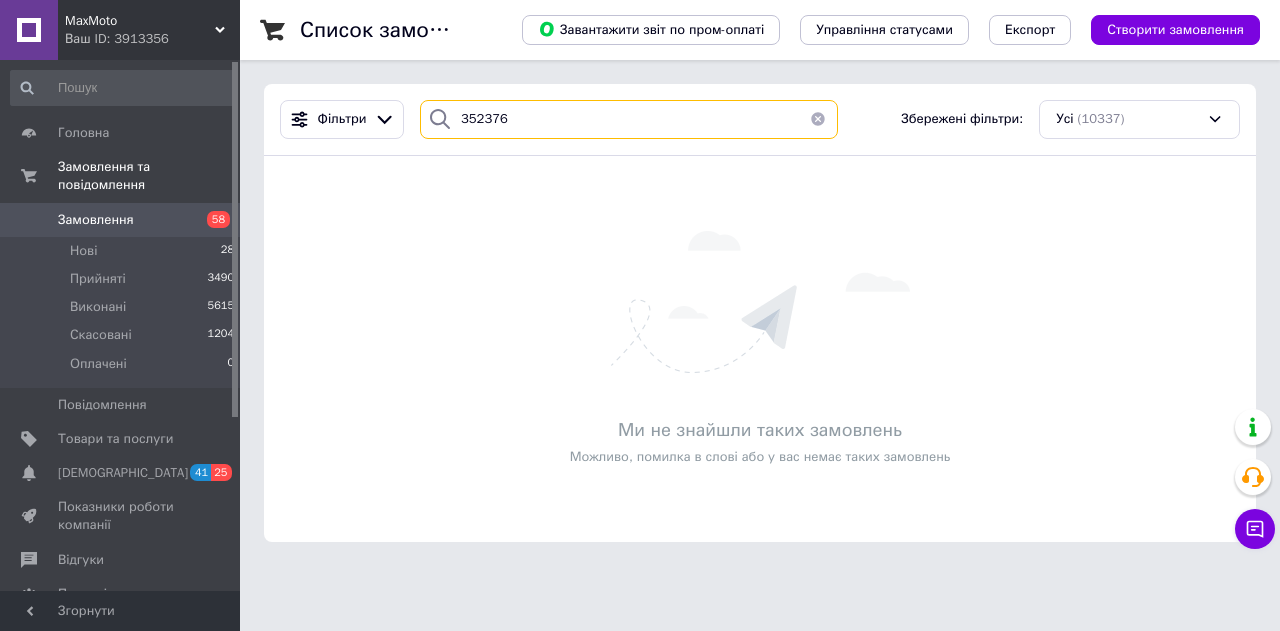 click on "352376" at bounding box center [629, 119] 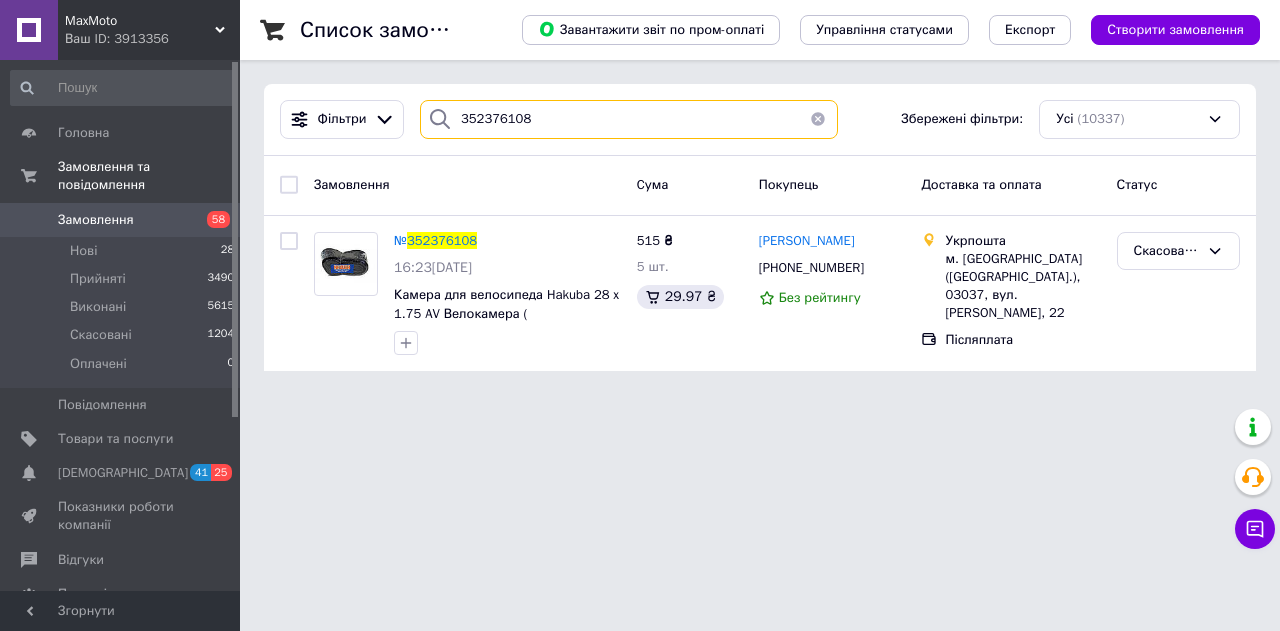 type on "352376108" 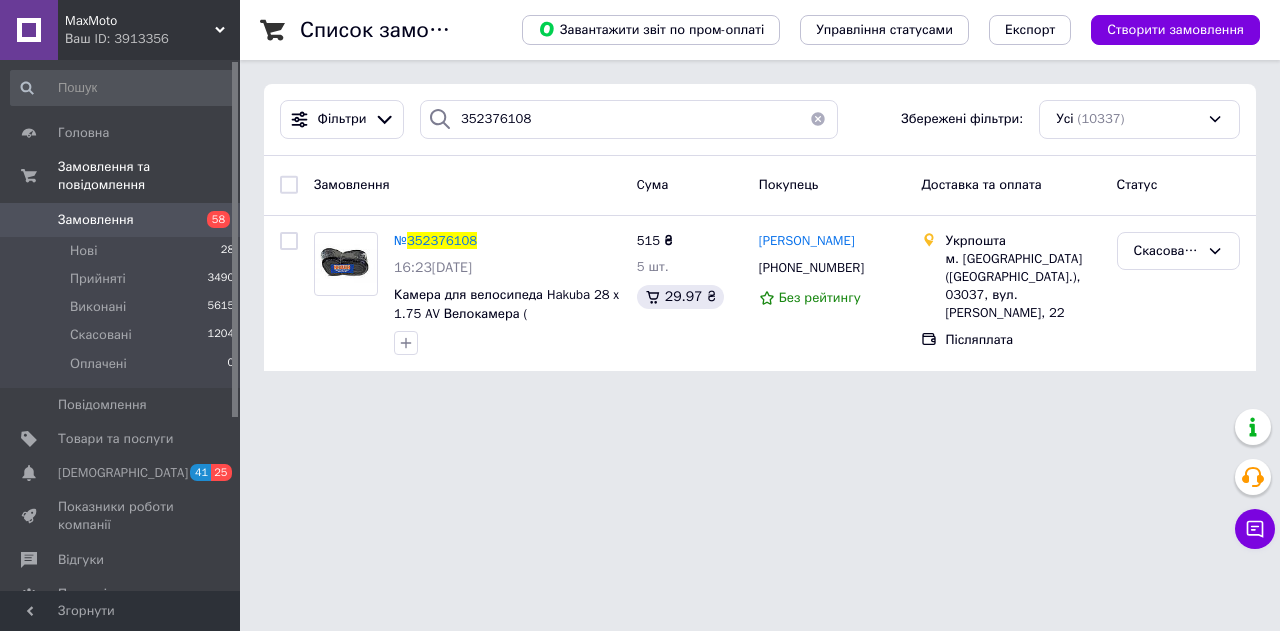 click on "MaxMoto Ваш ID: 3913356 Сайт MaxMoto Кабінет покупця Перевірити стан системи Сторінка на порталі MaximumTool Maximum - электрические и бензиновый инс... Довідка Вийти Головна Замовлення та повідомлення Замовлення 58 Нові 28 Прийняті 3490 Виконані 5615 Скасовані 1204 Оплачені 0 Повідомлення 0 Товари та послуги Сповіщення 41 25 Показники роботи компанії Відгуки Покупці Каталог ProSale Аналітика Управління сайтом Гаманець компанії Маркет Налаштування Тарифи та рахунки Prom топ Згорнути
Список замовлень   Управління статусами №" at bounding box center (640, 197) 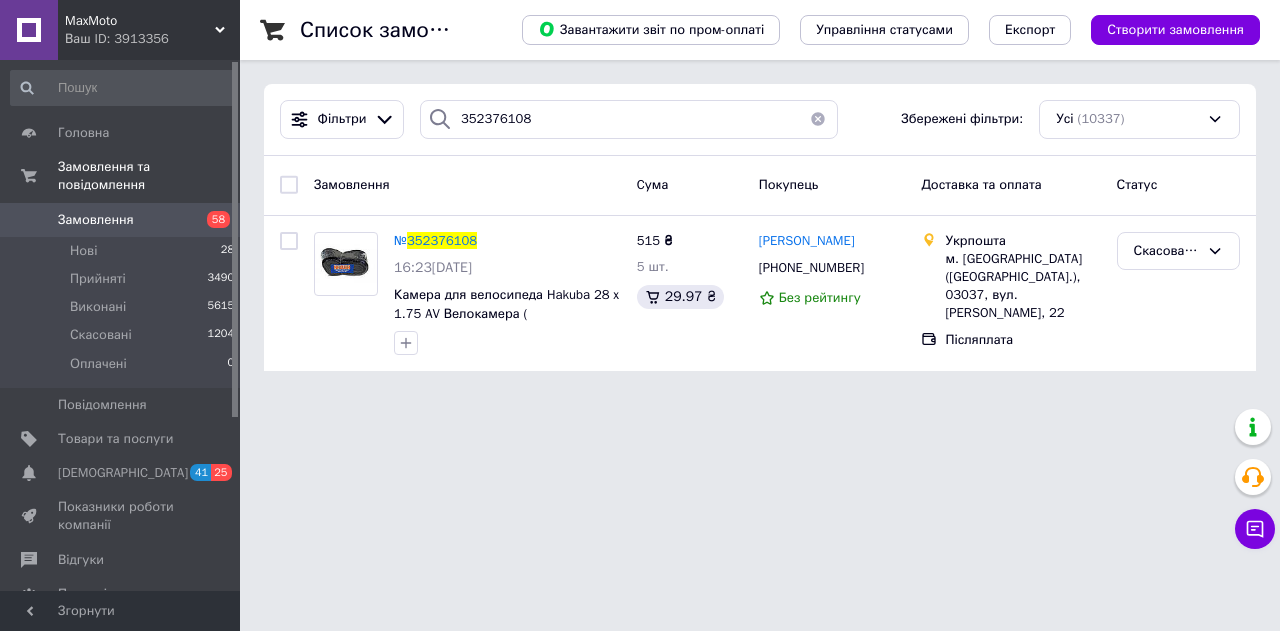 click on "Замовлення" at bounding box center [96, 220] 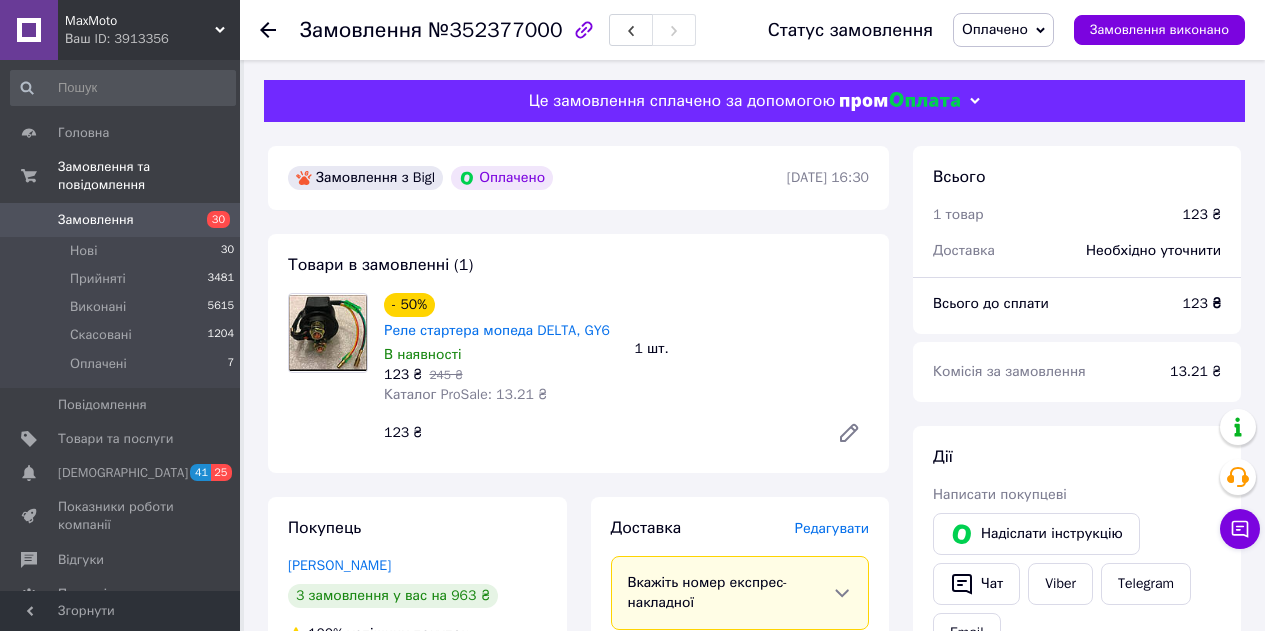 scroll, scrollTop: 0, scrollLeft: 0, axis: both 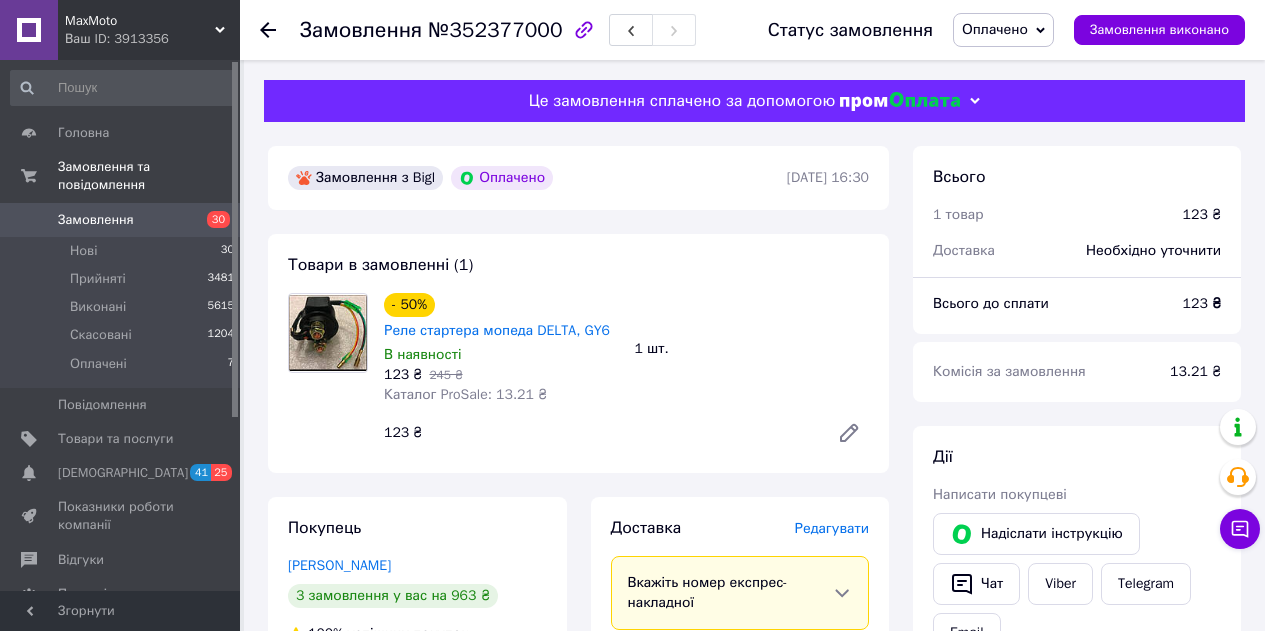 click on "Оплачено" at bounding box center [995, 29] 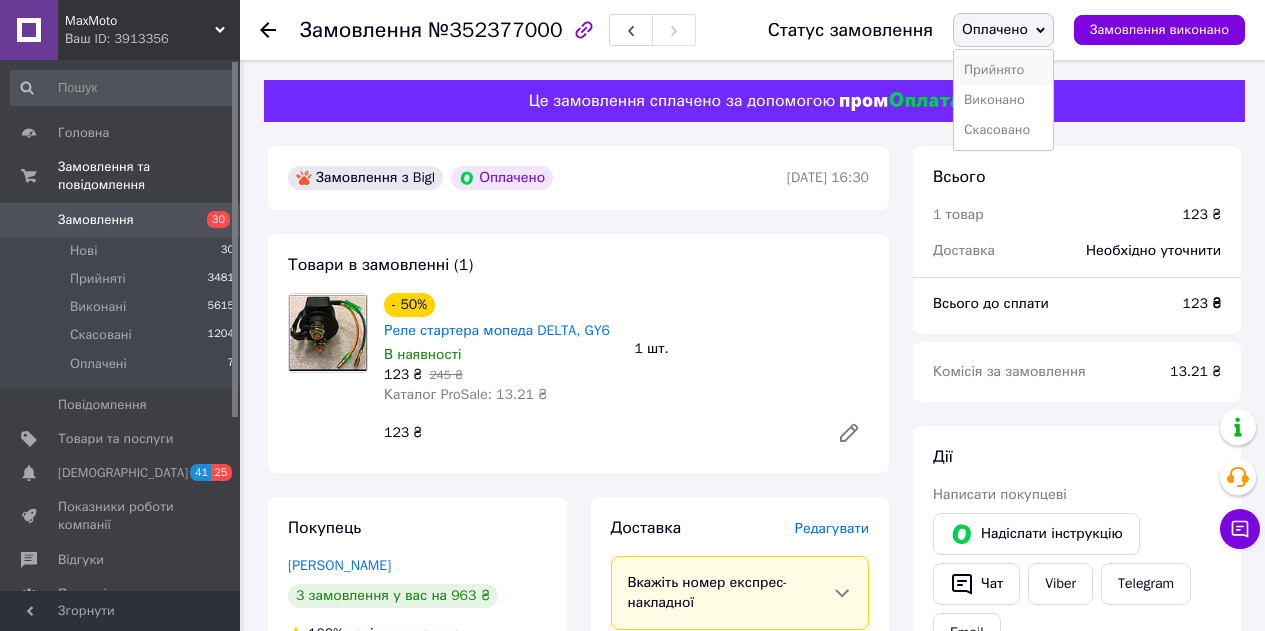 click on "Прийнято" at bounding box center [1003, 70] 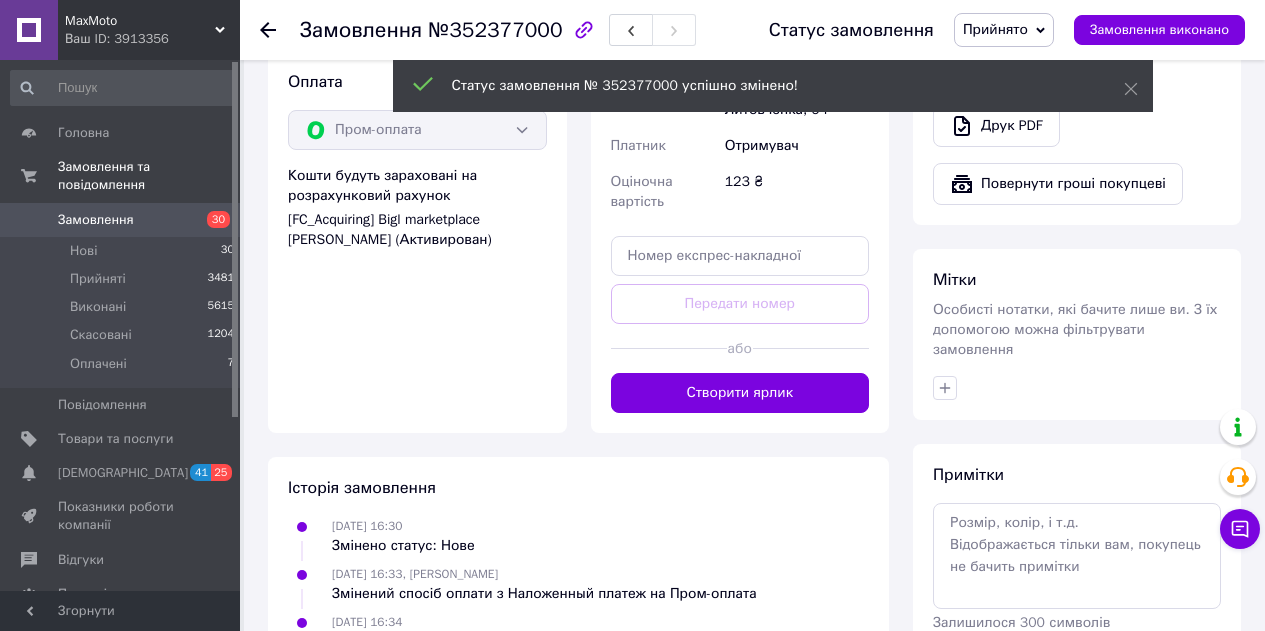 scroll, scrollTop: 900, scrollLeft: 0, axis: vertical 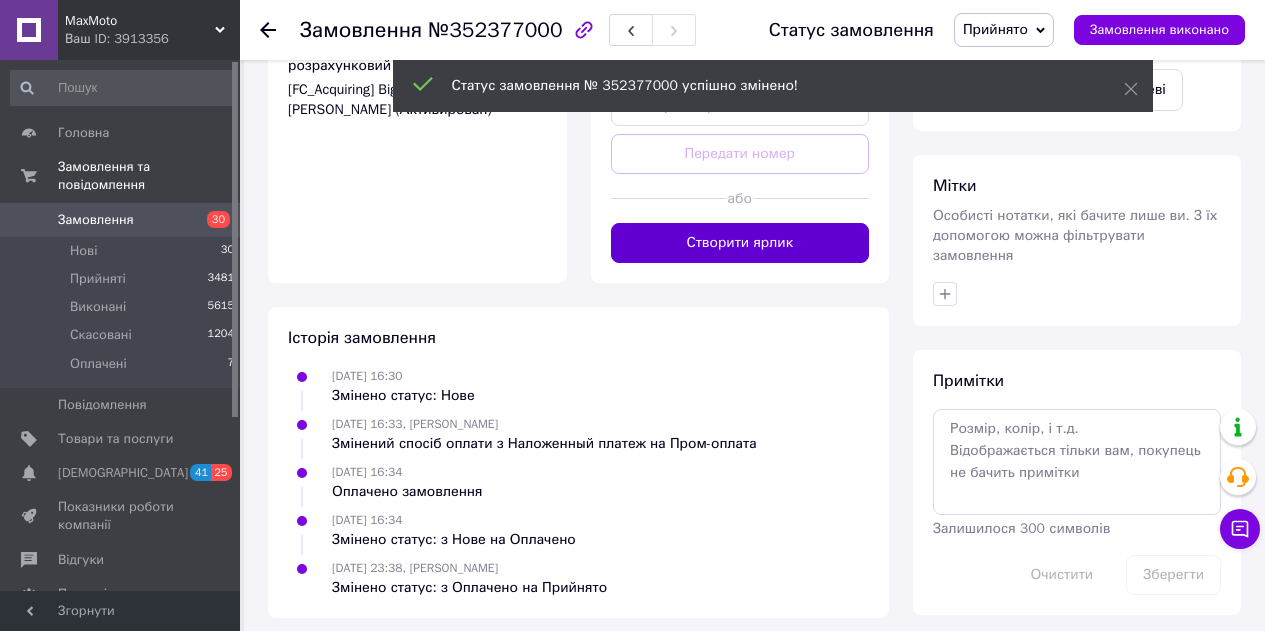 click on "Створити ярлик" at bounding box center (740, 243) 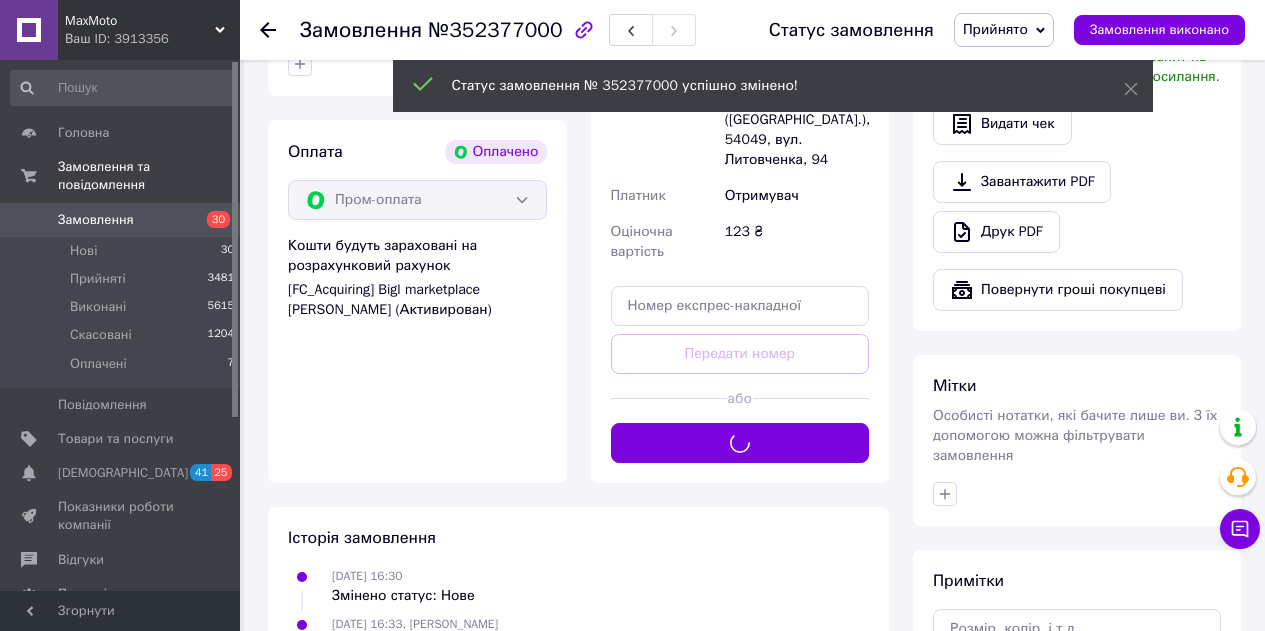 scroll, scrollTop: 500, scrollLeft: 0, axis: vertical 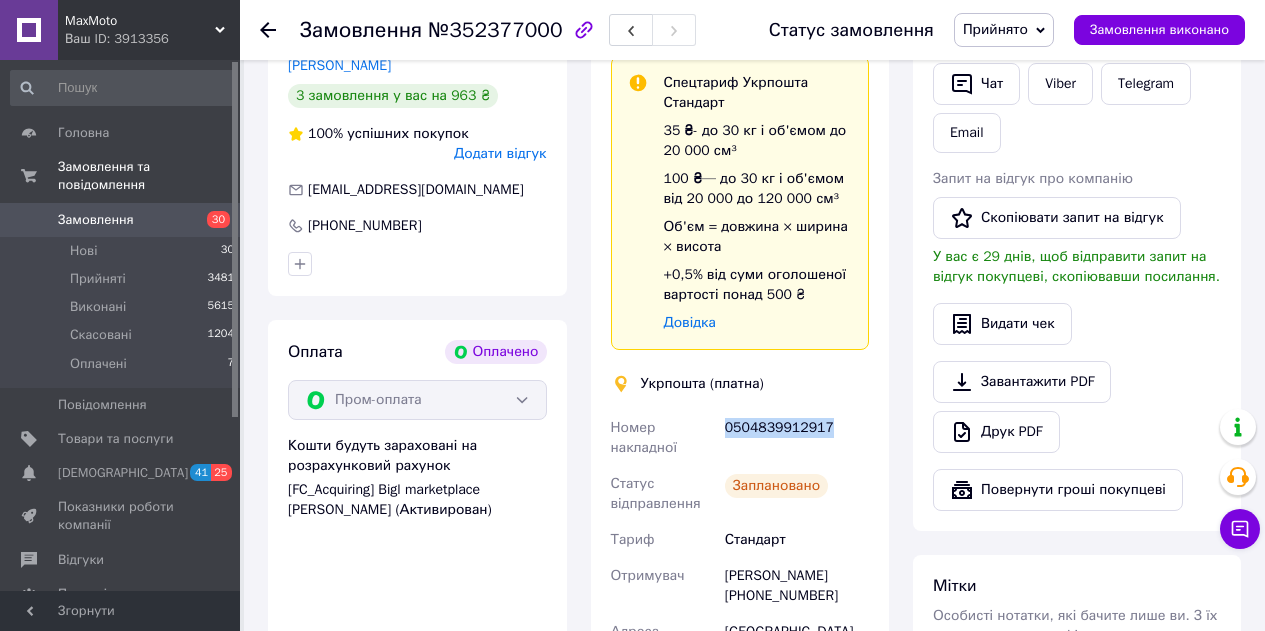 drag, startPoint x: 832, startPoint y: 426, endPoint x: 724, endPoint y: 430, distance: 108.07405 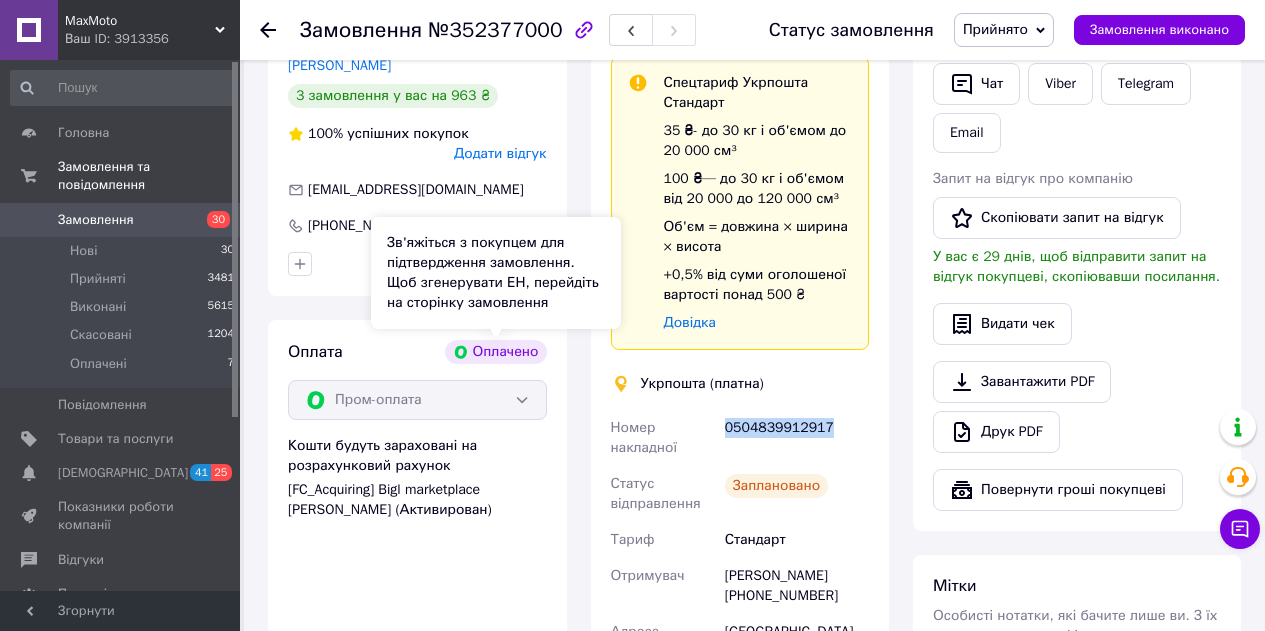 scroll, scrollTop: 0, scrollLeft: 0, axis: both 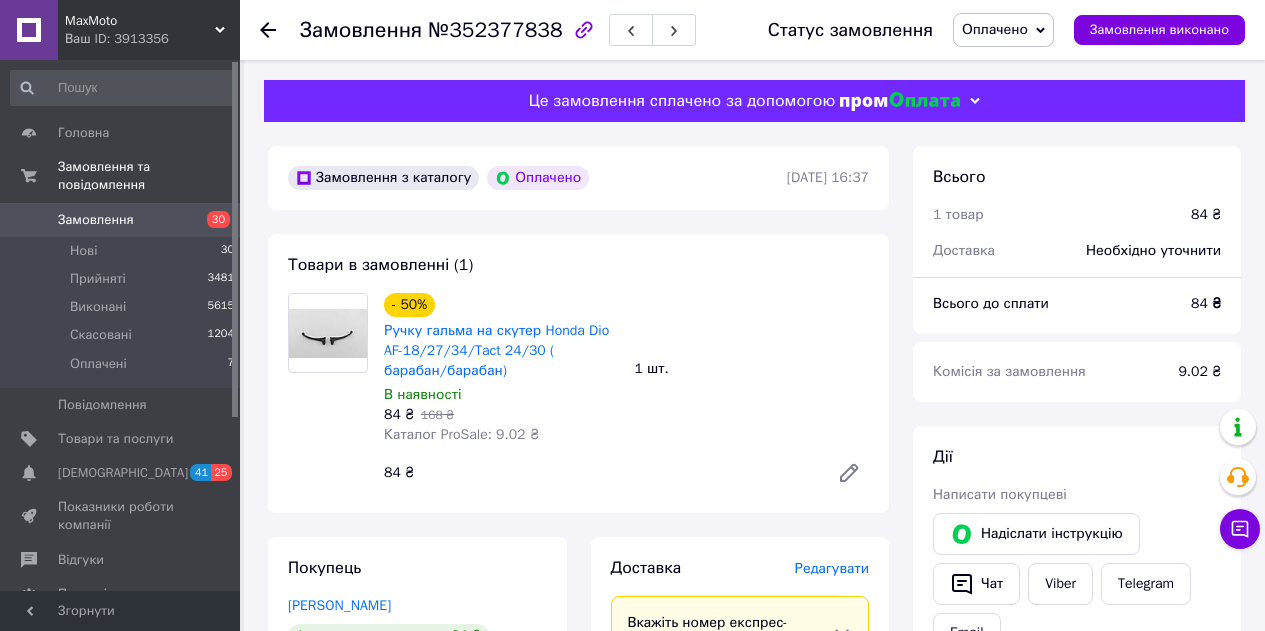 click on "Оплачено" at bounding box center [995, 29] 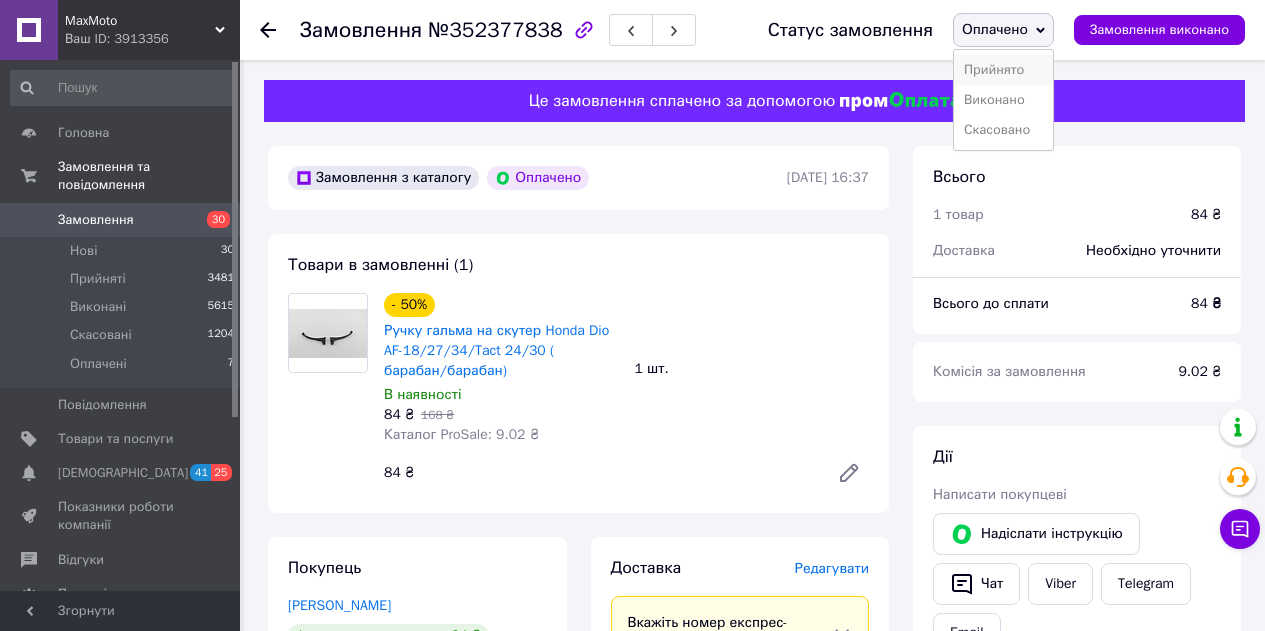 click on "Прийнято" at bounding box center [1003, 70] 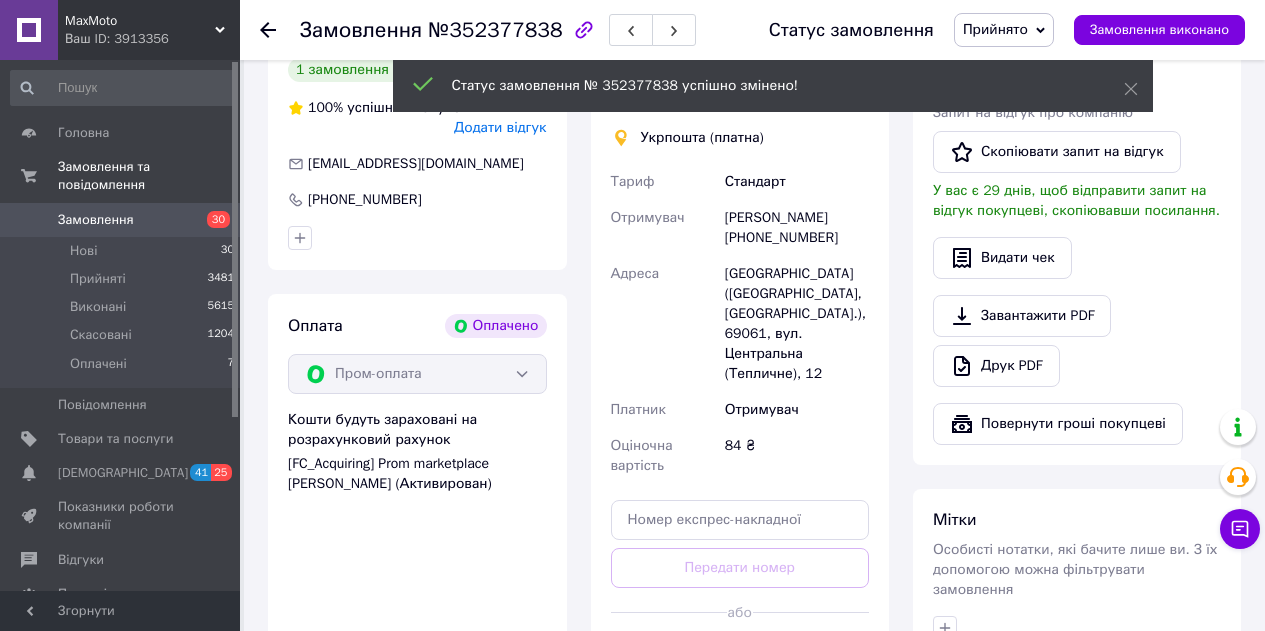 scroll, scrollTop: 700, scrollLeft: 0, axis: vertical 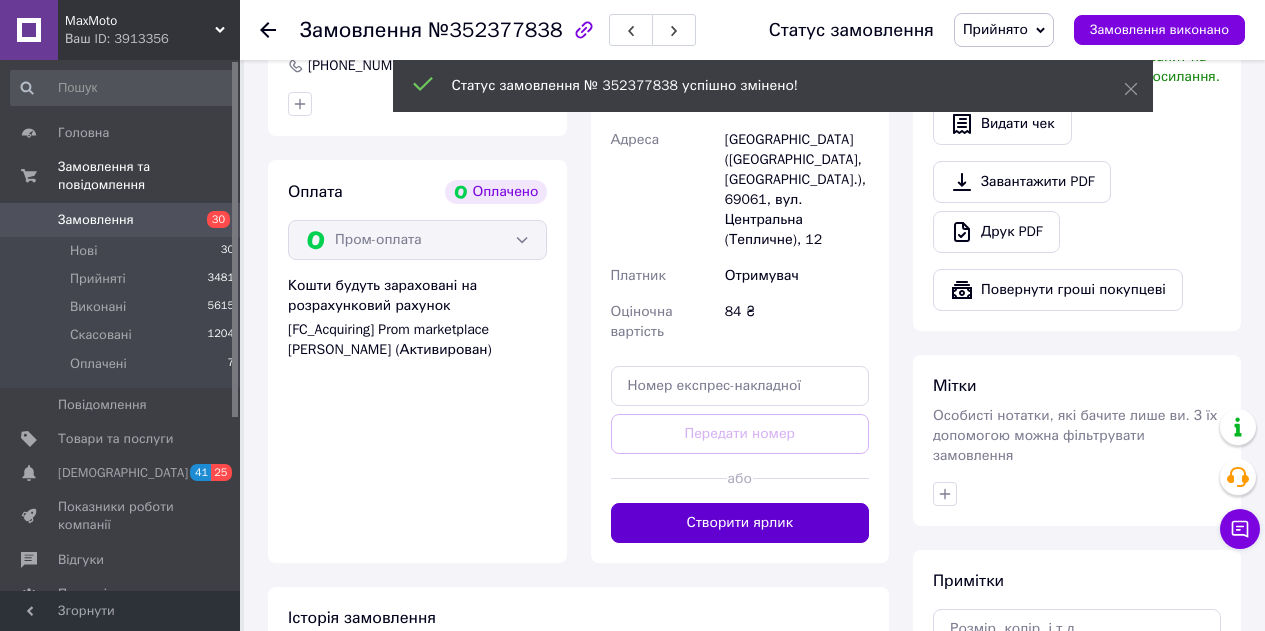 click on "Створити ярлик" at bounding box center [740, 523] 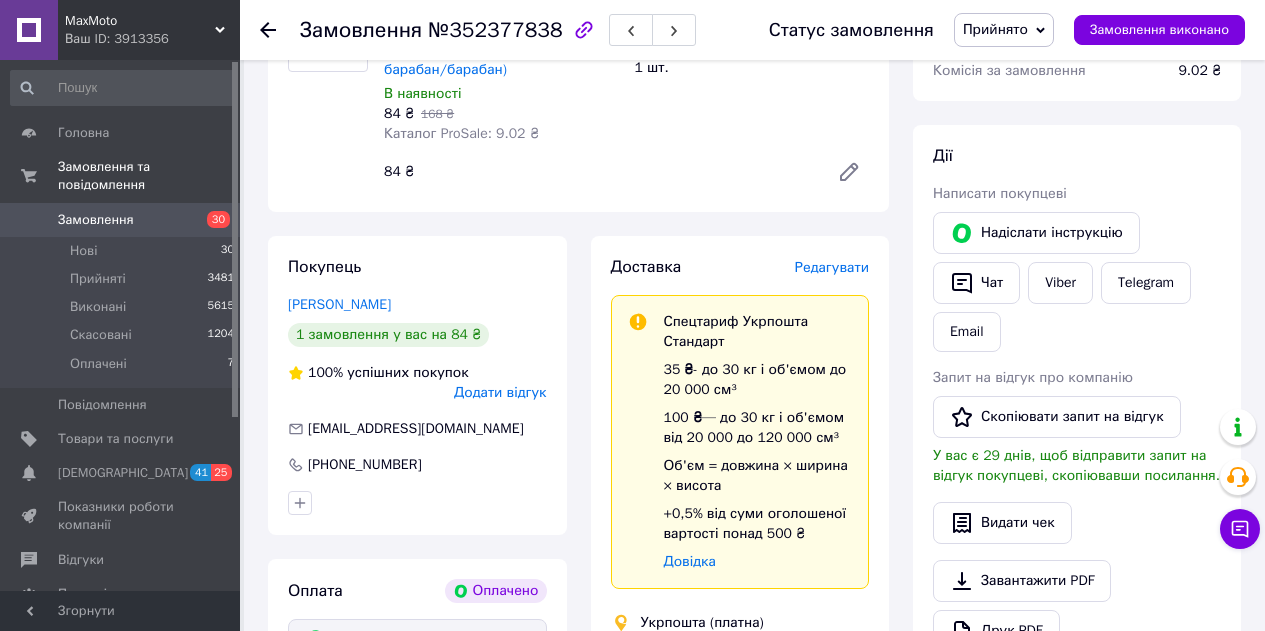 scroll, scrollTop: 500, scrollLeft: 0, axis: vertical 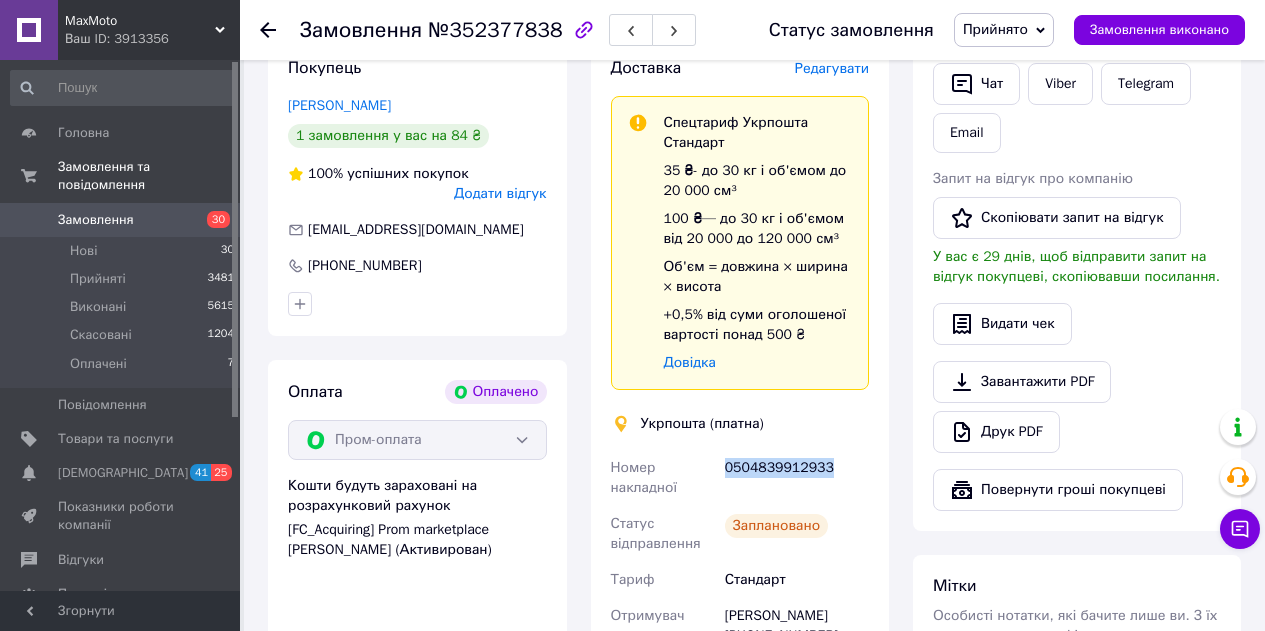 drag, startPoint x: 829, startPoint y: 470, endPoint x: 720, endPoint y: 472, distance: 109.01835 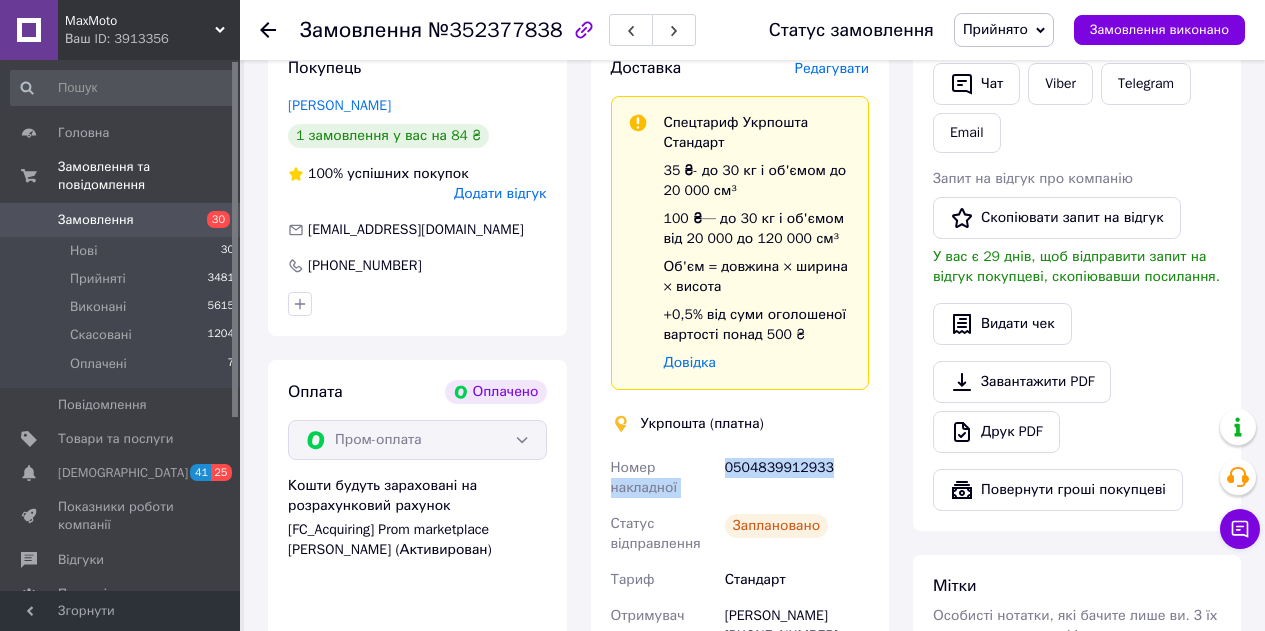 copy on "накладної 0504839912933" 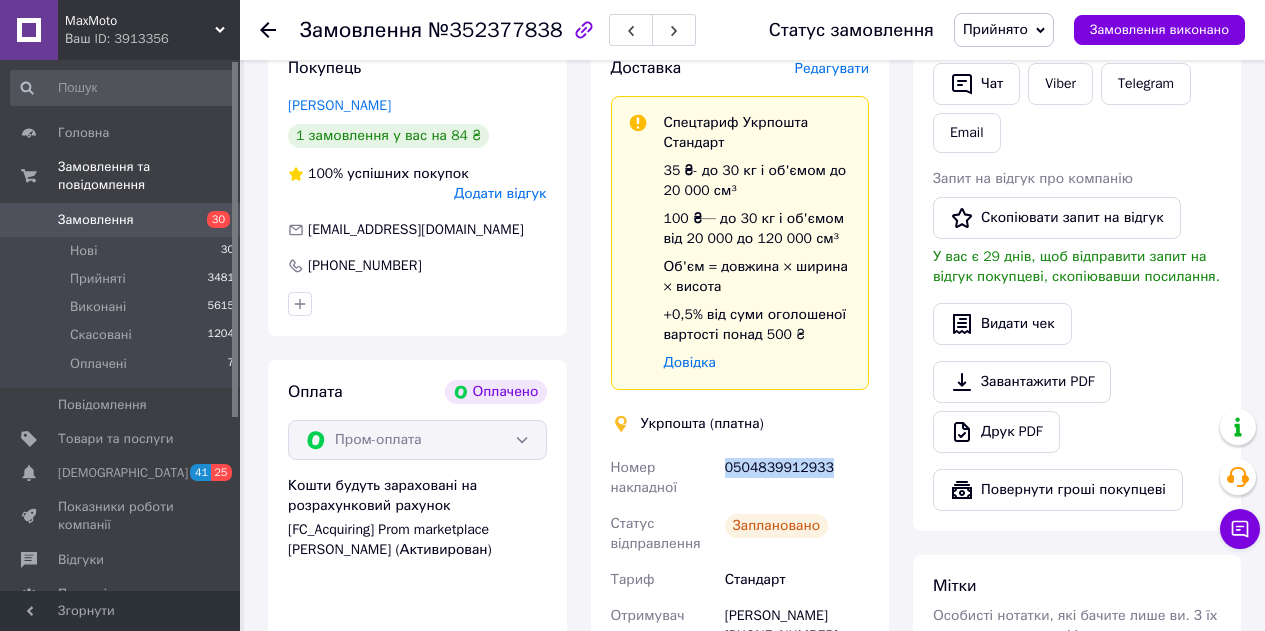 click on "0504839912933" at bounding box center [797, 478] 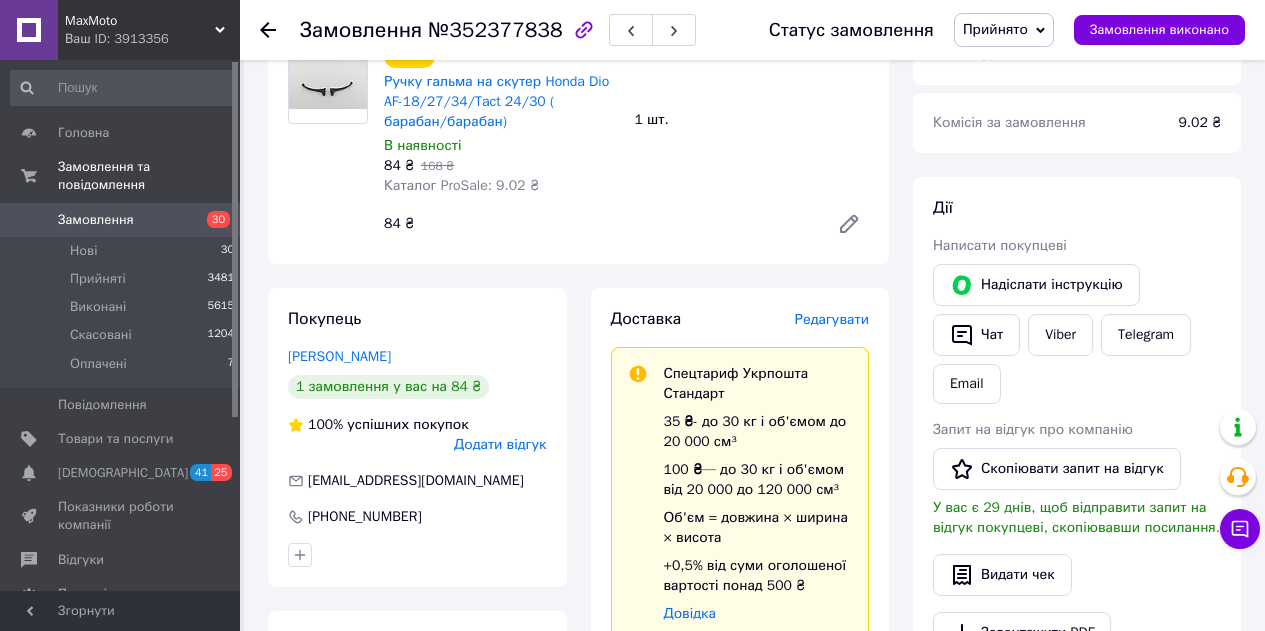 scroll, scrollTop: 100, scrollLeft: 0, axis: vertical 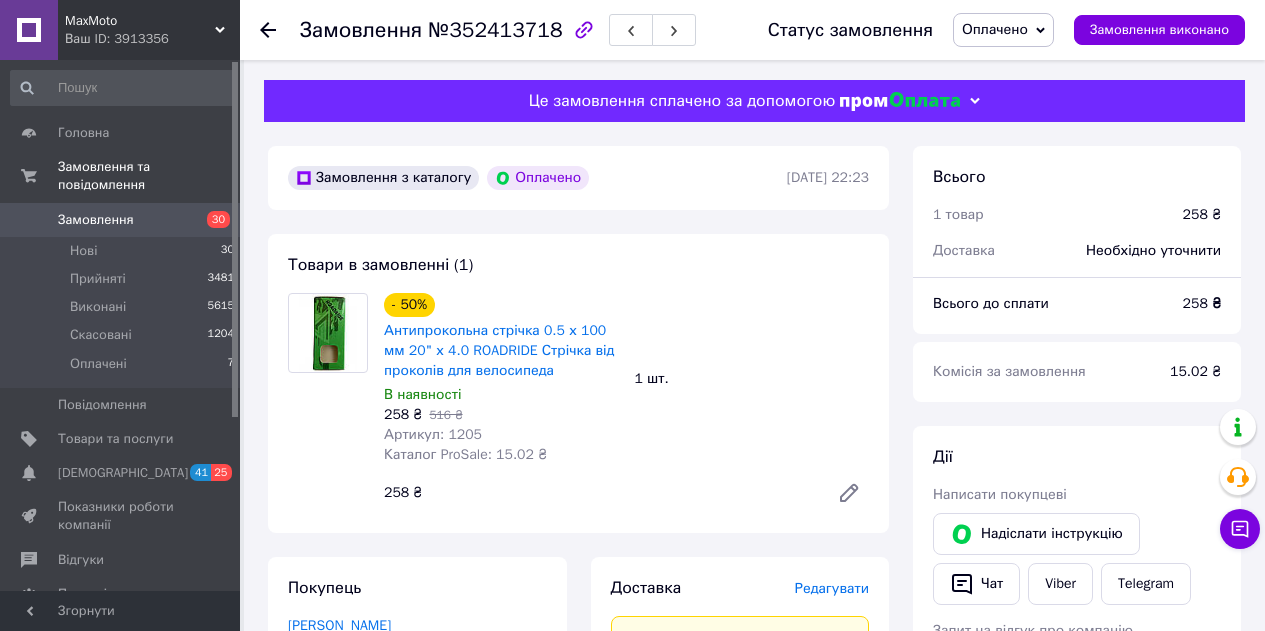 click on "Оплачено" at bounding box center (995, 29) 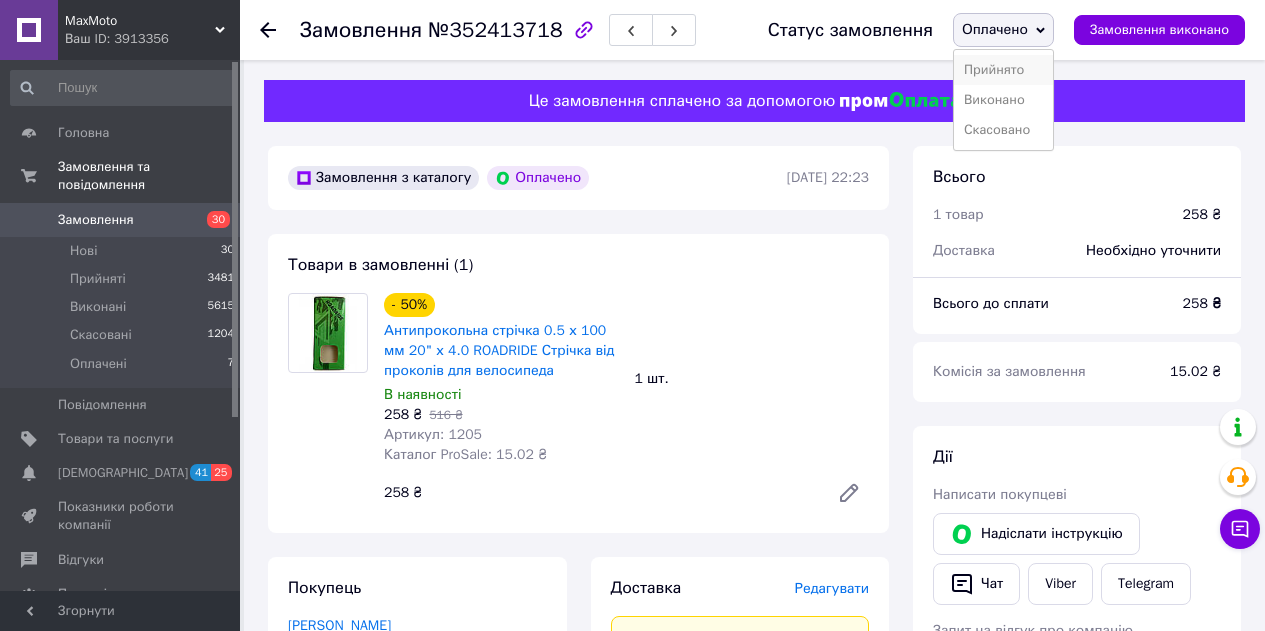 click on "Прийнято" at bounding box center (1003, 70) 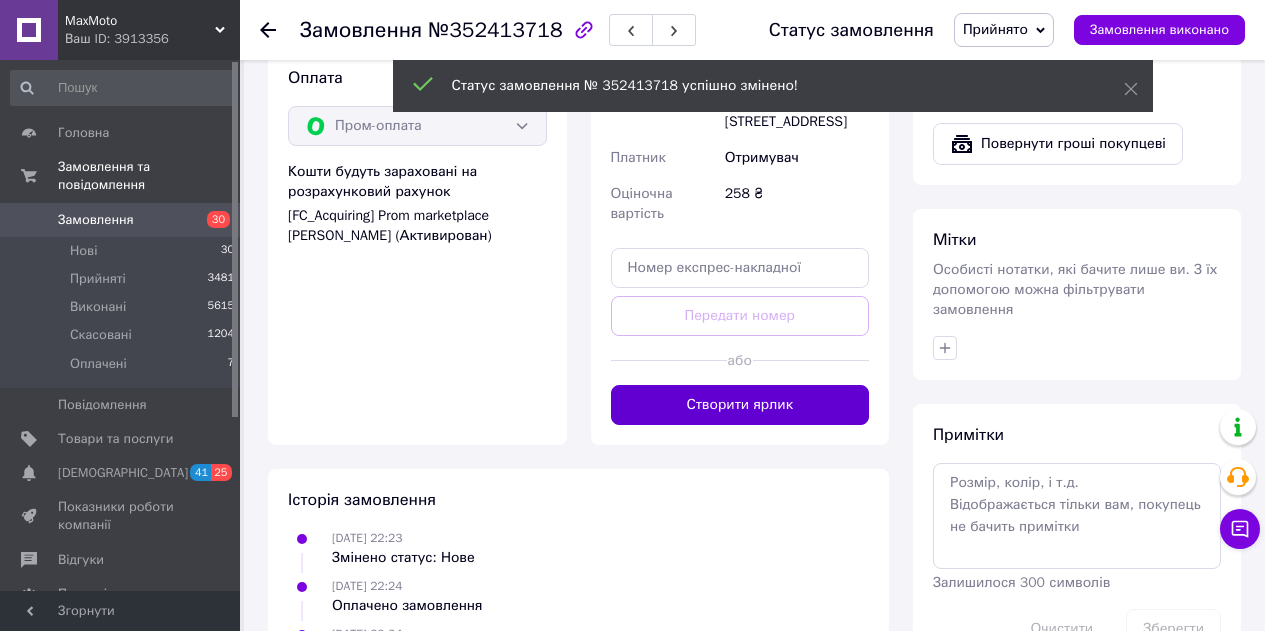 scroll, scrollTop: 800, scrollLeft: 0, axis: vertical 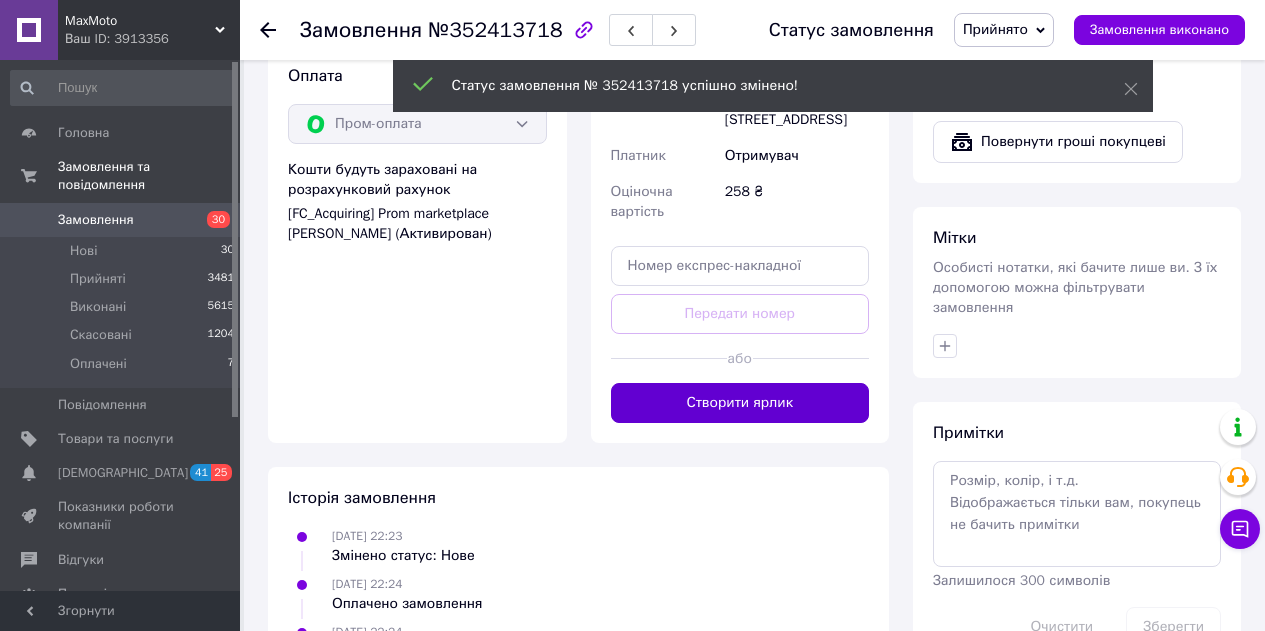 click on "Створити ярлик" at bounding box center [740, 403] 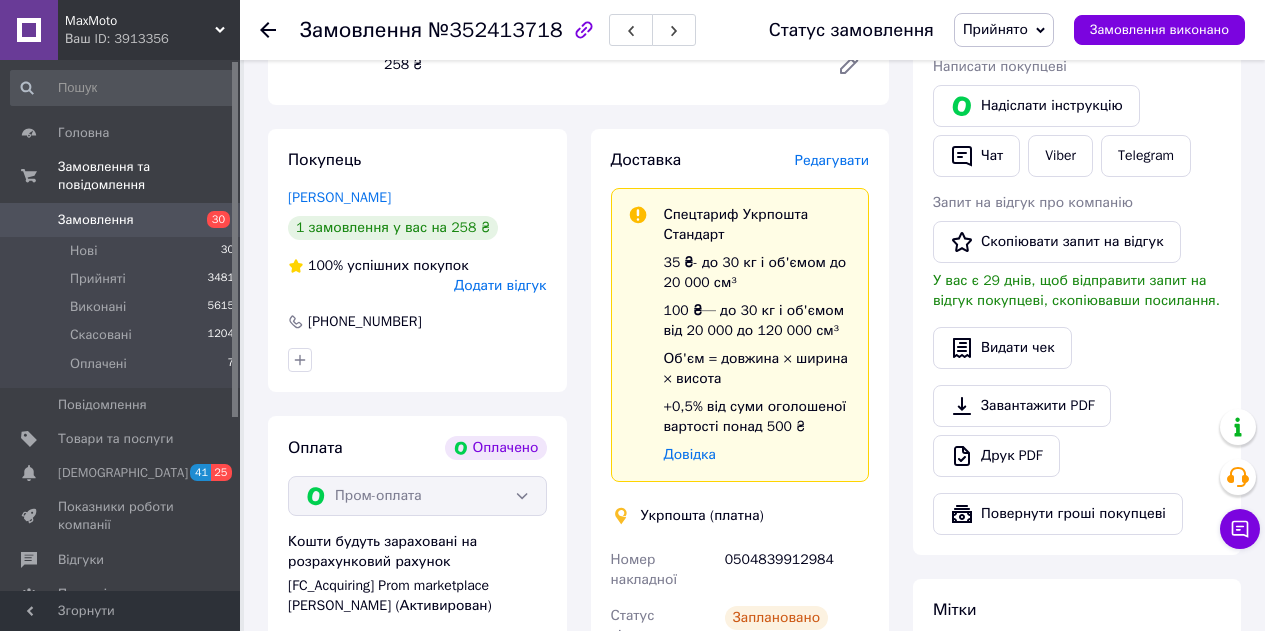 scroll, scrollTop: 400, scrollLeft: 0, axis: vertical 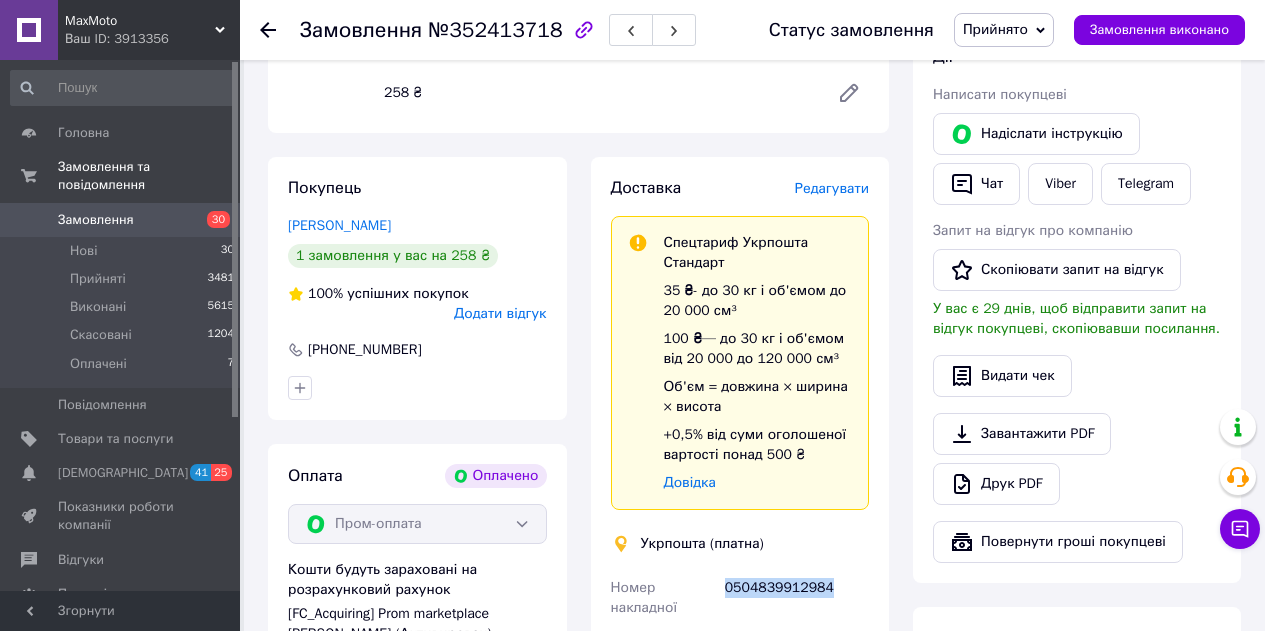 drag, startPoint x: 824, startPoint y: 596, endPoint x: 726, endPoint y: 594, distance: 98.02041 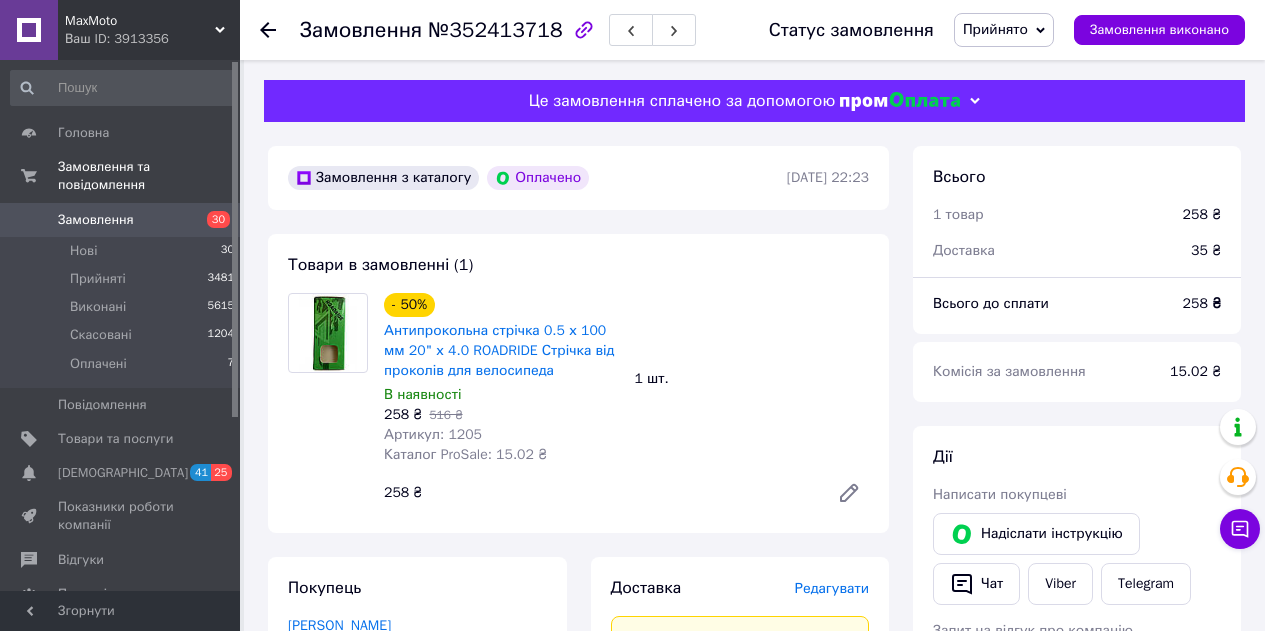 scroll, scrollTop: 400, scrollLeft: 0, axis: vertical 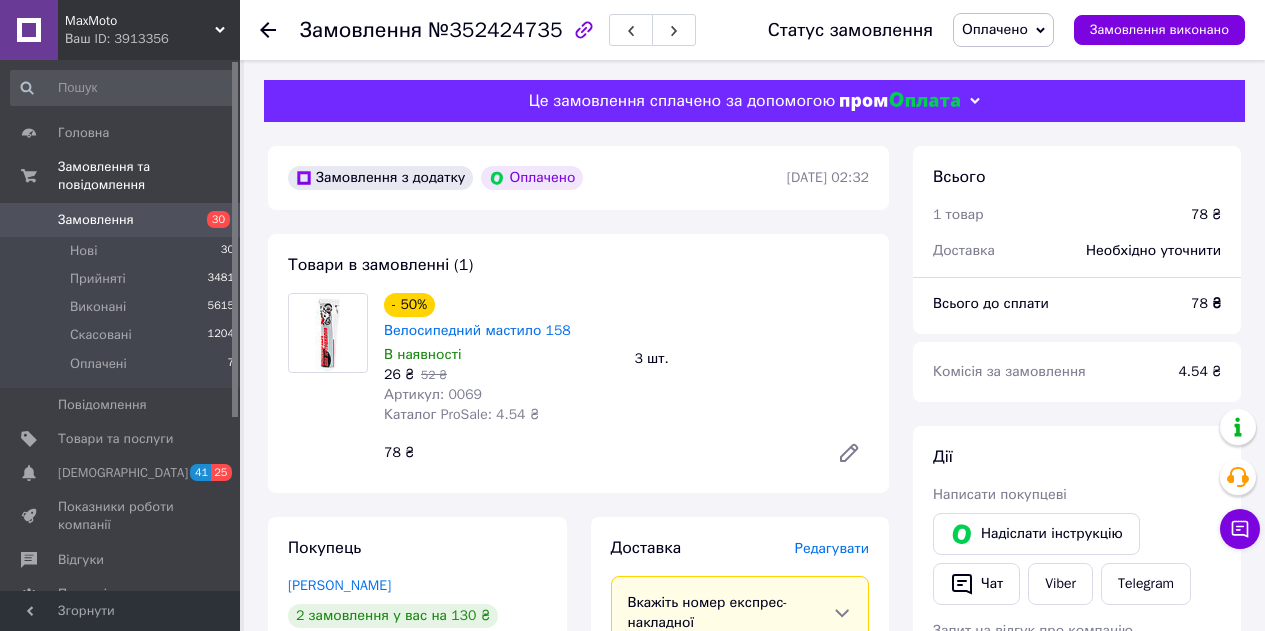 click on "Каталог ProSale: 4.54 ₴" at bounding box center (461, 414) 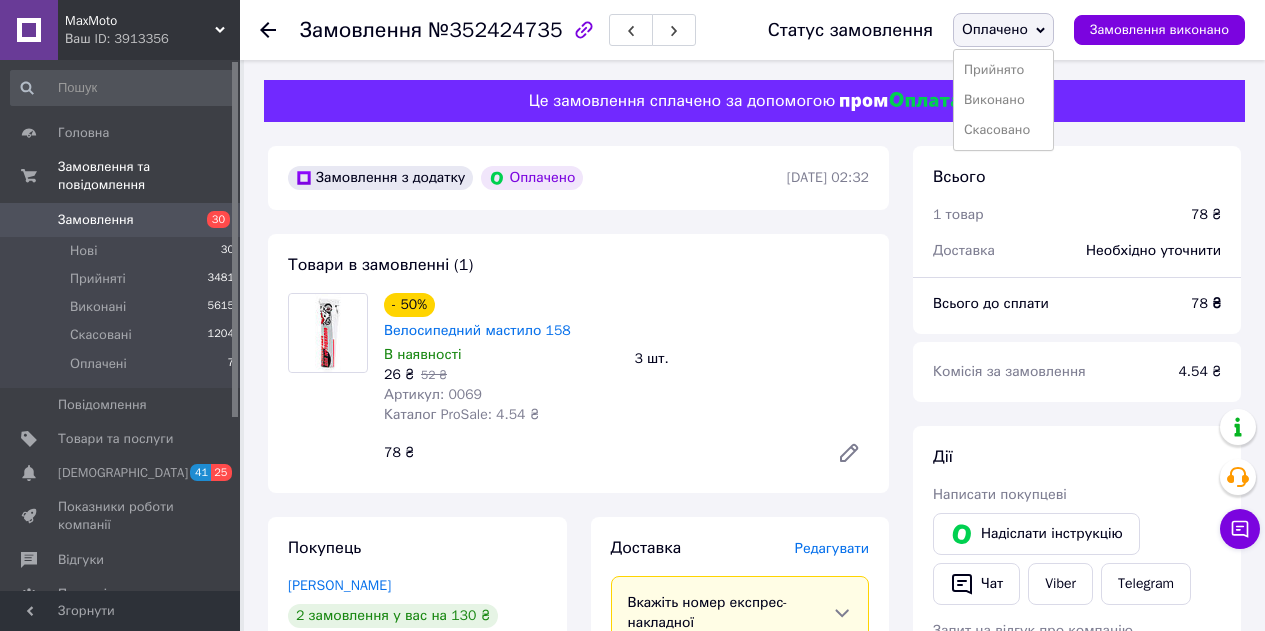 click on "Прийнято" at bounding box center [1003, 70] 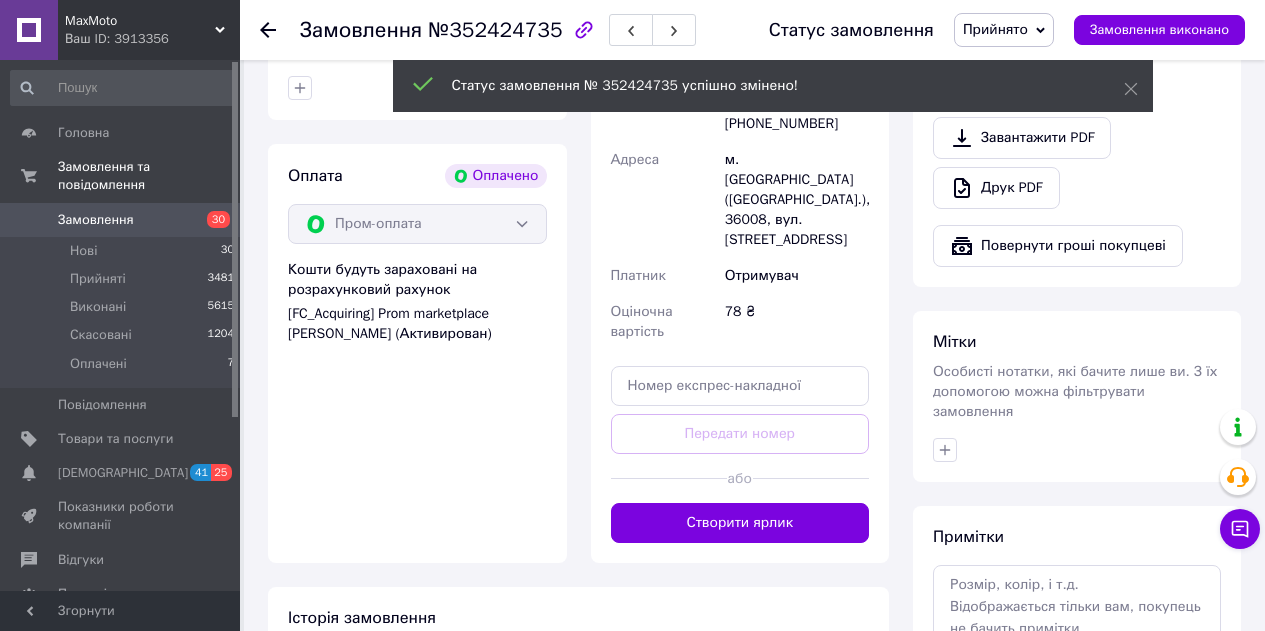 scroll, scrollTop: 700, scrollLeft: 0, axis: vertical 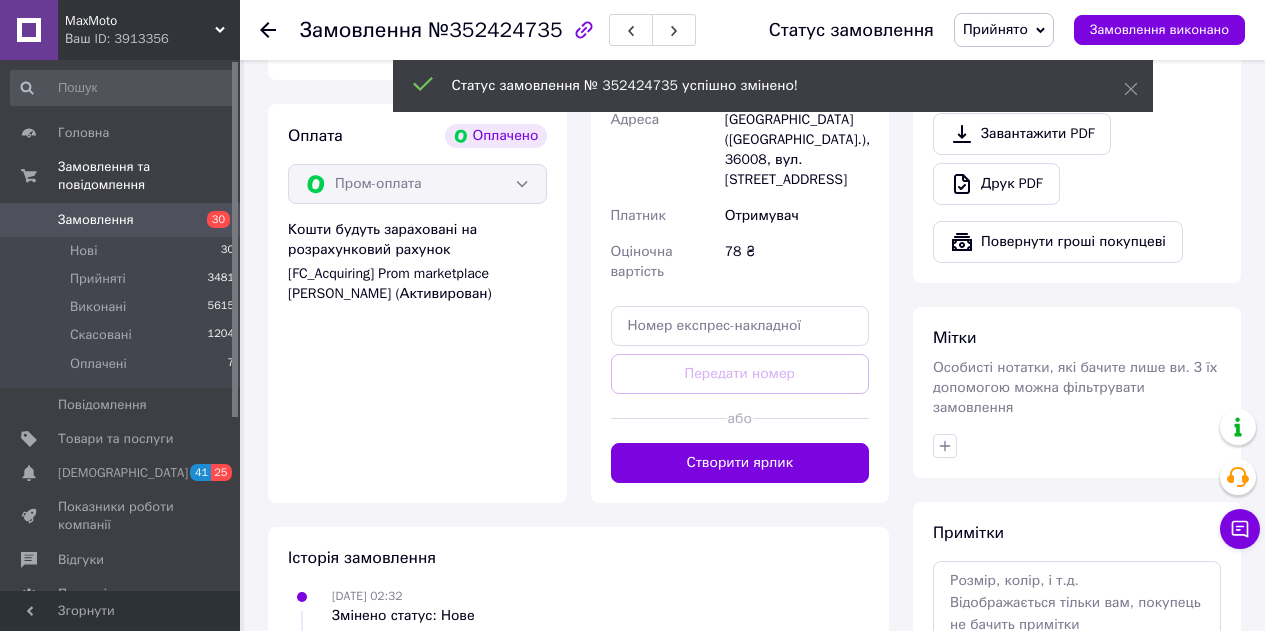 click on "Створити ярлик" at bounding box center (740, 463) 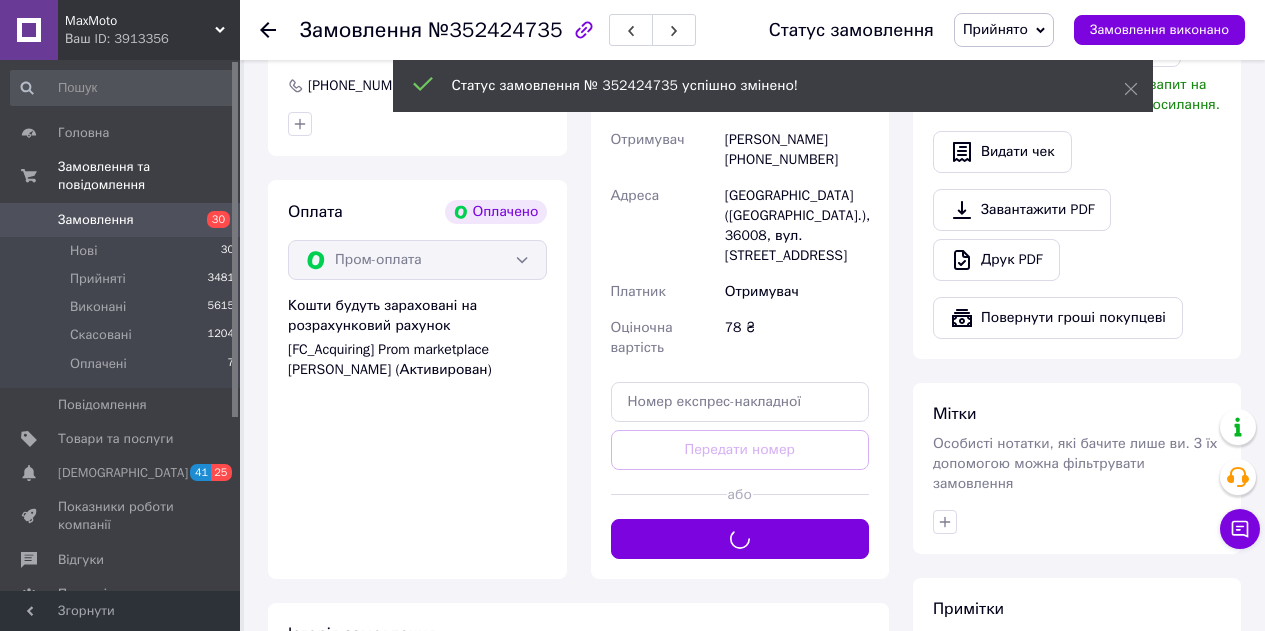 scroll, scrollTop: 600, scrollLeft: 0, axis: vertical 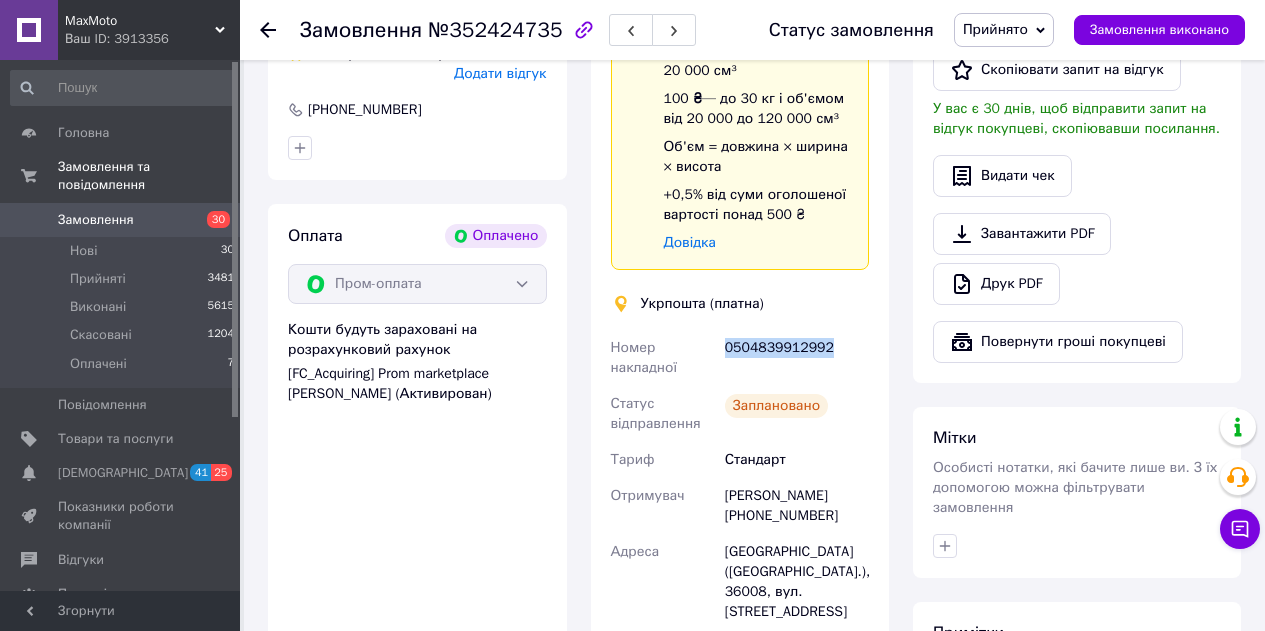 drag, startPoint x: 826, startPoint y: 320, endPoint x: 722, endPoint y: 321, distance: 104.00481 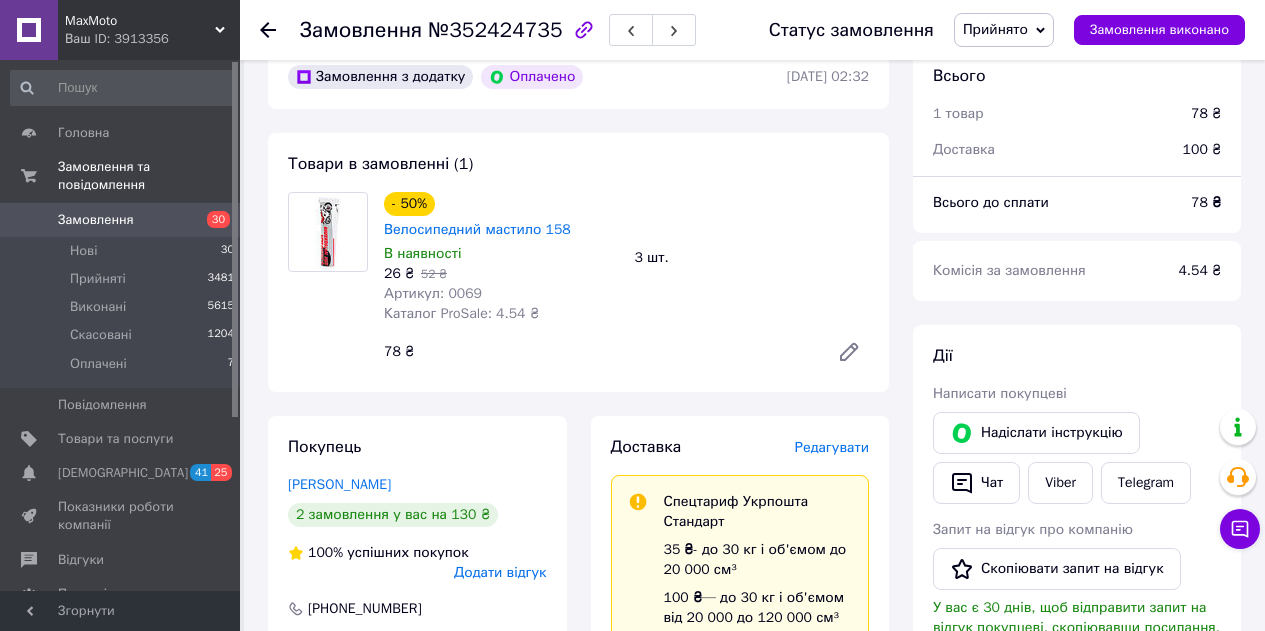 scroll, scrollTop: 100, scrollLeft: 0, axis: vertical 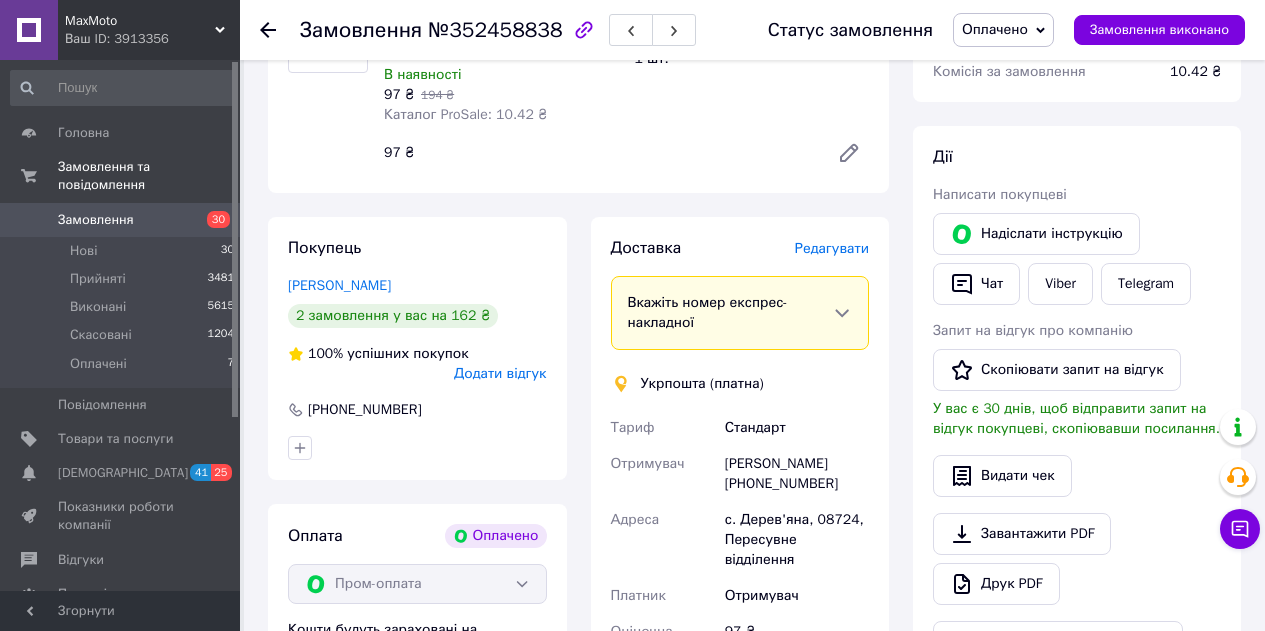 click on "Оплачено" at bounding box center [995, 29] 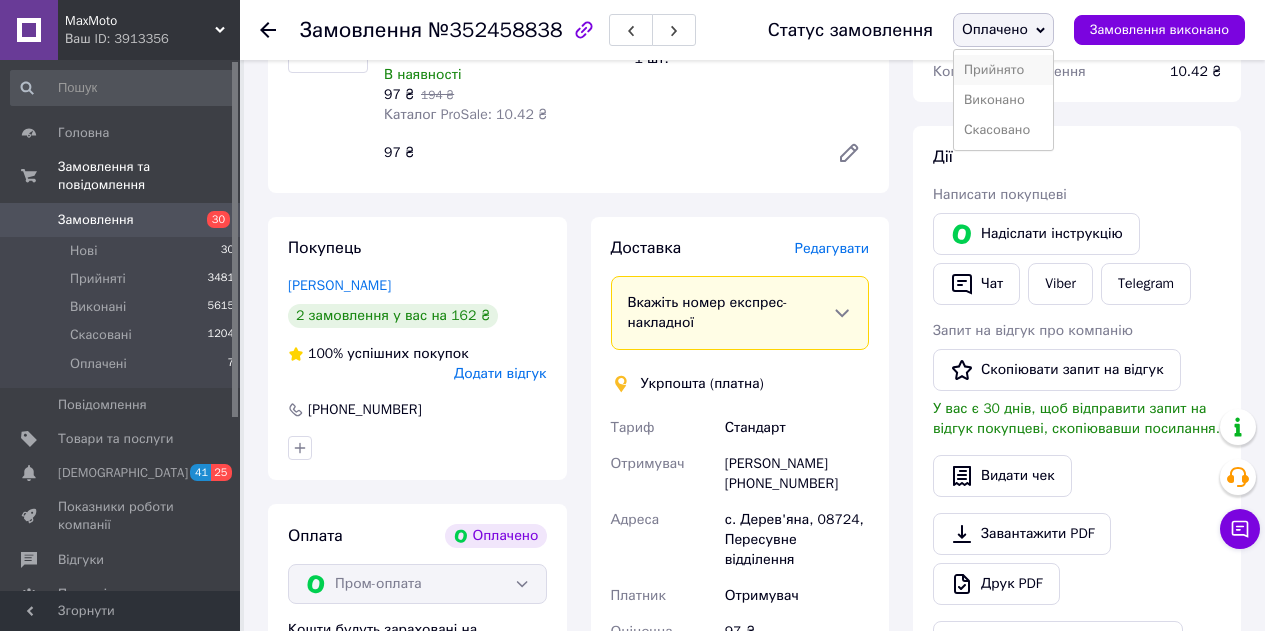 click on "Прийнято" at bounding box center (1003, 70) 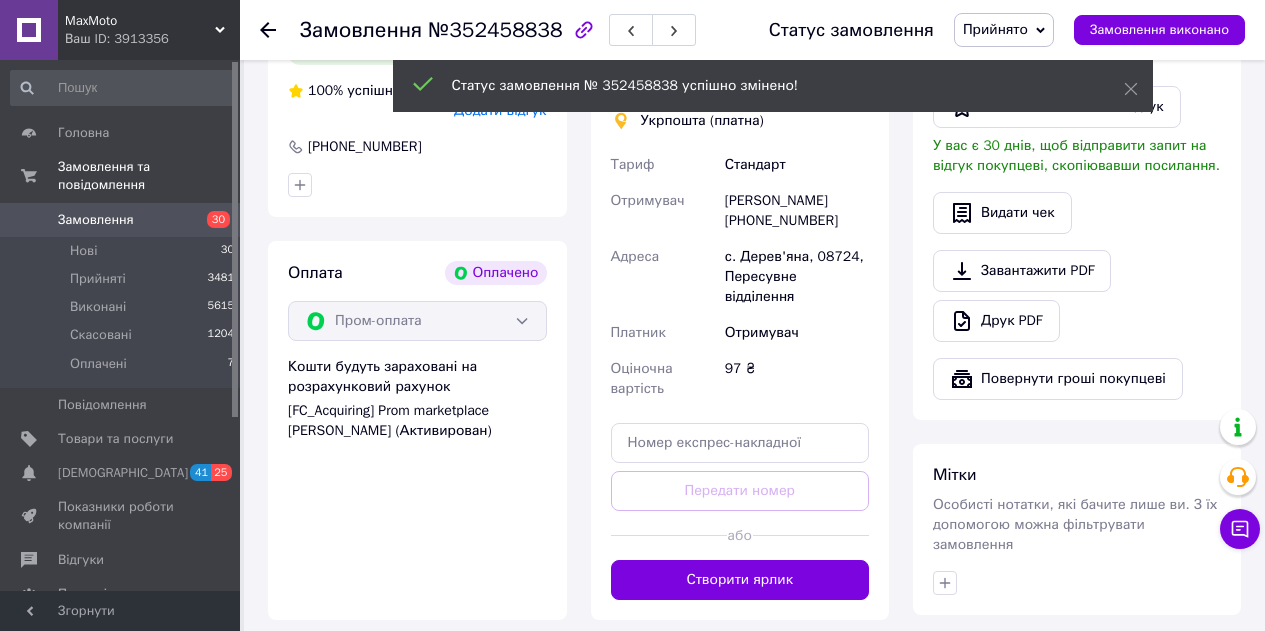 scroll, scrollTop: 600, scrollLeft: 0, axis: vertical 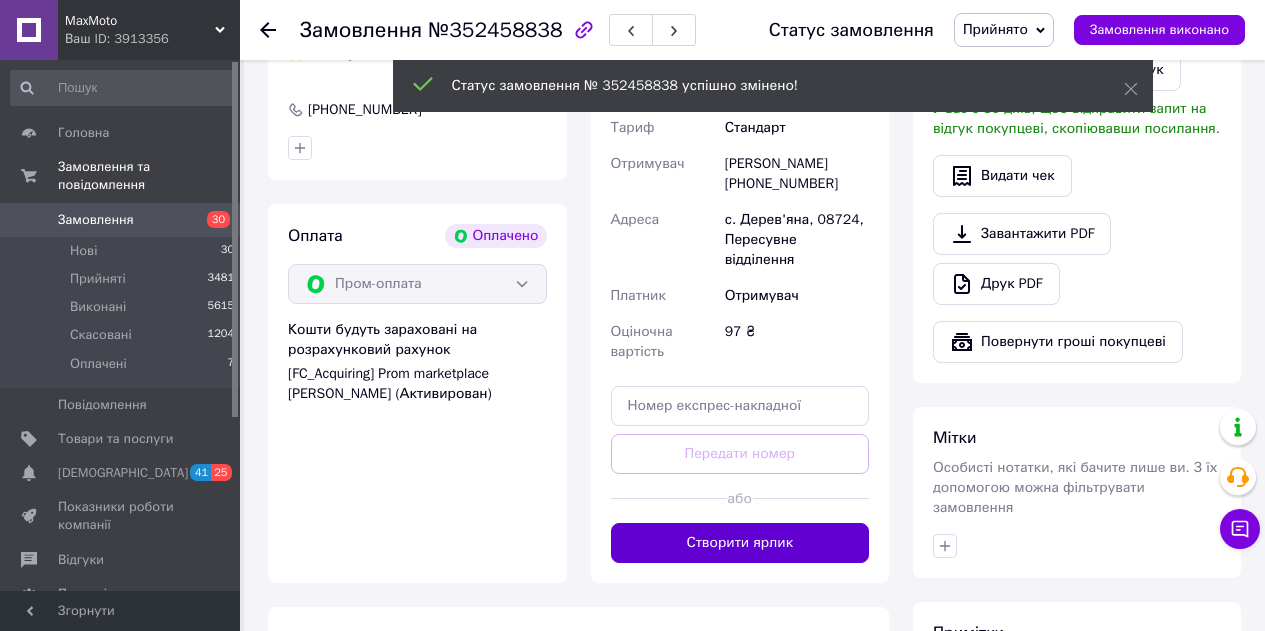 click on "Створити ярлик" at bounding box center [740, 543] 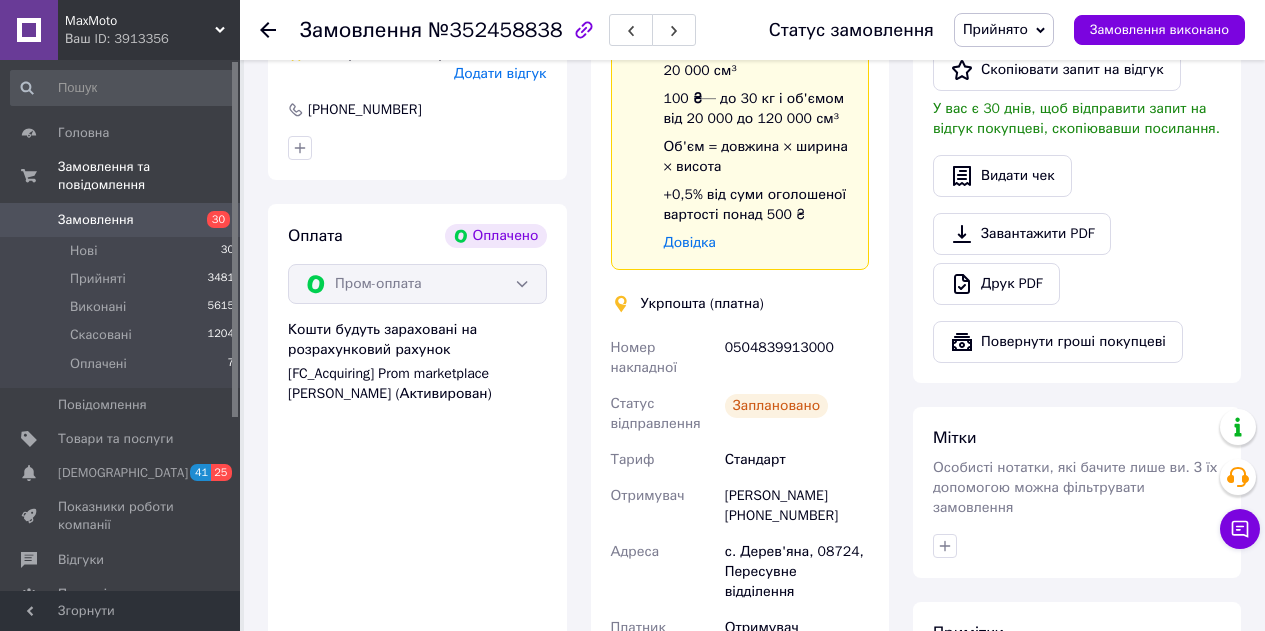 click on "0504839913000" at bounding box center [797, 358] 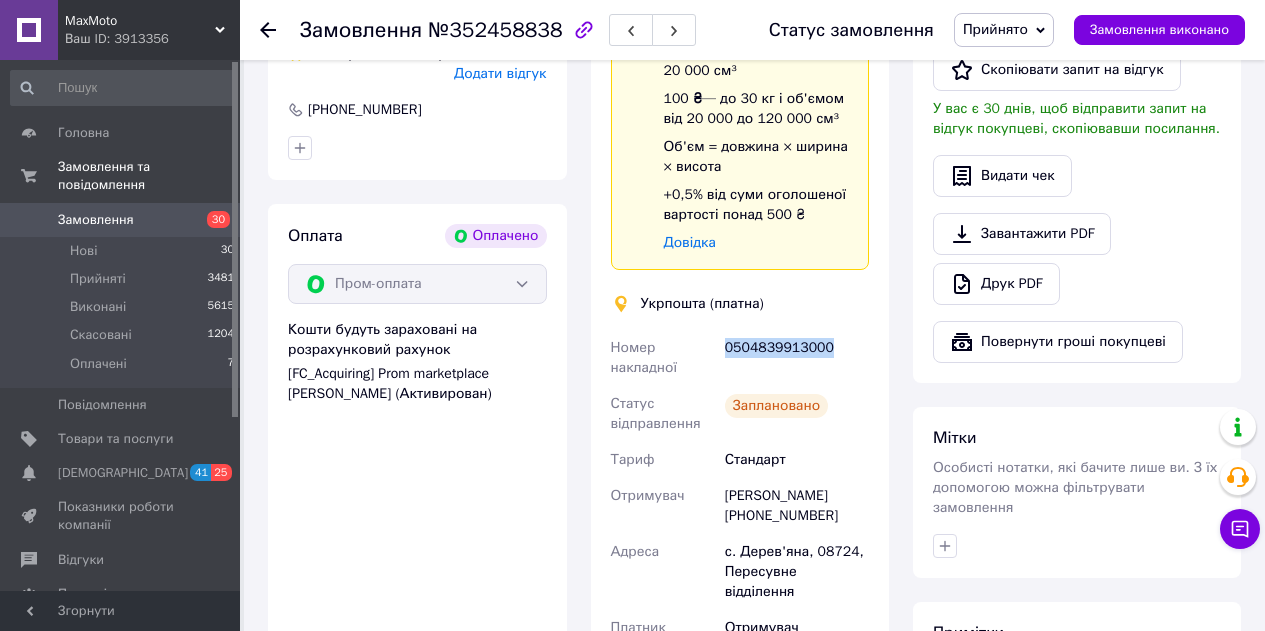 click on "0504839913000" at bounding box center [797, 358] 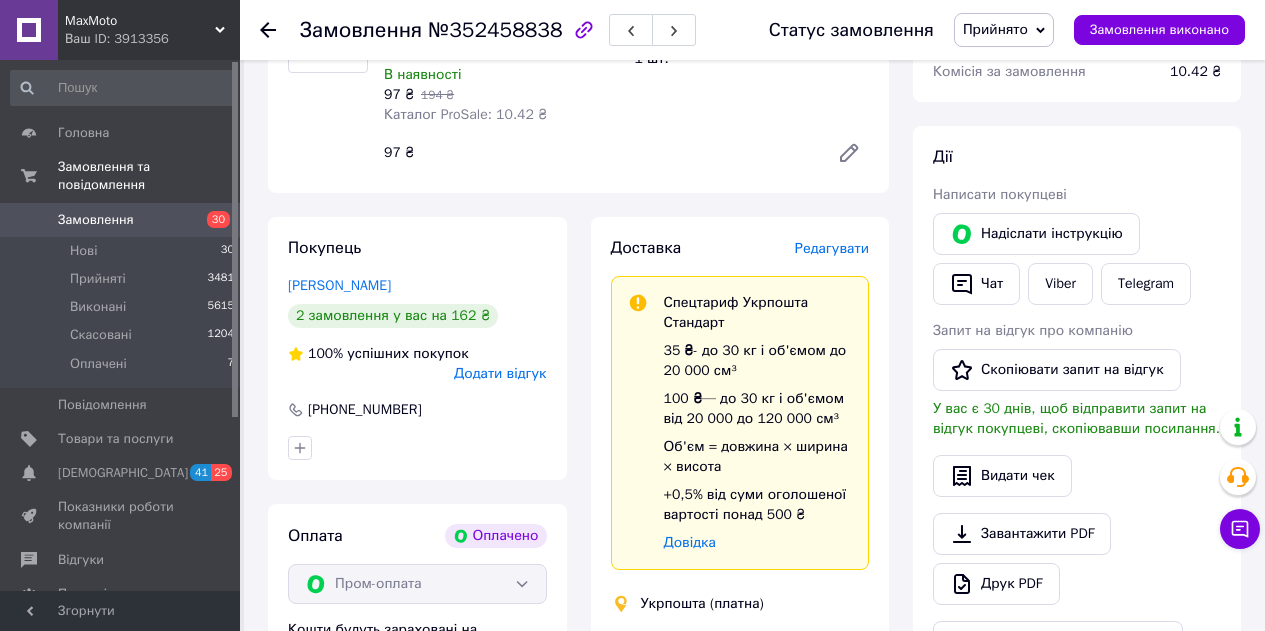 scroll, scrollTop: 0, scrollLeft: 0, axis: both 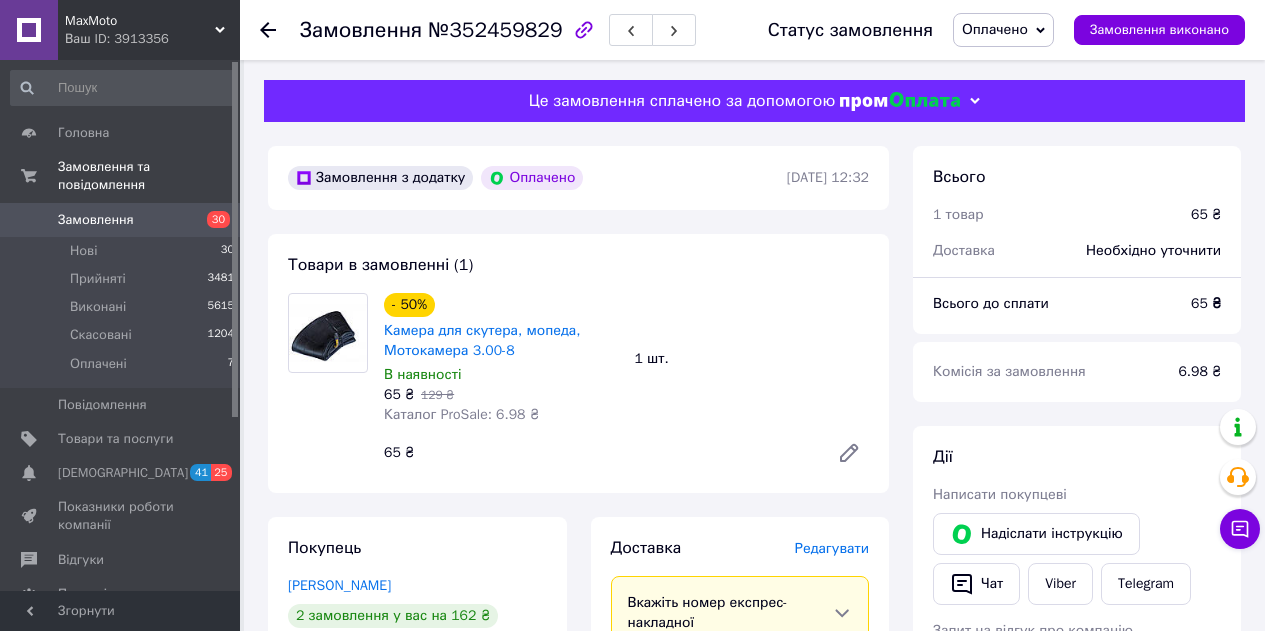 click on "Оплачено" at bounding box center [995, 29] 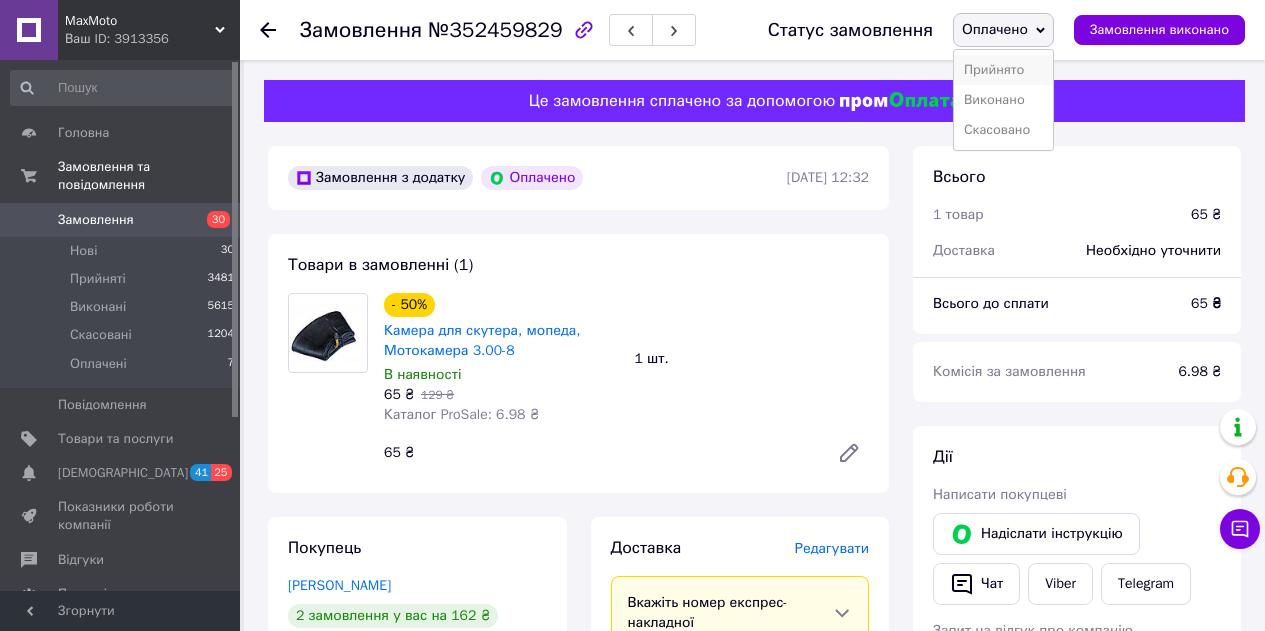 click on "Прийнято" at bounding box center (1003, 70) 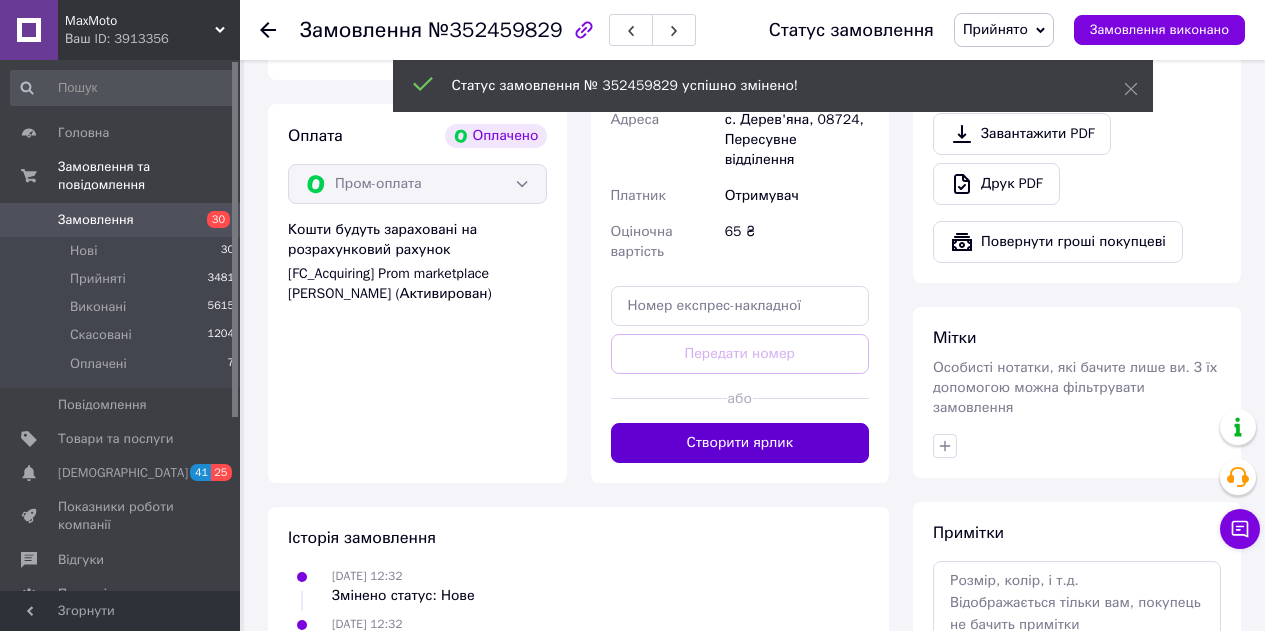 click on "Створити ярлик" at bounding box center (740, 443) 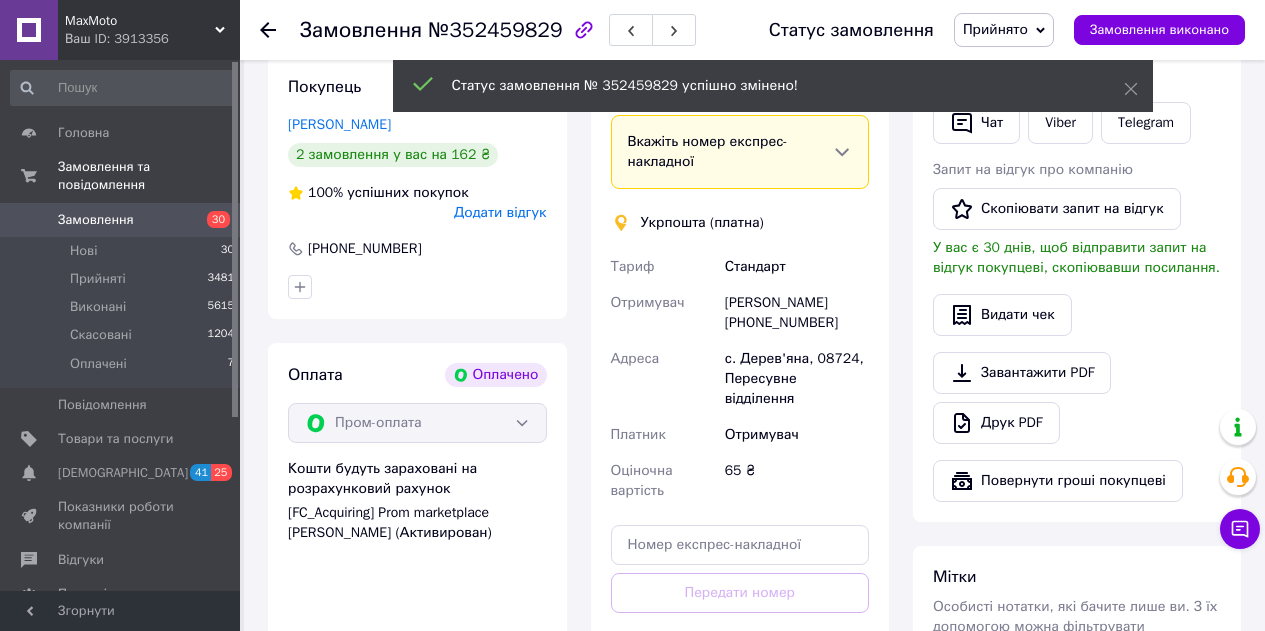 scroll, scrollTop: 400, scrollLeft: 0, axis: vertical 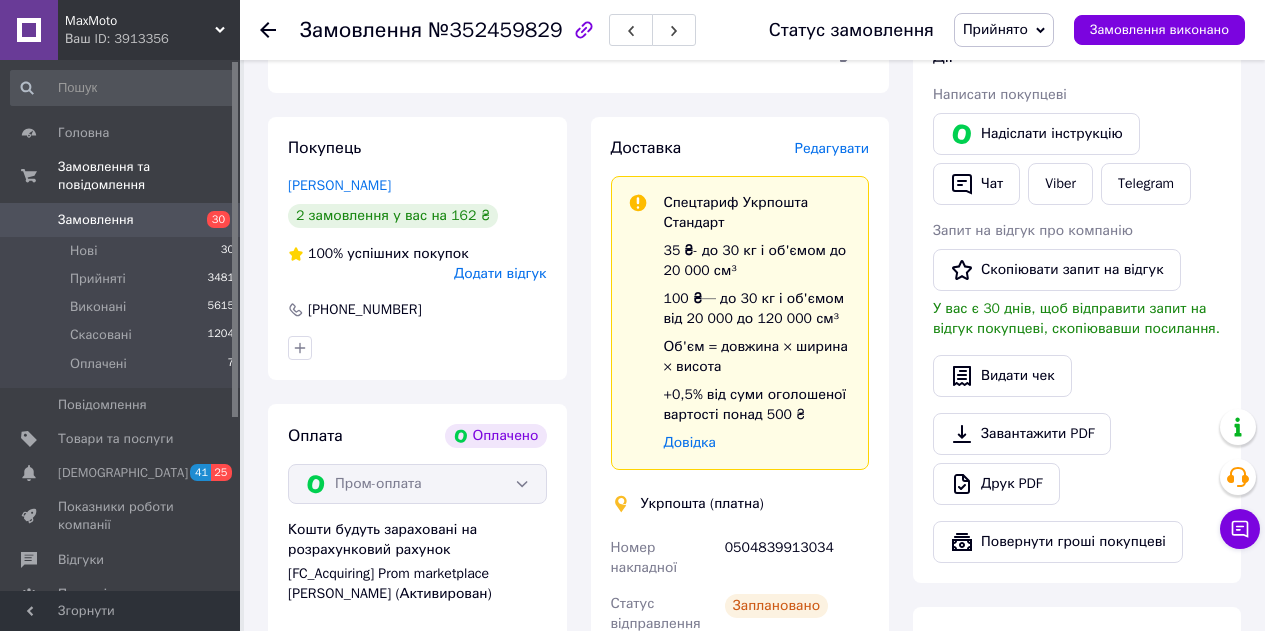 click on "0504839913034" at bounding box center (797, 558) 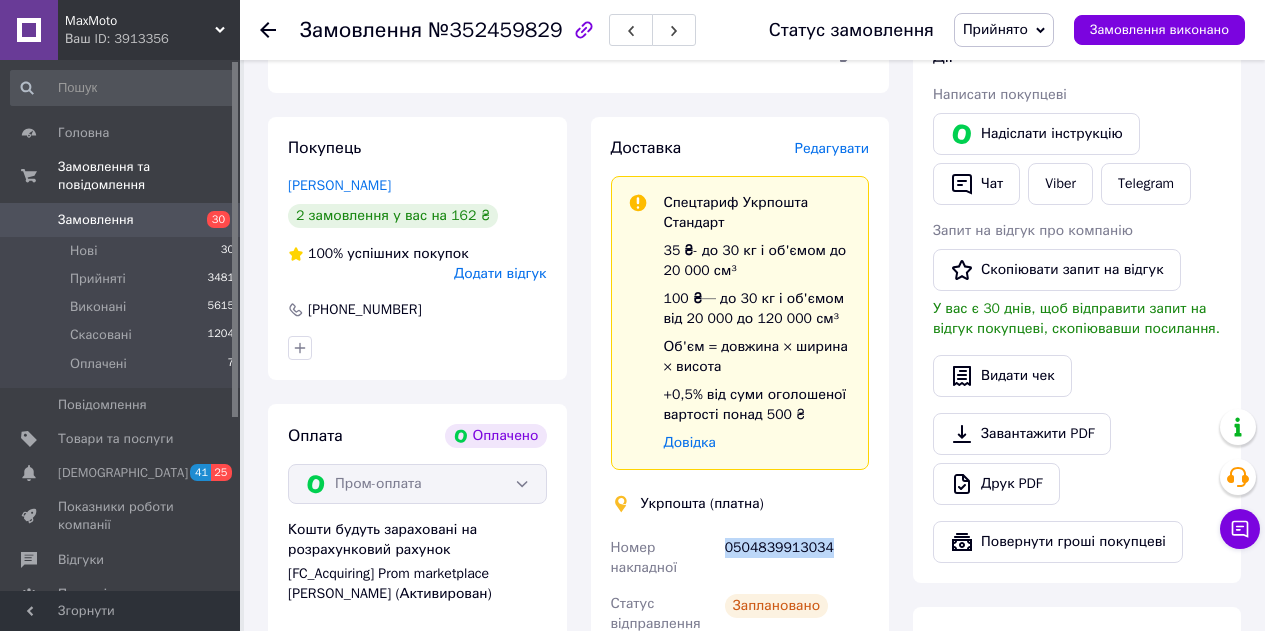 click on "0504839913034" at bounding box center [797, 558] 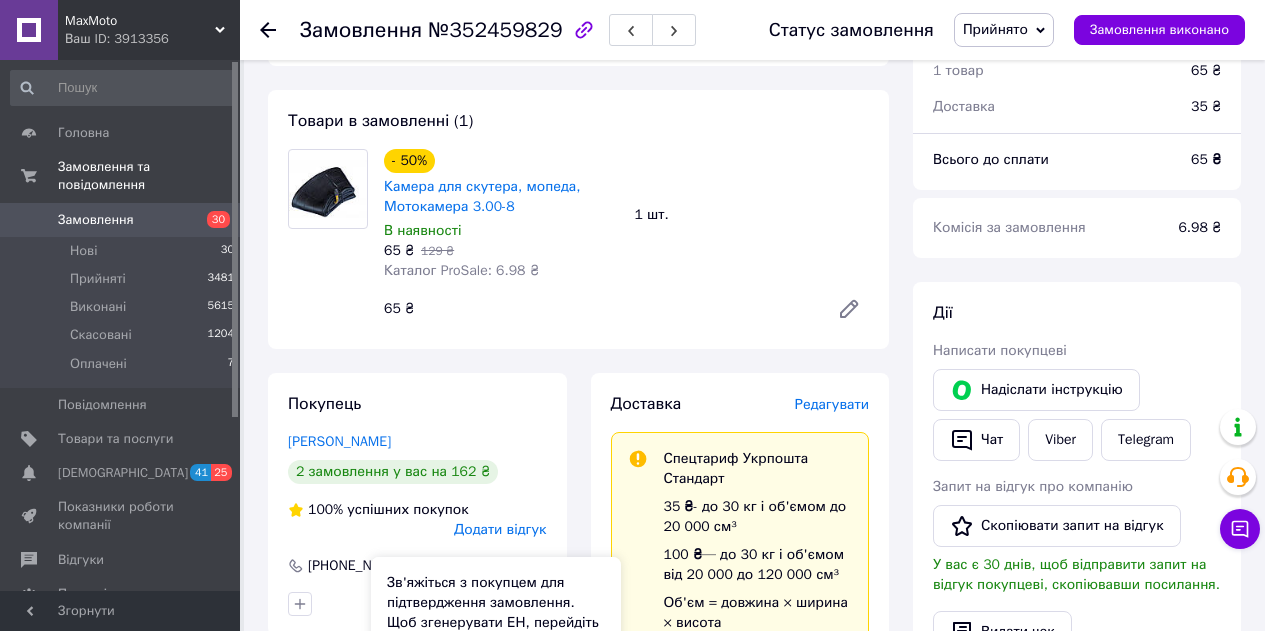 scroll, scrollTop: 0, scrollLeft: 0, axis: both 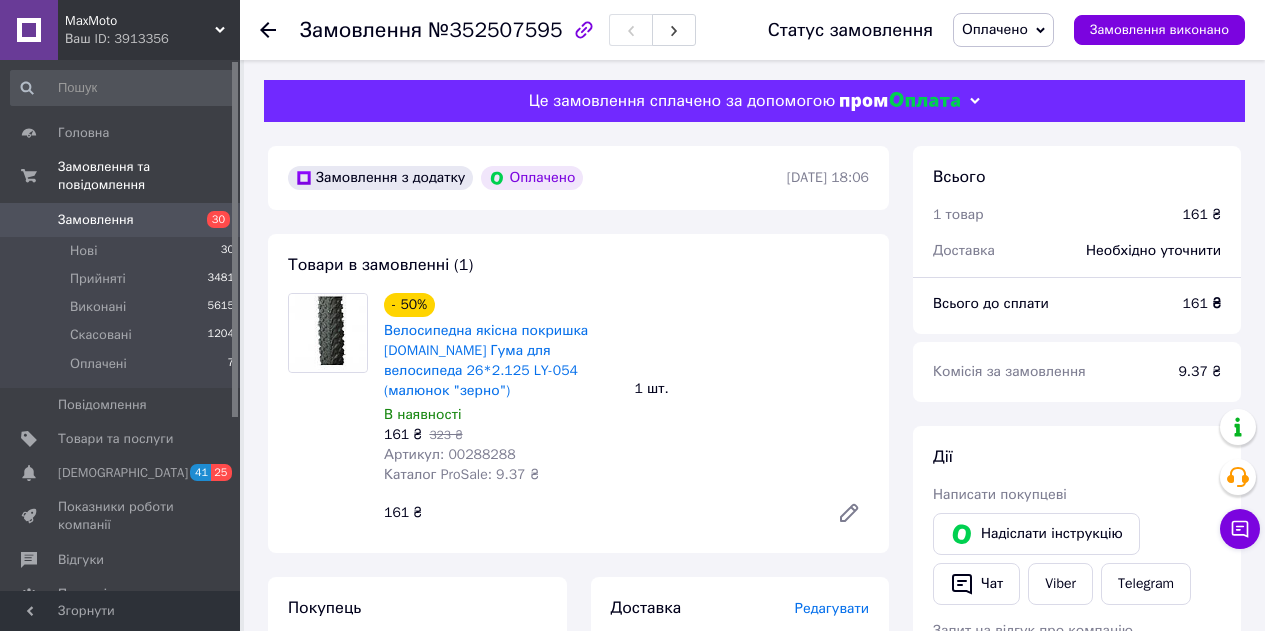 click 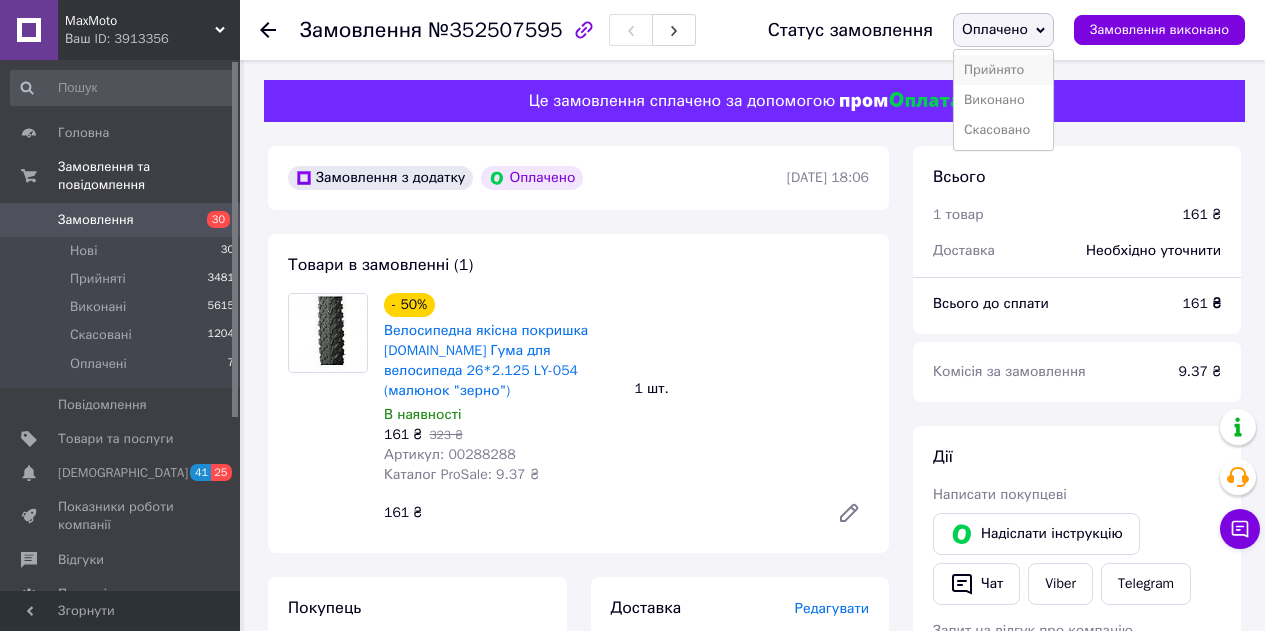 click on "Прийнято" at bounding box center [1003, 70] 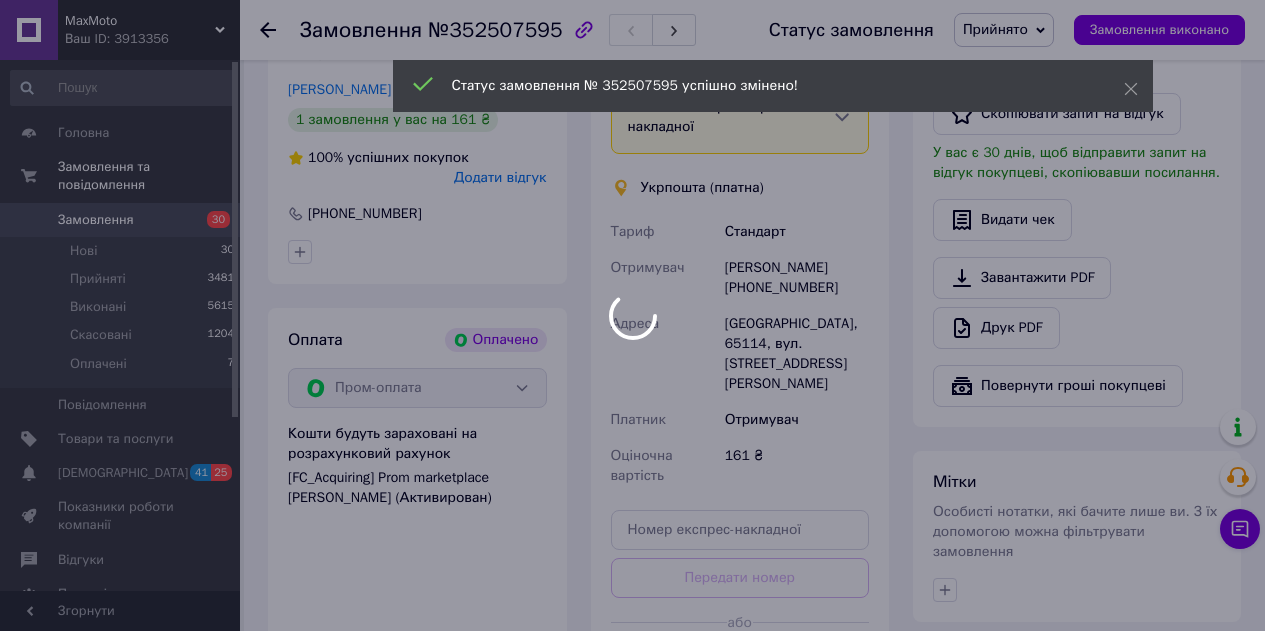 scroll, scrollTop: 700, scrollLeft: 0, axis: vertical 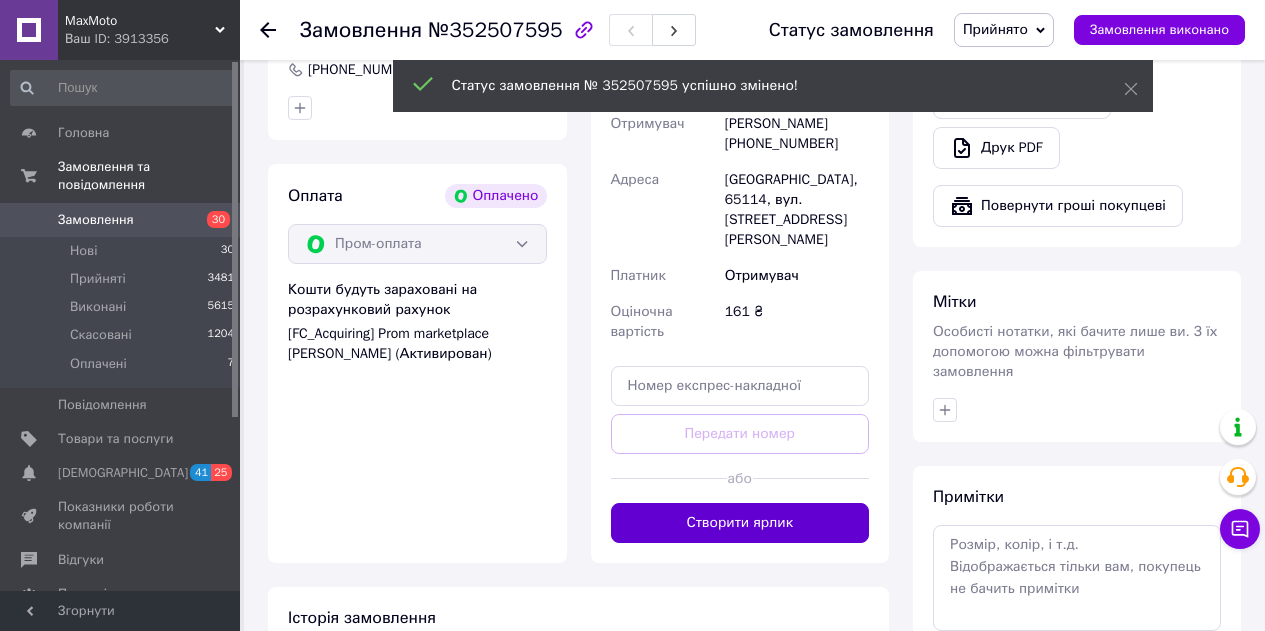 click on "Створити ярлик" at bounding box center [740, 523] 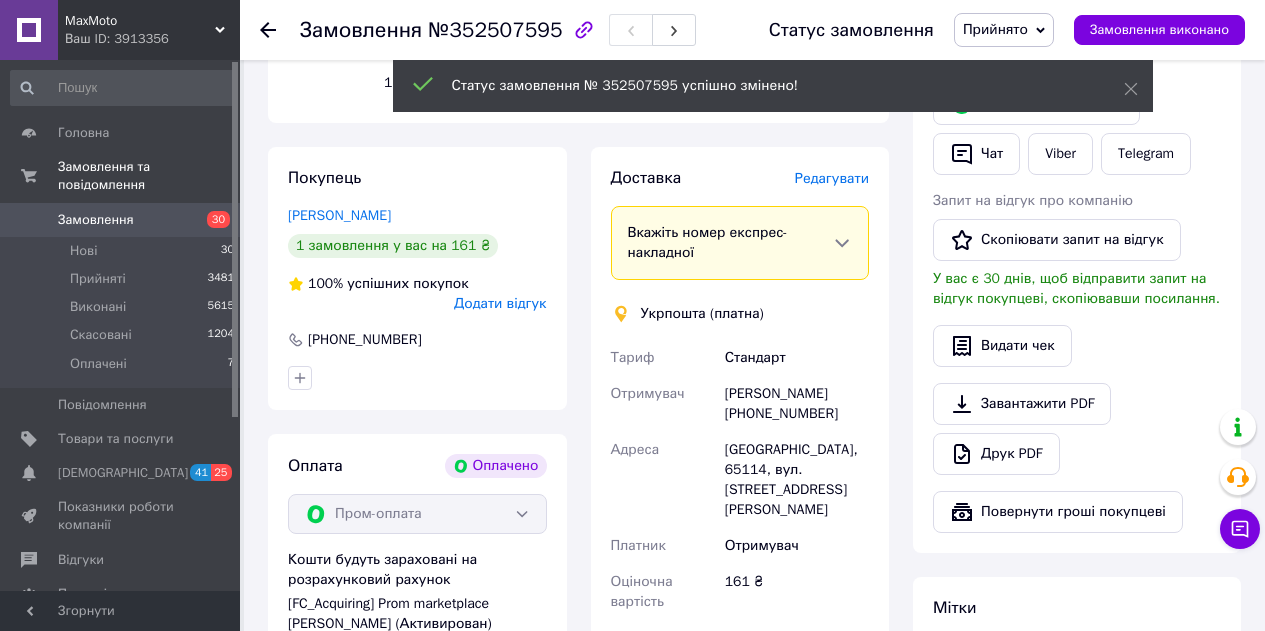 scroll, scrollTop: 400, scrollLeft: 0, axis: vertical 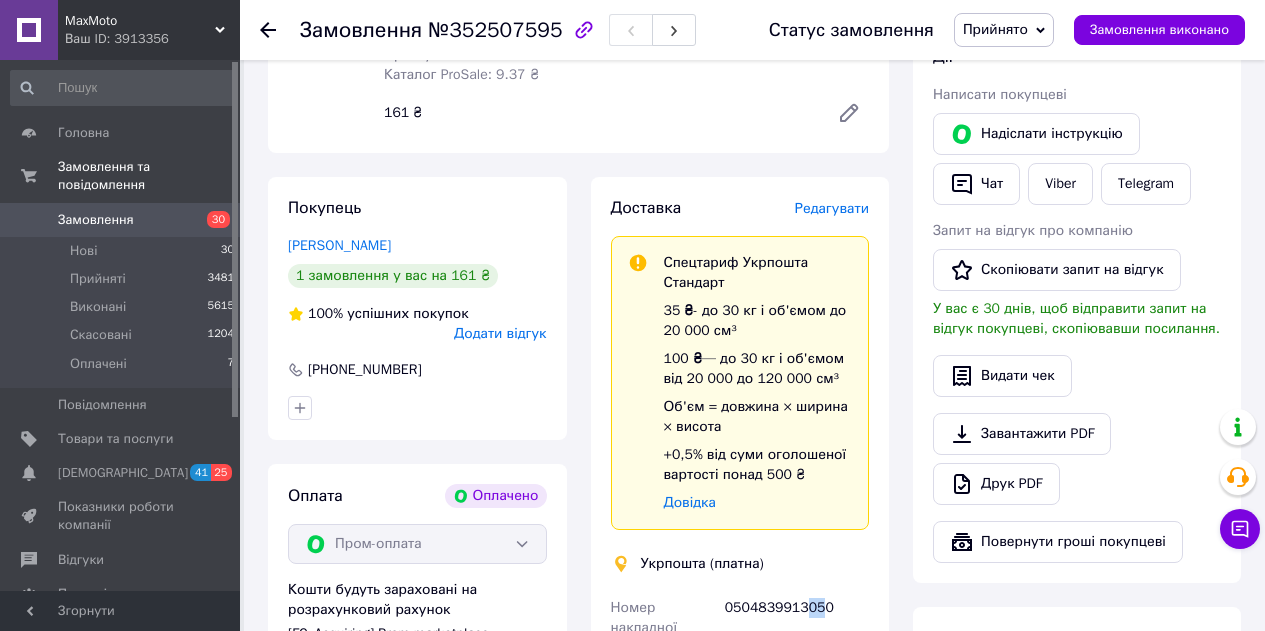 drag, startPoint x: 818, startPoint y: 586, endPoint x: 802, endPoint y: 587, distance: 16.03122 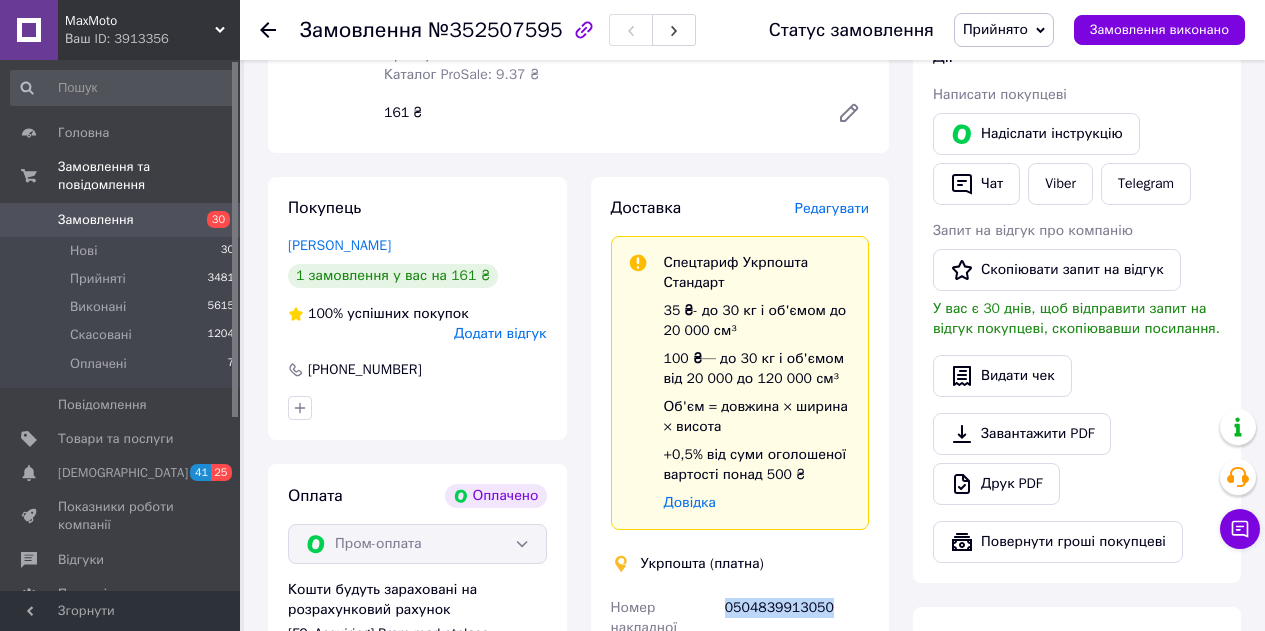 drag, startPoint x: 820, startPoint y: 586, endPoint x: 724, endPoint y: 582, distance: 96.0833 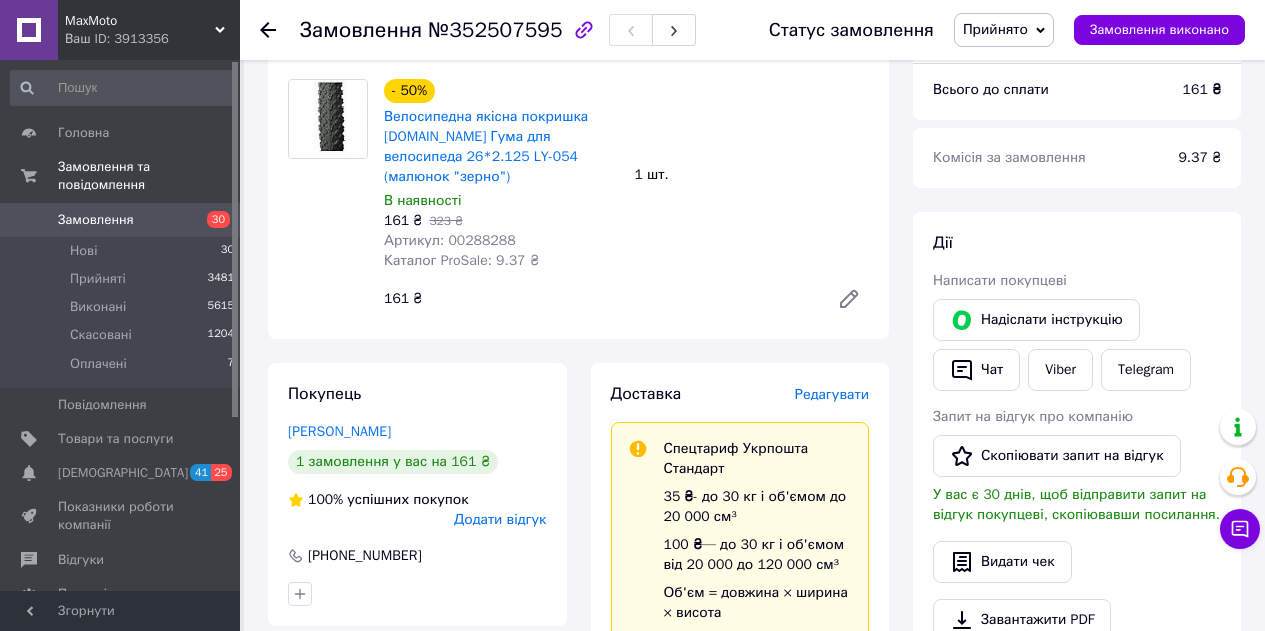 scroll, scrollTop: 0, scrollLeft: 0, axis: both 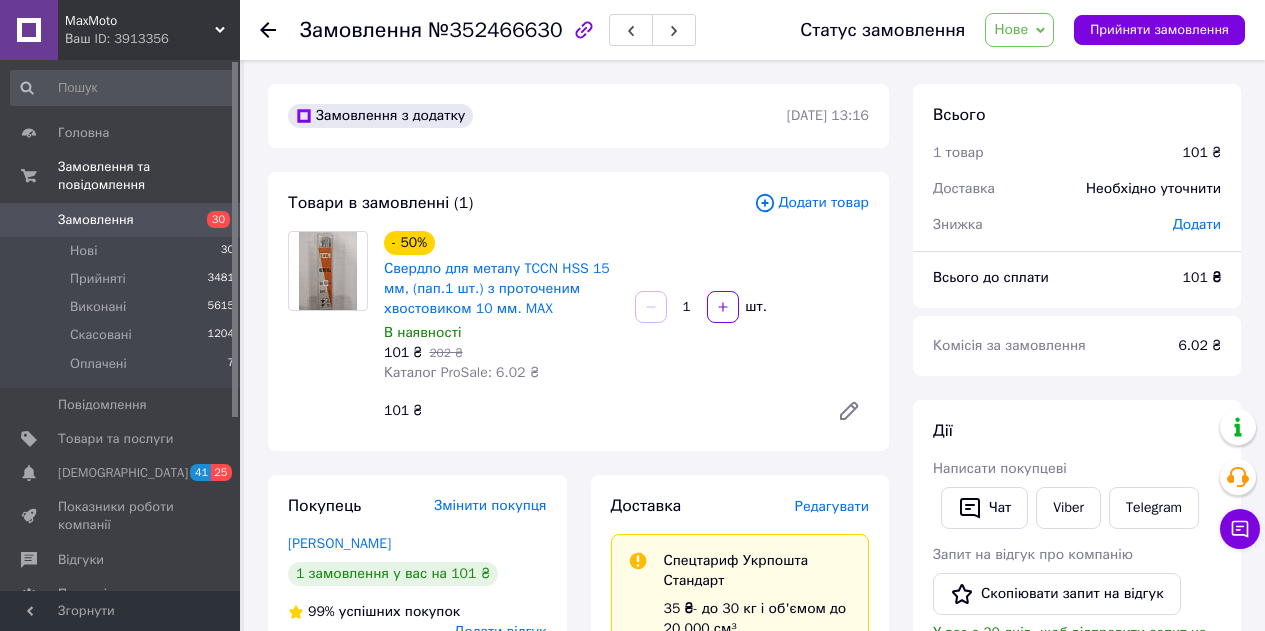 click on "Нове" at bounding box center [1019, 30] 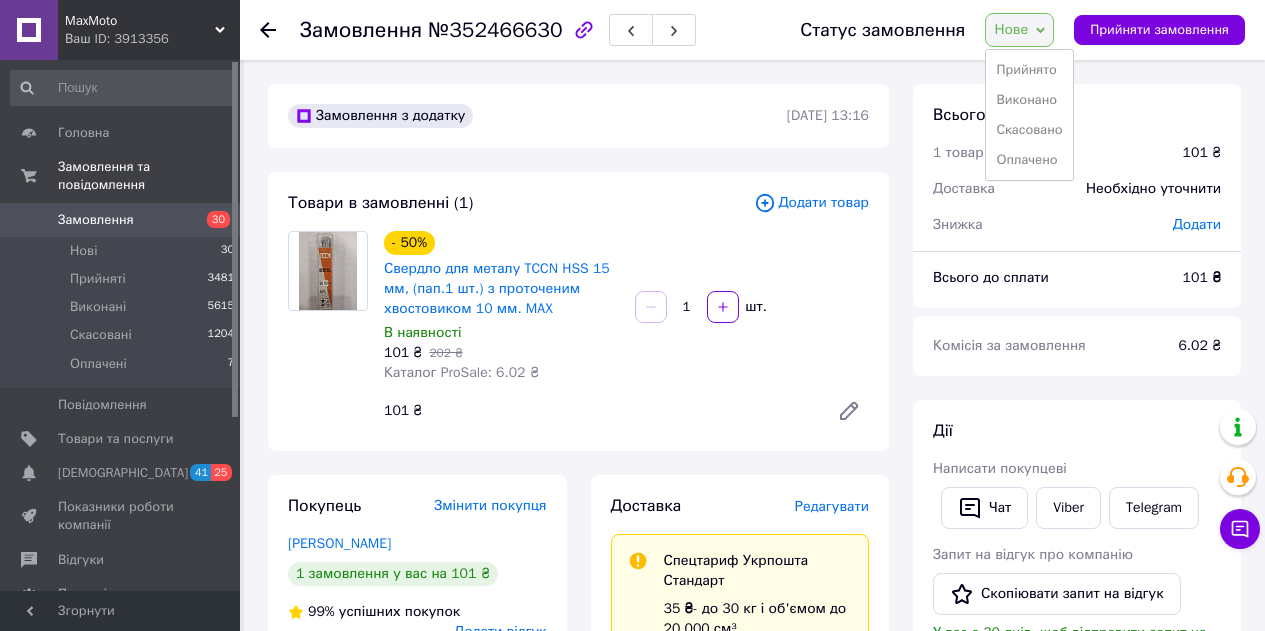 click on "Прийнято Виконано Скасовано Оплачено" at bounding box center [1029, 115] 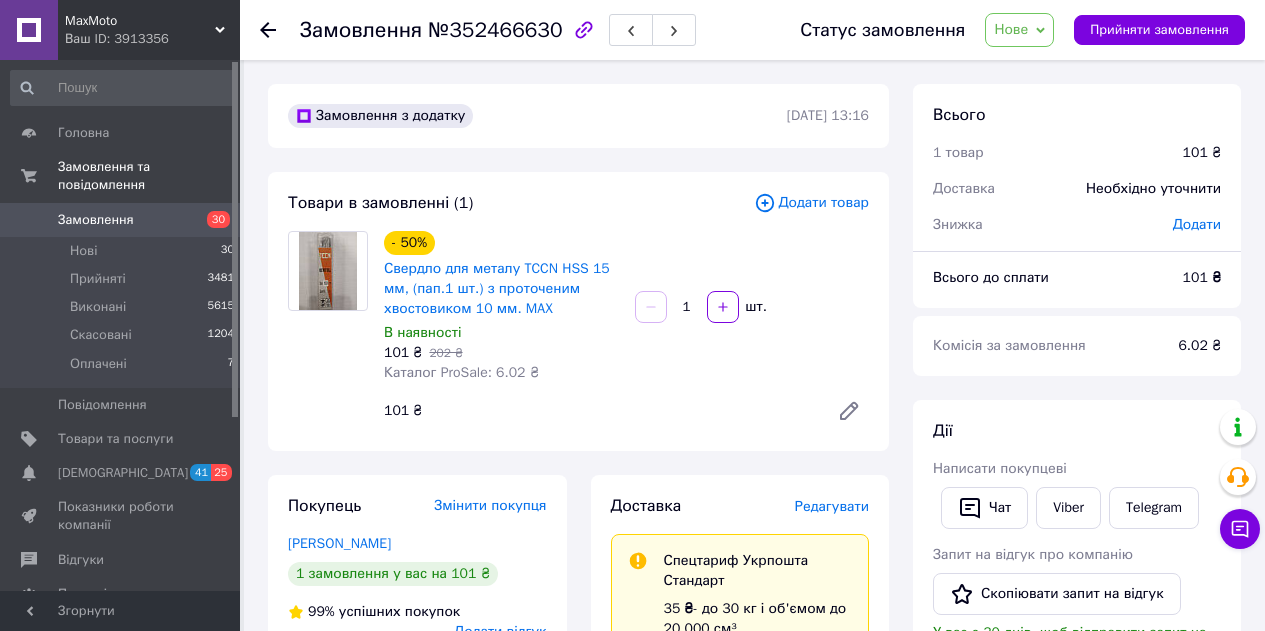 click on "Нове" at bounding box center [1011, 29] 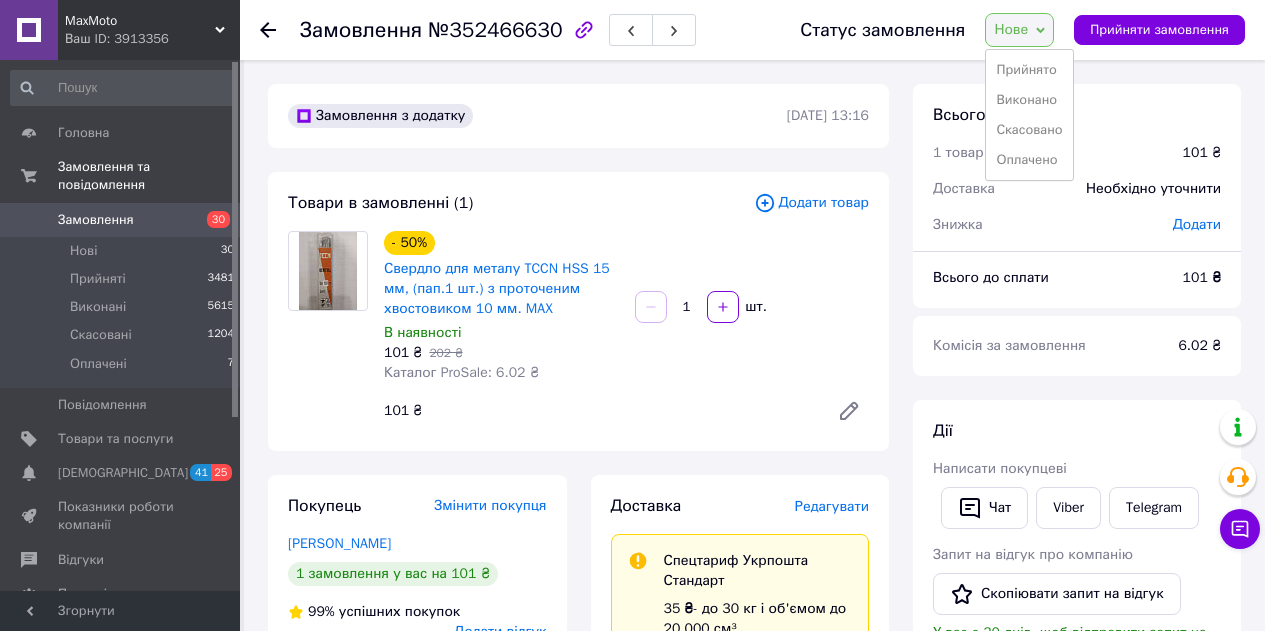 click on "Прийнято Виконано Скасовано Оплачено" at bounding box center (1029, 115) 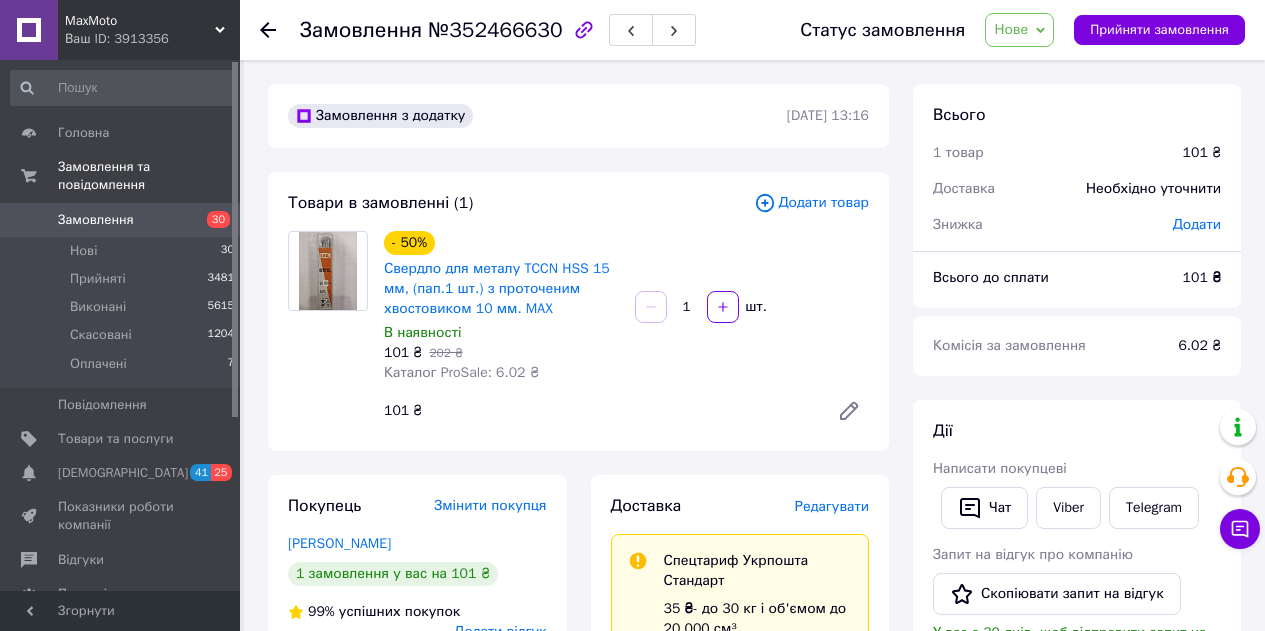 click on "Нове" at bounding box center [1019, 30] 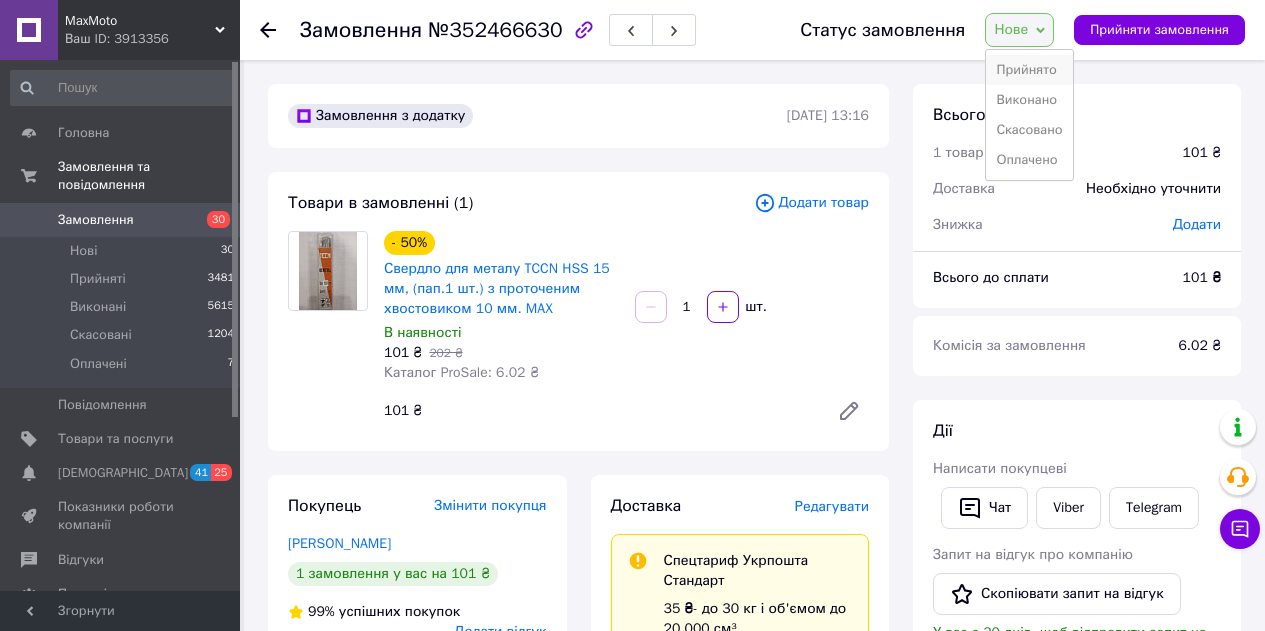 click on "Прийнято" at bounding box center [1029, 70] 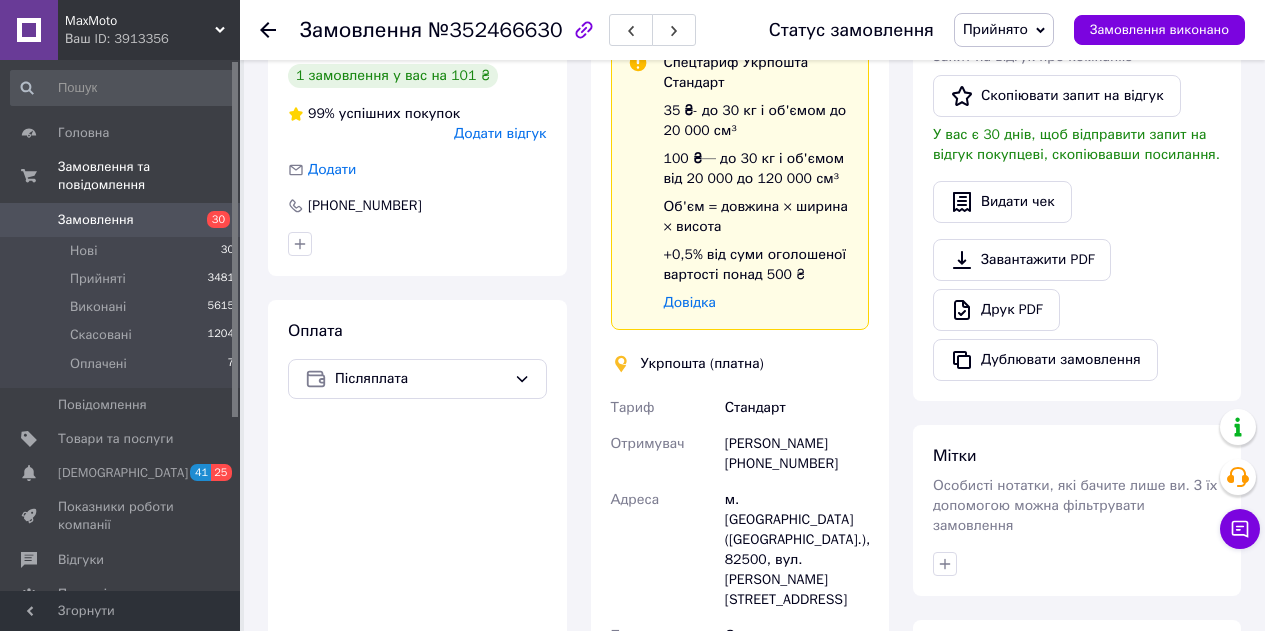 scroll, scrollTop: 500, scrollLeft: 0, axis: vertical 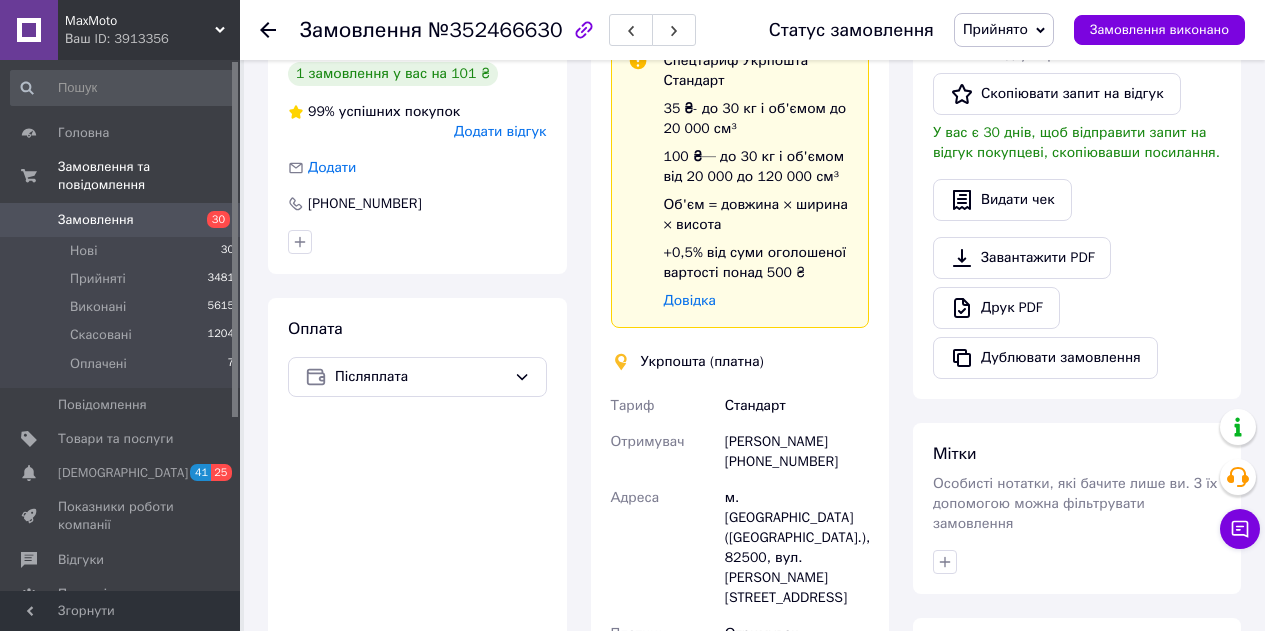 drag, startPoint x: 432, startPoint y: 357, endPoint x: 423, endPoint y: 378, distance: 22.847319 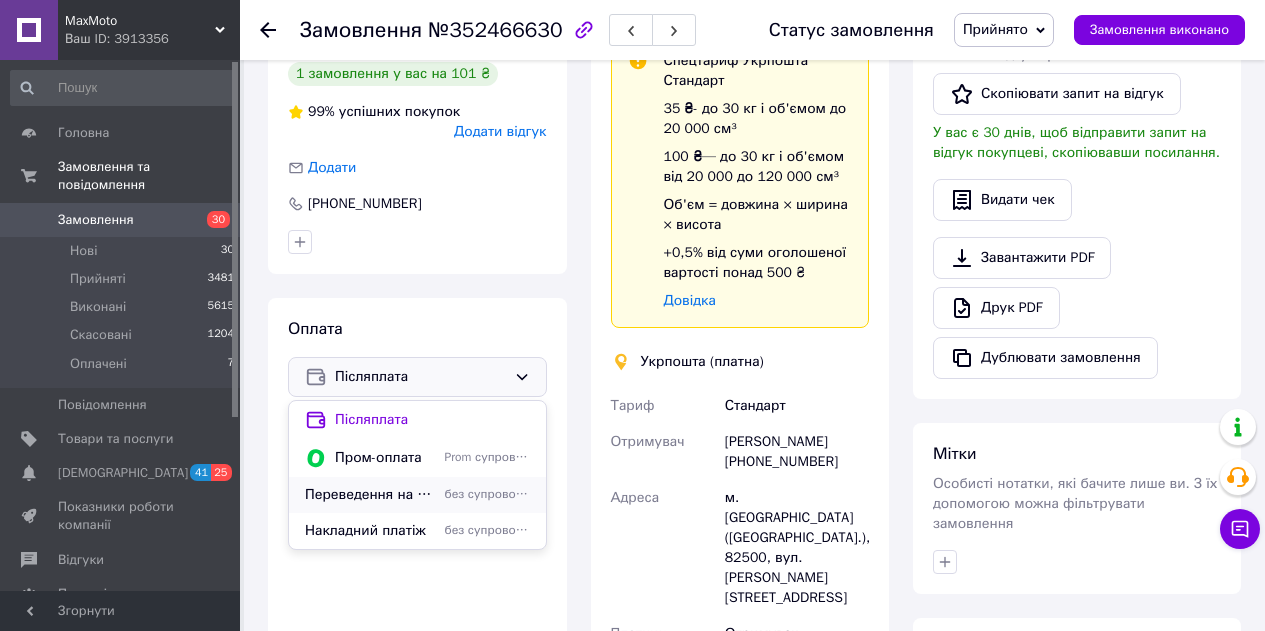click on "Переведення на мапу" at bounding box center [371, 495] 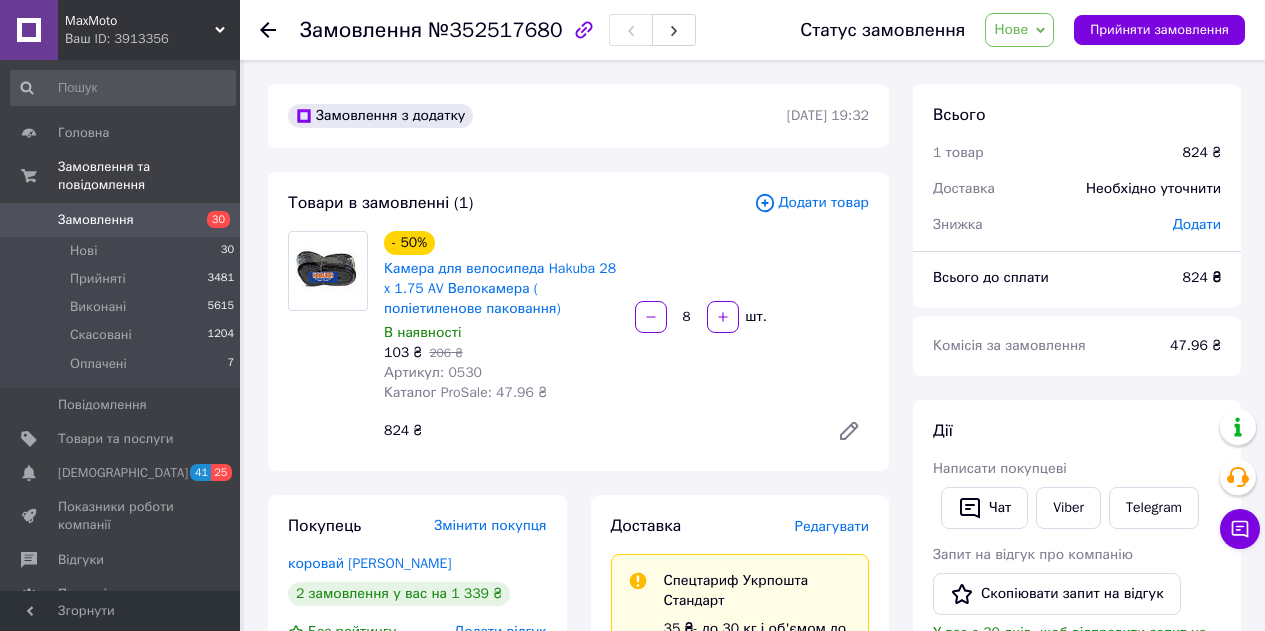 scroll, scrollTop: 0, scrollLeft: 0, axis: both 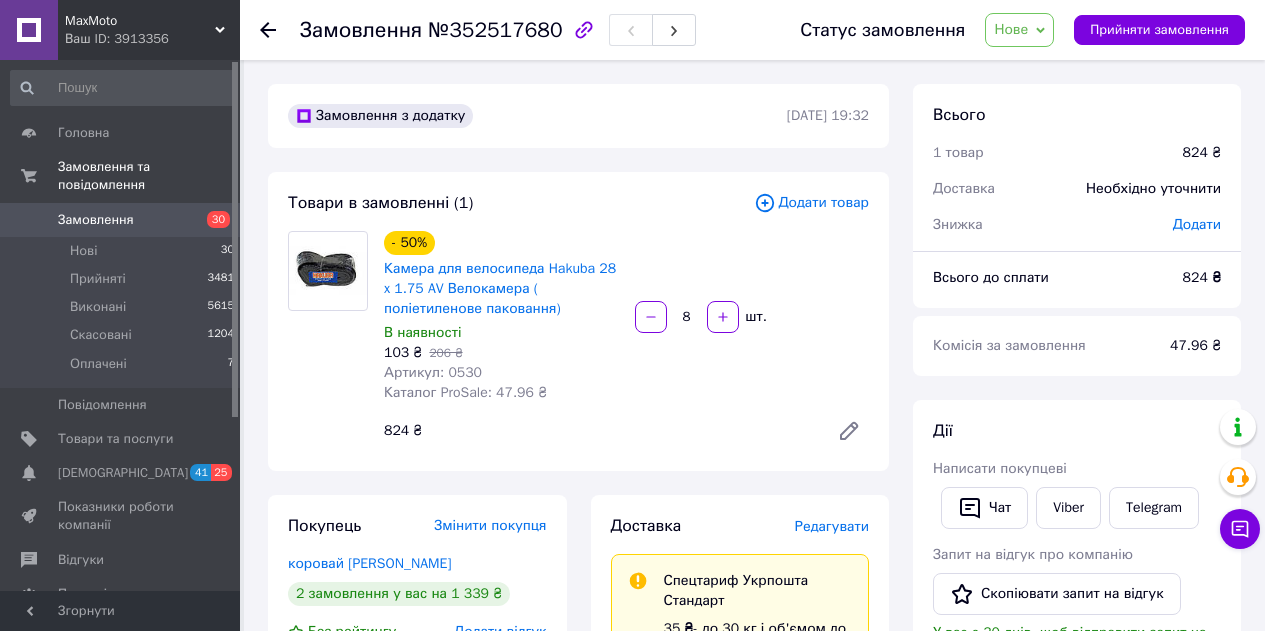 click on "Нове" at bounding box center [1011, 29] 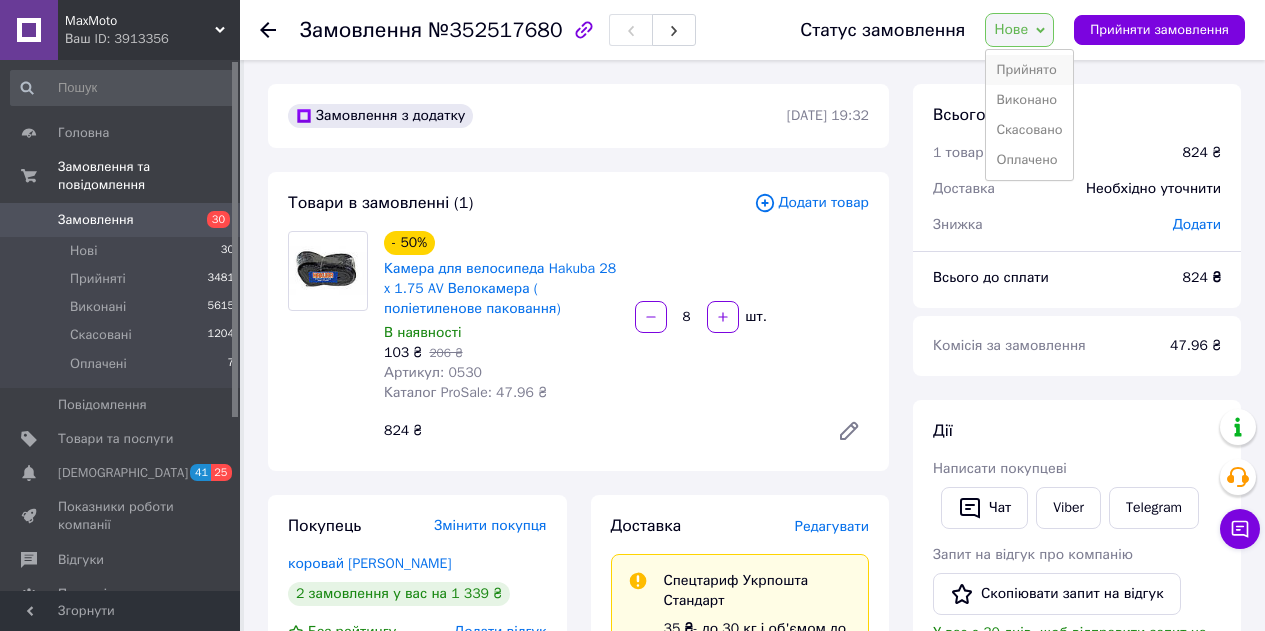 click on "Прийнято" at bounding box center [1029, 70] 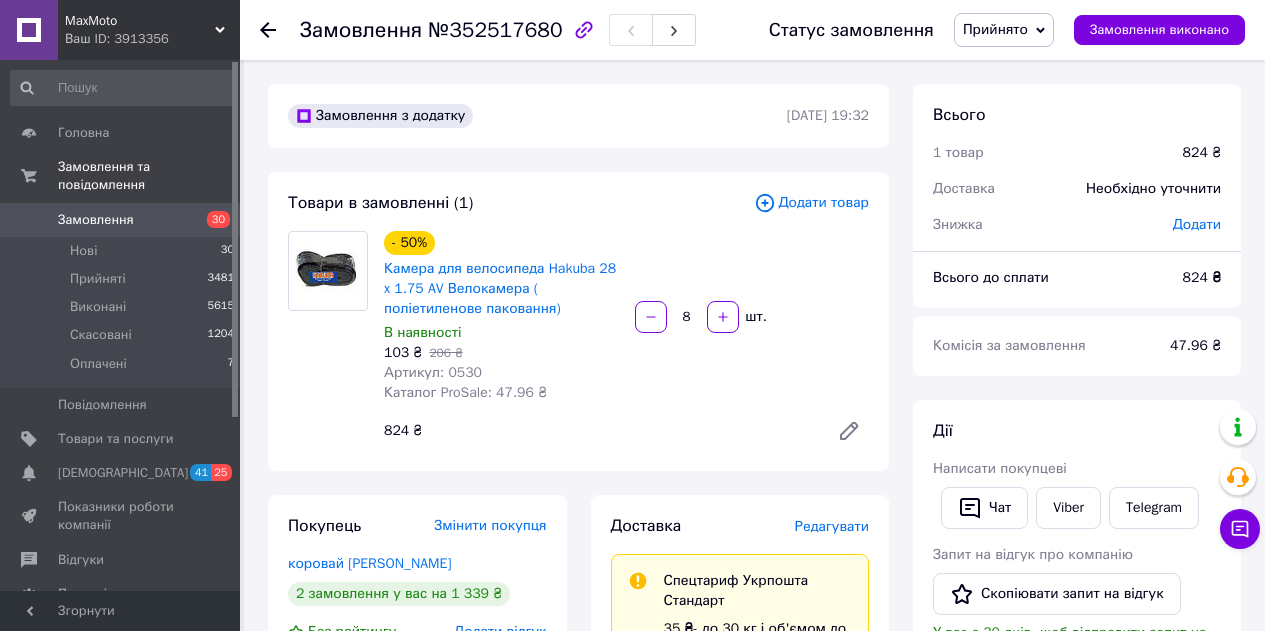 click on "824 ₴" at bounding box center [598, 431] 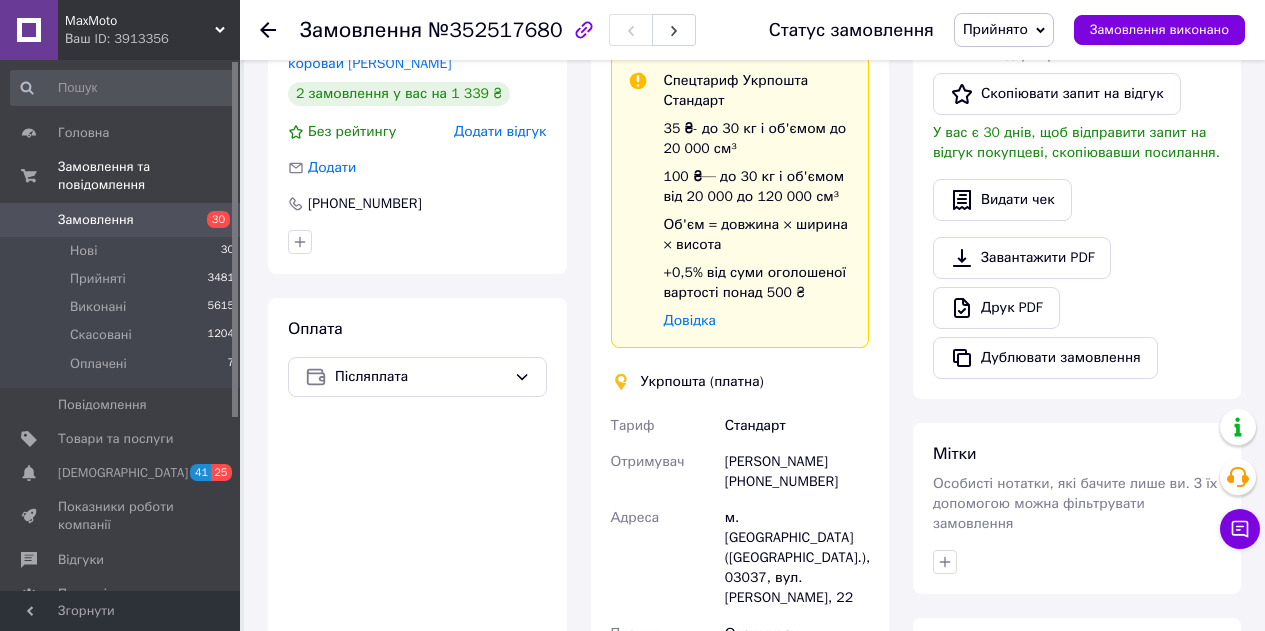 scroll, scrollTop: 800, scrollLeft: 0, axis: vertical 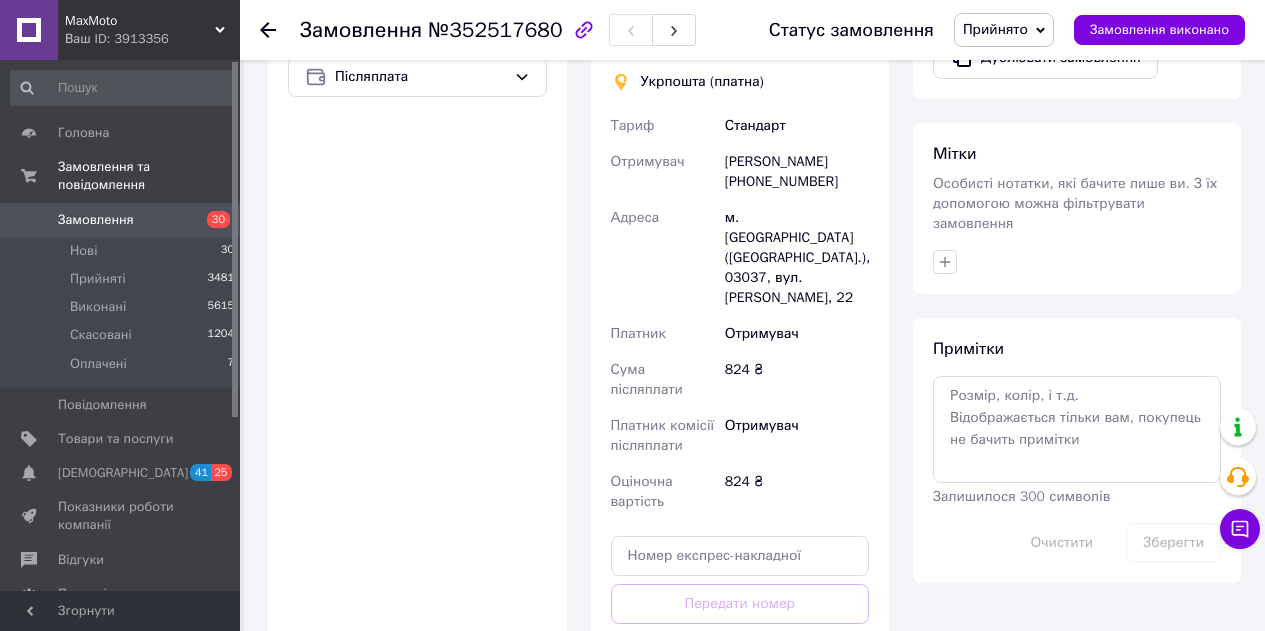 click on "Створити ярлик" at bounding box center (740, 693) 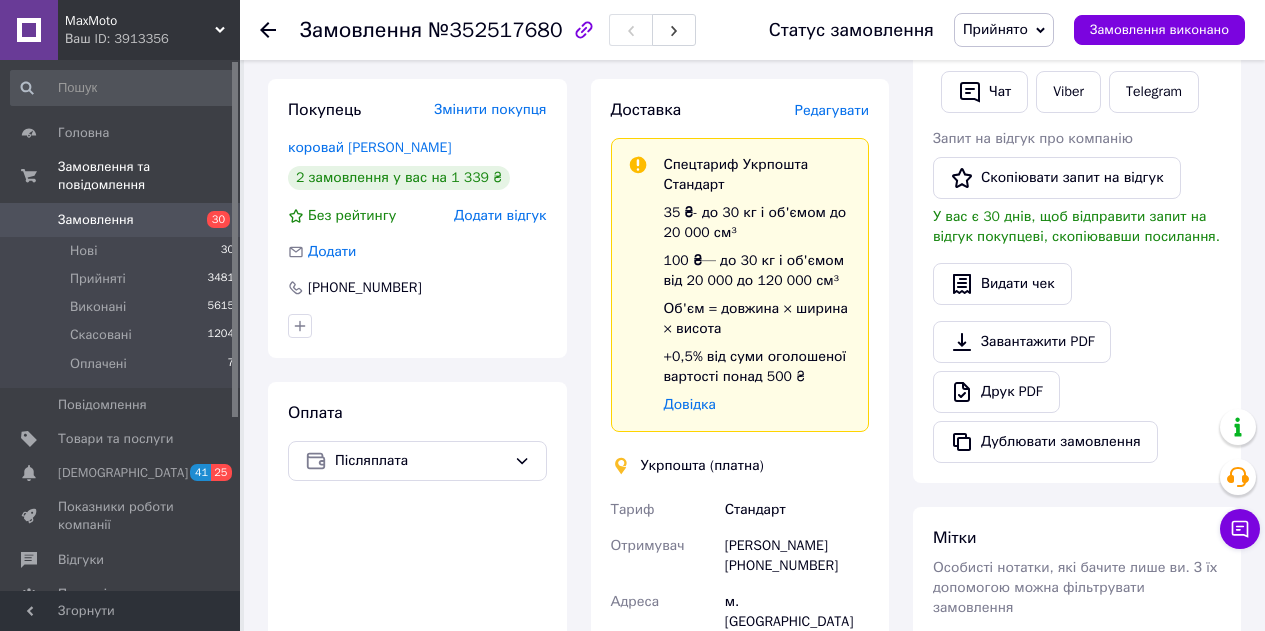 scroll, scrollTop: 400, scrollLeft: 0, axis: vertical 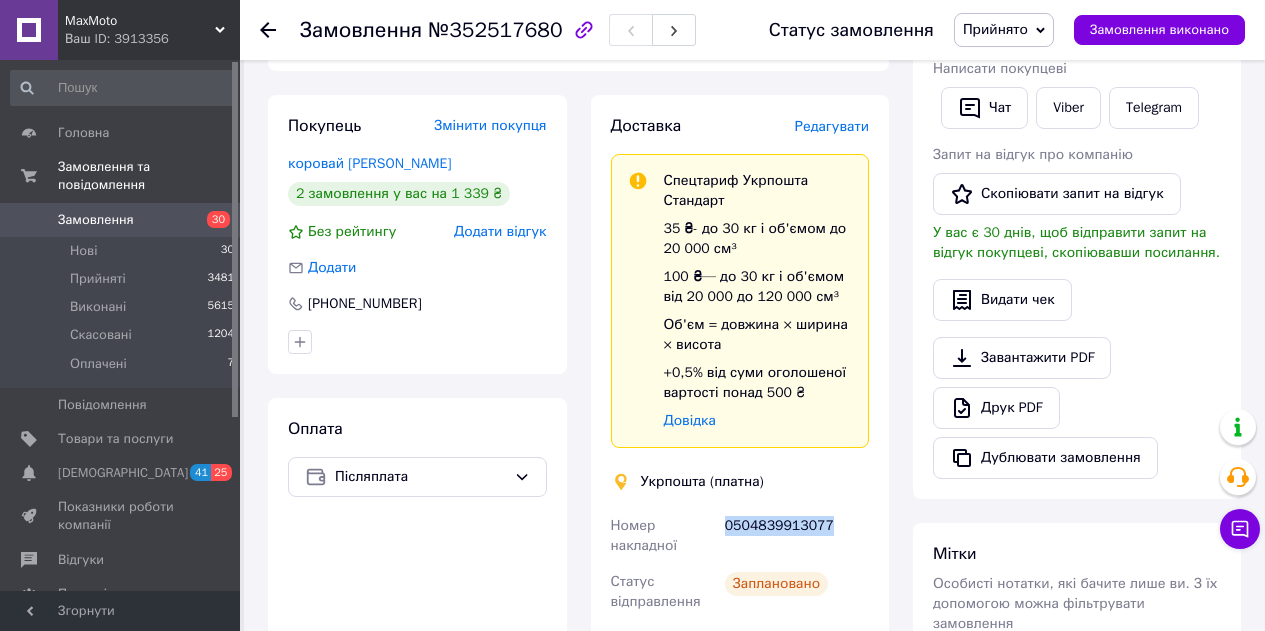 drag, startPoint x: 836, startPoint y: 525, endPoint x: 724, endPoint y: 523, distance: 112.01785 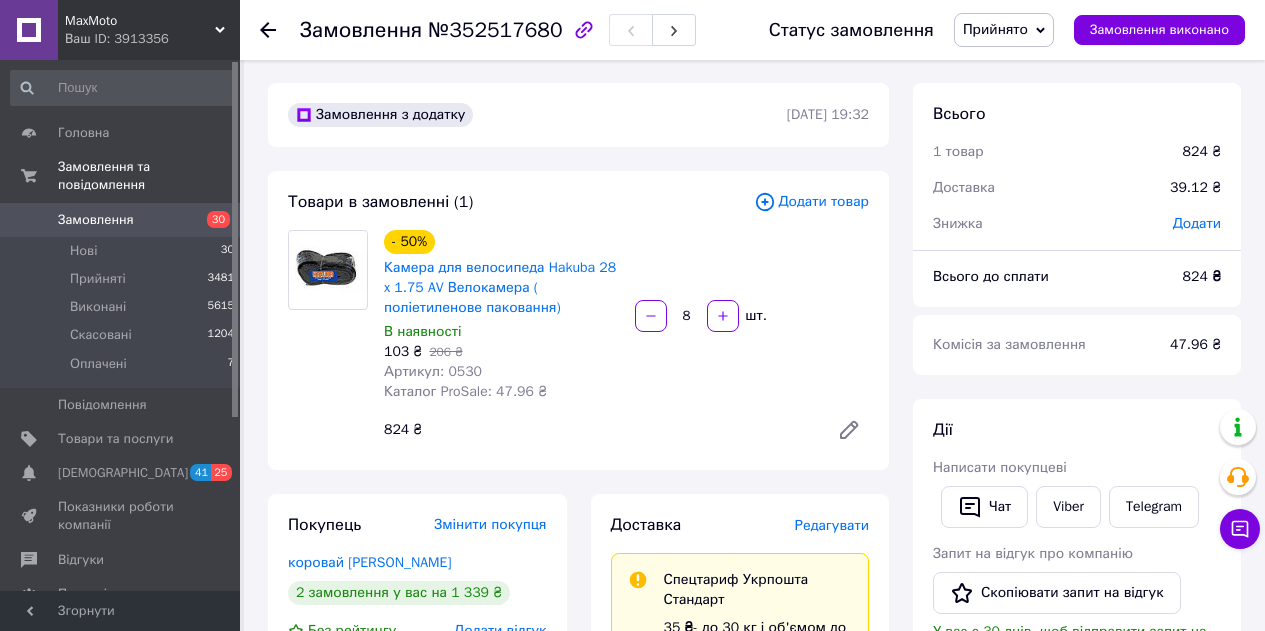 scroll, scrollTop: 0, scrollLeft: 0, axis: both 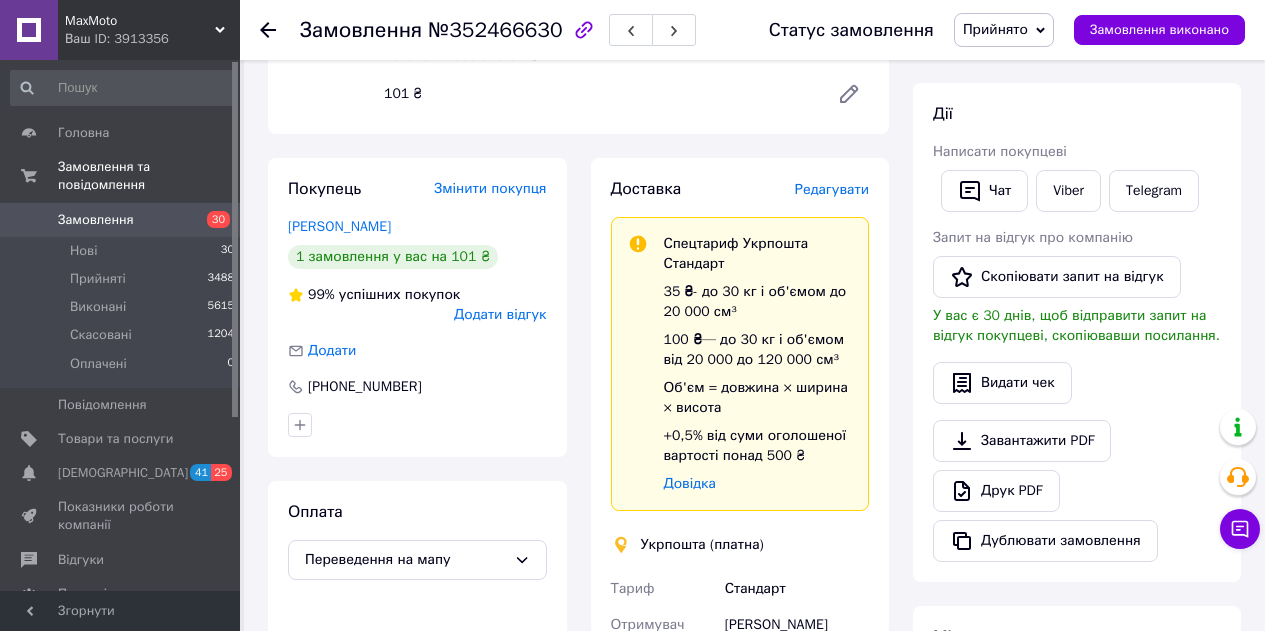click on "Редагувати" at bounding box center (832, 189) 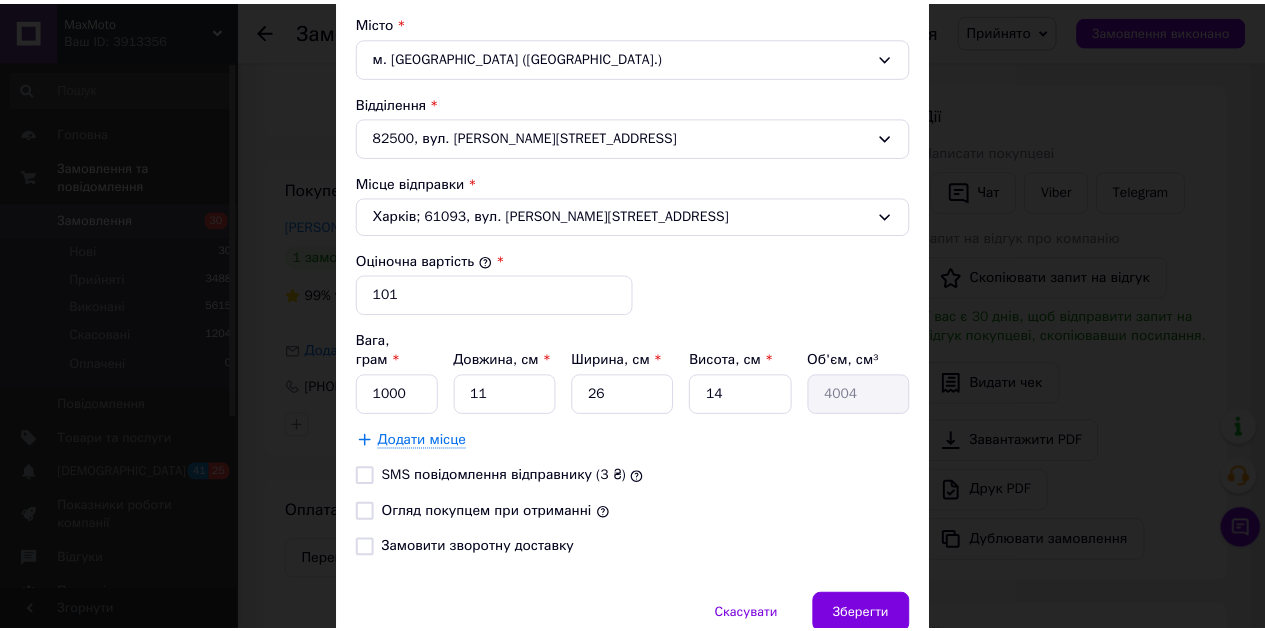 scroll, scrollTop: 692, scrollLeft: 0, axis: vertical 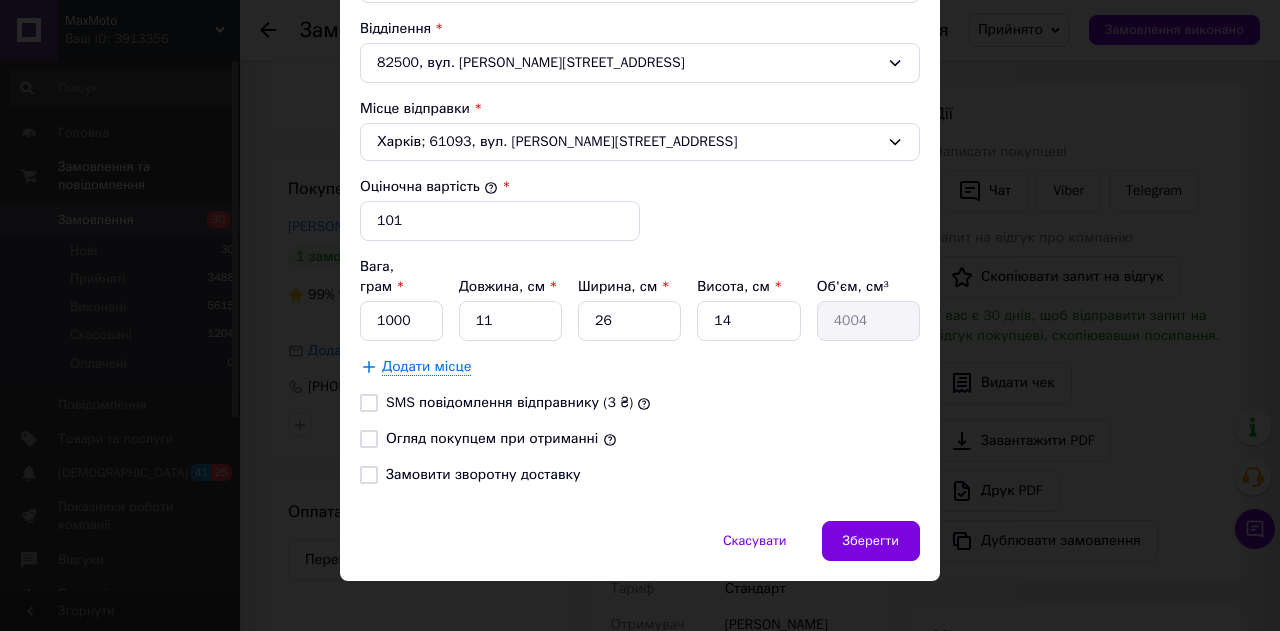 click on "Огляд покупцем при отриманні" at bounding box center [492, 438] 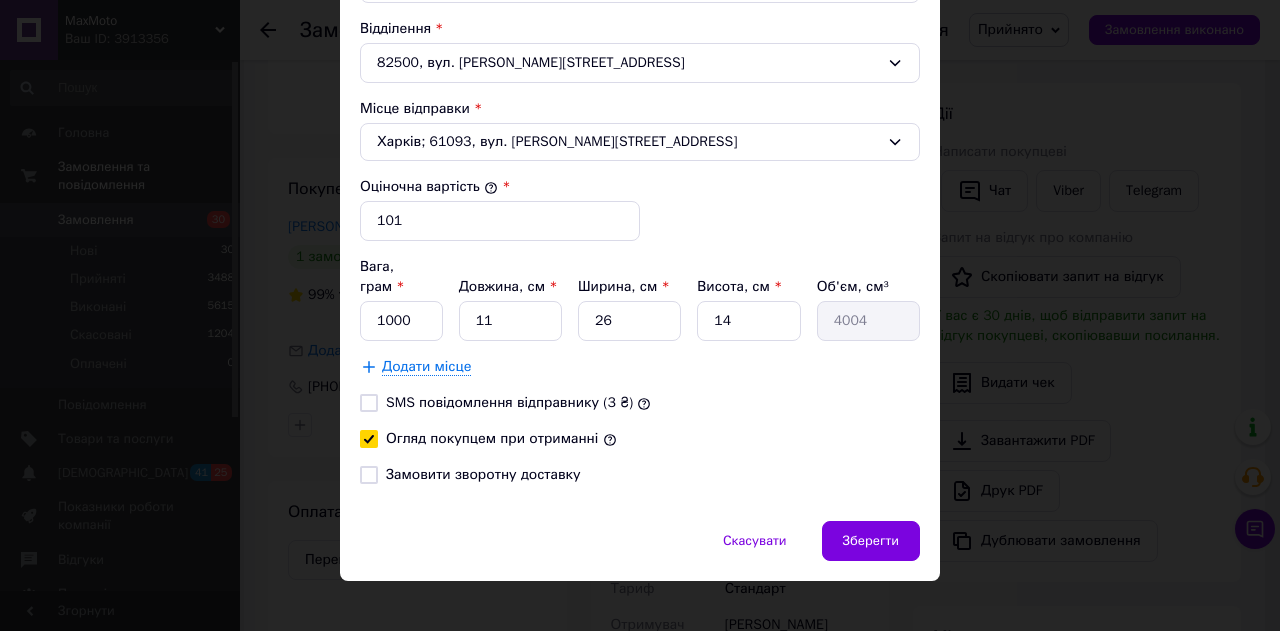 checkbox on "true" 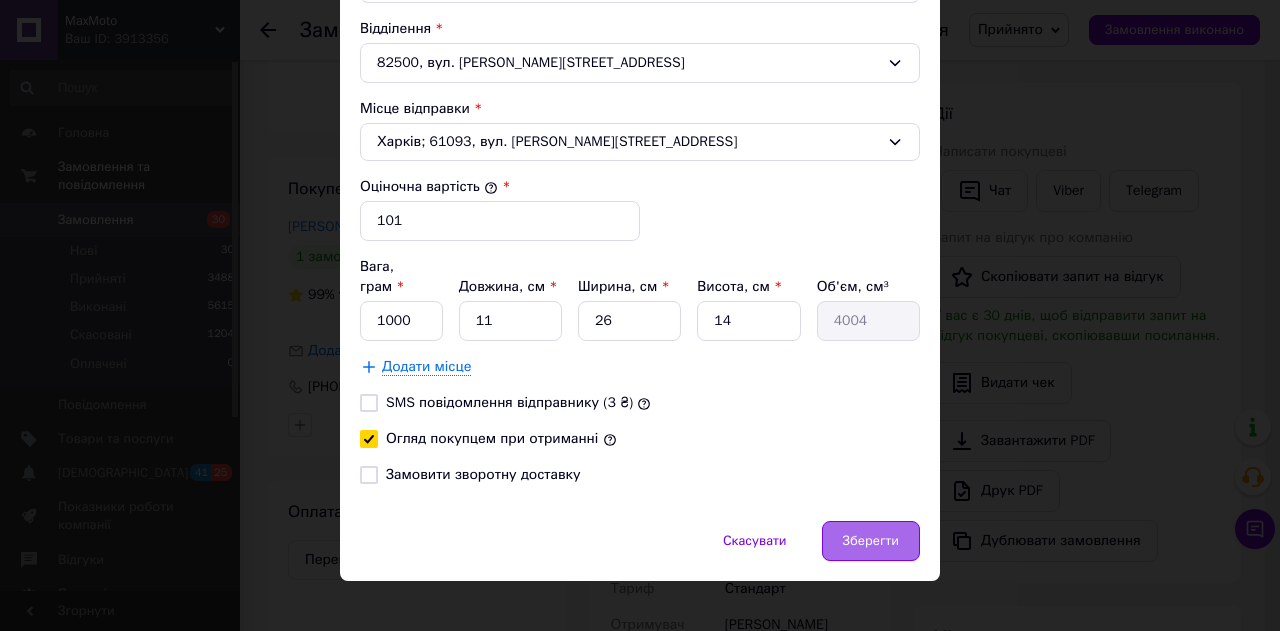 click on "Зберегти" at bounding box center (871, 541) 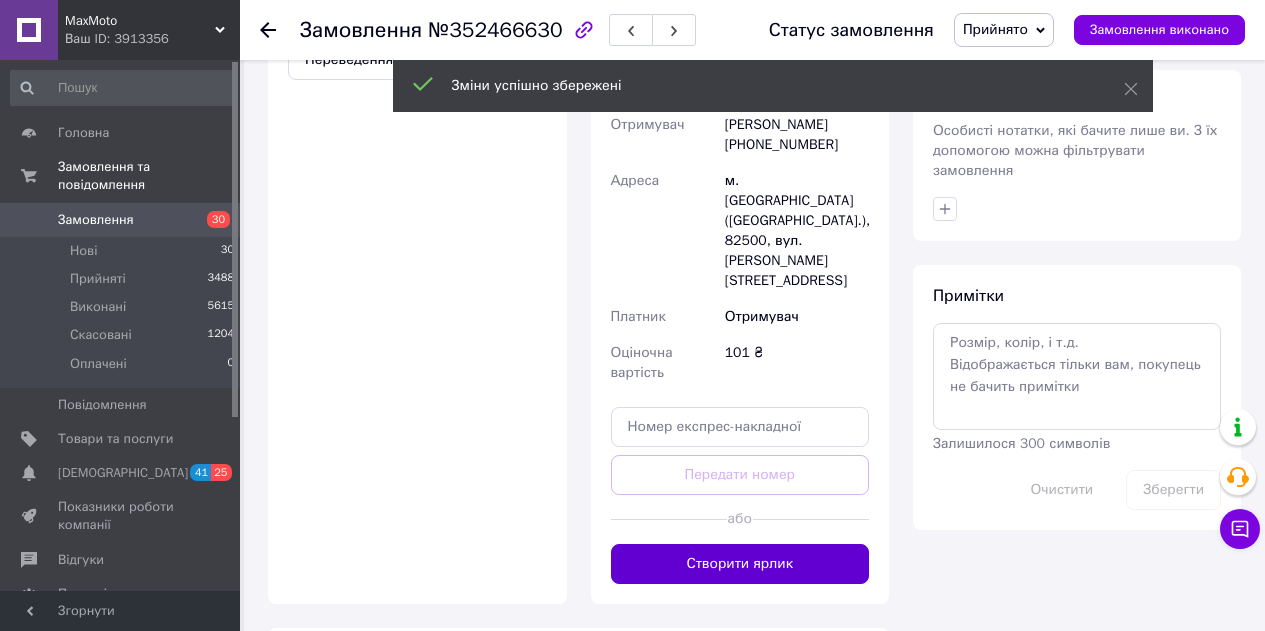 click on "Створити ярлик" at bounding box center [740, 564] 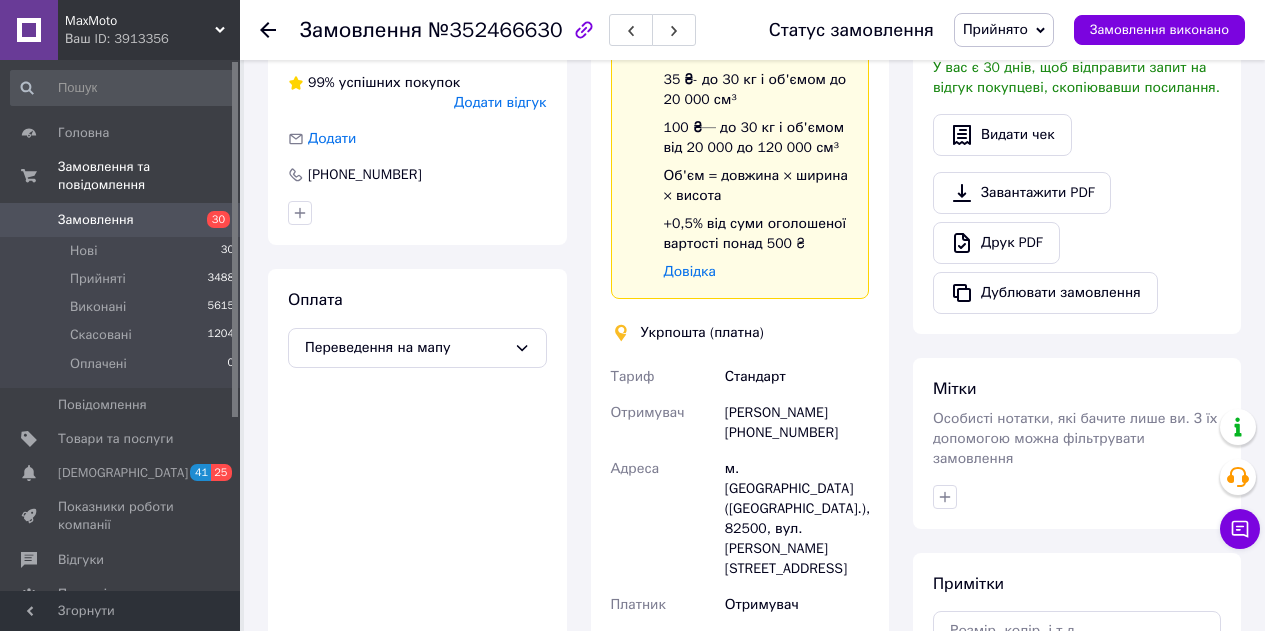 scroll, scrollTop: 517, scrollLeft: 0, axis: vertical 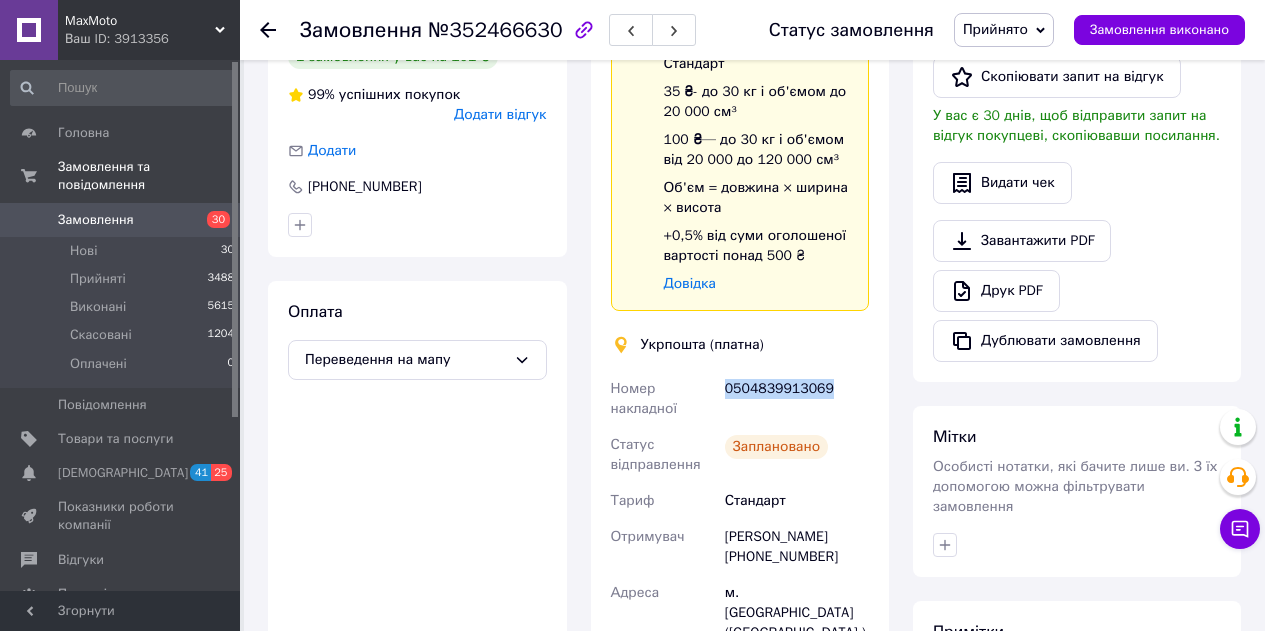 drag, startPoint x: 824, startPoint y: 396, endPoint x: 727, endPoint y: 397, distance: 97.00516 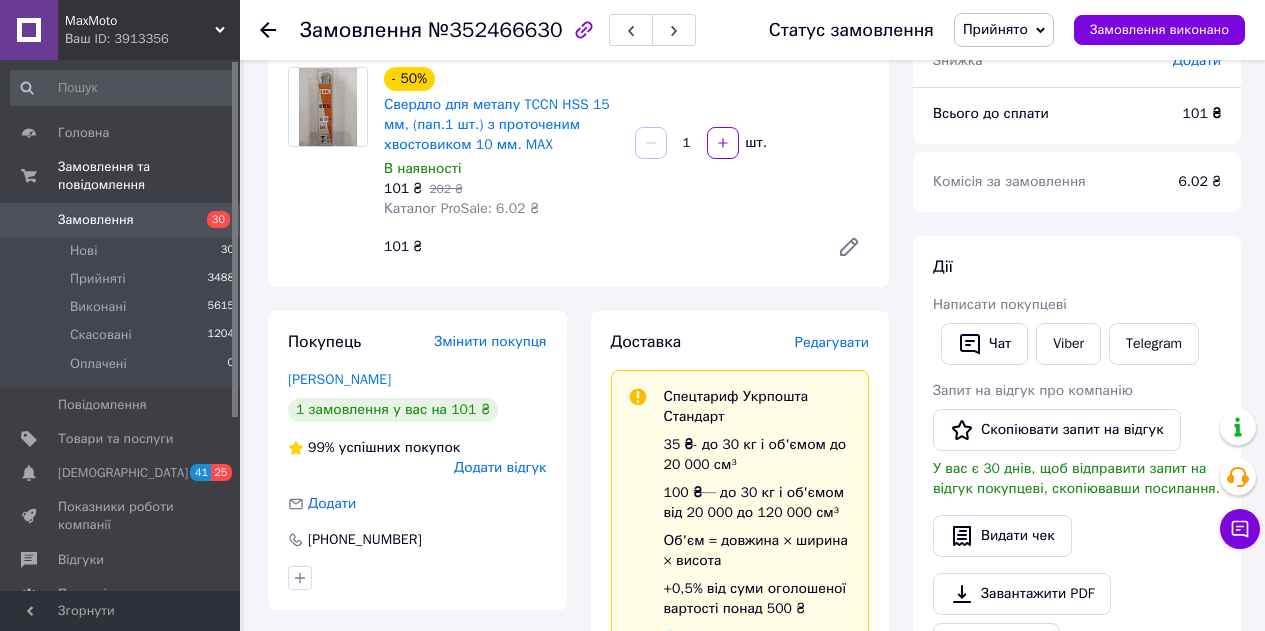 scroll, scrollTop: 17, scrollLeft: 0, axis: vertical 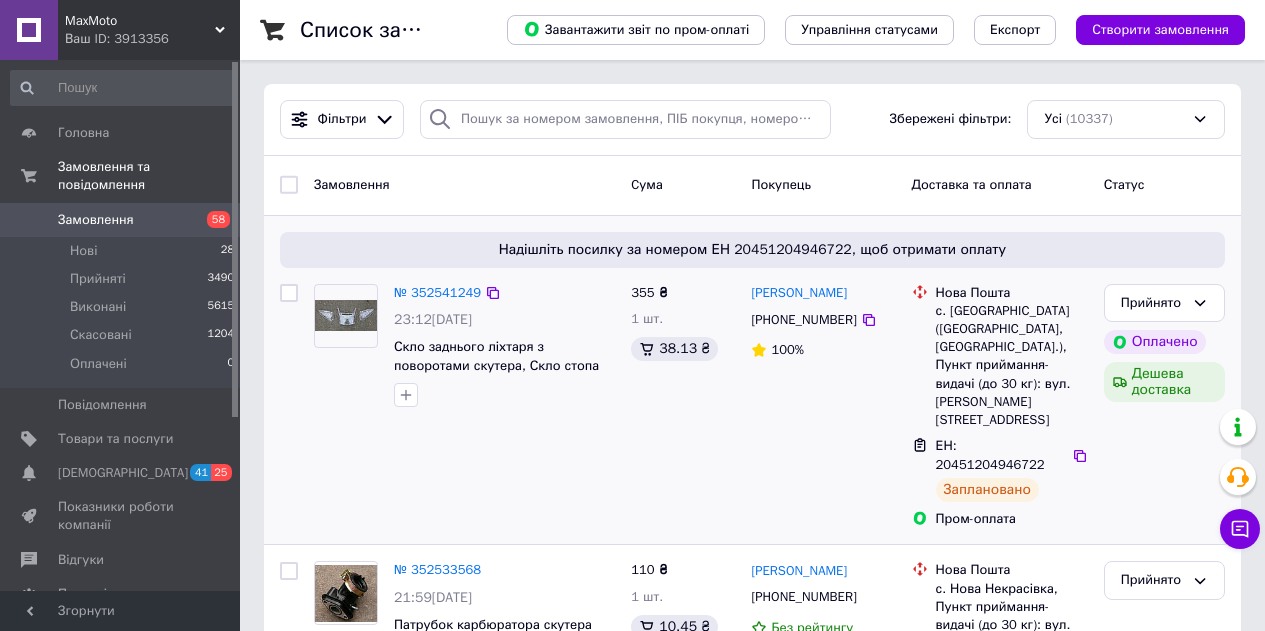 click on "№ 352541249 23:12, 13.07.2025 Скло заднього ліхтаря з поворотами скутера, Скло стопа AF-34-35 (біле)" at bounding box center [464, 406] 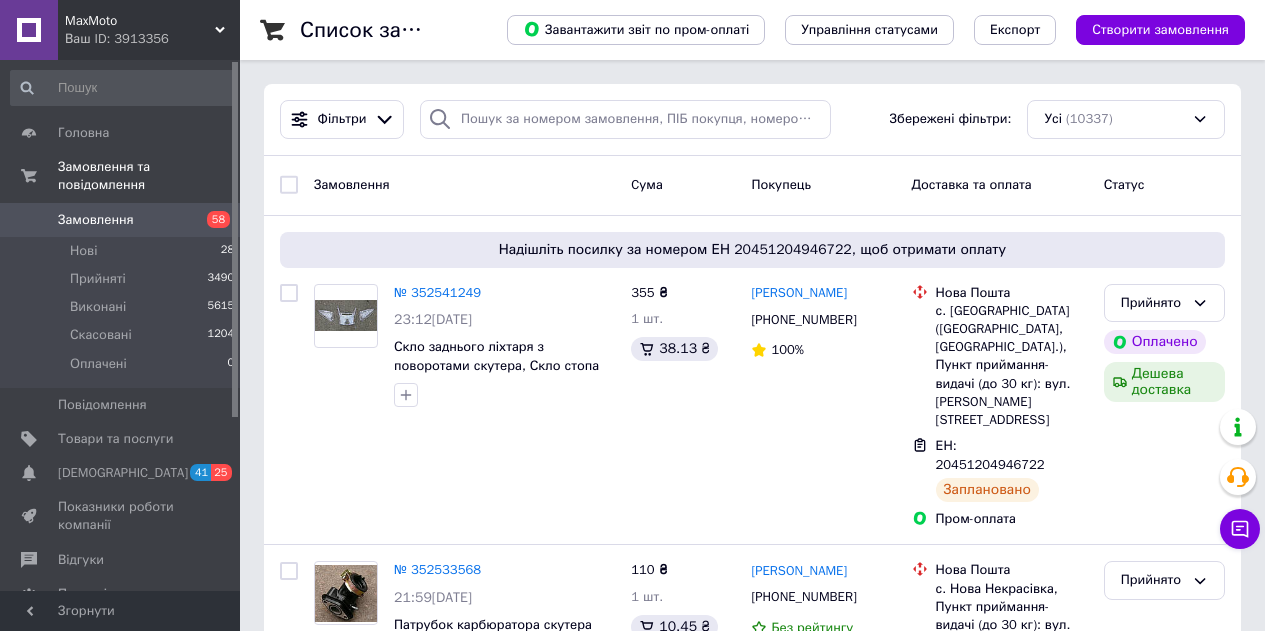 click on "MaxMoto" at bounding box center (140, 21) 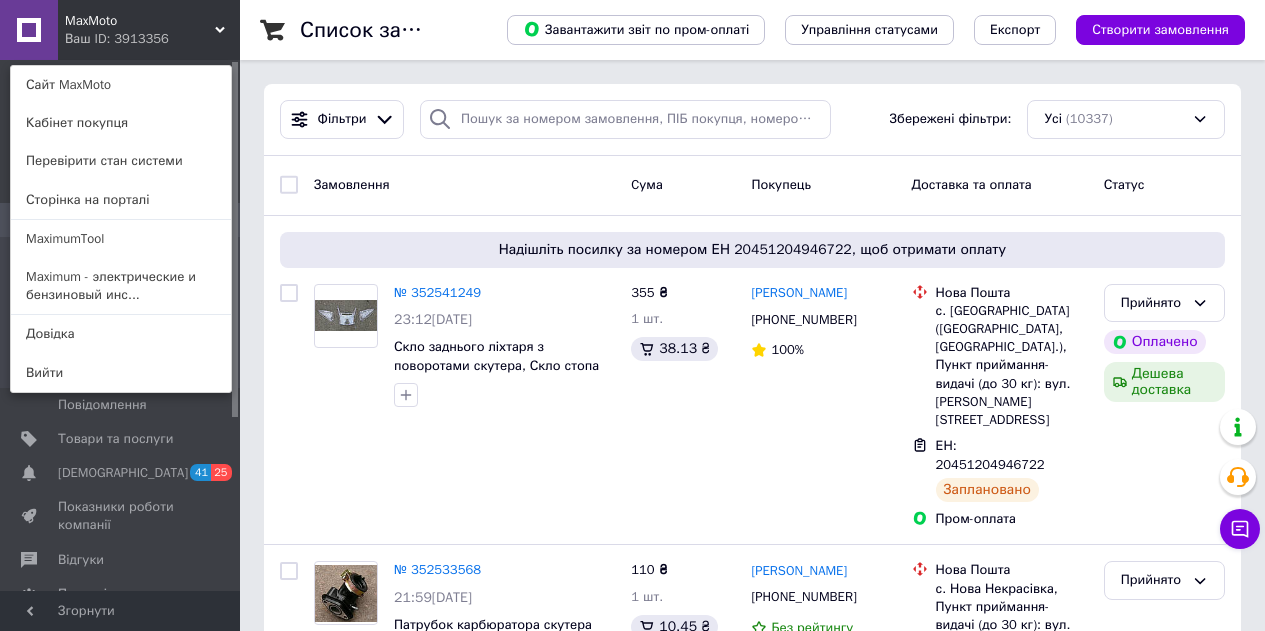 click on "MaxMoto Ваш ID: 3913356 Сайт MaxMoto Кабінет покупця Перевірити стан системи Сторінка на порталі MaximumTool Maximum - электрические и бензиновый инс... Довідка Вийти" at bounding box center (120, 30) 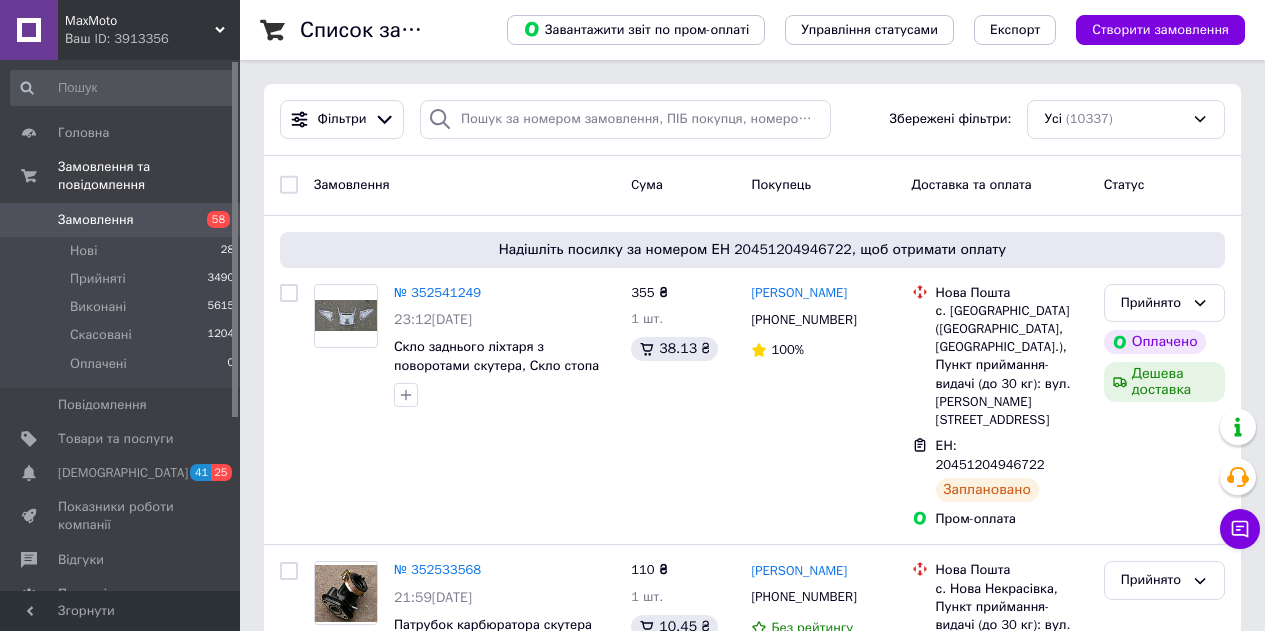 click on "Ваш ID: 3913356" at bounding box center [152, 39] 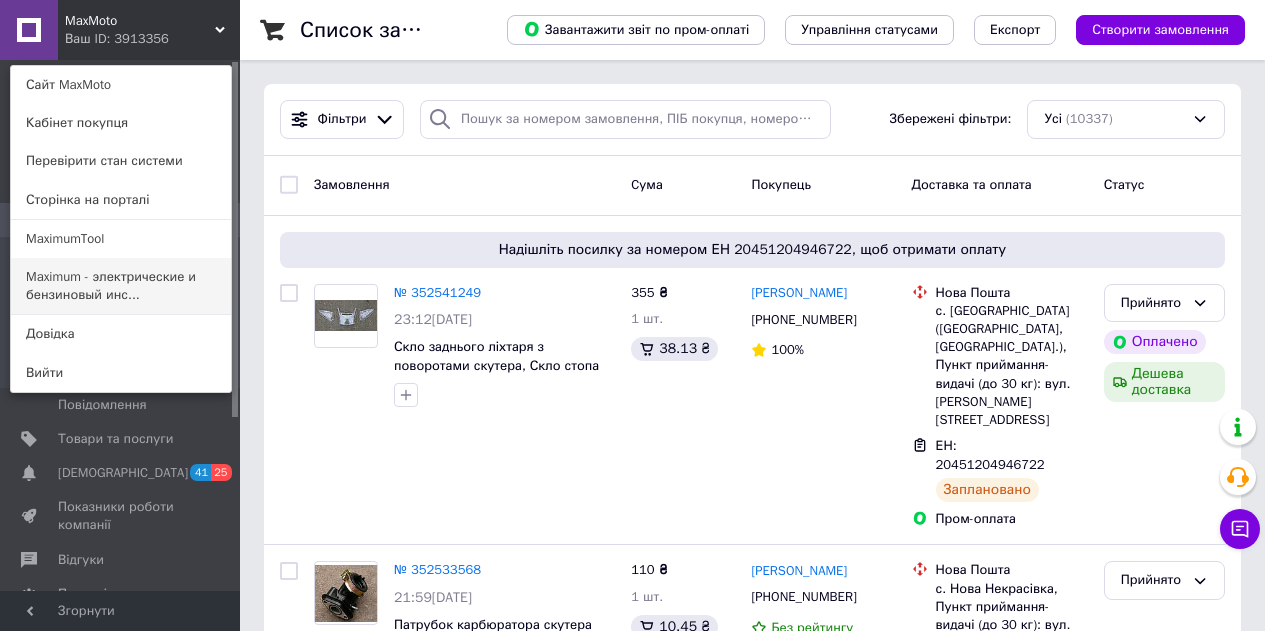 click on "Maximum - электрические и бензиновый инс..." at bounding box center (121, 286) 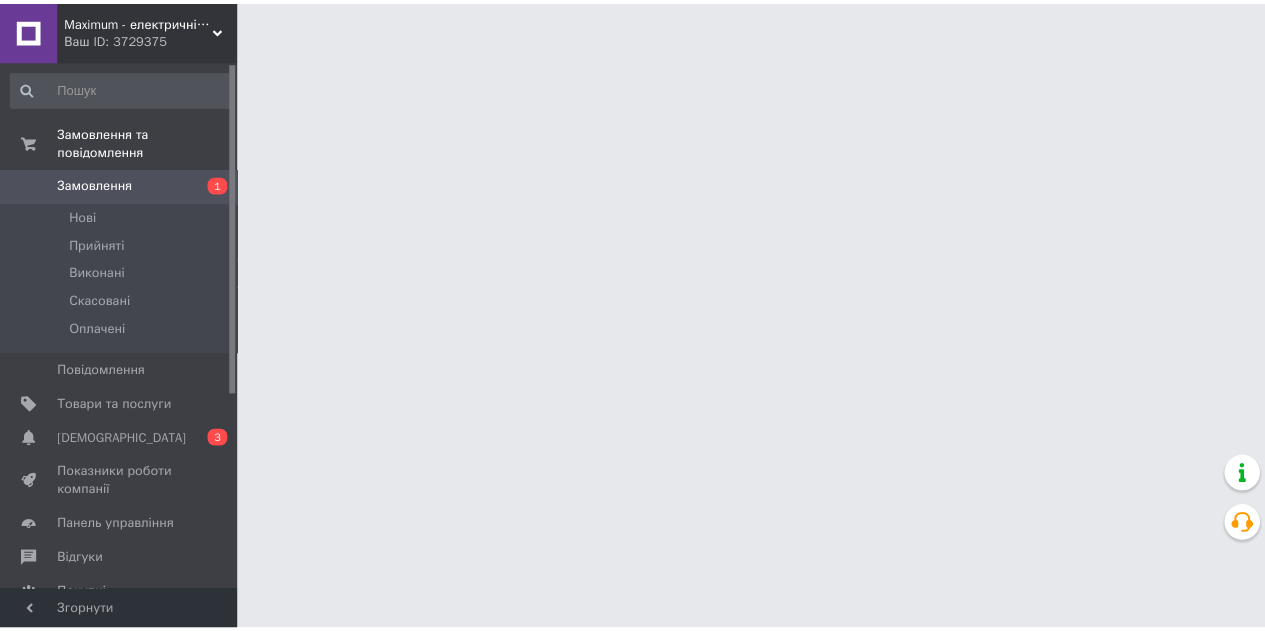scroll, scrollTop: 0, scrollLeft: 0, axis: both 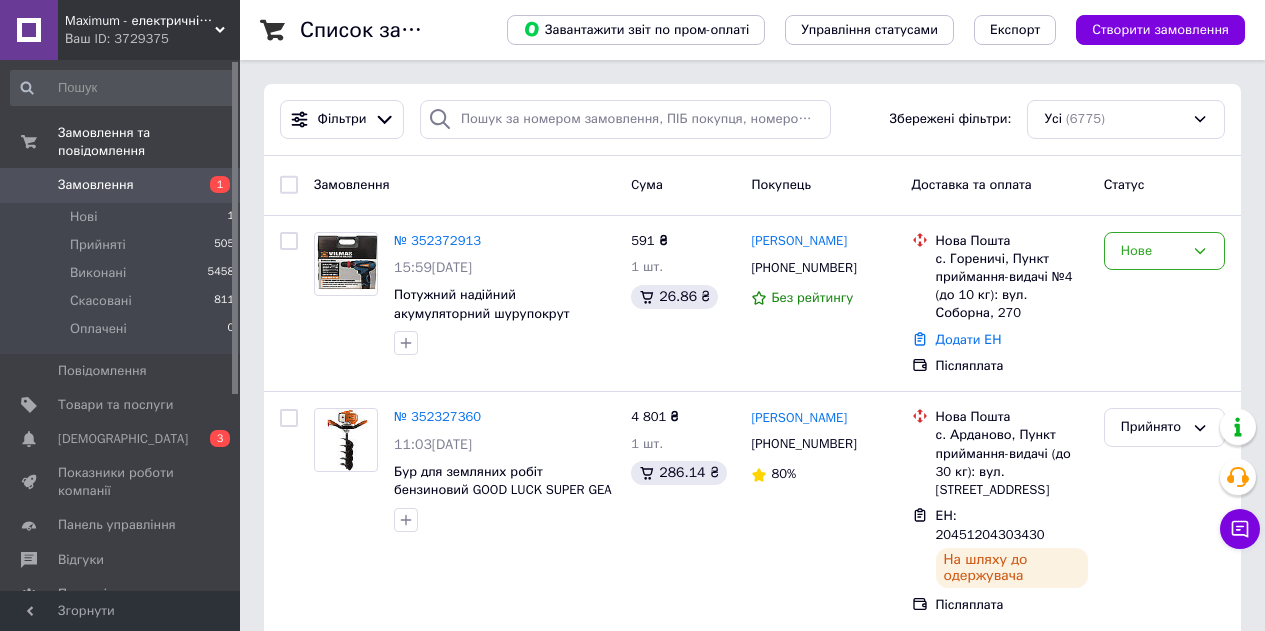 drag, startPoint x: 156, startPoint y: 36, endPoint x: 152, endPoint y: 63, distance: 27.294687 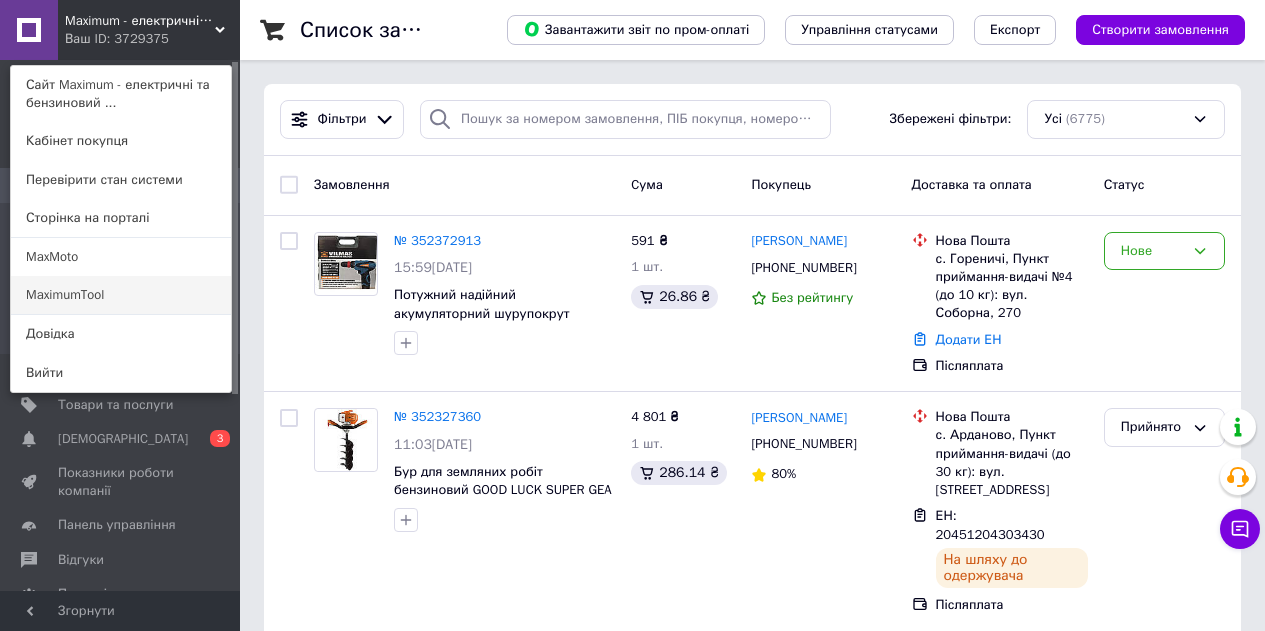 click on "MaximumTool" at bounding box center [121, 295] 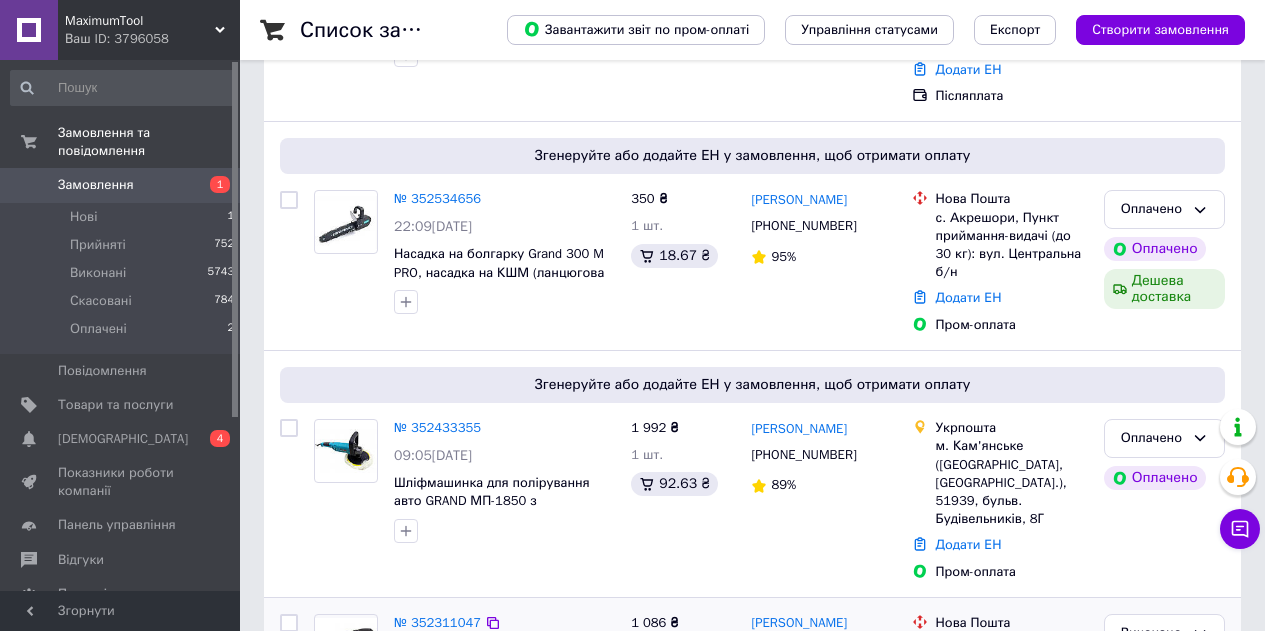 scroll, scrollTop: 300, scrollLeft: 0, axis: vertical 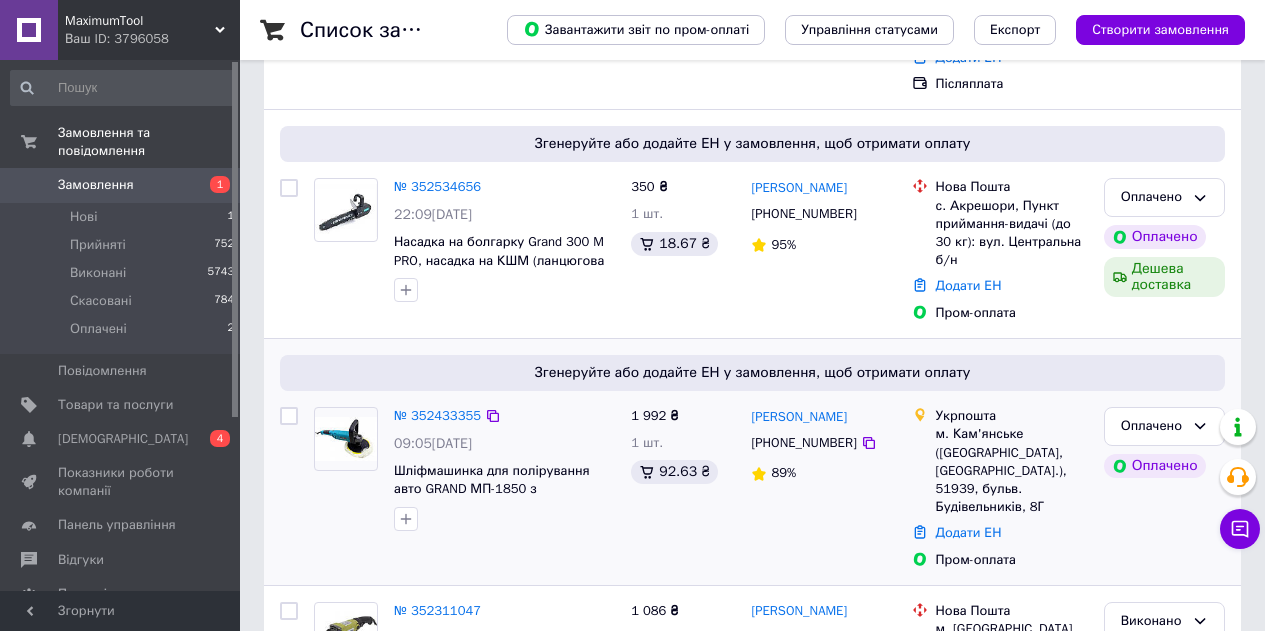 click at bounding box center (504, 519) 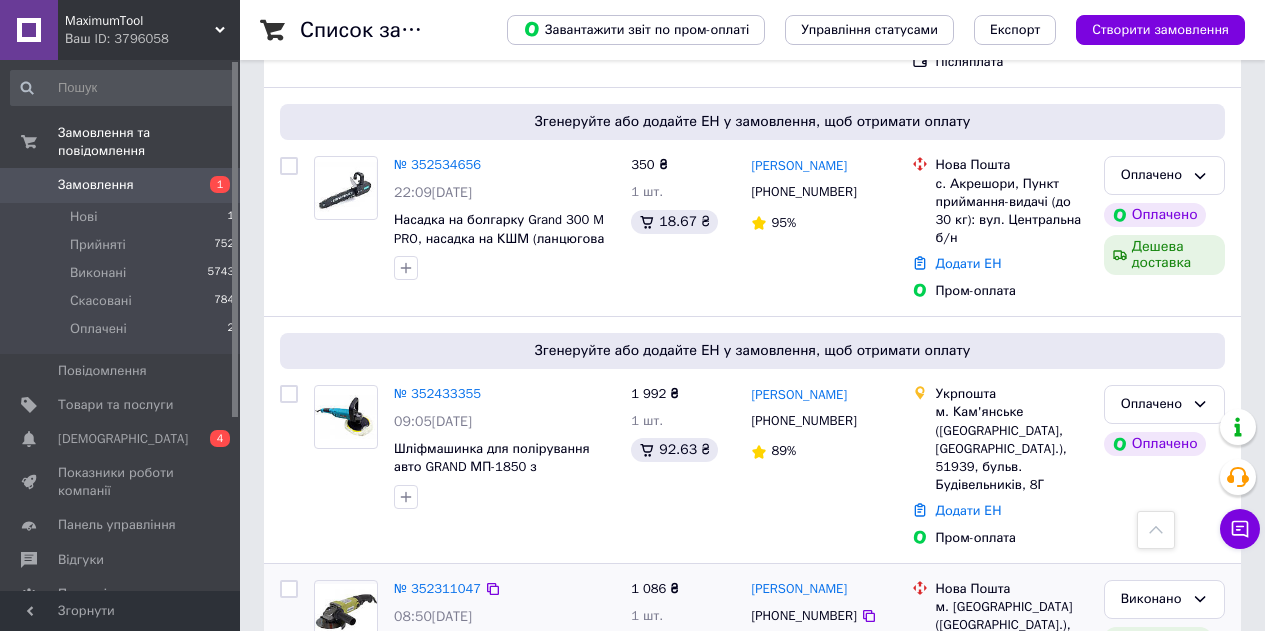 scroll, scrollTop: 300, scrollLeft: 0, axis: vertical 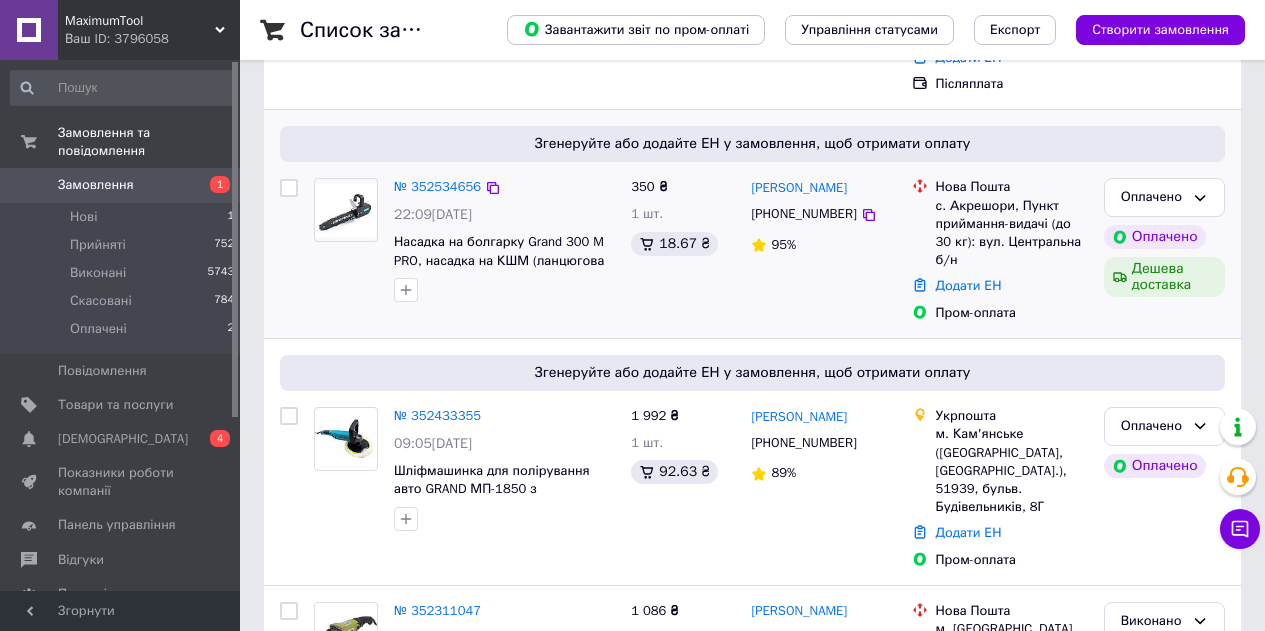 click on "№ 352534656 22:09, 13.07.2025 Насадка на болгарку Grand 300 M PRO, насадка на КШМ (ланцюгова пила)" at bounding box center [464, 250] 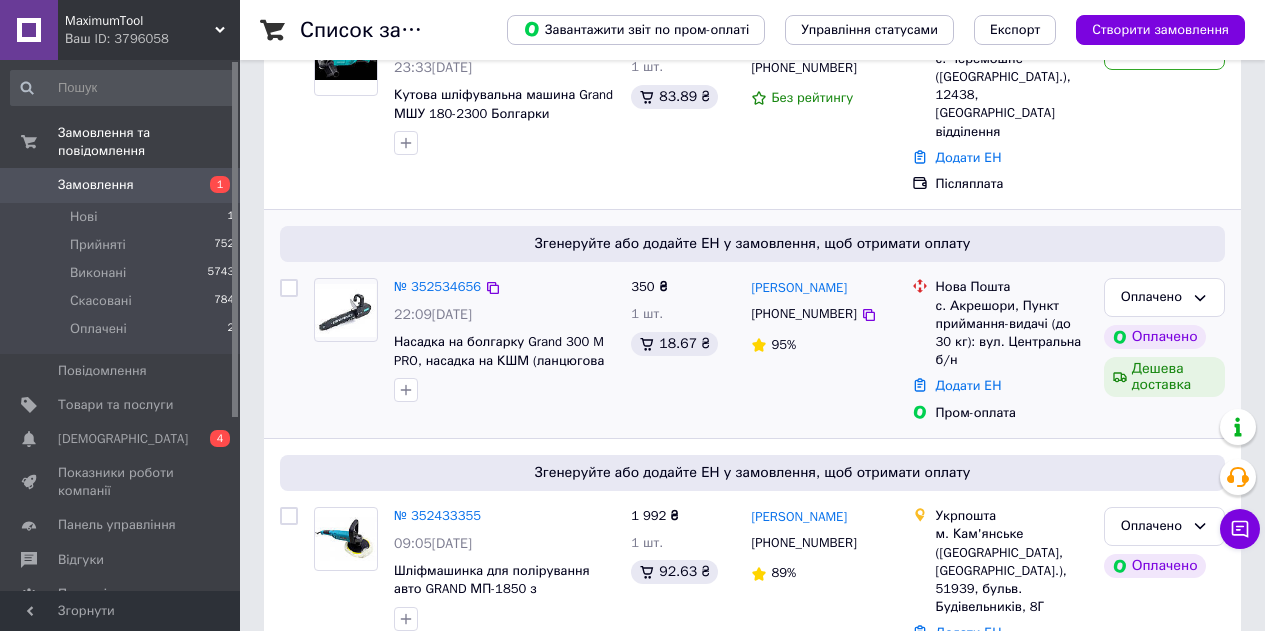 scroll, scrollTop: 100, scrollLeft: 0, axis: vertical 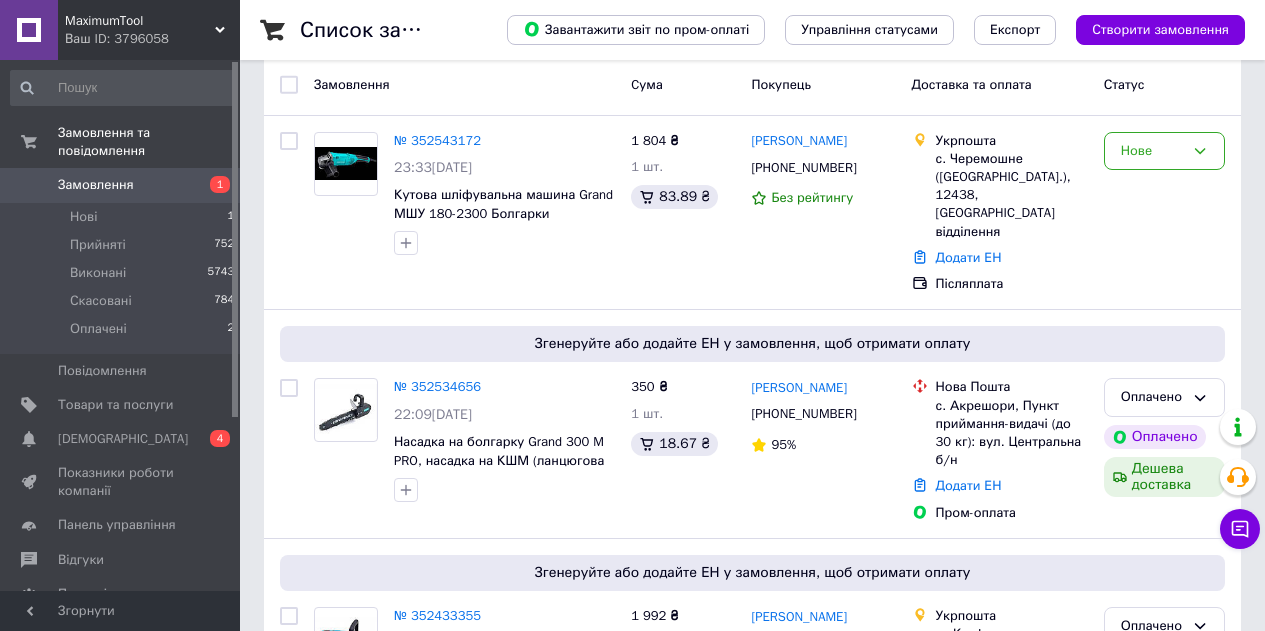 drag, startPoint x: 99, startPoint y: 159, endPoint x: 135, endPoint y: 159, distance: 36 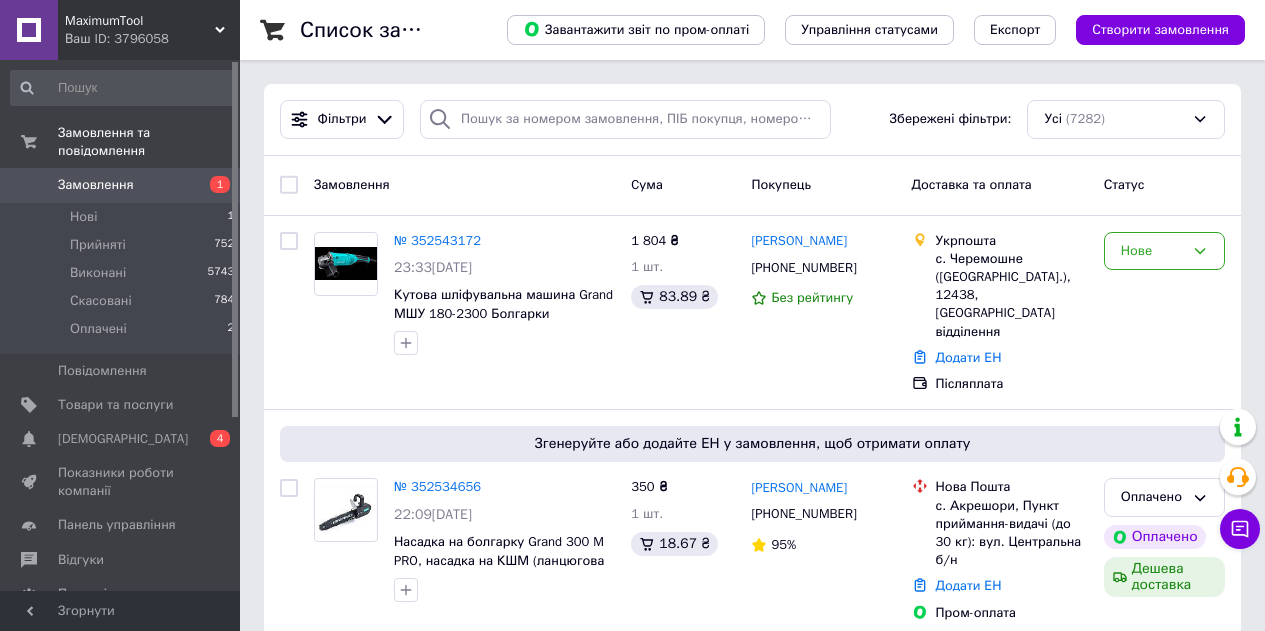 click on "MaximumTool Ваш ID: 3796058" at bounding box center [149, 30] 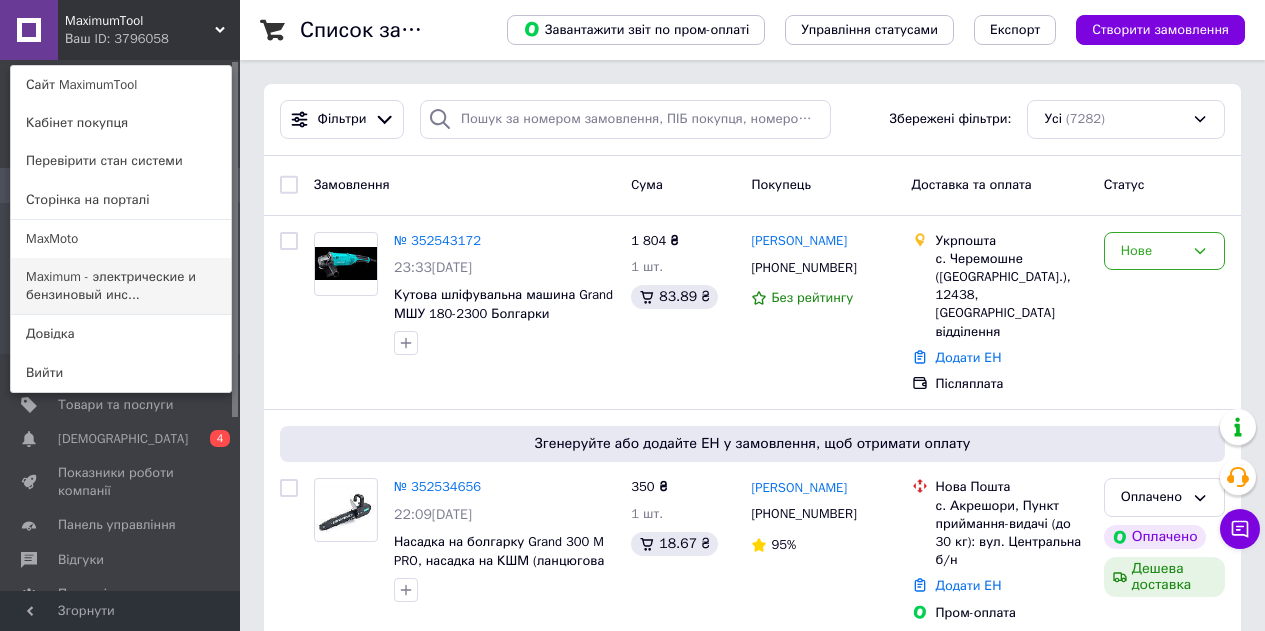 click on "Maximum - электрические и бензиновый инс..." at bounding box center (121, 286) 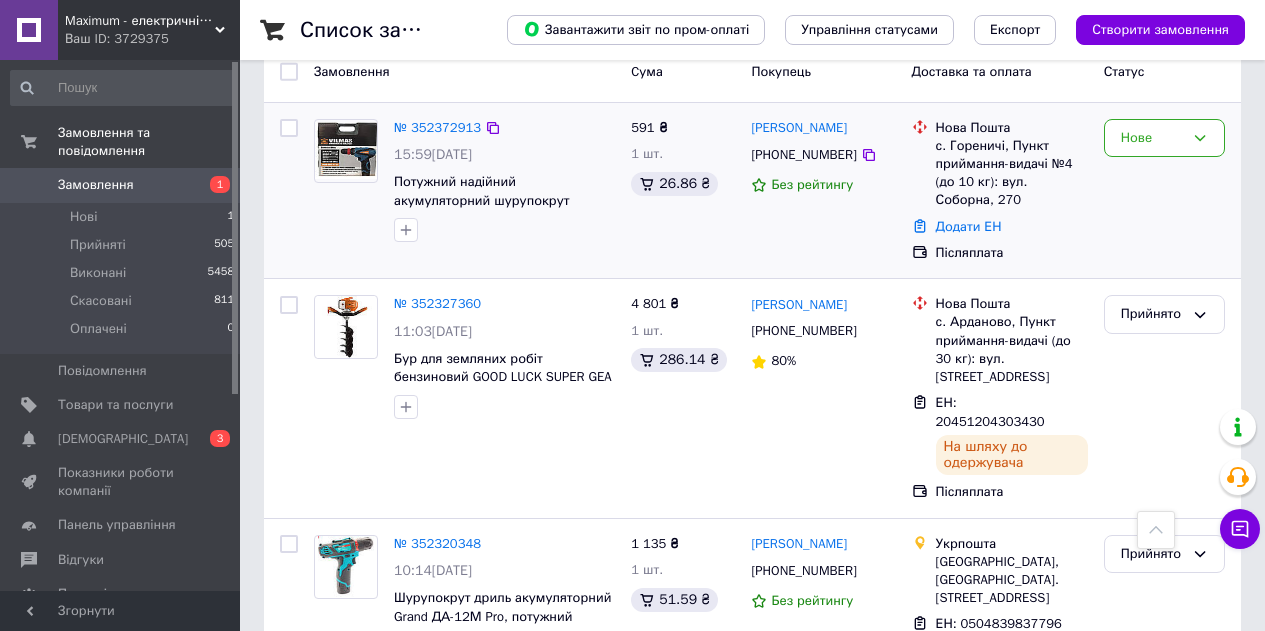 scroll, scrollTop: 100, scrollLeft: 0, axis: vertical 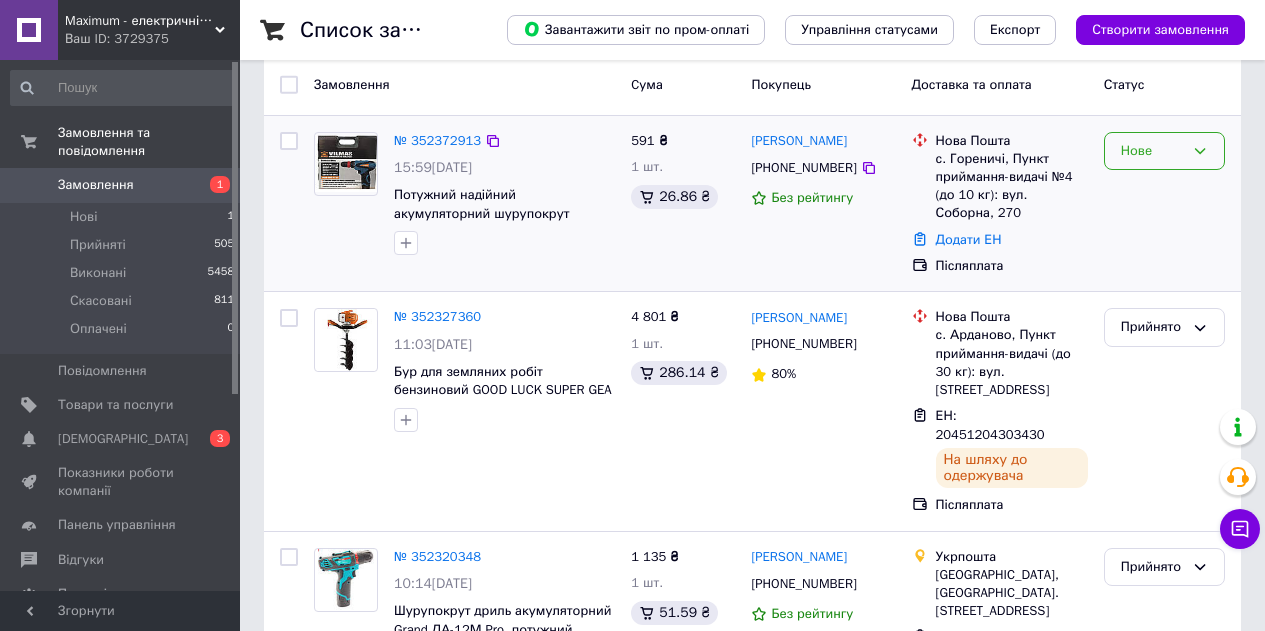 click on "Нове" at bounding box center [1164, 151] 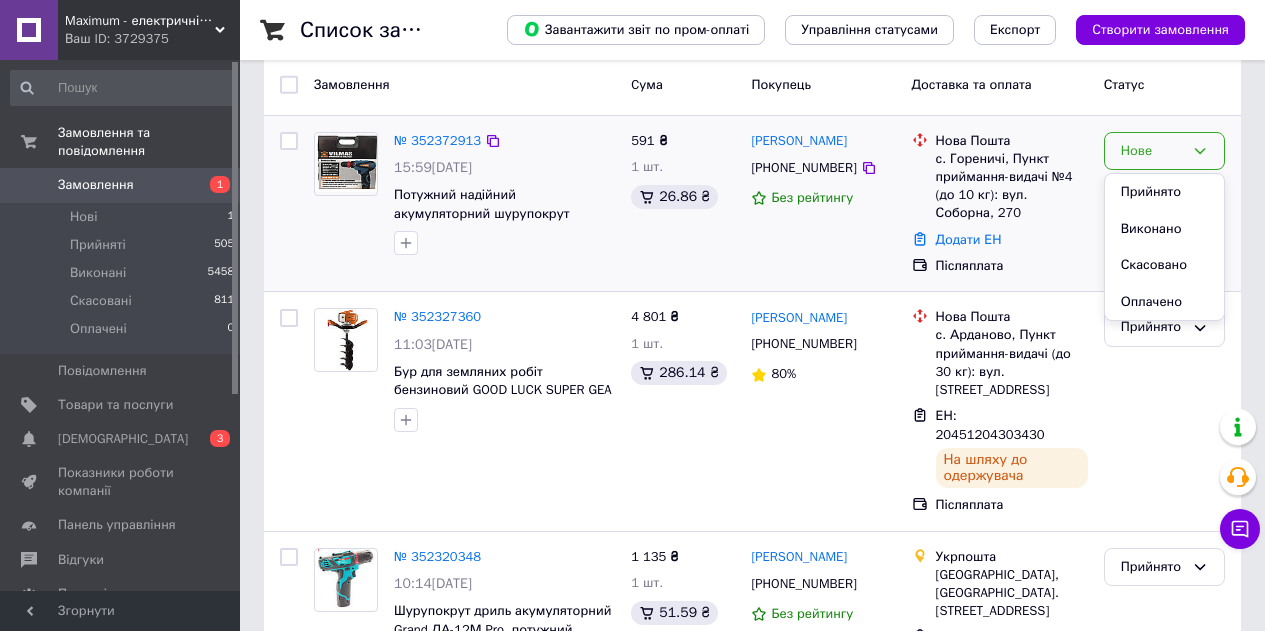 drag, startPoint x: 1193, startPoint y: 182, endPoint x: 976, endPoint y: 134, distance: 222.24536 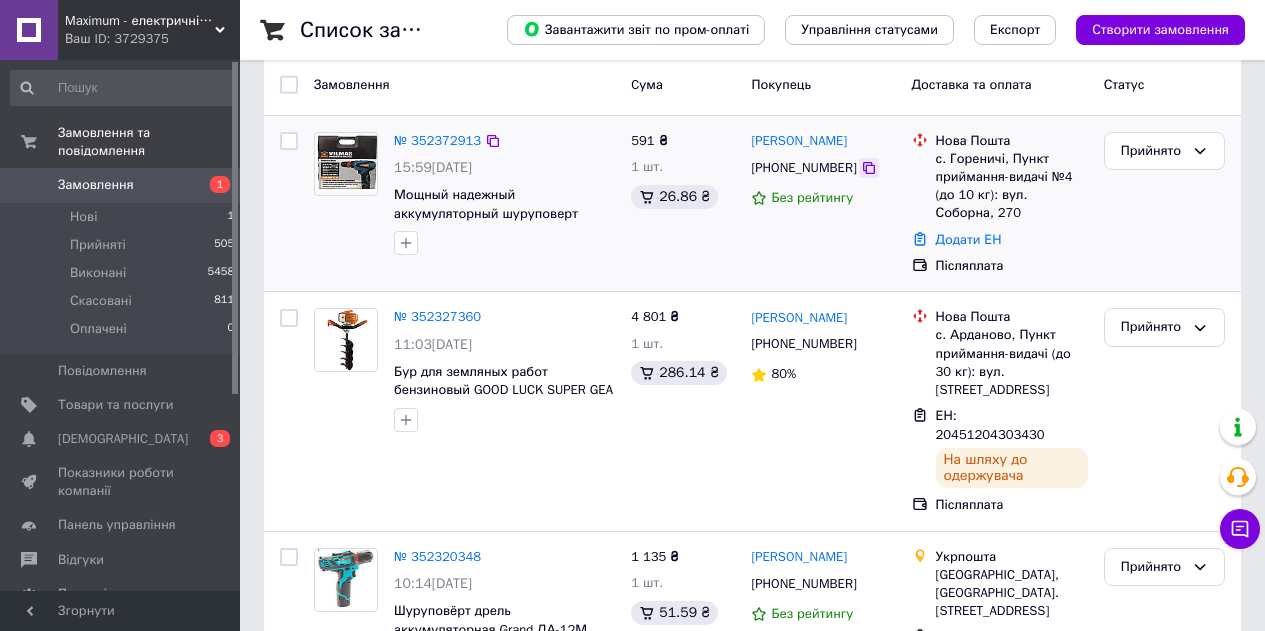 click 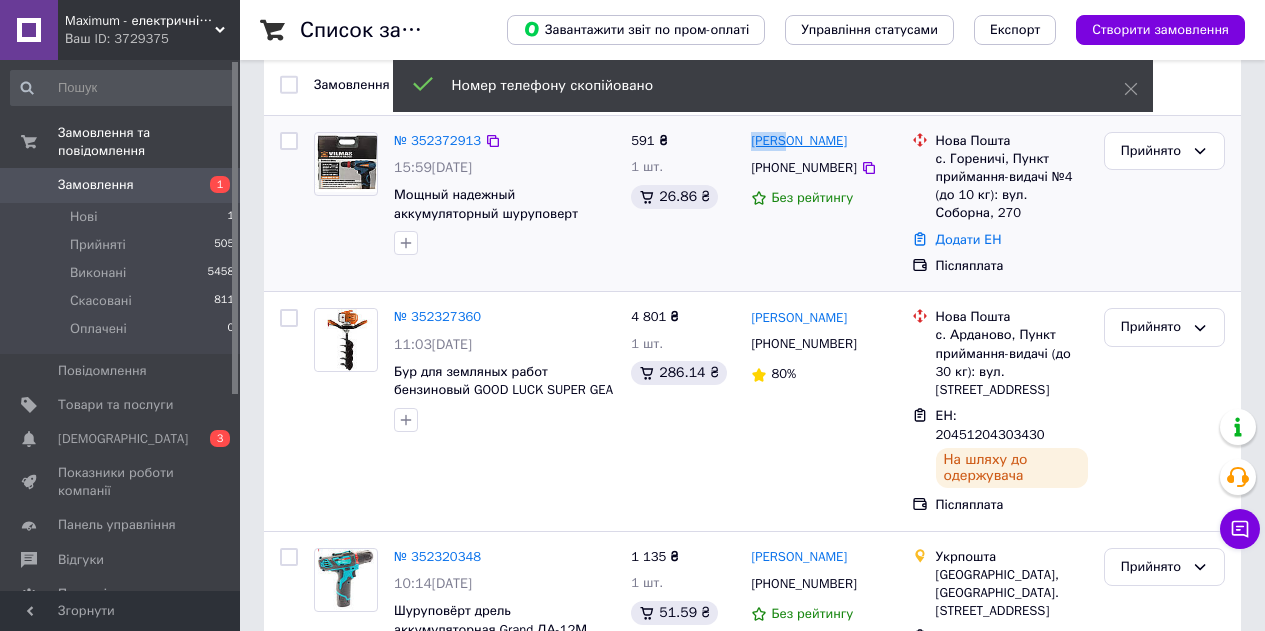 drag, startPoint x: 743, startPoint y: 140, endPoint x: 786, endPoint y: 149, distance: 43.931767 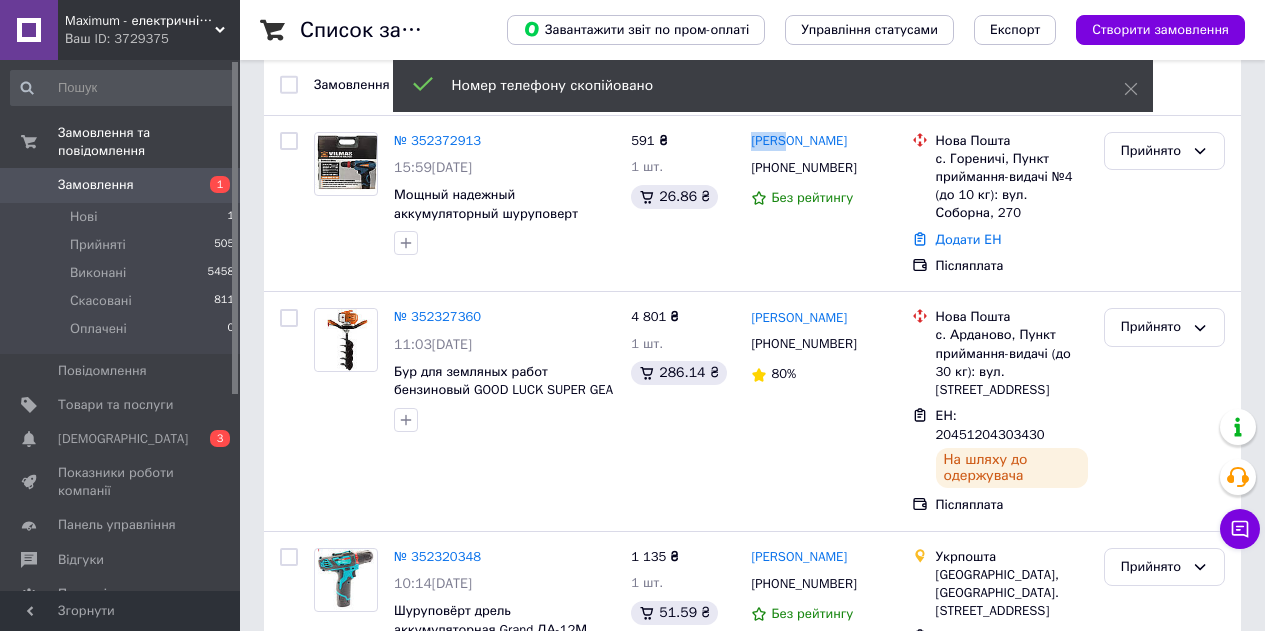 copy on "Бобко" 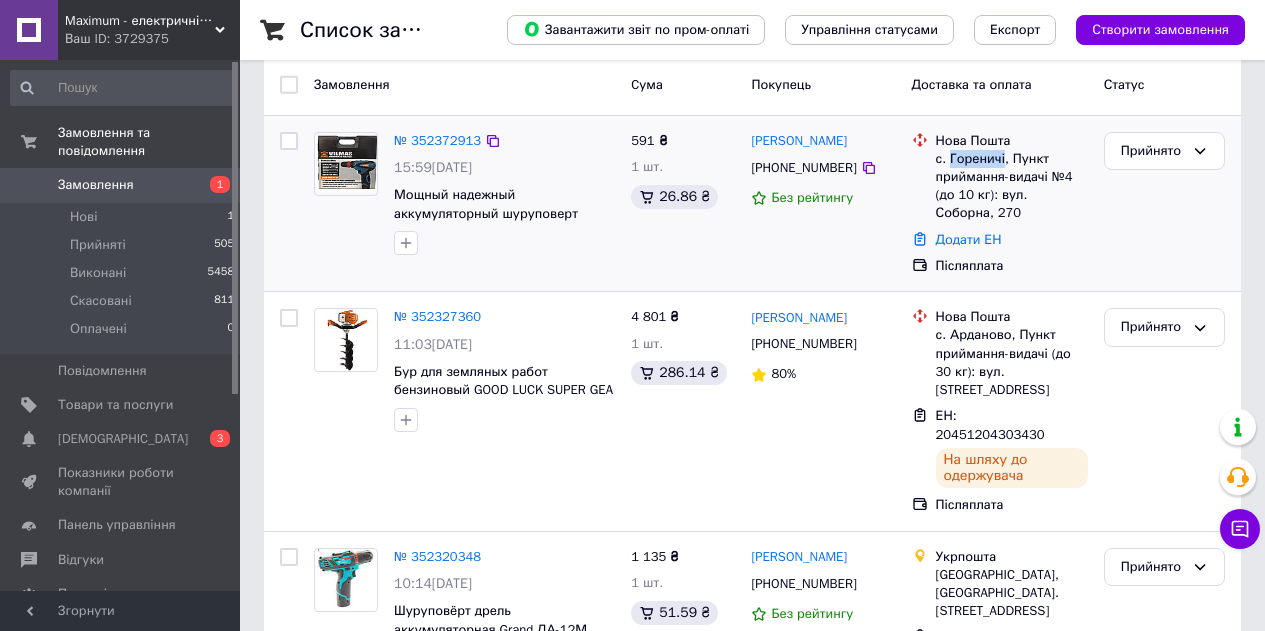 drag, startPoint x: 1002, startPoint y: 154, endPoint x: 950, endPoint y: 160, distance: 52.34501 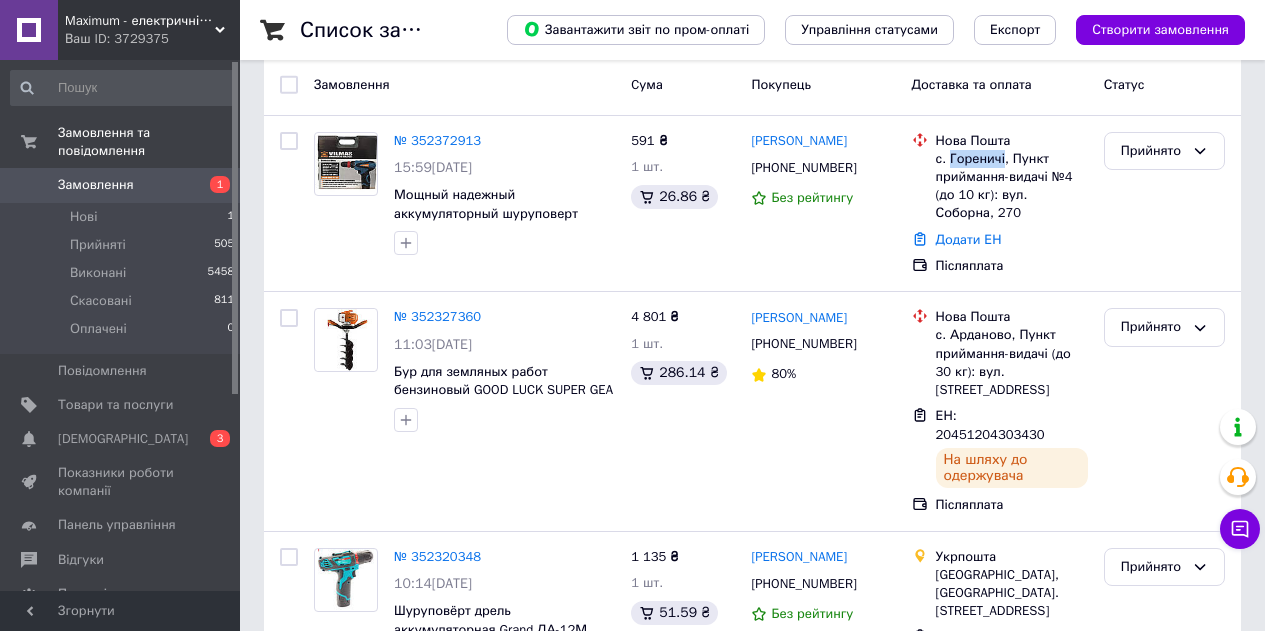 copy on "Гореничі" 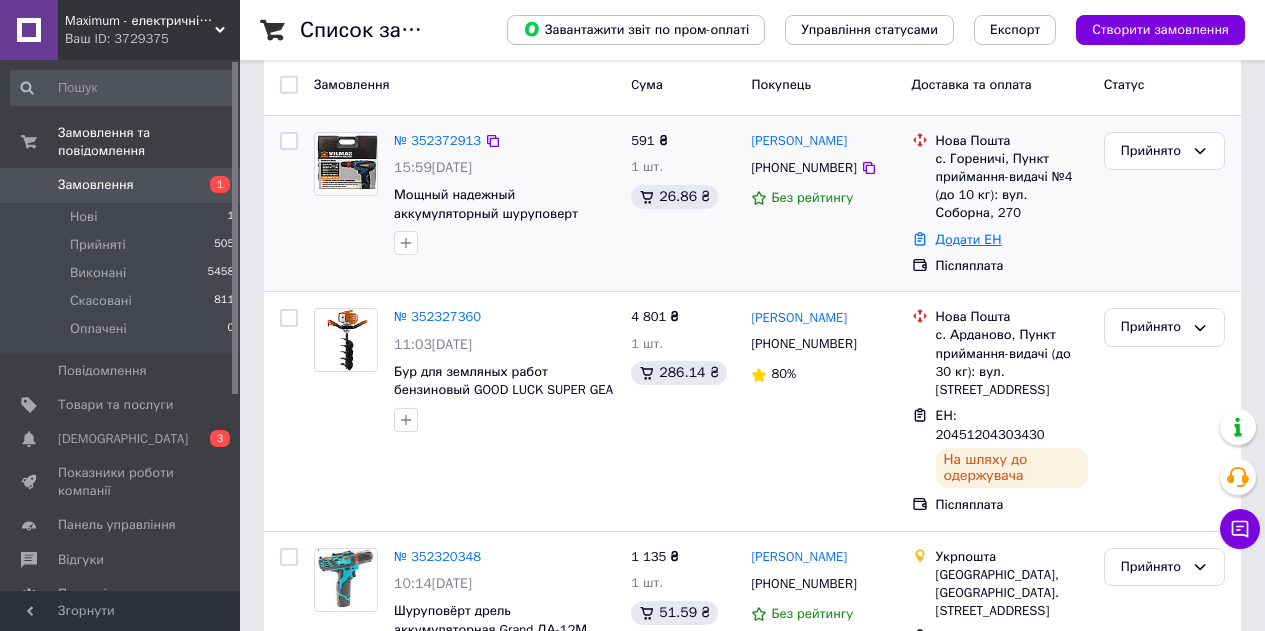 click on "Додати ЕН" at bounding box center (969, 239) 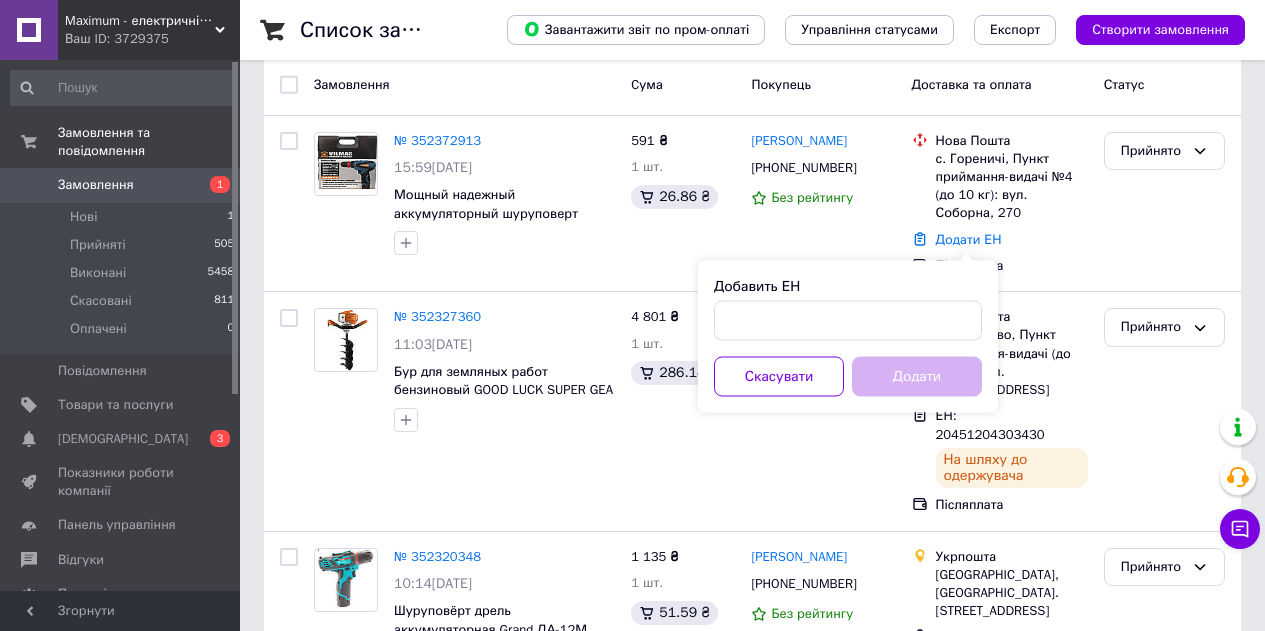 click on "Добавить ЕН" at bounding box center (848, 287) 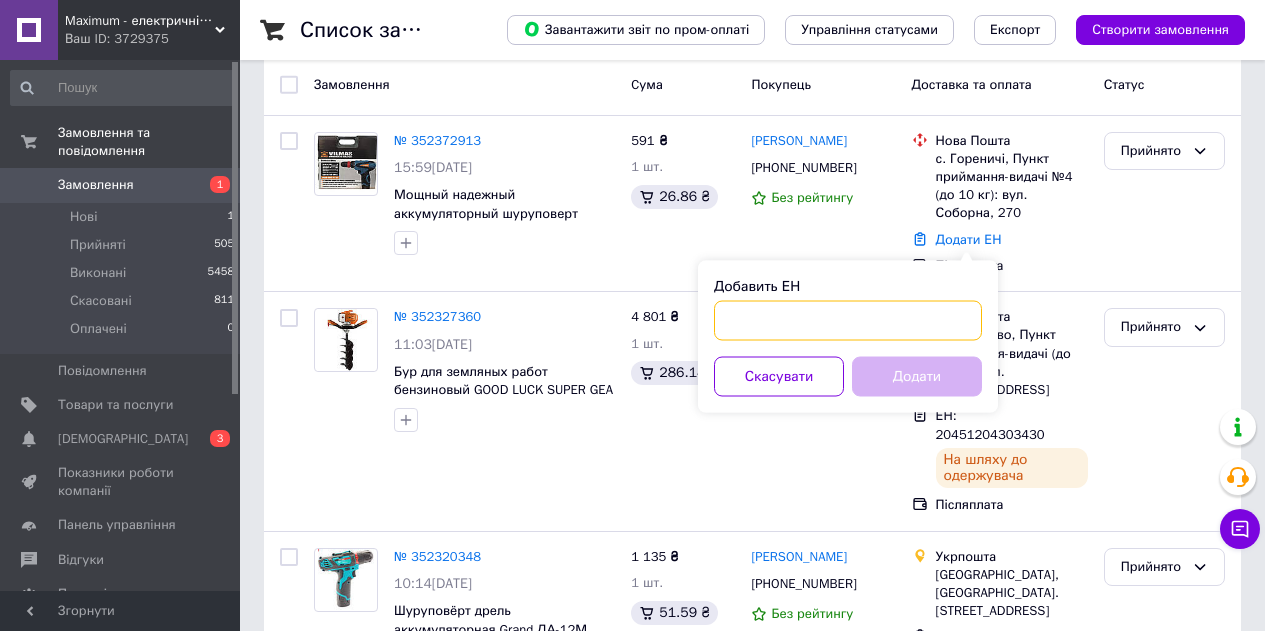 click on "Добавить ЕН" at bounding box center [848, 321] 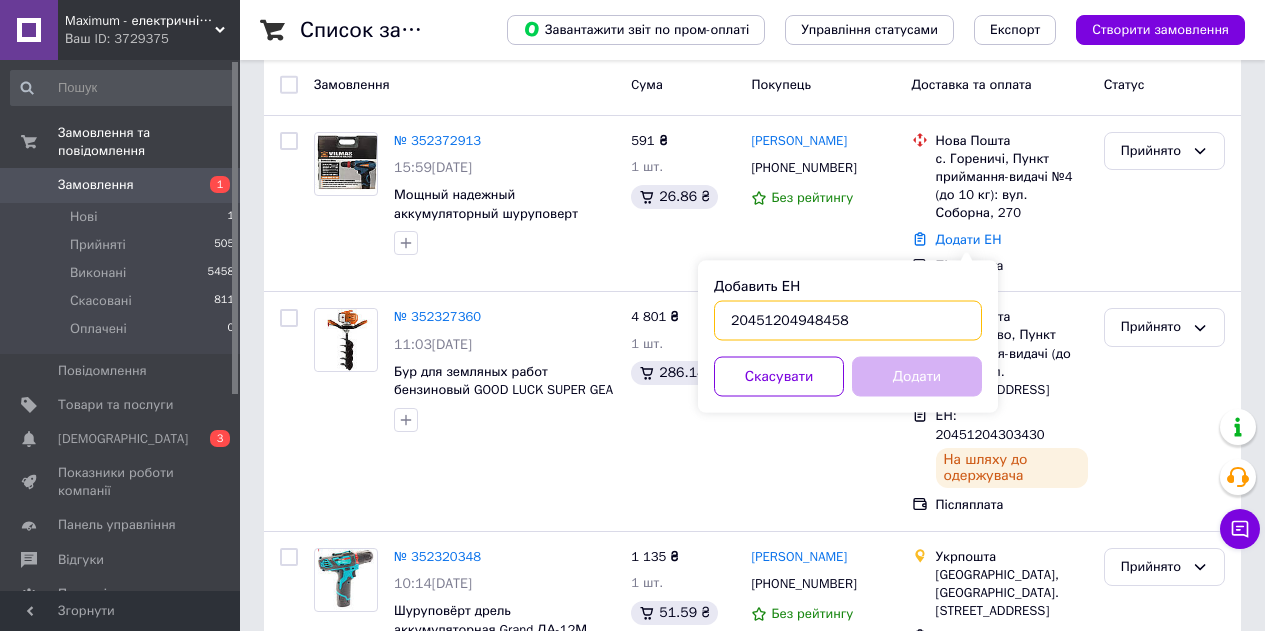 type on "20451204948458" 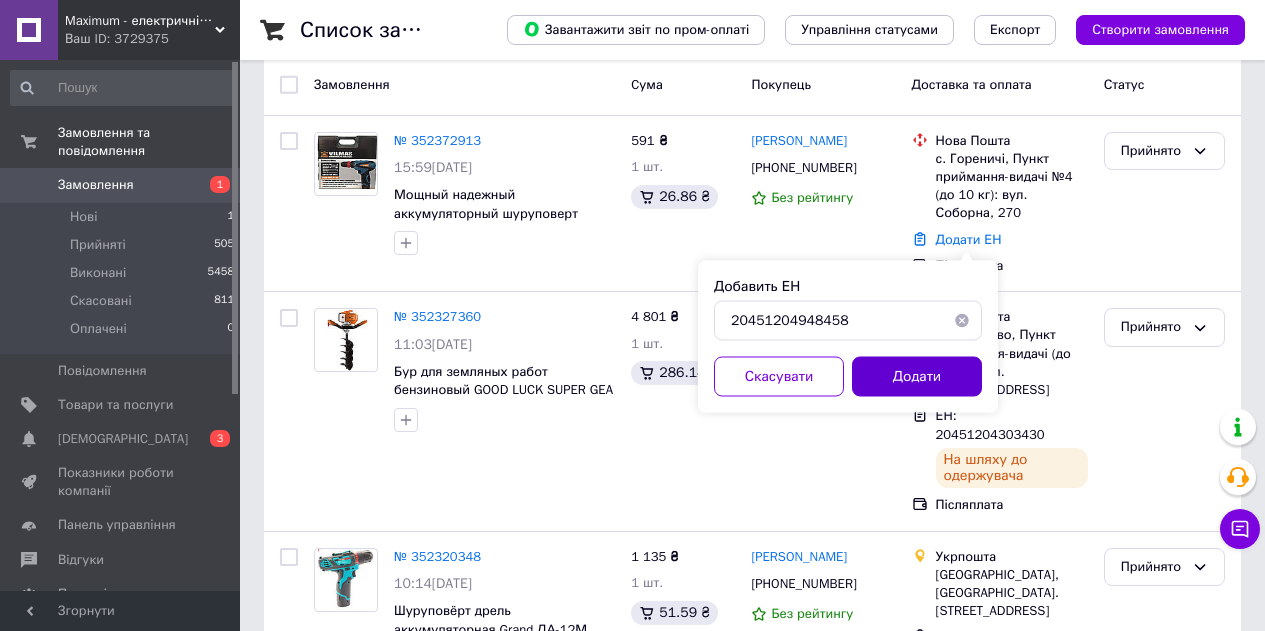 click on "Додати" at bounding box center (917, 377) 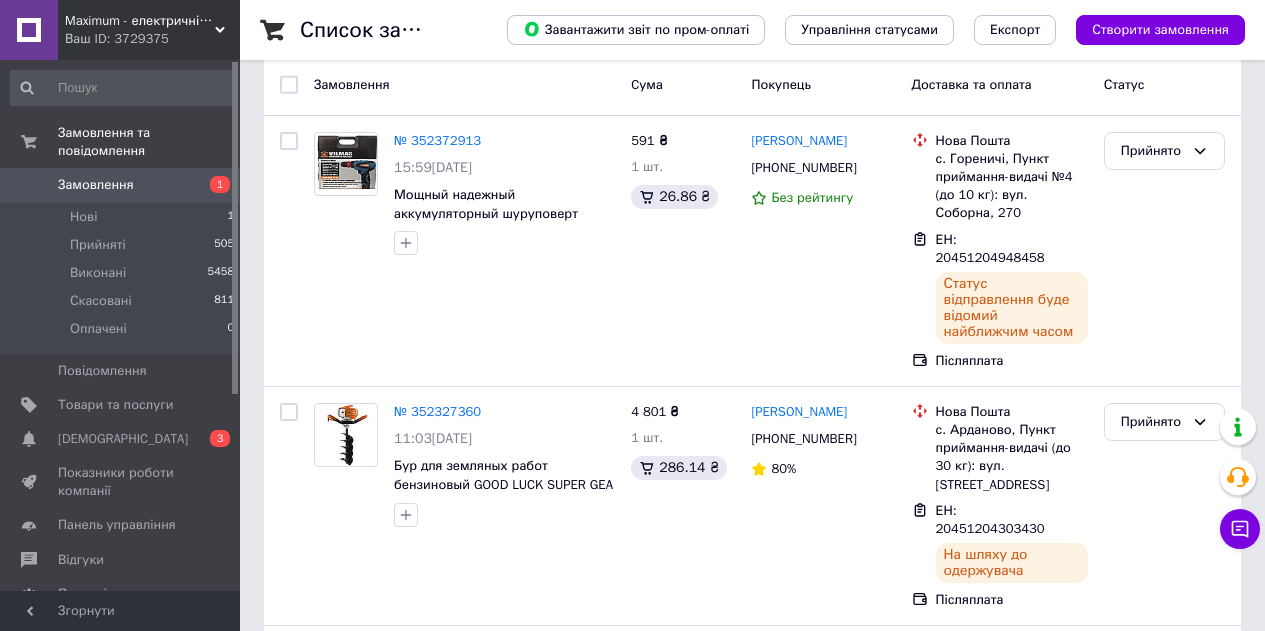 click on "Замовлення" at bounding box center [121, 185] 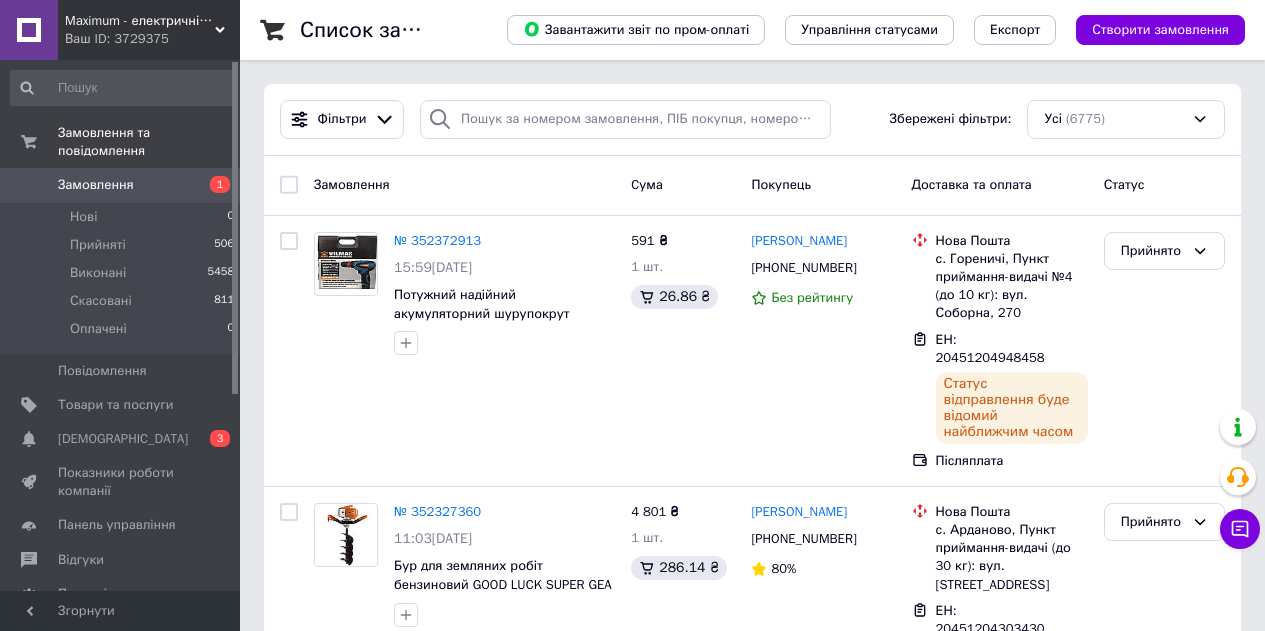 click on "Maximum - електричні та бензиновий інструмент" at bounding box center [140, 21] 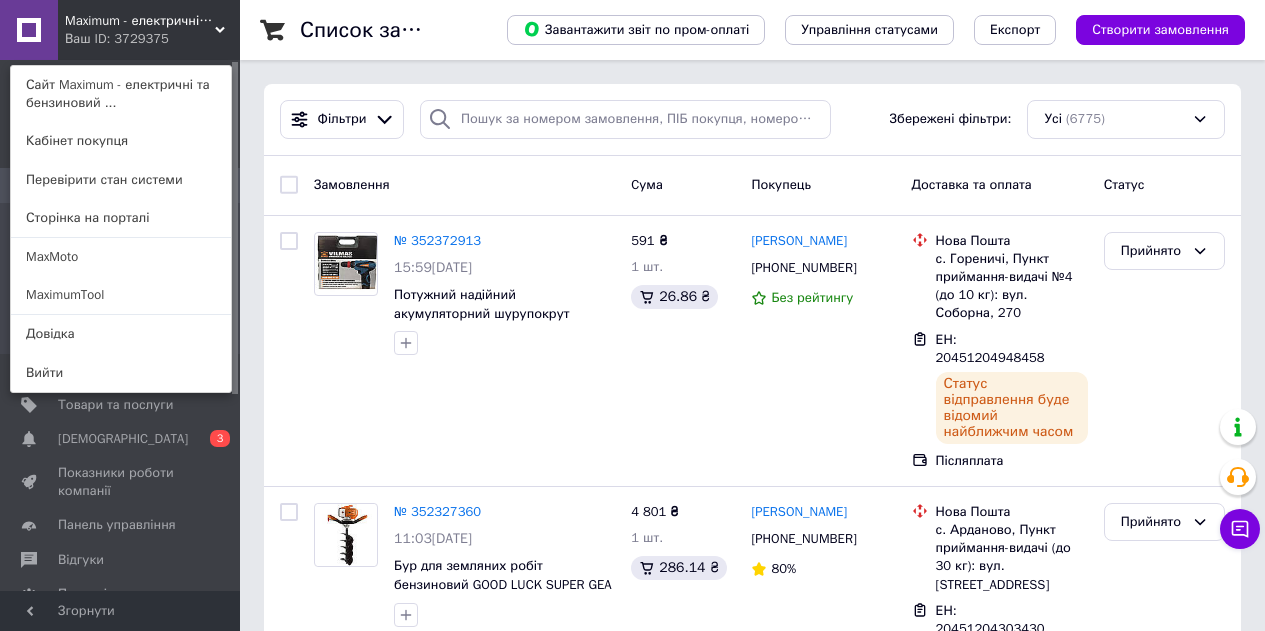 click on "MaximumTool" at bounding box center [121, 295] 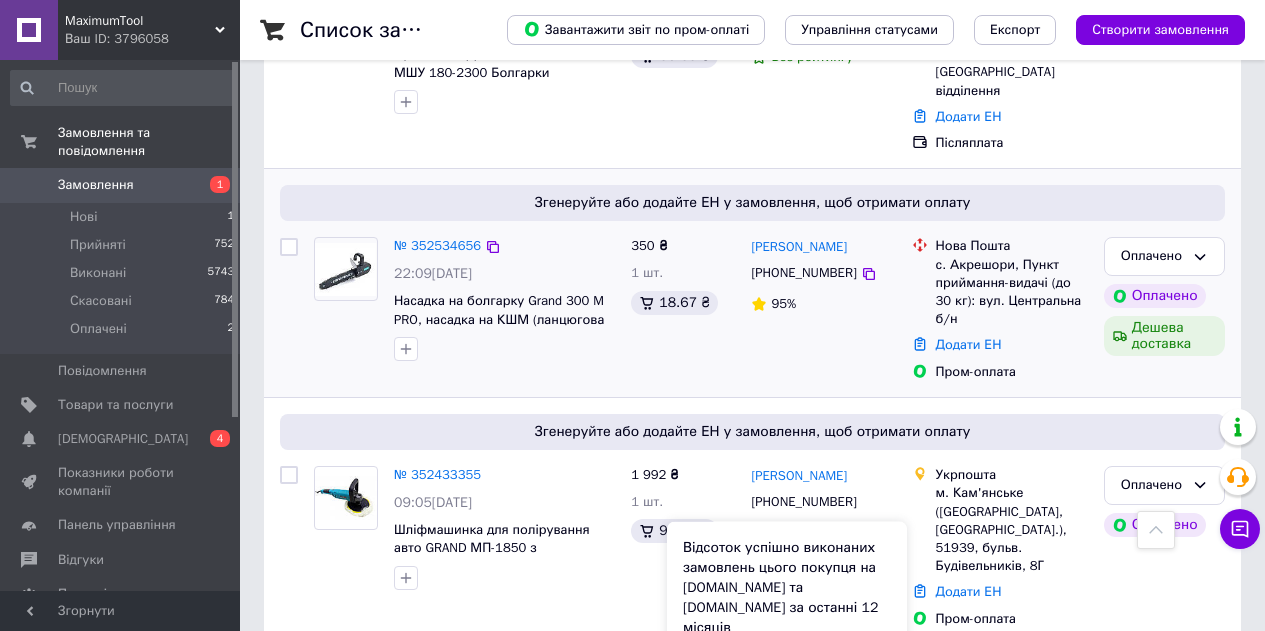 scroll, scrollTop: 200, scrollLeft: 0, axis: vertical 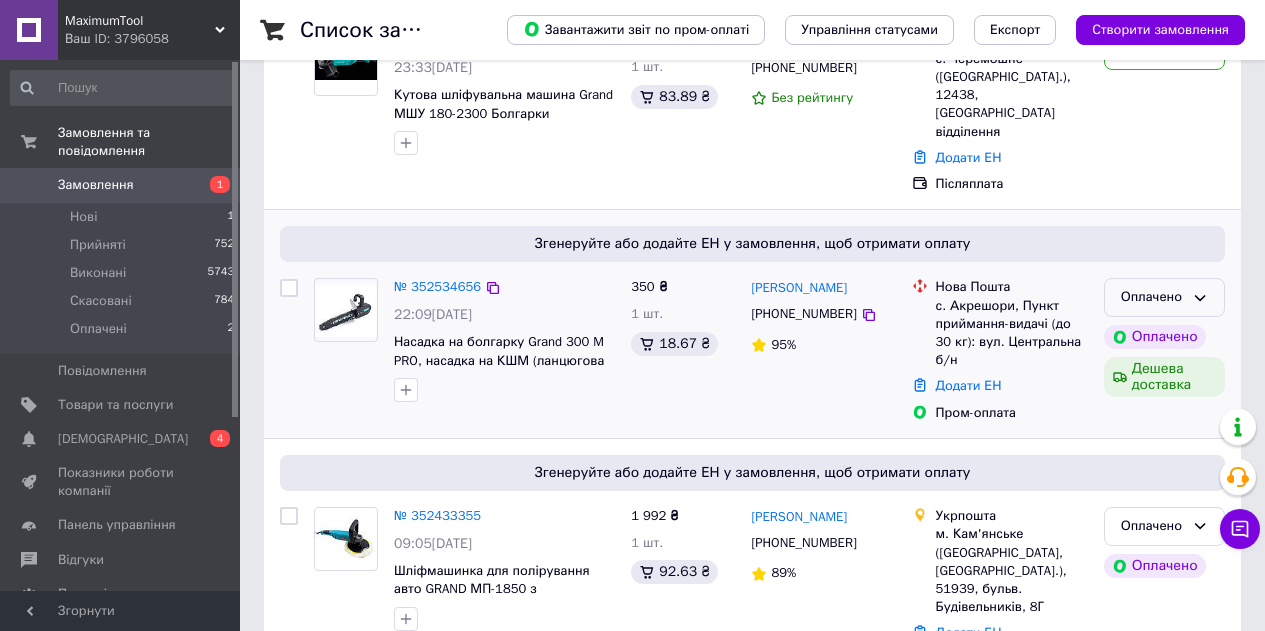 click on "Оплачено" at bounding box center [1164, 297] 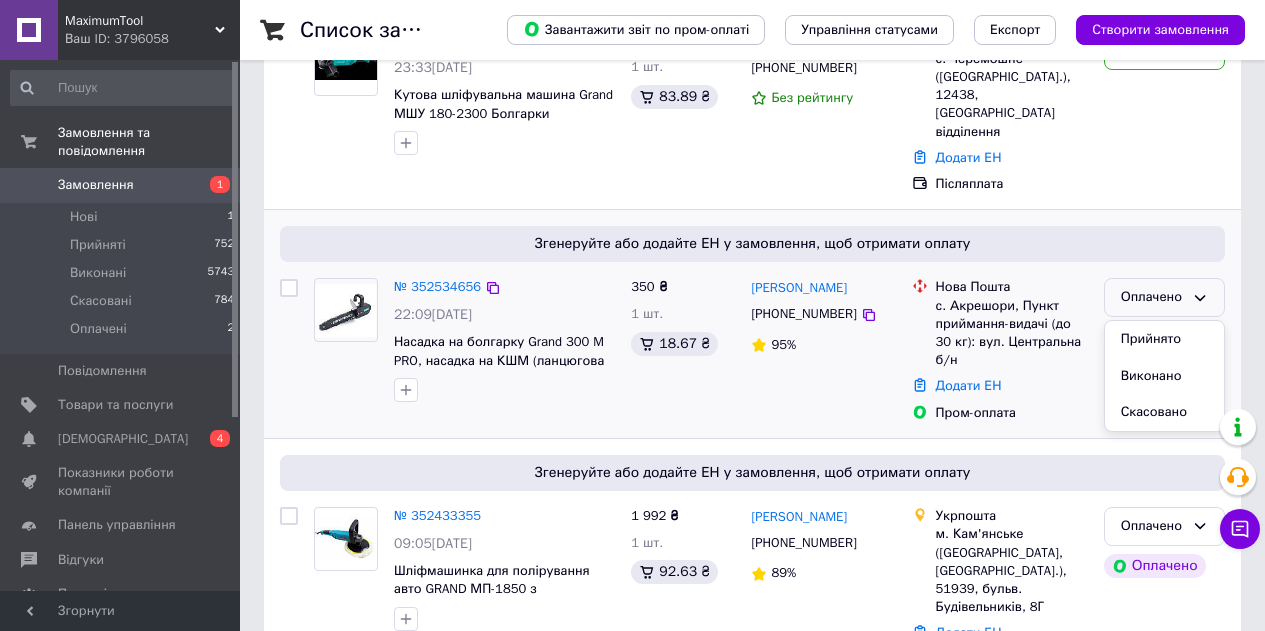click on "Прийнято" at bounding box center [1164, 339] 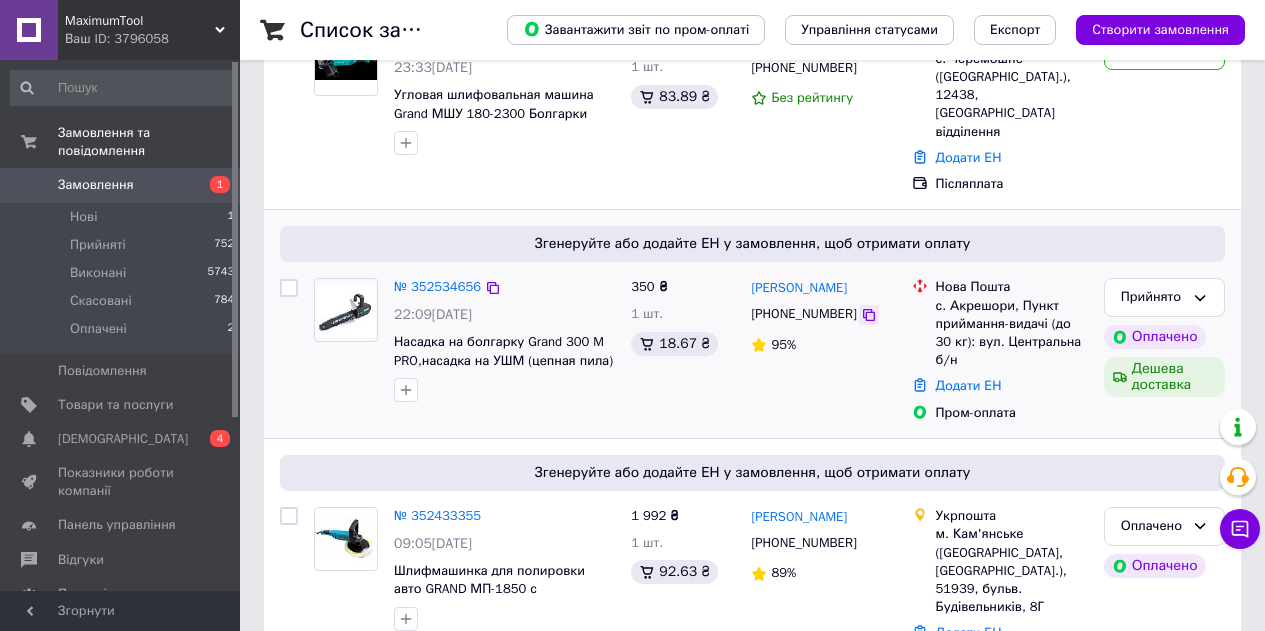 click 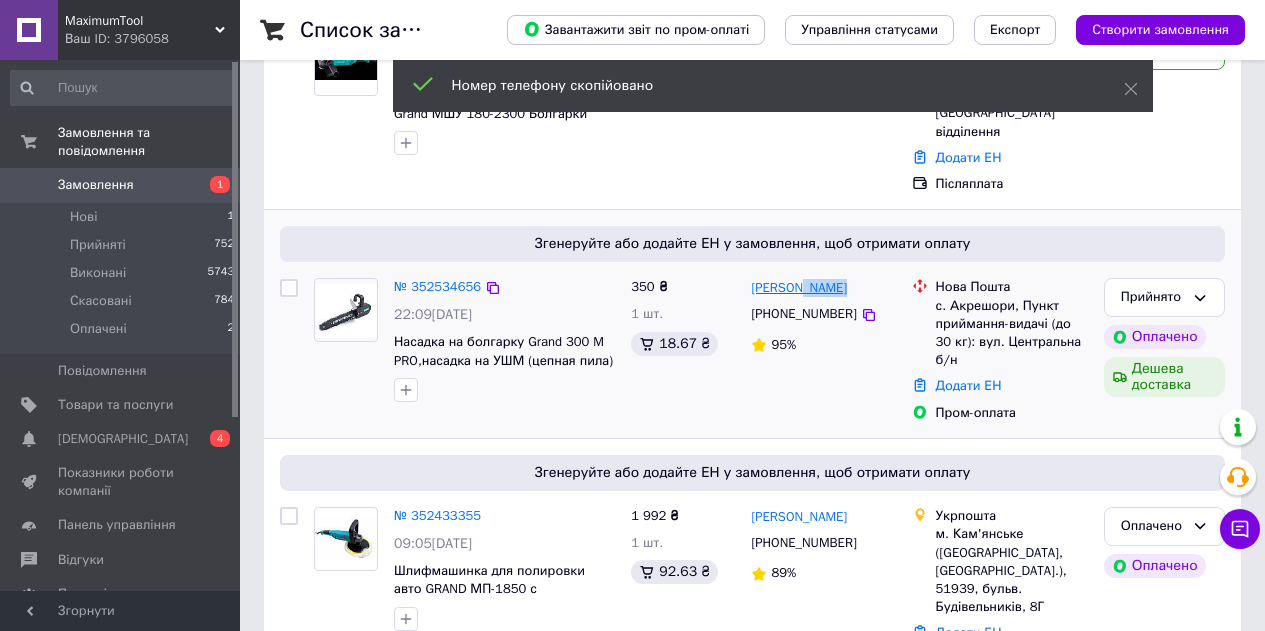 drag, startPoint x: 852, startPoint y: 275, endPoint x: 796, endPoint y: 277, distance: 56.0357 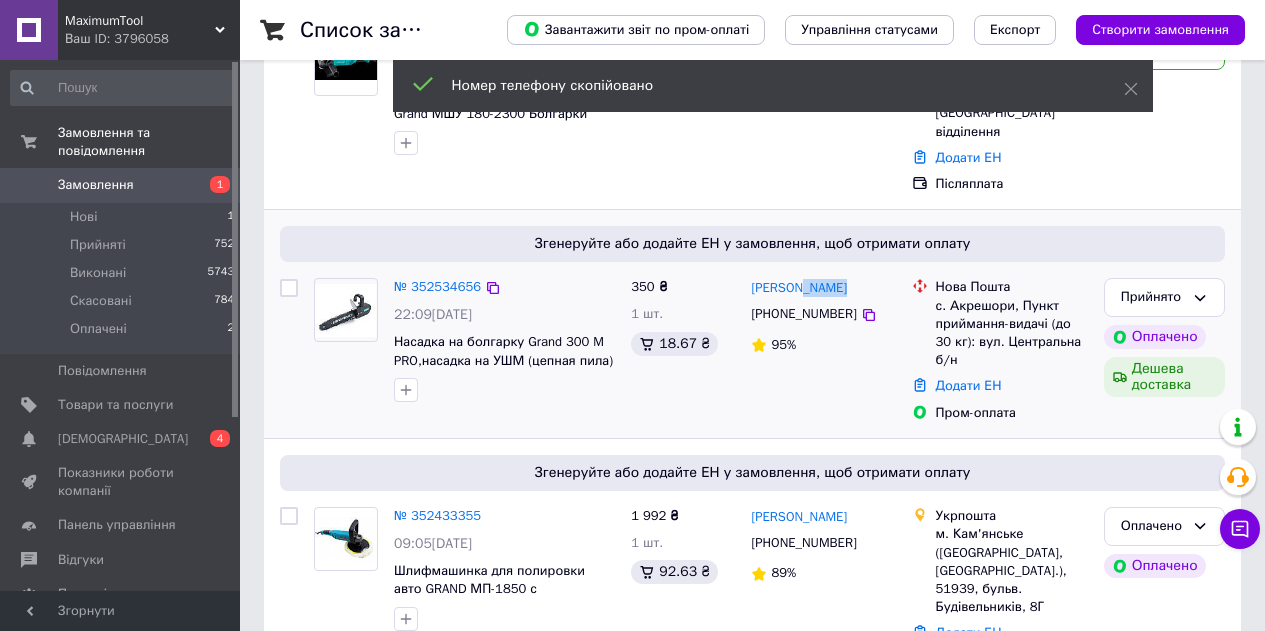 copy on "Рибчук" 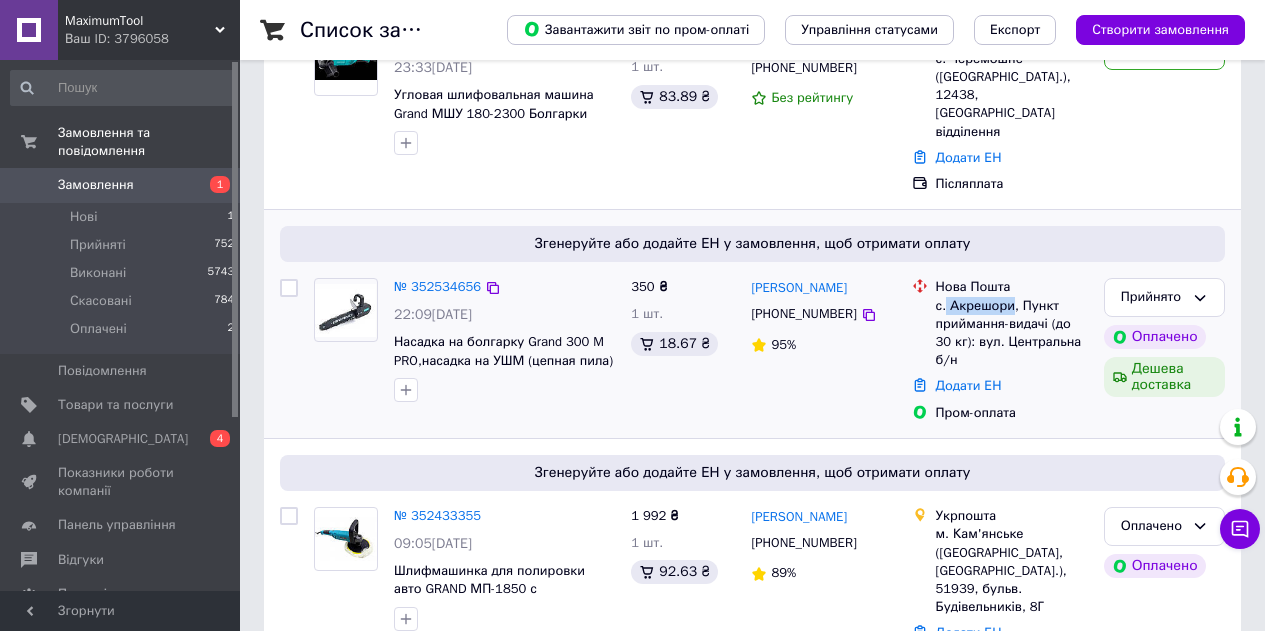 drag, startPoint x: 1008, startPoint y: 288, endPoint x: 943, endPoint y: 289, distance: 65.00769 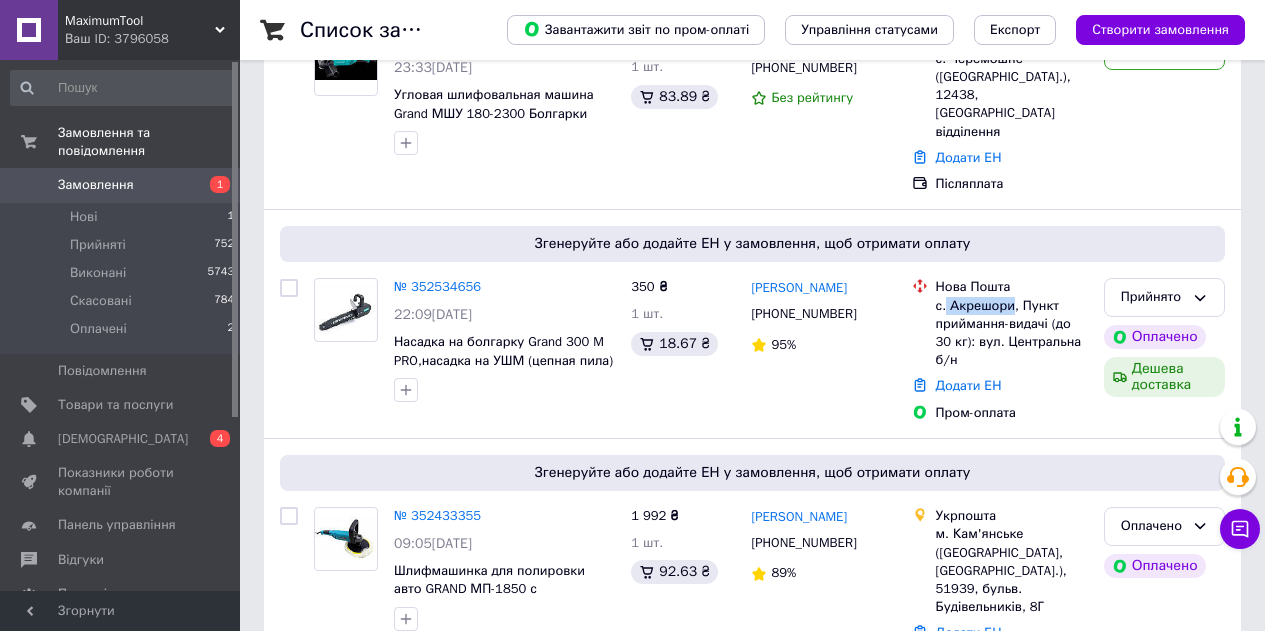 copy on "Акрешори" 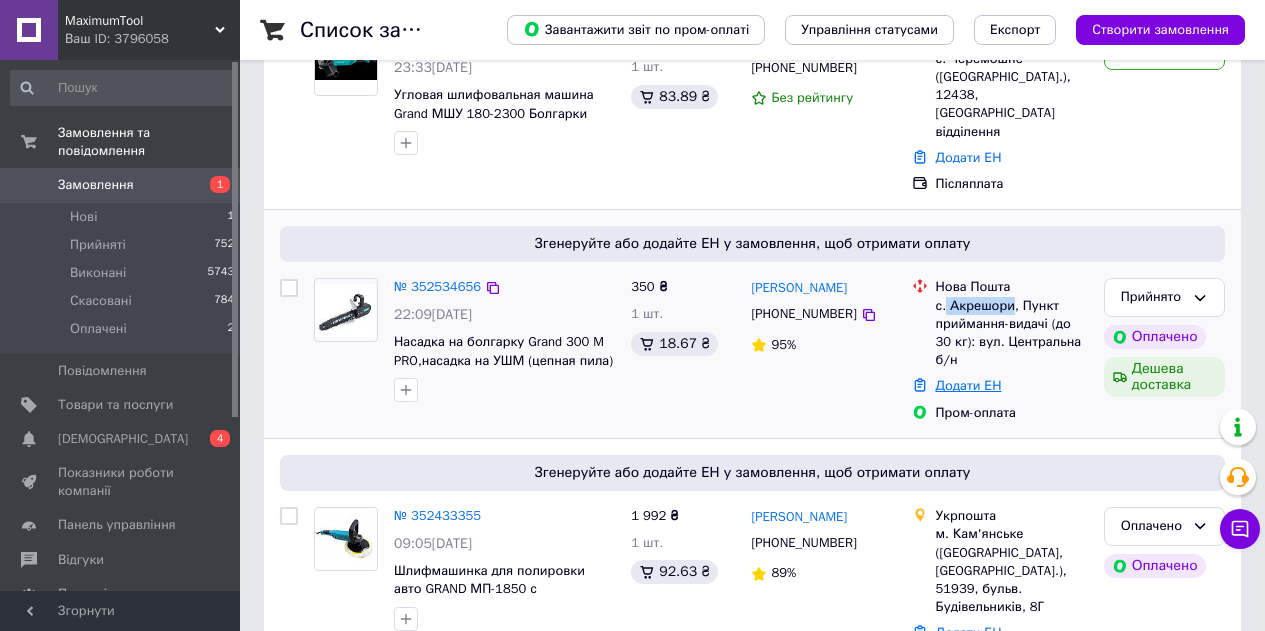 click on "Додати ЕН" at bounding box center (969, 385) 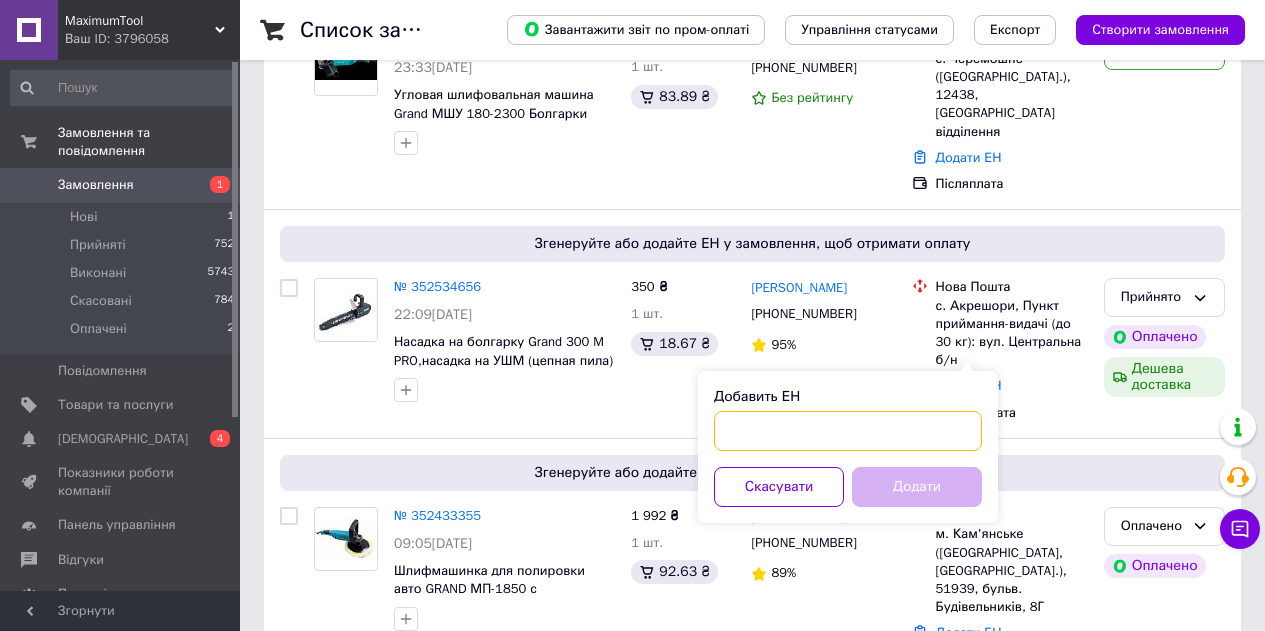 click on "Добавить ЕН" at bounding box center [848, 431] 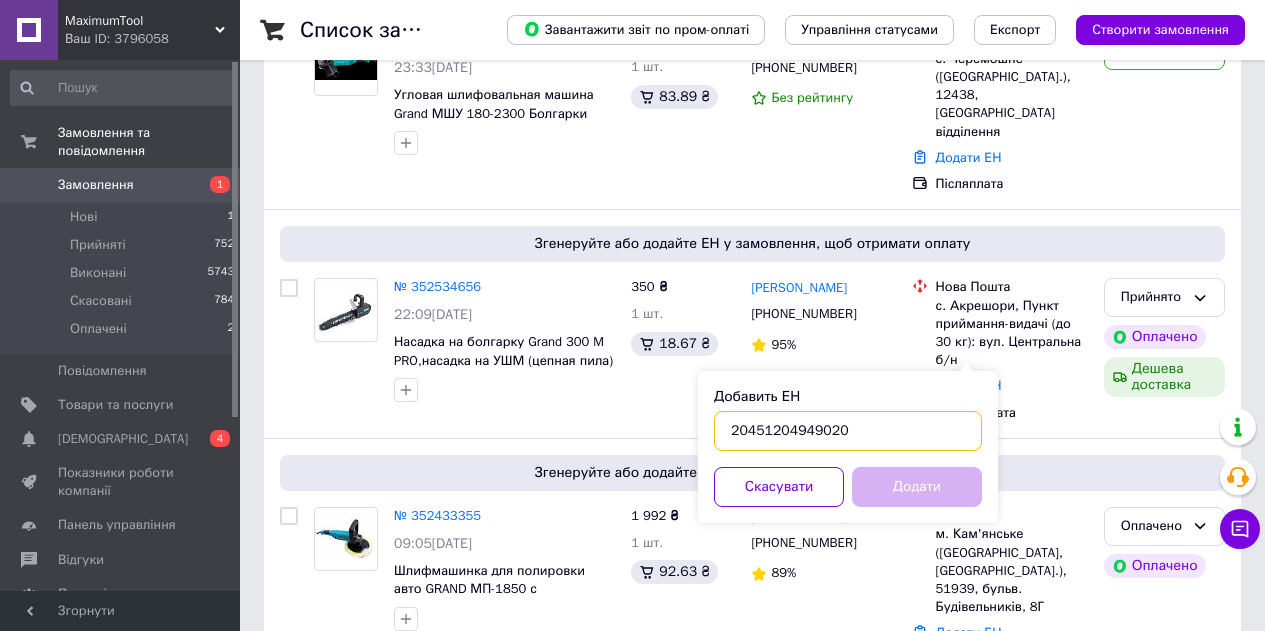 type on "20451204949020" 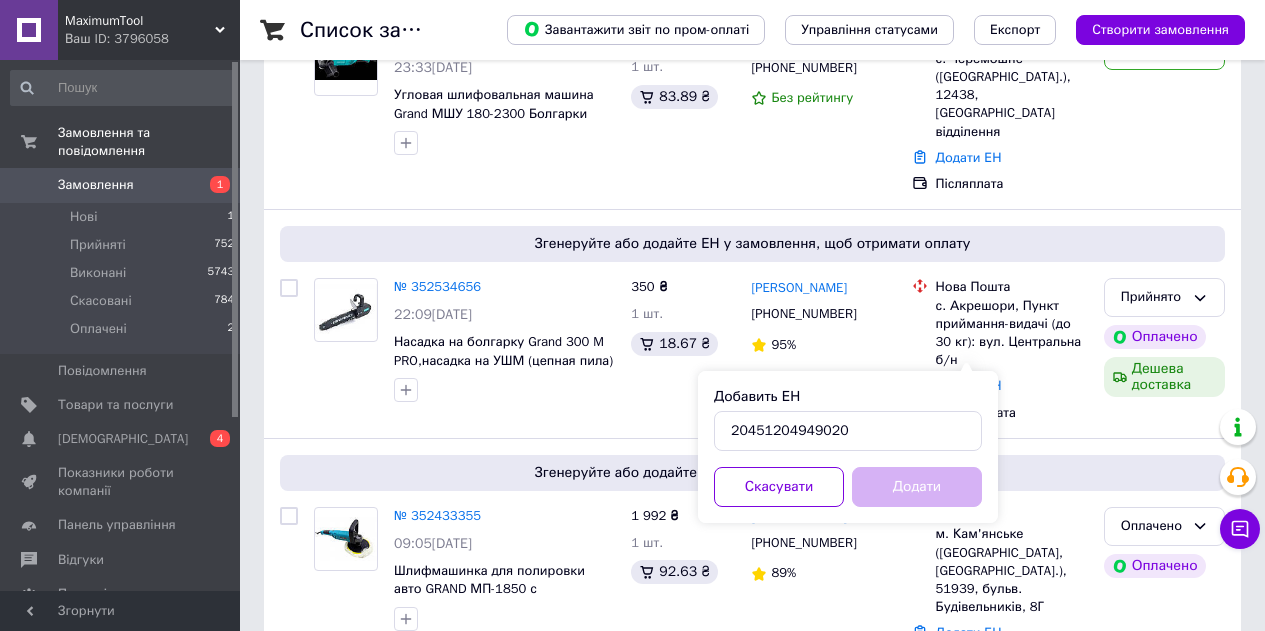 click on "Додати" at bounding box center [917, 487] 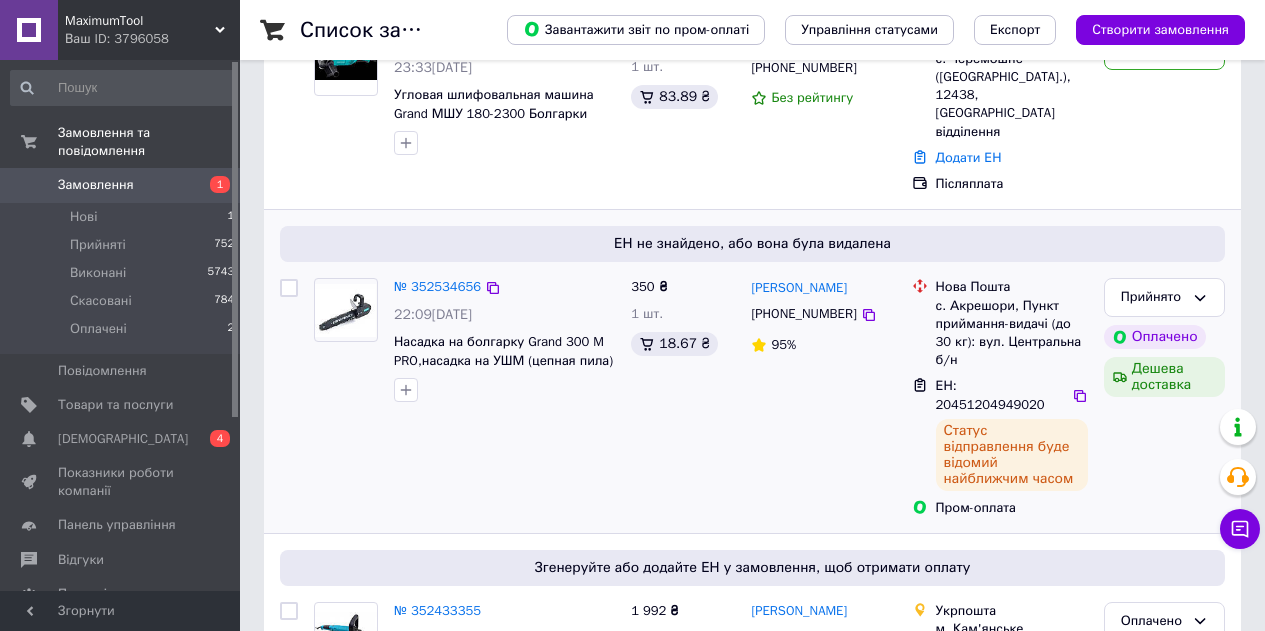 click on "№ 352534656 22:09, 13.07.2025 Насадка на болгарку Grand 300 M PRO,насадка на УШМ (цепная пила) 350 ₴ 1 шт. 18.67 ₴ Василь Рибчук +380687266528 95% Нова Пошта с. Акрешори, Пункт приймання-видачі (до 30 кг): вул. Центральна б/н ЕН: 20451204949020 Статус відправлення буде відомий найближчим часом Пром-оплата Прийнято Оплачено Дешева доставка" at bounding box center [752, 397] 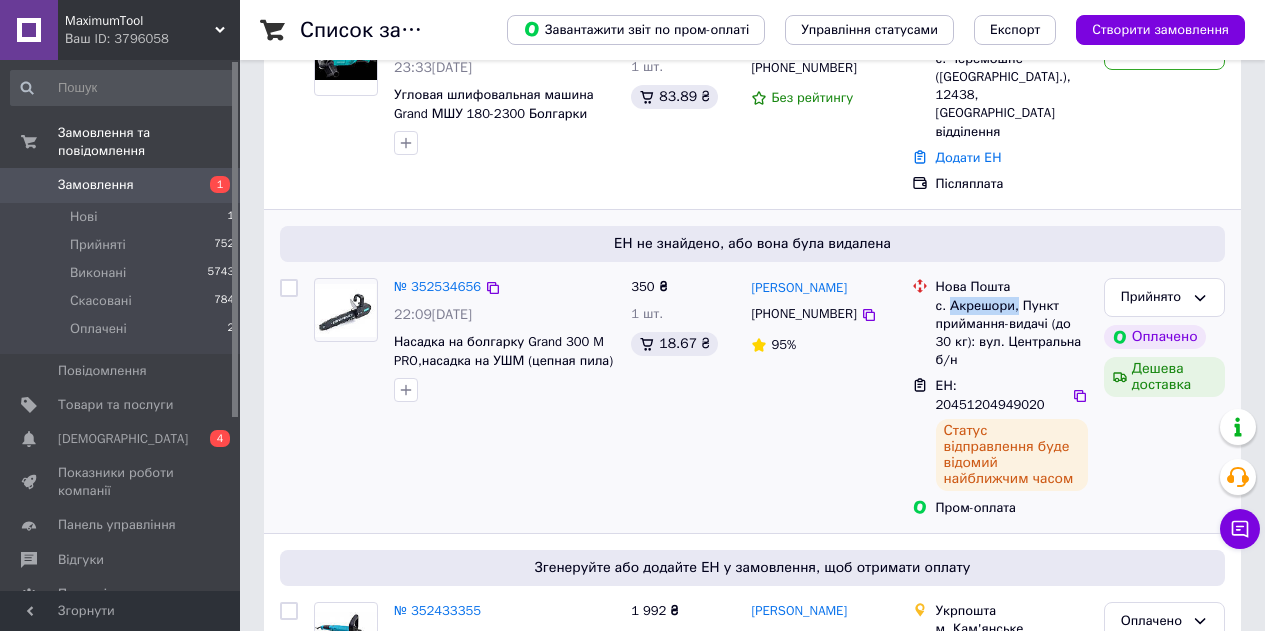 drag, startPoint x: 1011, startPoint y: 286, endPoint x: 949, endPoint y: 288, distance: 62.03225 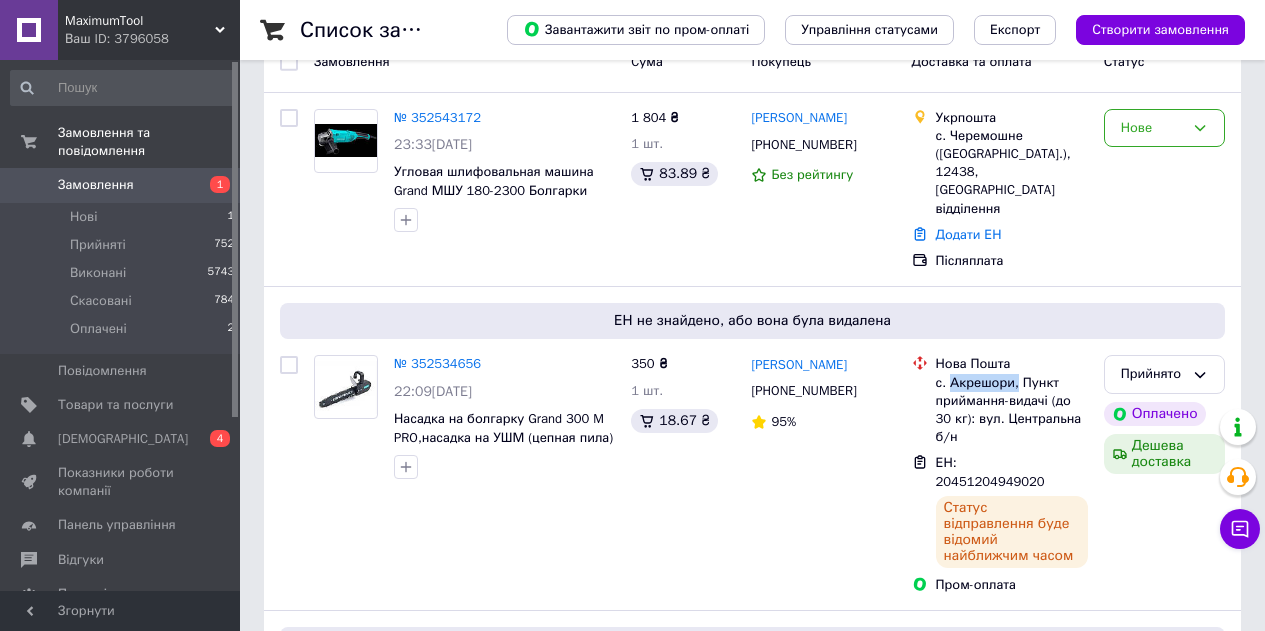 scroll, scrollTop: 100, scrollLeft: 0, axis: vertical 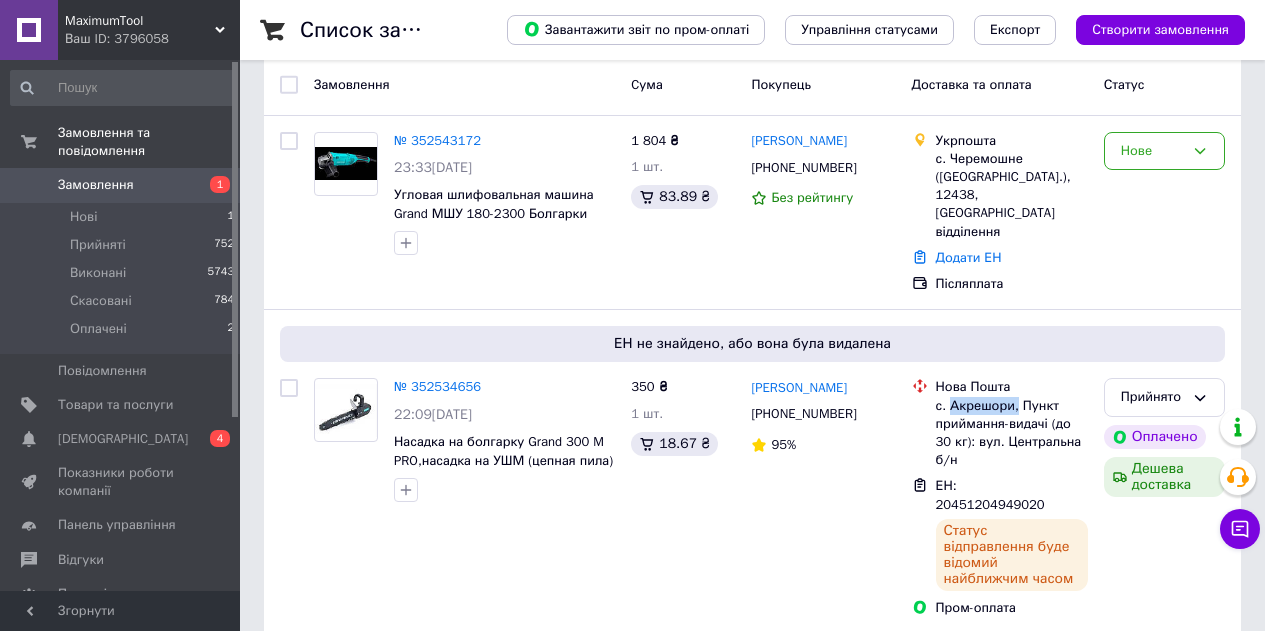 click on "Замовлення" at bounding box center (96, 185) 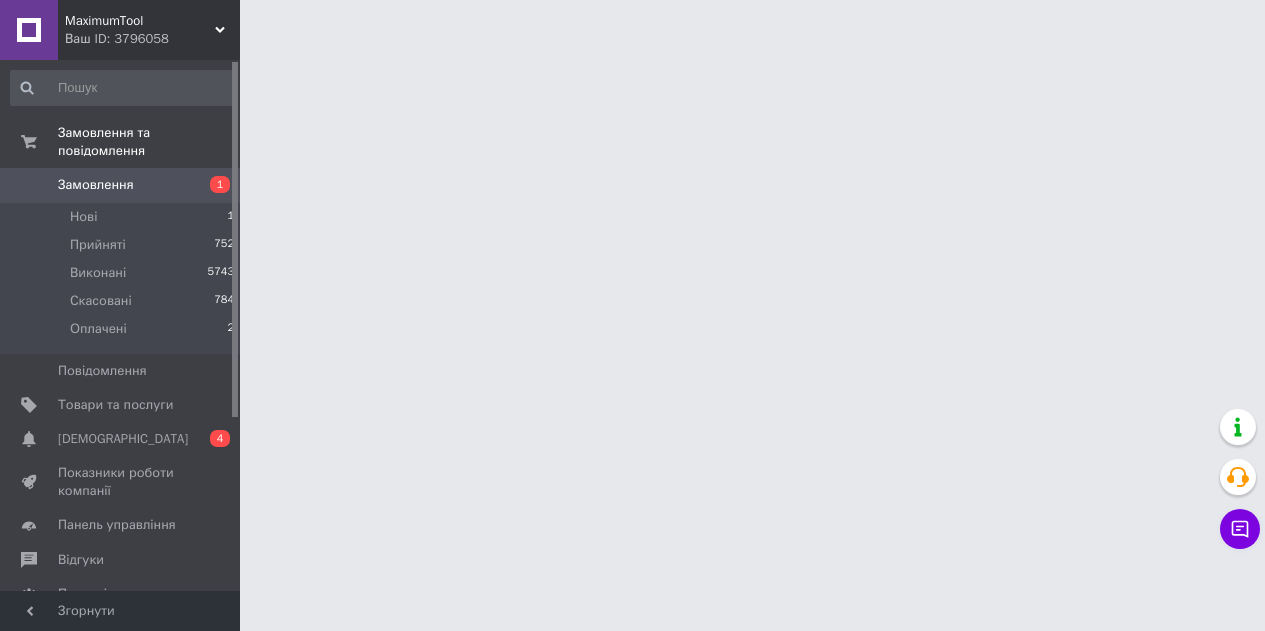 scroll, scrollTop: 0, scrollLeft: 0, axis: both 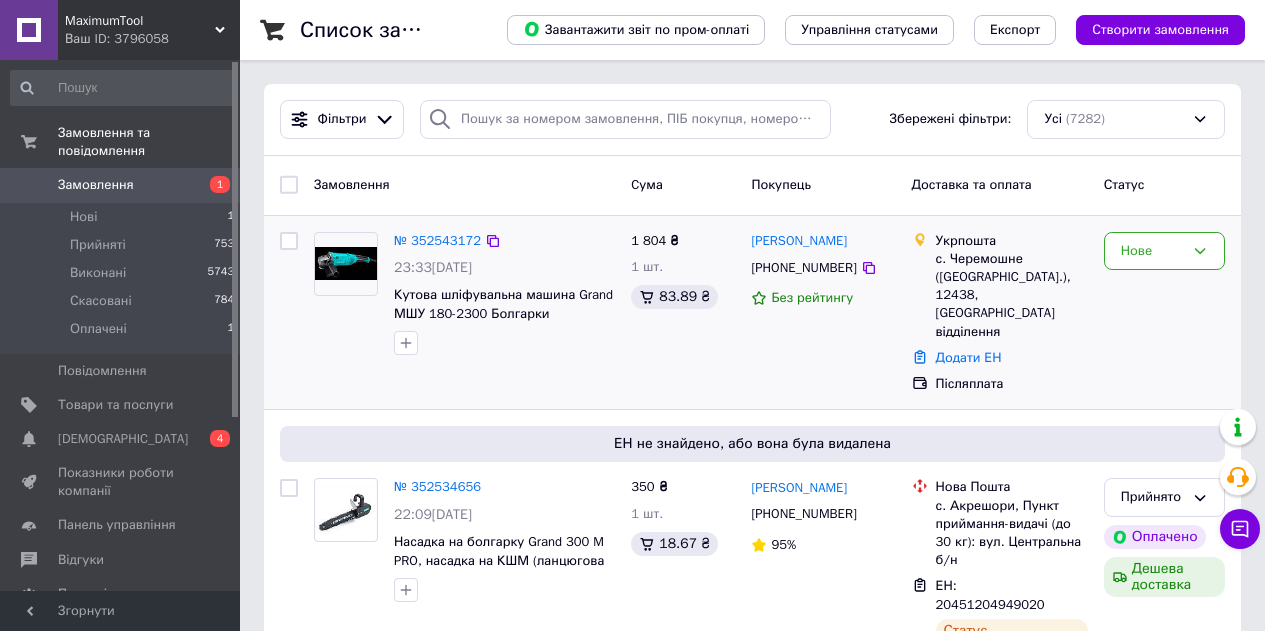 click on "№ 352543172 23:33, 13.07.2025 Кутова шліфувальна машина Grand МШУ 180-2300 Болгарки професійні (2300 Вт)" at bounding box center (464, 313) 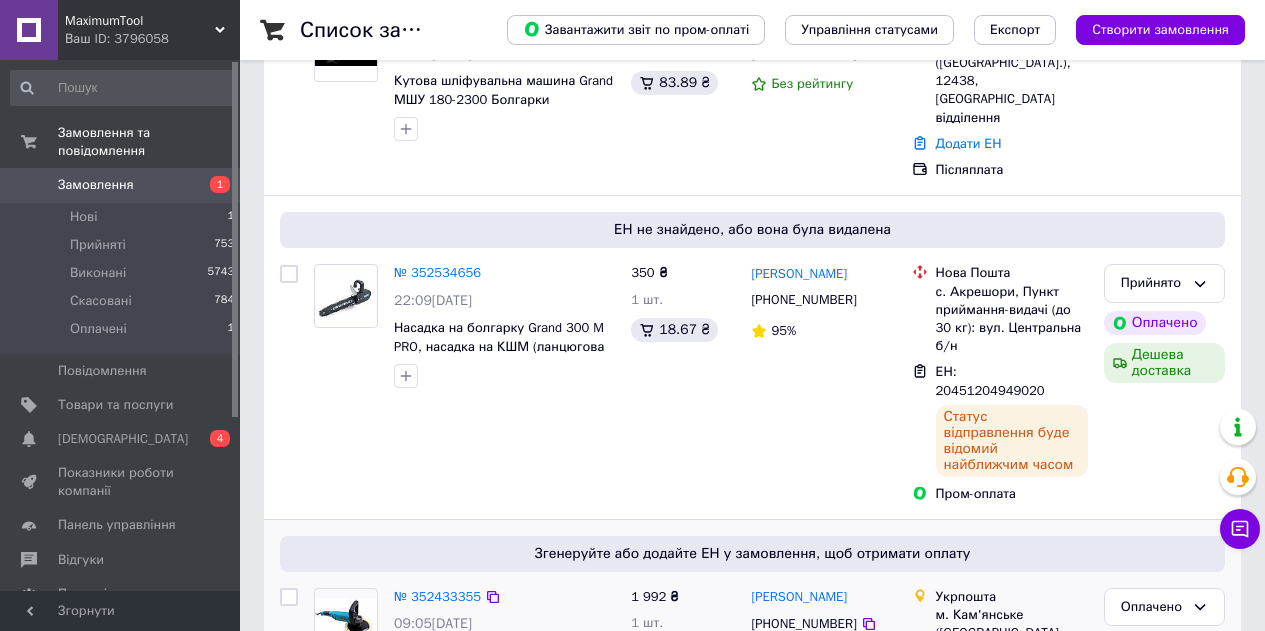 scroll, scrollTop: 400, scrollLeft: 0, axis: vertical 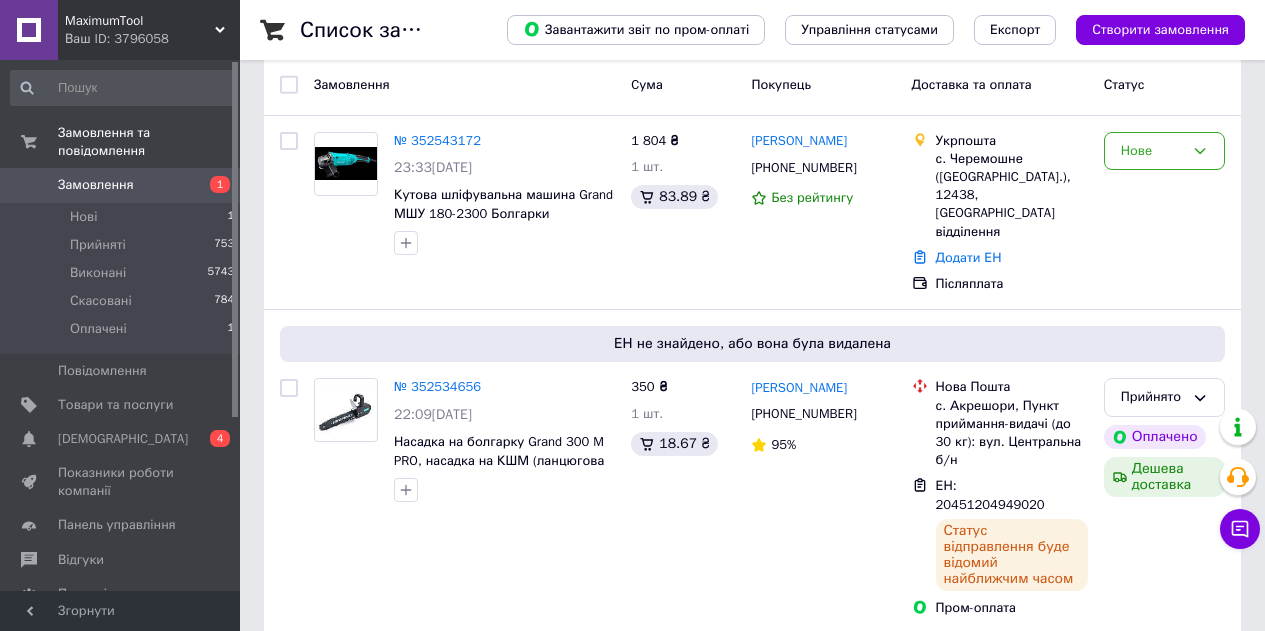 click on "1" at bounding box center (212, 185) 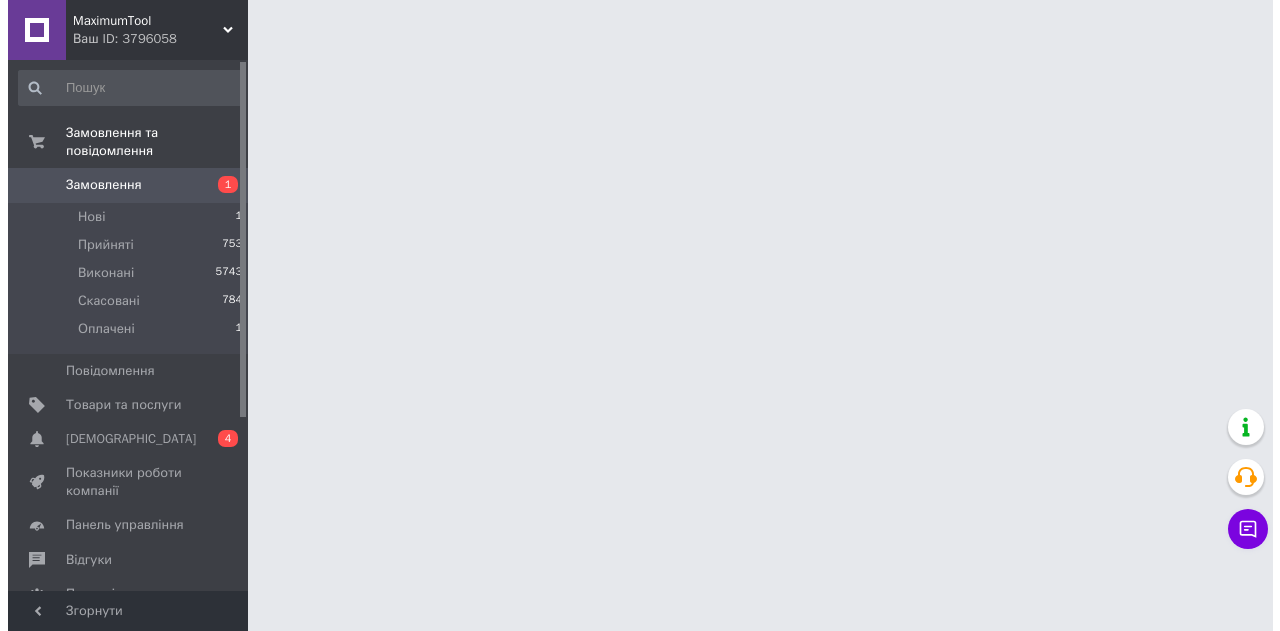 scroll, scrollTop: 0, scrollLeft: 0, axis: both 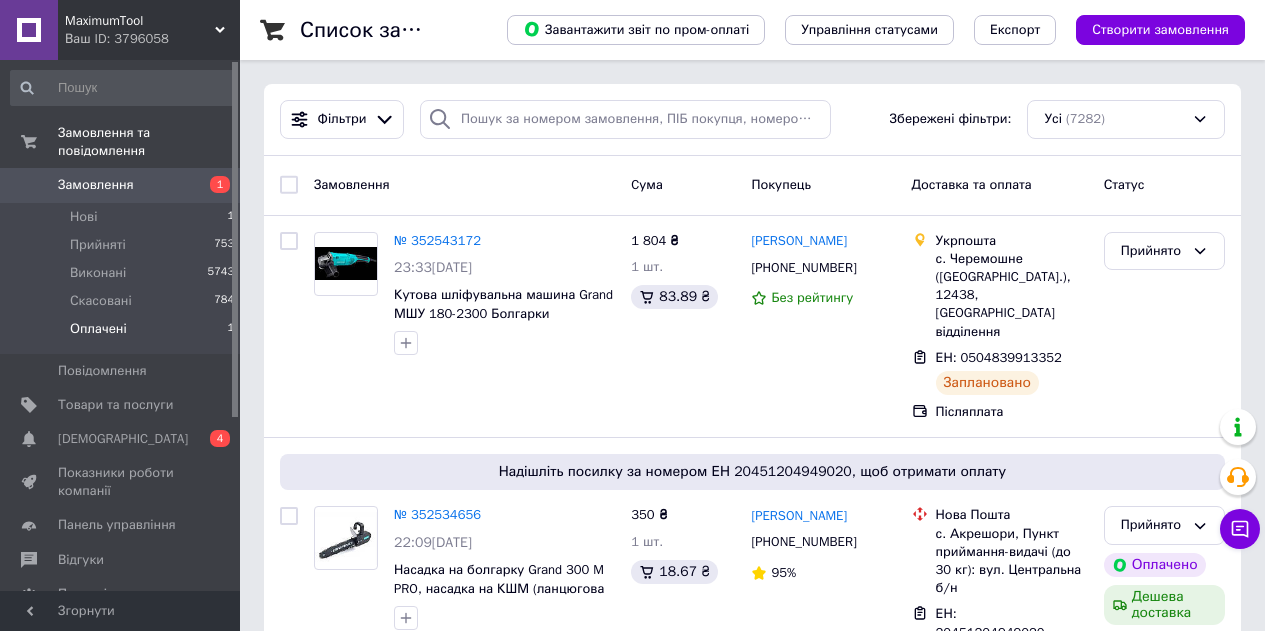 click on "Оплачені 1" at bounding box center [123, 334] 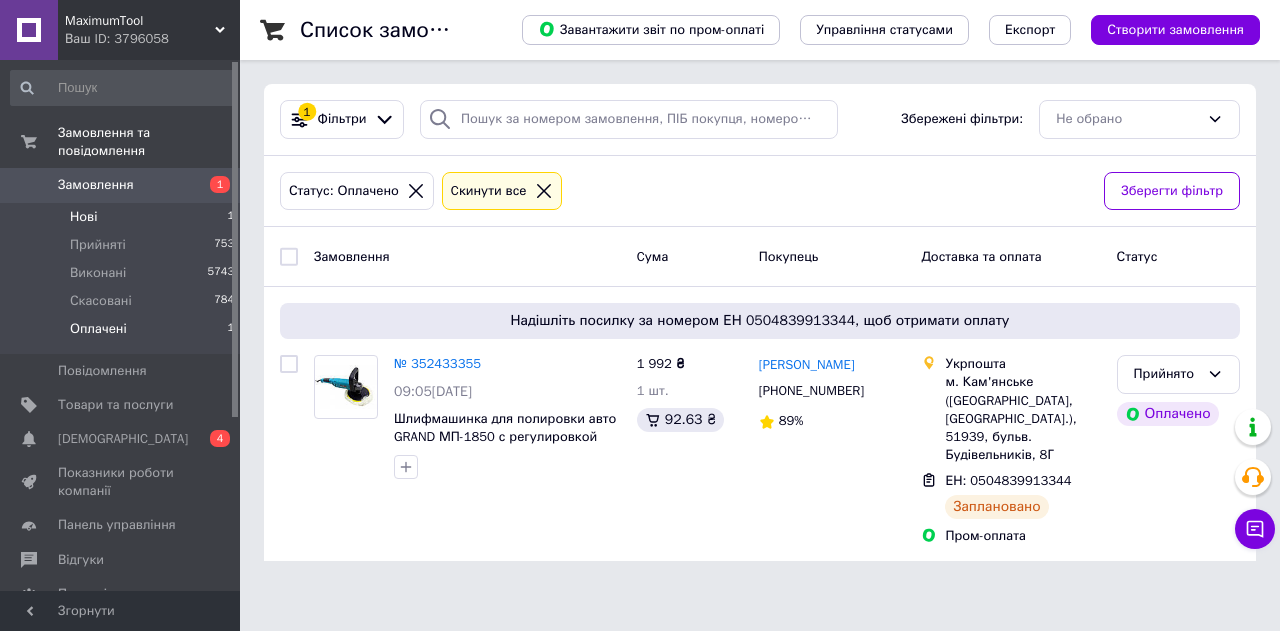 click on "Нові 1" at bounding box center [123, 217] 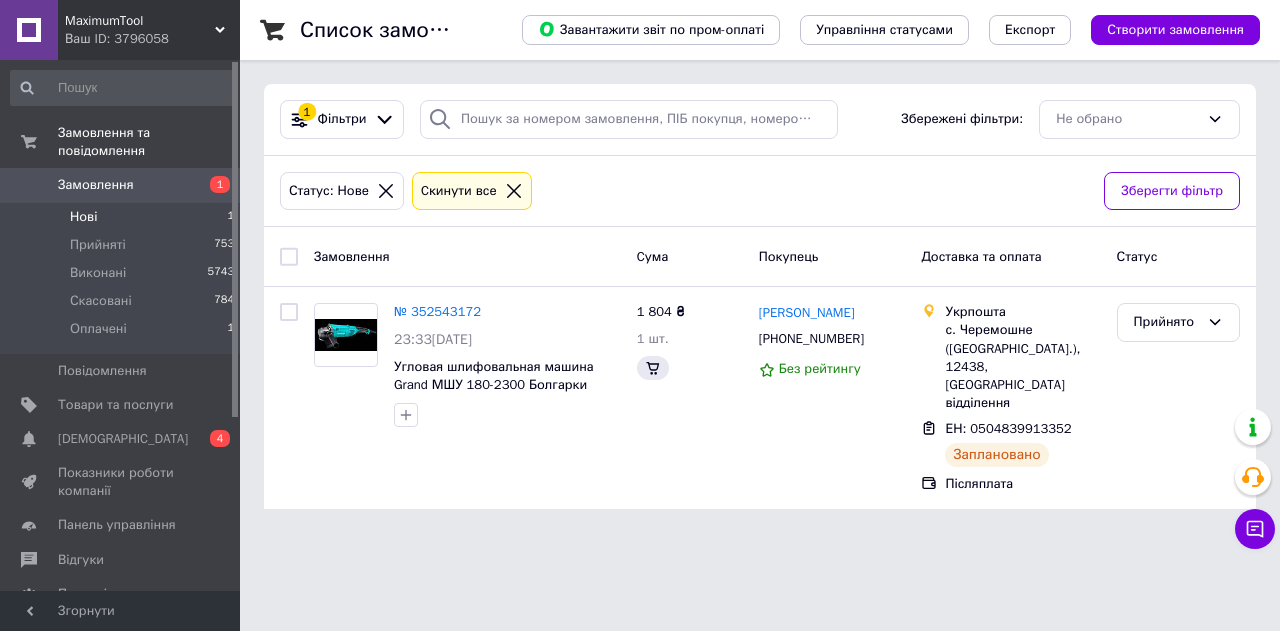 click on "Ваш ID: 3796058" at bounding box center [152, 39] 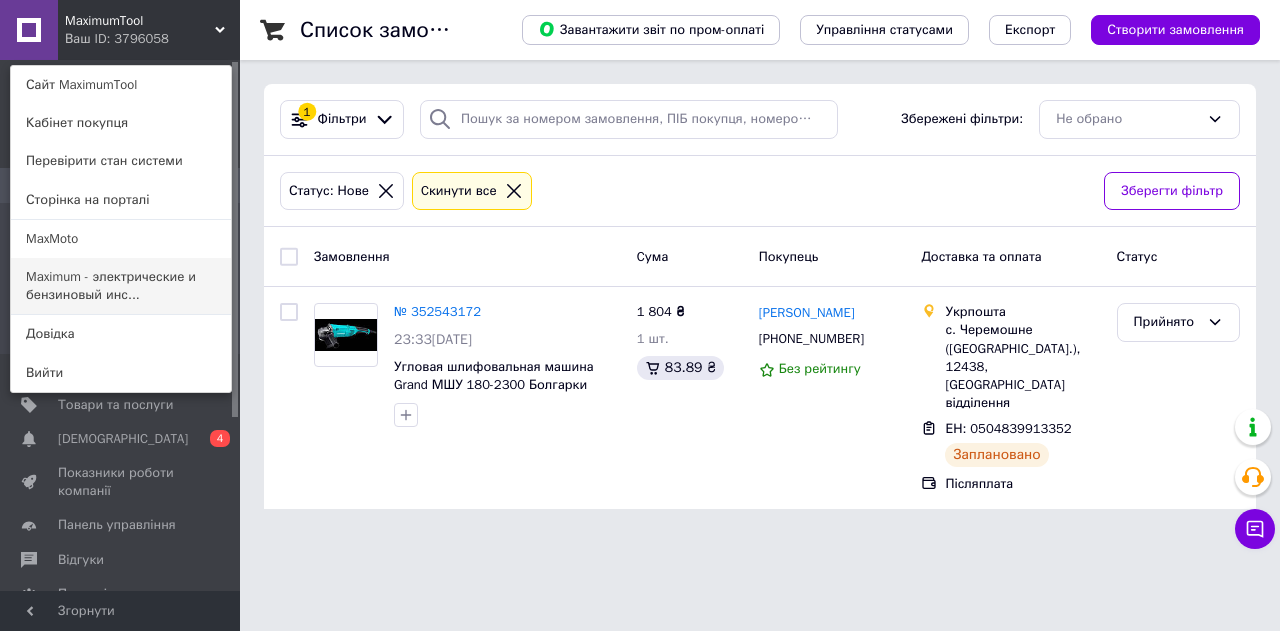 click on "Maximum - электрические и бензиновый инс..." at bounding box center [121, 286] 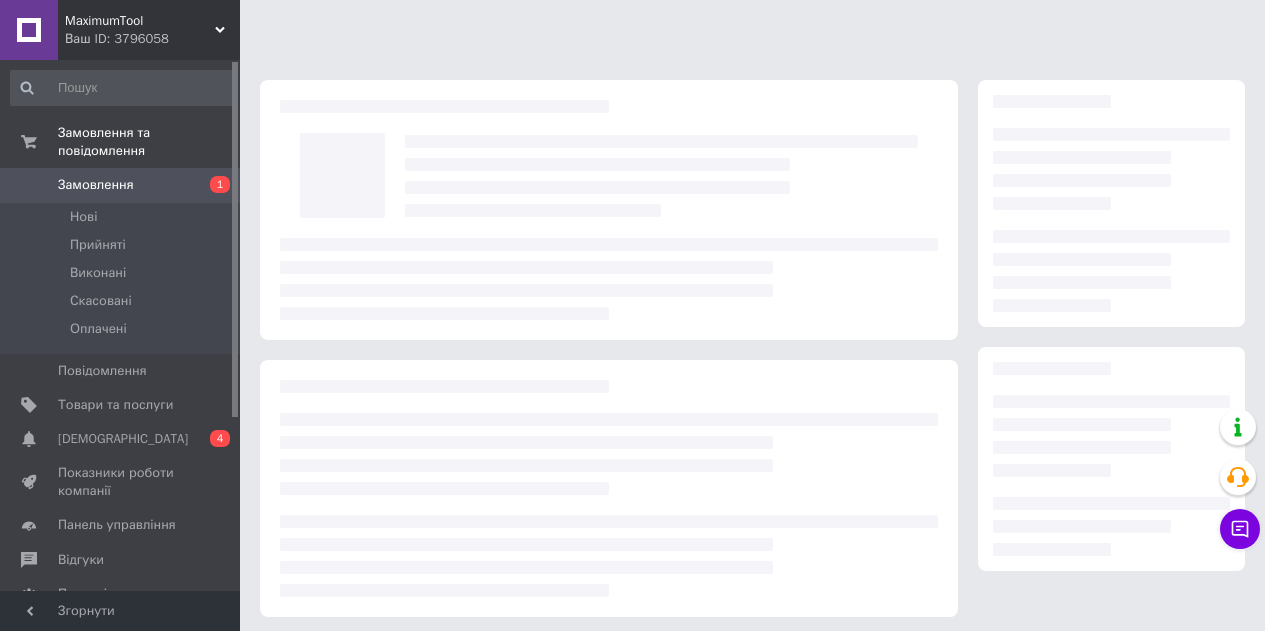 scroll, scrollTop: 0, scrollLeft: 0, axis: both 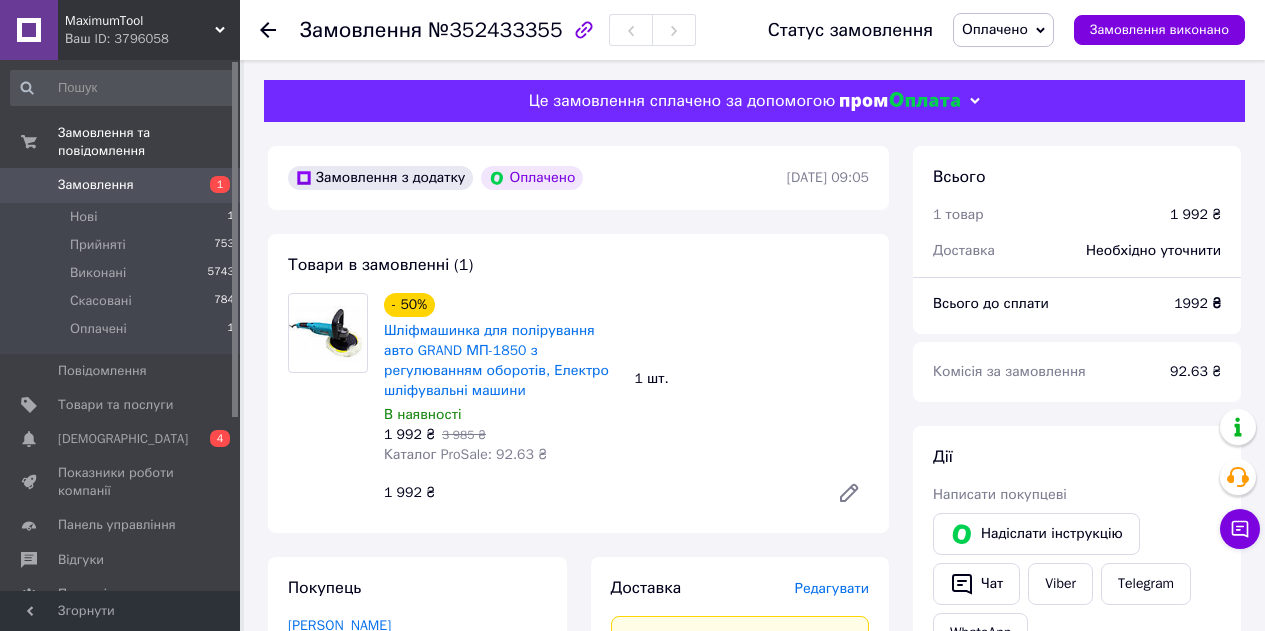 click on "Оплачено" at bounding box center (1003, 30) 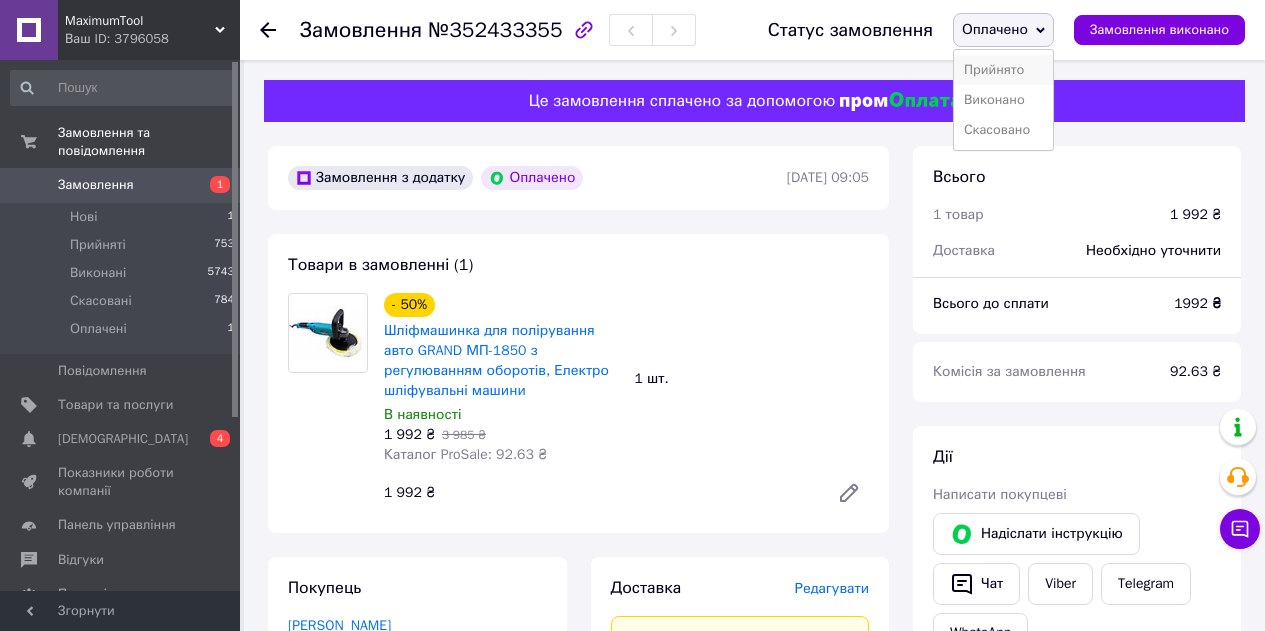 click on "Прийнято" at bounding box center [1003, 70] 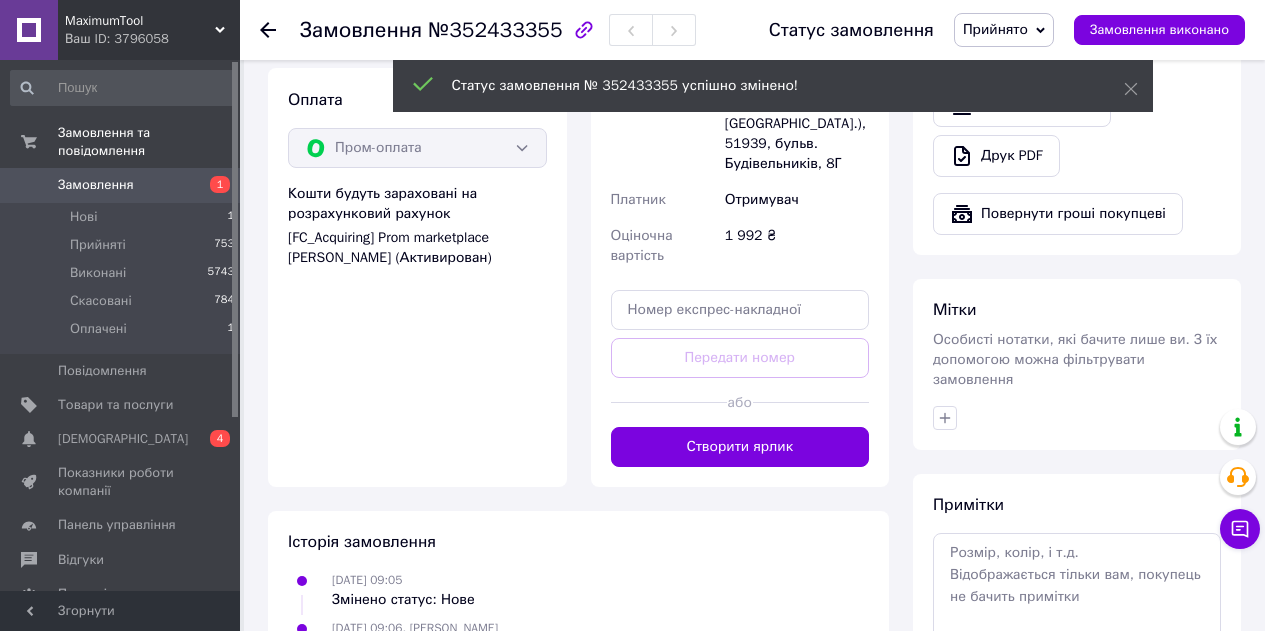 scroll, scrollTop: 800, scrollLeft: 0, axis: vertical 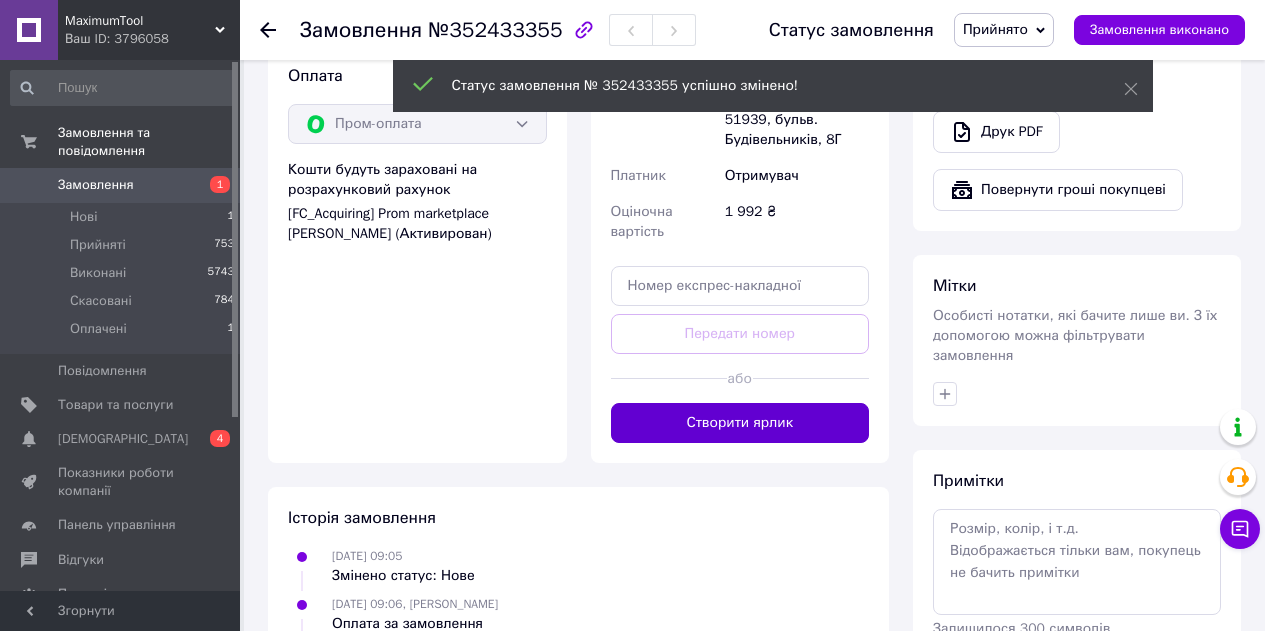 click on "Створити ярлик" at bounding box center (740, 423) 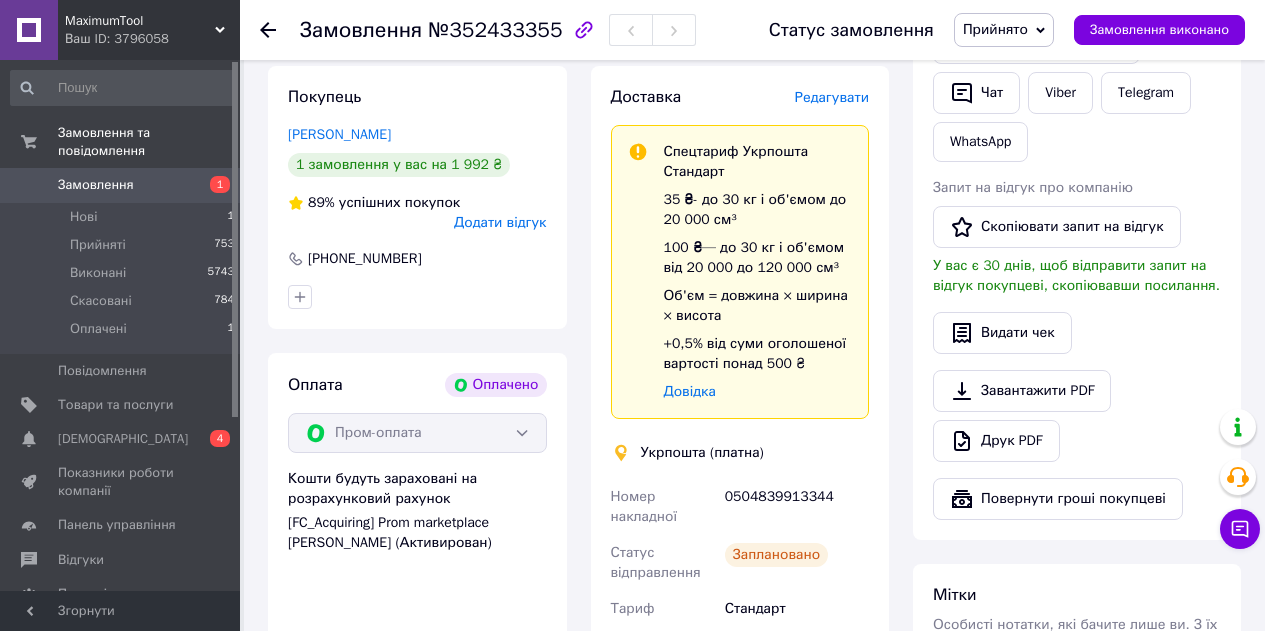 scroll, scrollTop: 600, scrollLeft: 0, axis: vertical 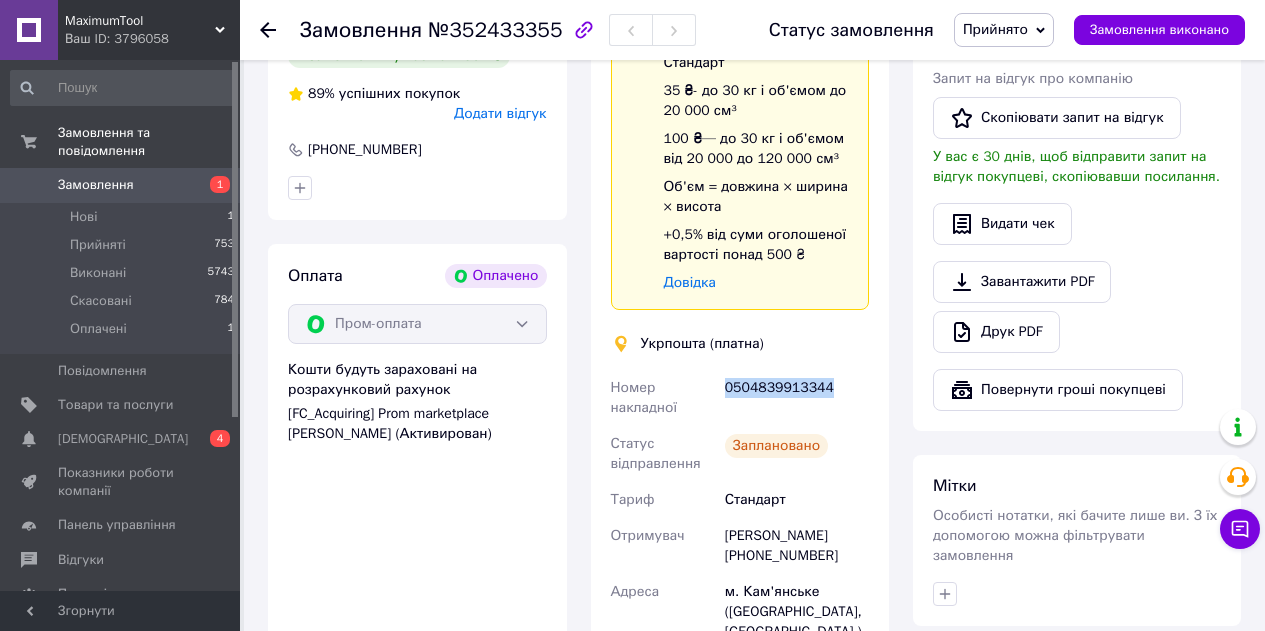 drag, startPoint x: 812, startPoint y: 387, endPoint x: 721, endPoint y: 390, distance: 91.04944 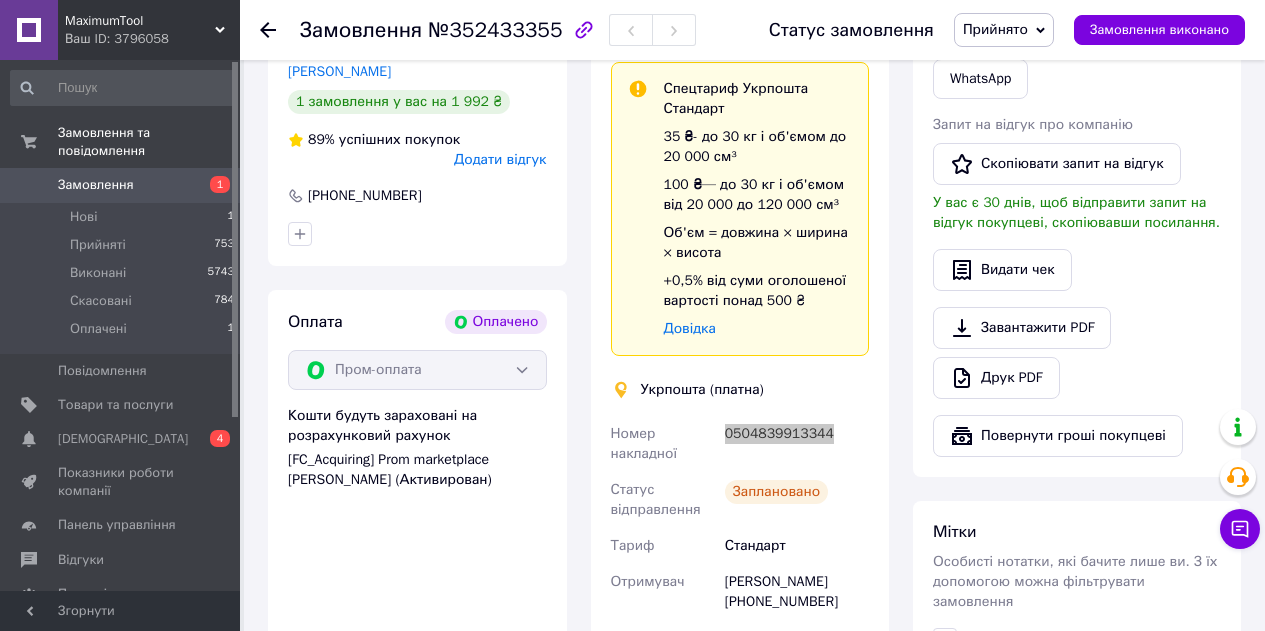 scroll, scrollTop: 600, scrollLeft: 0, axis: vertical 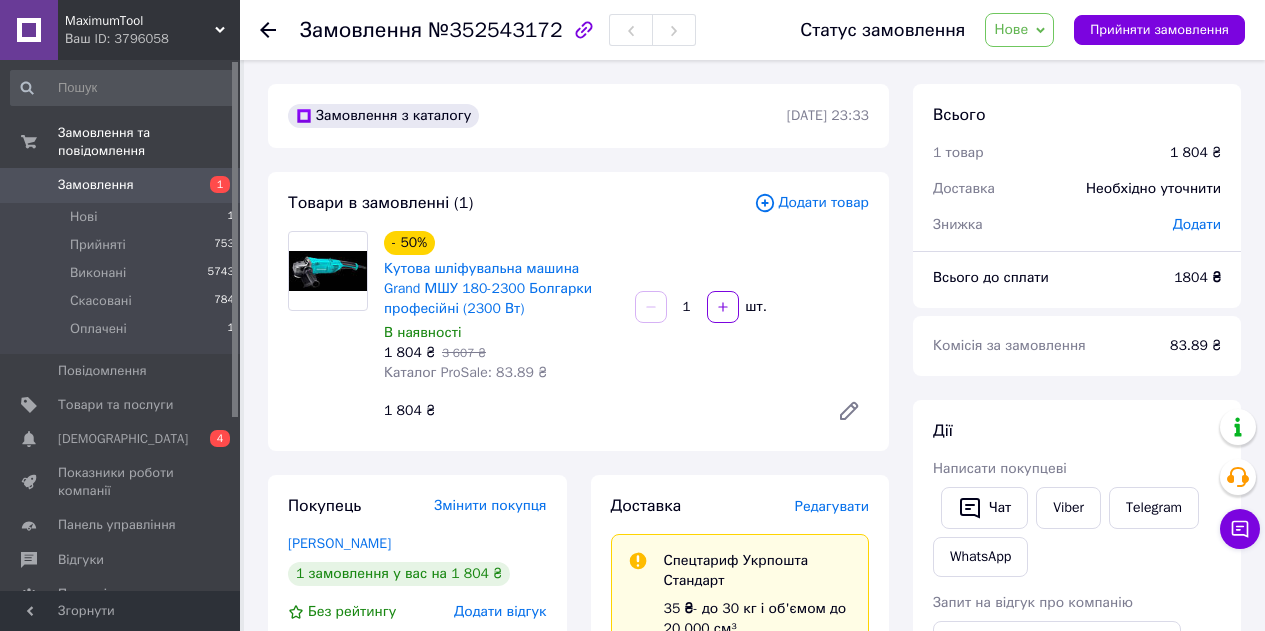 click on "Нове" at bounding box center (1019, 30) 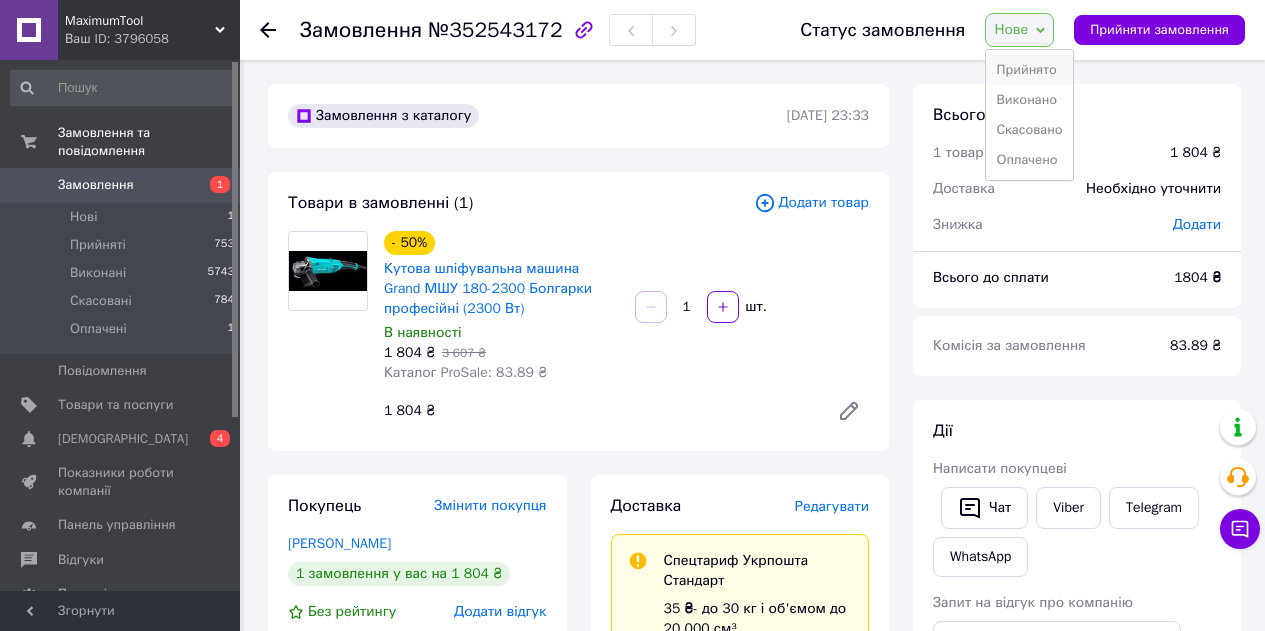 click on "Прийнято" at bounding box center [1029, 70] 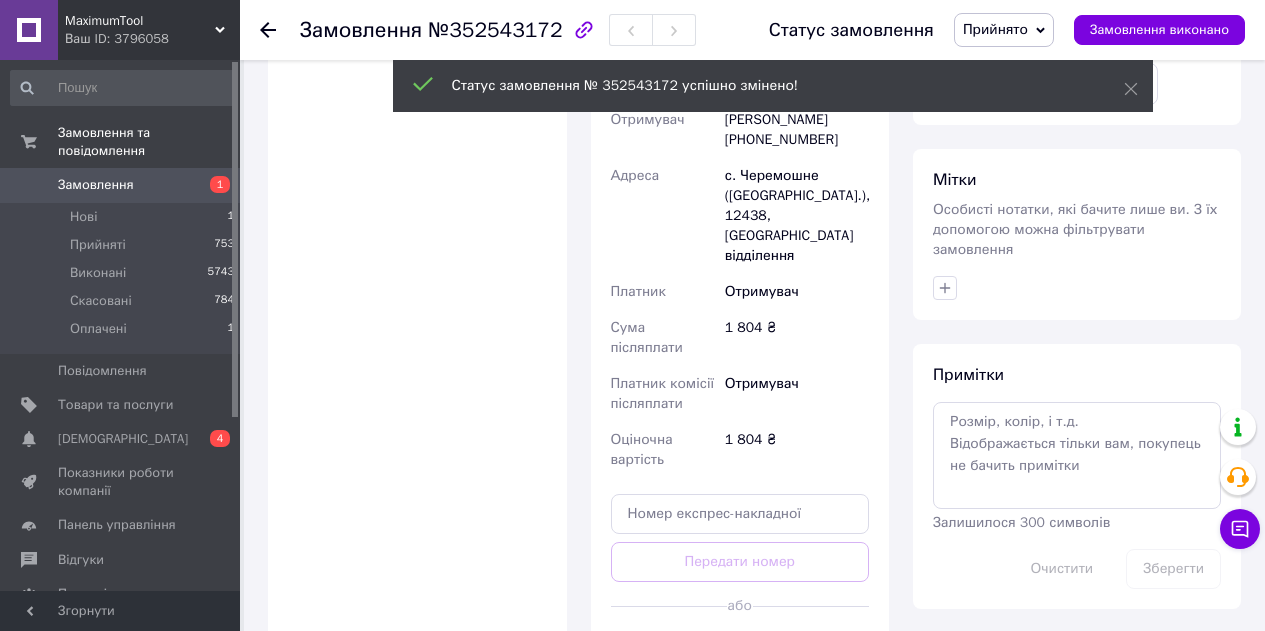 scroll, scrollTop: 900, scrollLeft: 0, axis: vertical 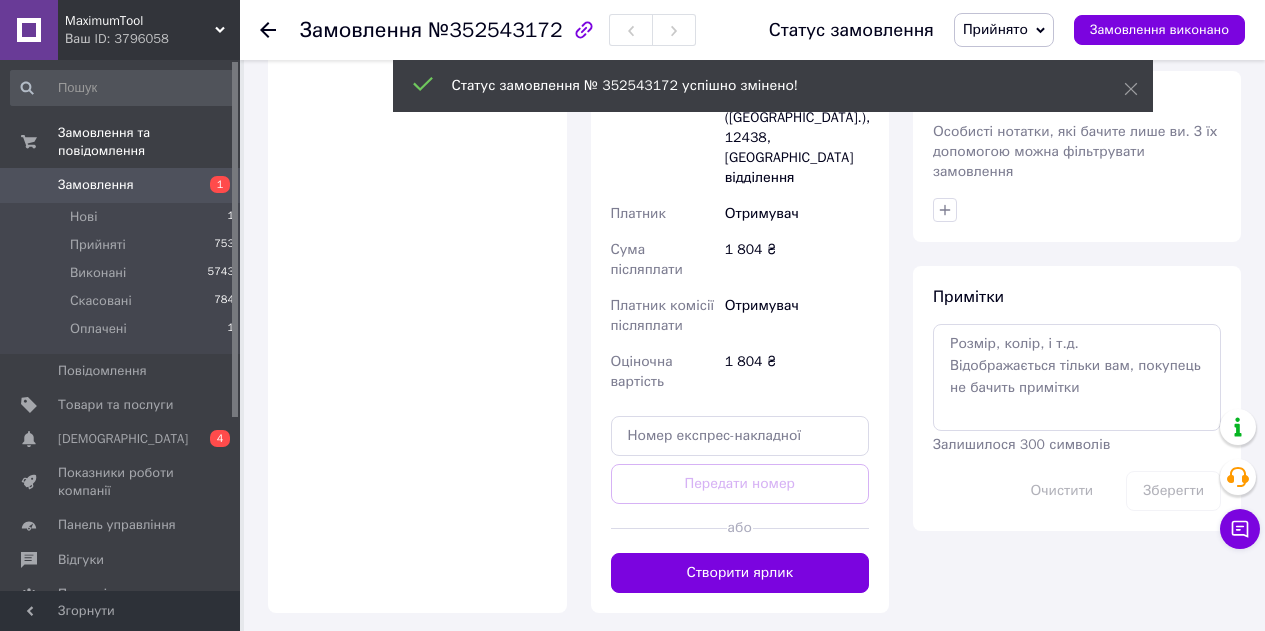 click on "Створити ярлик" at bounding box center [740, 573] 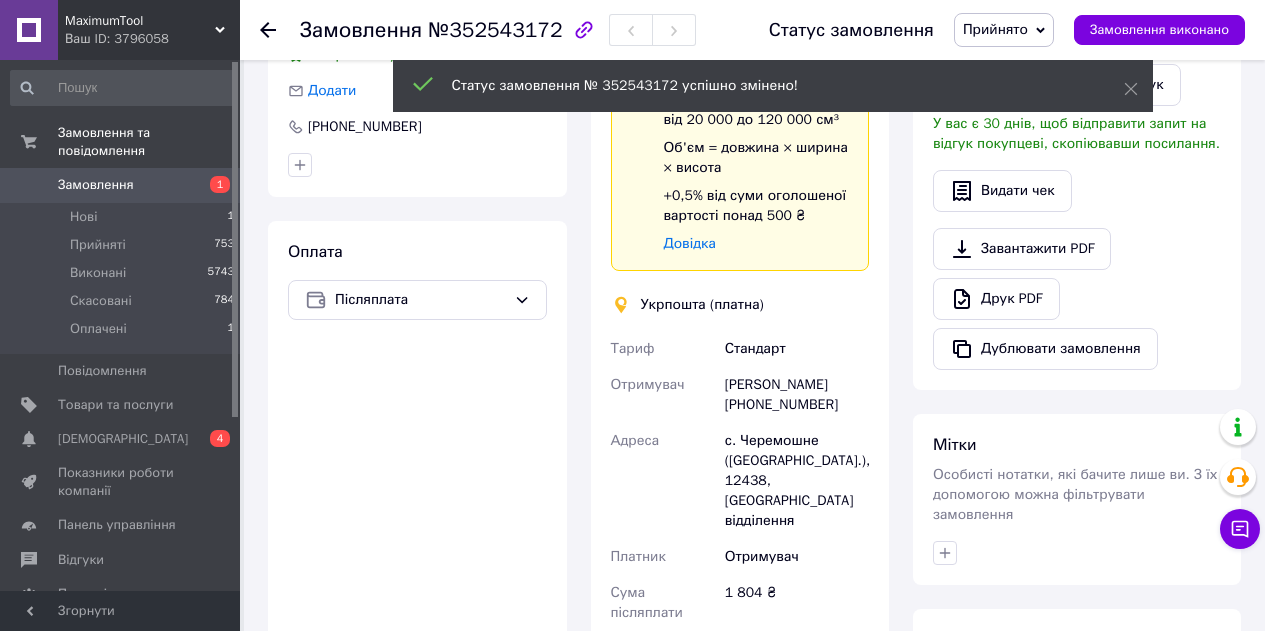 scroll, scrollTop: 500, scrollLeft: 0, axis: vertical 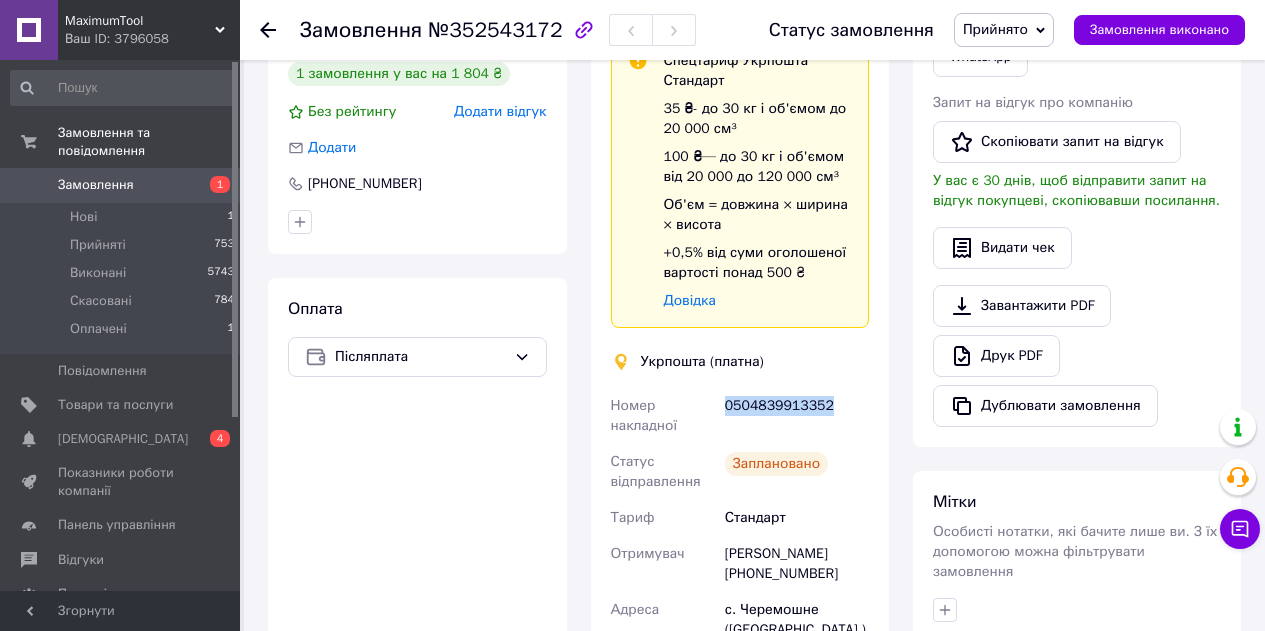 drag, startPoint x: 827, startPoint y: 406, endPoint x: 722, endPoint y: 400, distance: 105.17129 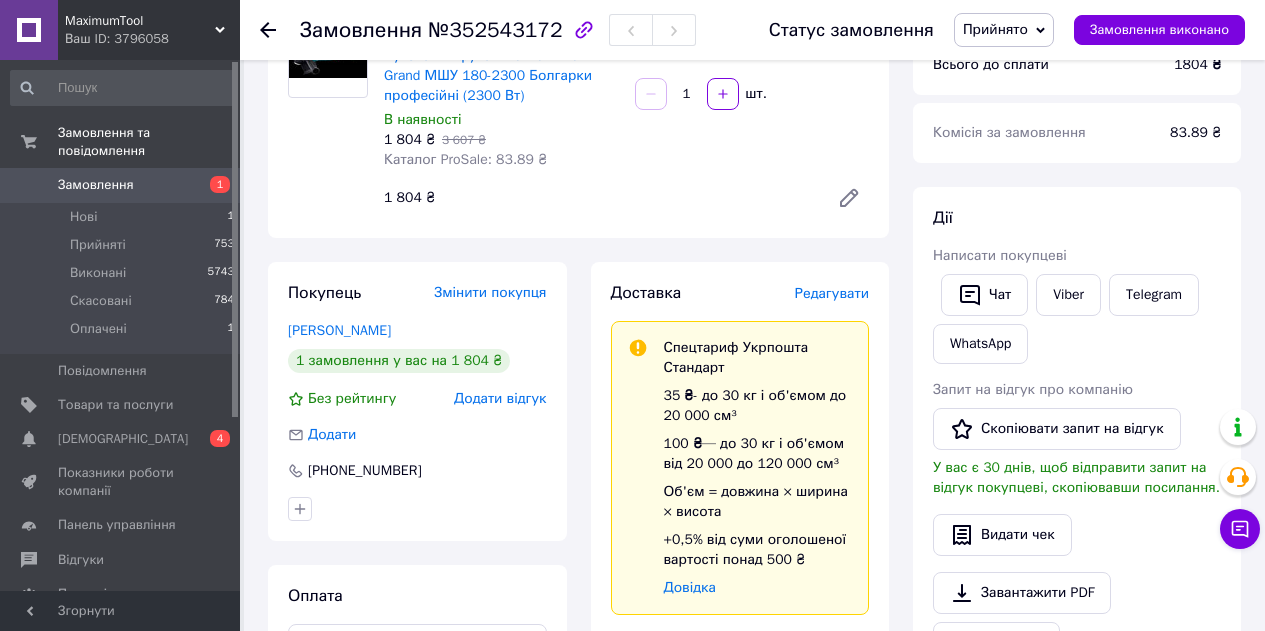 scroll, scrollTop: 400, scrollLeft: 0, axis: vertical 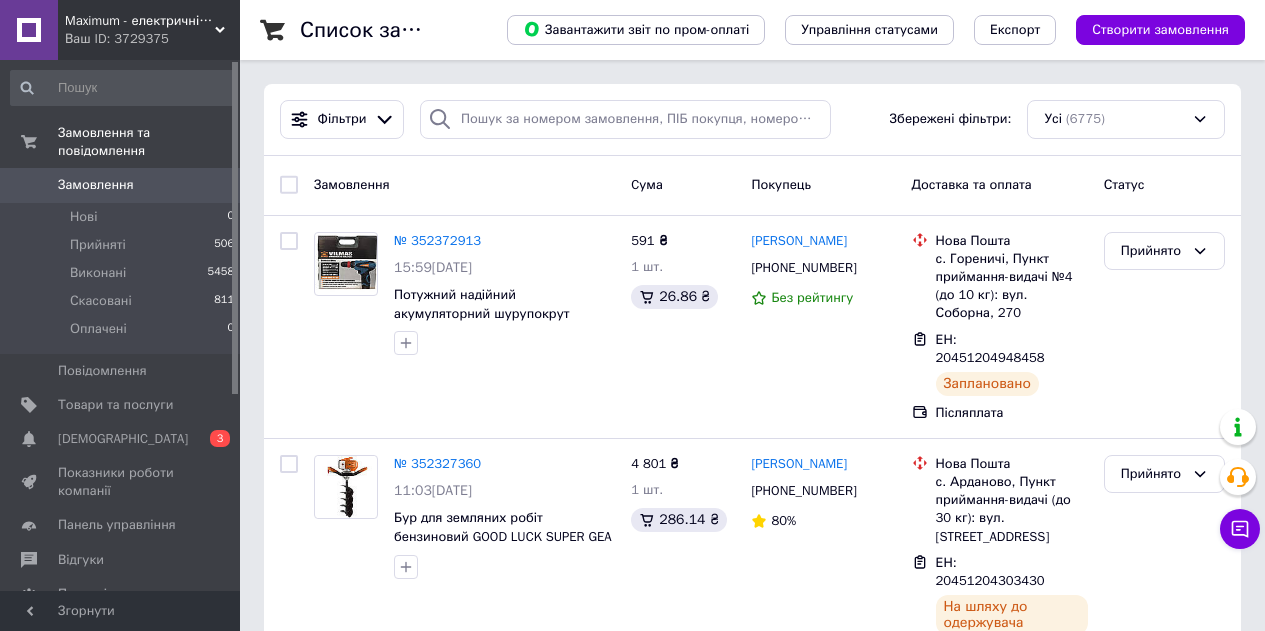 click on "Ваш ID: 3729375" at bounding box center [152, 39] 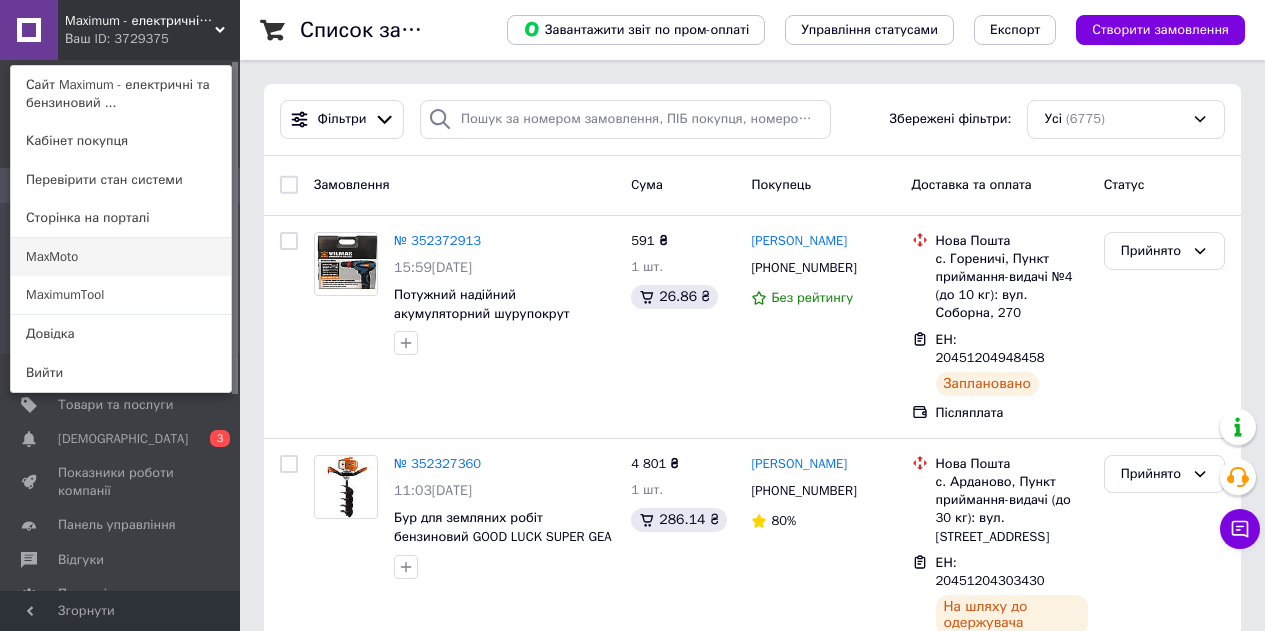 click on "MaxMoto" at bounding box center (121, 257) 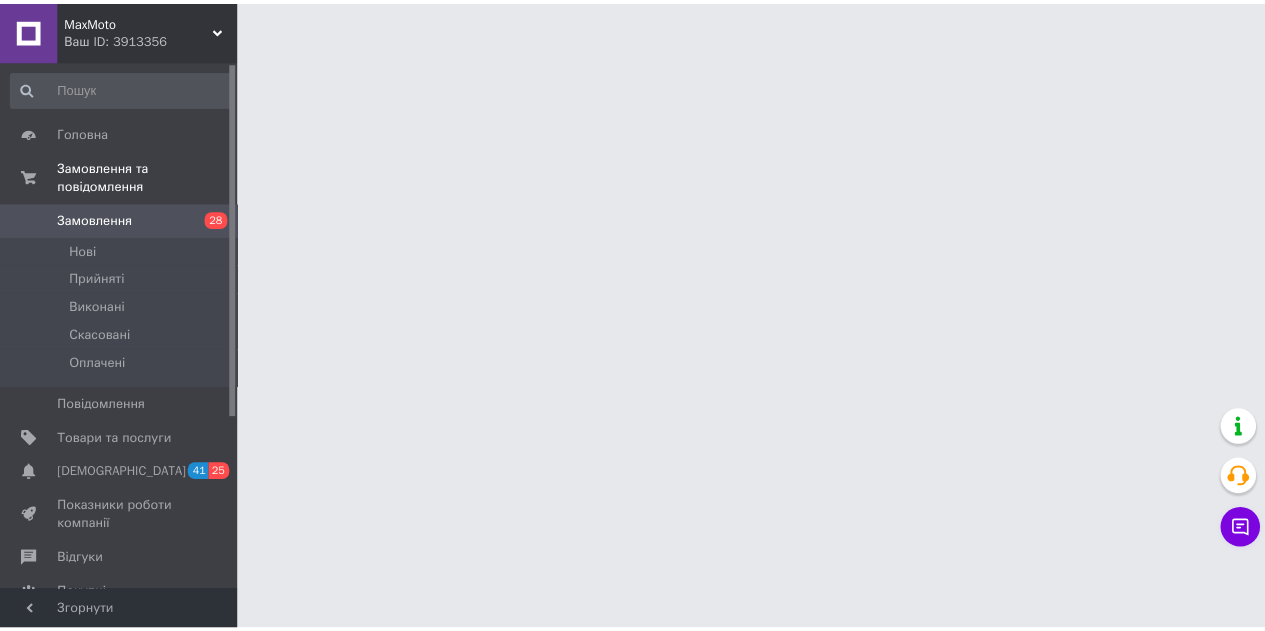 scroll, scrollTop: 0, scrollLeft: 0, axis: both 